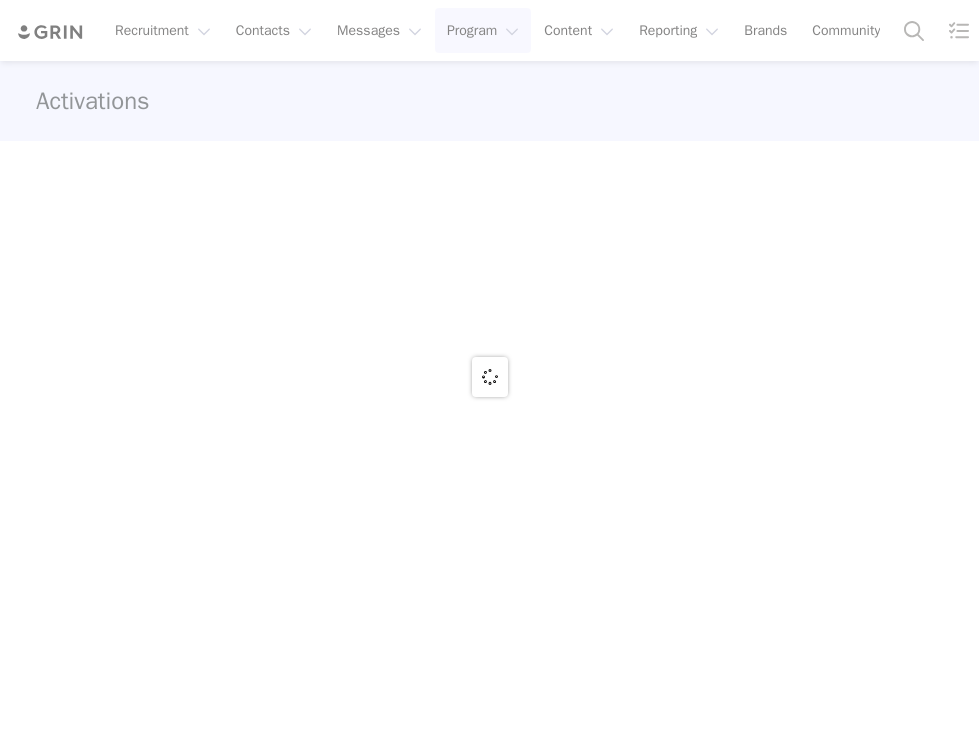 scroll, scrollTop: 0, scrollLeft: 0, axis: both 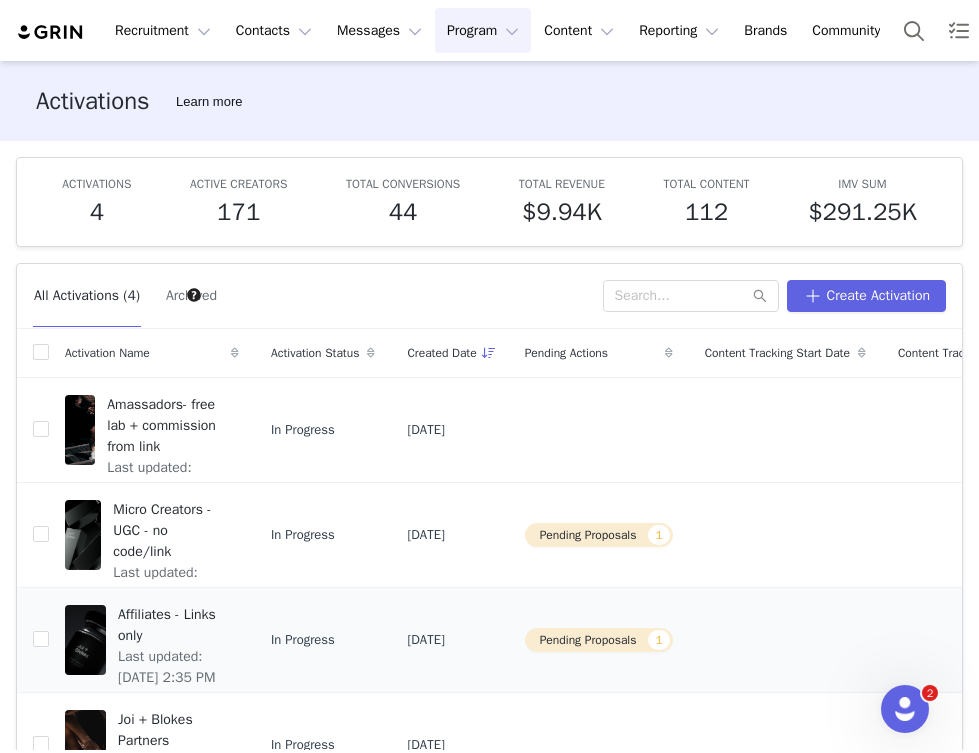 click on "Pending Proposals 1" at bounding box center (599, 640) 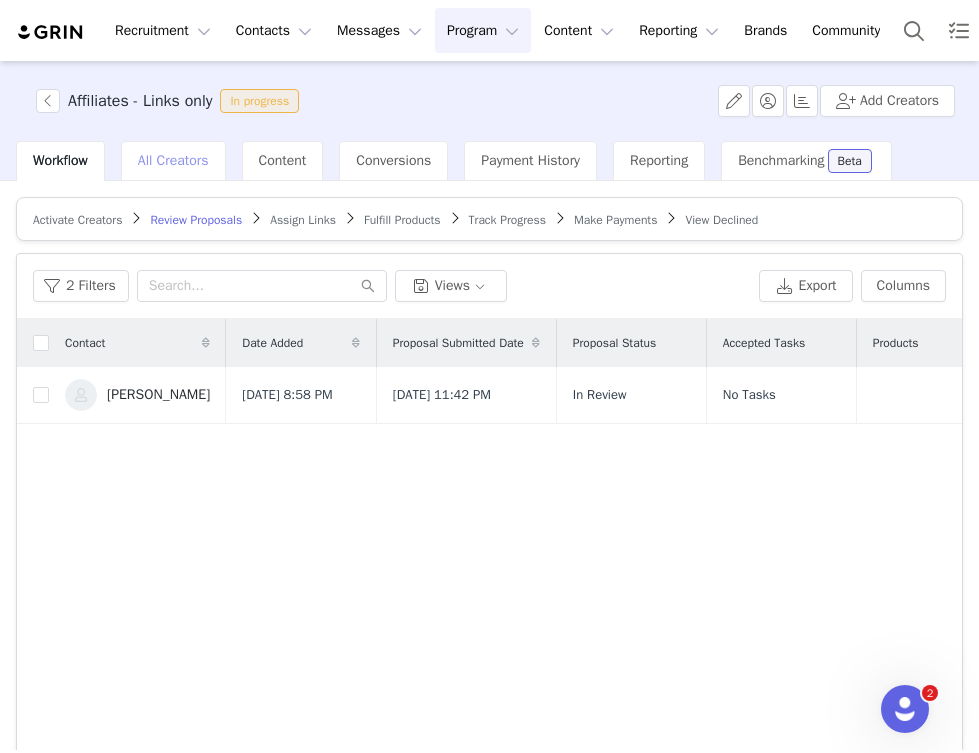 click on "All Creators" at bounding box center (173, 160) 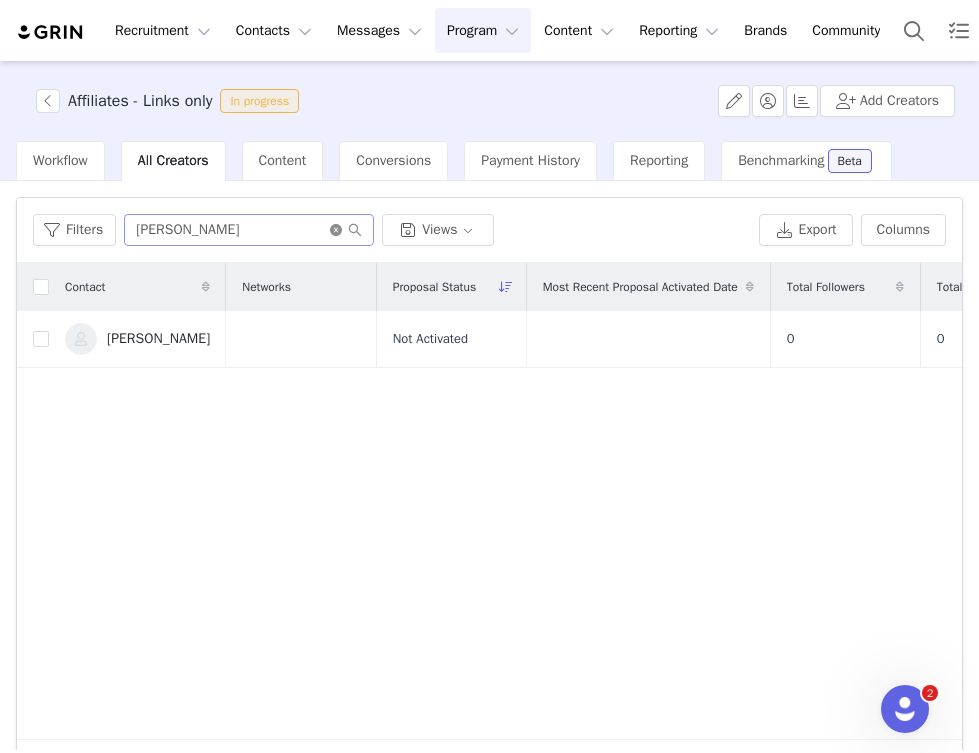 click 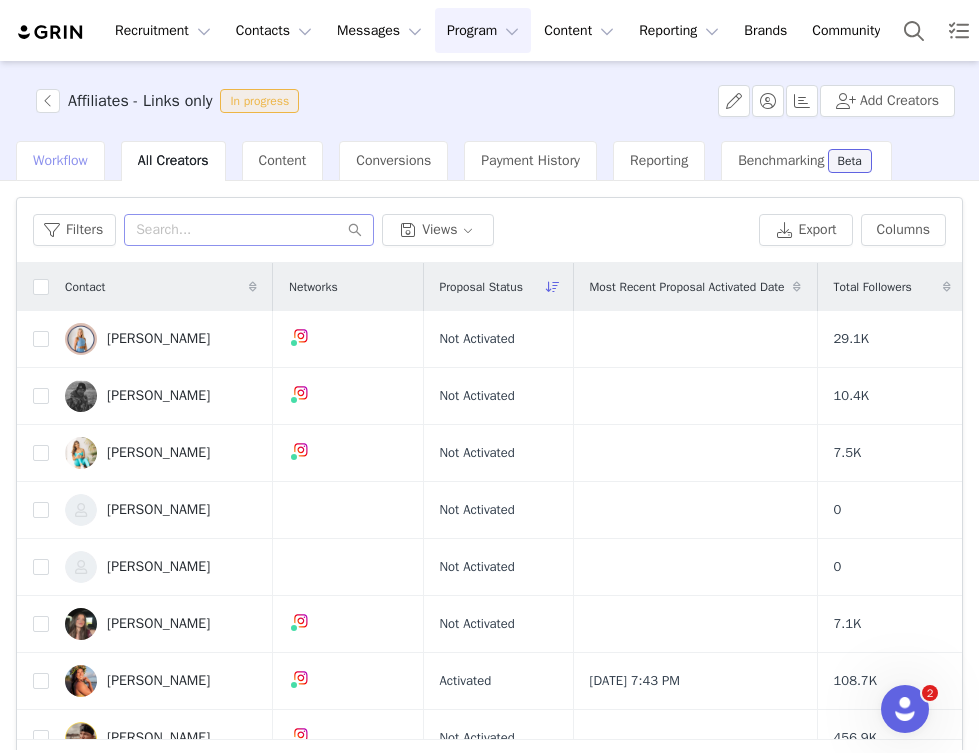 click on "Workflow" at bounding box center [60, 161] 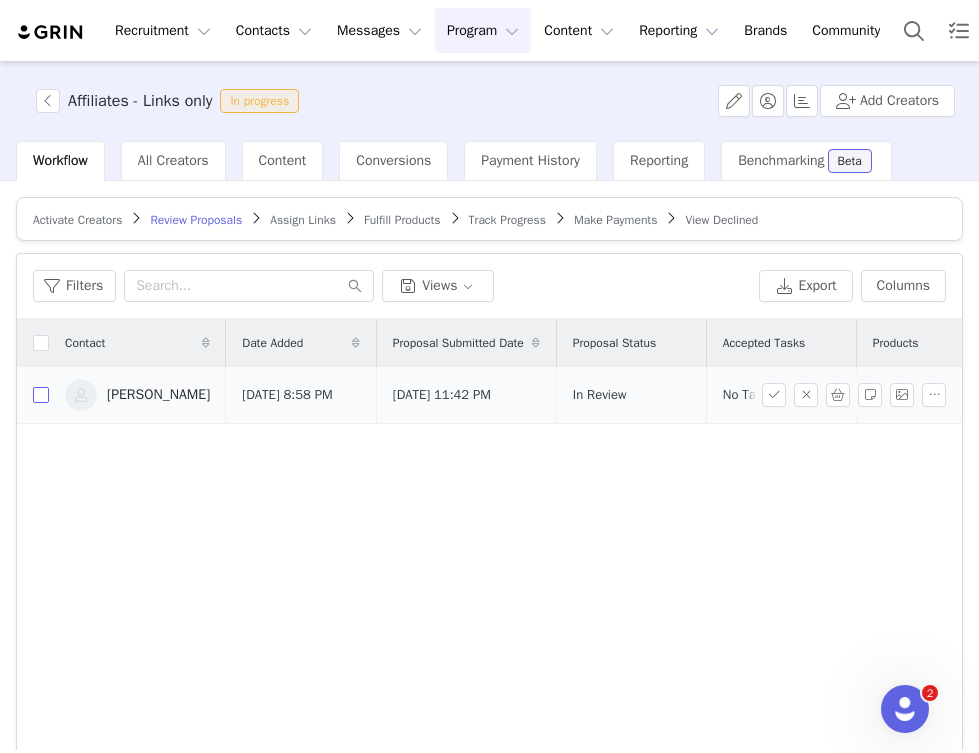 click at bounding box center [41, 395] 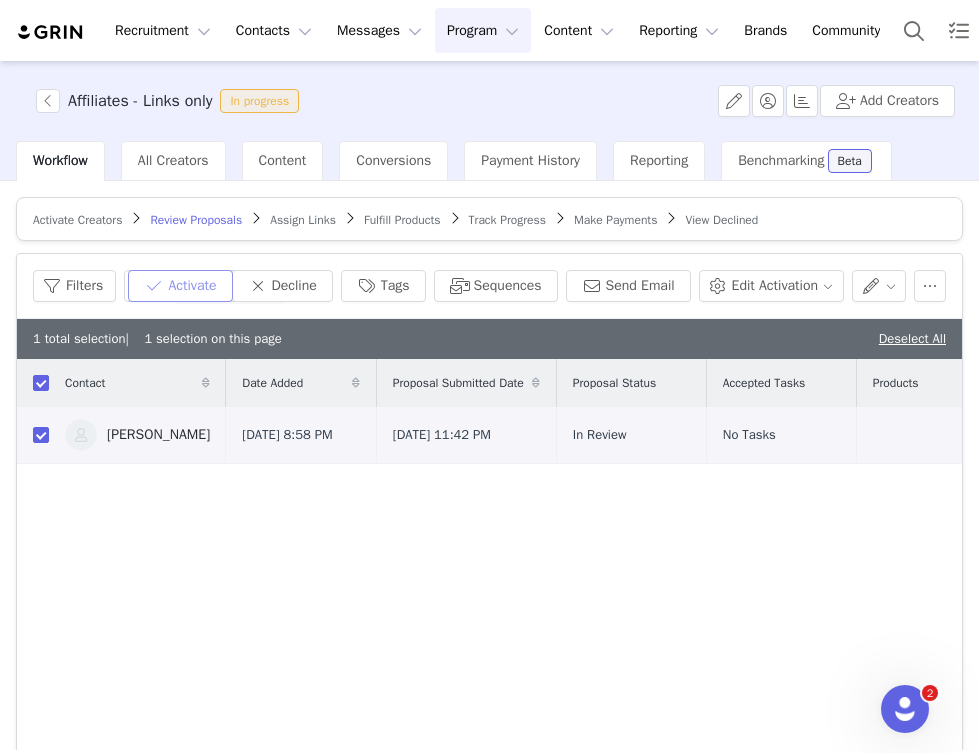 click on "Activate" at bounding box center (180, 286) 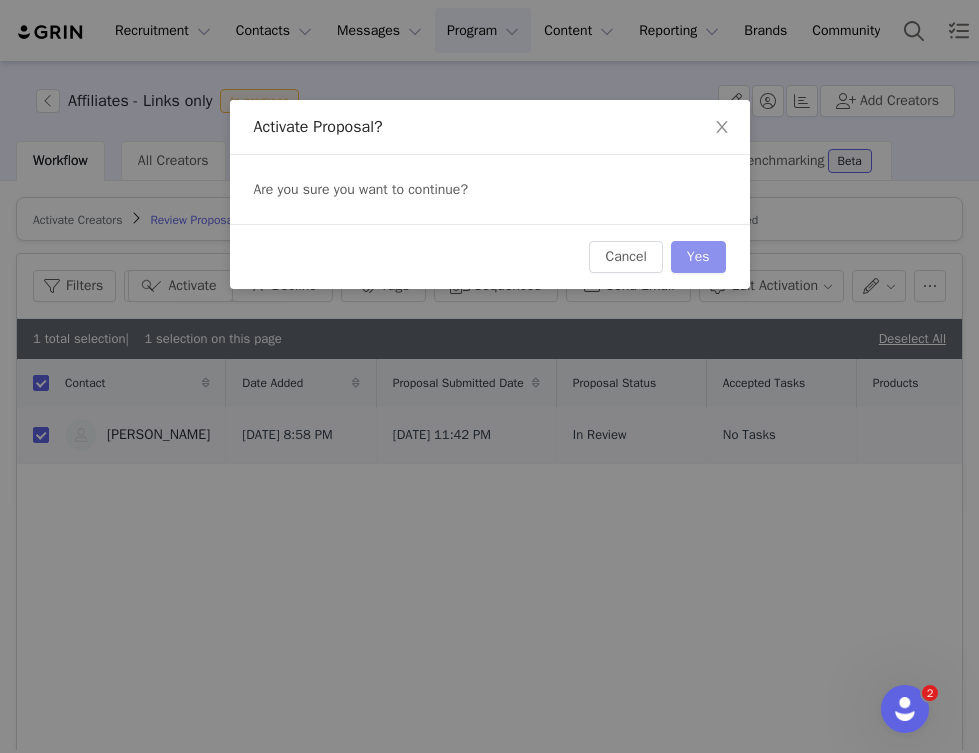 click on "Yes" at bounding box center (698, 257) 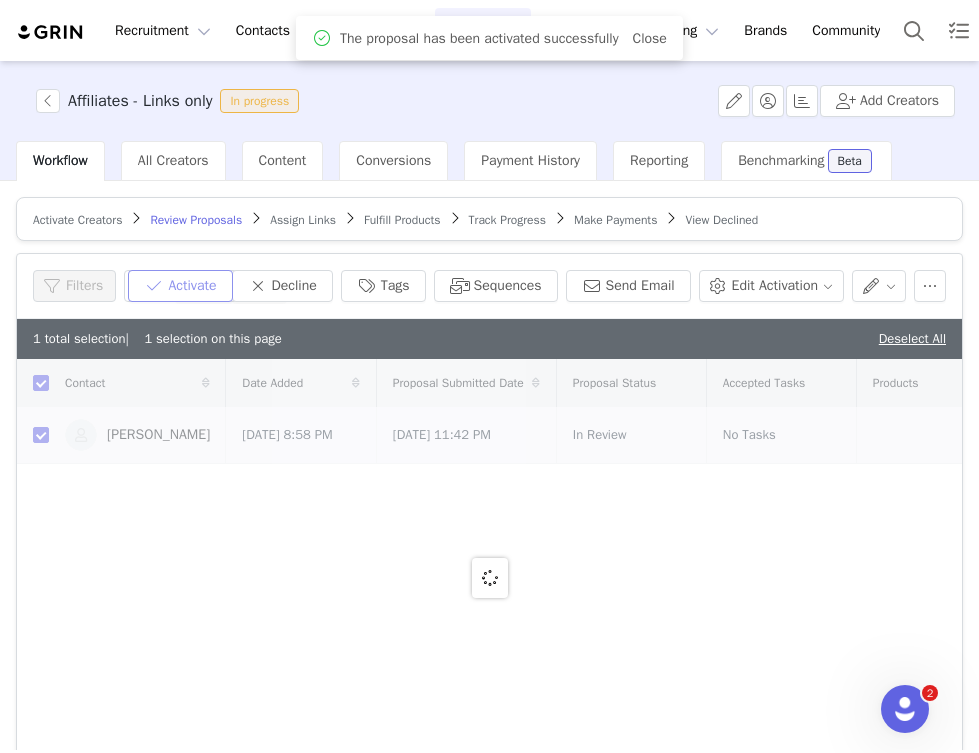 checkbox on "false" 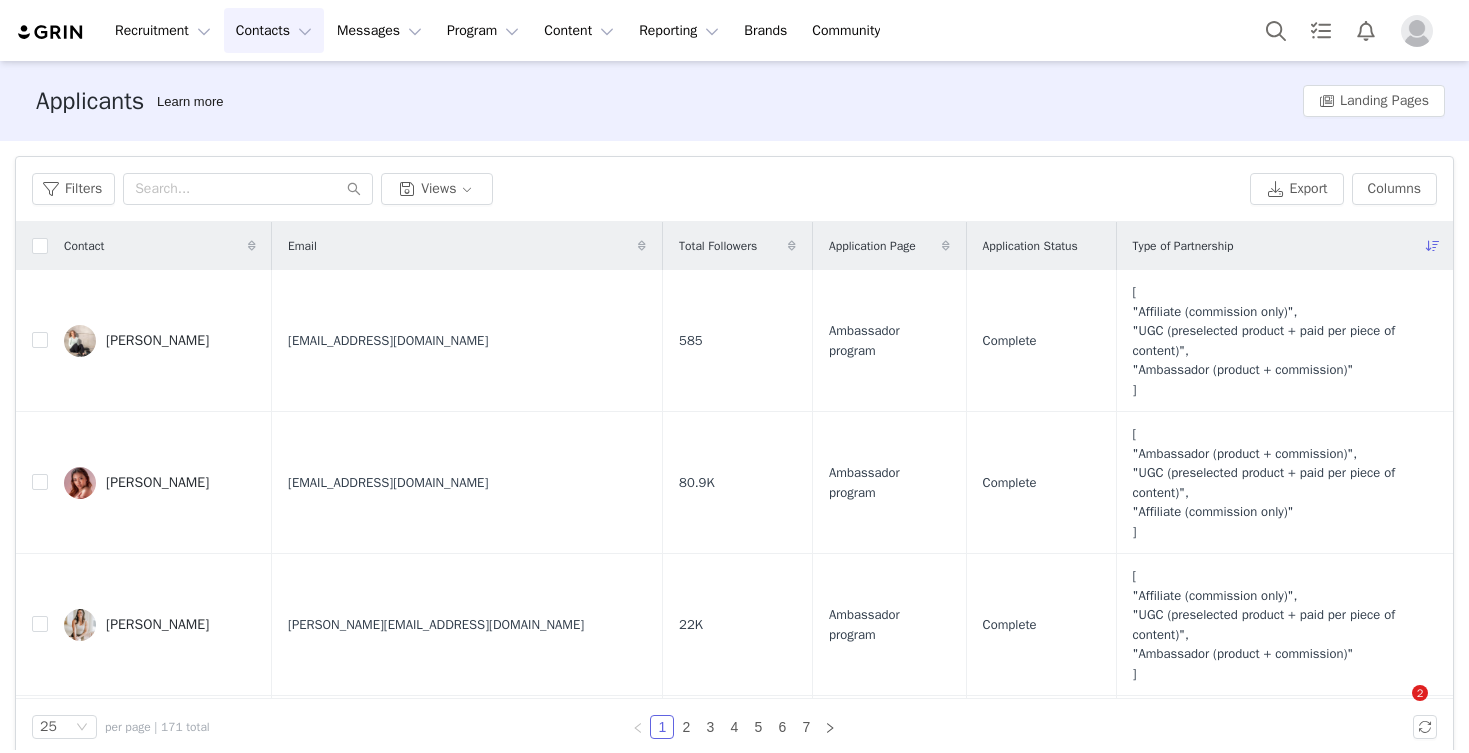 scroll, scrollTop: 0, scrollLeft: 0, axis: both 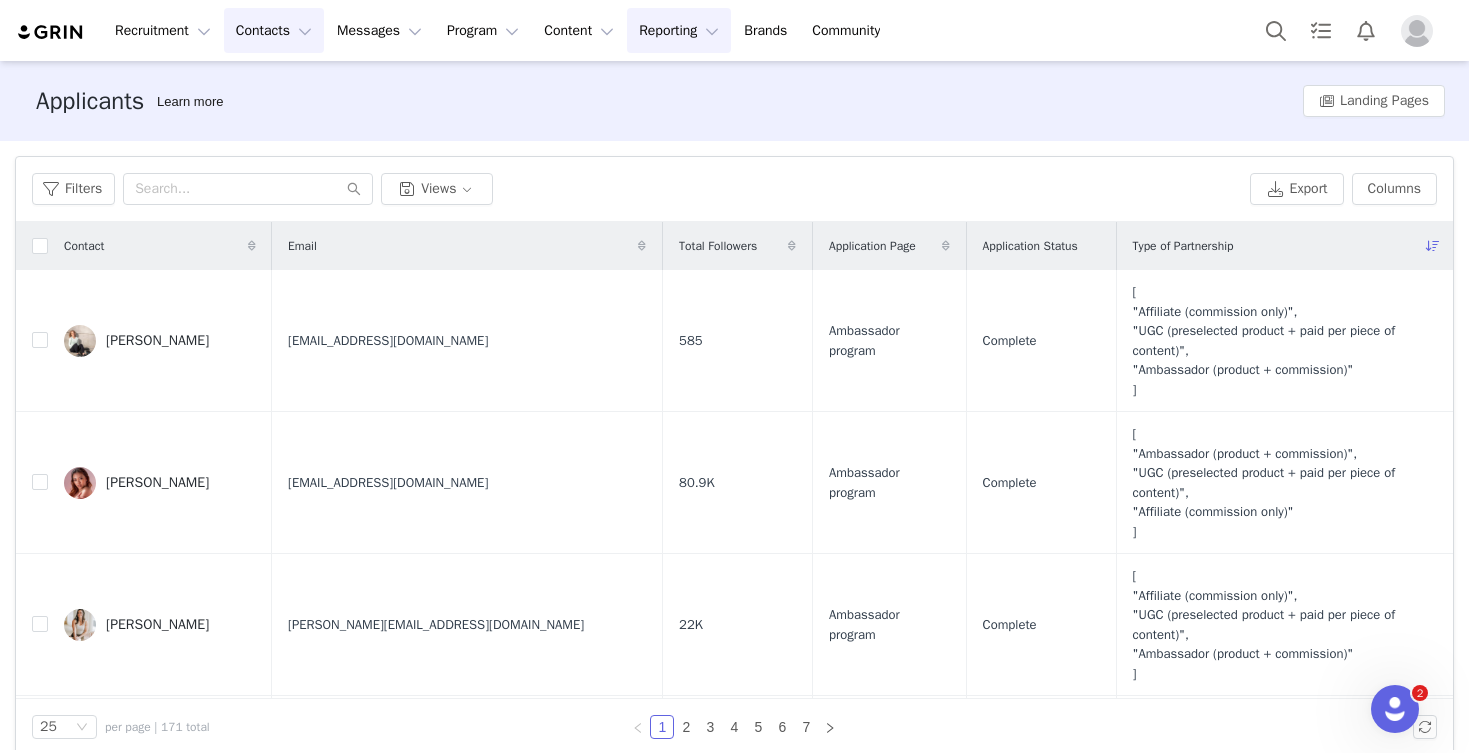 click on "Reporting Reporting" at bounding box center (679, 30) 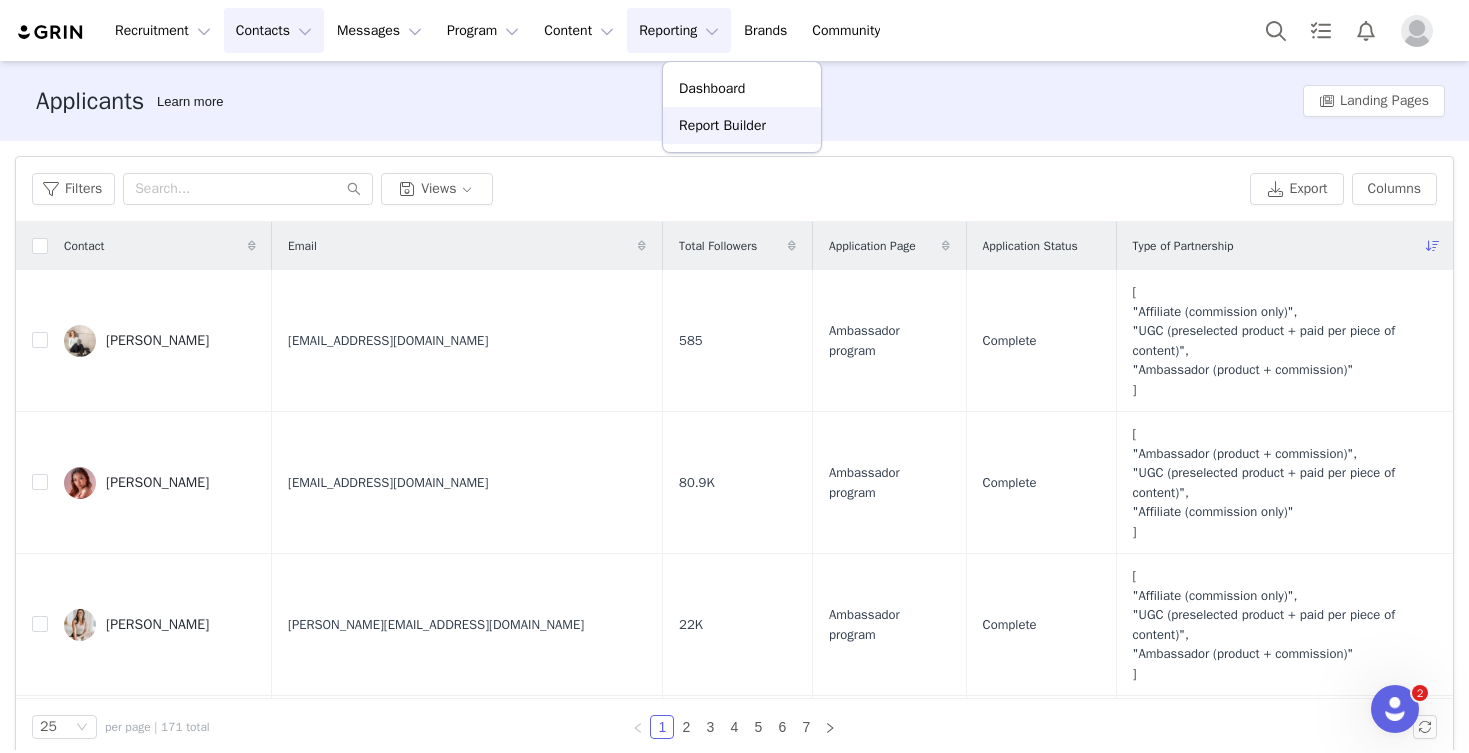 click on "Report Builder" at bounding box center [722, 125] 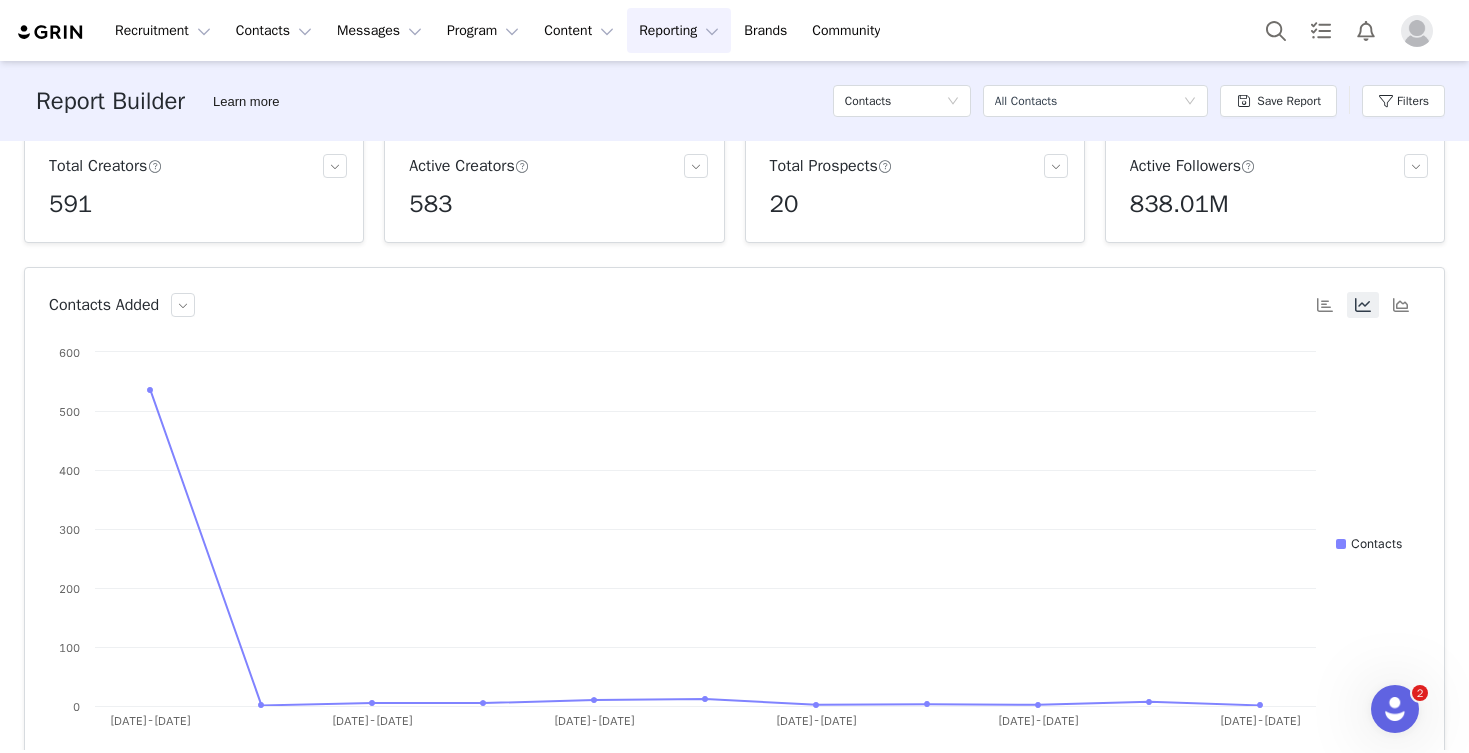 scroll, scrollTop: 50, scrollLeft: 0, axis: vertical 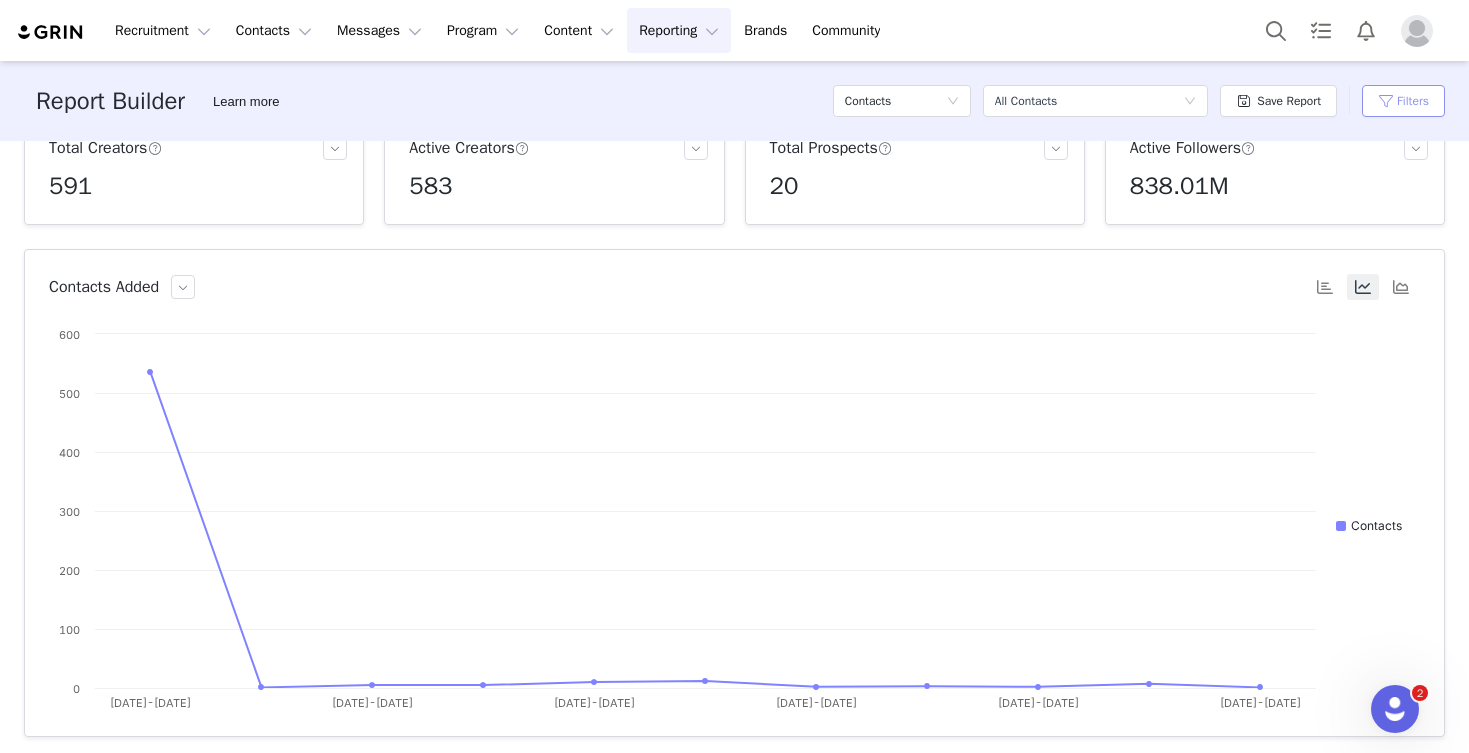 click on "Filters" at bounding box center (1403, 101) 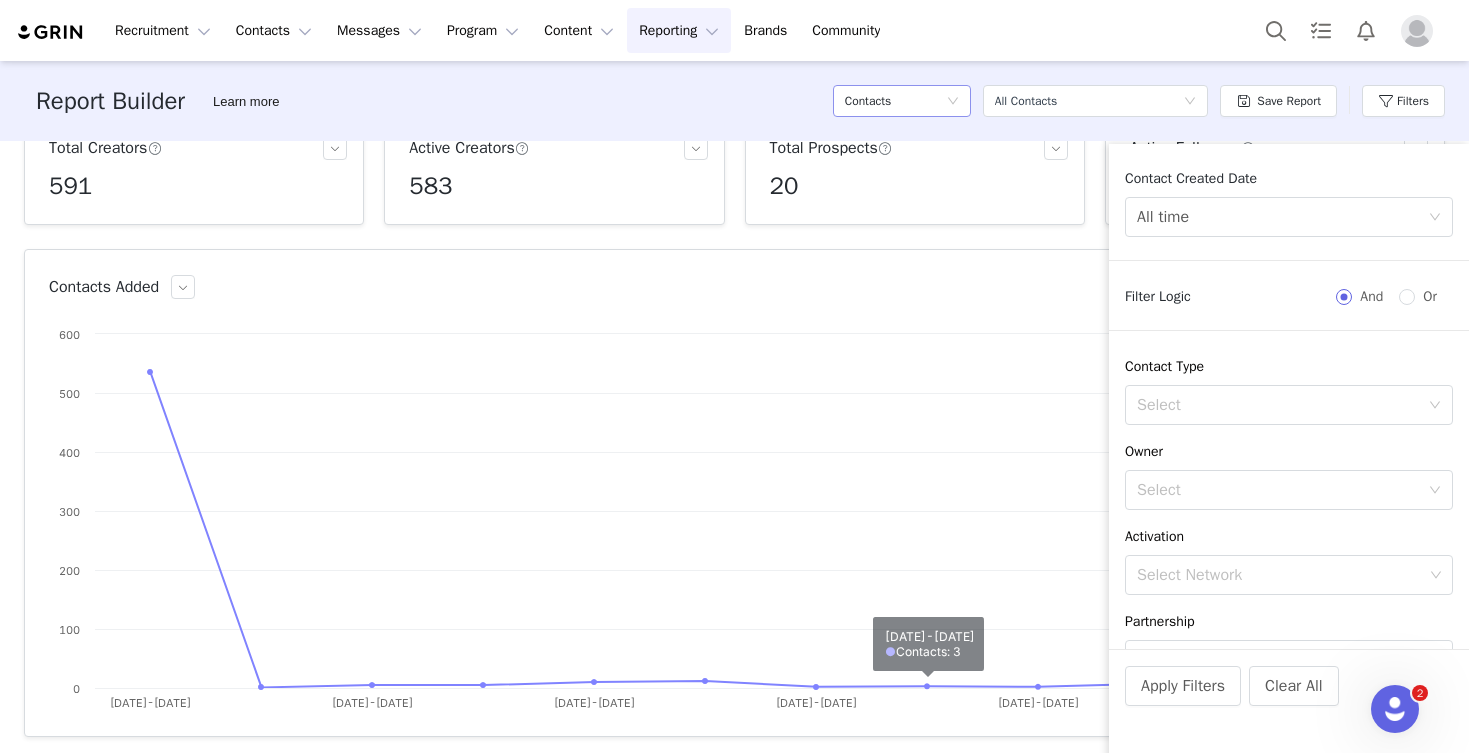 click on "Contacts" at bounding box center (868, 101) 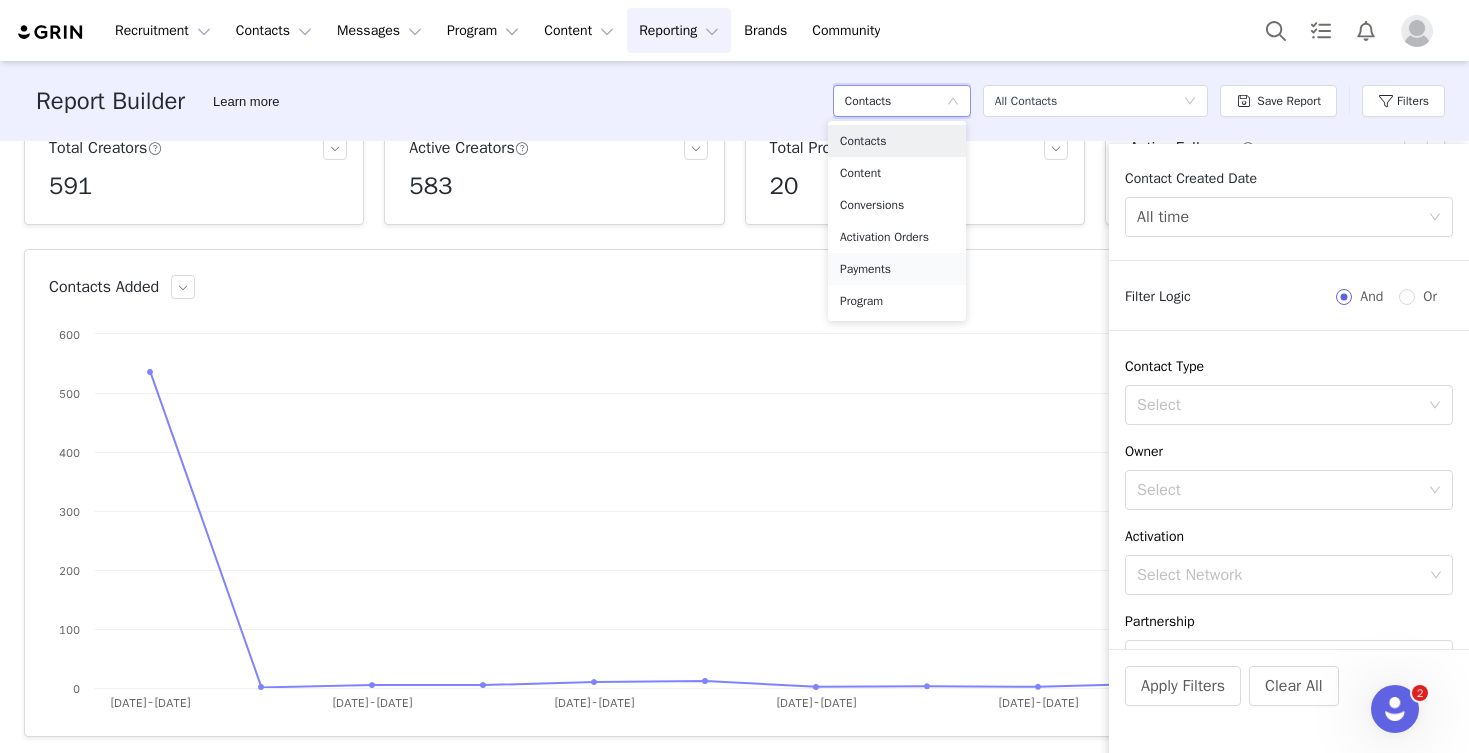 click on "Payments" at bounding box center (897, 269) 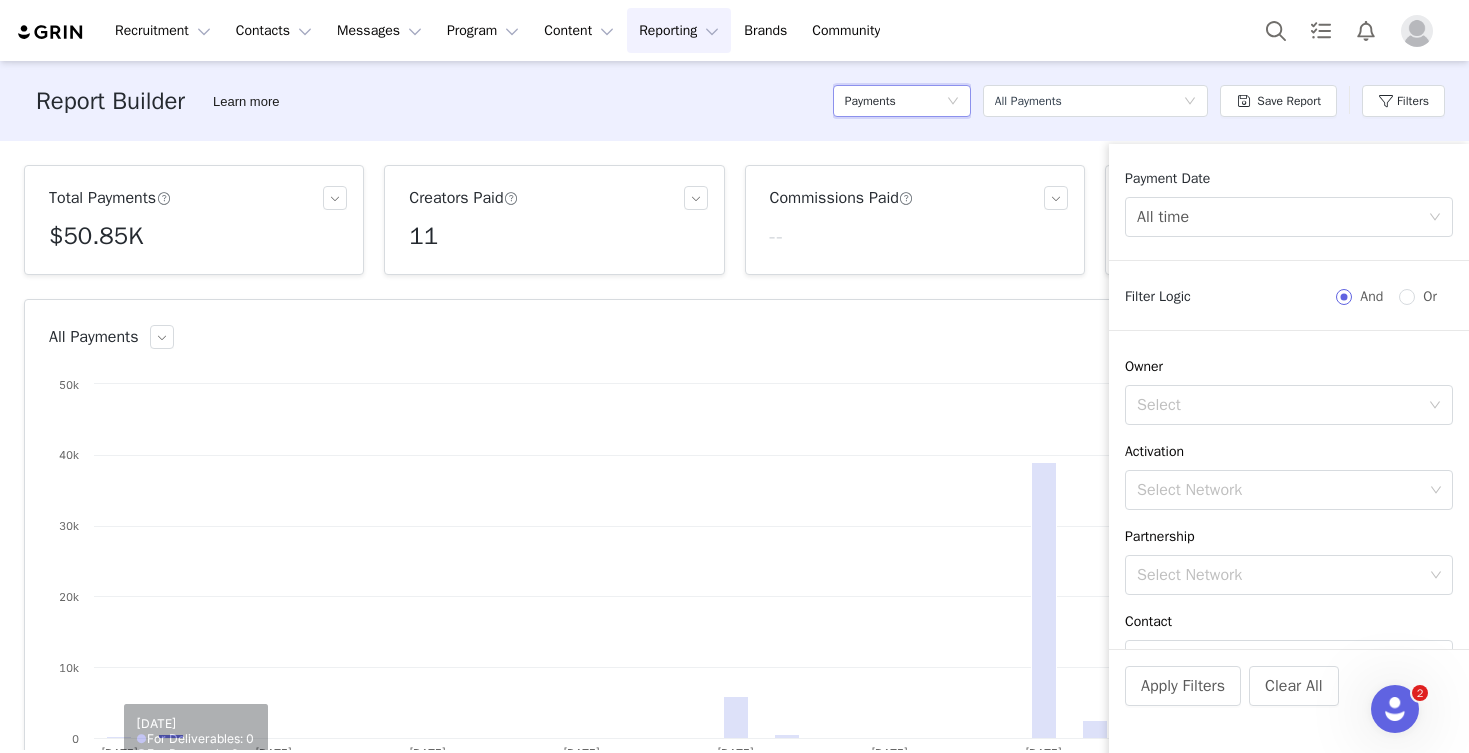 click on "$50.85K" at bounding box center [96, 236] 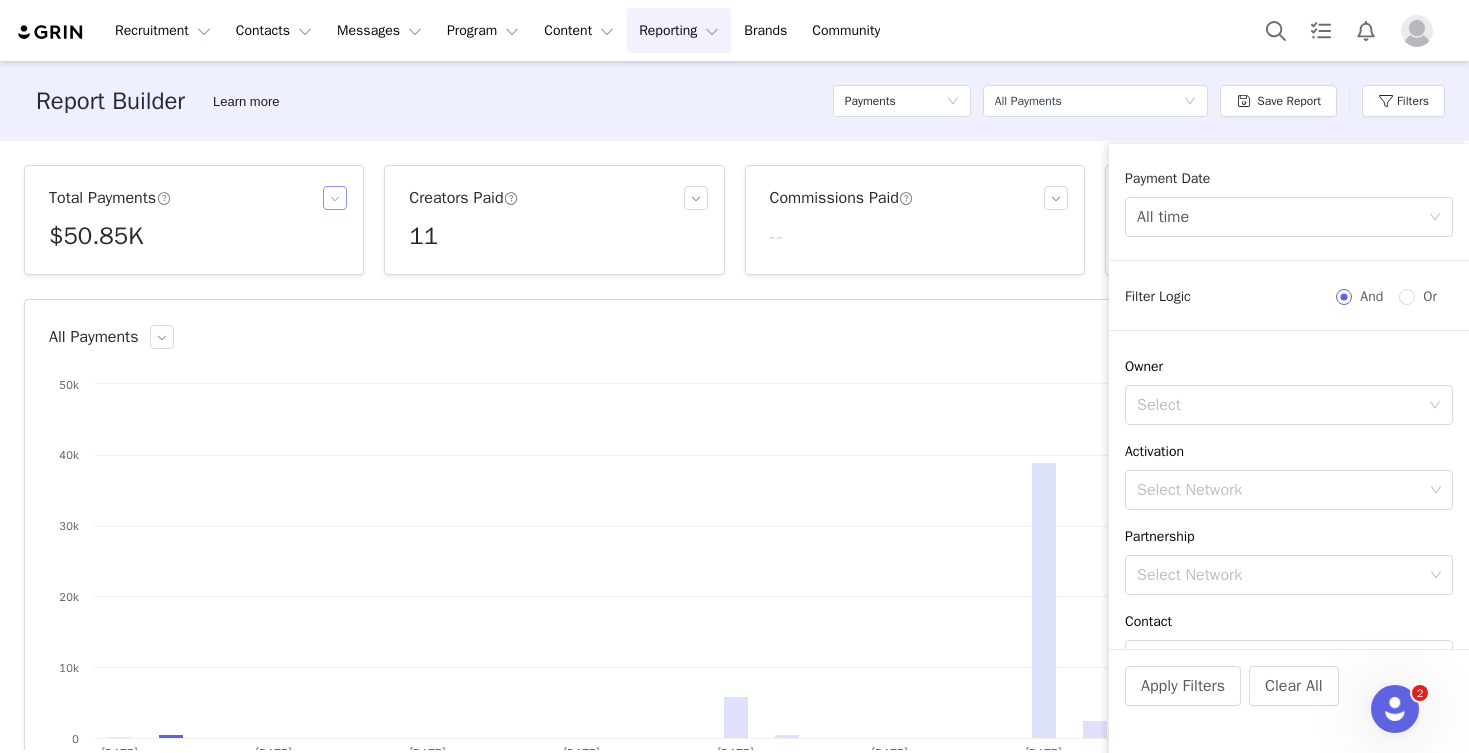 click at bounding box center (335, 198) 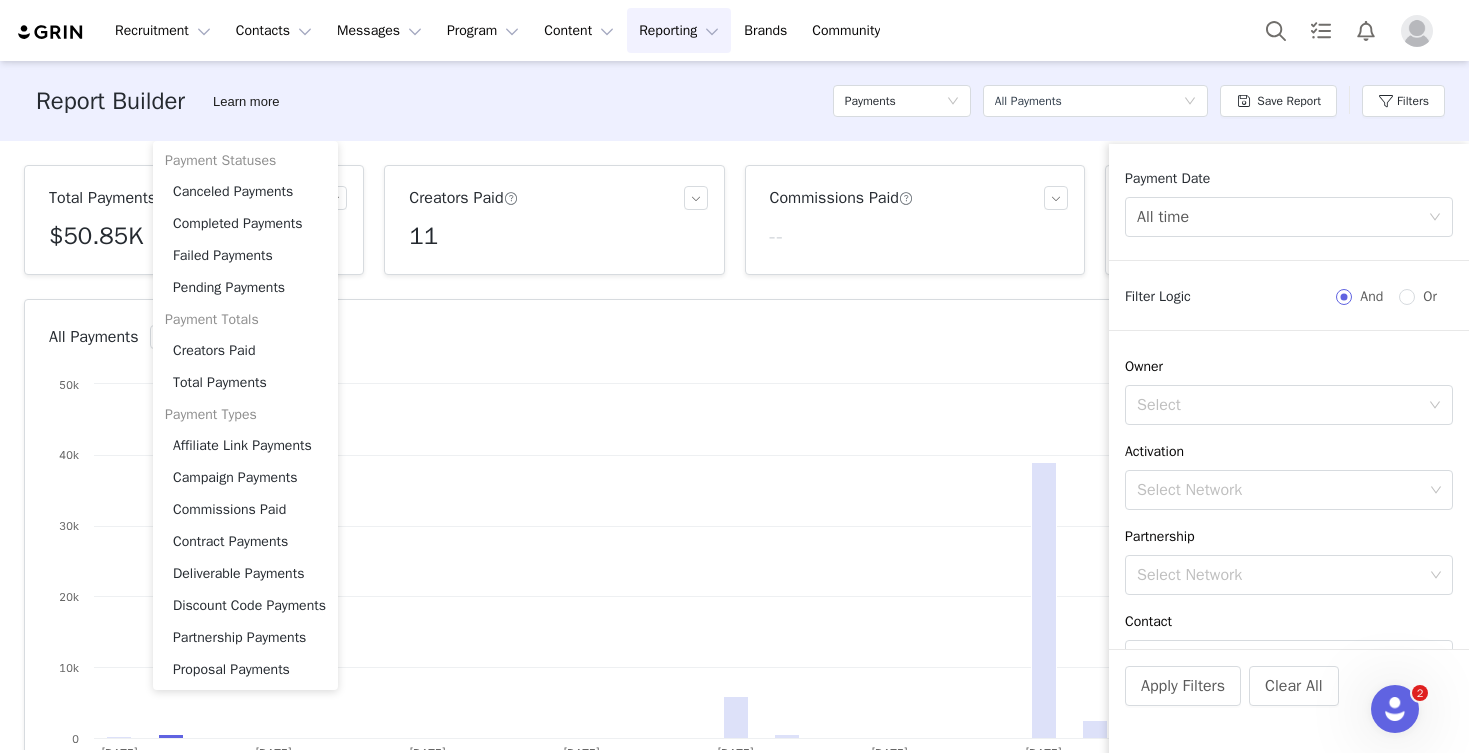 click on "Total Payments        $50.85K  Creators Paid        11  Commissions Paid        --  Contract Payments        $50.85K All Payments     Created with Highcharts 9.3.3 Chart title For Conversions For Deliverables For Proposals Jun 19th Jun 22nd Jun 25th Jun 28th Jul 1st Jul 4th Jul 7th Jul 10th 0 10k 20k 30k 40k 50k Jun 22nd ​ ●   For Deliverables: 0 ​ ●   For Proposals: 0 ​  Payments      Export     Columns  Contact   Amount   Date   Status   Commission Payment Amount   Contract Payment Amount   Brian Jones  $2.00 Jun 19, 2025 2:29 PM Completed $0.00 $2.00  Brian Jones  $350.00 Jun 19, 2025 2:29 PM Completed $0.00 $350.00  Ashley Waldorf  $500.00 Jun 20, 2025 4:26 PM Completed $0.00 $500.00  Helen Leland  $6,000.00 Jul 1, 2025 1:33 PM Completed $0.00 $6,000.00  Serena Scanzillo  $503.00 Jul 2, 2025 10:49 AM Completed $0.00 $503.00  Kathryn Lauren  $3,500.00 Jul 7, 2025 9:22 AM Completed $0.00 $3,500.00  Meredith Masony  $15,000.00 Jul 7, 2025 9:22 AM Completed $0.00 $15,000.00  Rich Froning  Completed" at bounding box center [734, 445] 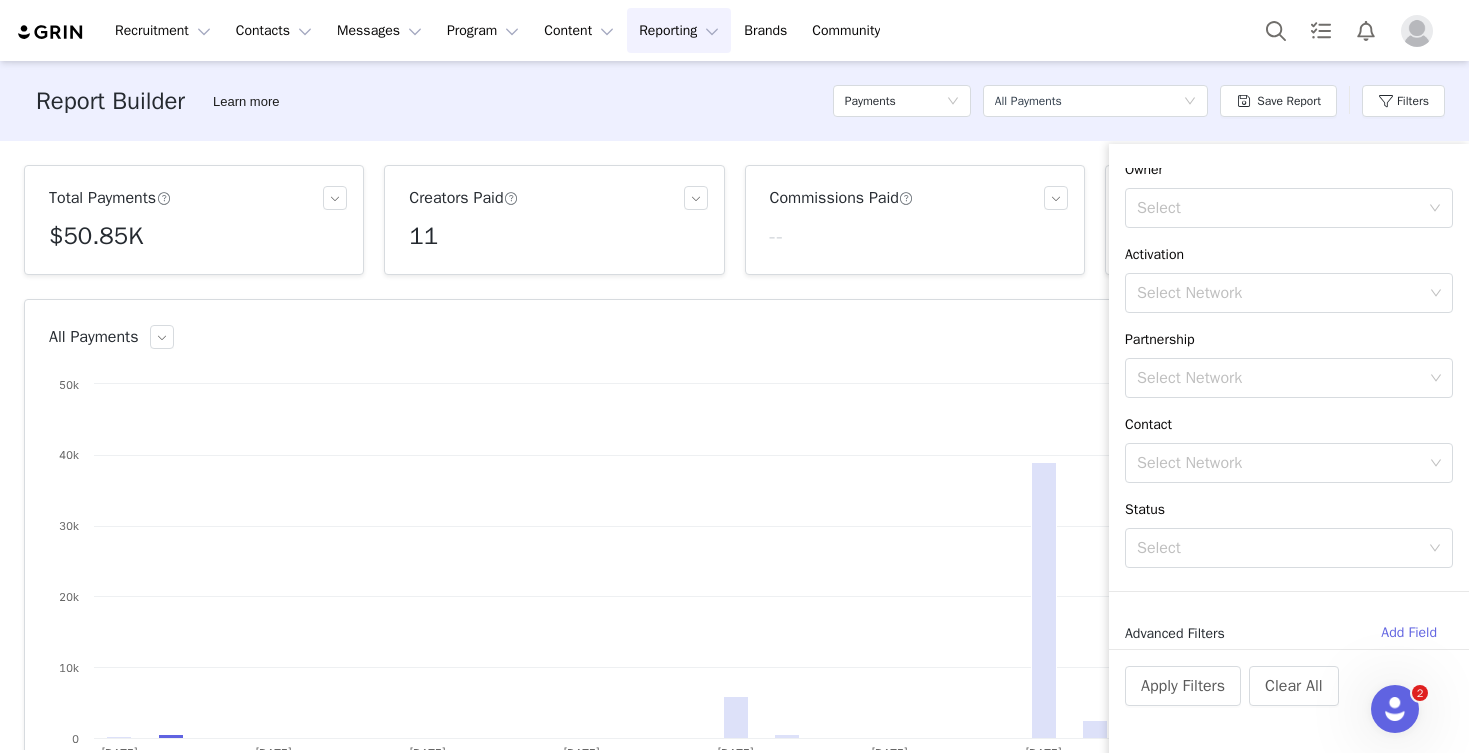 scroll, scrollTop: 0, scrollLeft: 0, axis: both 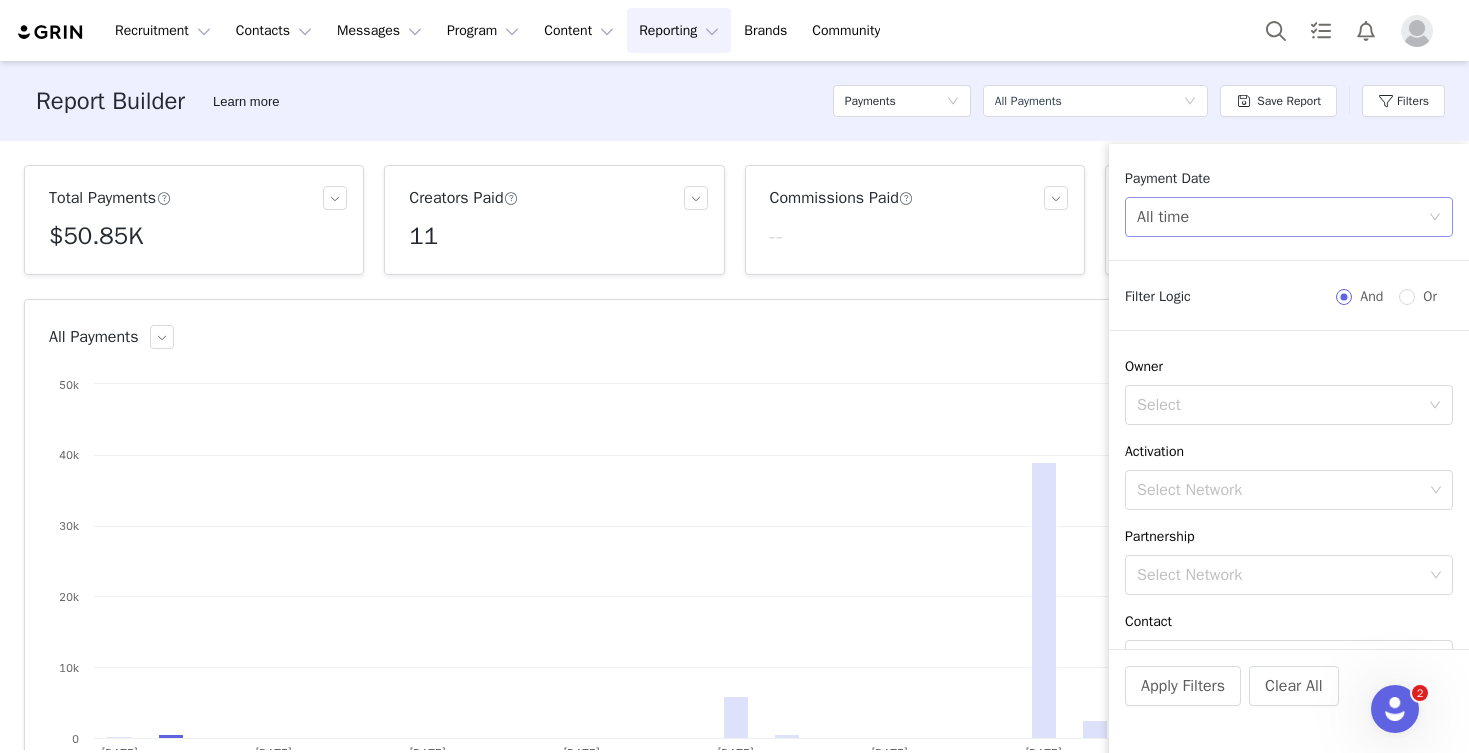 click on "All time" at bounding box center (1282, 217) 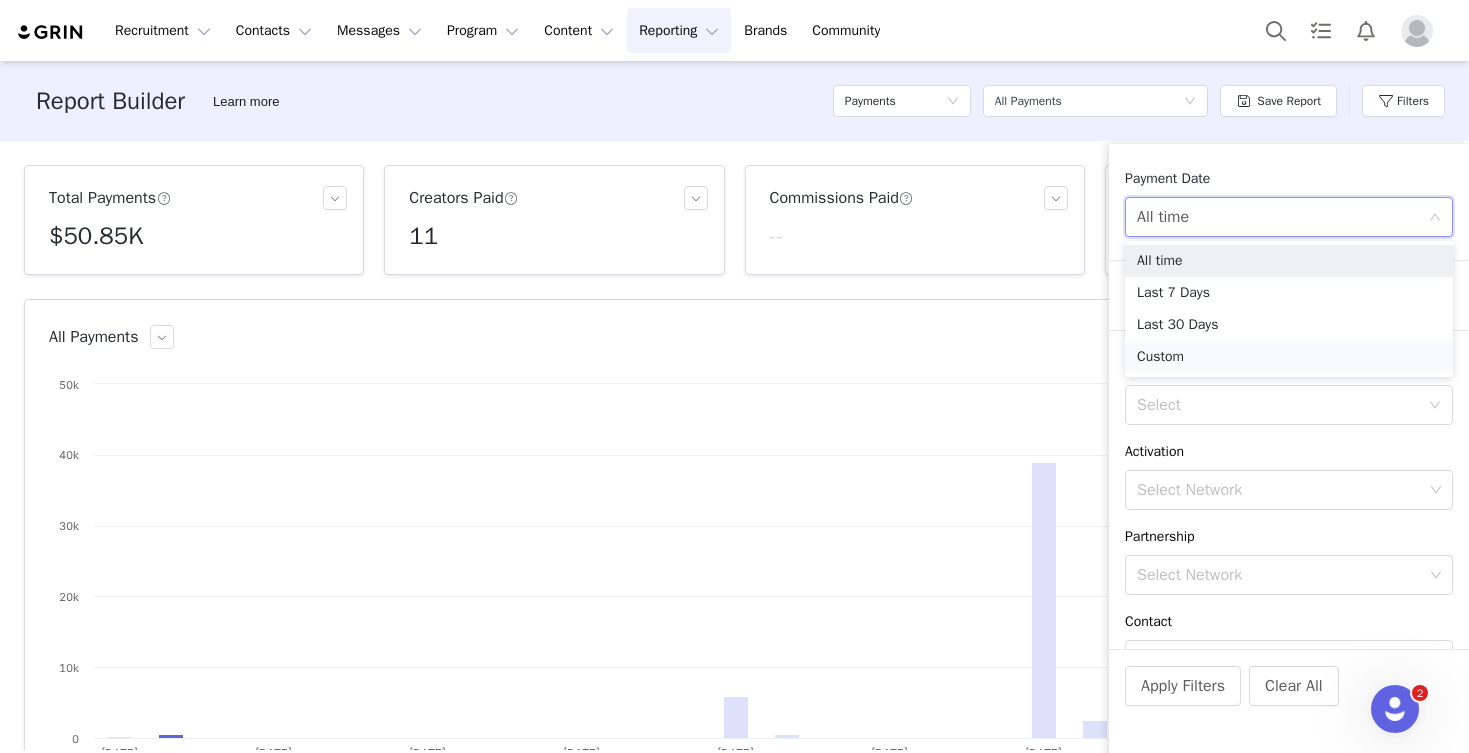 click on "Custom" at bounding box center [1289, 357] 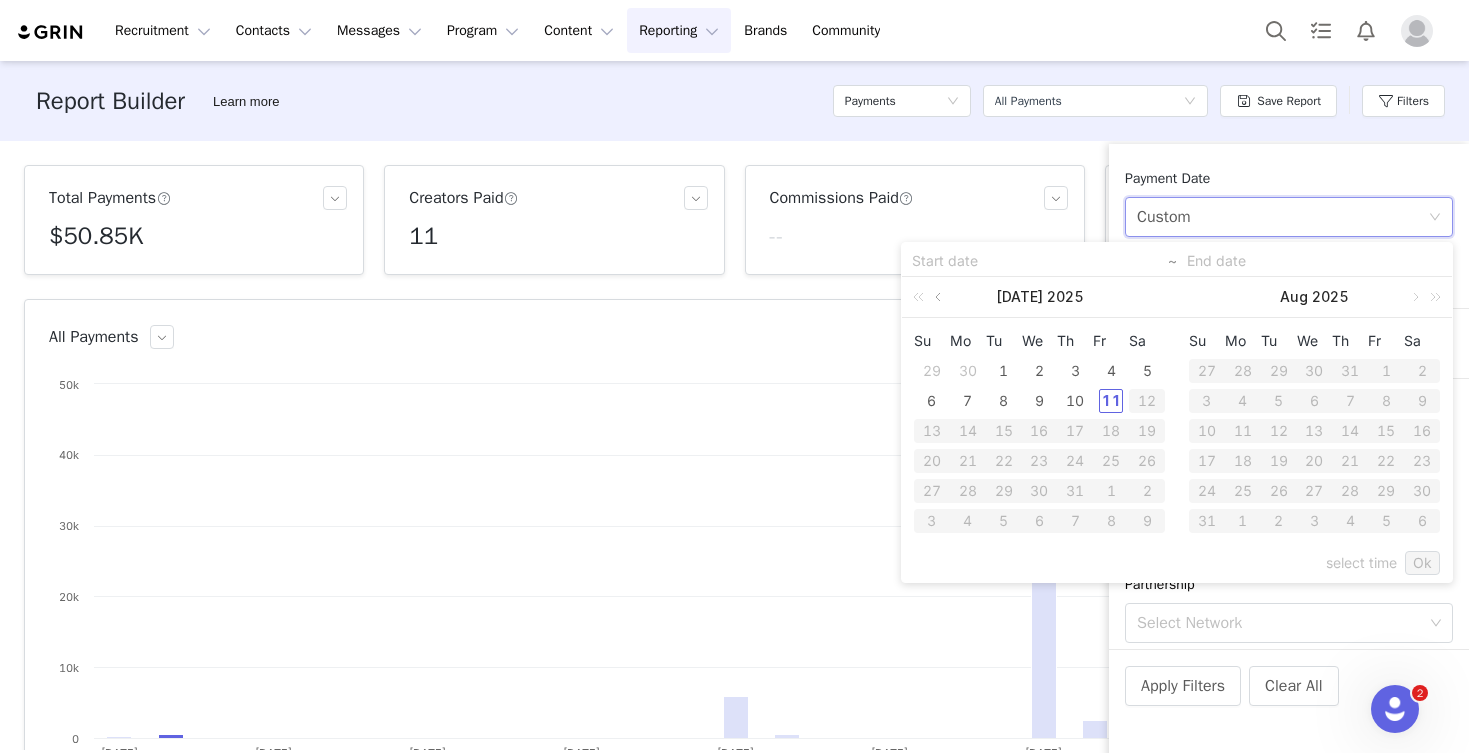 click at bounding box center (940, 297) 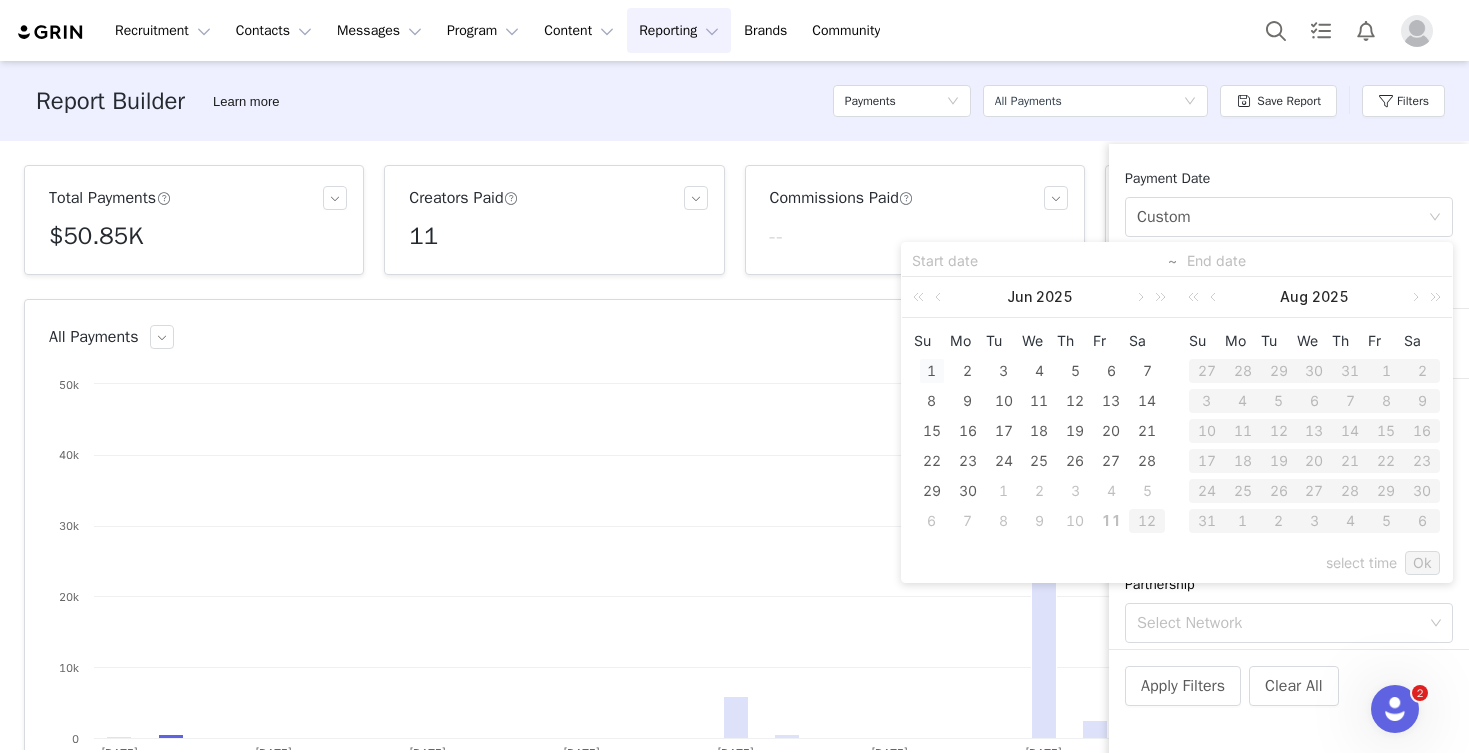 click on "1" at bounding box center (932, 371) 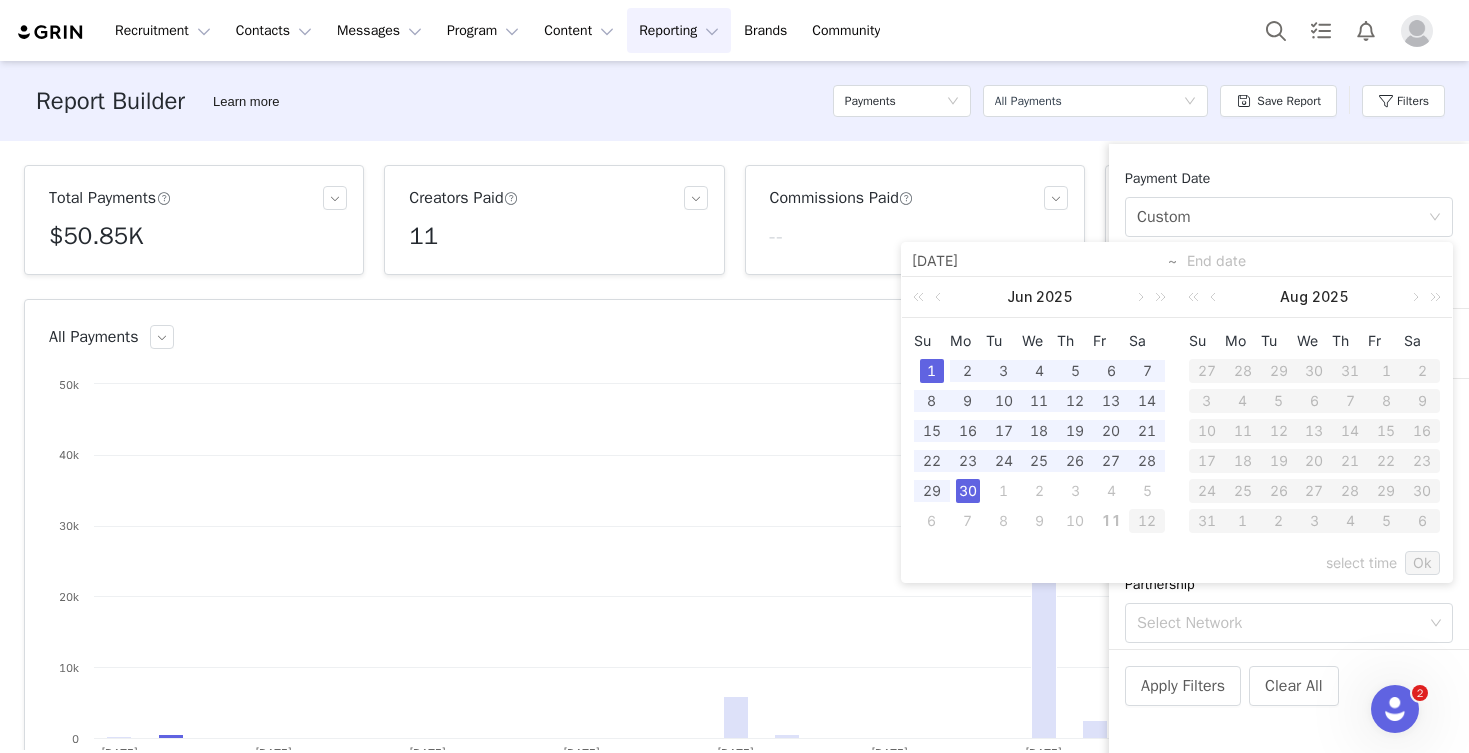 click on "30" at bounding box center (968, 491) 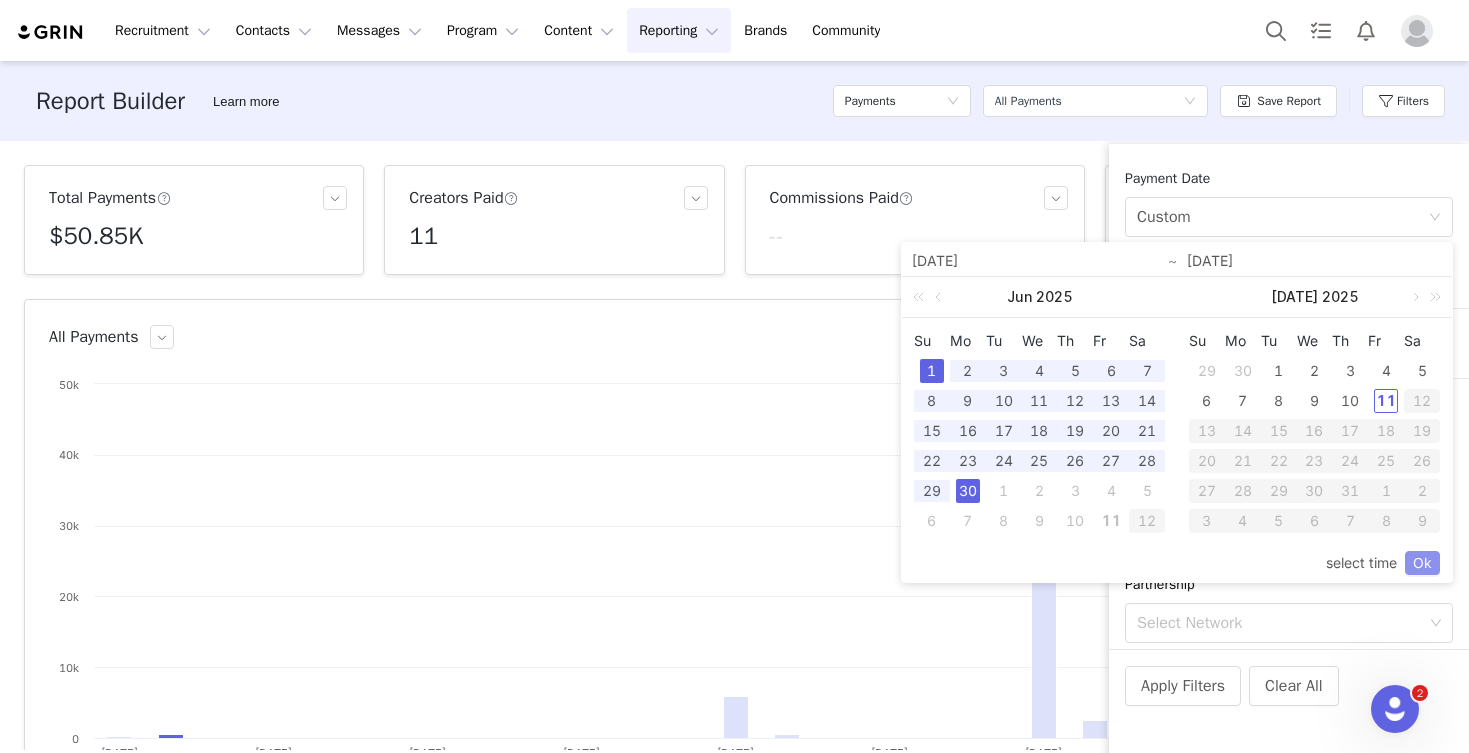 click on "Ok" at bounding box center (1422, 563) 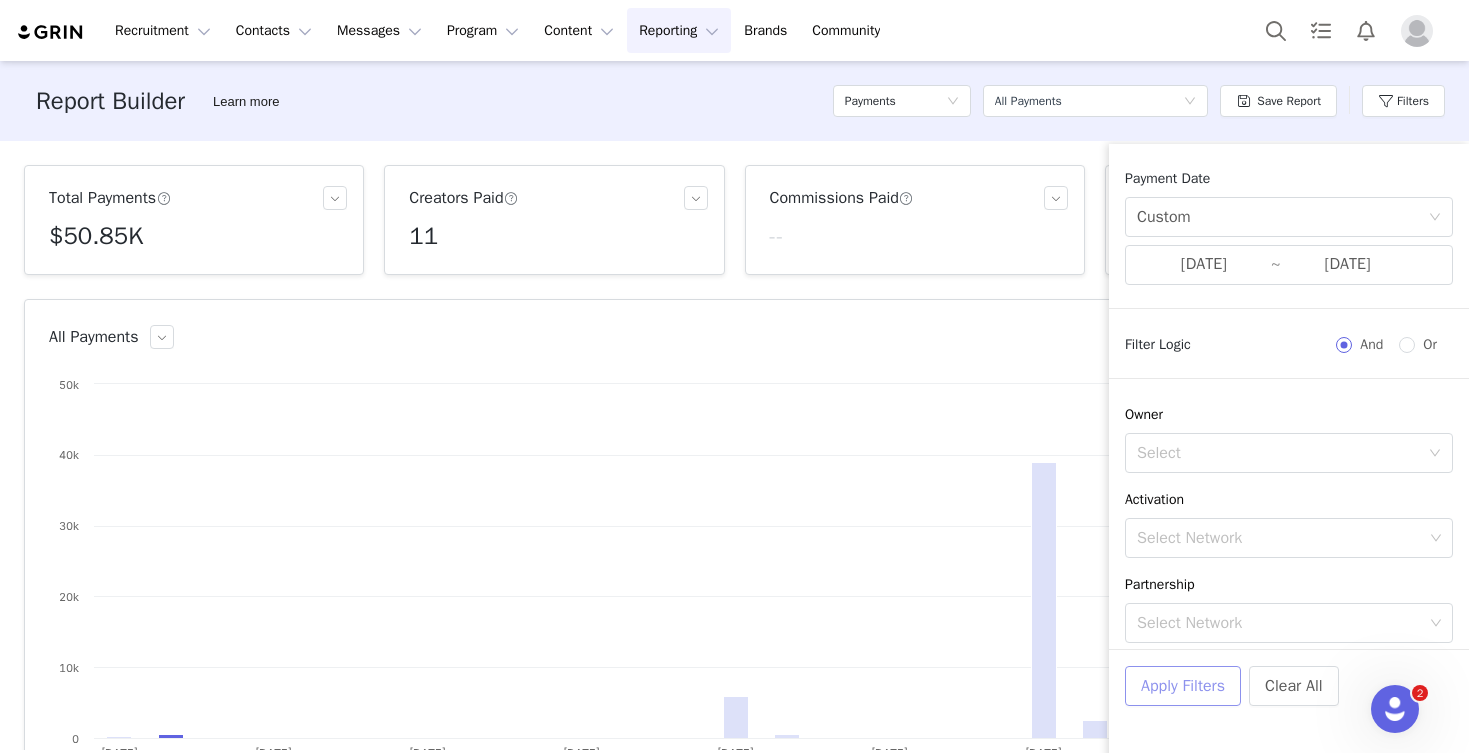 click on "Apply Filters" at bounding box center (1183, 686) 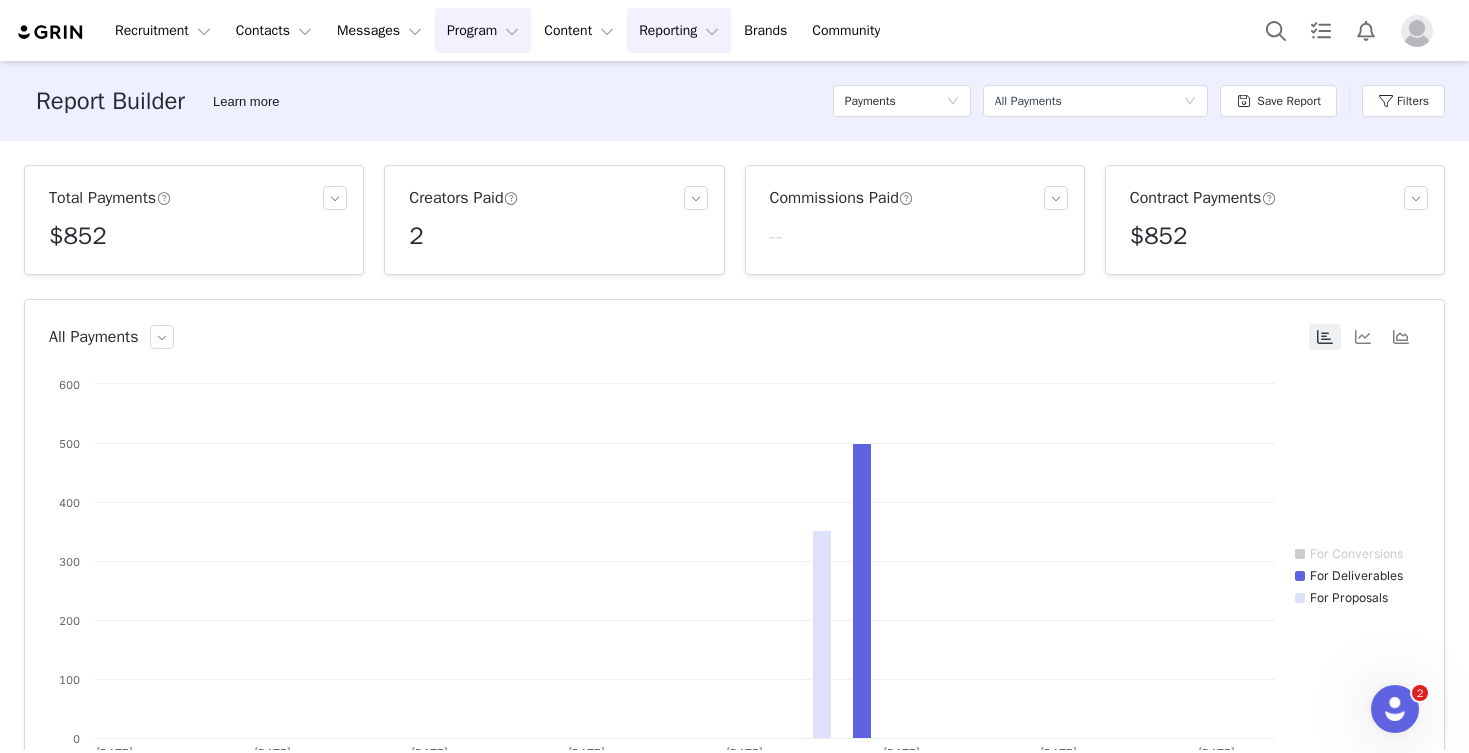 click on "Program Program" at bounding box center [483, 30] 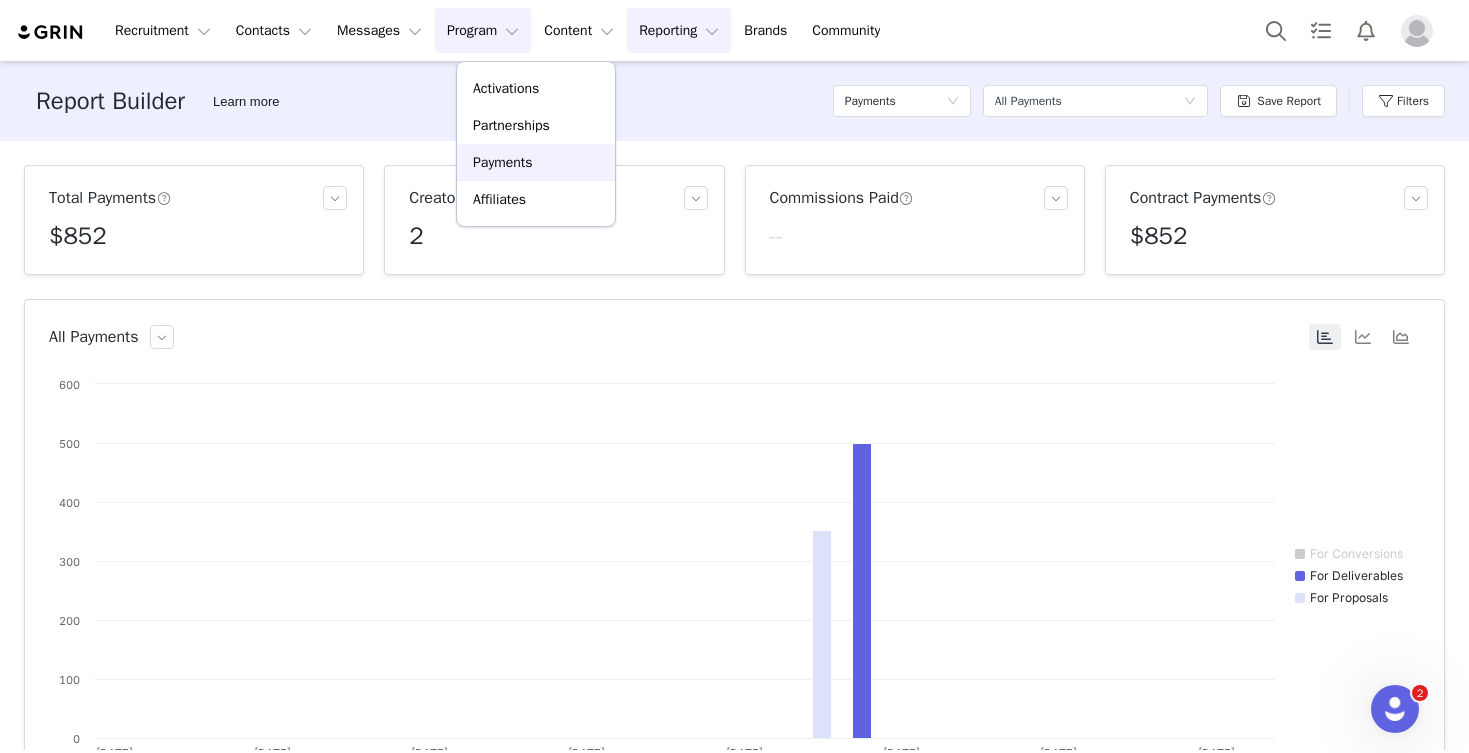 click on "Payments" at bounding box center (503, 162) 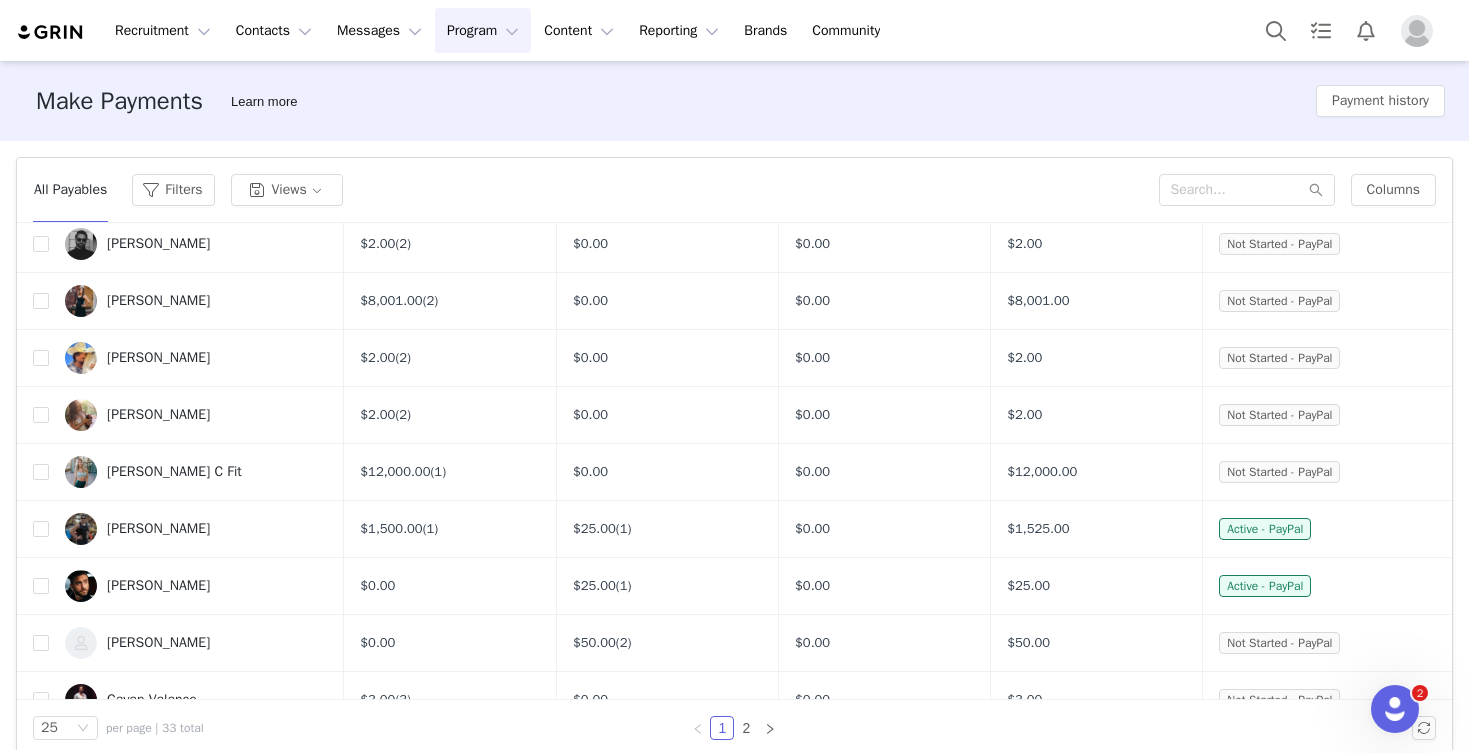scroll, scrollTop: 996, scrollLeft: 0, axis: vertical 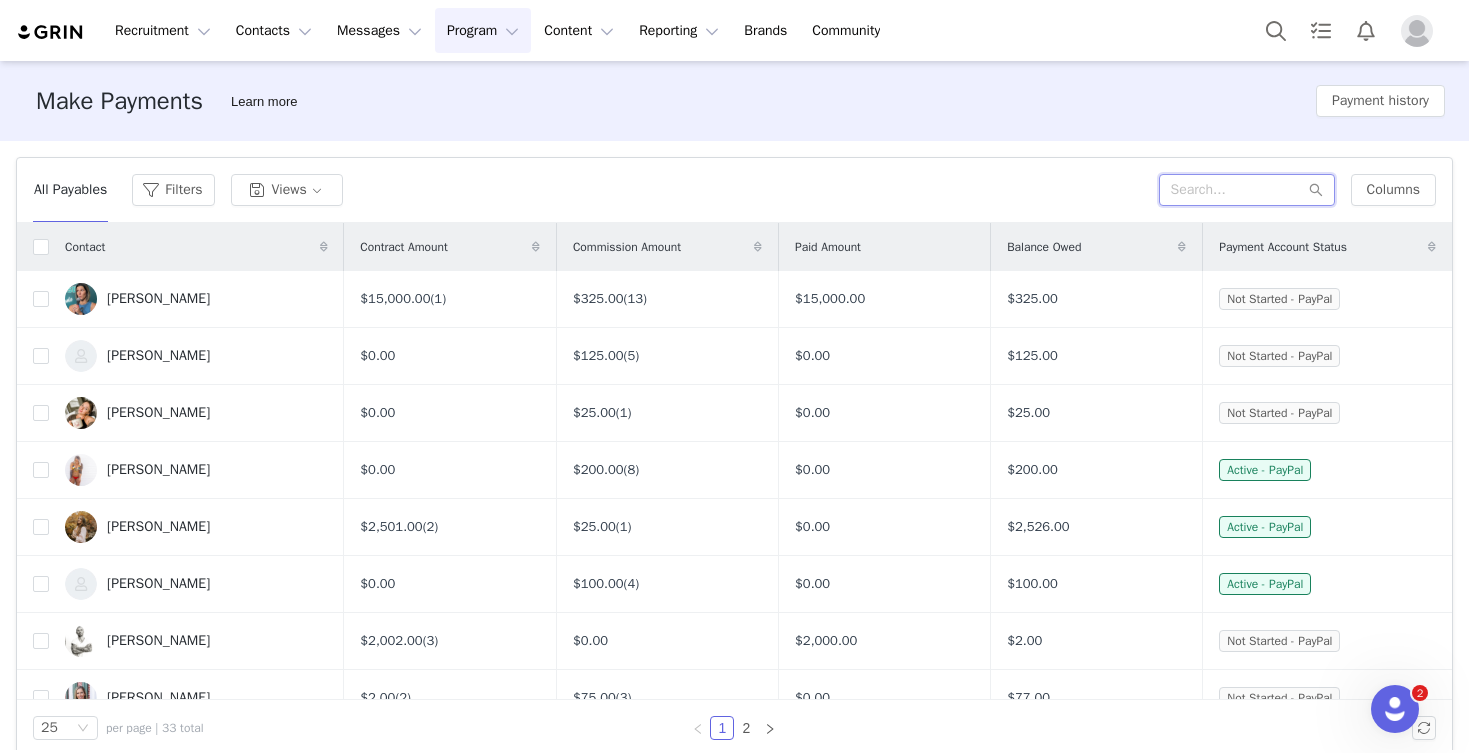 click at bounding box center (1247, 190) 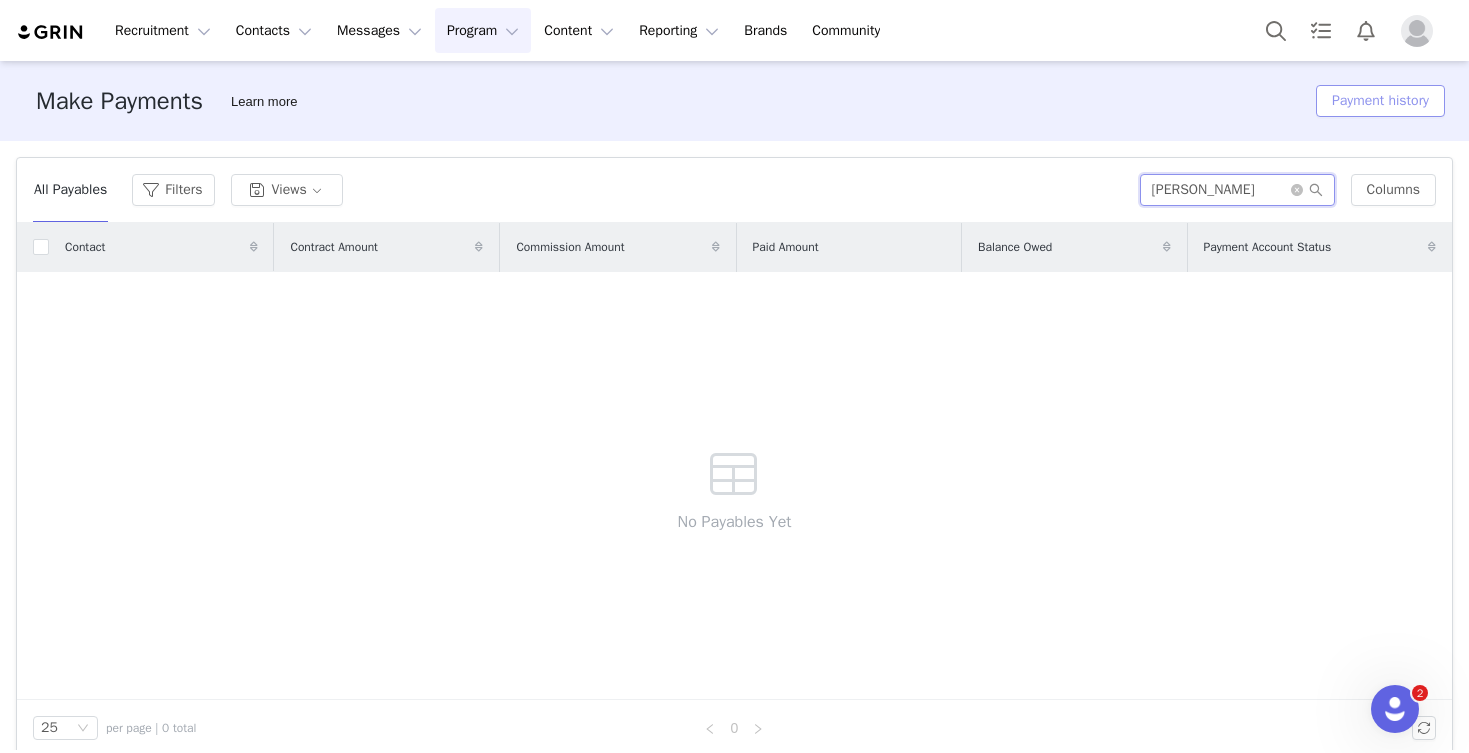 type on "helen" 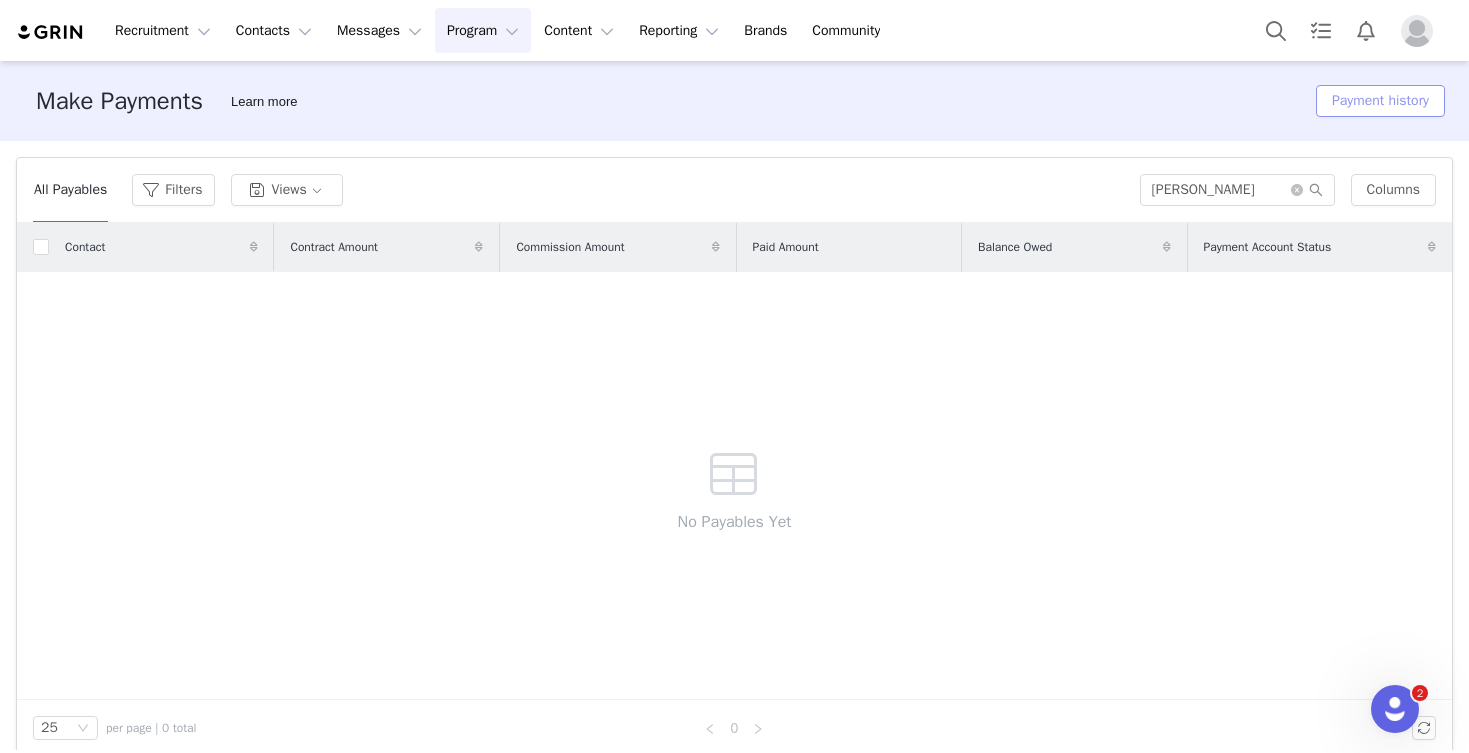click on "Payment history" at bounding box center (1380, 101) 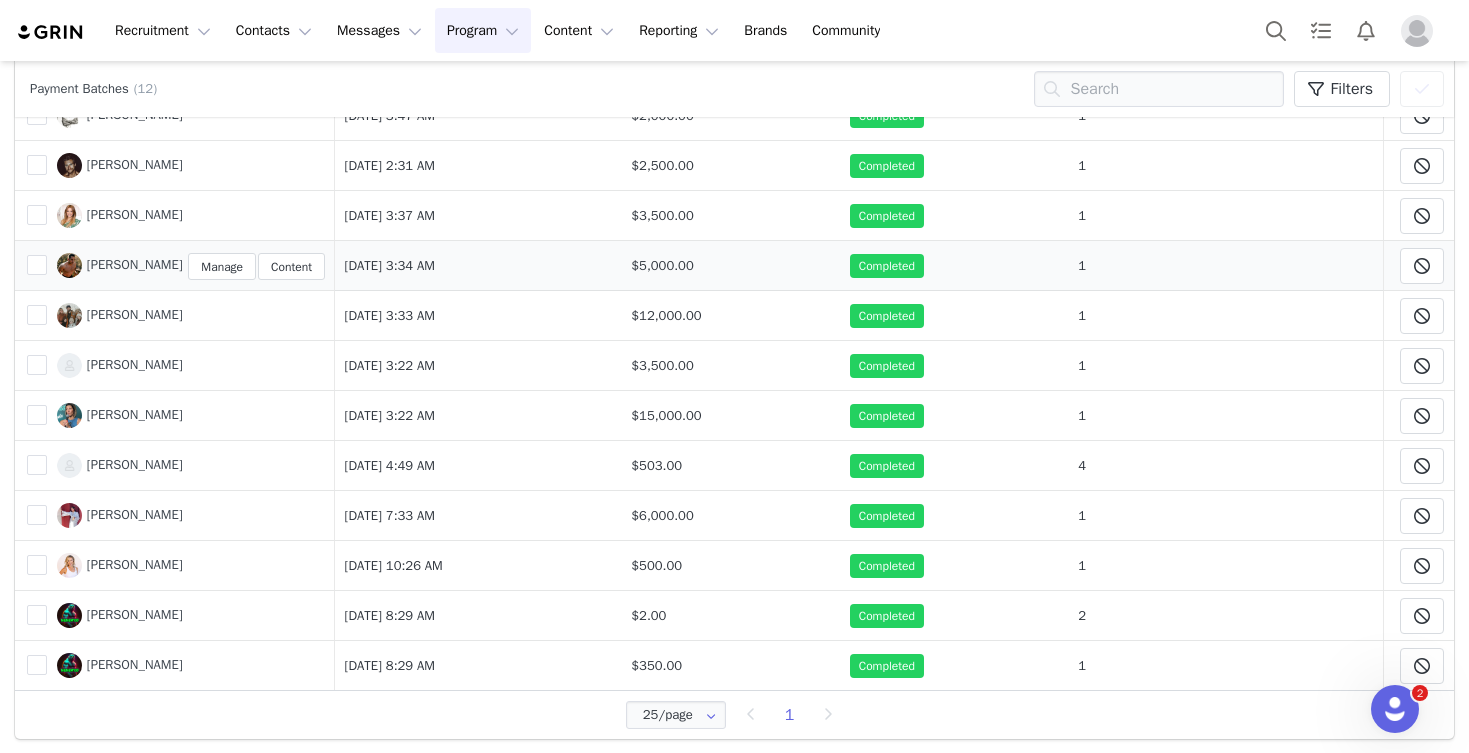 scroll, scrollTop: 155, scrollLeft: 0, axis: vertical 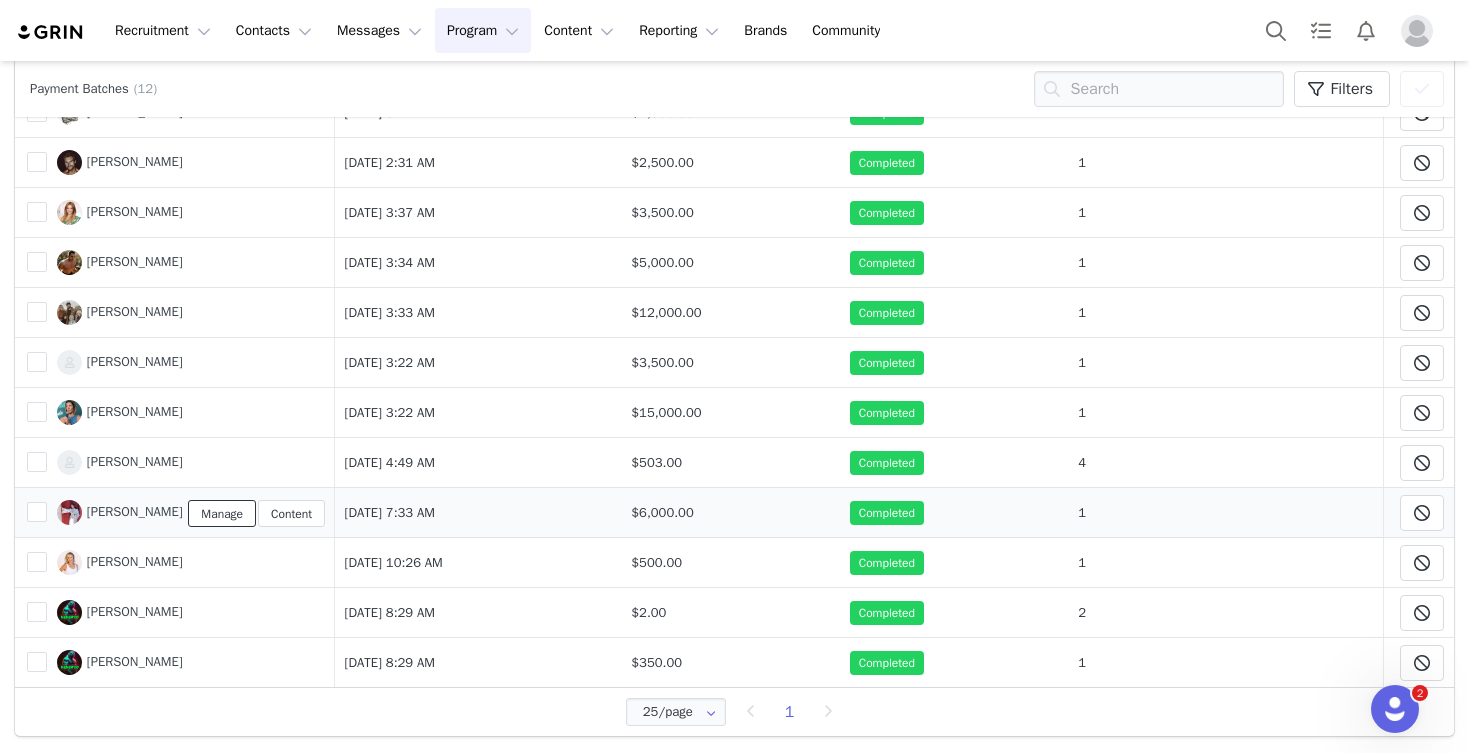 click on "Manage" at bounding box center (222, 513) 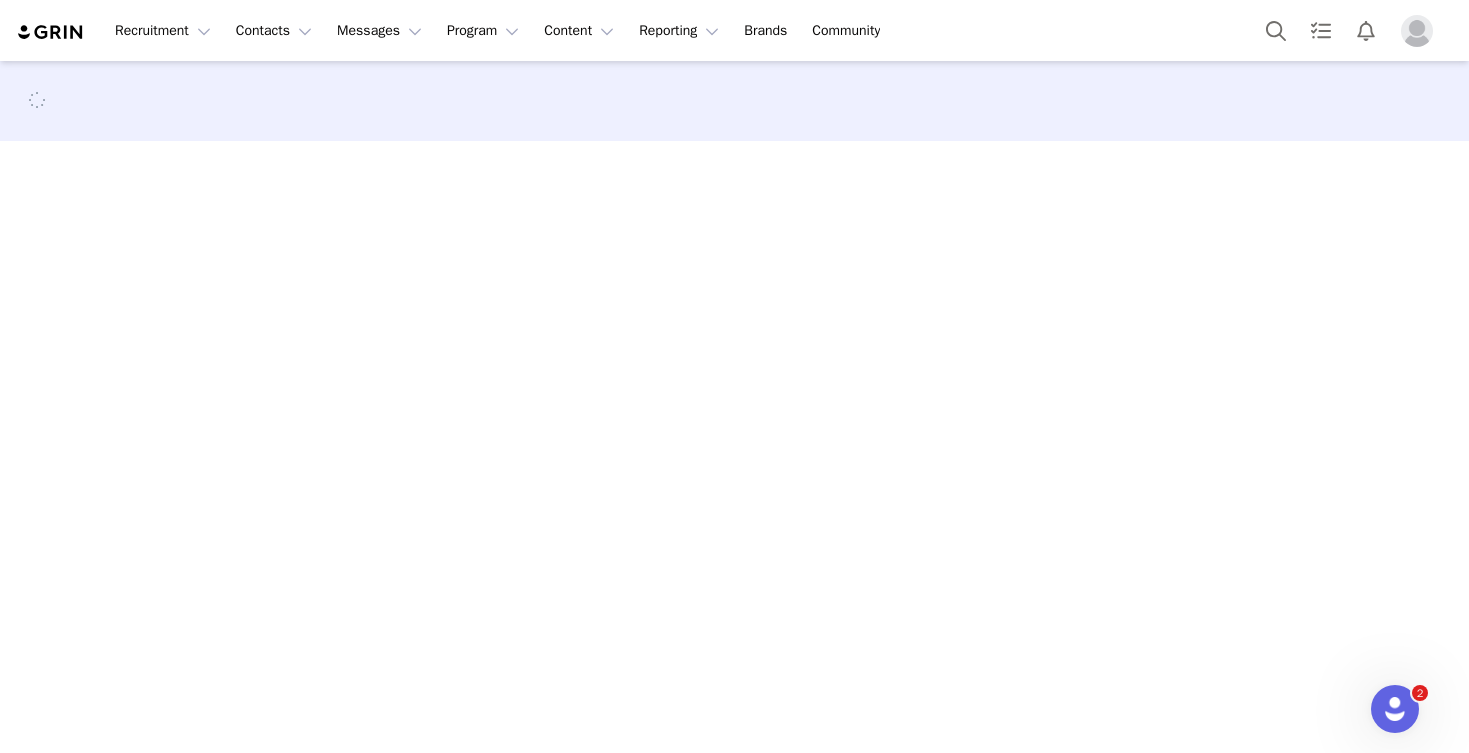 scroll, scrollTop: 0, scrollLeft: 0, axis: both 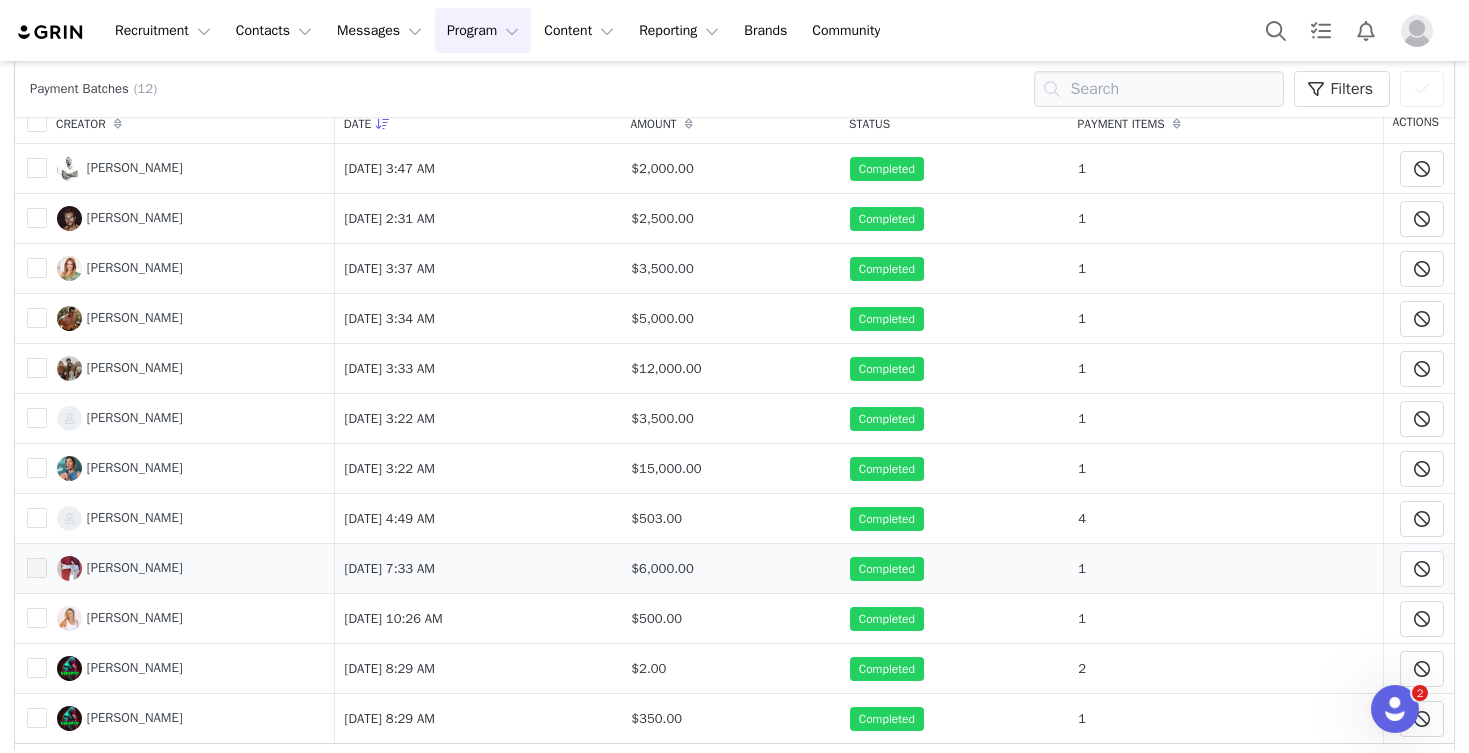 click at bounding box center (37, 568) 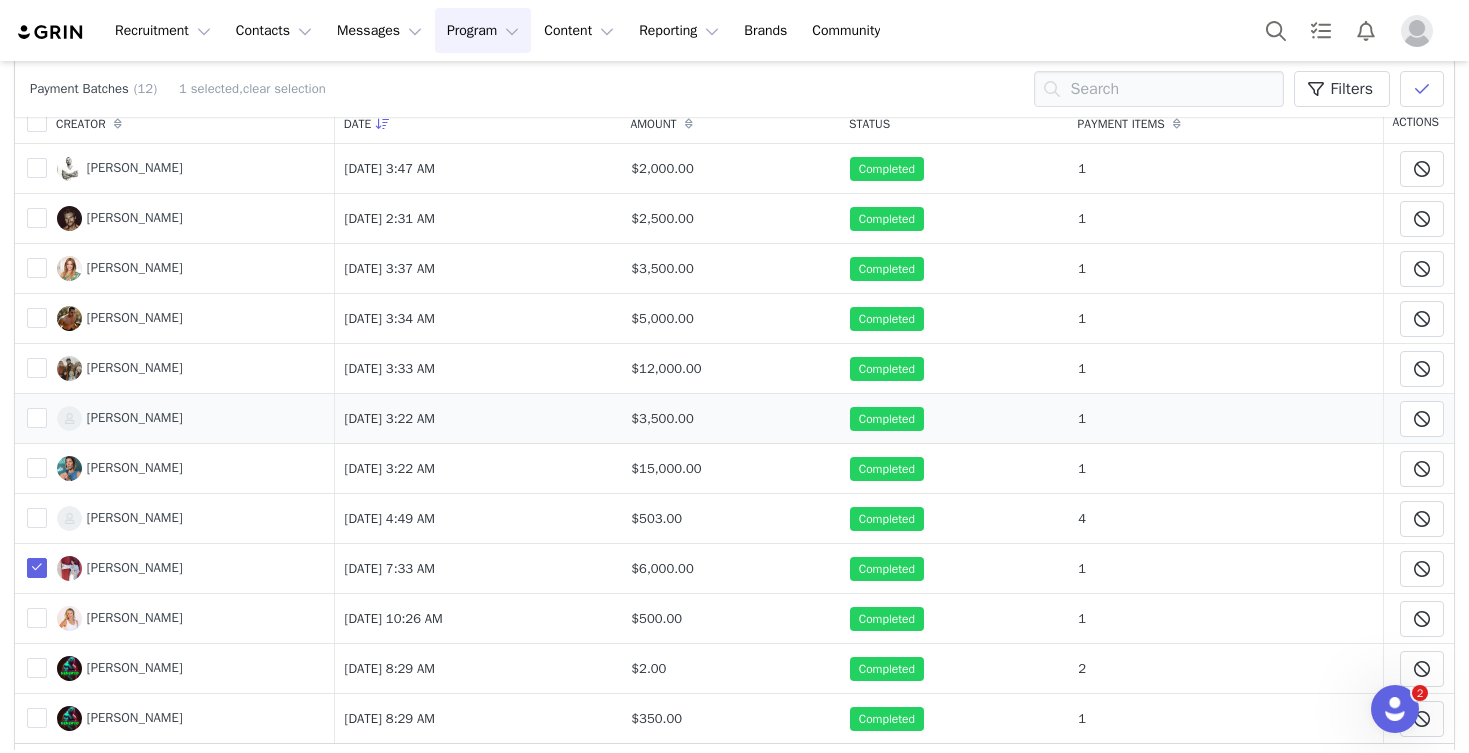 scroll, scrollTop: 0, scrollLeft: 0, axis: both 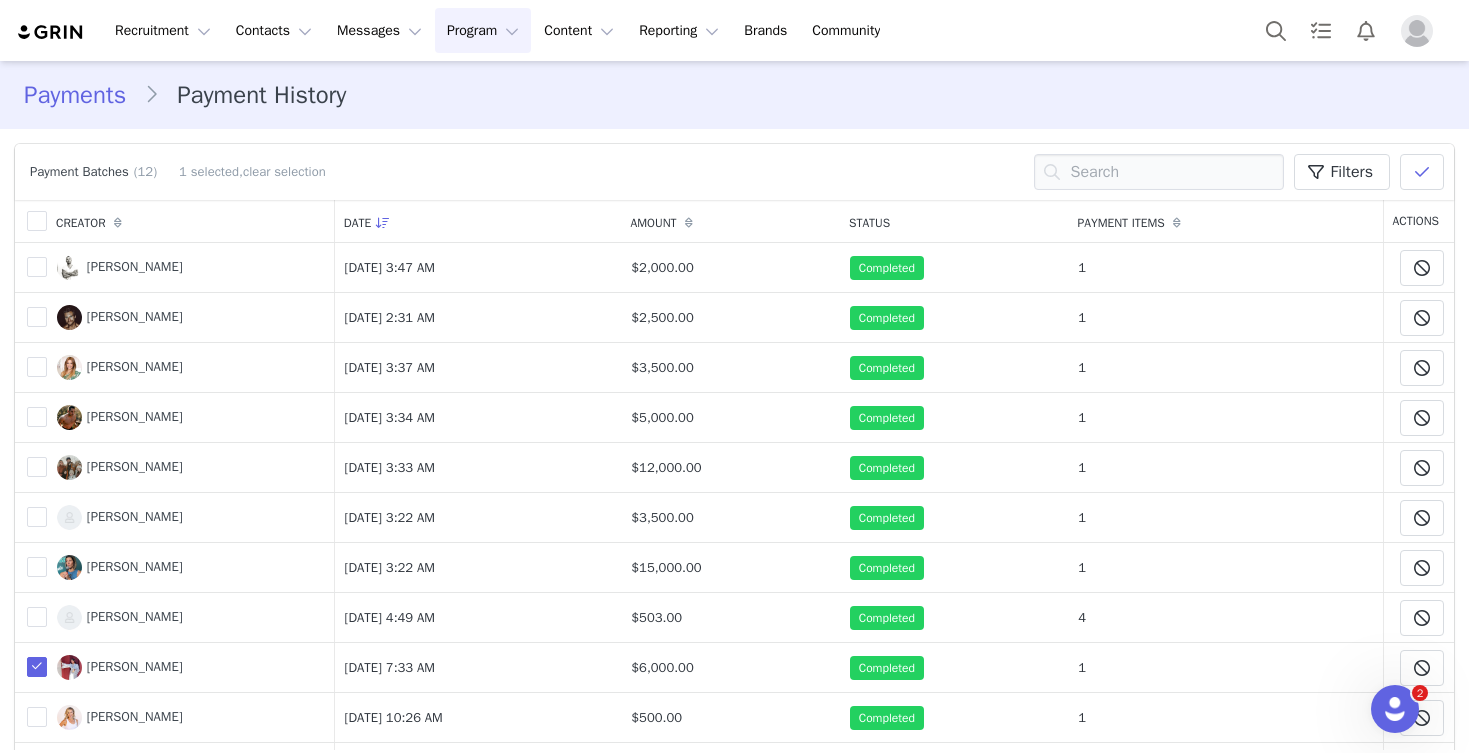 click on "Payment Batches   (12)   1 selected,  clear selection Filters (0)  No filters are applied, click  "Add Filter"  to get started.  Add Filter  Apply Filters  Filters  You have 1 Creator  selected   Export Payments   Clear Selected" at bounding box center [734, 172] 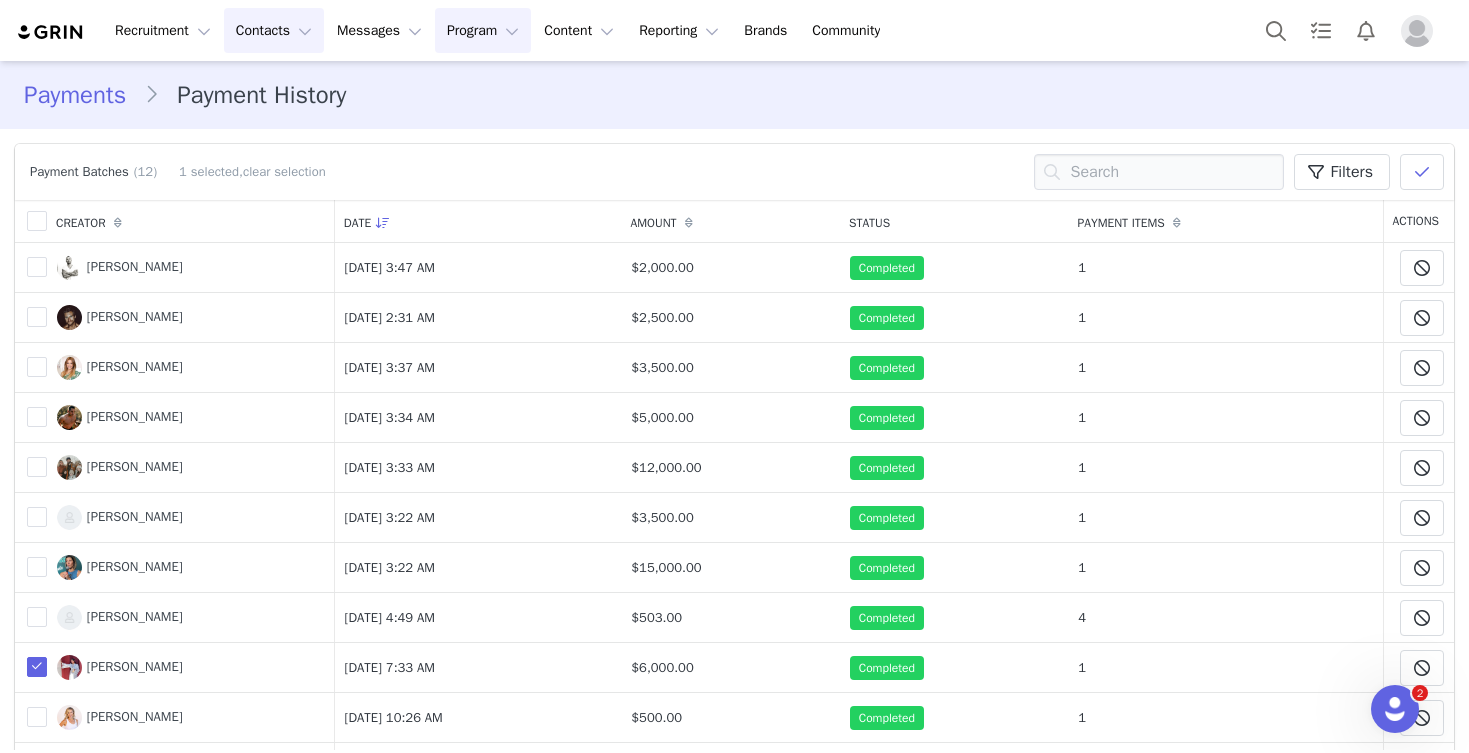click on "Contacts Contacts" at bounding box center (274, 30) 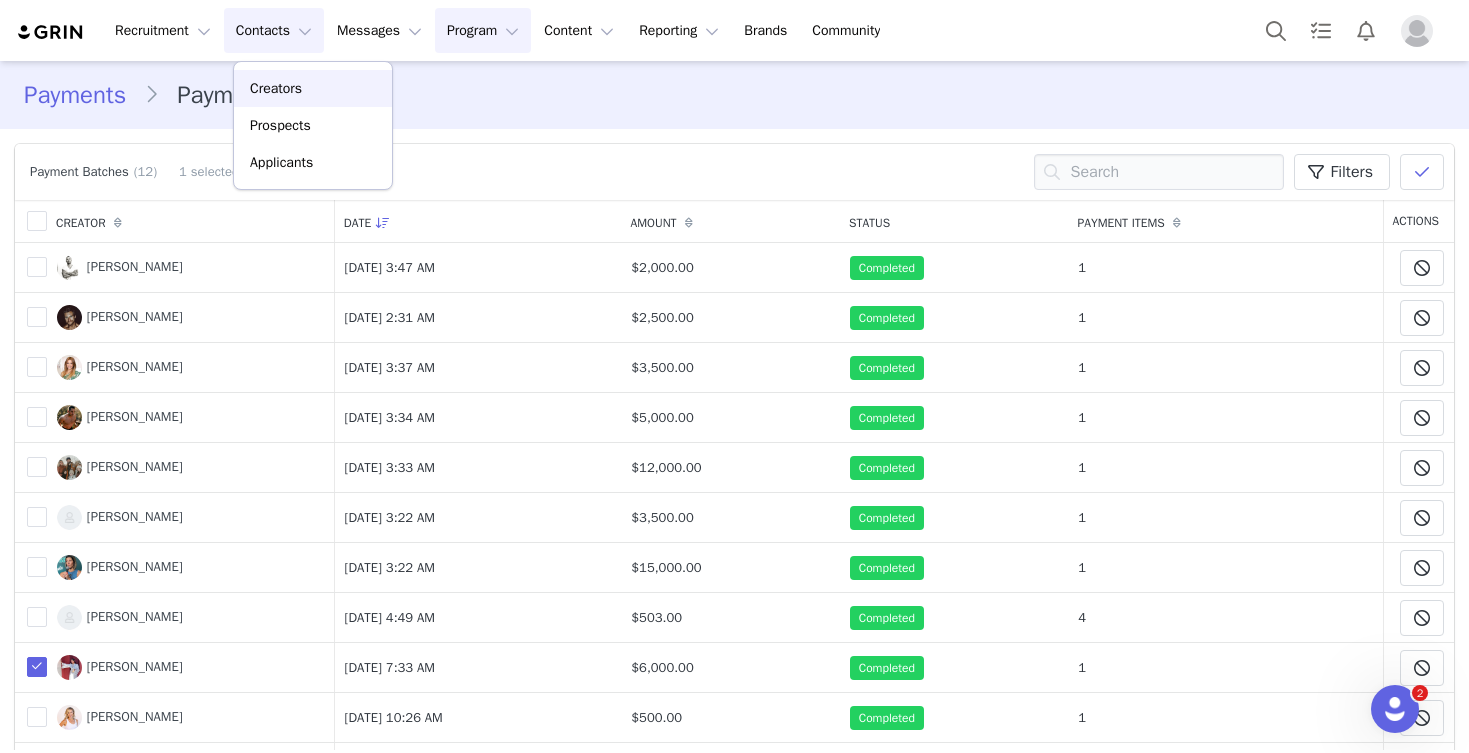 click on "Creators" at bounding box center [276, 88] 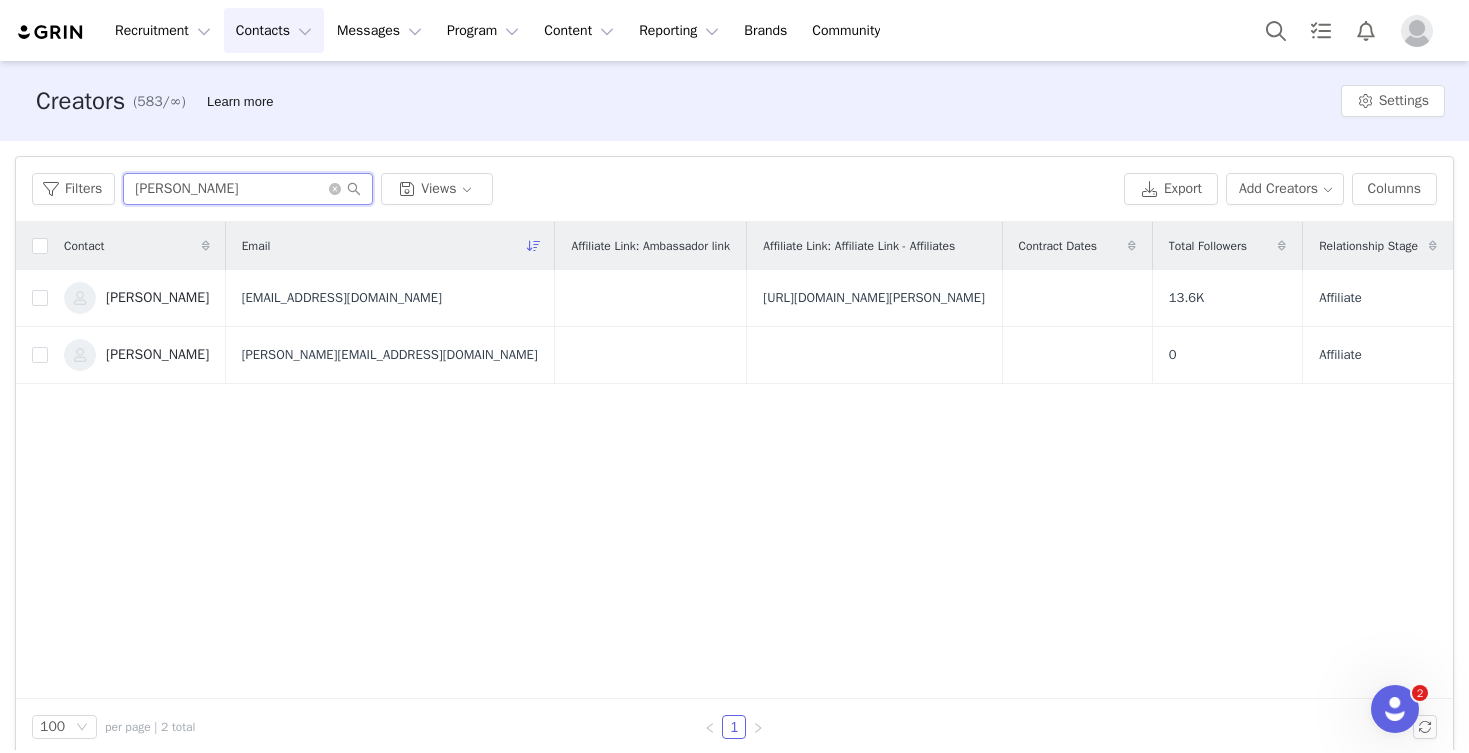 click on "jessie" at bounding box center (248, 189) 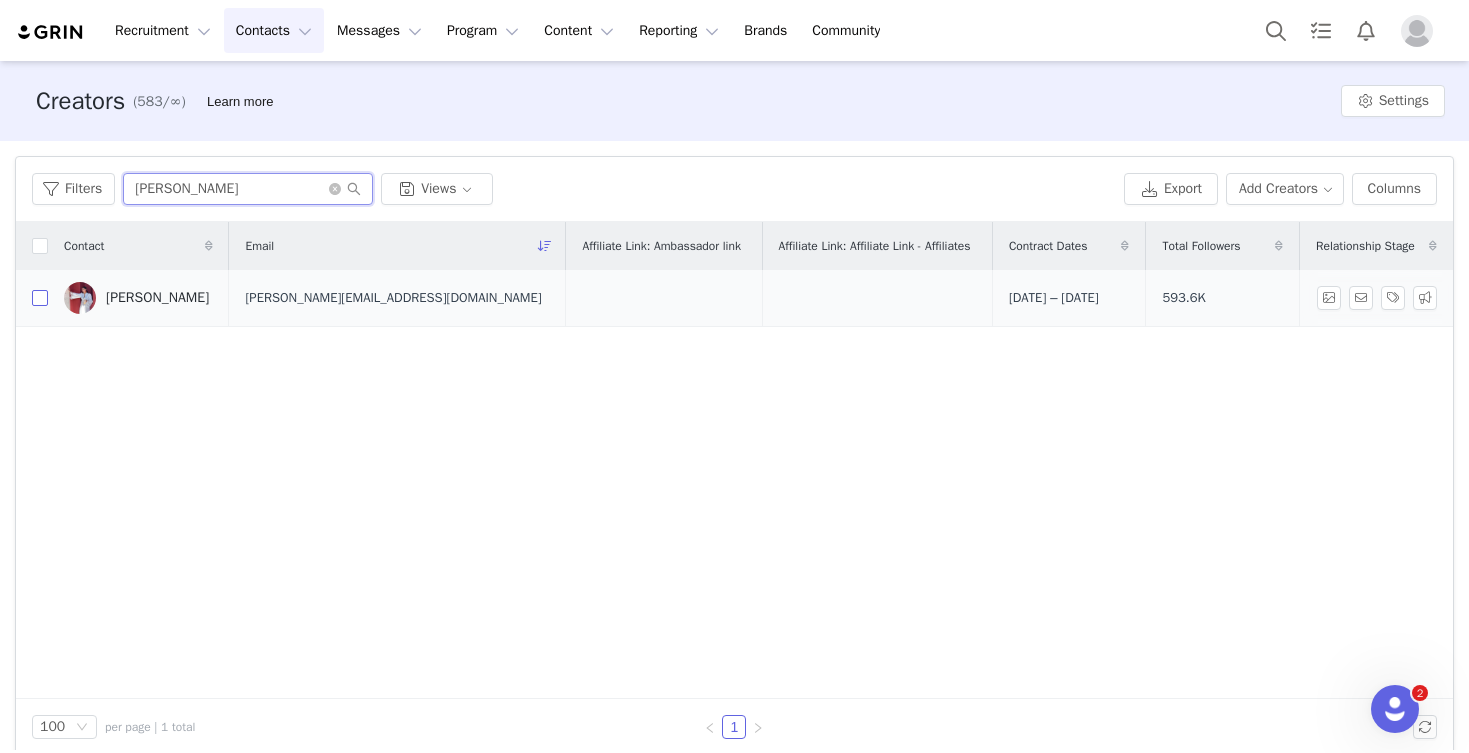 type on "helen" 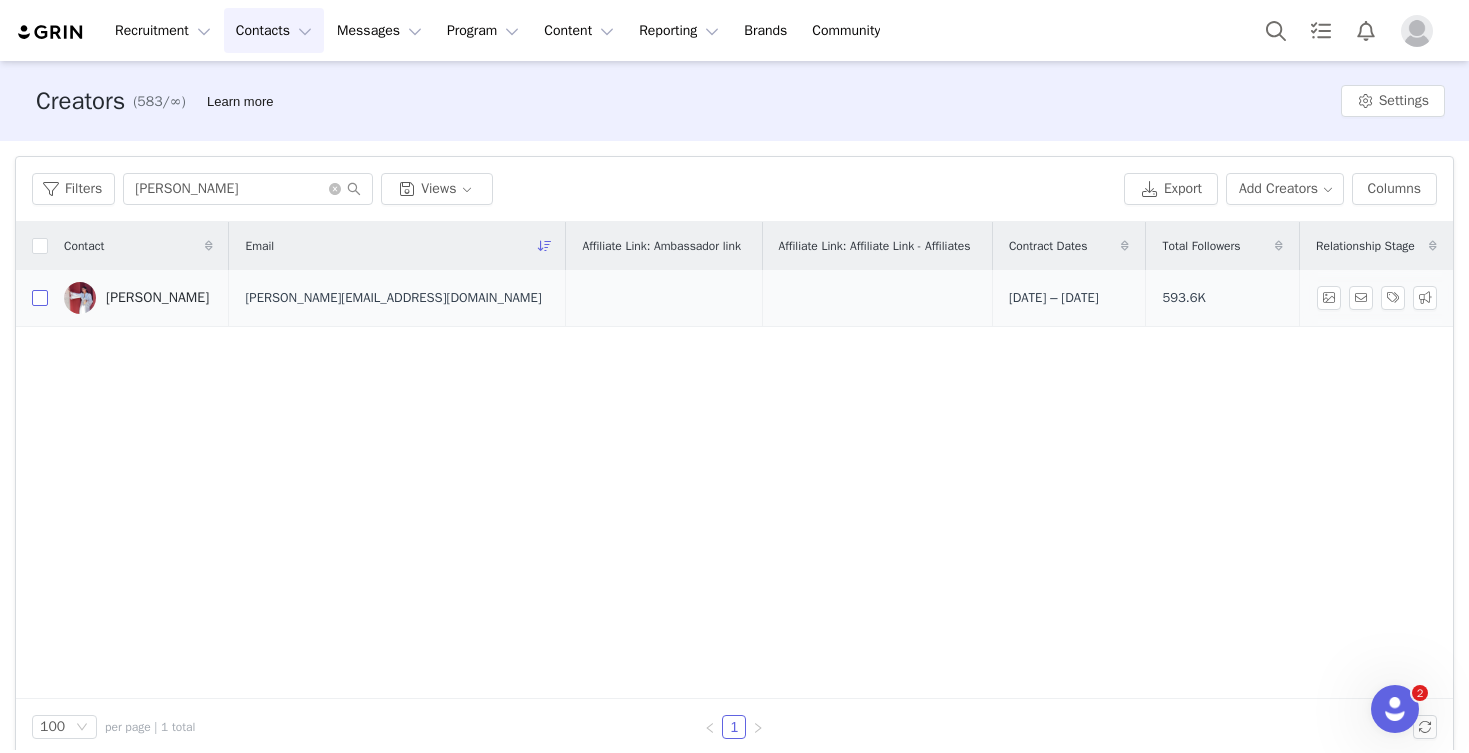 click at bounding box center (40, 298) 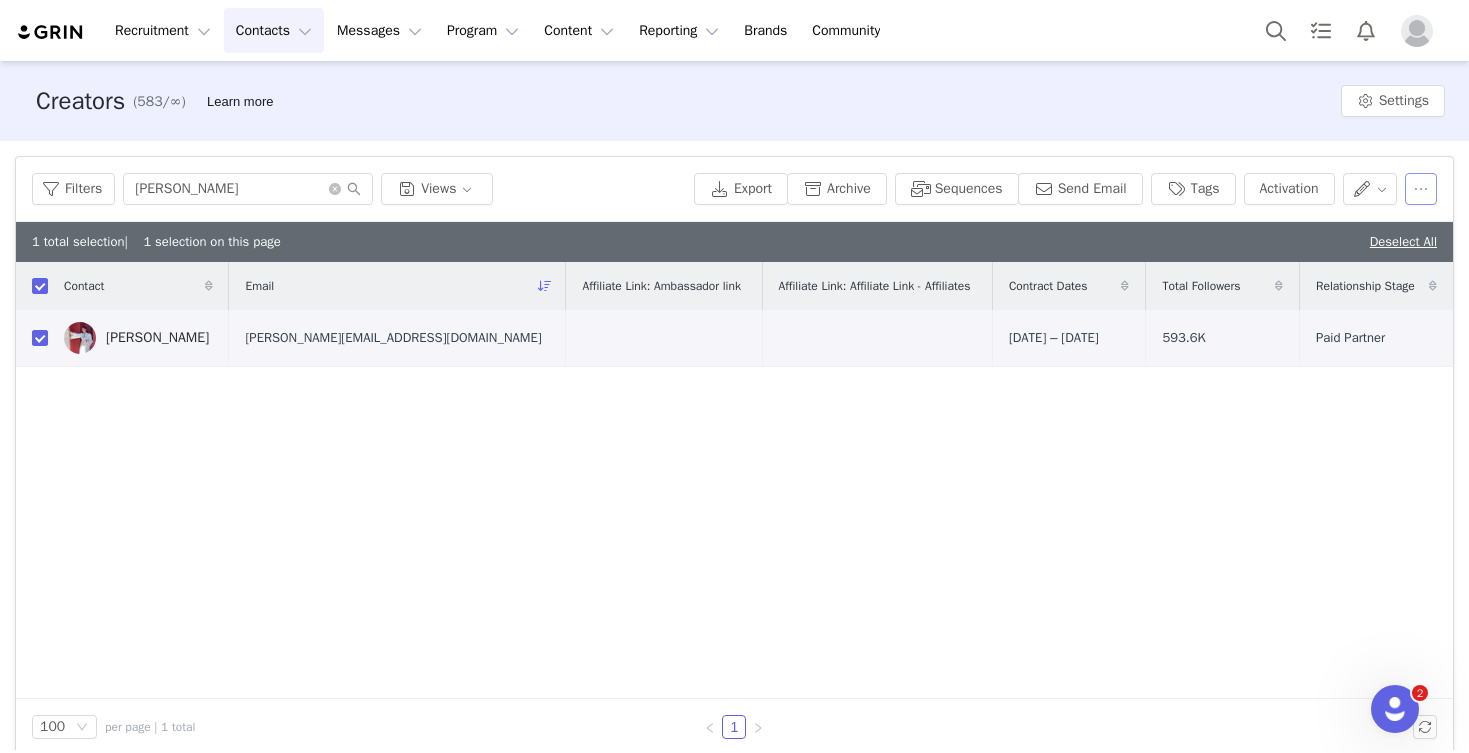 click at bounding box center [1421, 189] 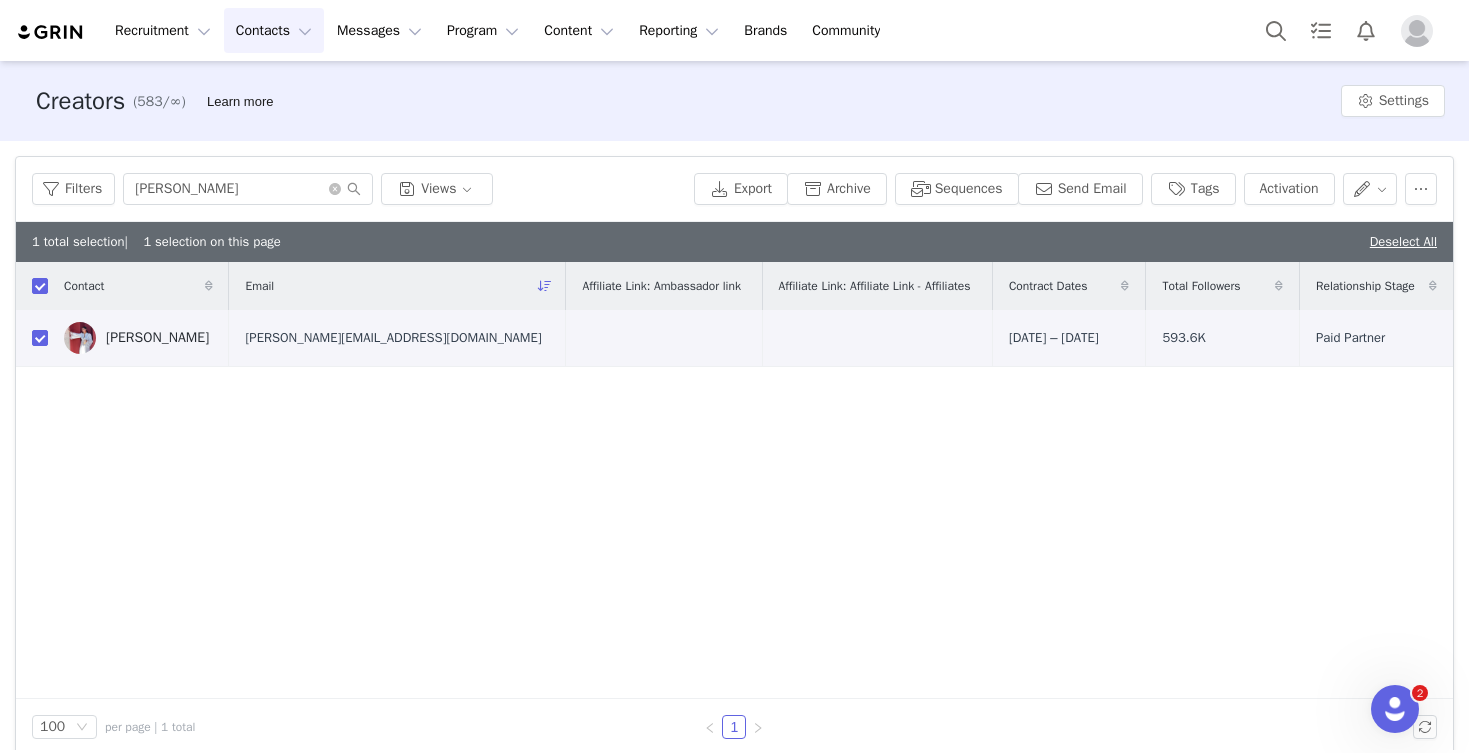click on "Contact   Email   Affiliate Link: Ambassador link   Affiliate Link: Affiliate Link - Affiliates   Contract Dates   Total Followers   Relationship Stage   Helen Leland  helen@helenleland.com February 1st, 2025 – August 1st, 2025 593.6K Paid Partner" at bounding box center (734, 480) 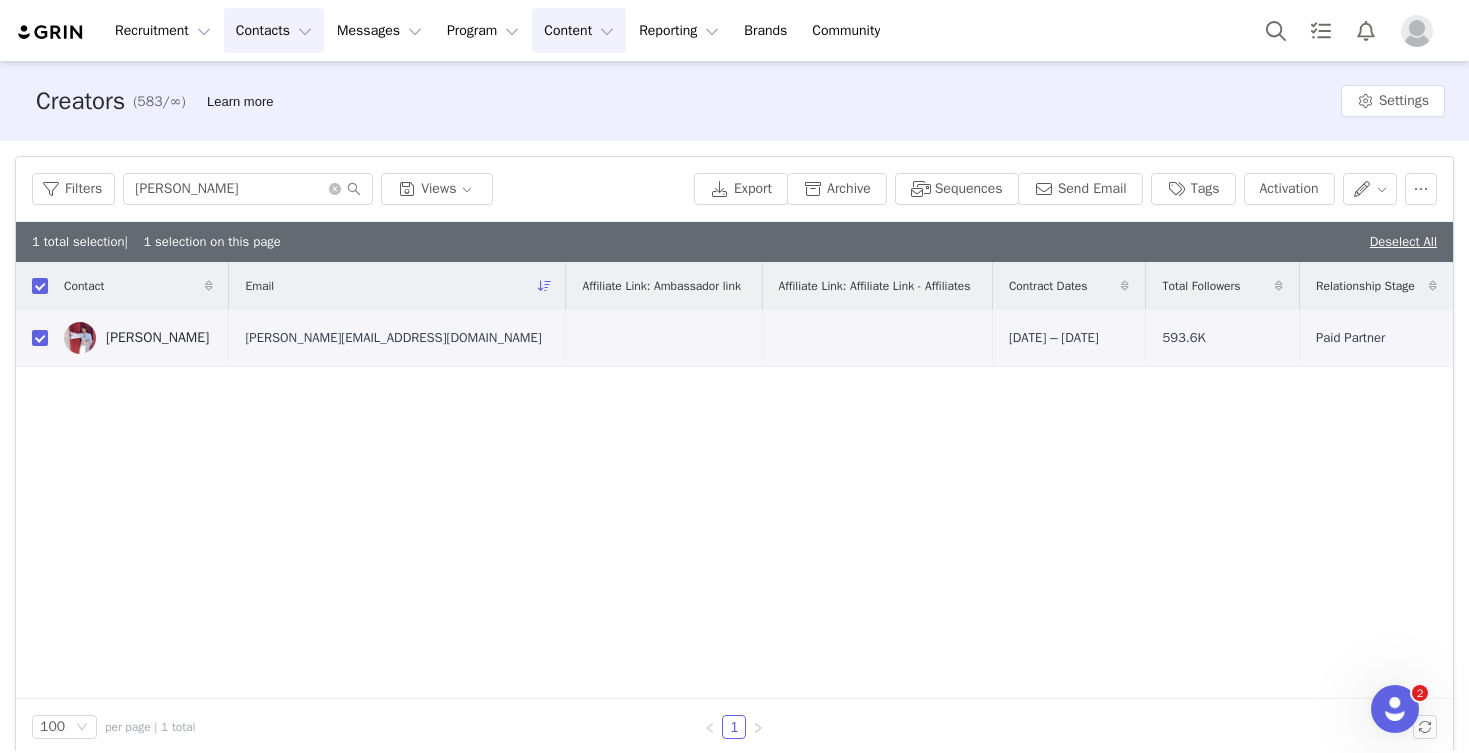 click on "Content Content" at bounding box center (579, 30) 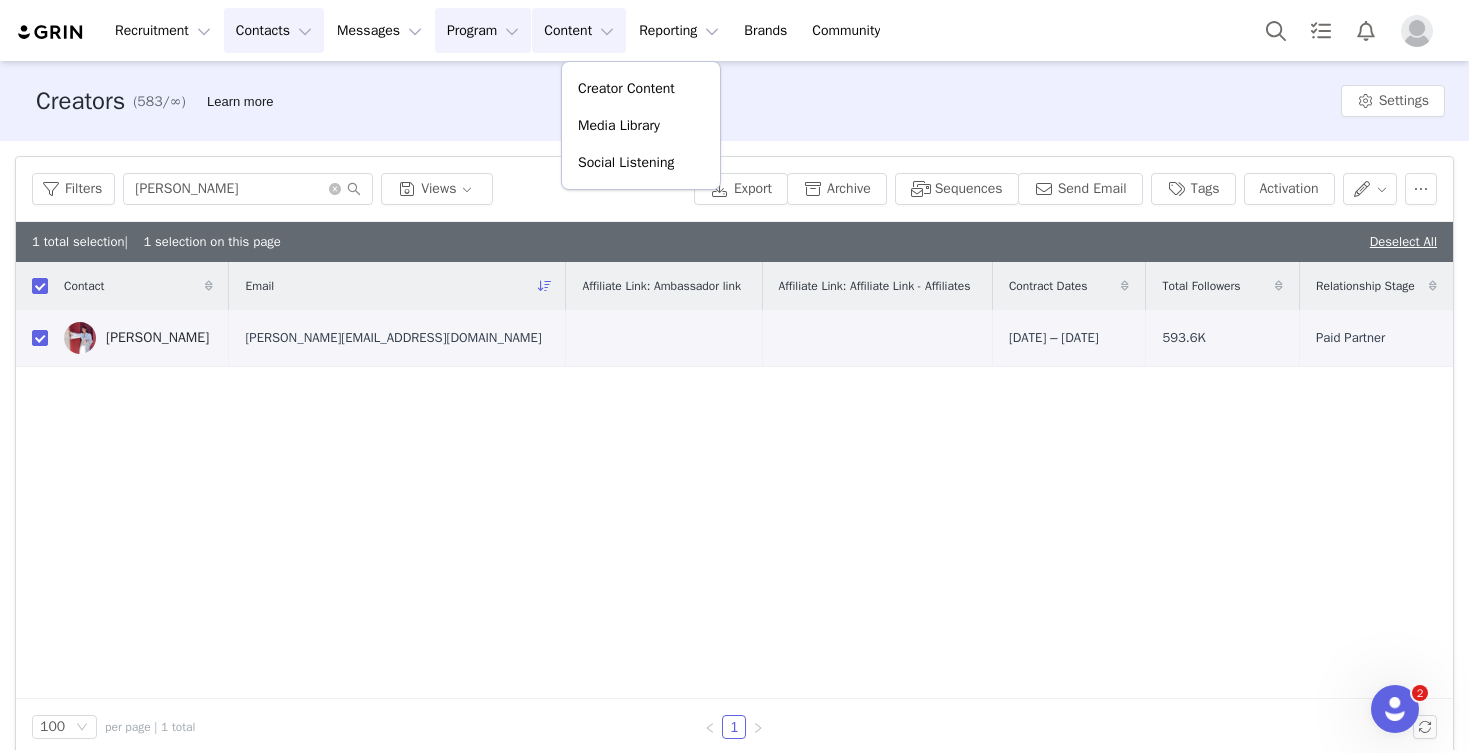 click on "Program Program" at bounding box center (483, 30) 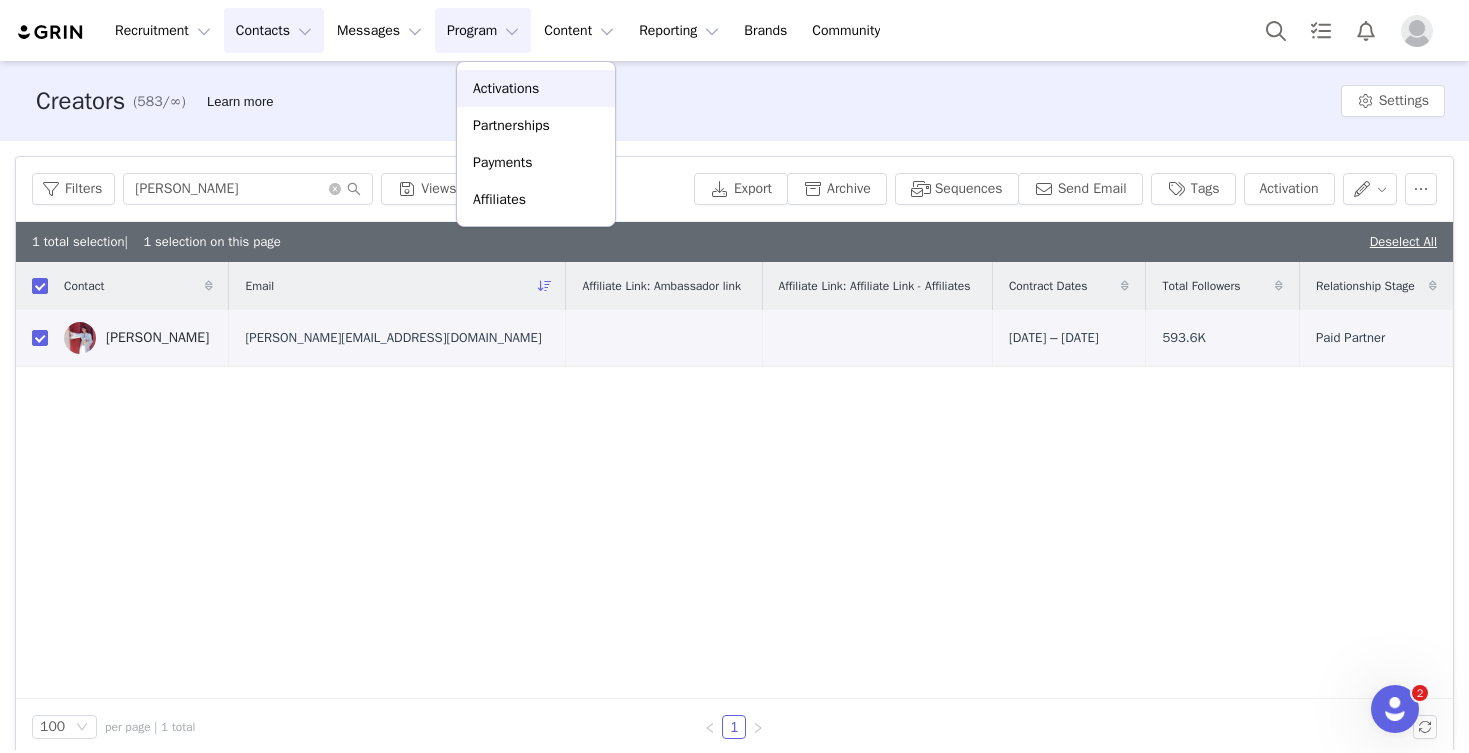 click on "Activations" at bounding box center (506, 88) 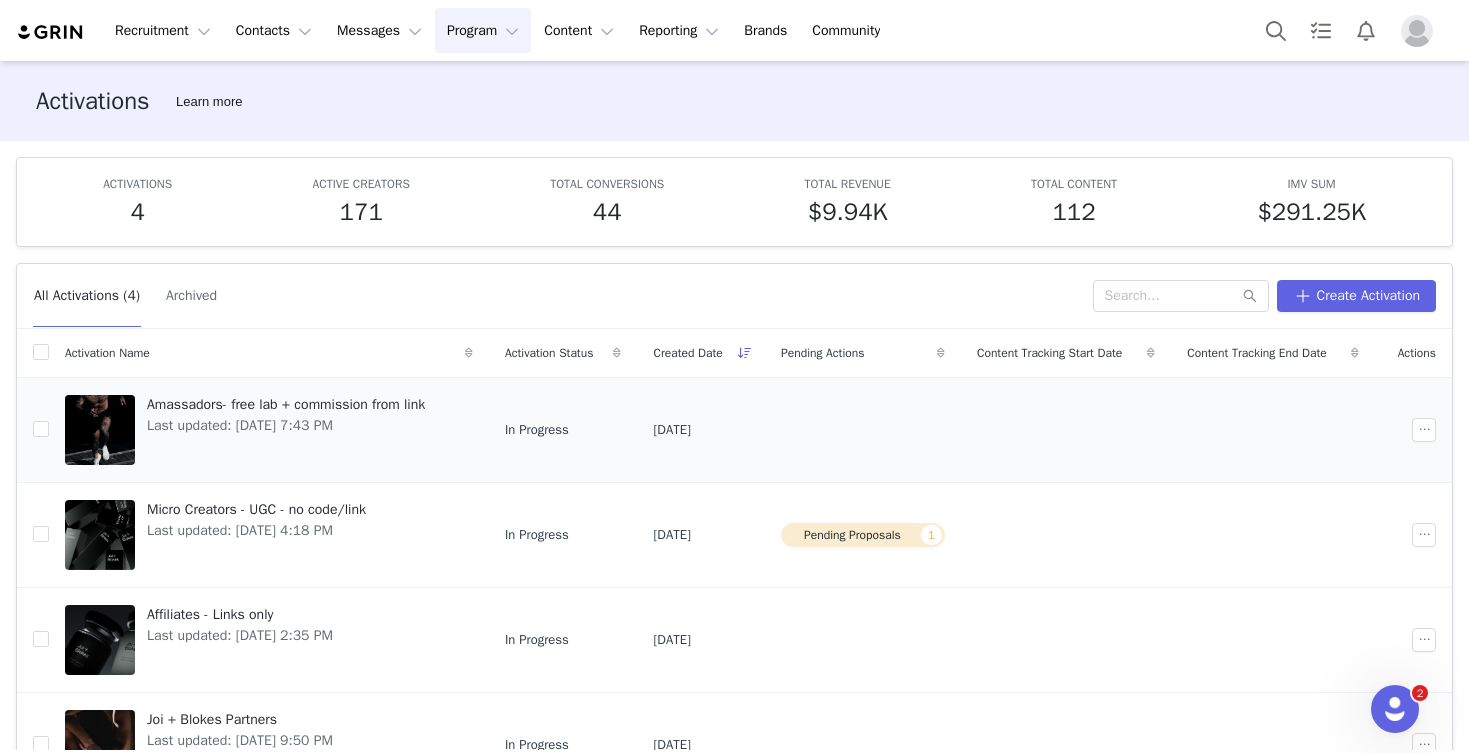 scroll, scrollTop: 15, scrollLeft: 0, axis: vertical 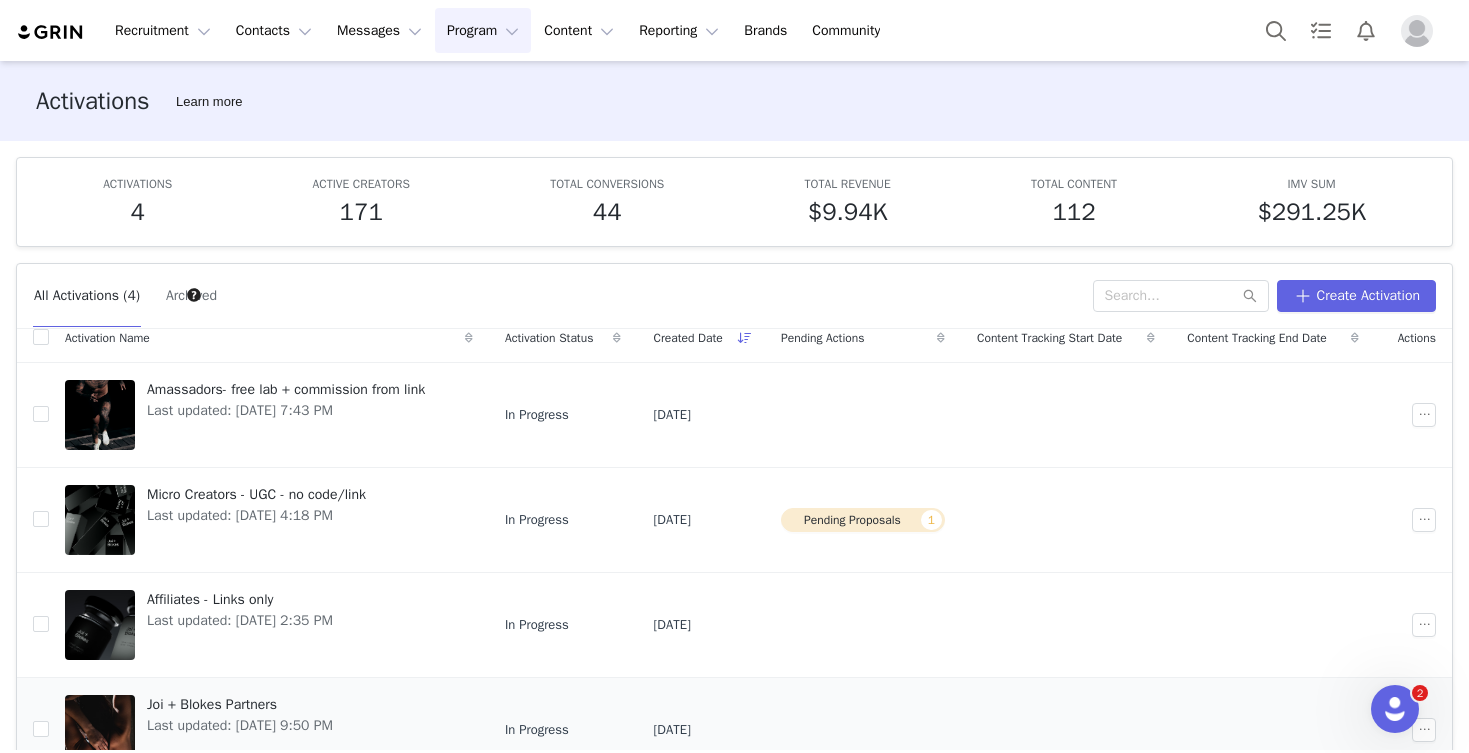 click on "Joi + Blokes Partners" at bounding box center [240, 704] 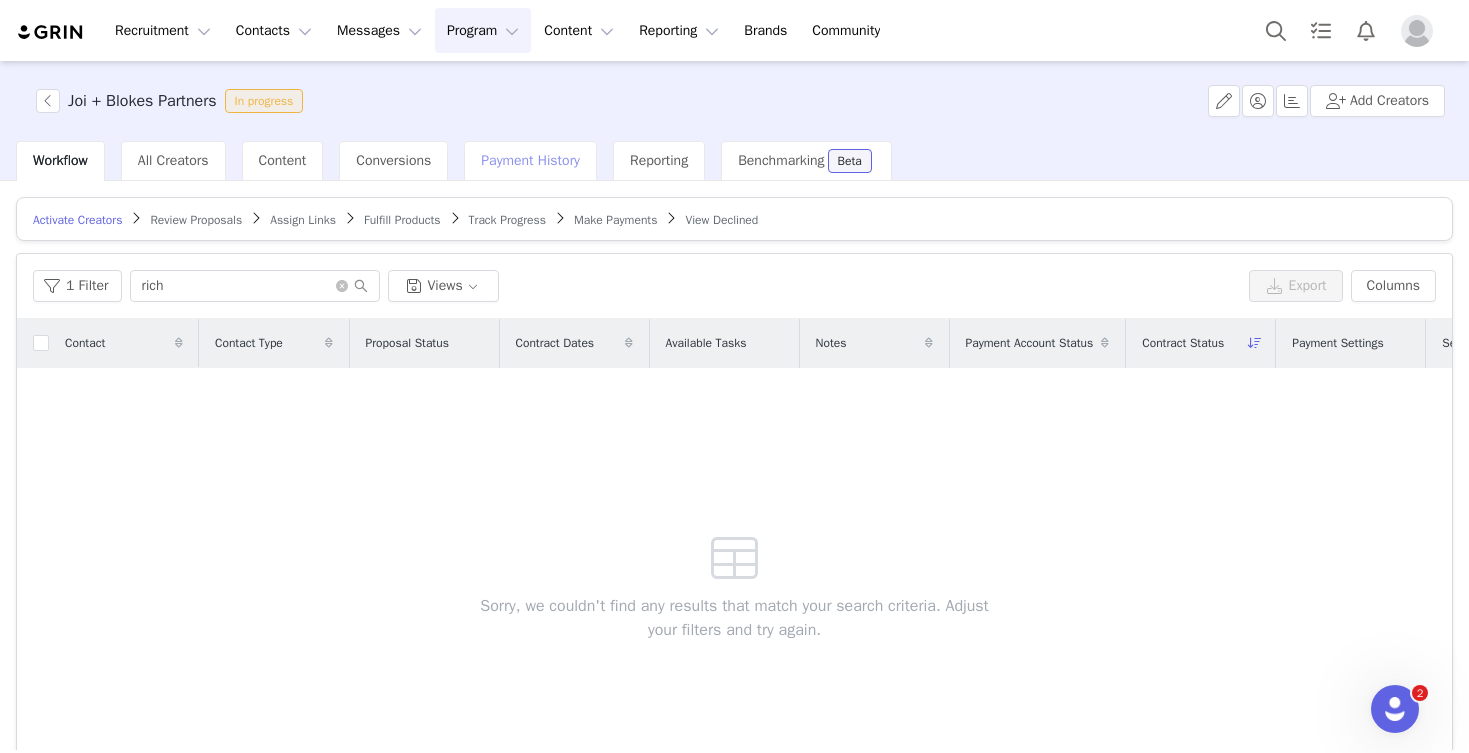 click on "Payment History" at bounding box center [530, 160] 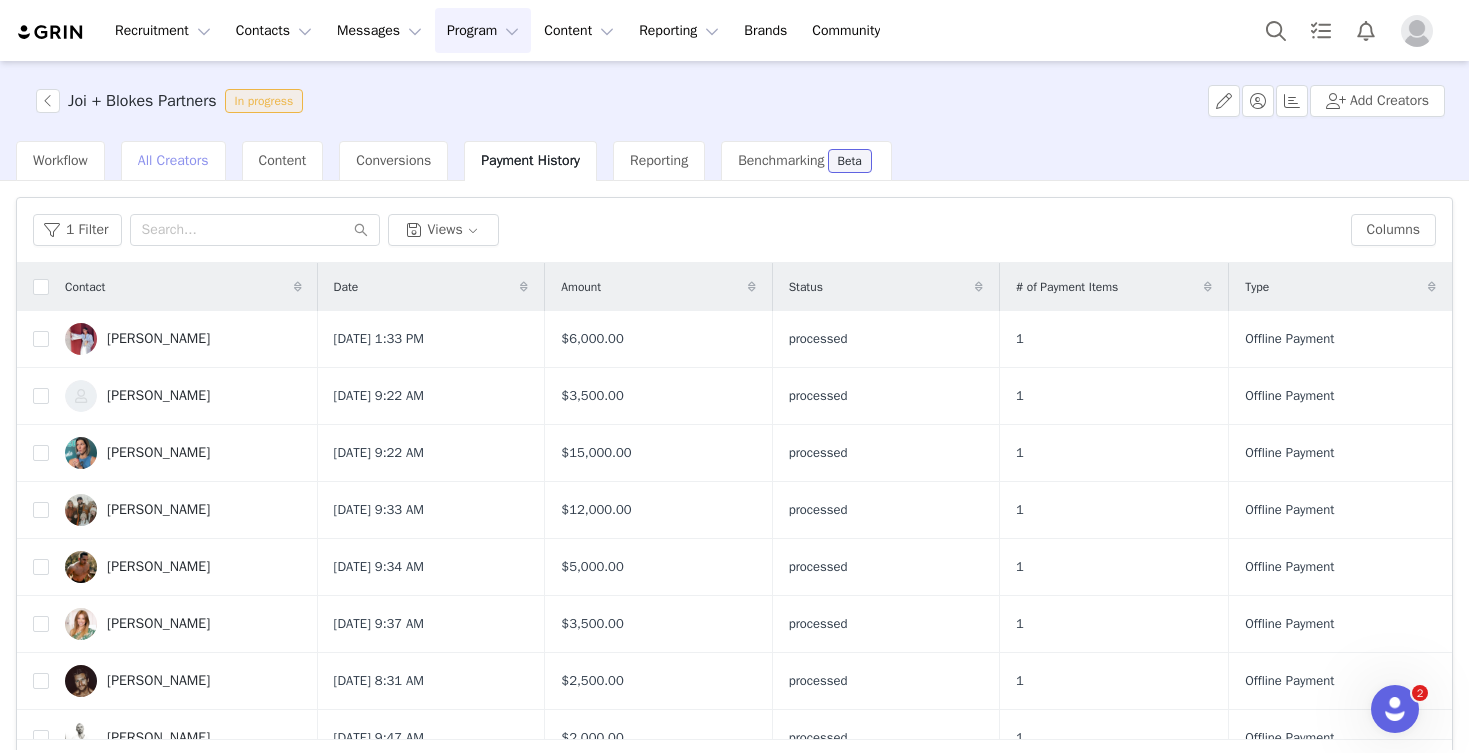 click on "All Creators" at bounding box center (173, 161) 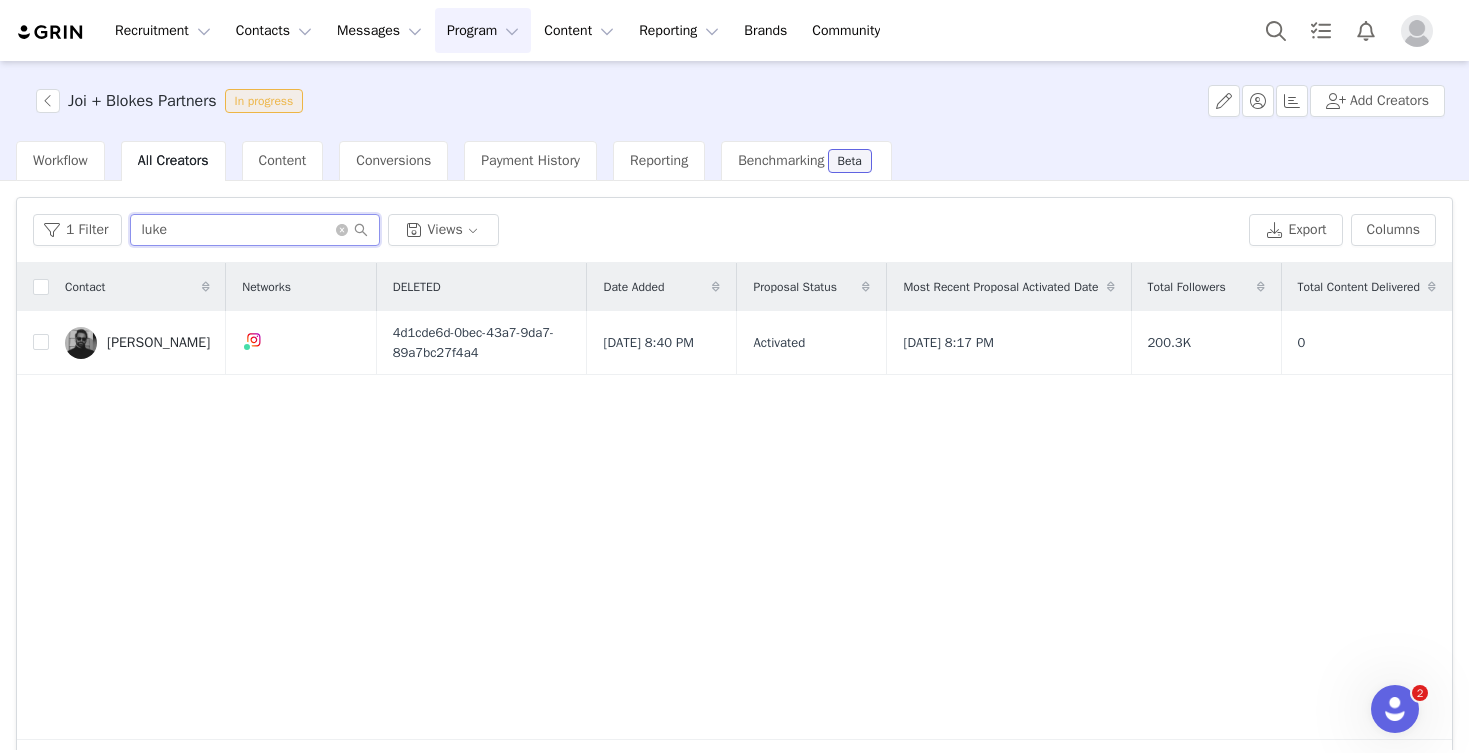 click on "luke" at bounding box center (255, 230) 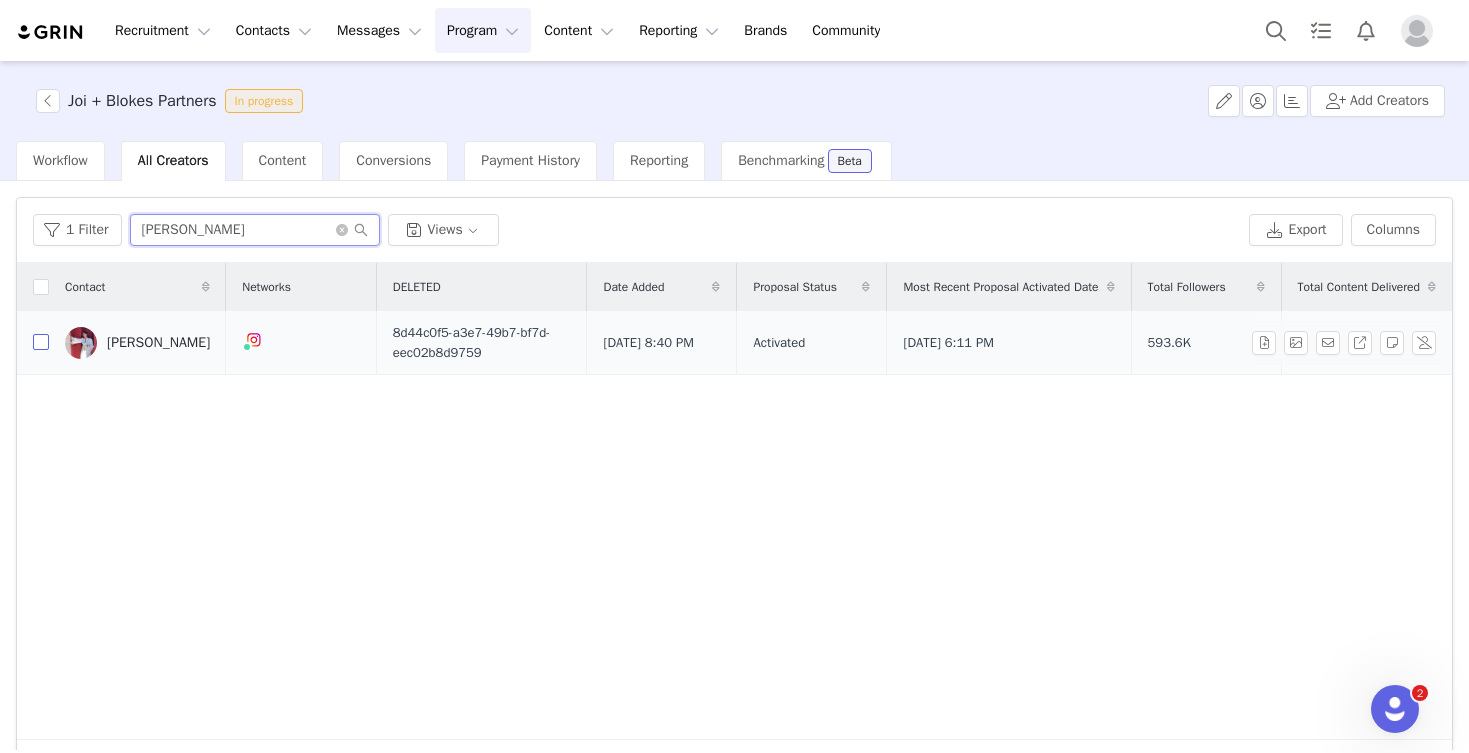 type on "helen" 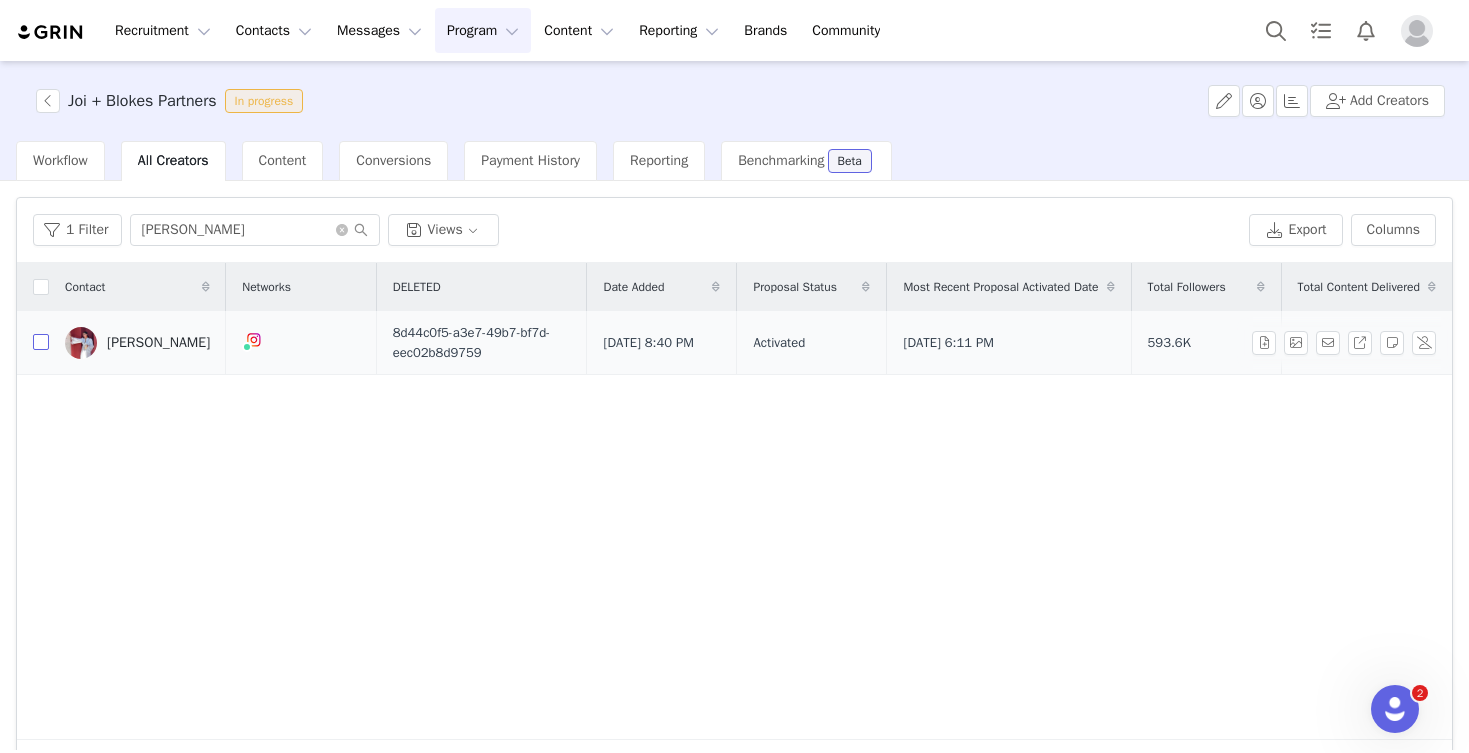 click at bounding box center (41, 342) 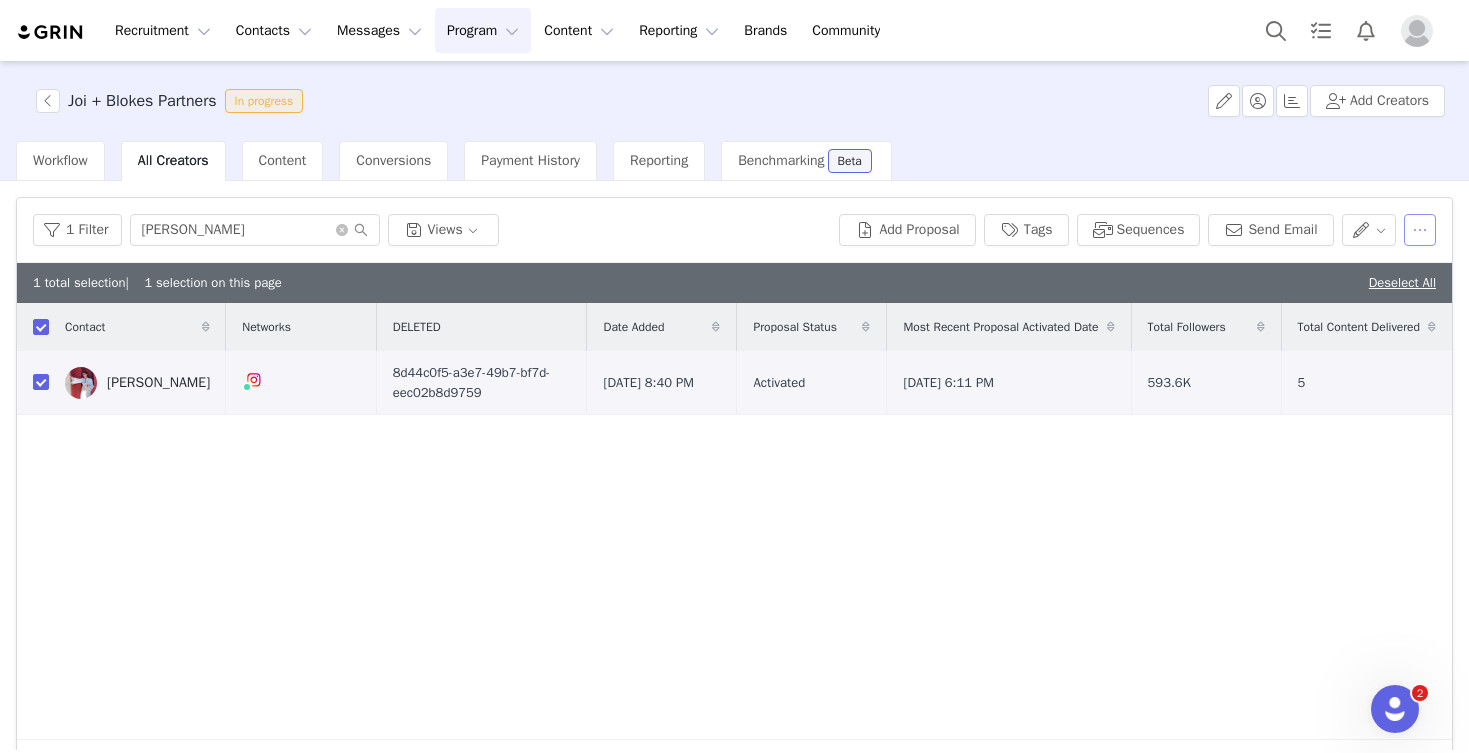 click at bounding box center (1420, 230) 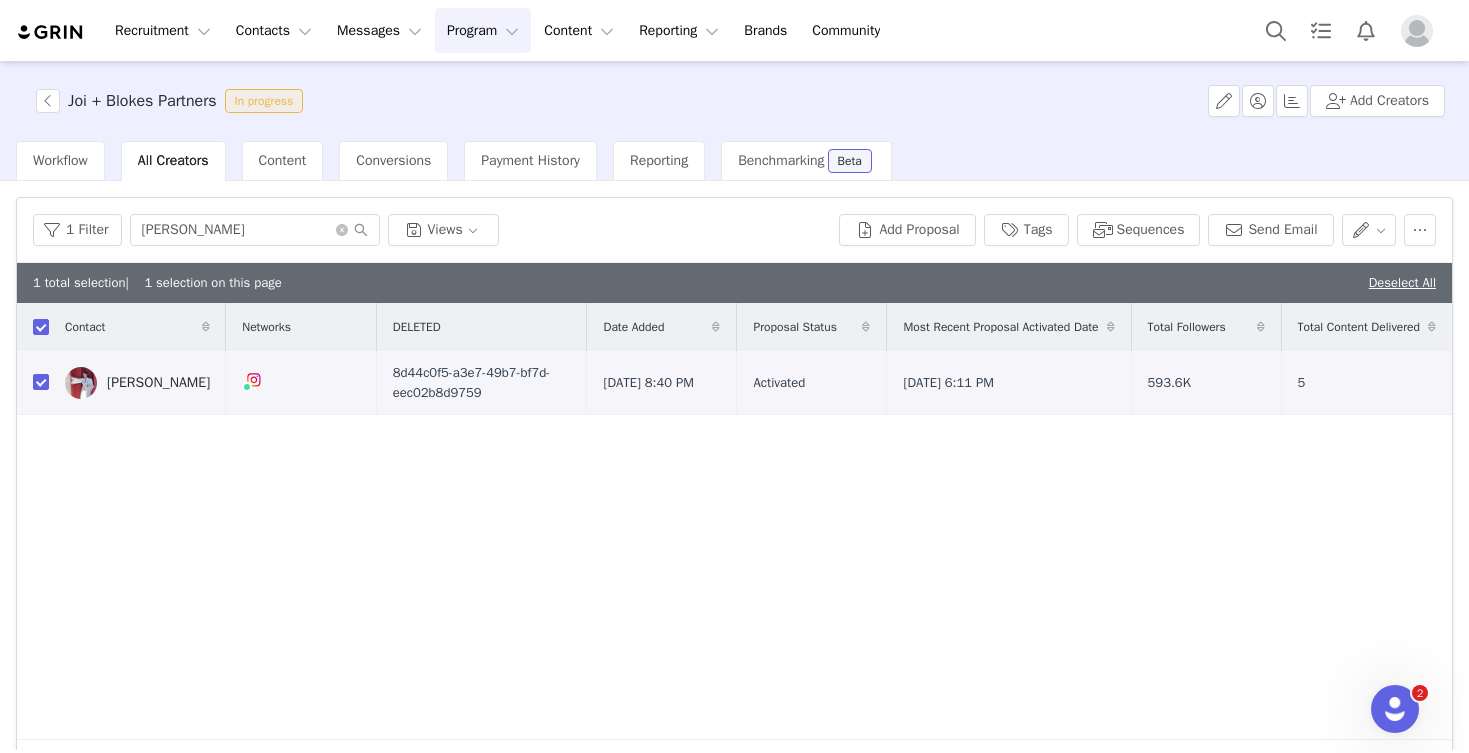 click on "Contact   Networks   DELETED   Date Added   Proposal Status   Most Recent Proposal Activated Date   Total Followers   Total Content Delivered   Helen Leland  Instagram  (   @helenleland   )   — Standard  Connected  — Account is discoverable. 8d44c0f5-a3e7-49b7-bf7d-eec02b8d9759 May 5, 2025 8:40 PM Activated Jun 3, 2025 6:11 PM 593.6K 5" at bounding box center (734, 521) 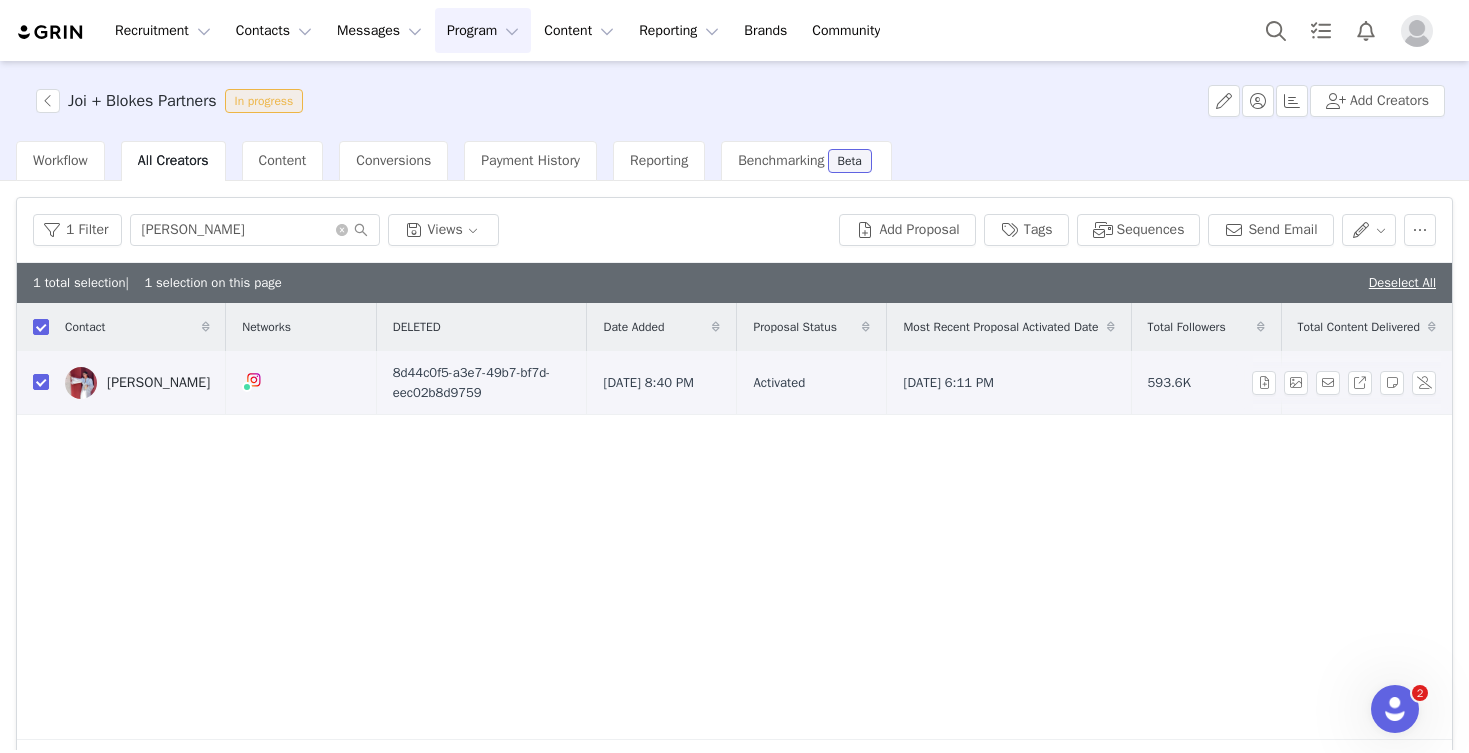 click on "Helen Leland" at bounding box center [158, 383] 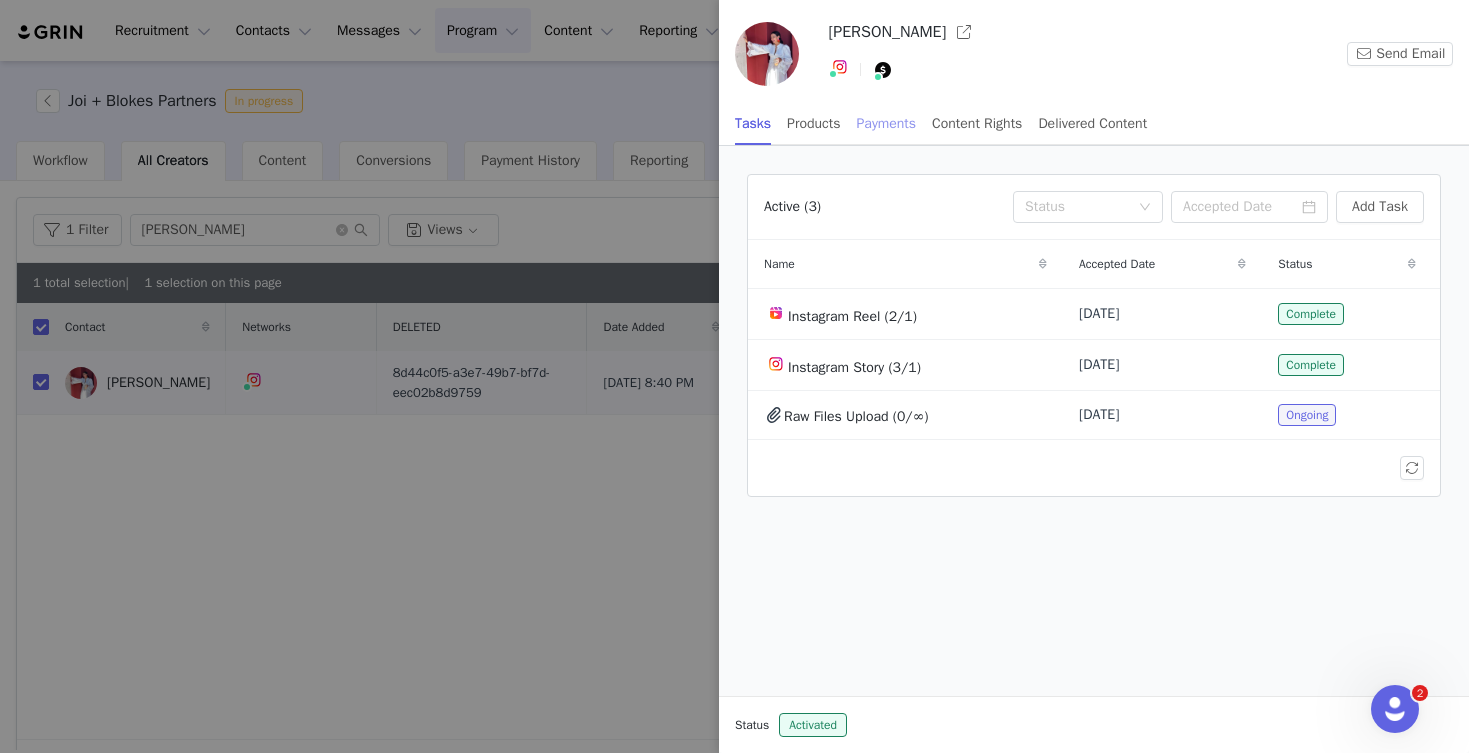 click on "Payments" at bounding box center [887, 123] 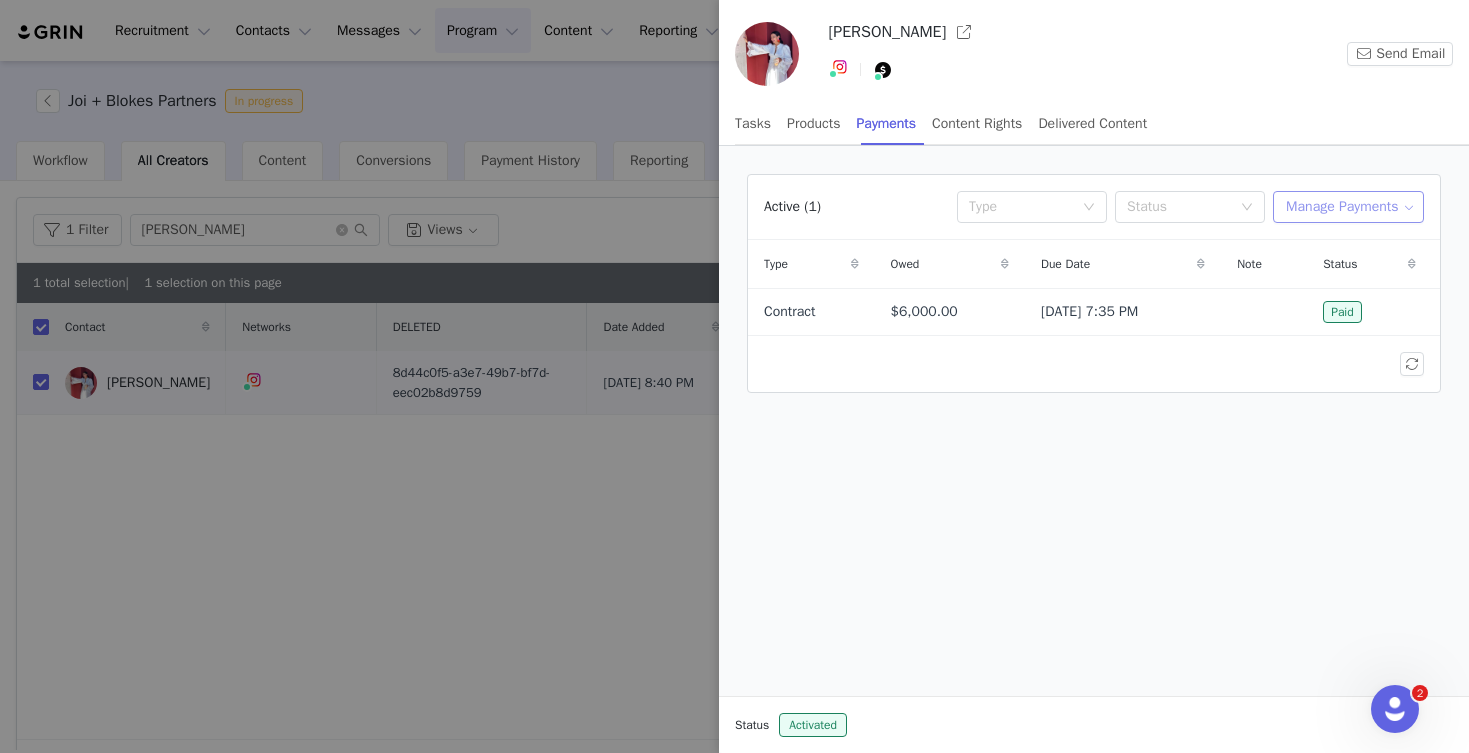 click on "Manage Payments" at bounding box center (1348, 207) 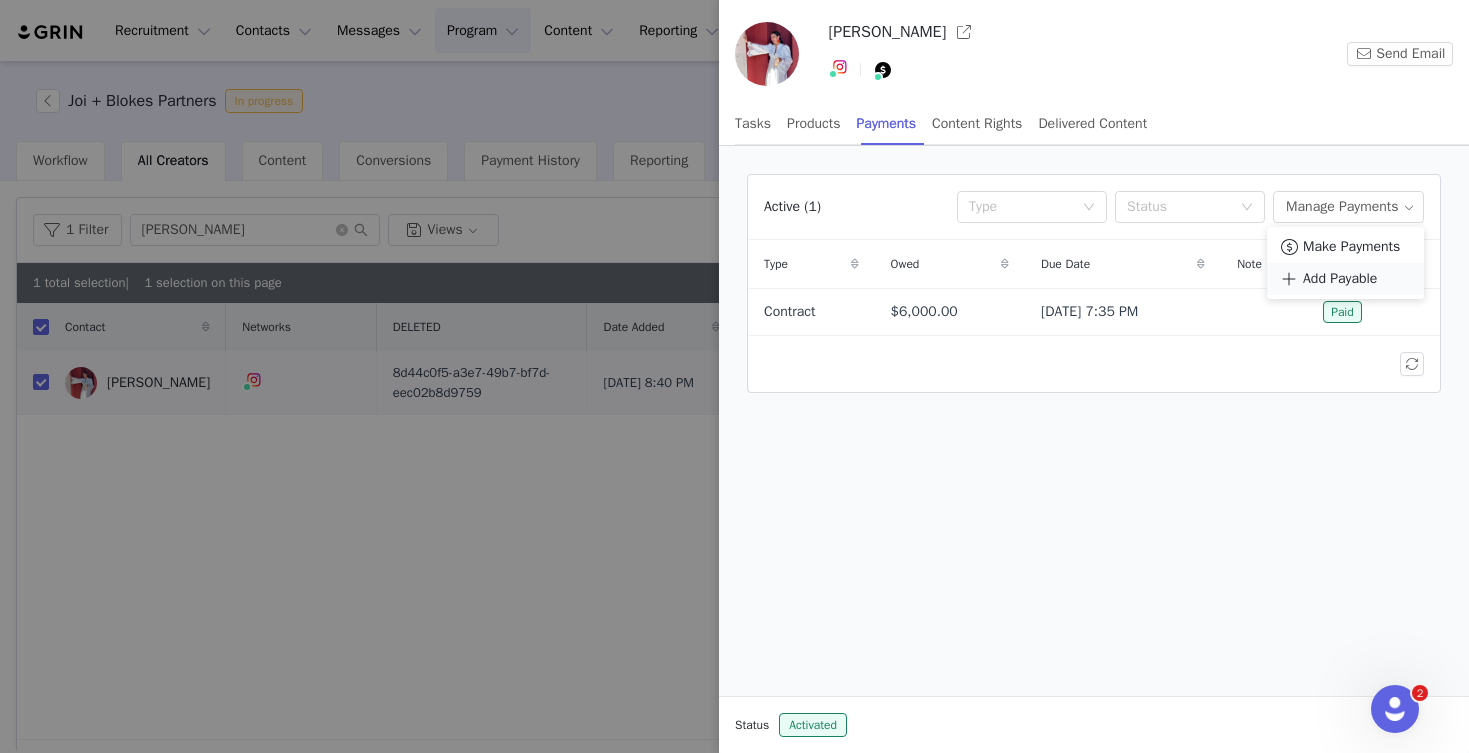 click on "Add Payable" at bounding box center [1340, 279] 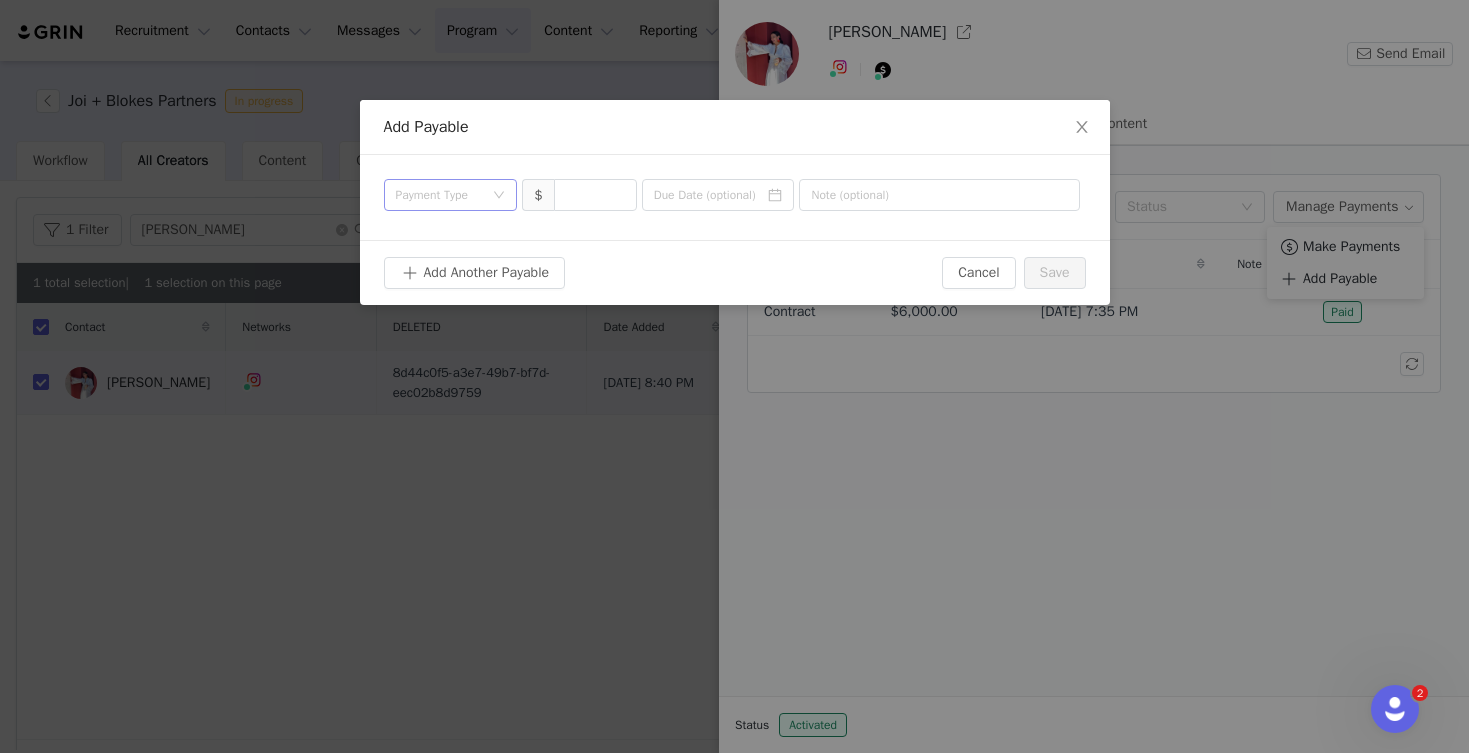 click on "Payment Type $" at bounding box center [735, 197] 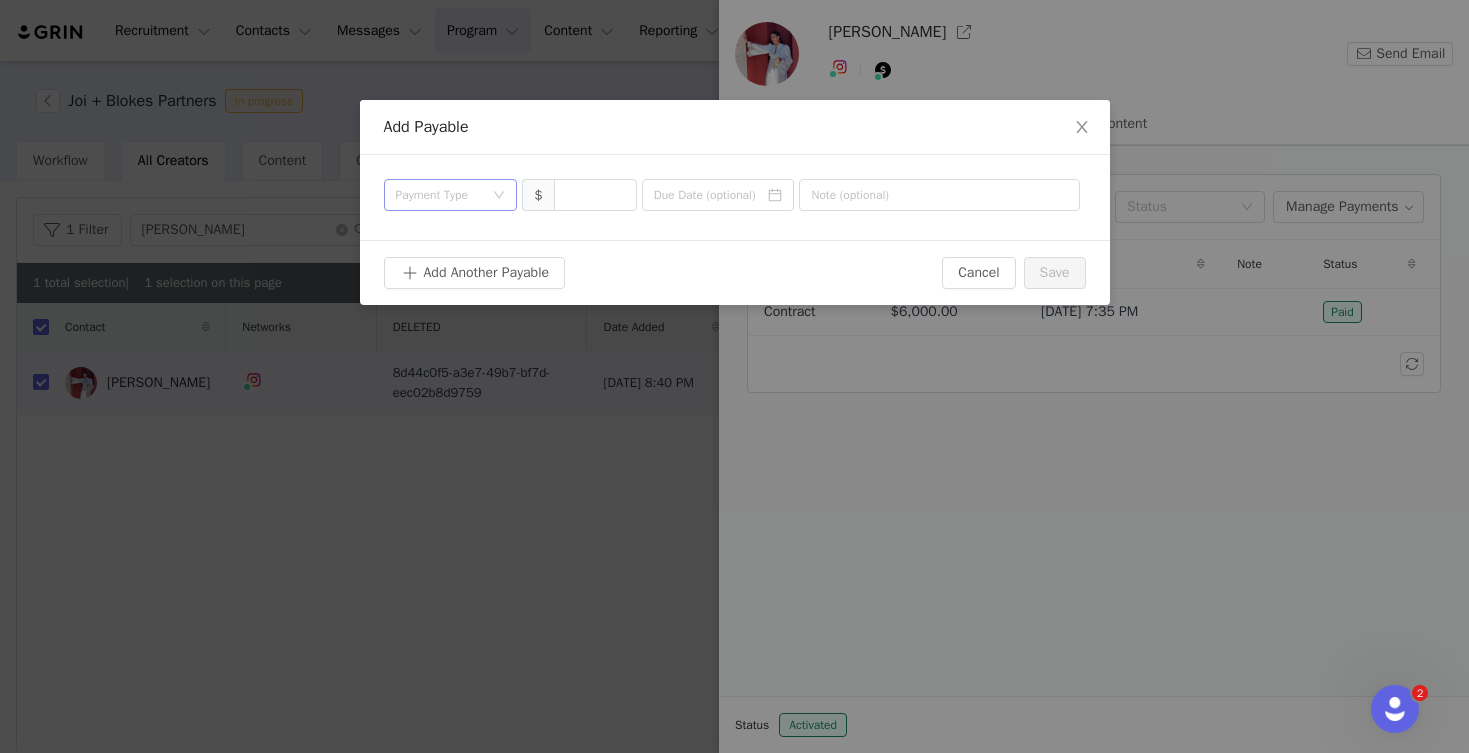 click on "Payment Type" at bounding box center (440, 195) 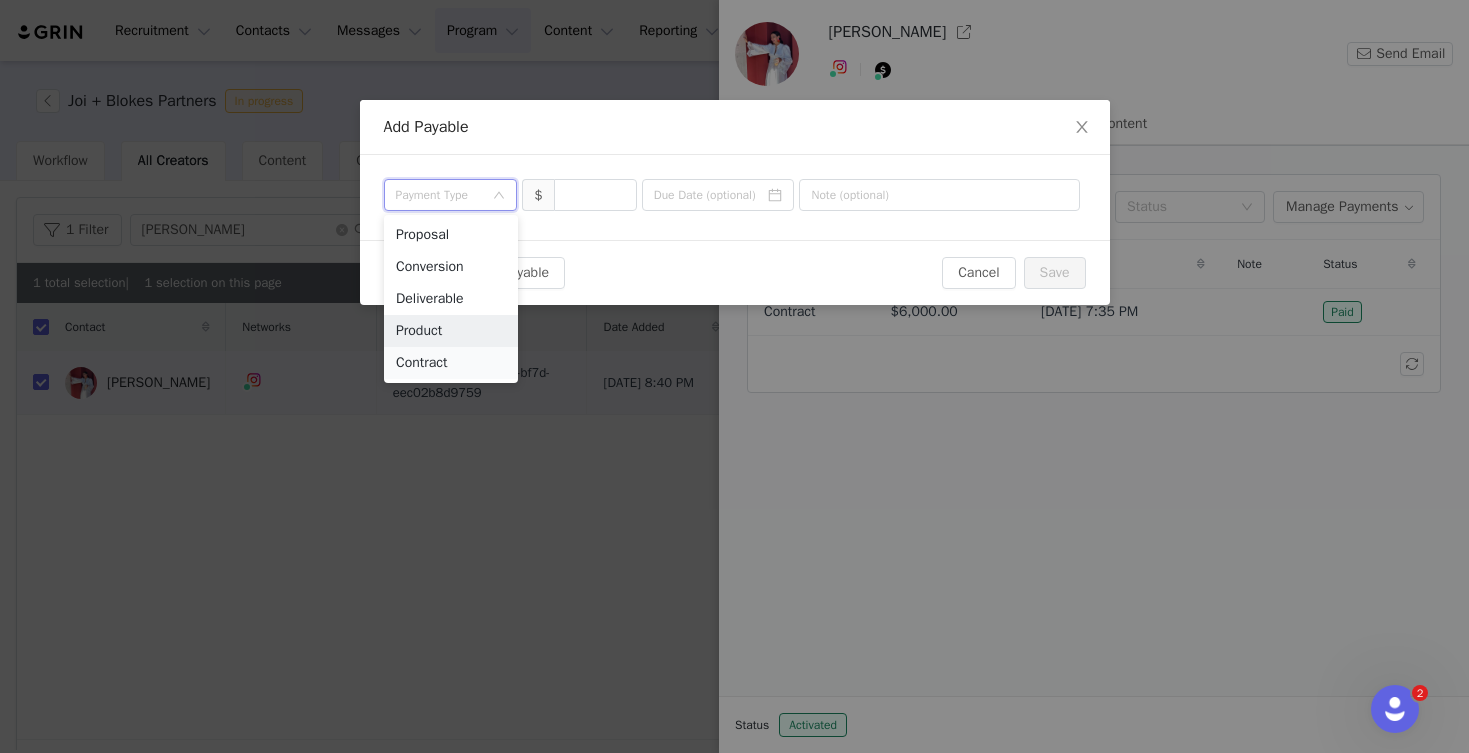 click on "Contract" at bounding box center [451, 363] 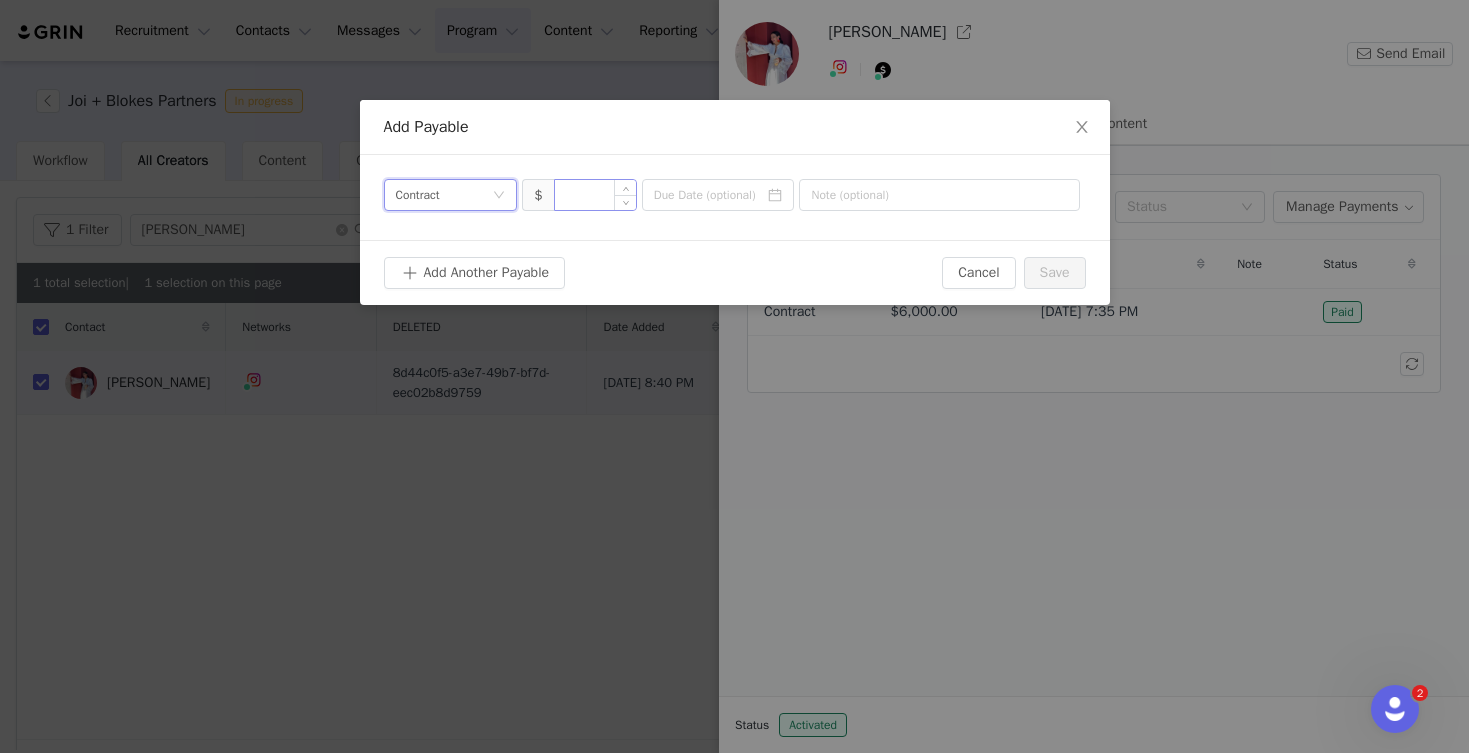 click at bounding box center [595, 195] 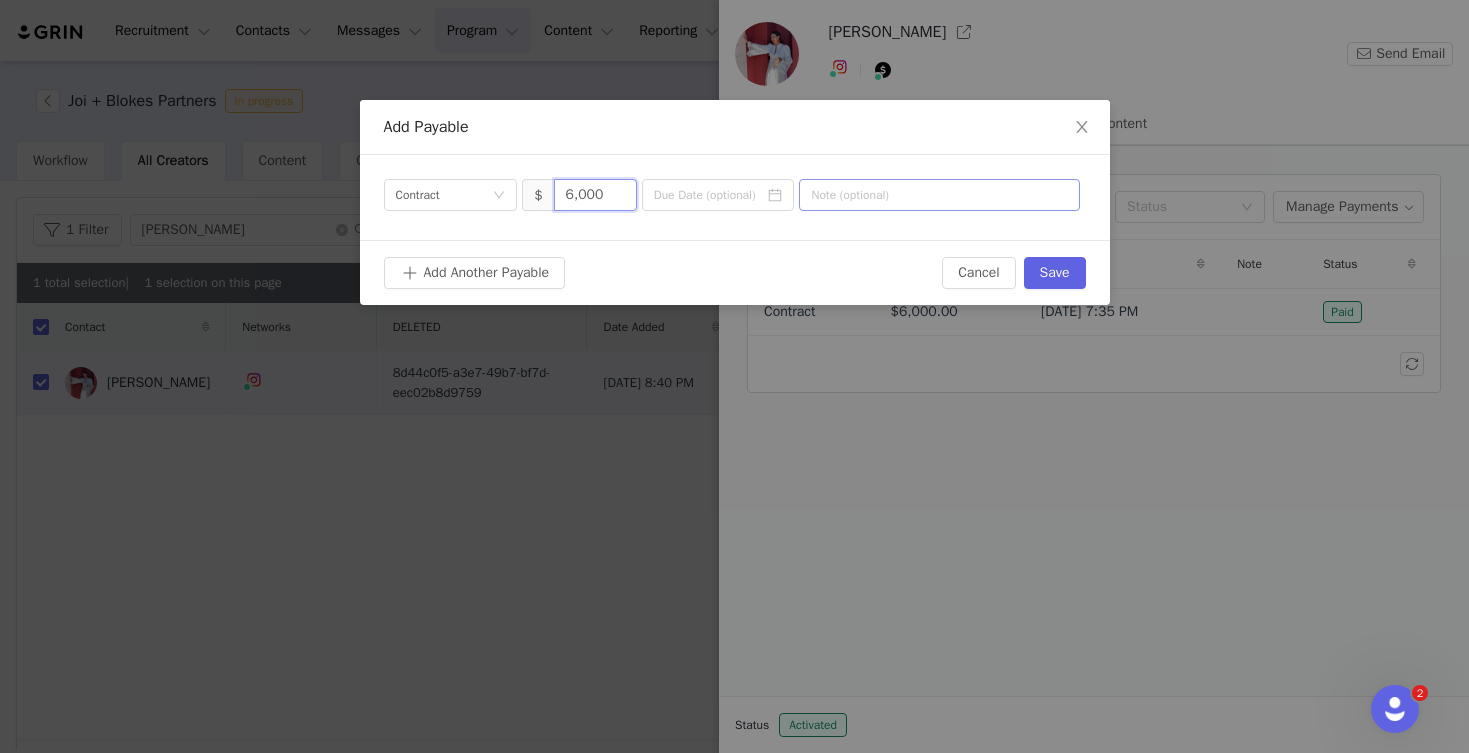 type on "6,000" 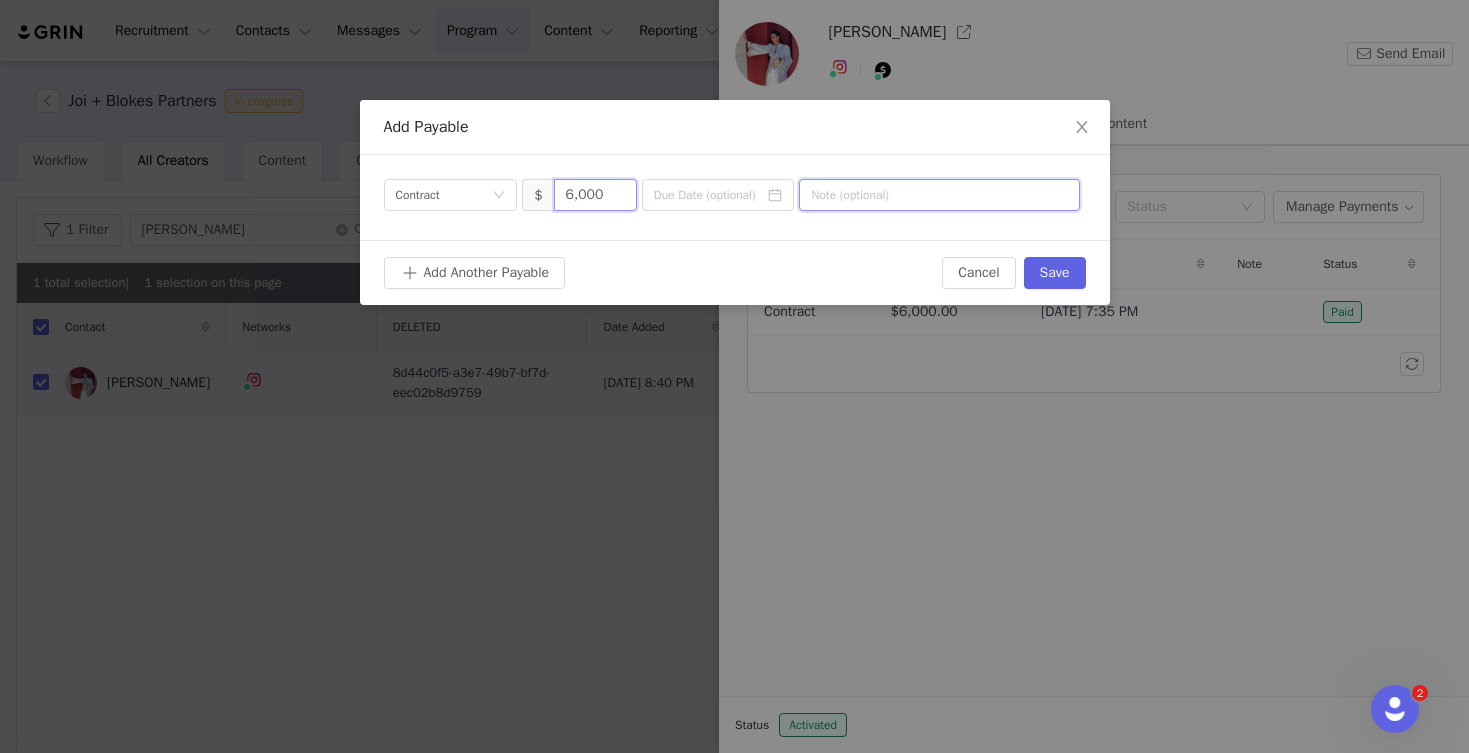 click at bounding box center (939, 195) 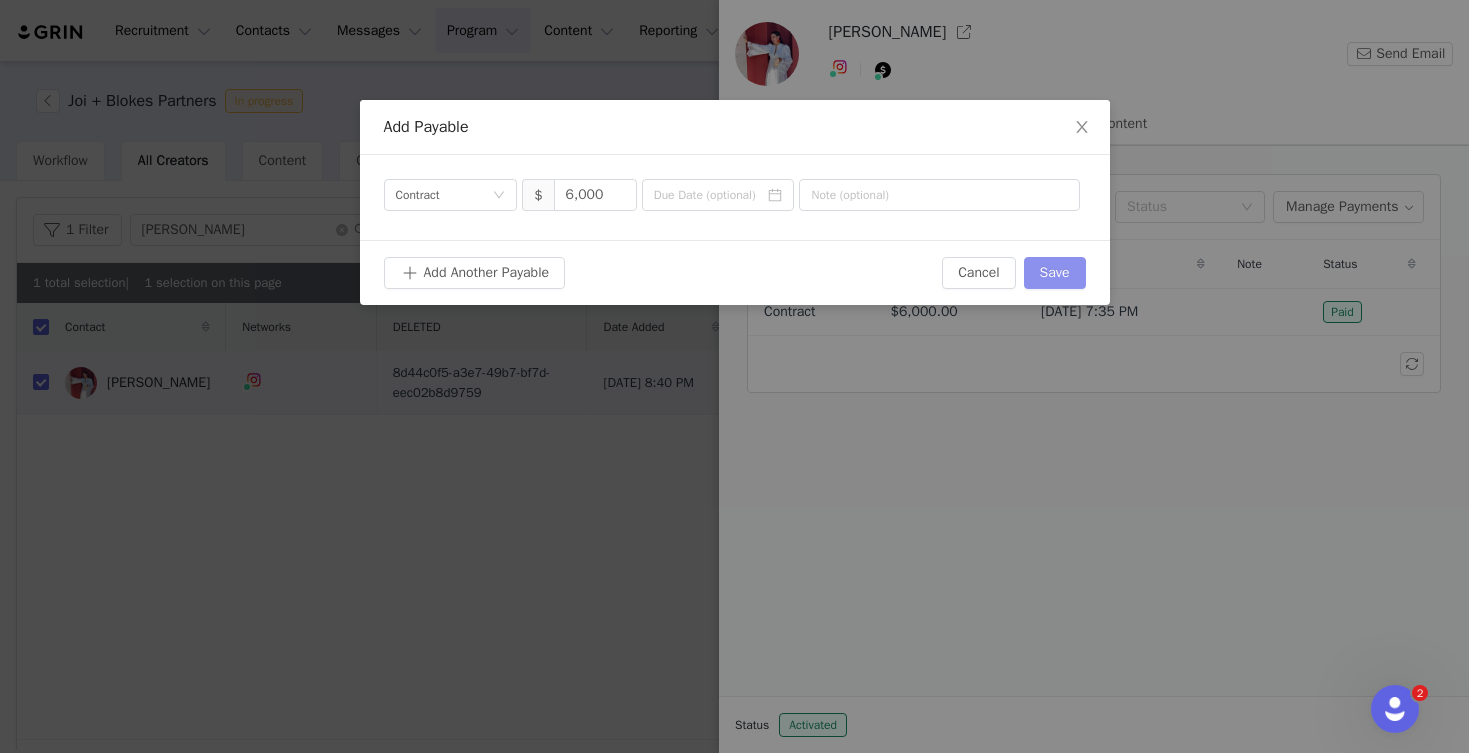 click on "Save" at bounding box center [1055, 273] 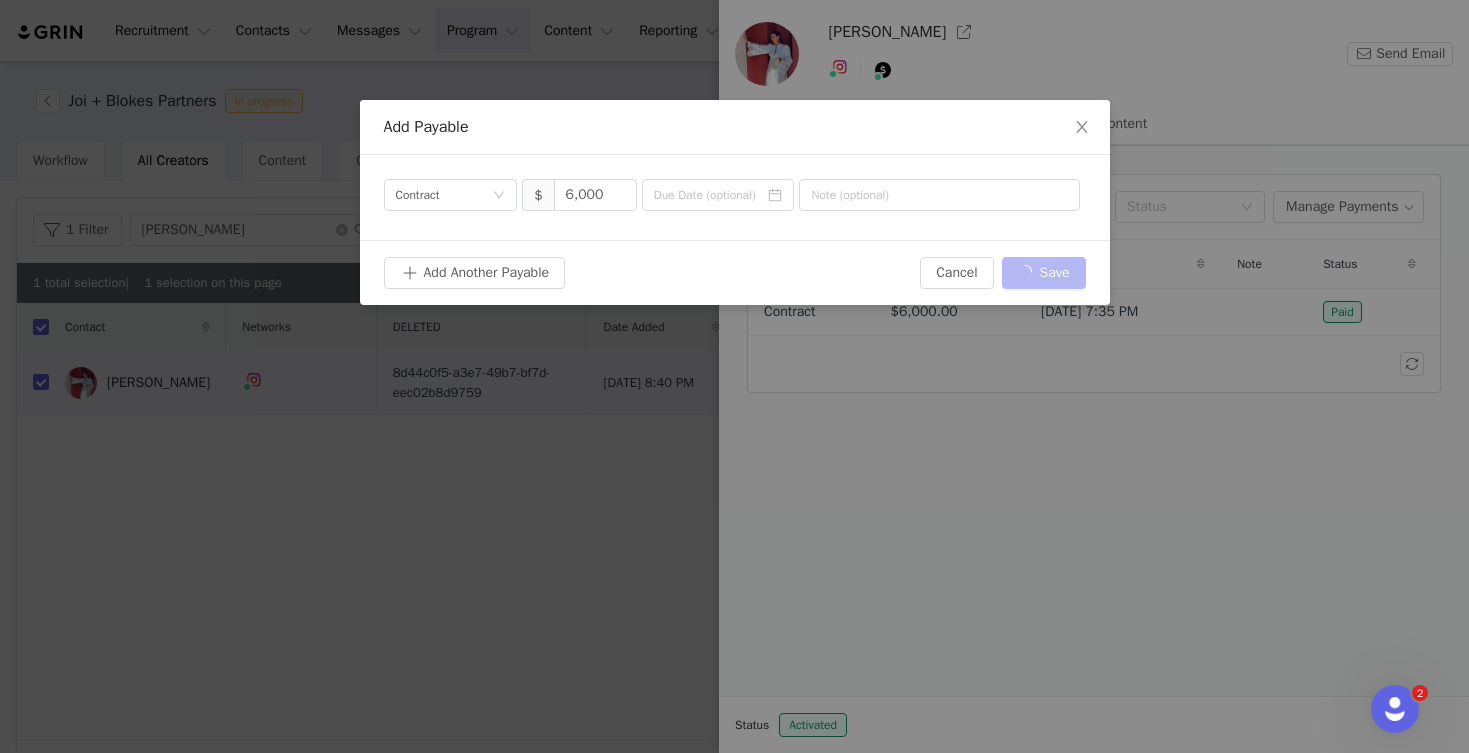 type 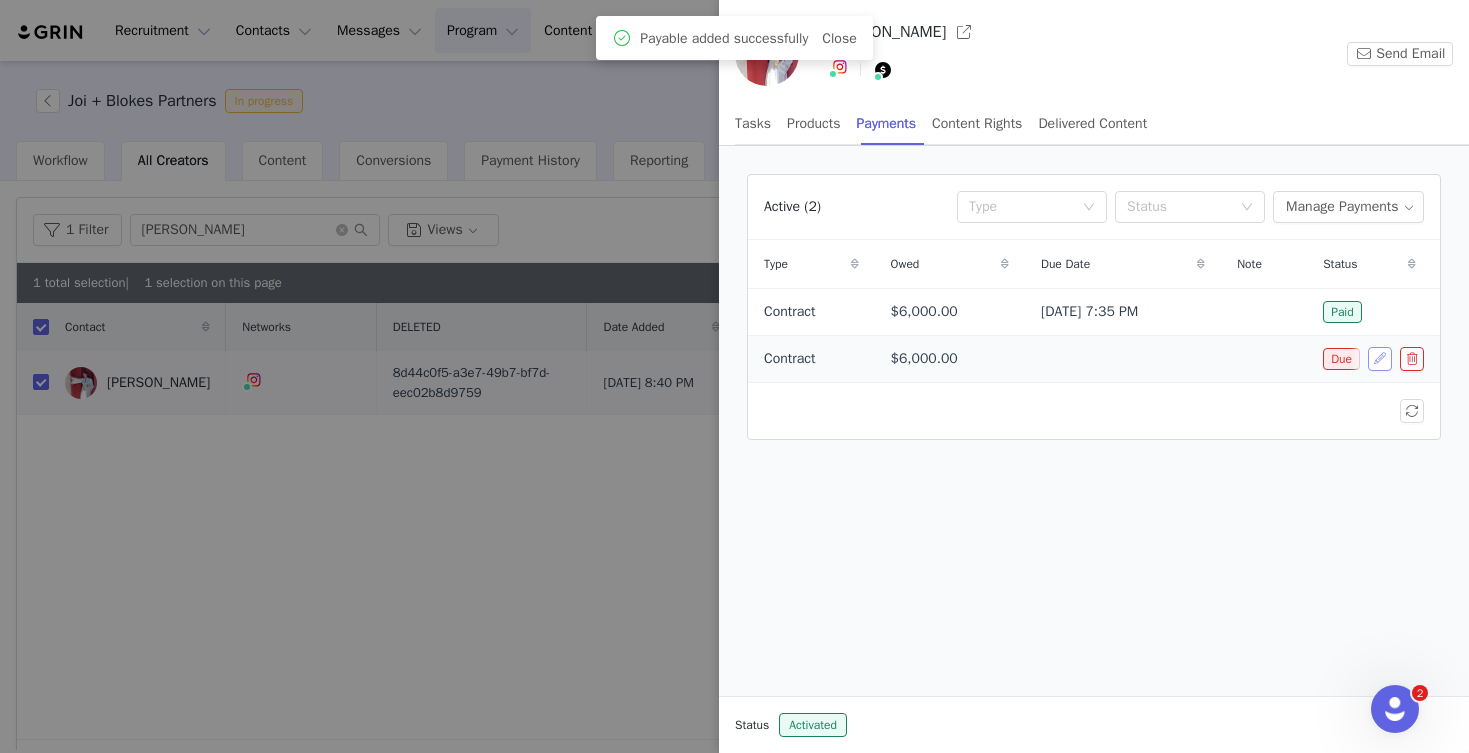 click at bounding box center (1380, 359) 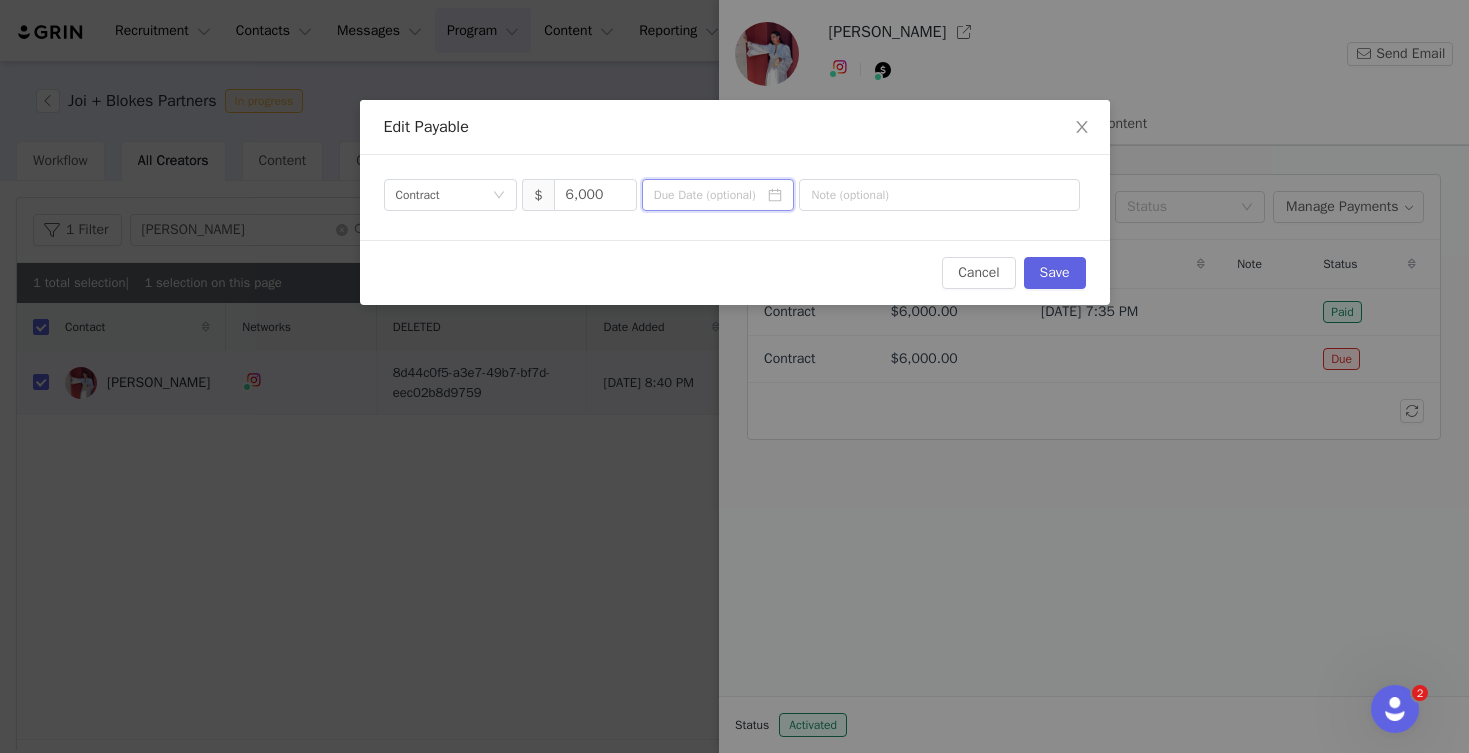 click at bounding box center [718, 195] 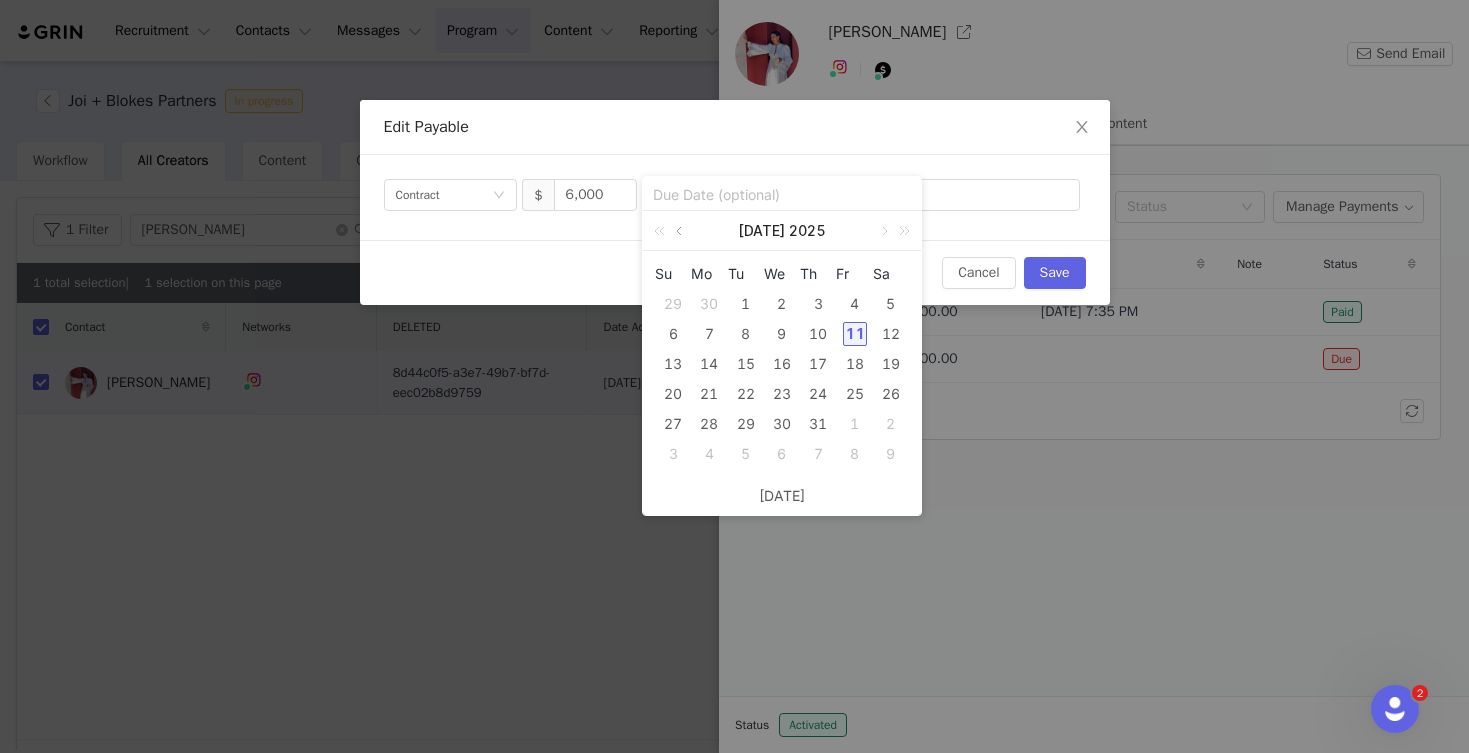 click at bounding box center (681, 231) 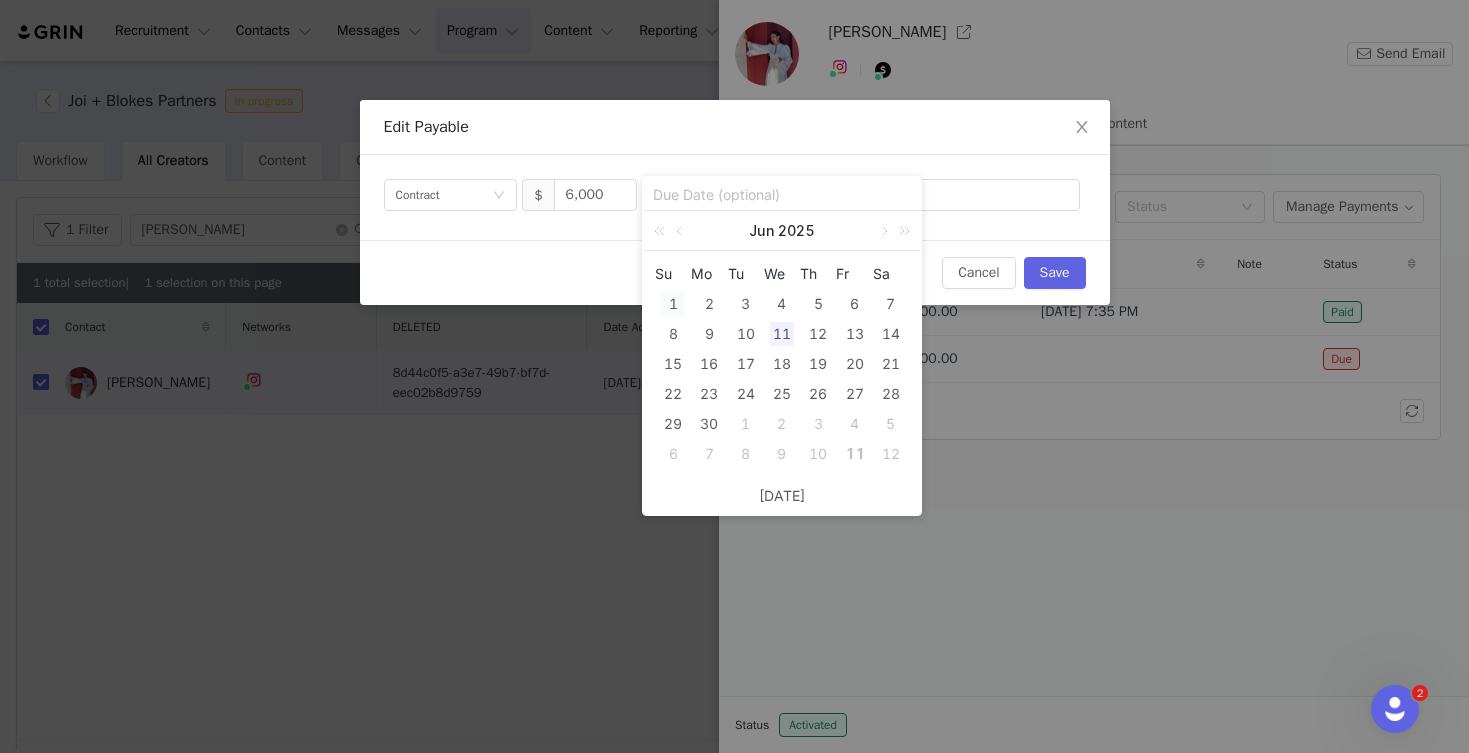 click on "1" at bounding box center [673, 304] 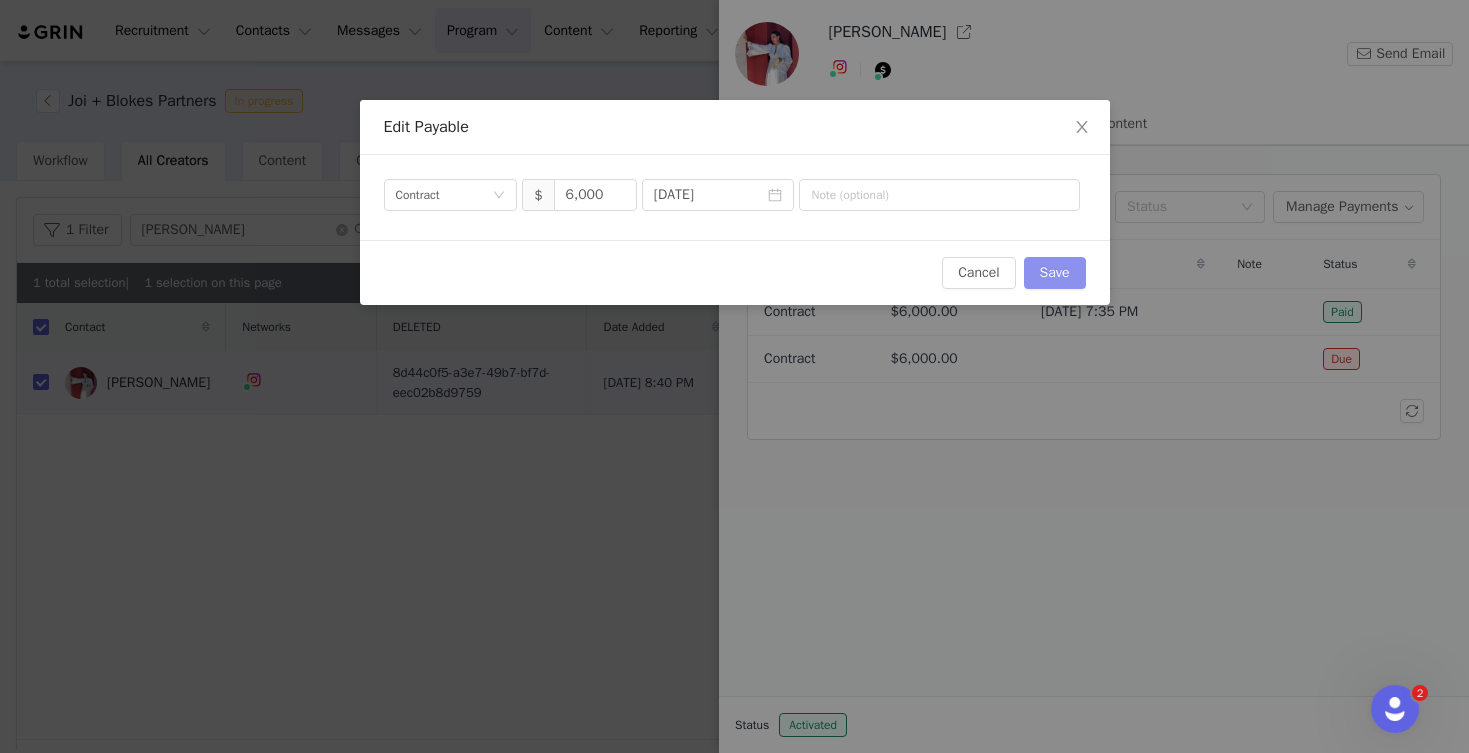 click on "Save" at bounding box center [1055, 273] 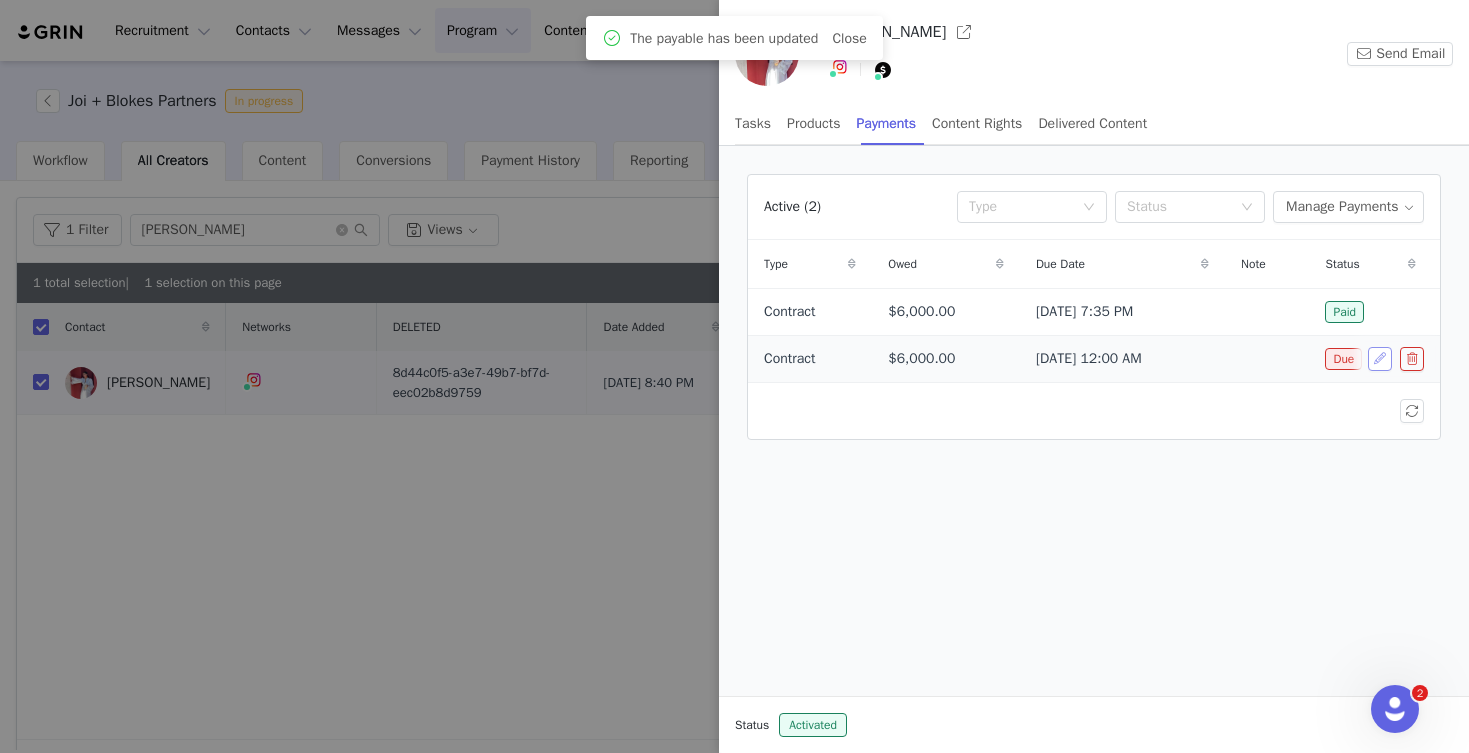 click at bounding box center [1380, 359] 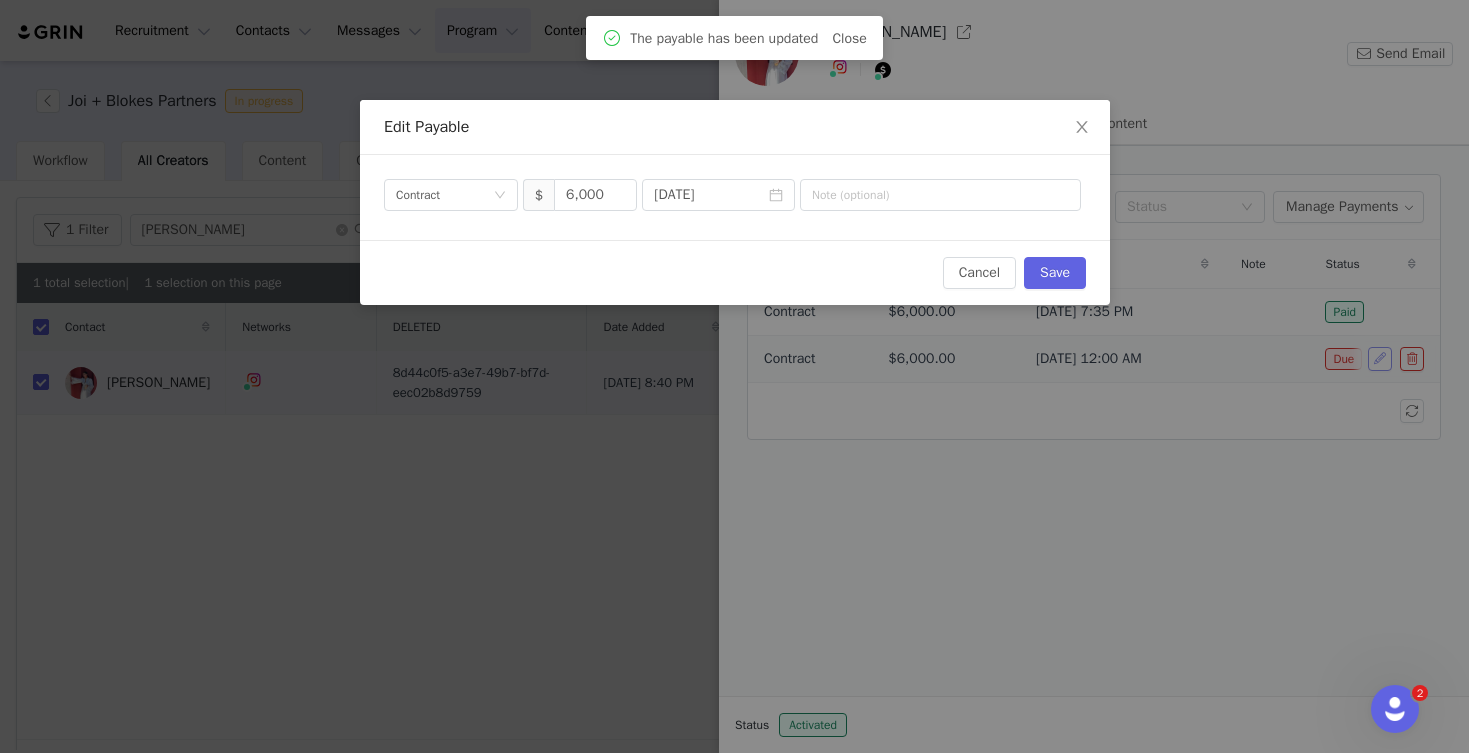 type on "2025-05-31" 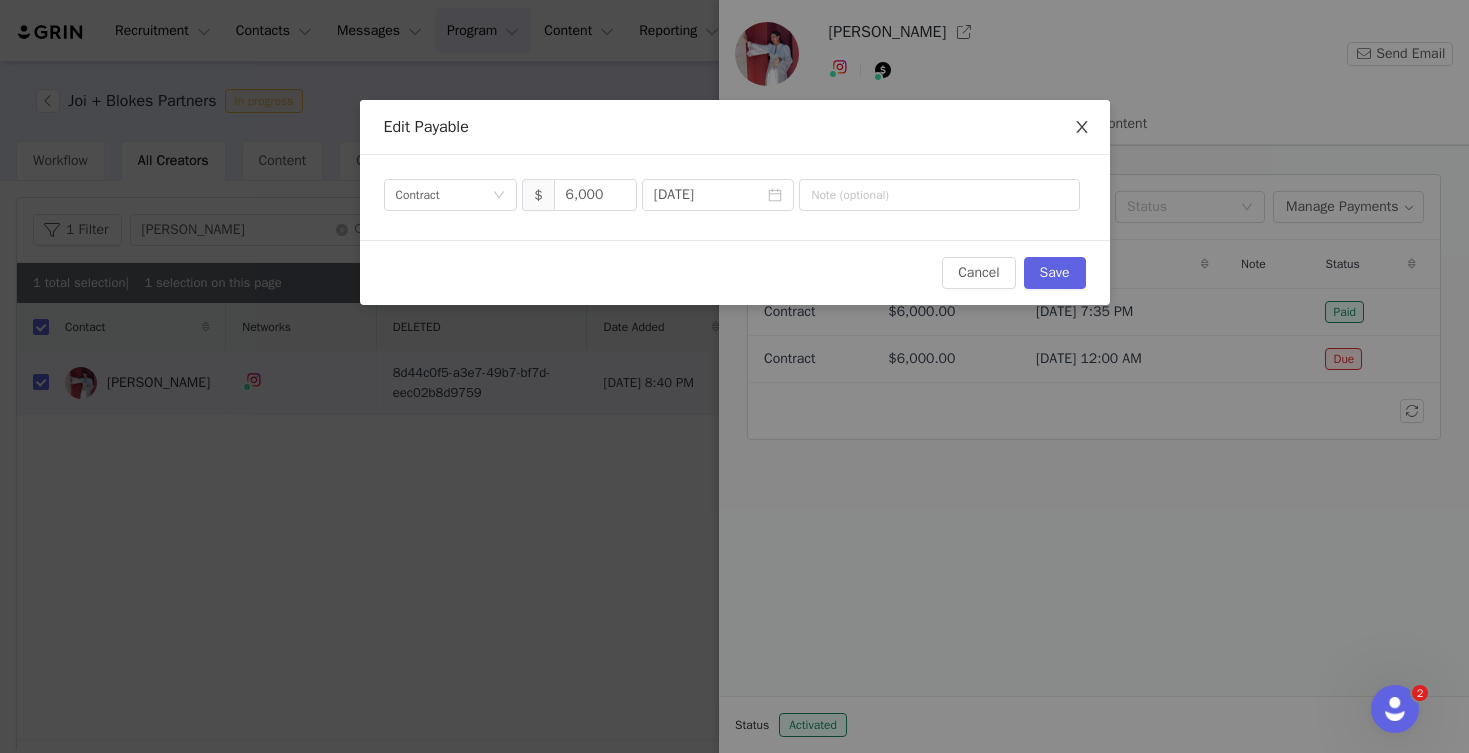 click 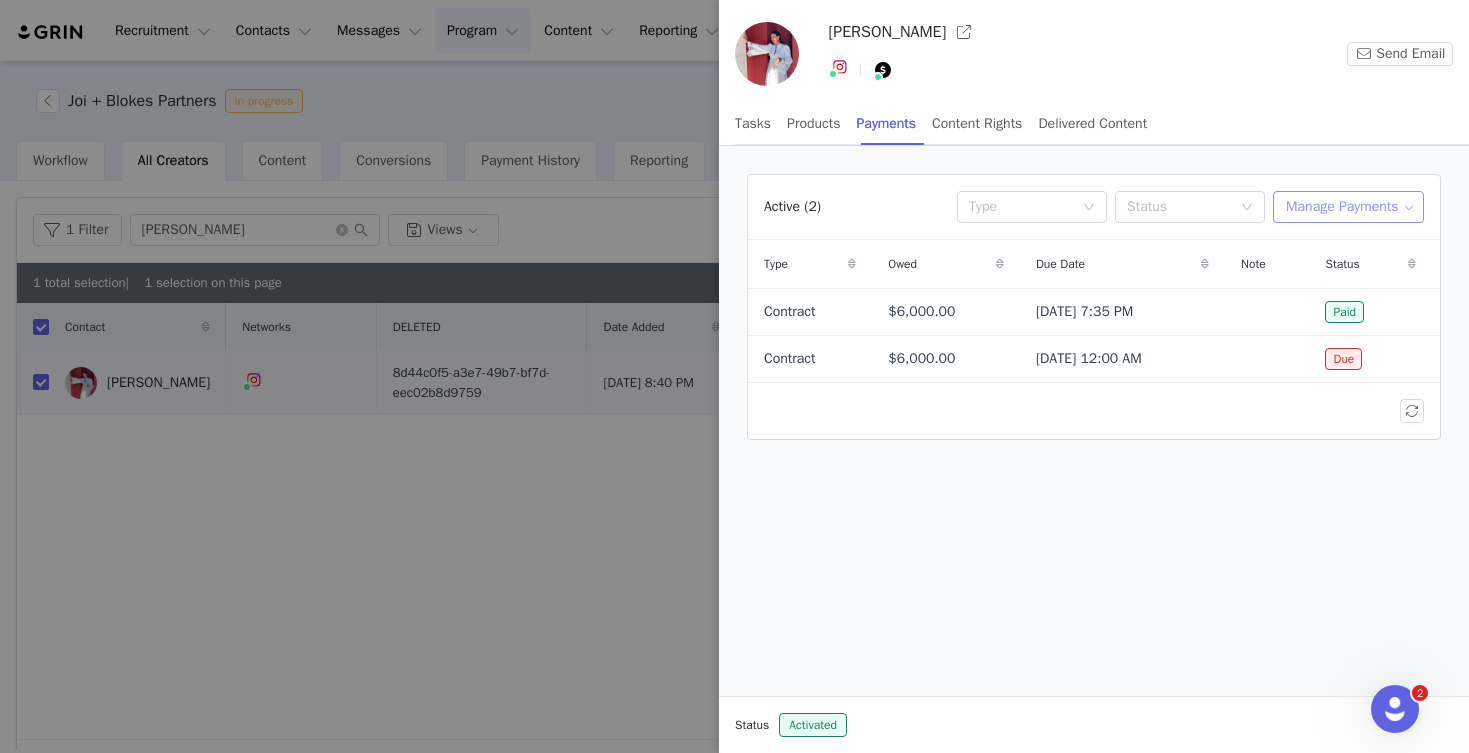 click on "Manage Payments" at bounding box center (1348, 207) 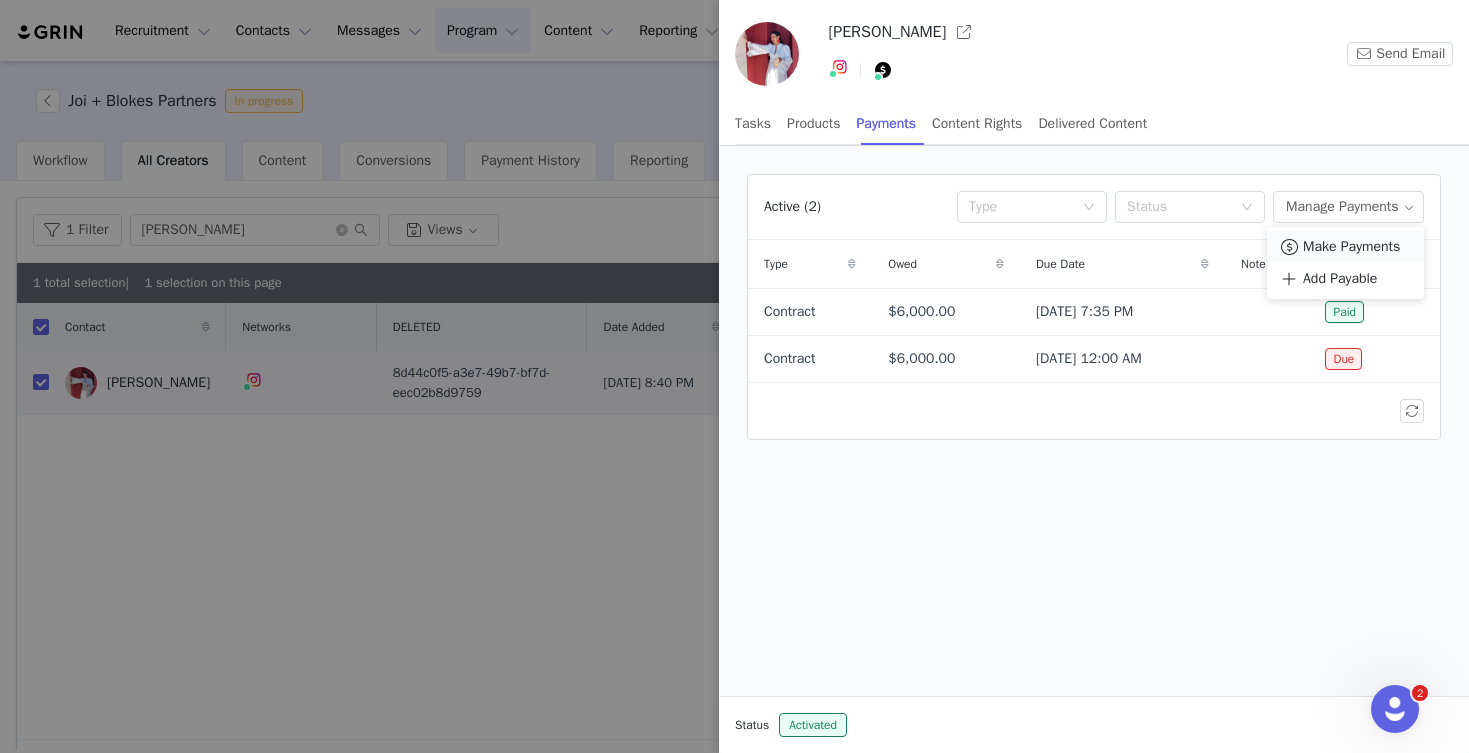 click on "Make Payments" at bounding box center [1351, 247] 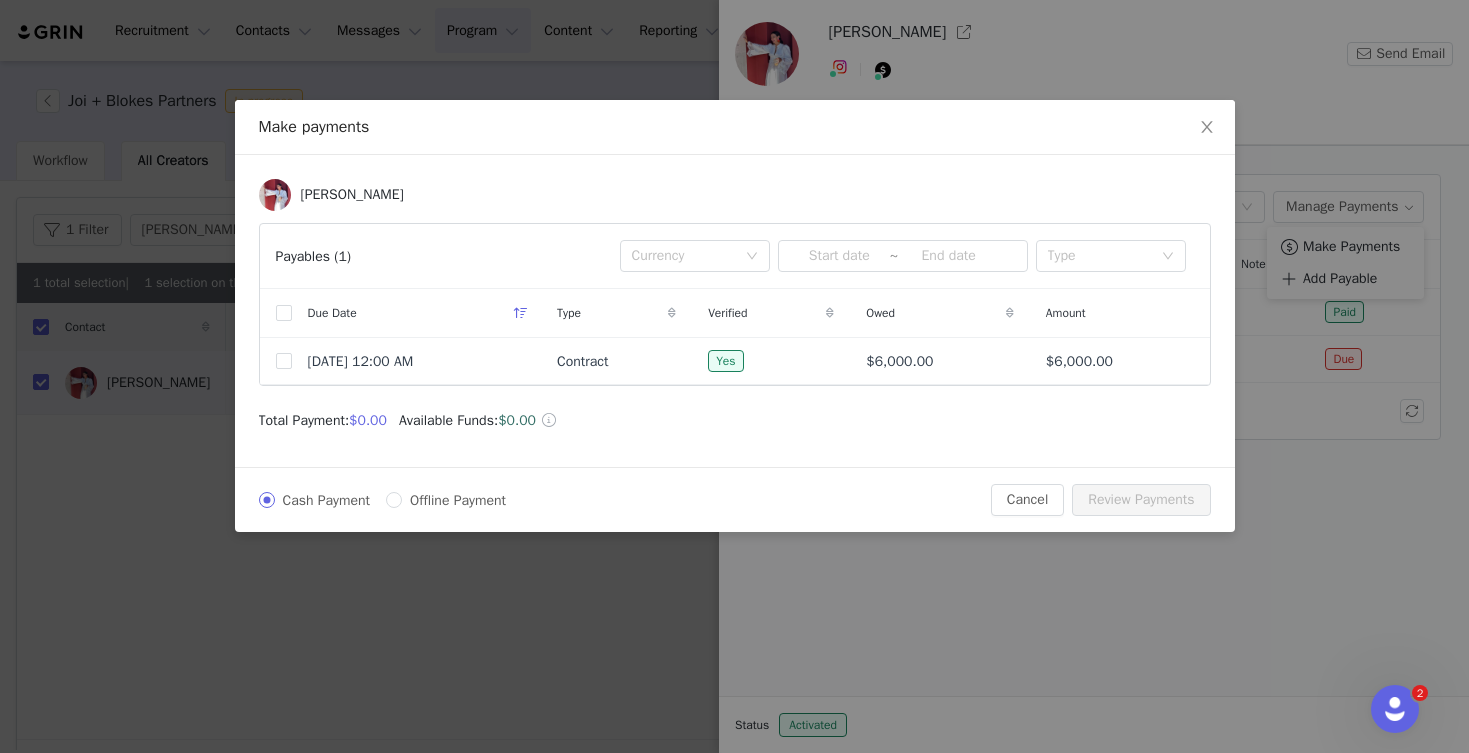 click on "Offline Payment" at bounding box center (458, 500) 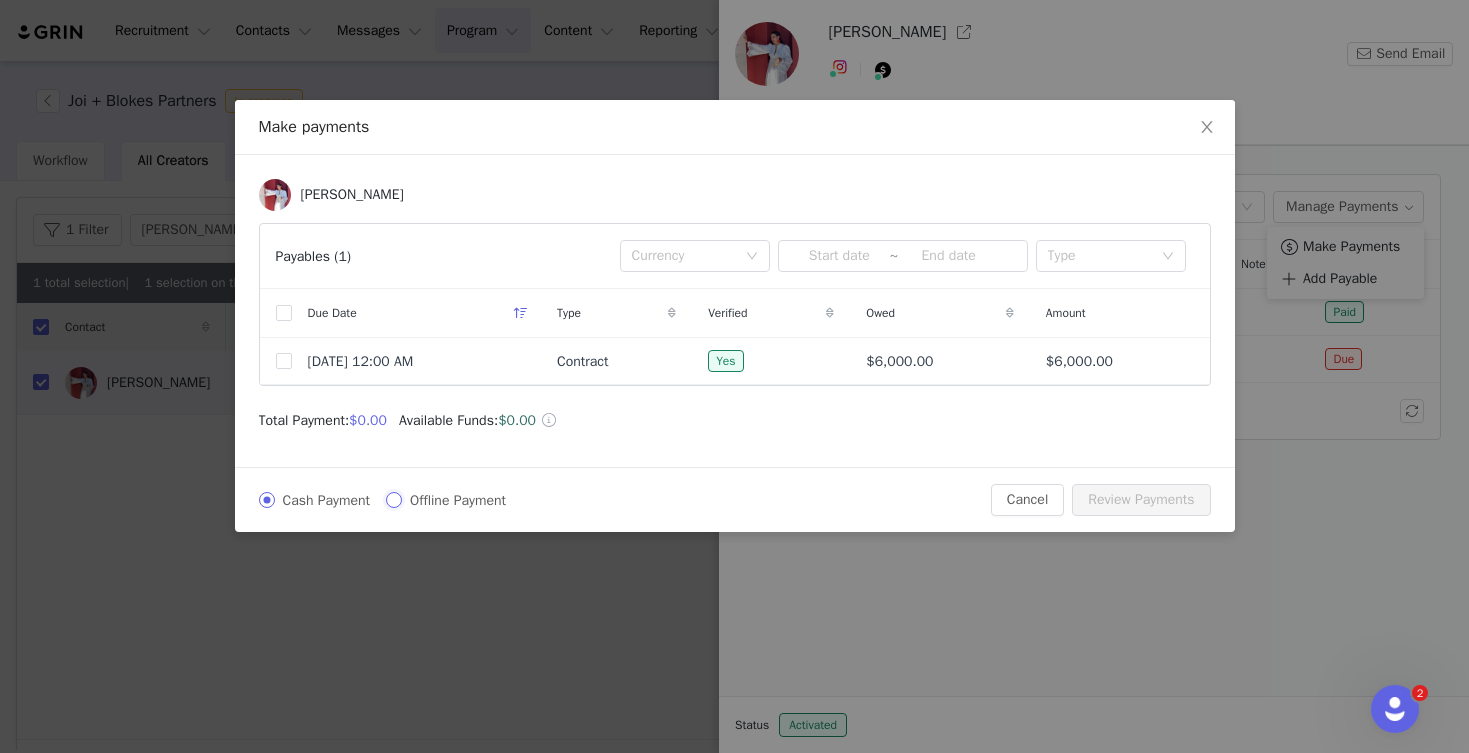 click on "Offline Payment" at bounding box center [394, 500] 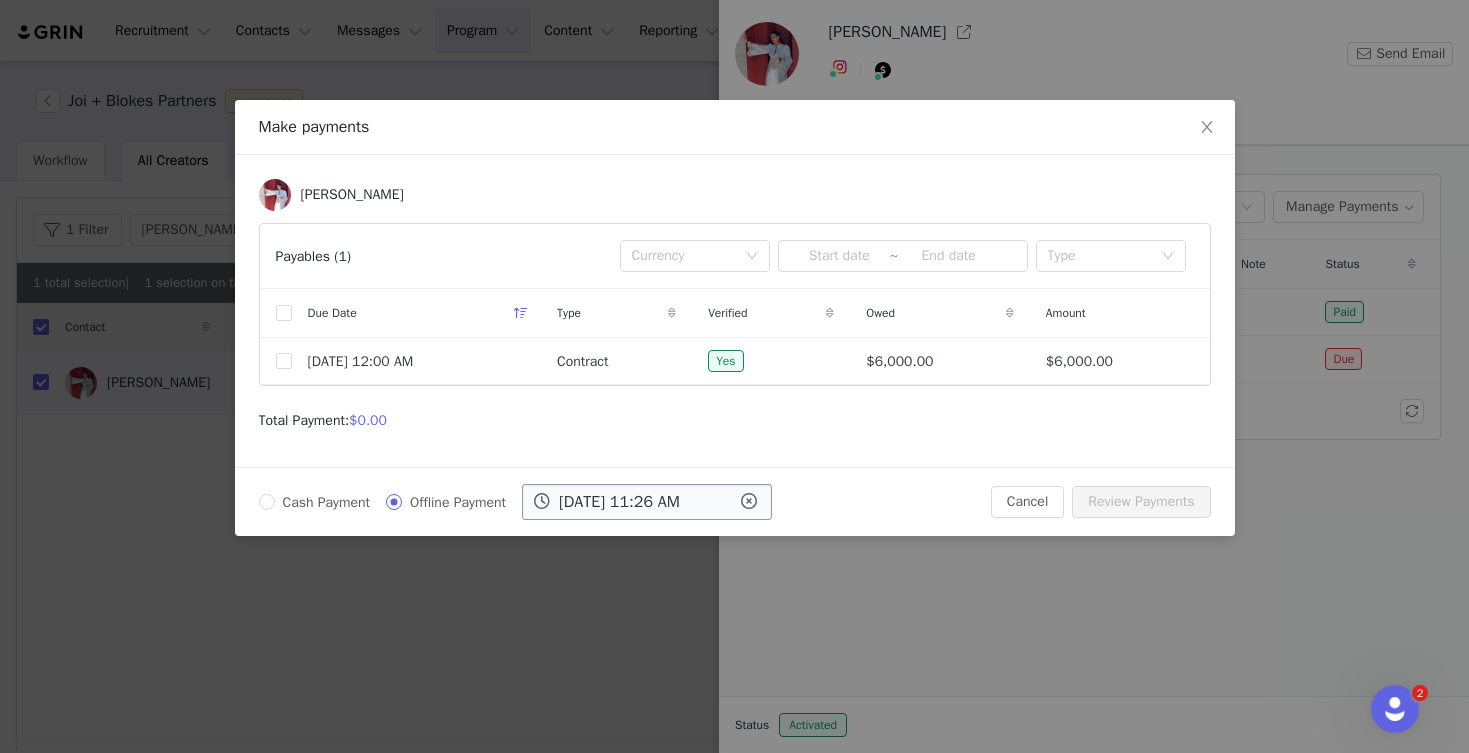 click on "Jul 11 2025 11:26 AM" at bounding box center [647, 502] 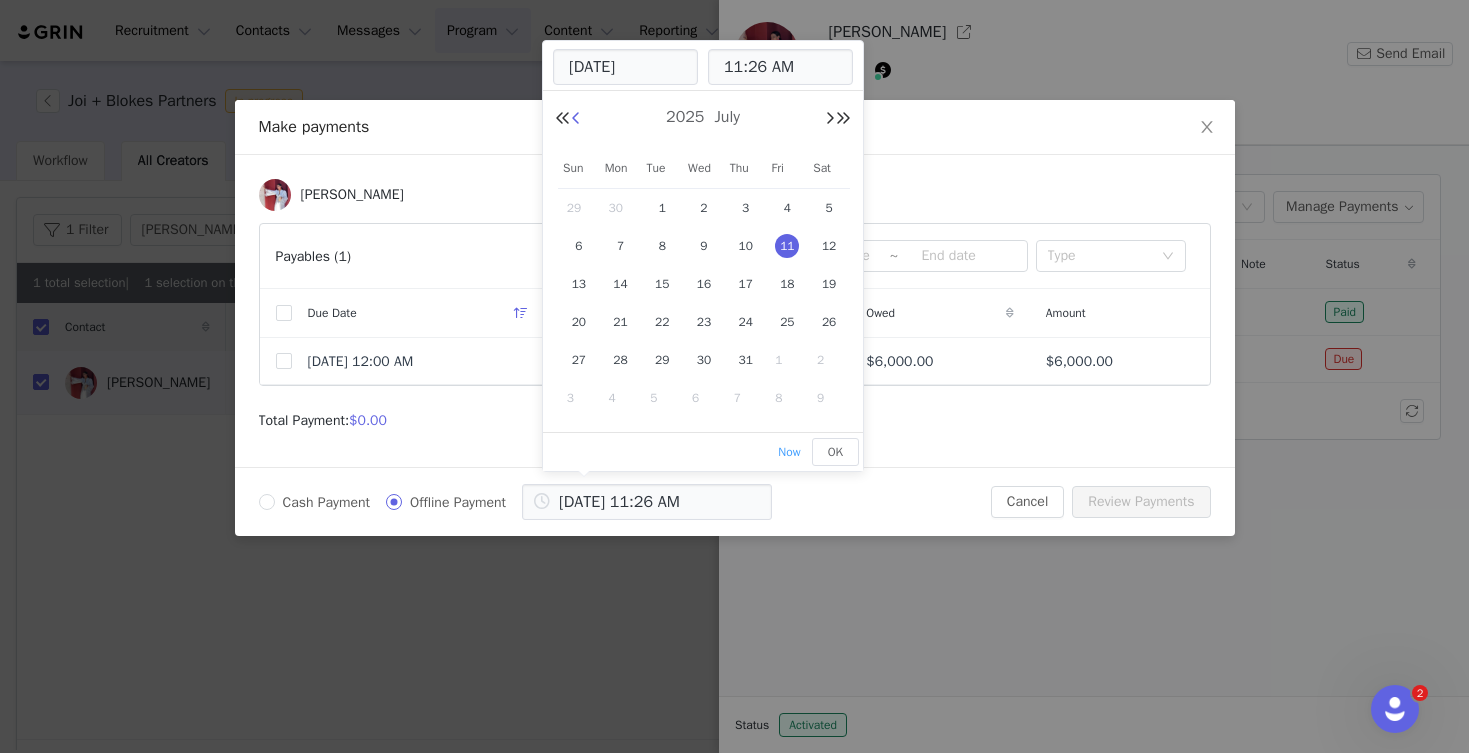 click at bounding box center [576, 119] 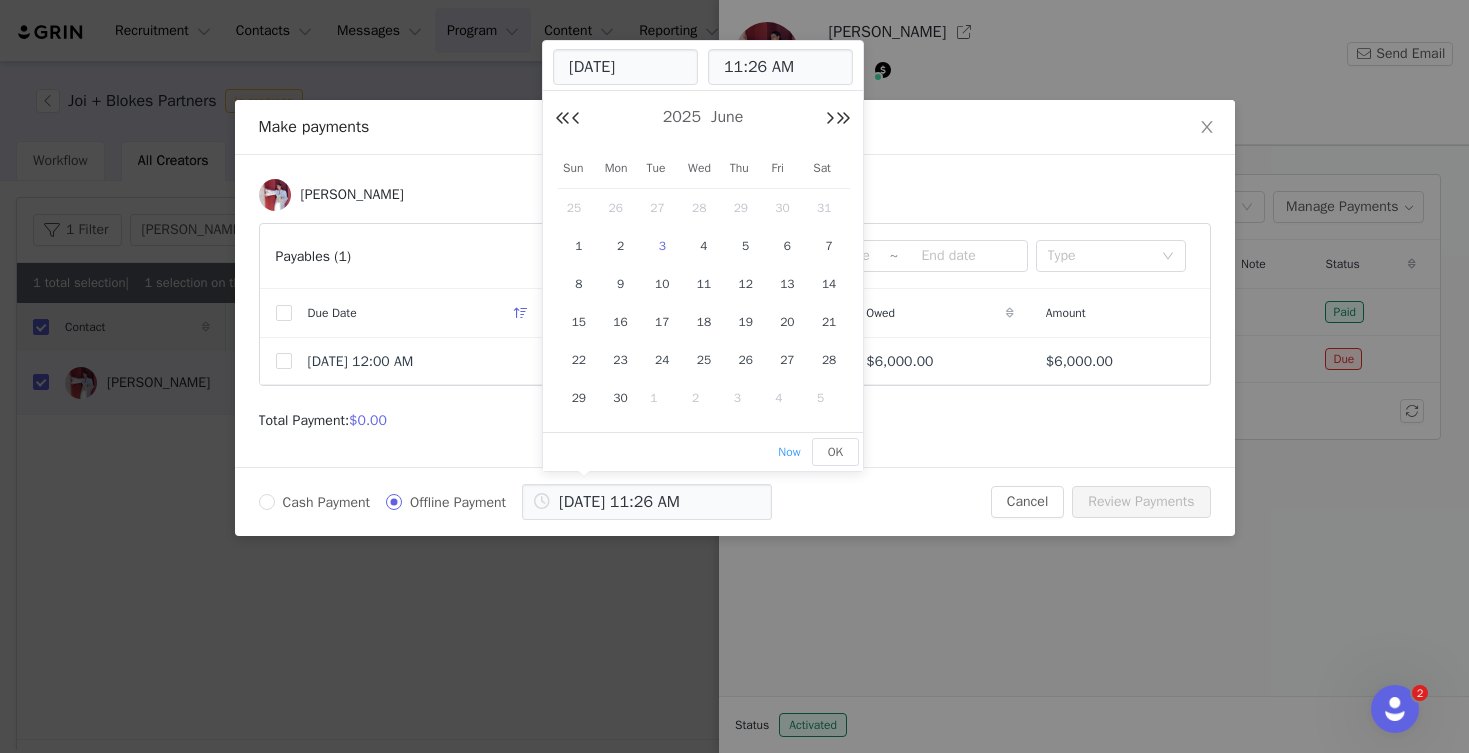 click on "3" at bounding box center [662, 246] 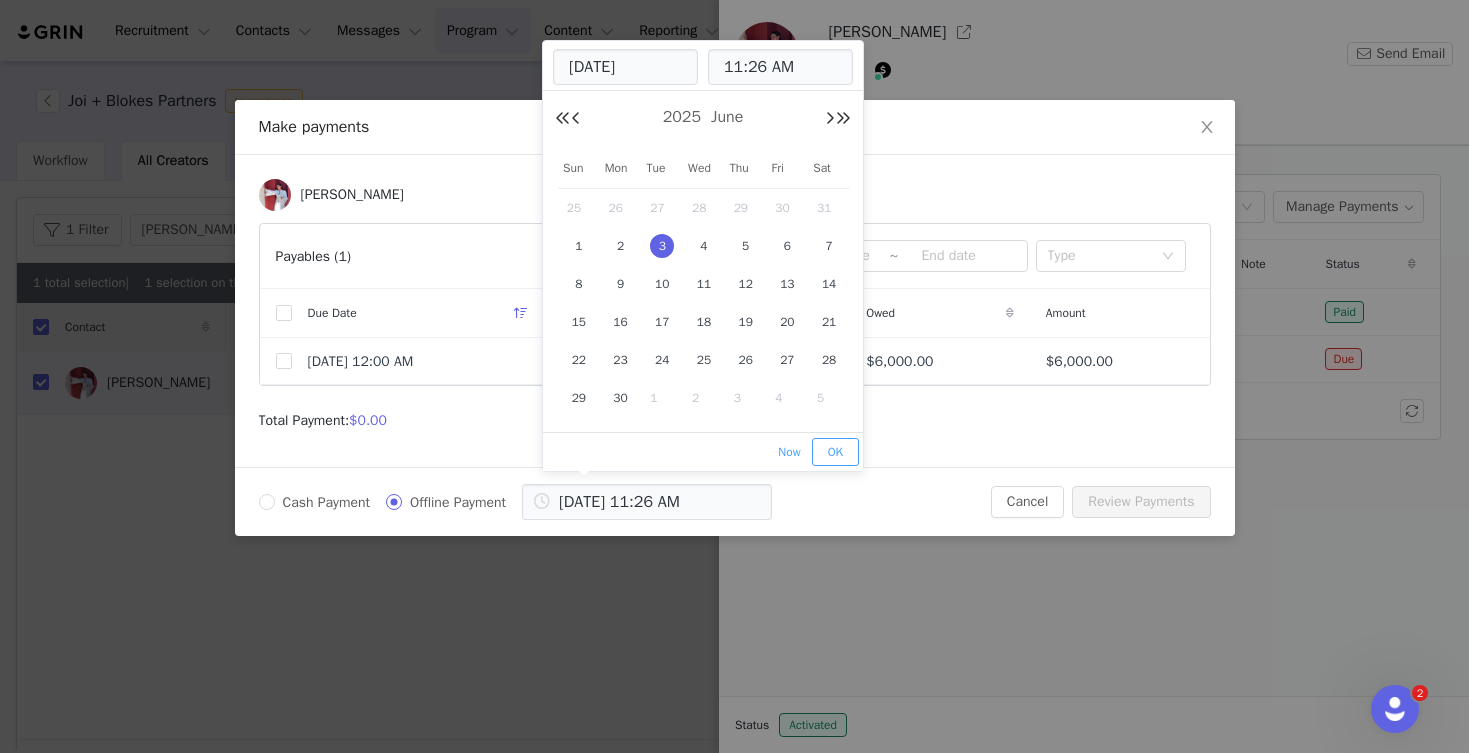 click on "OK" at bounding box center [835, 452] 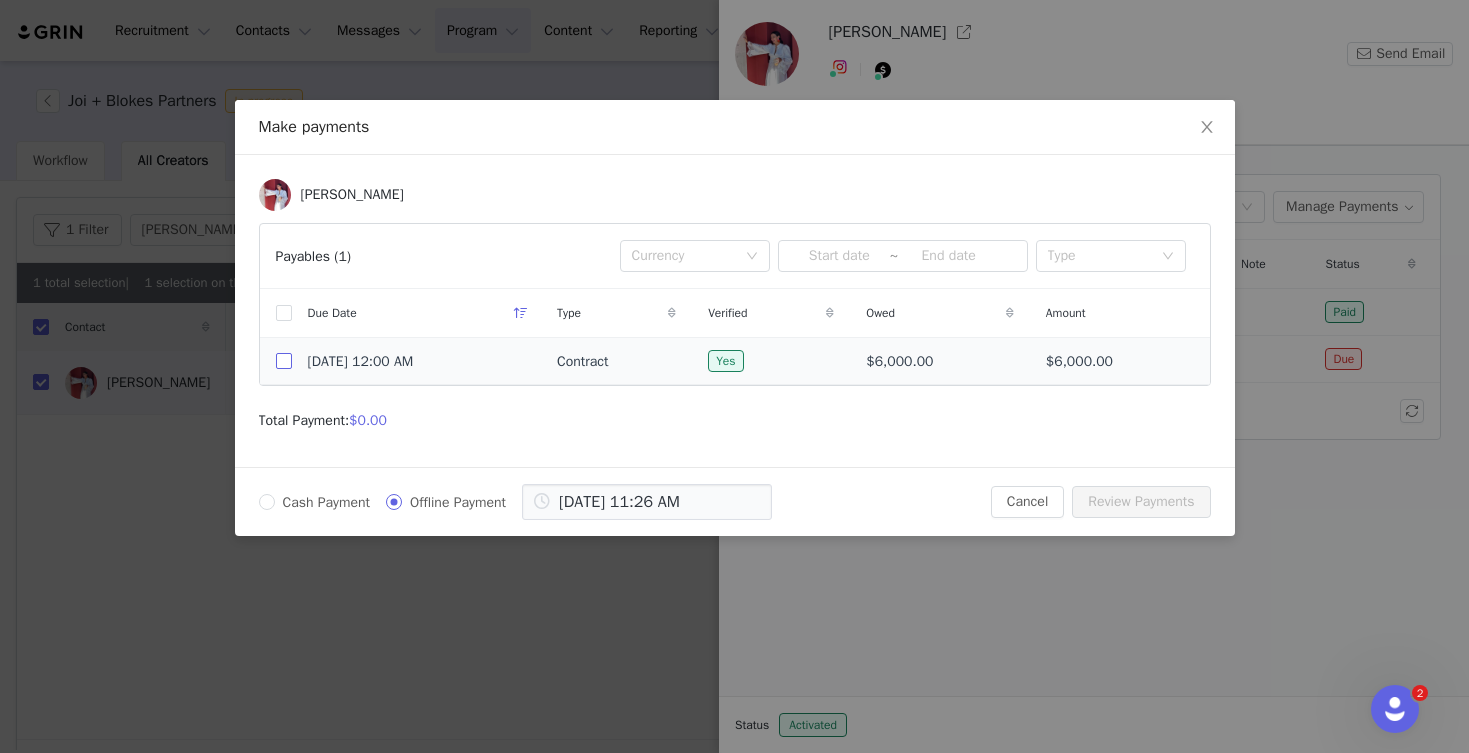 click at bounding box center (284, 361) 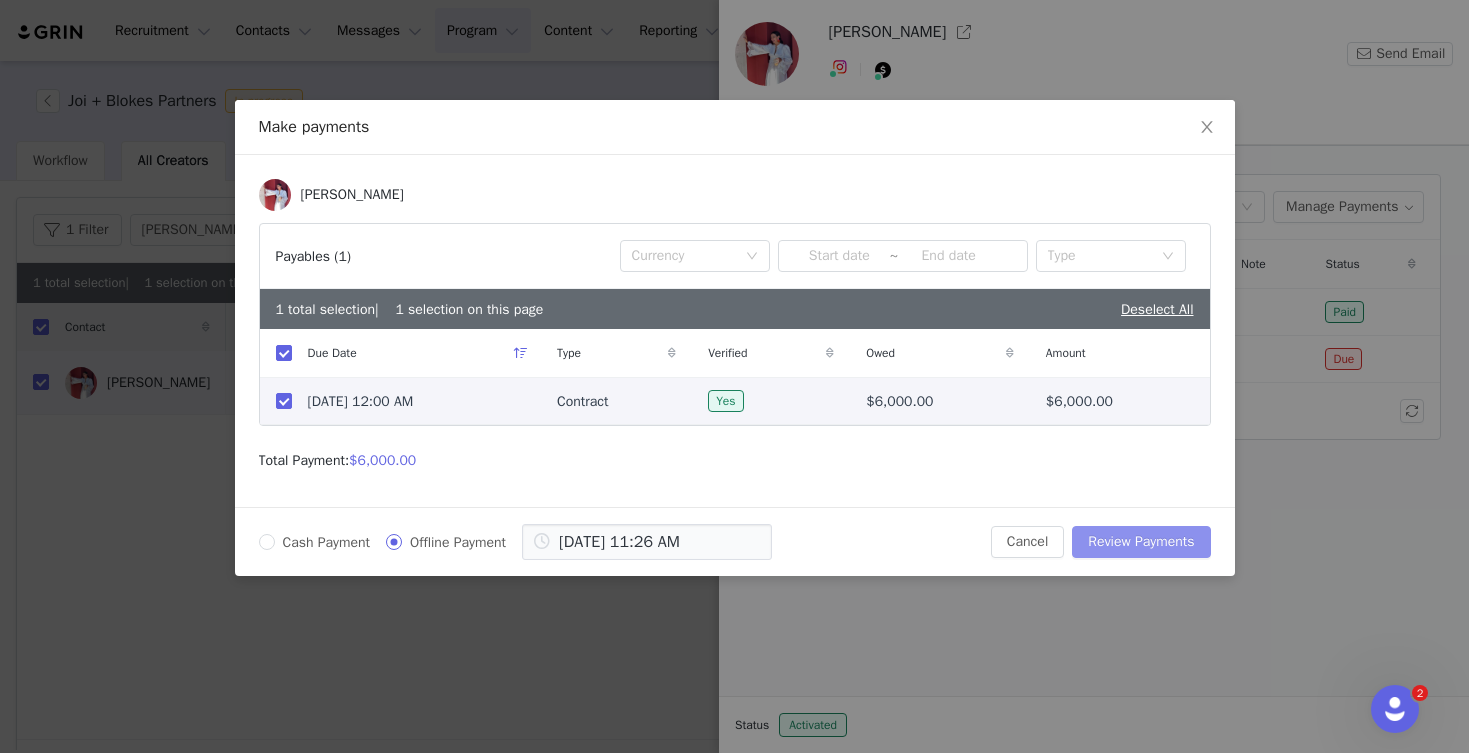 click on "Review Payments" at bounding box center (1141, 542) 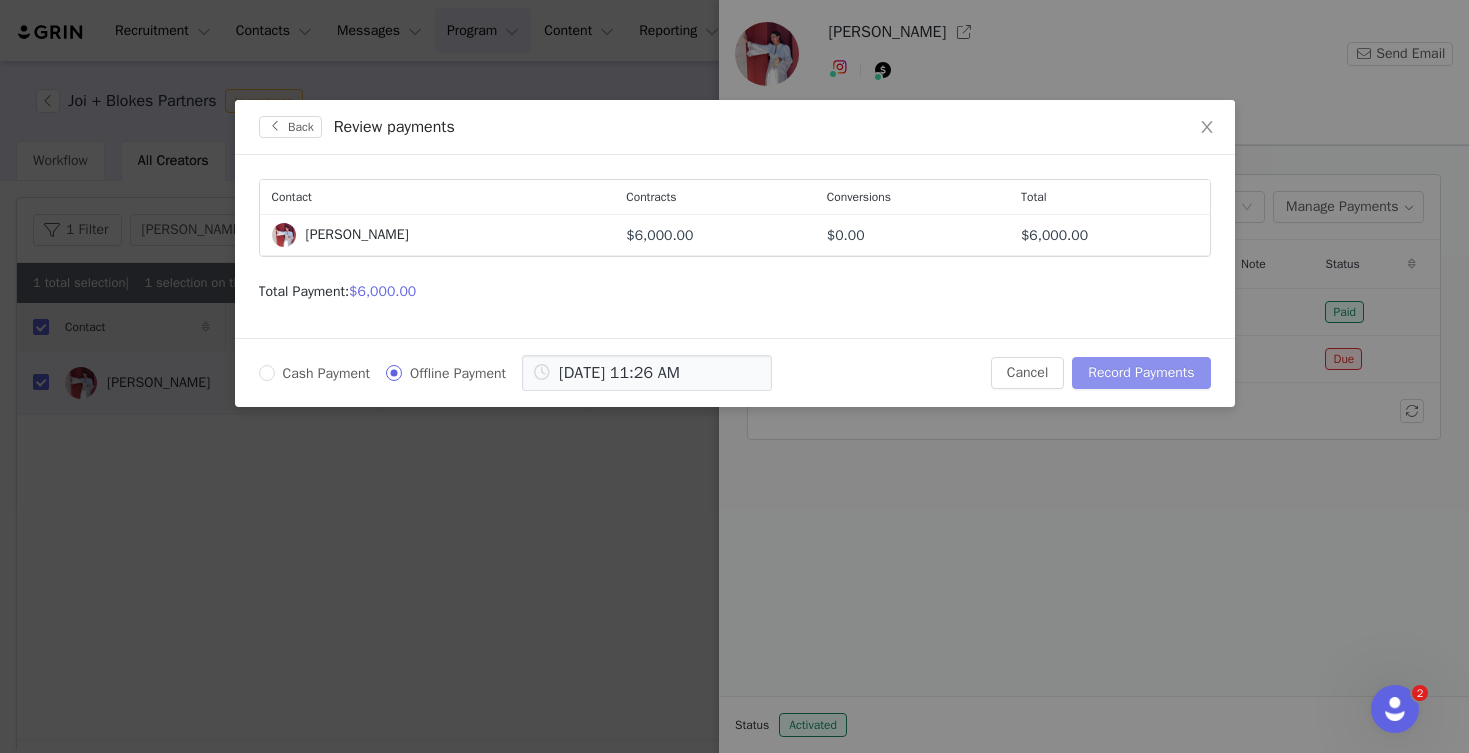 click on "Record Payments" at bounding box center (1141, 373) 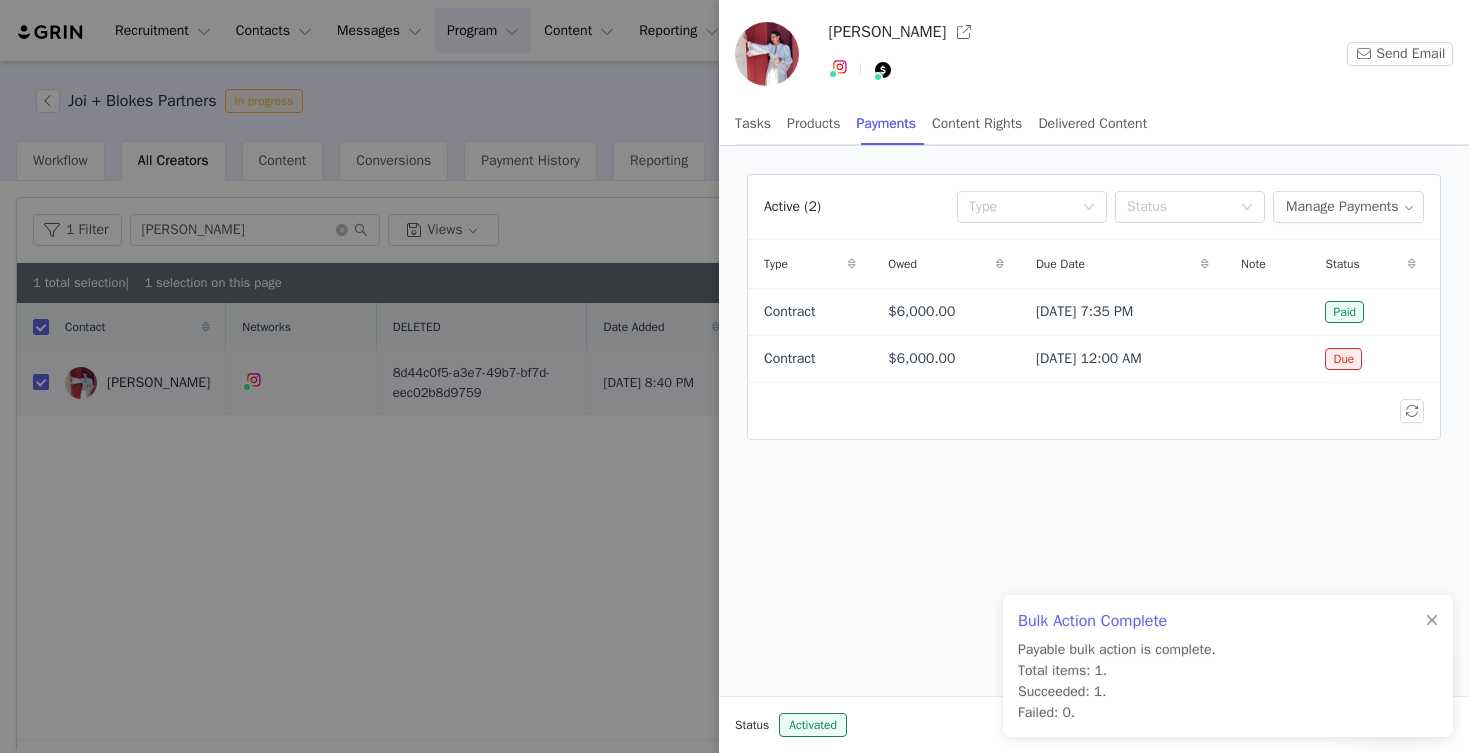 click at bounding box center (734, 376) 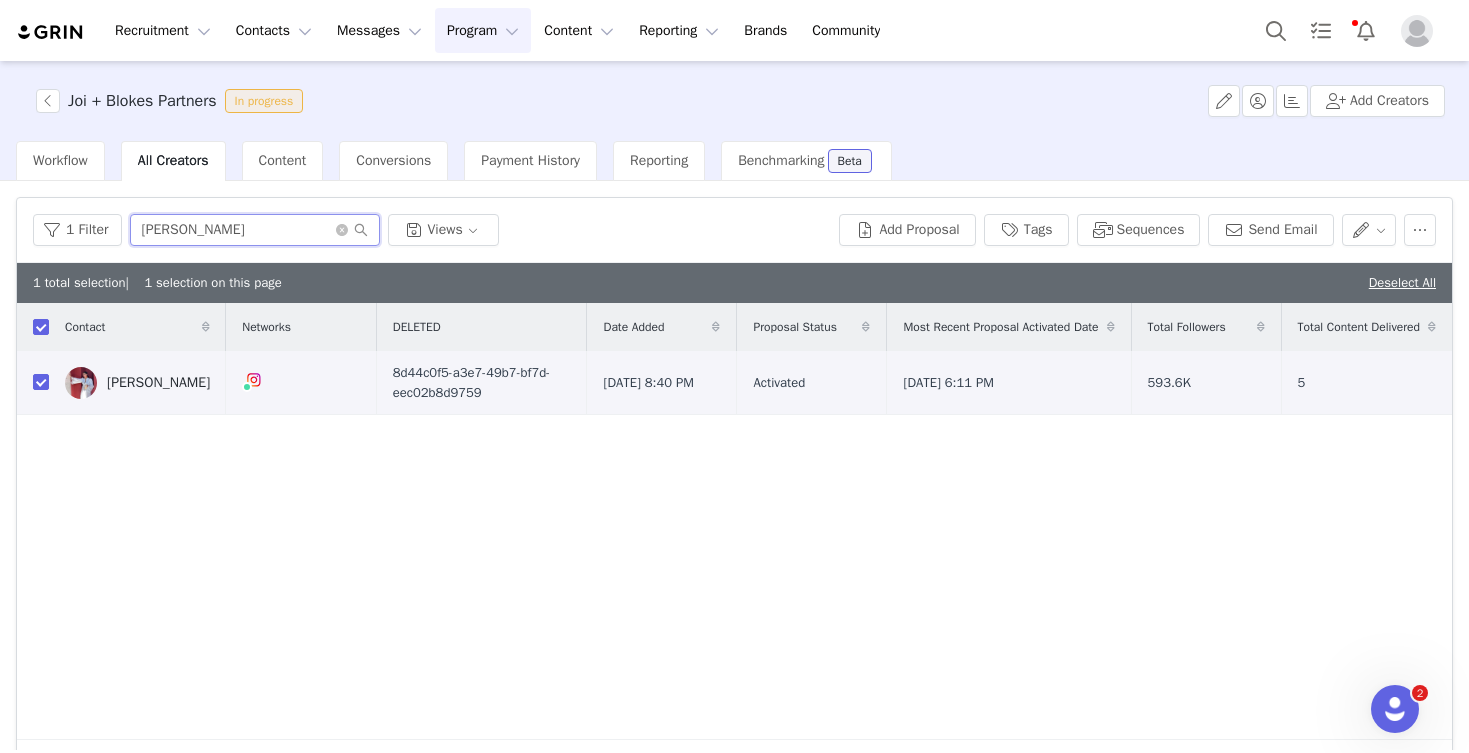 click on "helen" at bounding box center (255, 230) 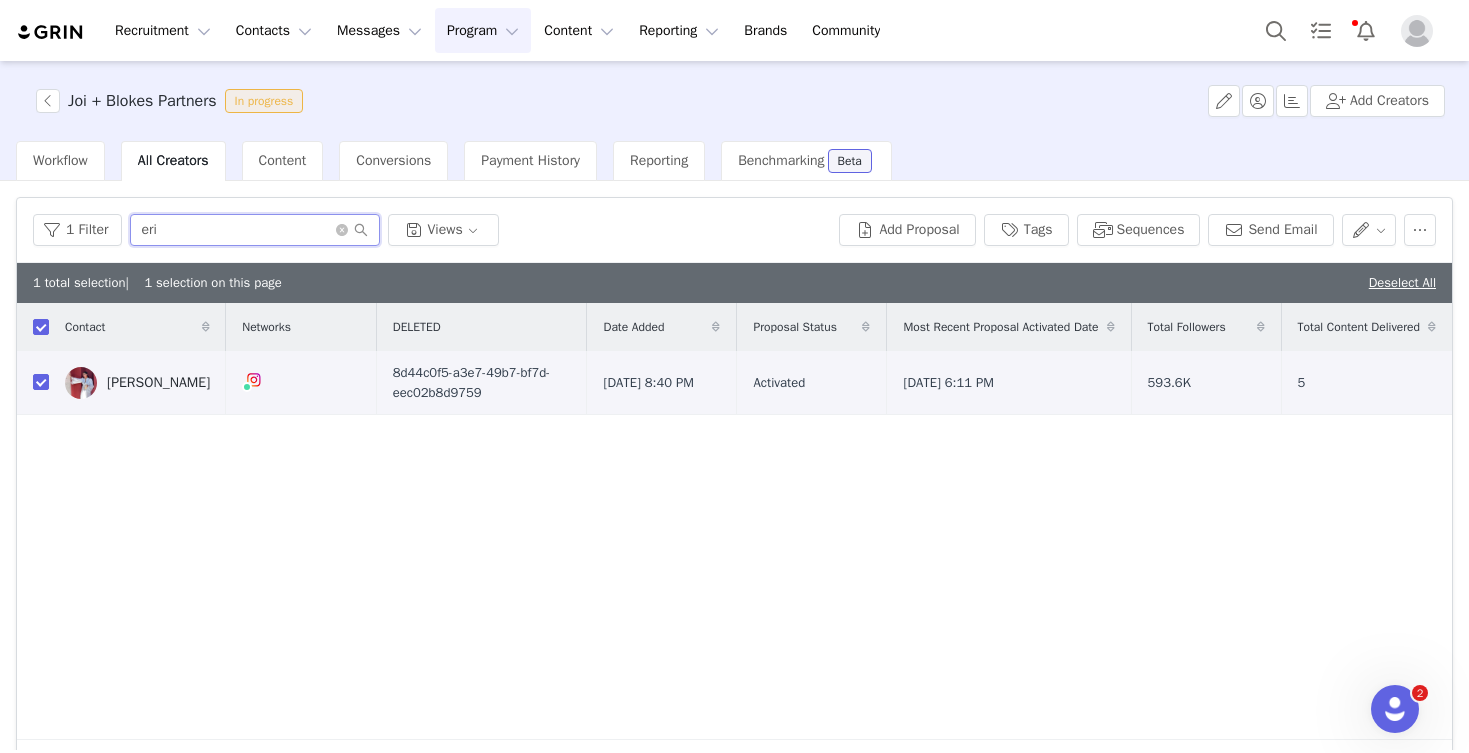 type on "eric" 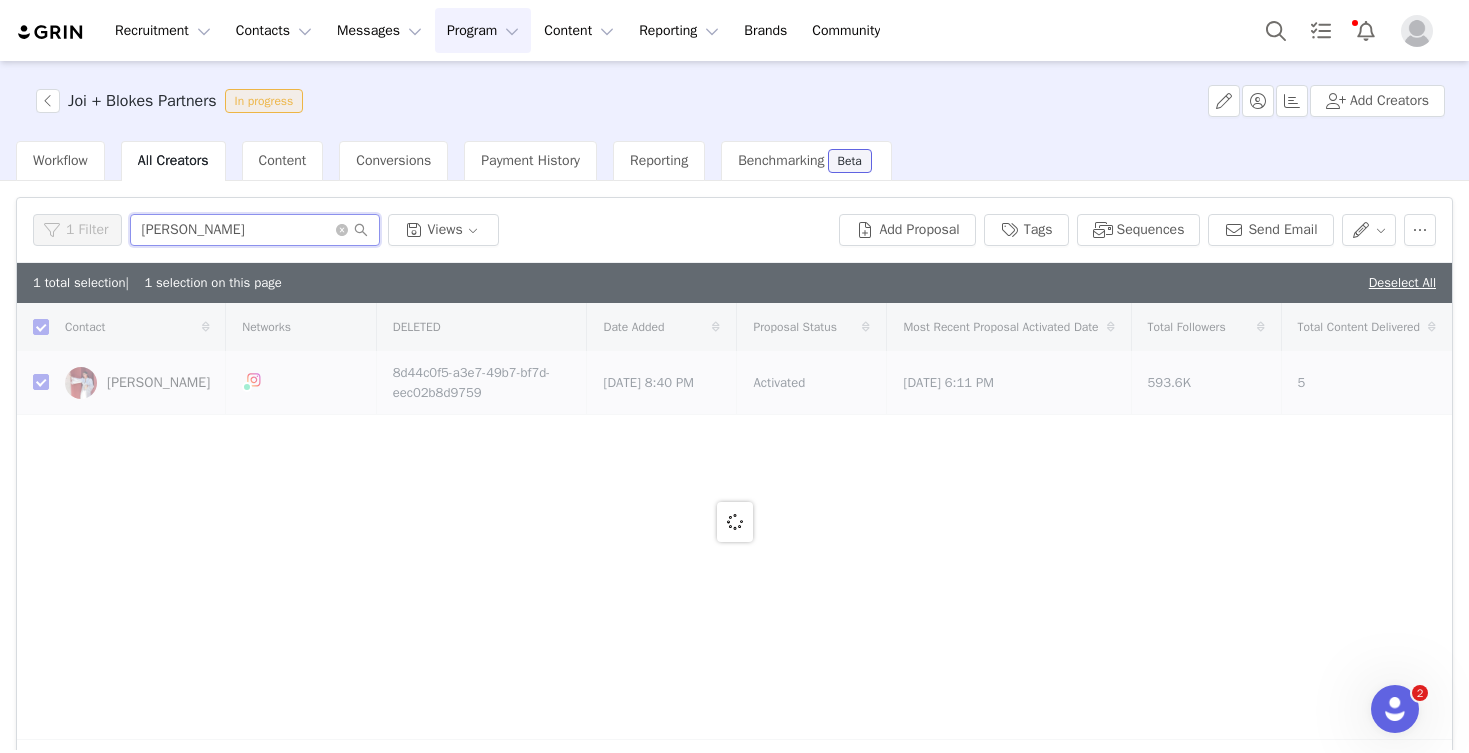 checkbox on "false" 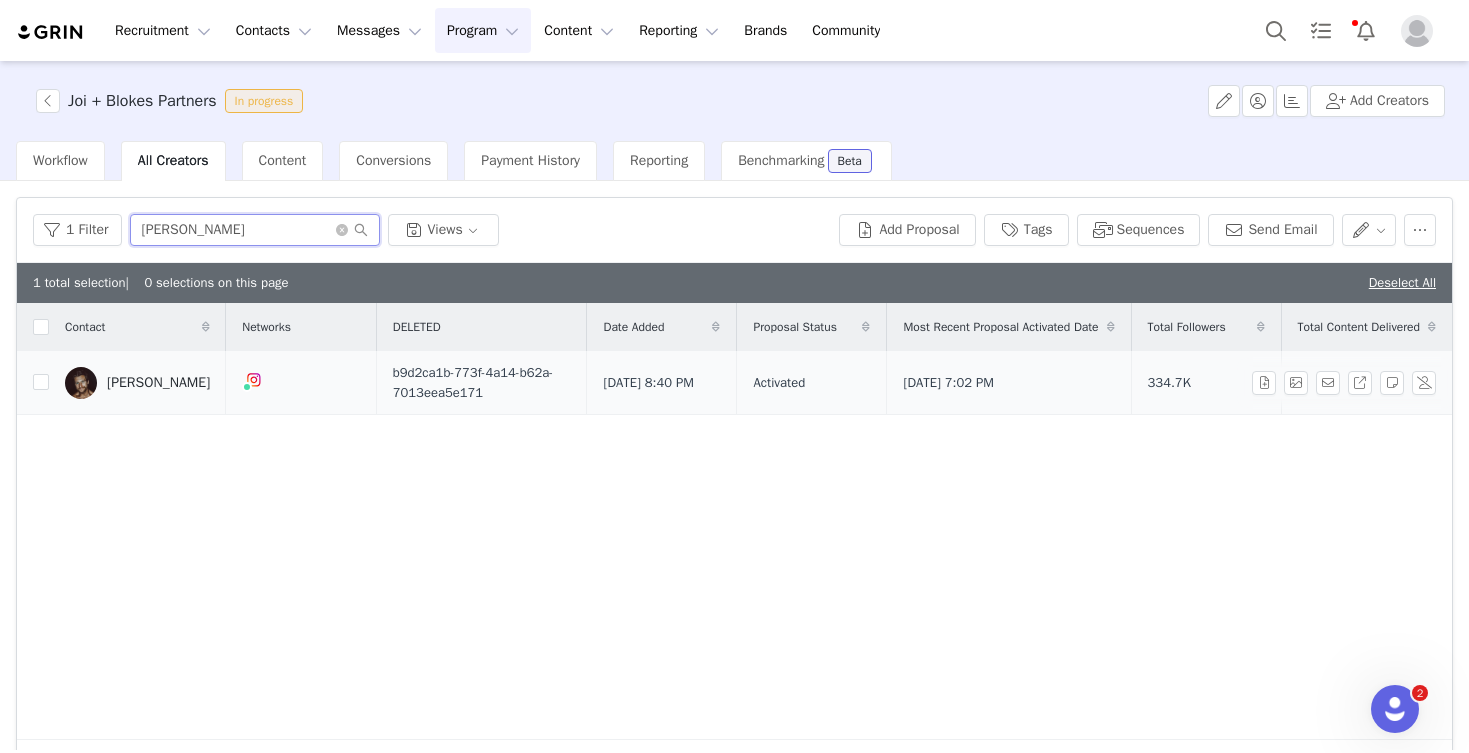 type on "eric" 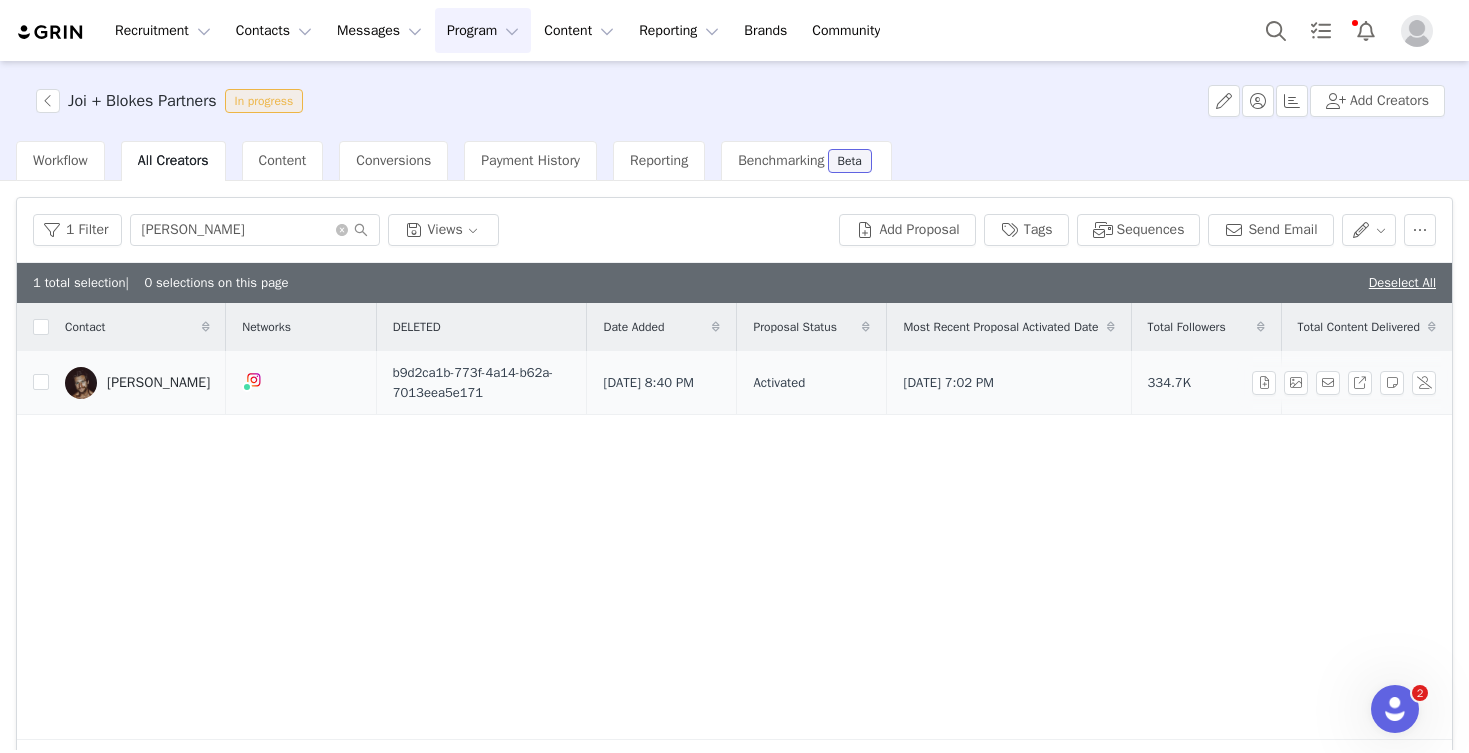 click on "[PERSON_NAME]" at bounding box center (158, 383) 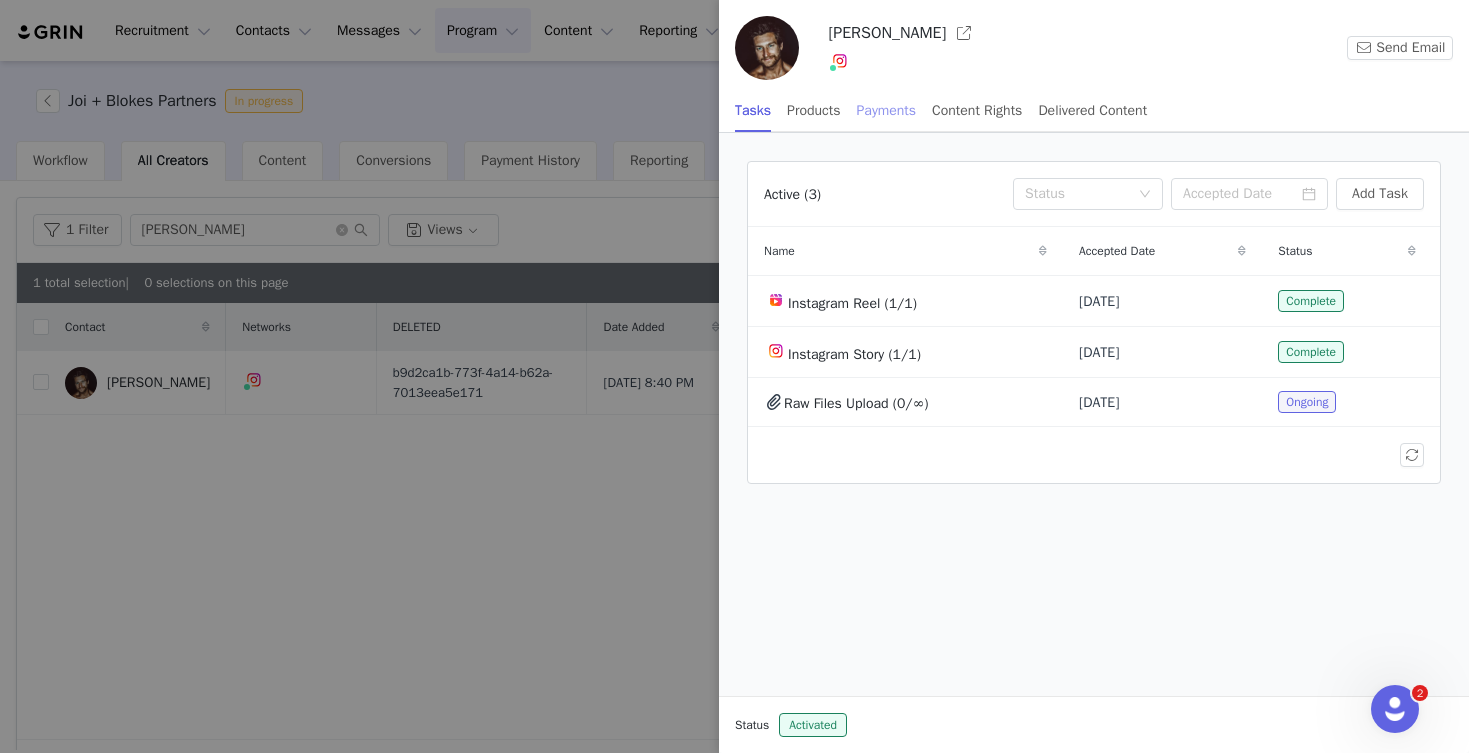 click on "Payments" at bounding box center (887, 110) 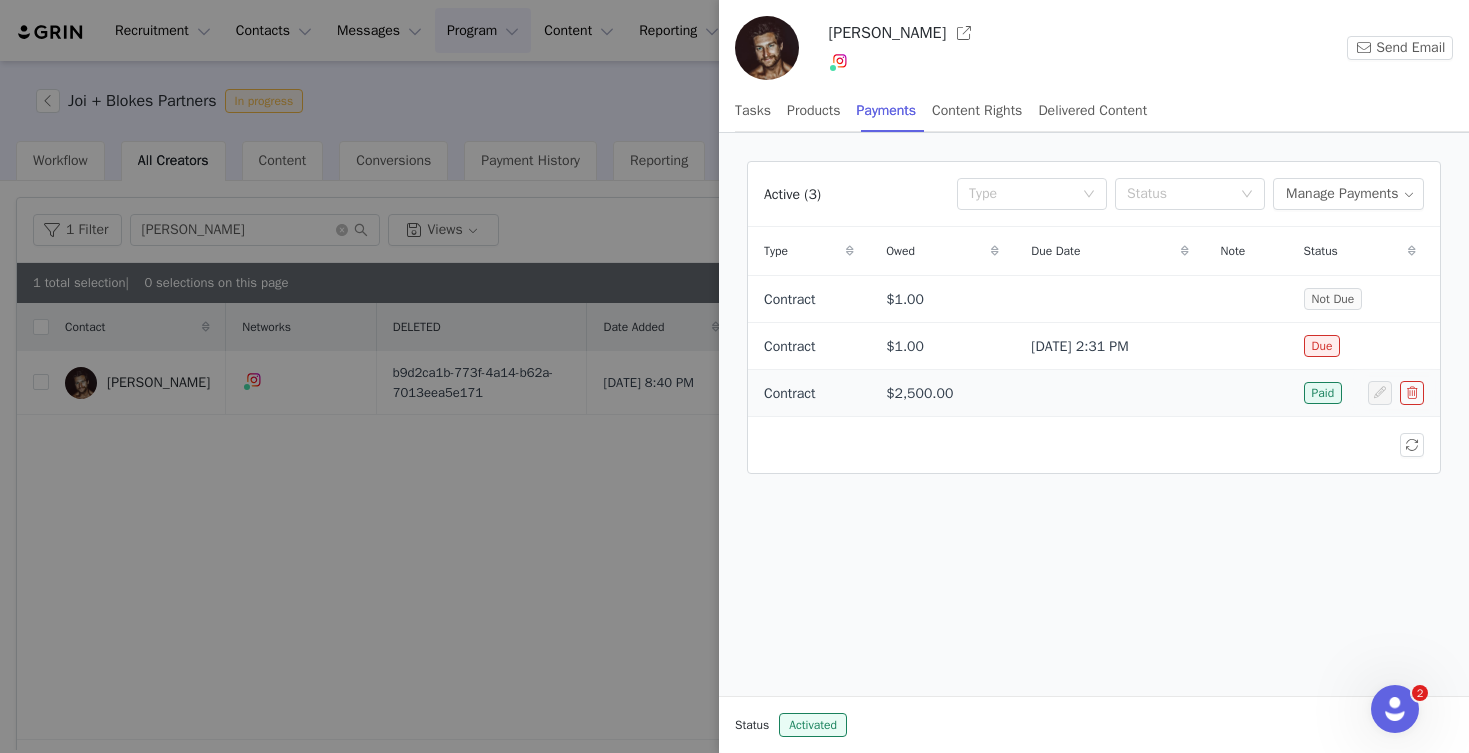 click at bounding box center [1109, 393] 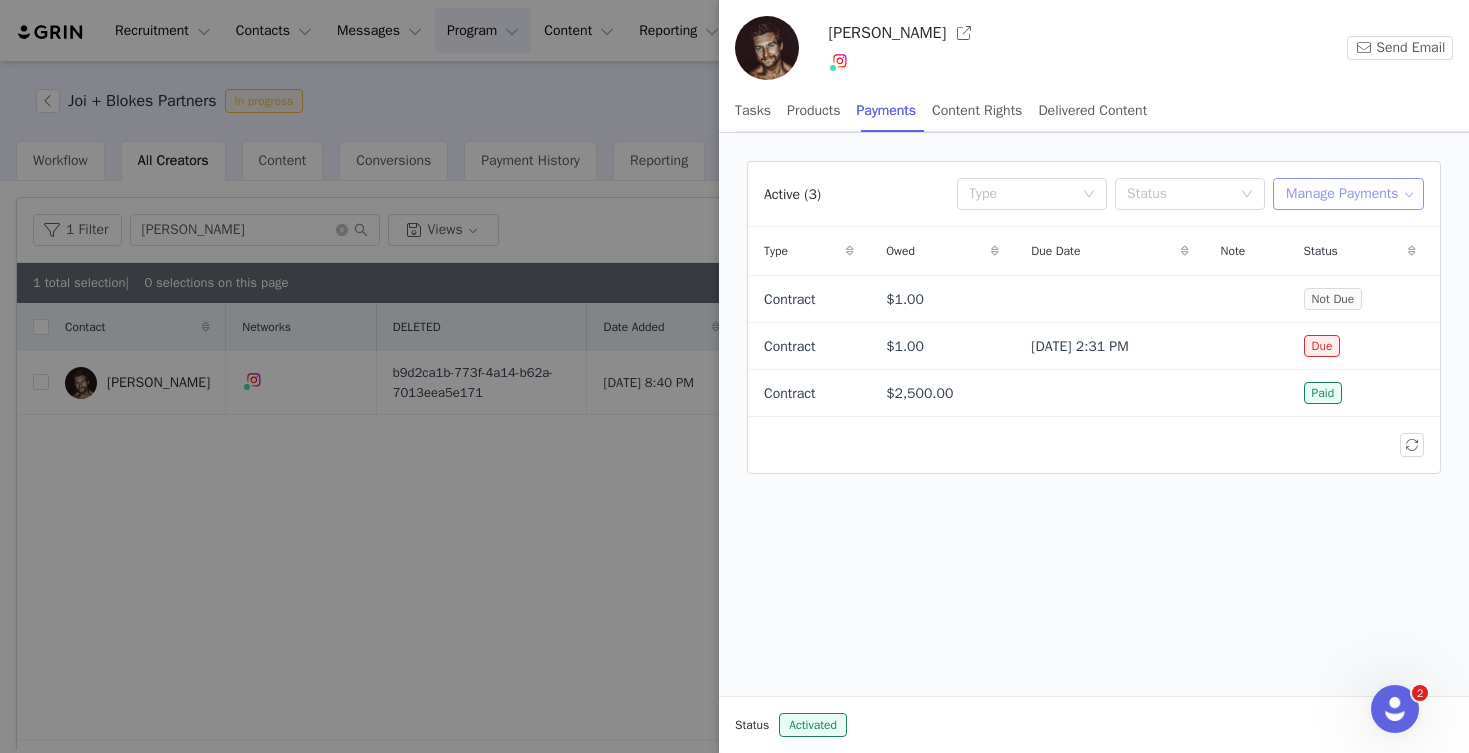 click on "Manage Payments" at bounding box center (1348, 194) 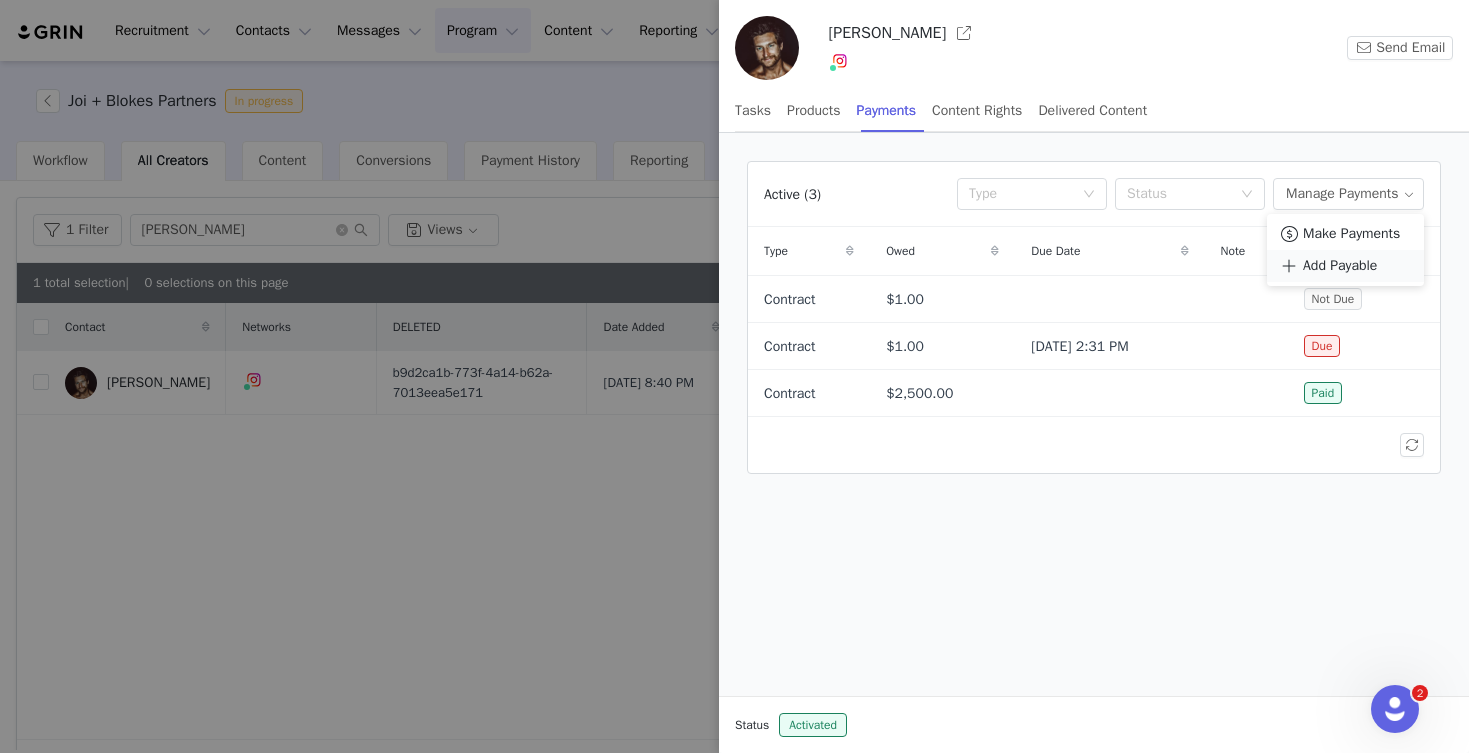 click on "Add Payable" at bounding box center [1340, 266] 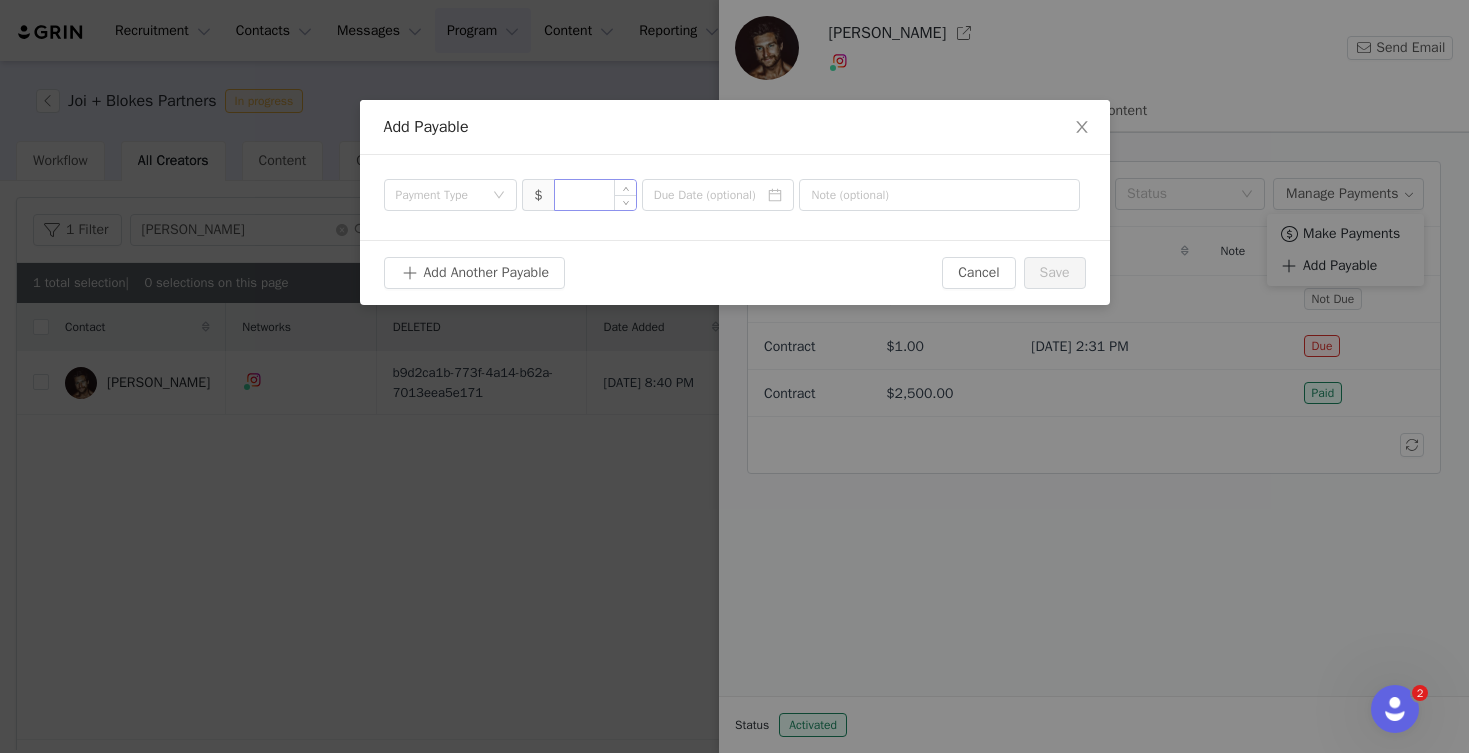 click at bounding box center [595, 195] 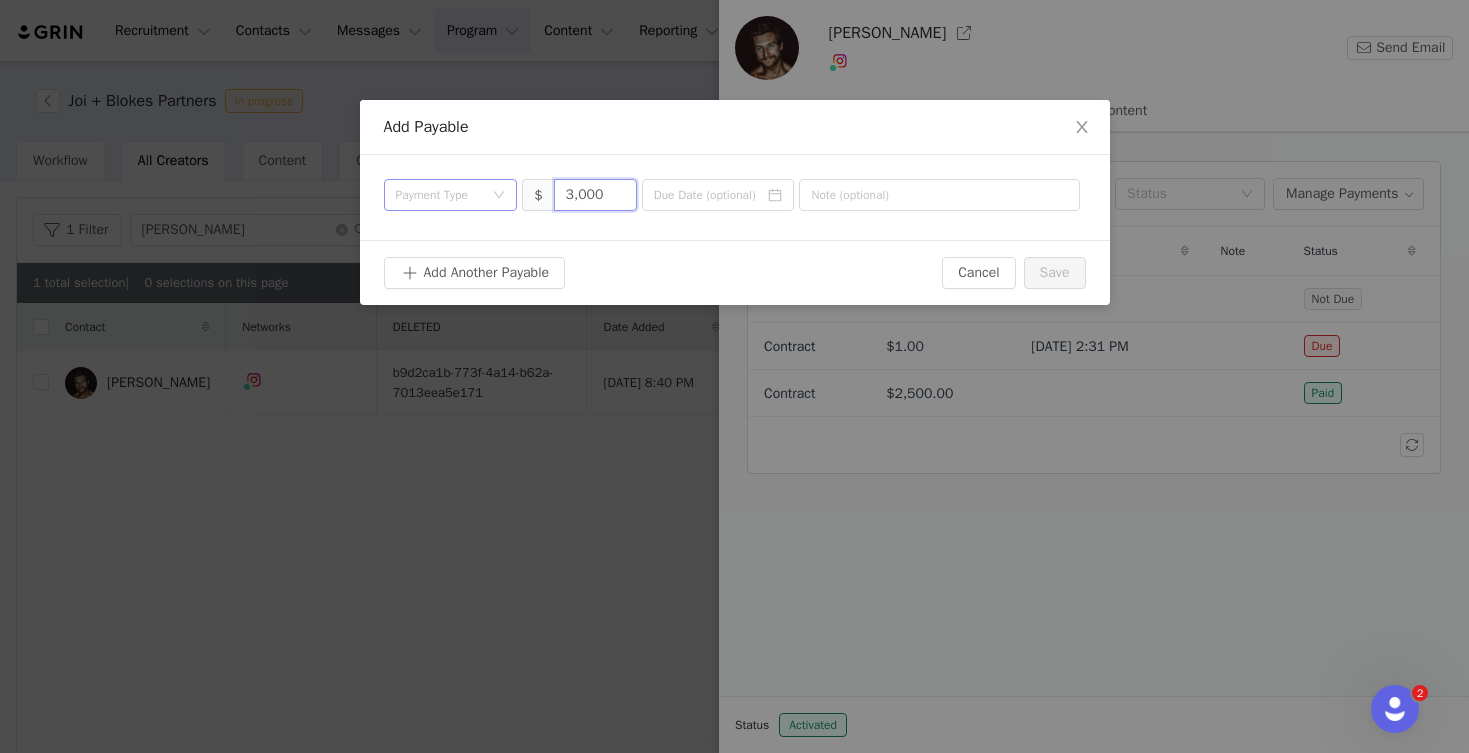 type on "3,000" 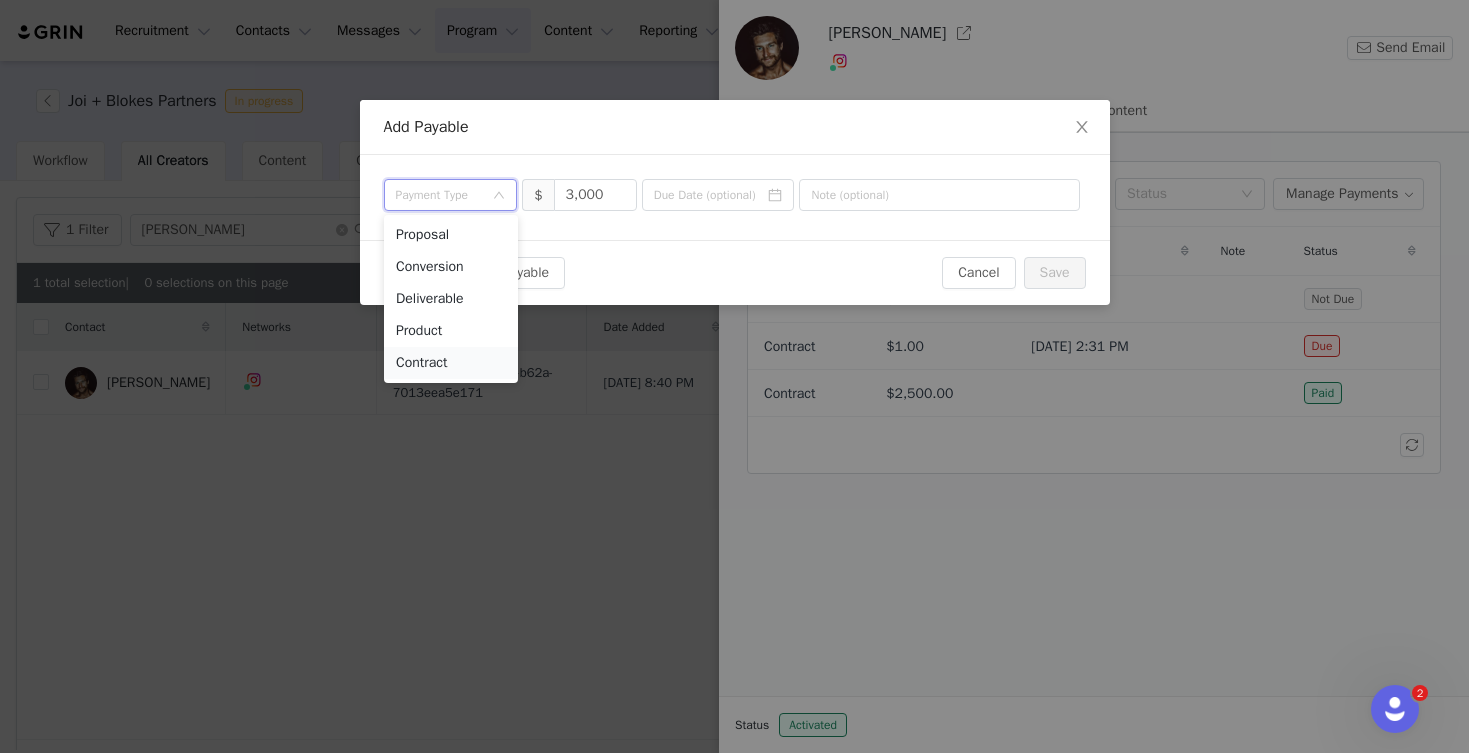 click on "Contract" at bounding box center [451, 363] 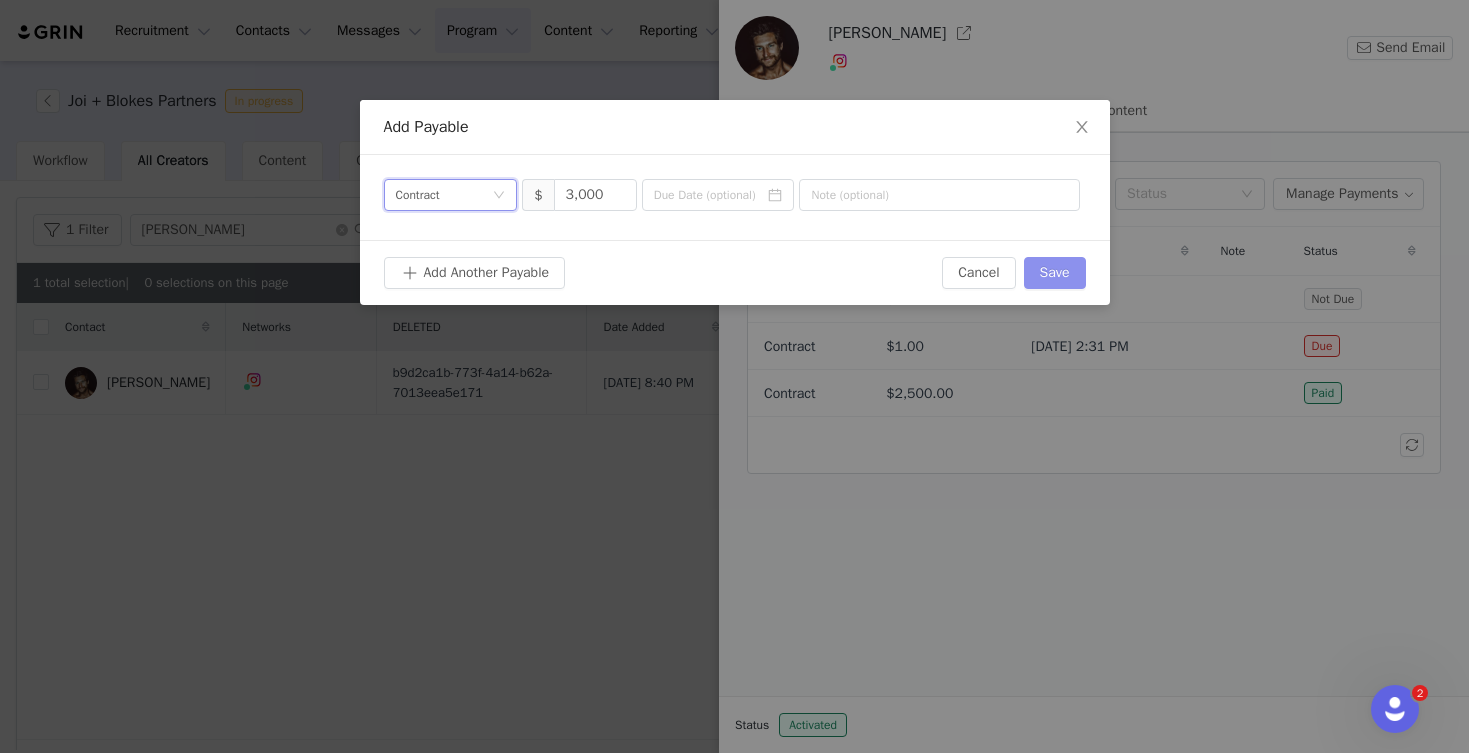 click on "Save" at bounding box center (1055, 273) 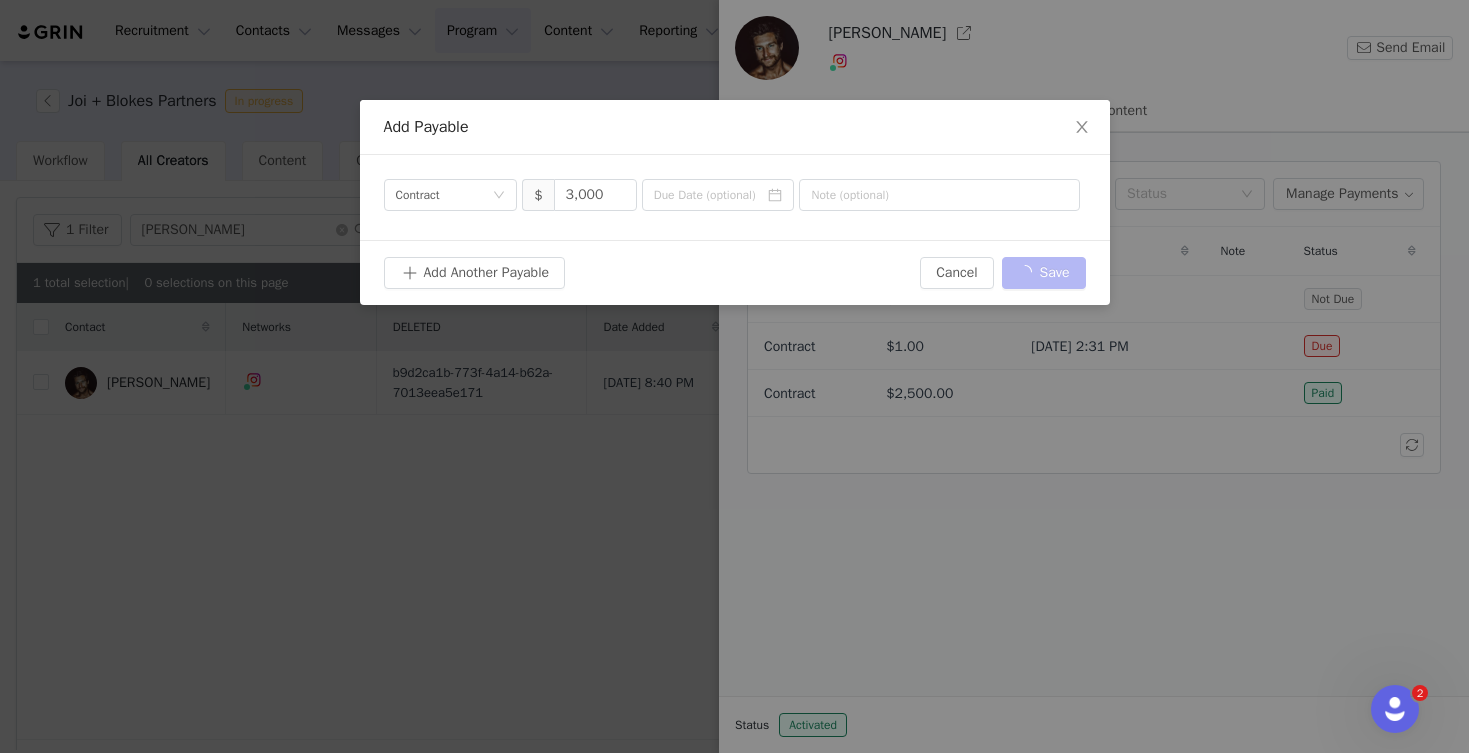 type 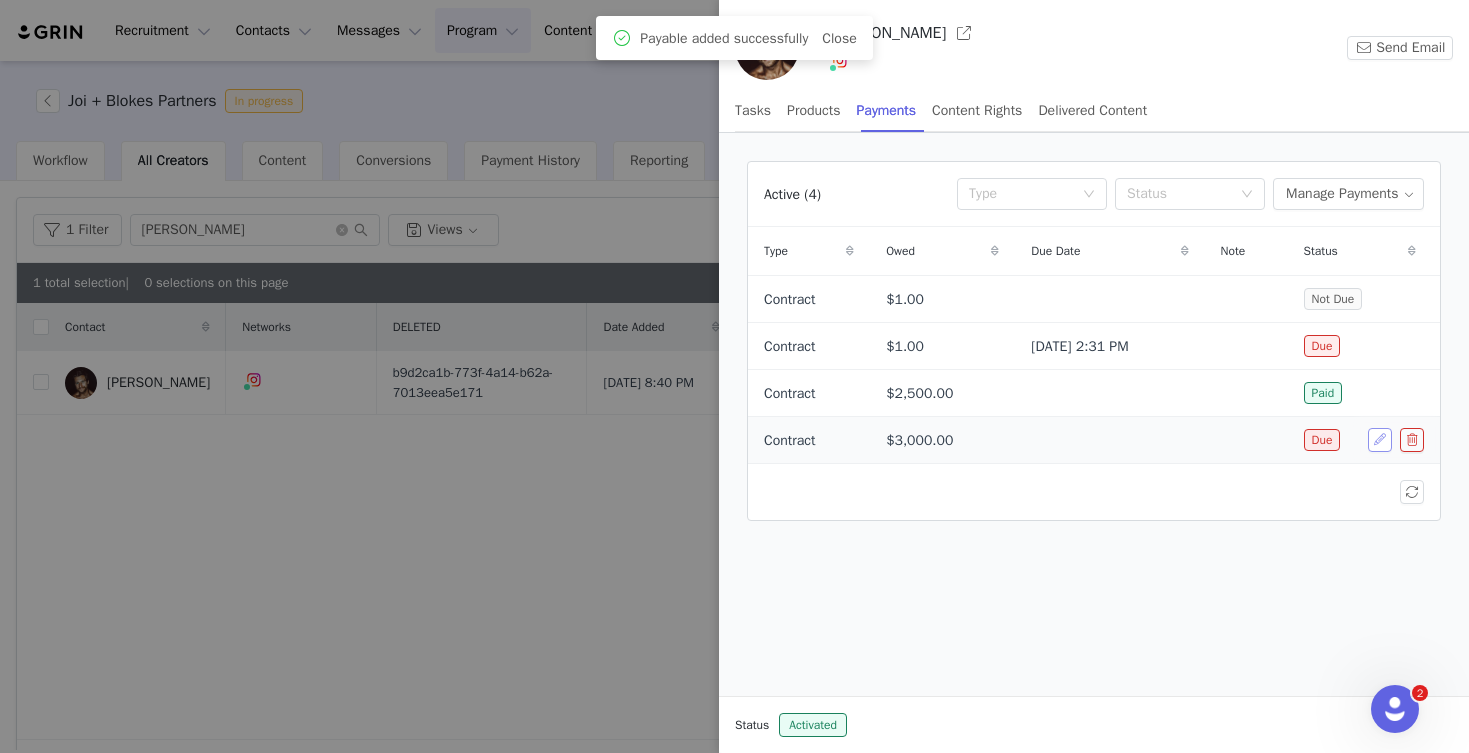click at bounding box center [1380, 440] 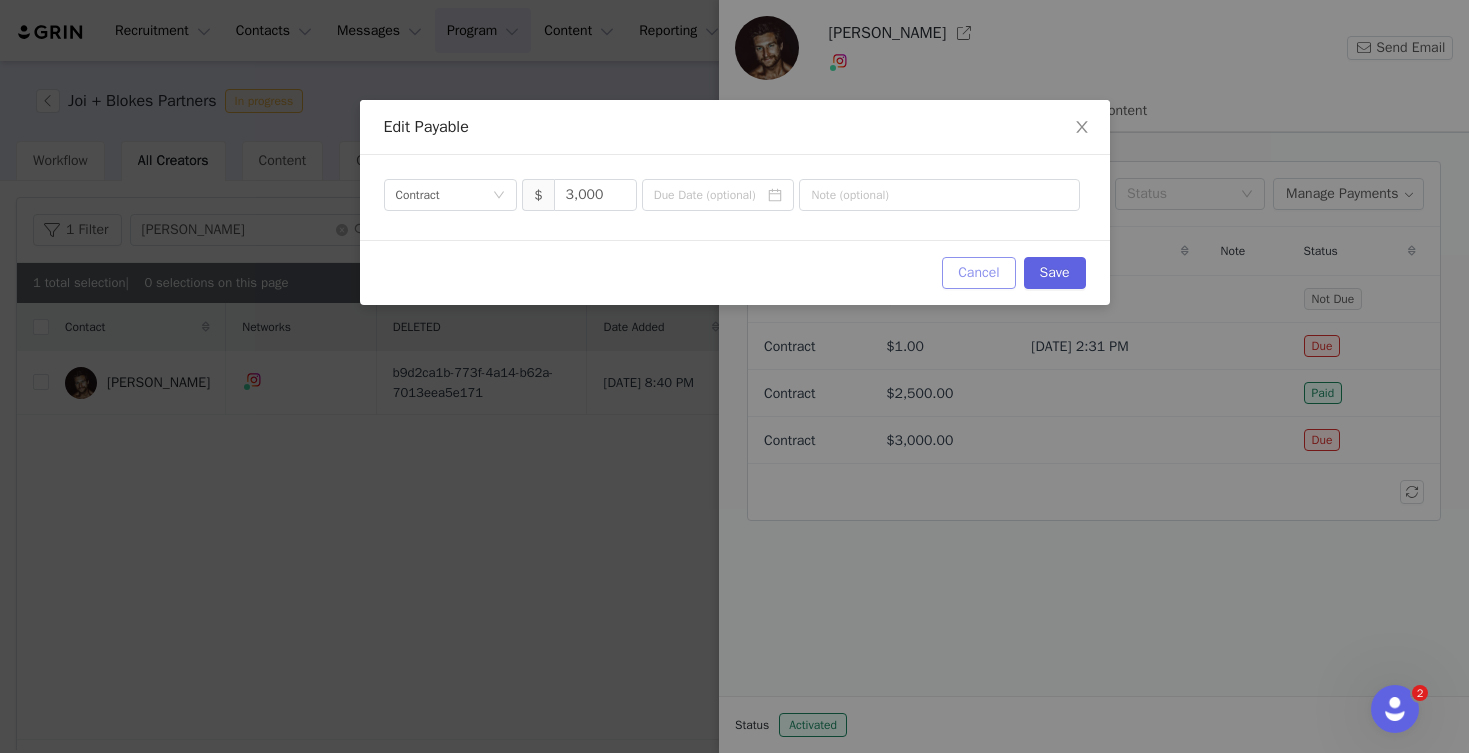click on "Cancel" at bounding box center (978, 273) 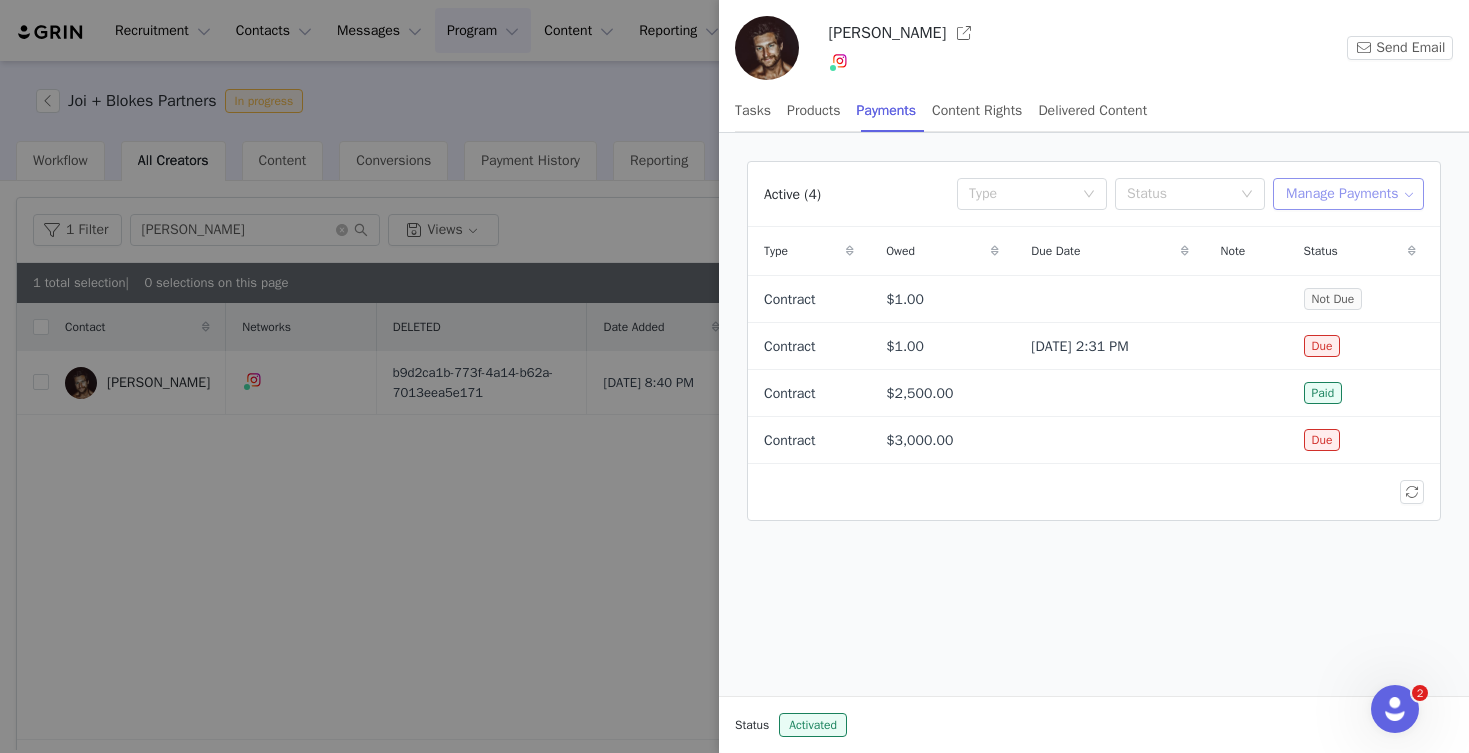 click on "Manage Payments" at bounding box center (1348, 194) 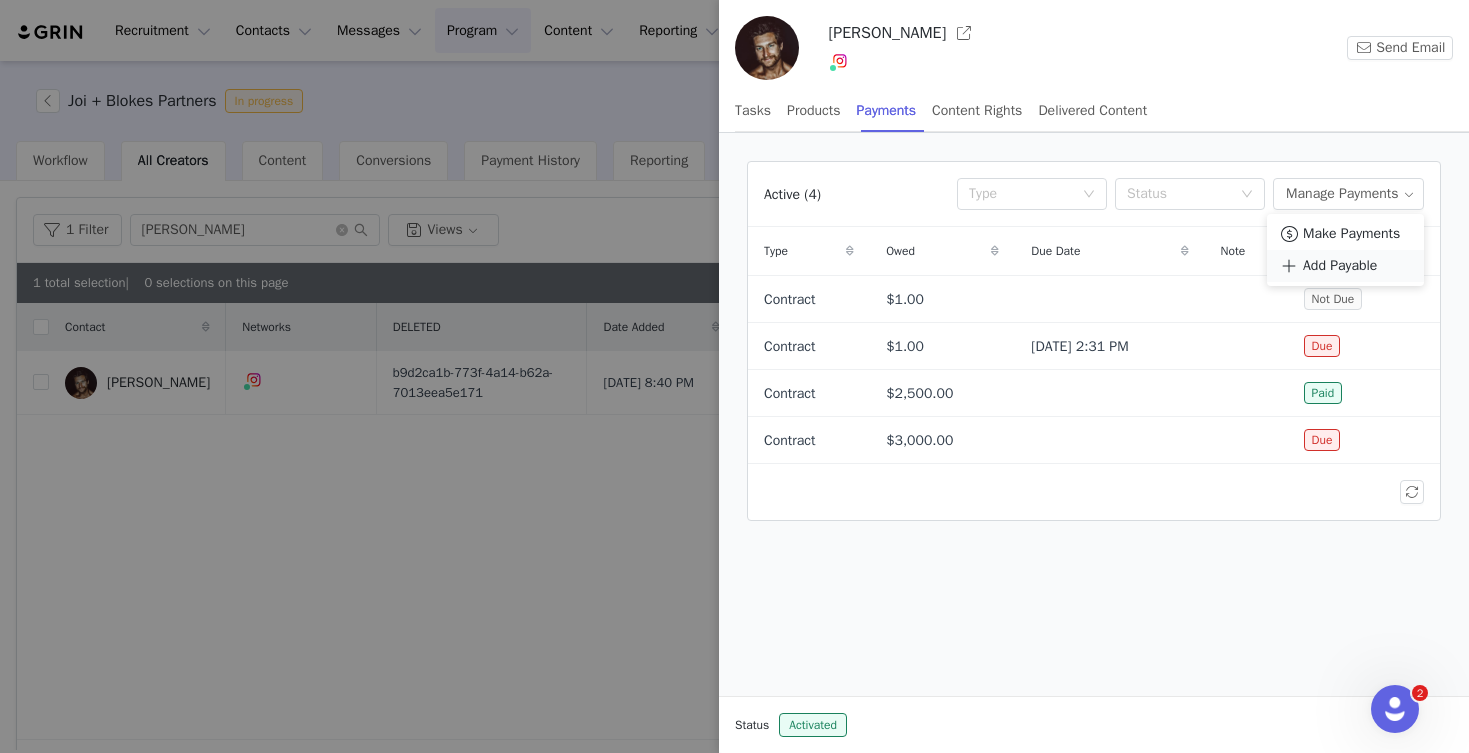 click on "Add Payable" at bounding box center (1340, 266) 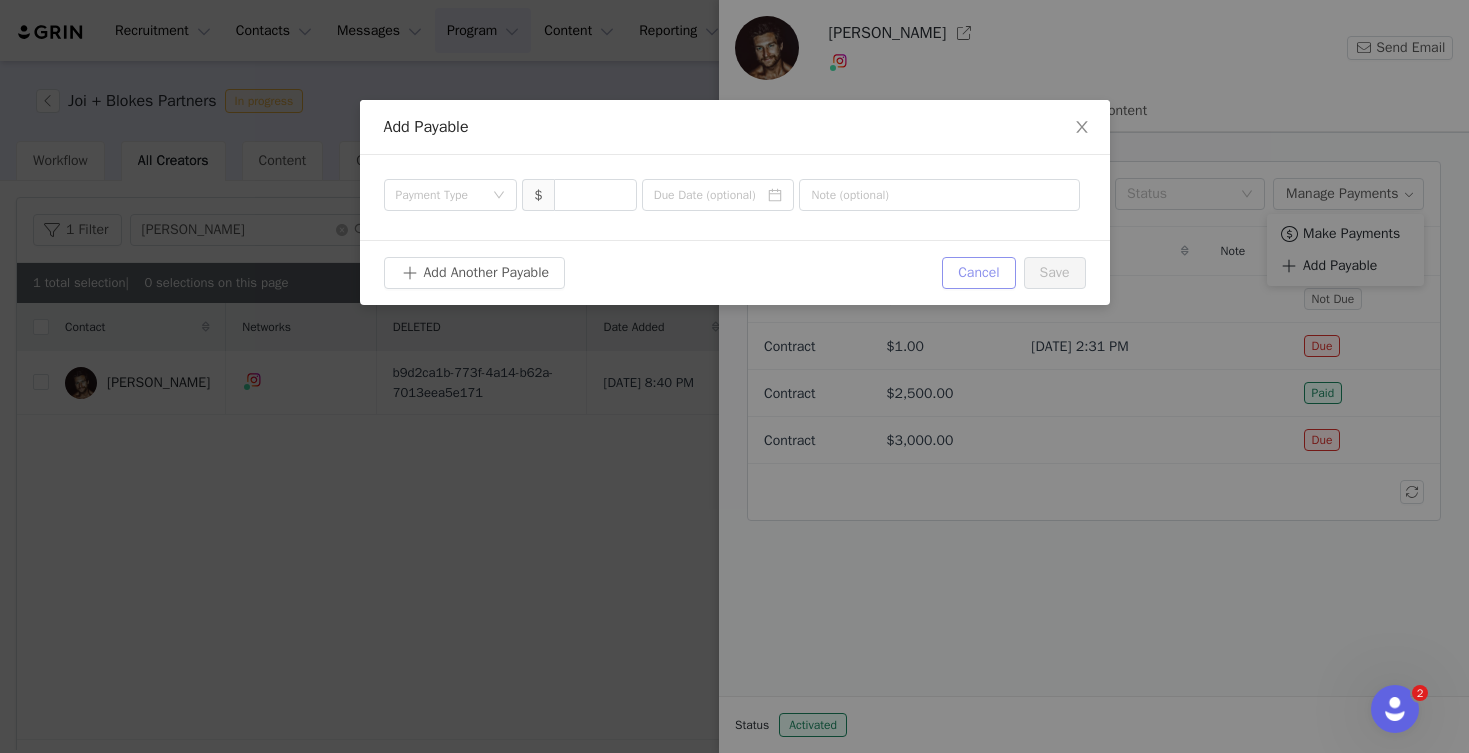 click on "Cancel" at bounding box center (978, 273) 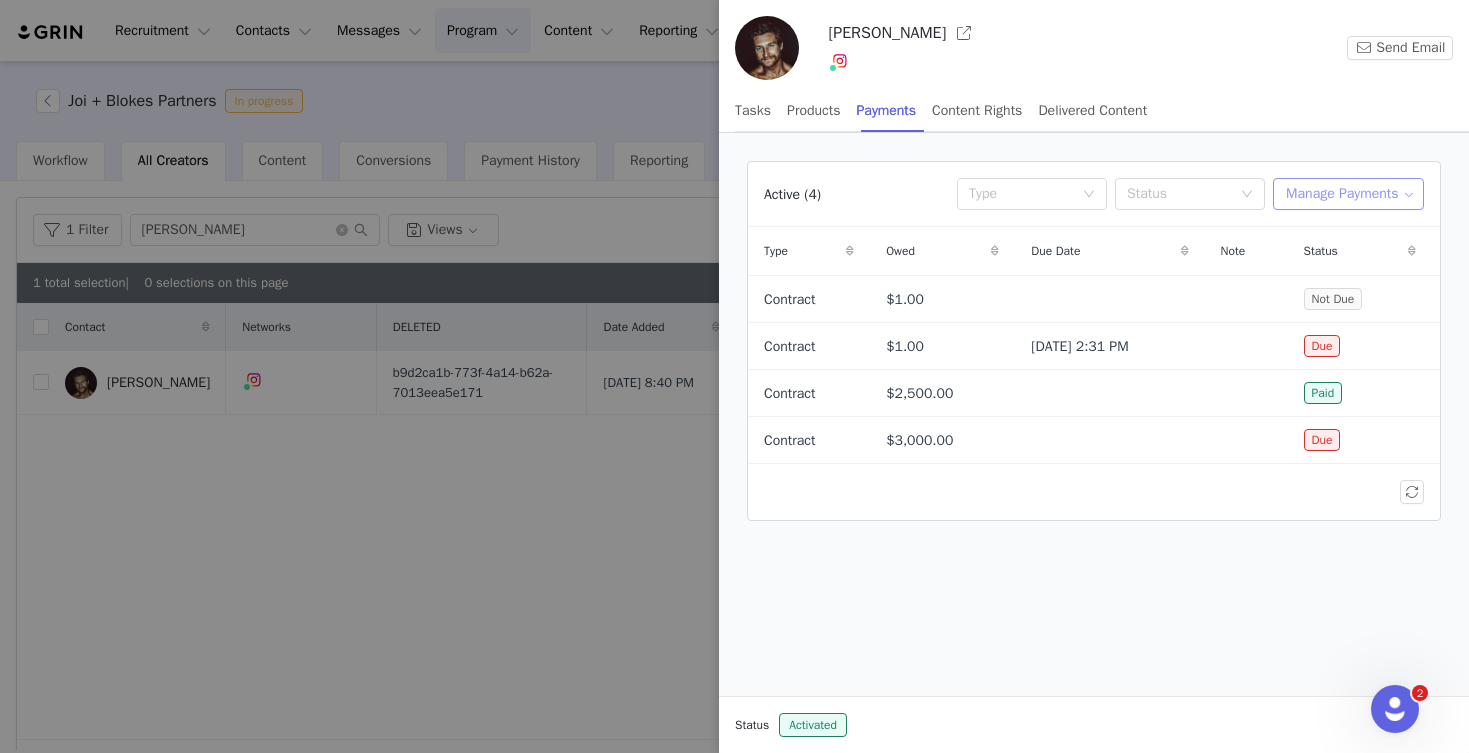 click on "Manage Payments" at bounding box center [1348, 194] 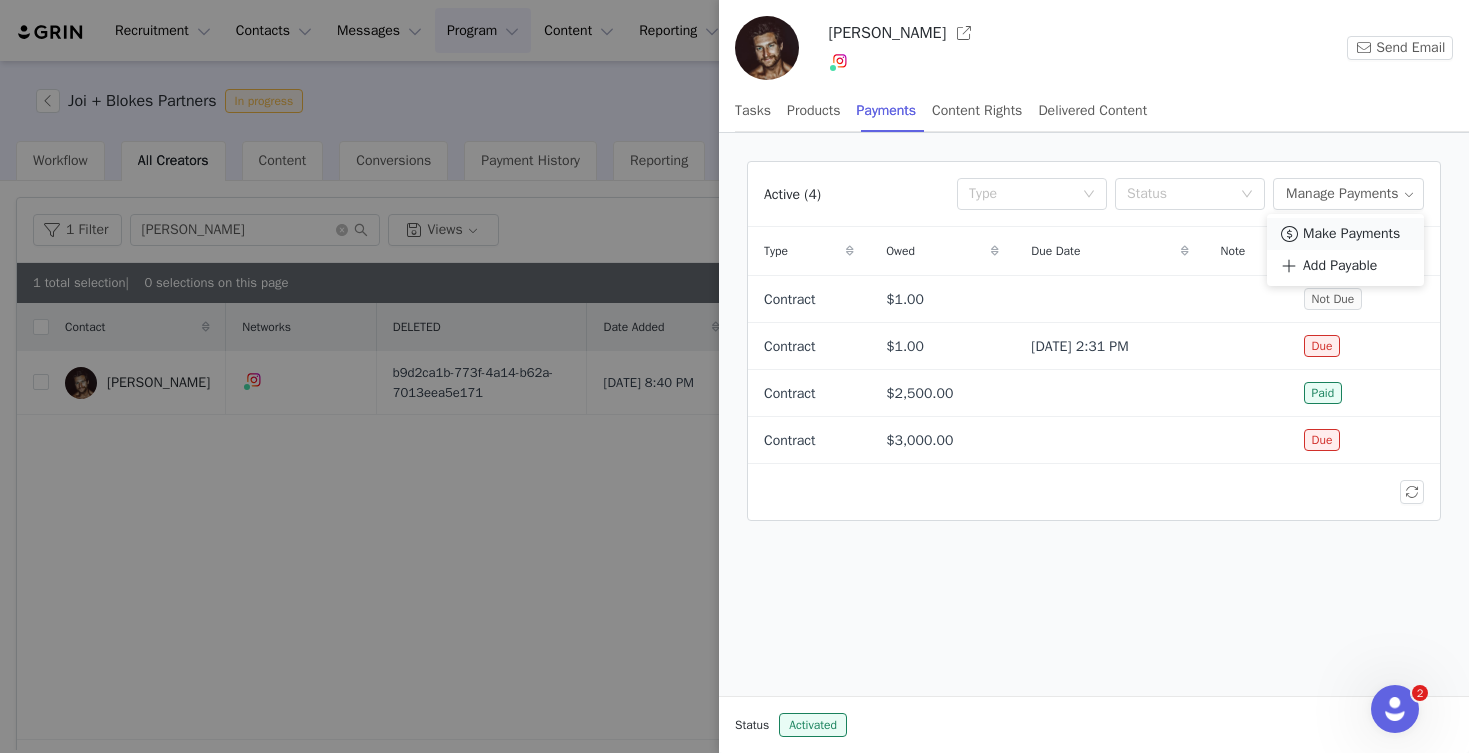 click at bounding box center (1289, 234) 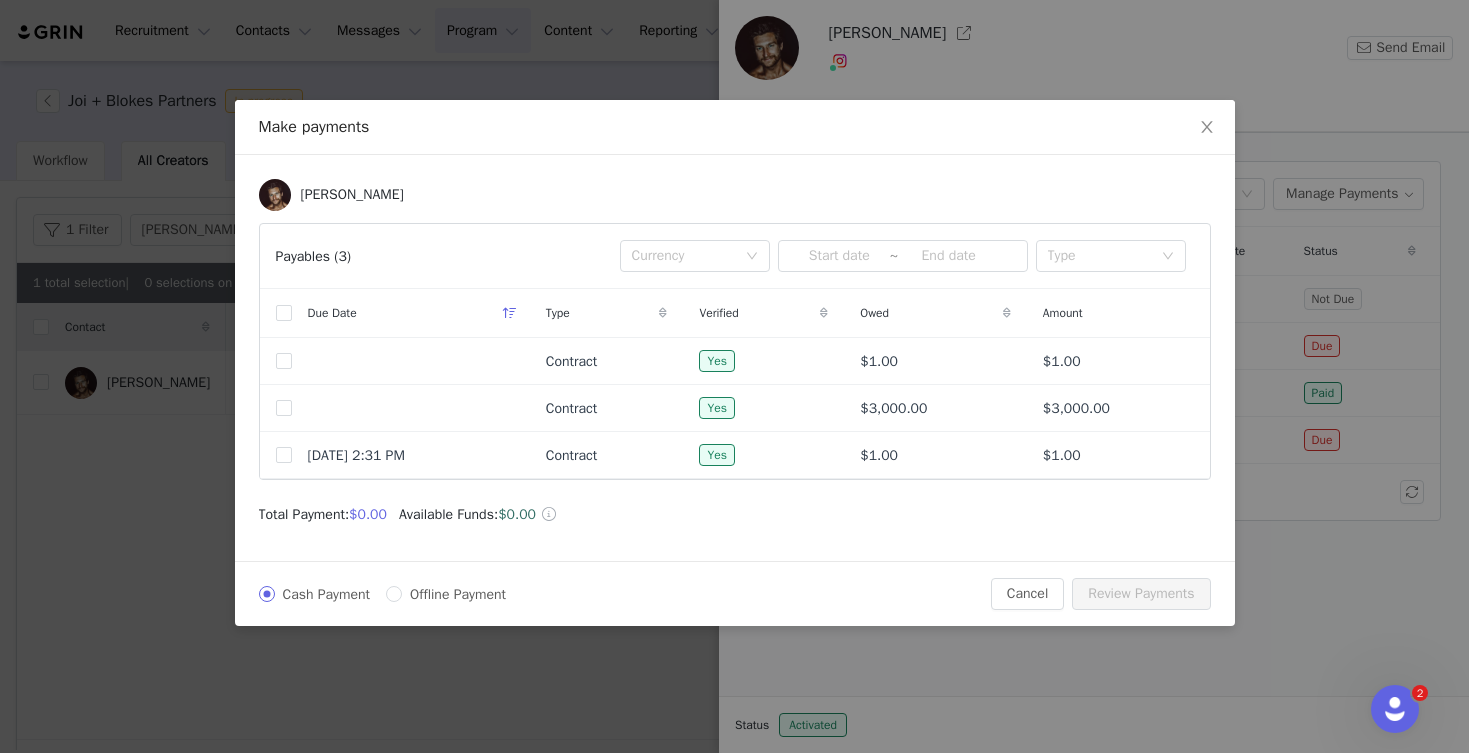 click on "Offline Payment" at bounding box center [450, 594] 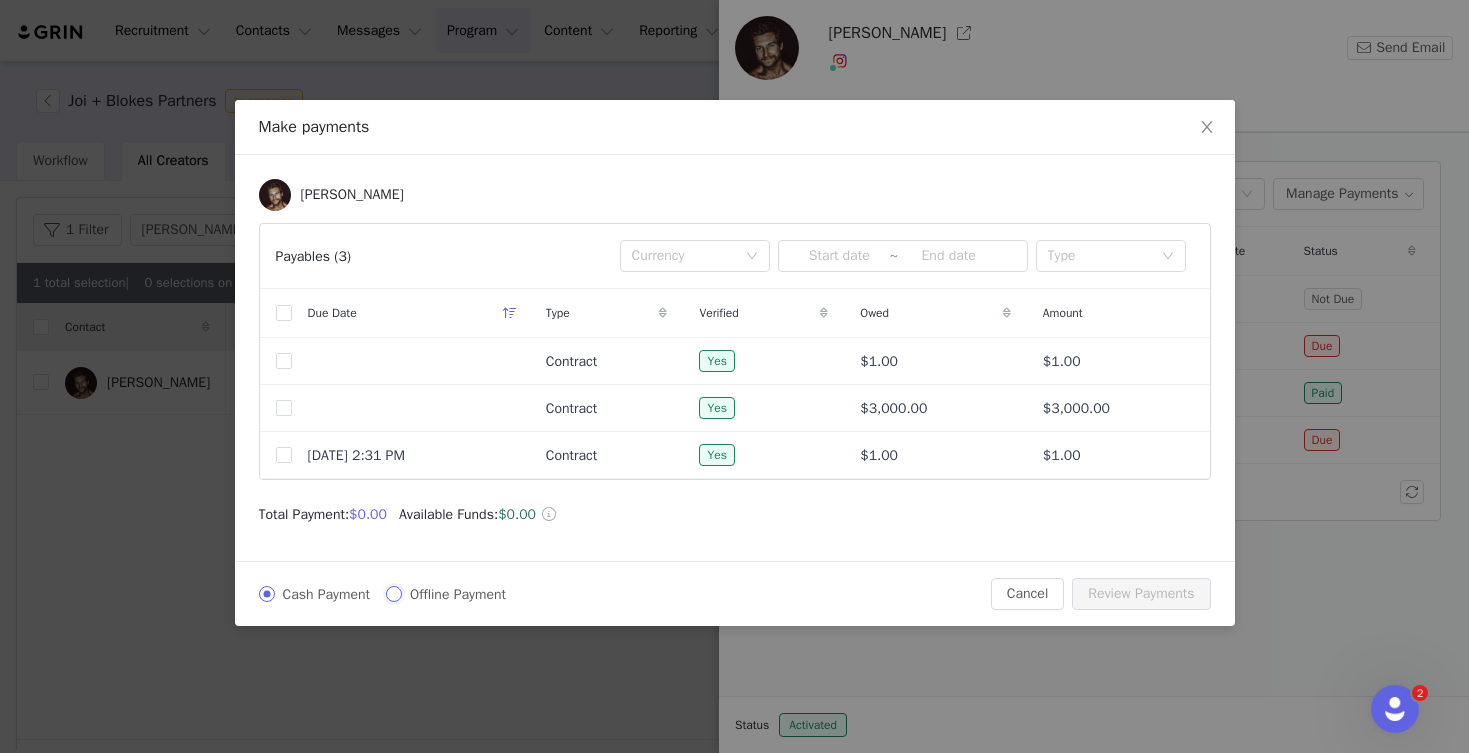 click on "Offline Payment" at bounding box center (394, 594) 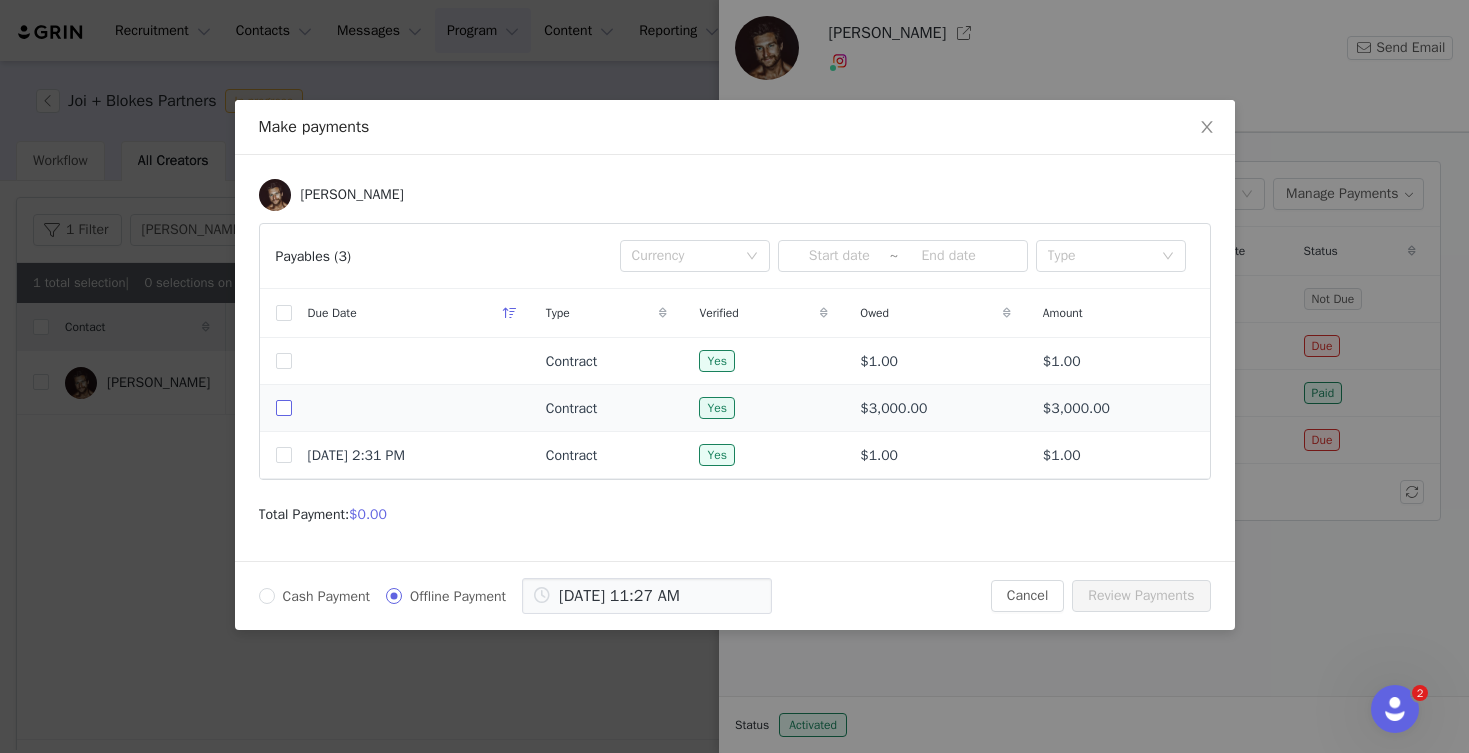 click at bounding box center (284, 408) 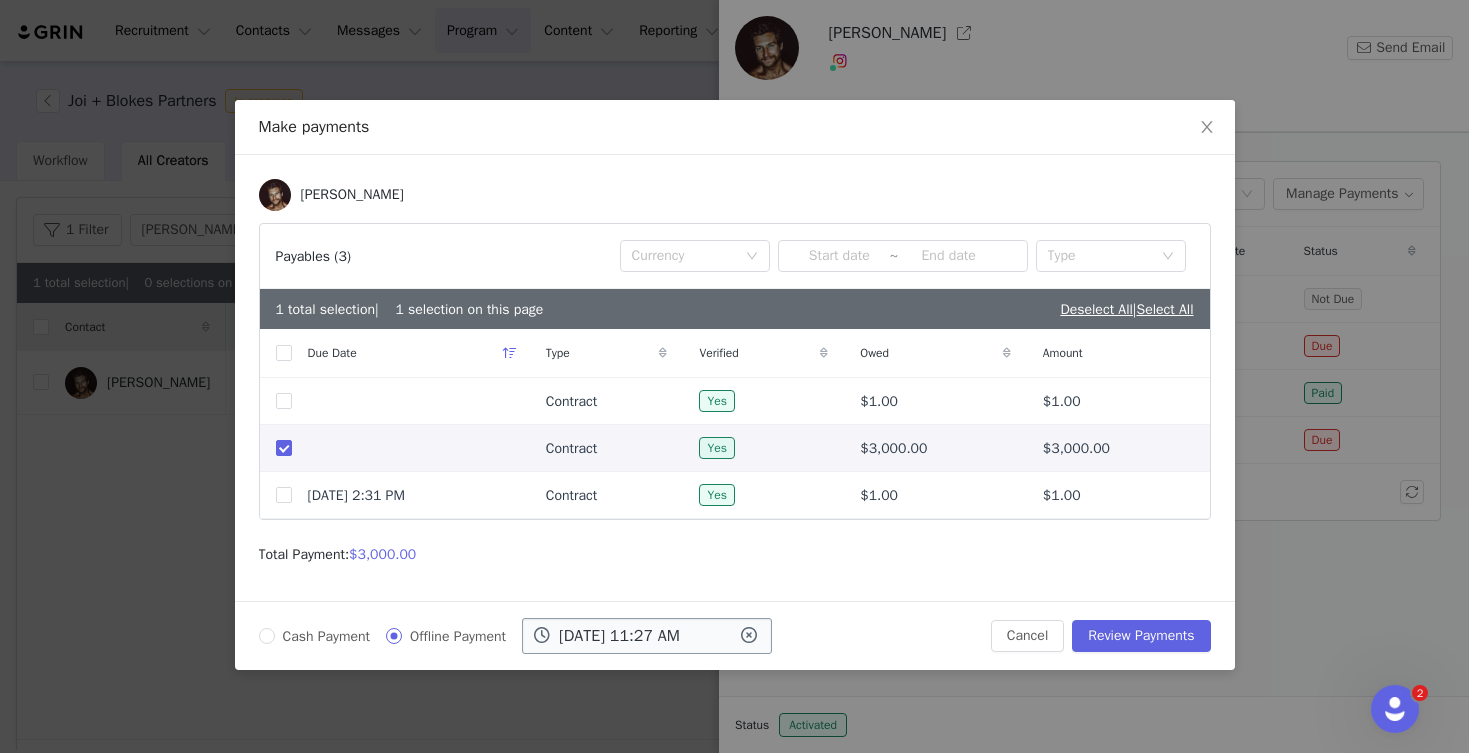 click on "Jul 11 2025 11:27 AM" at bounding box center [647, 636] 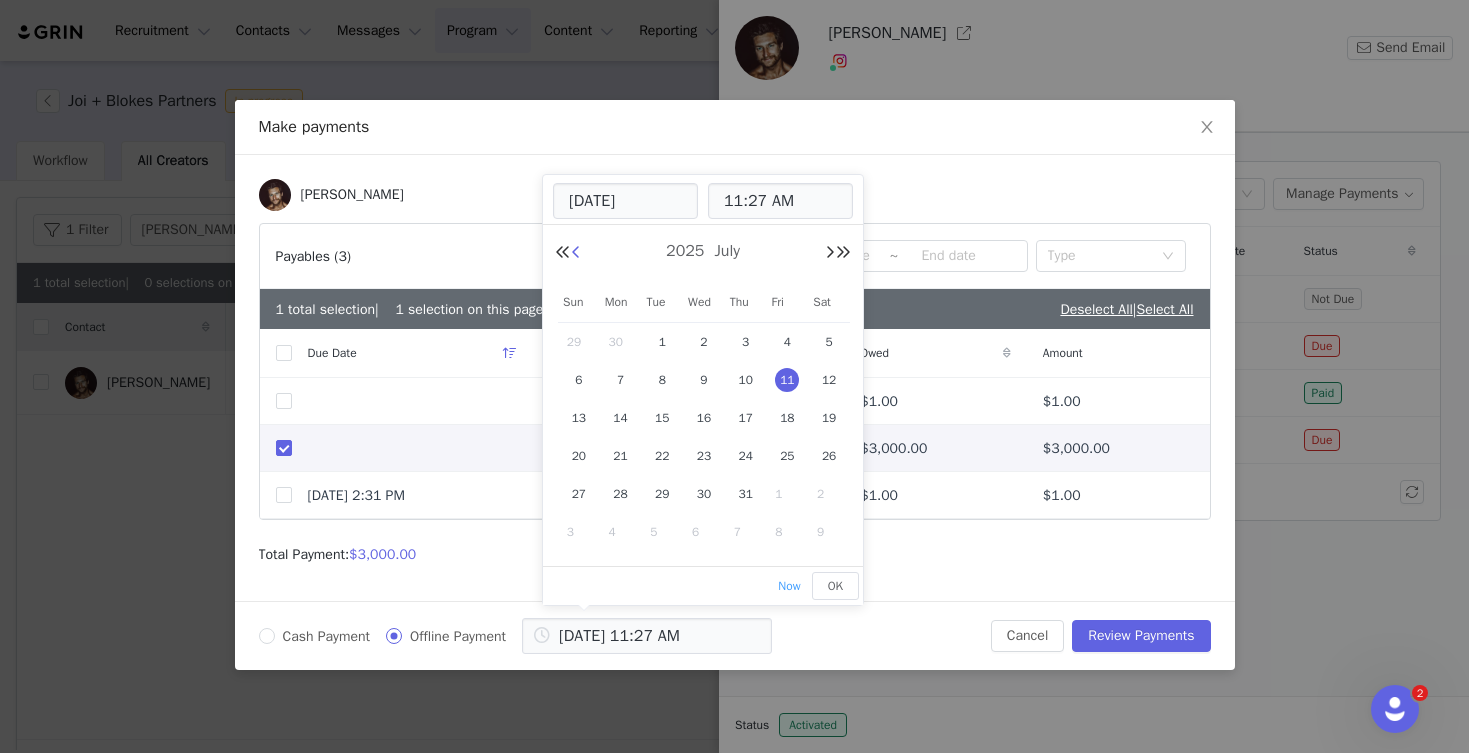 click at bounding box center [576, 253] 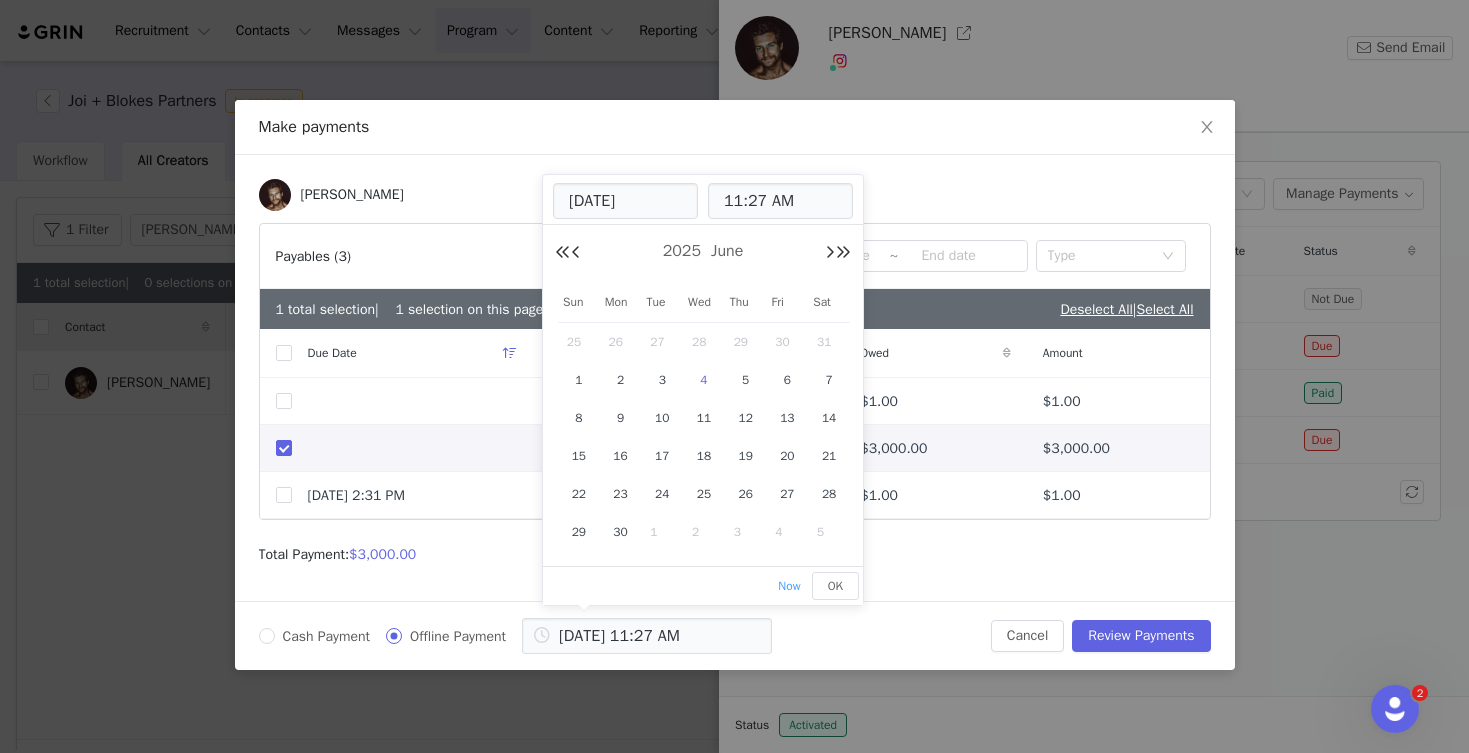 click on "4" at bounding box center (704, 380) 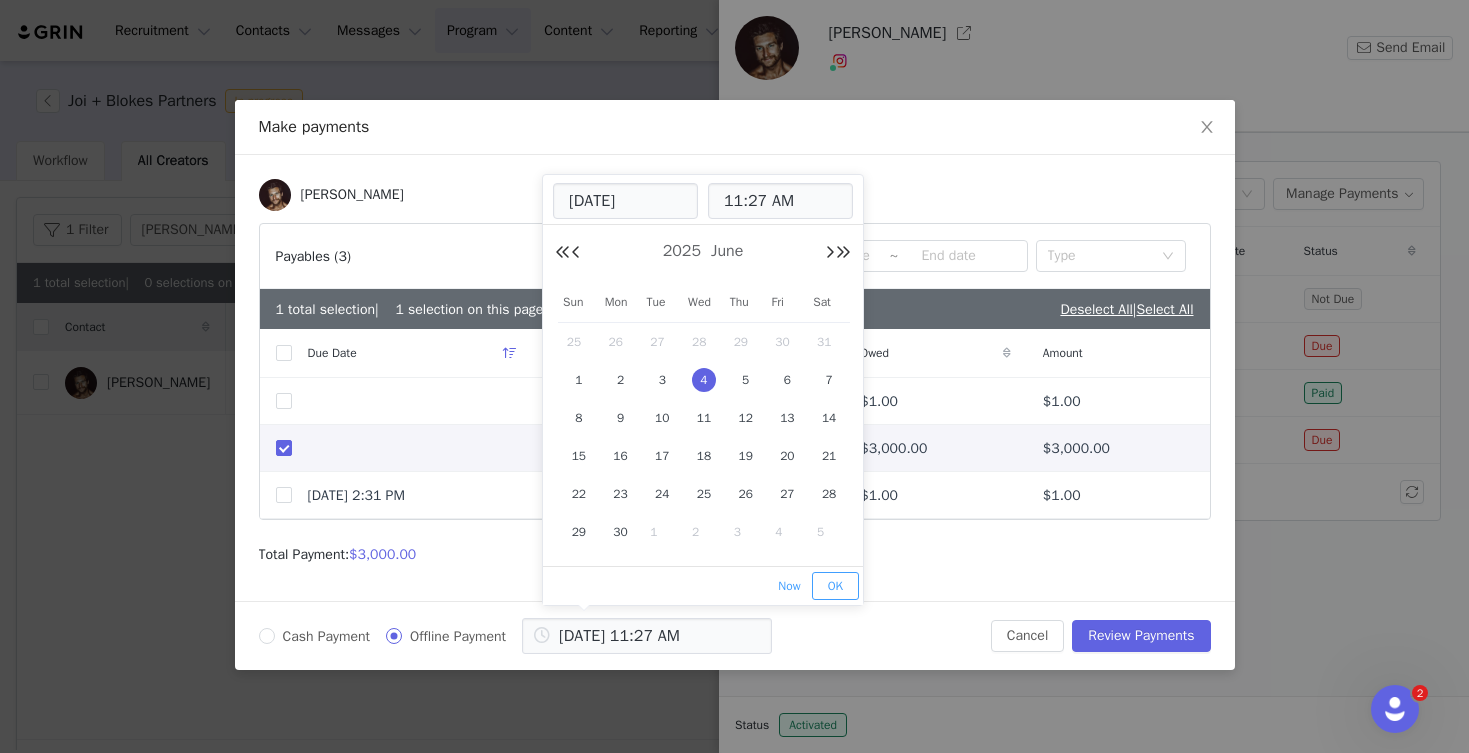click on "OK" at bounding box center (835, 586) 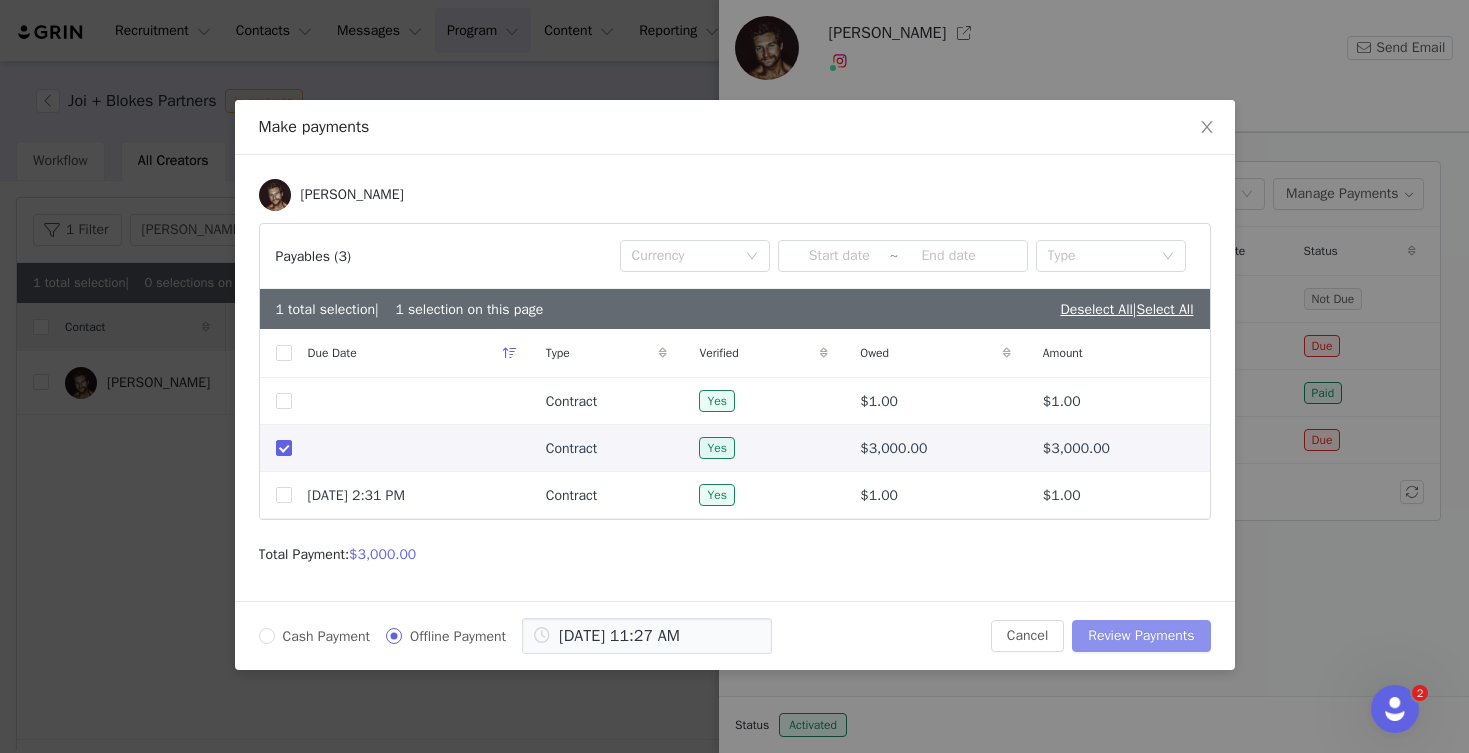 click on "Review Payments" at bounding box center [1141, 636] 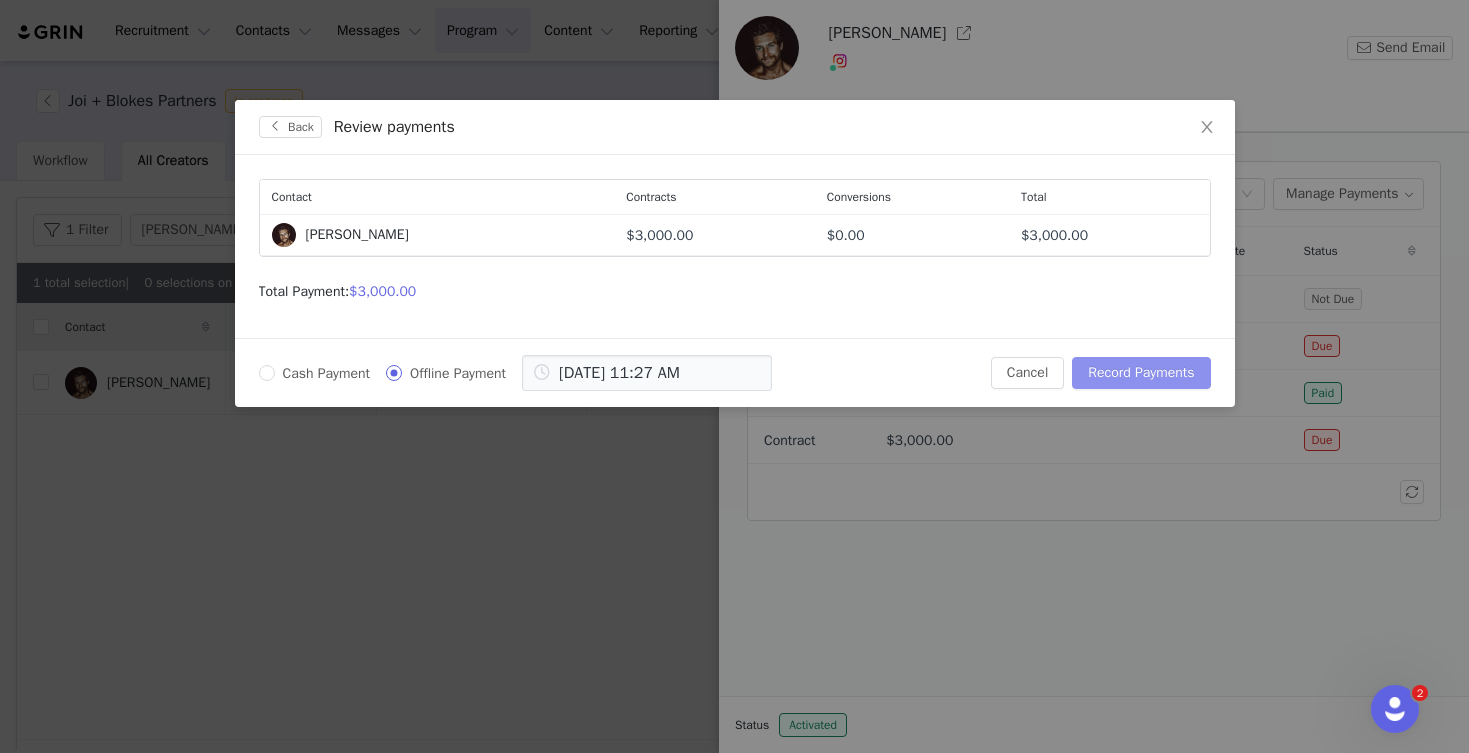 click on "Record Payments" at bounding box center (1141, 373) 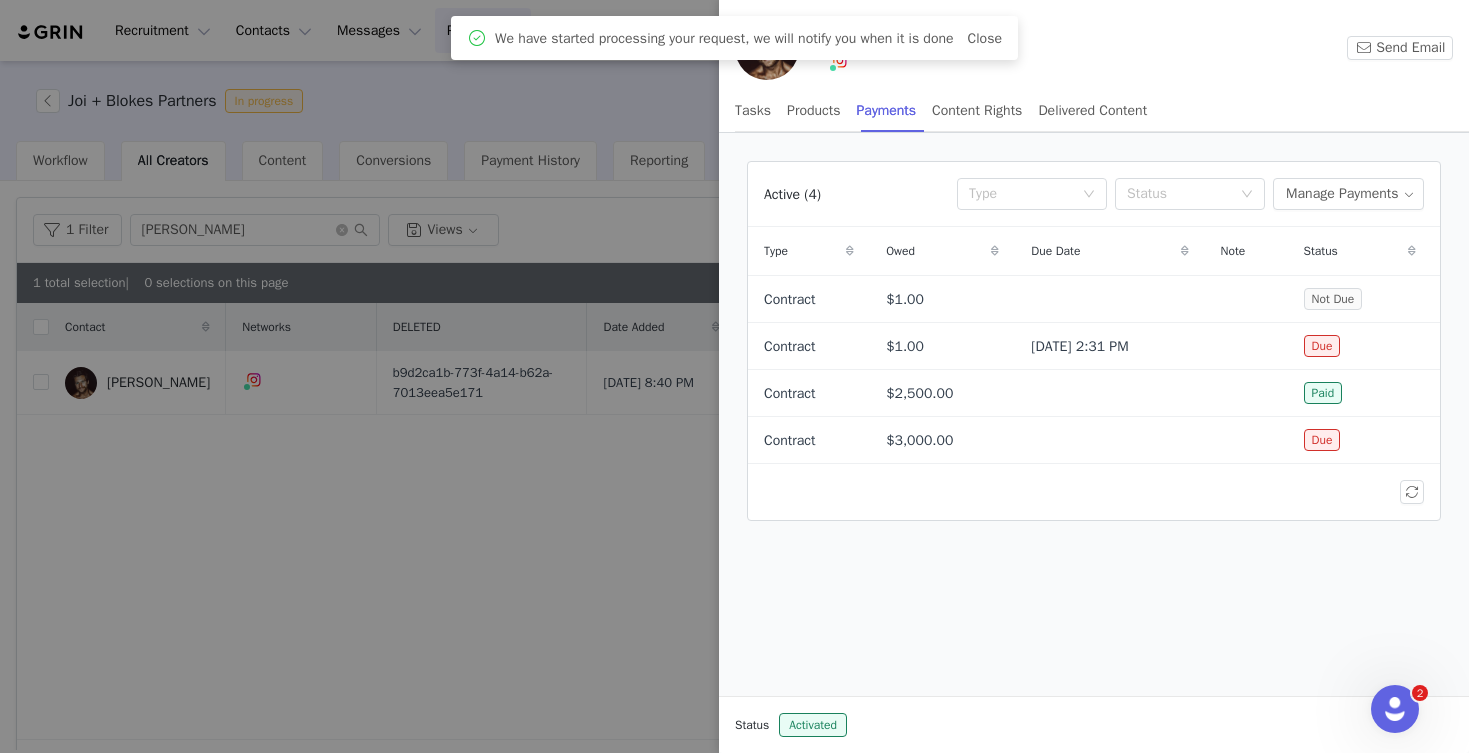 click at bounding box center (734, 376) 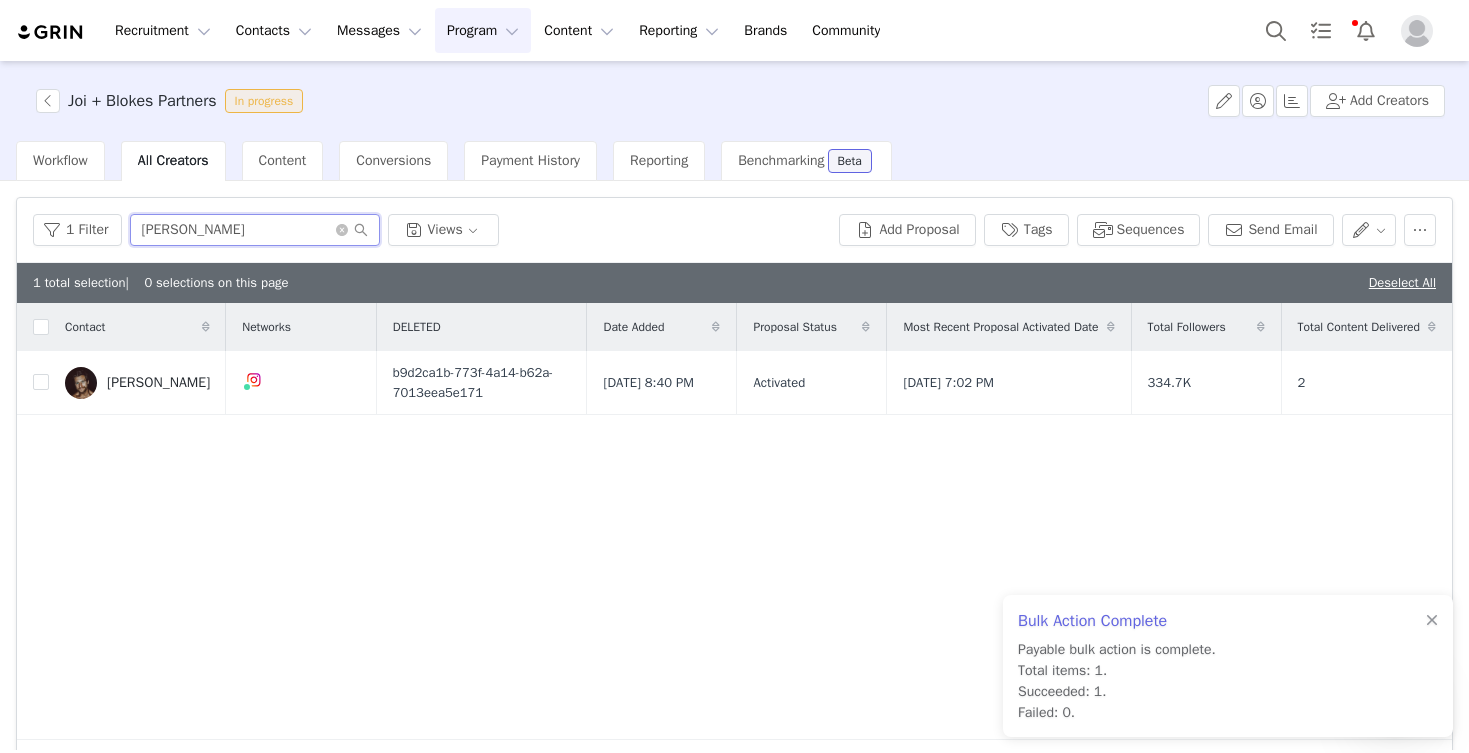 click on "eric" at bounding box center (255, 230) 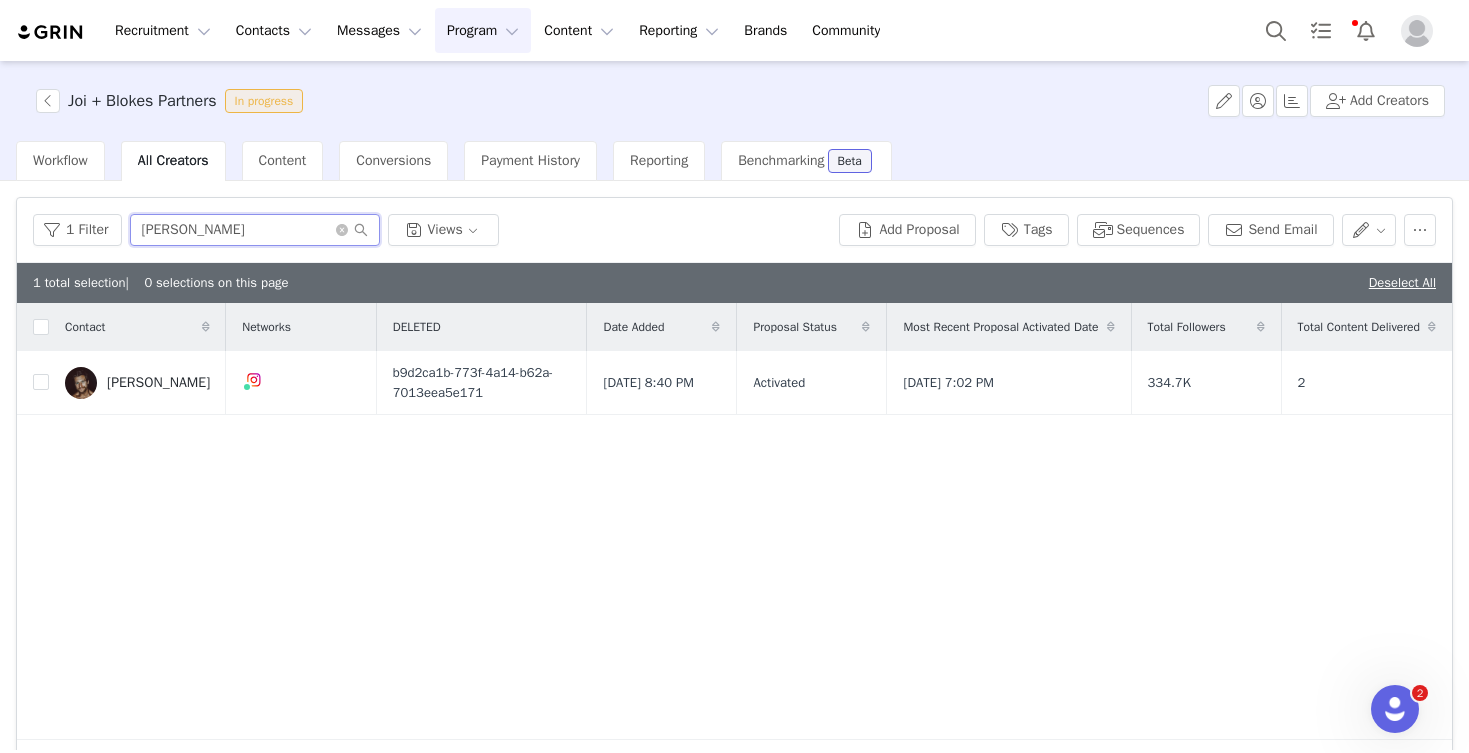 paste on "van slaughter" 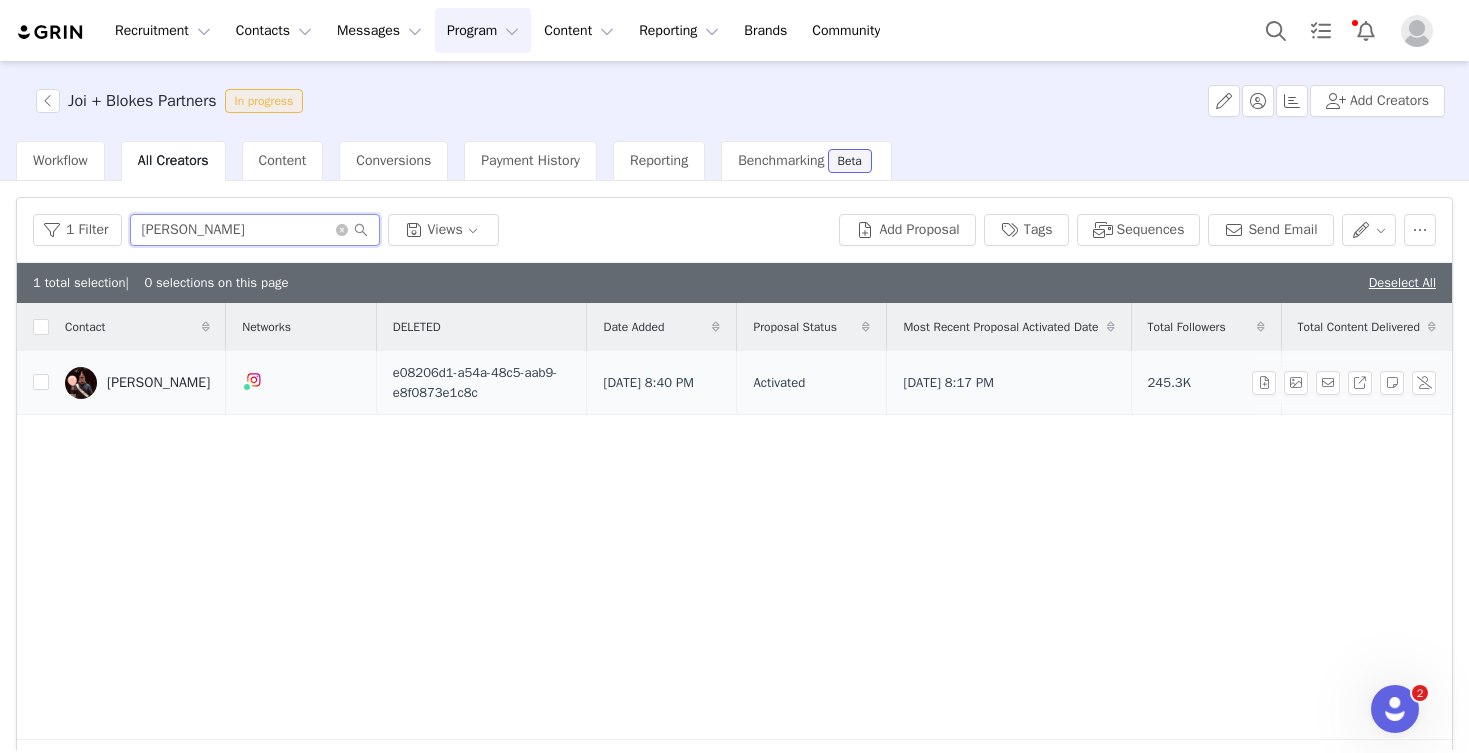 type on "evan slaughter" 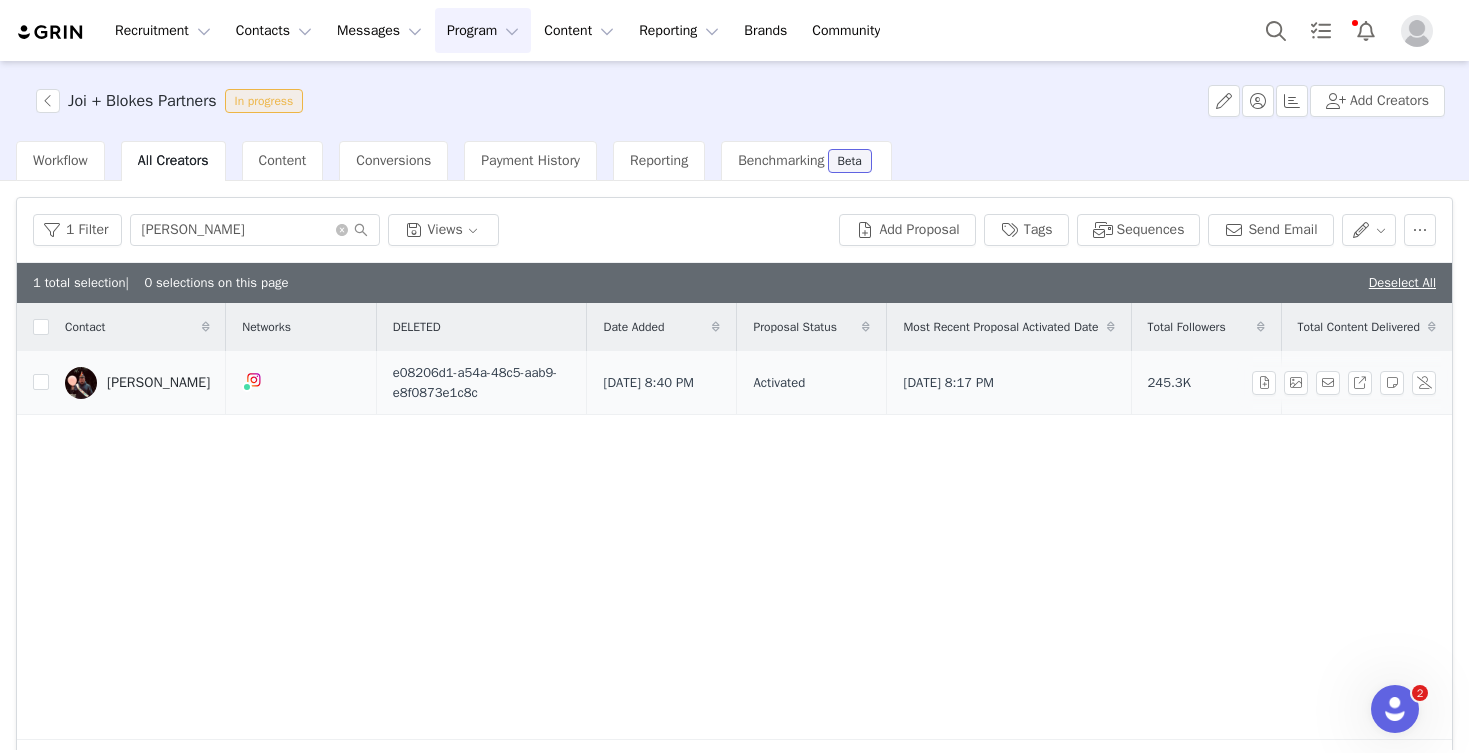 click on "Evan Slaughter" at bounding box center [158, 383] 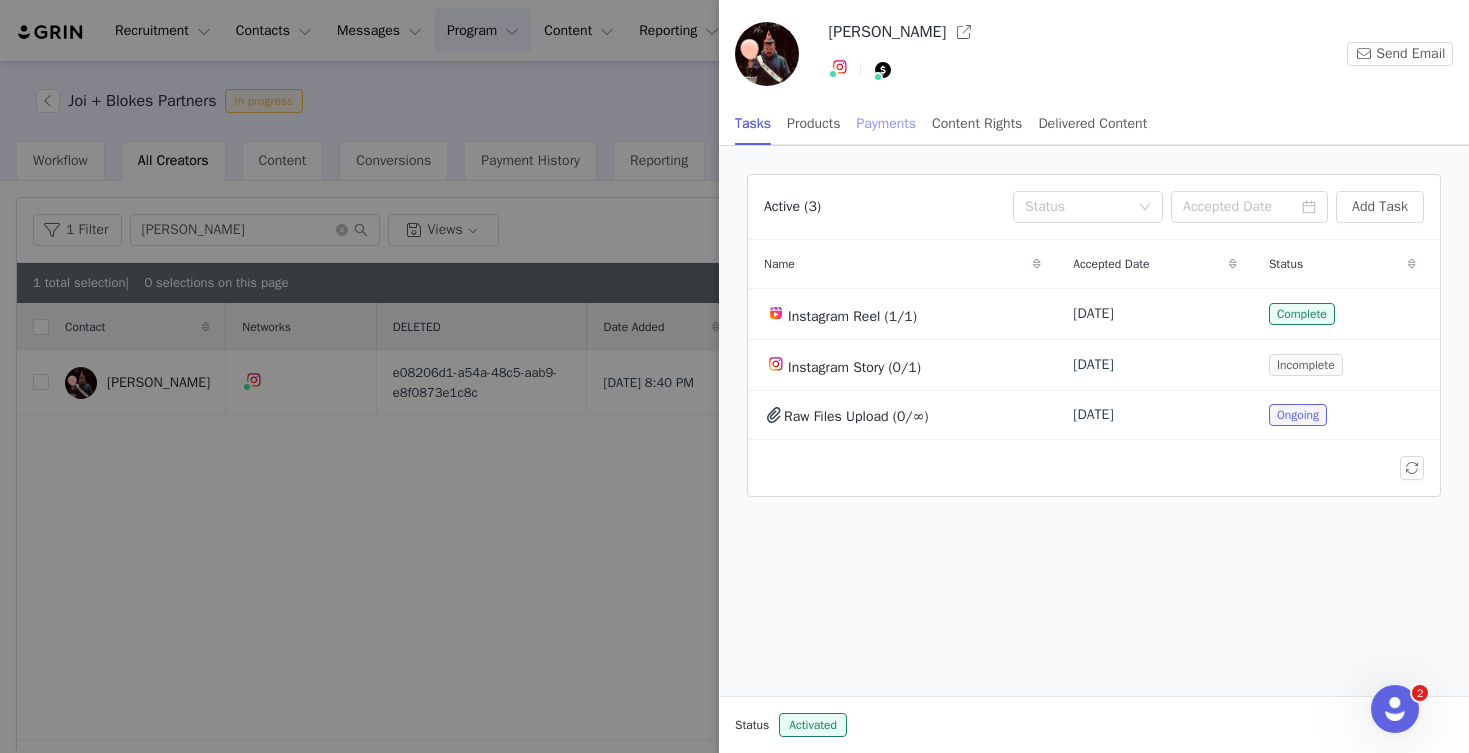 click on "Payments" at bounding box center (887, 123) 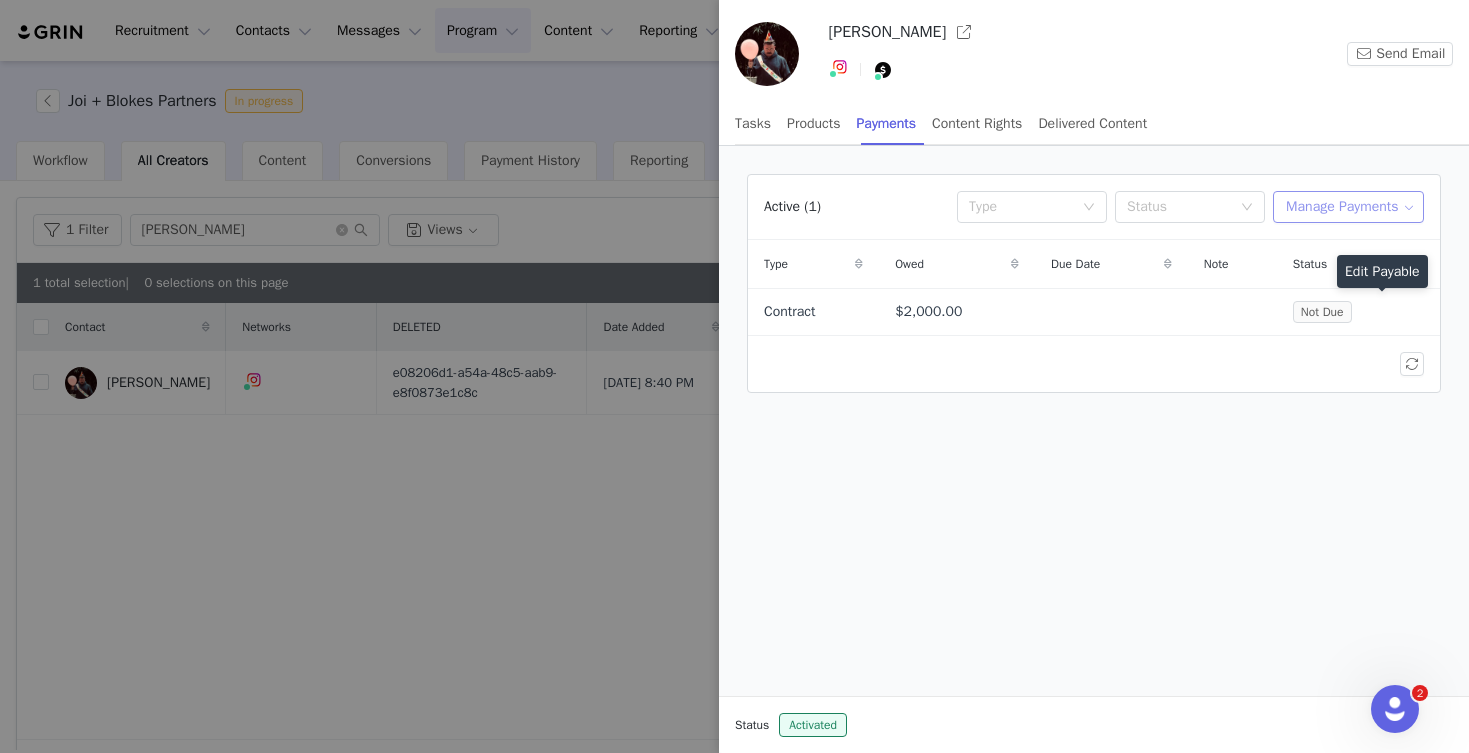click on "Manage Payments" at bounding box center (1348, 207) 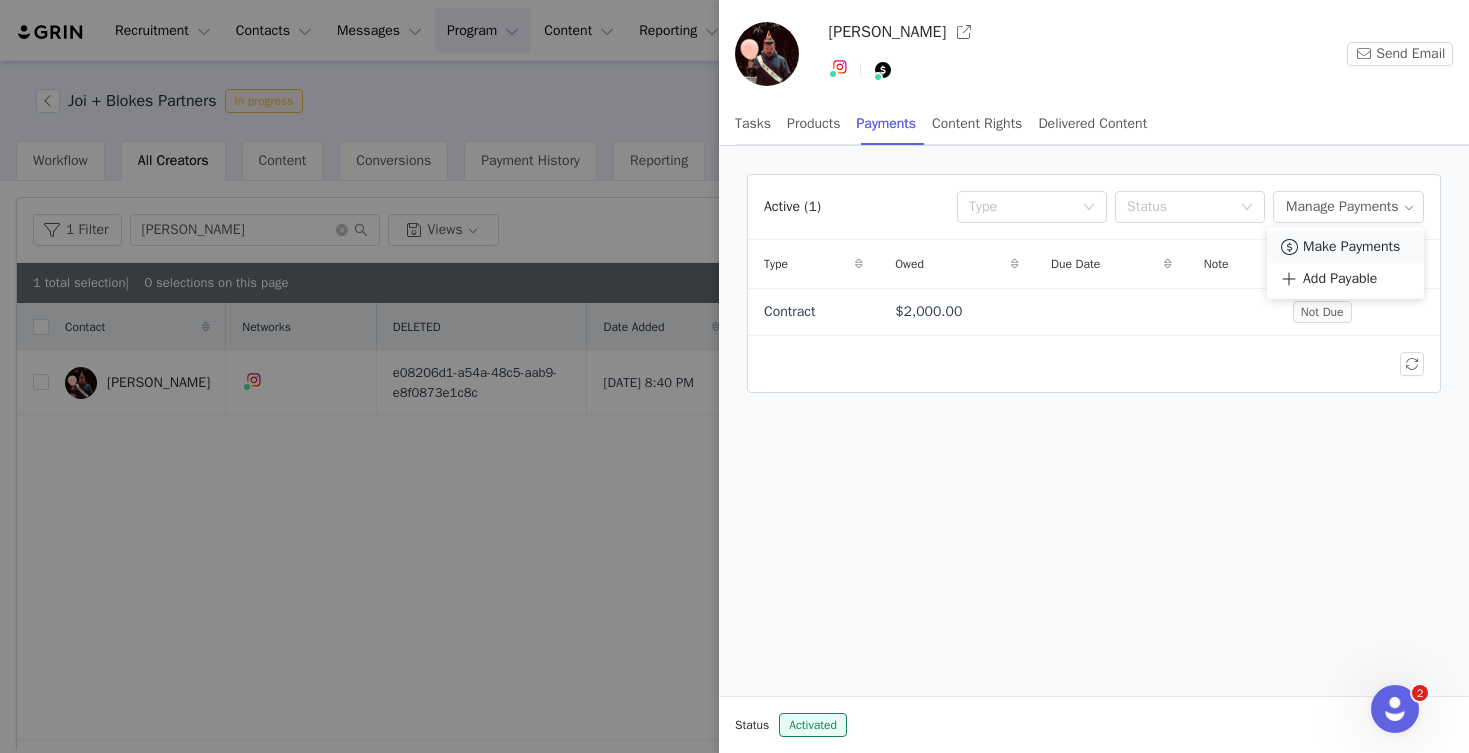 click on "Make Payments" at bounding box center [1351, 247] 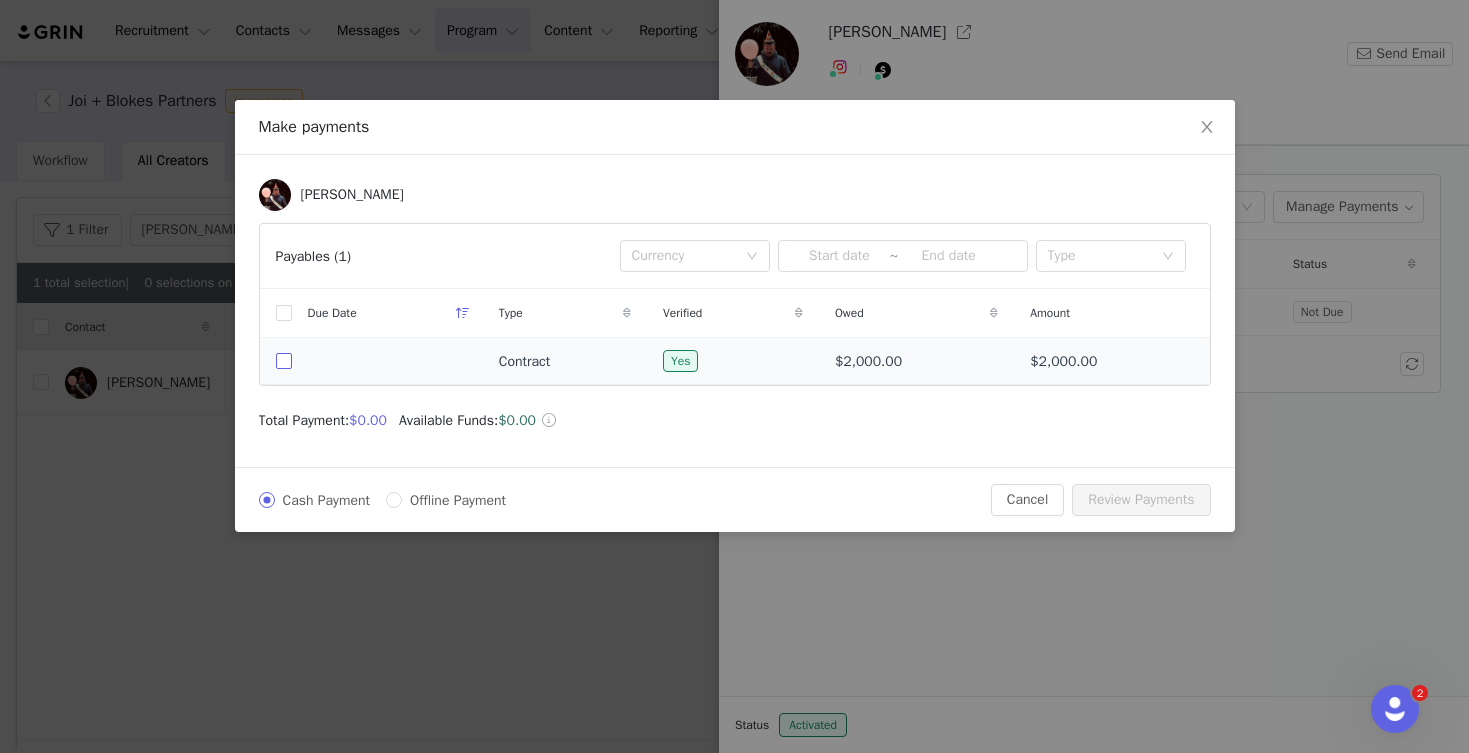 click at bounding box center (284, 361) 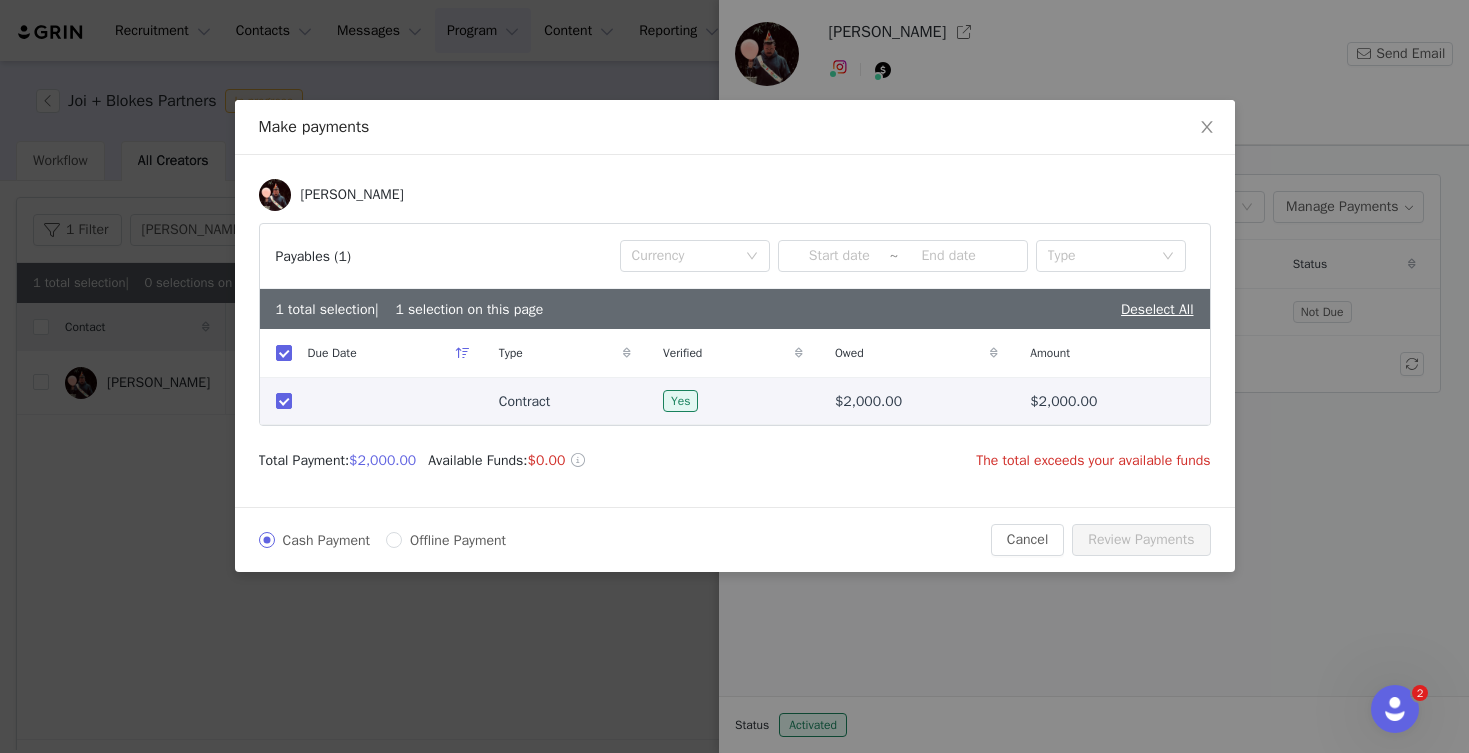 click on "Offline Payment" at bounding box center (458, 540) 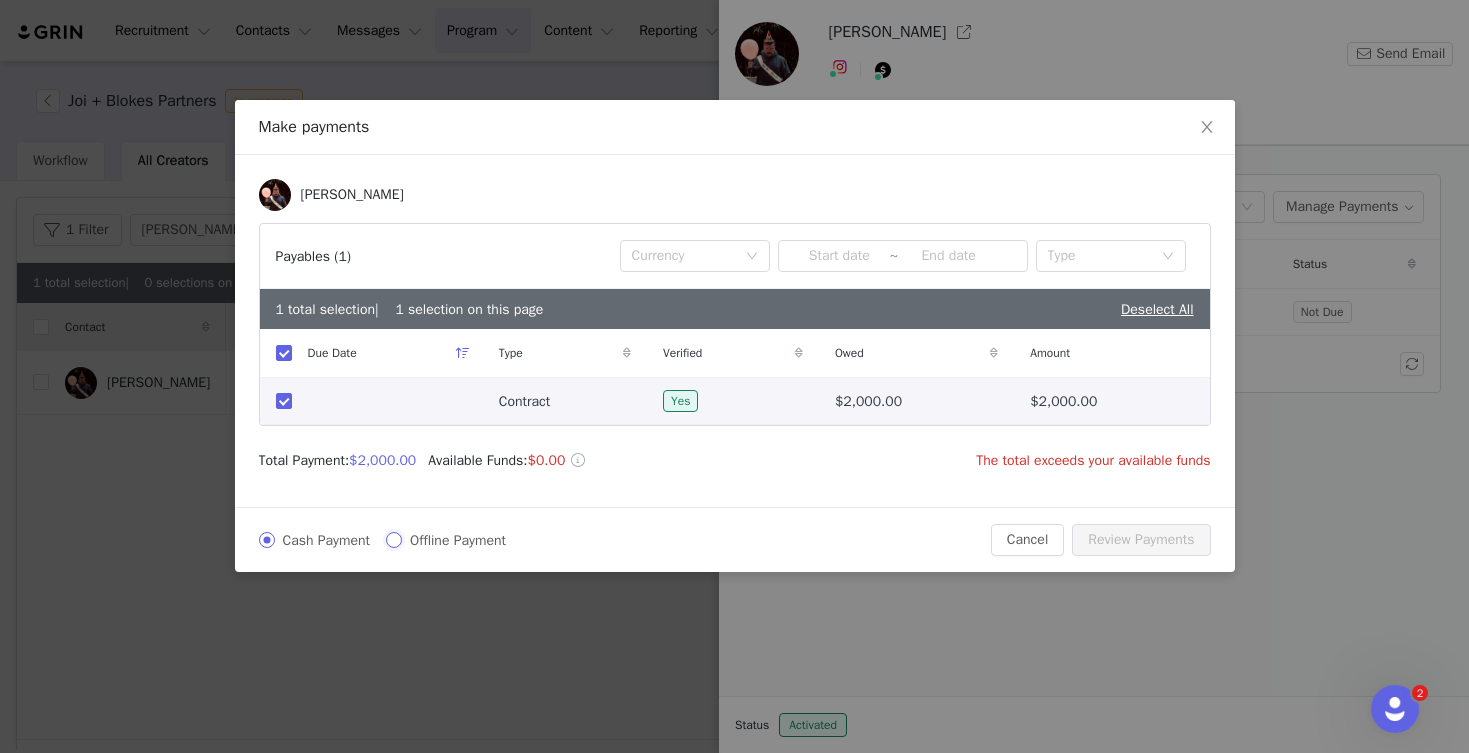 click on "Offline Payment" at bounding box center [394, 540] 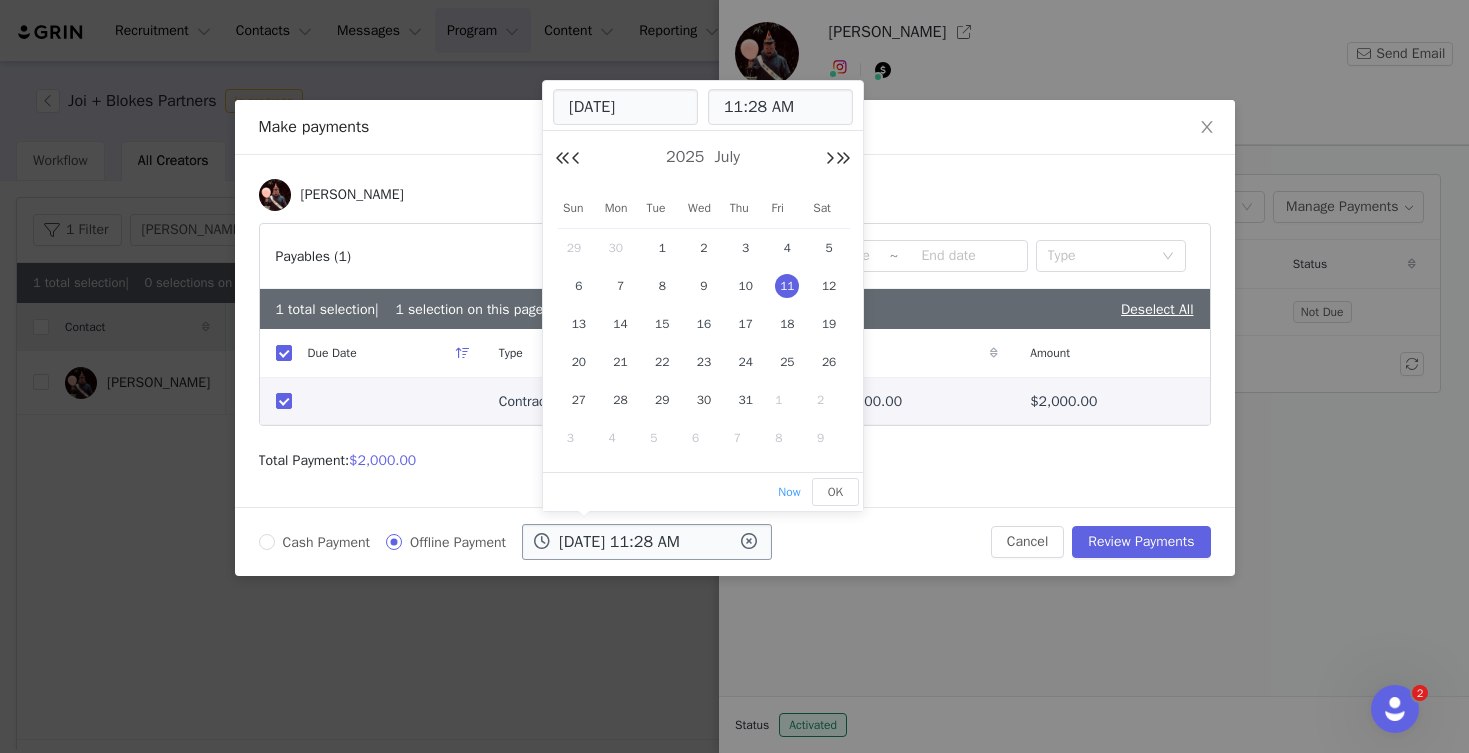 click on "Jul 11 2025 11:28 AM" at bounding box center (647, 542) 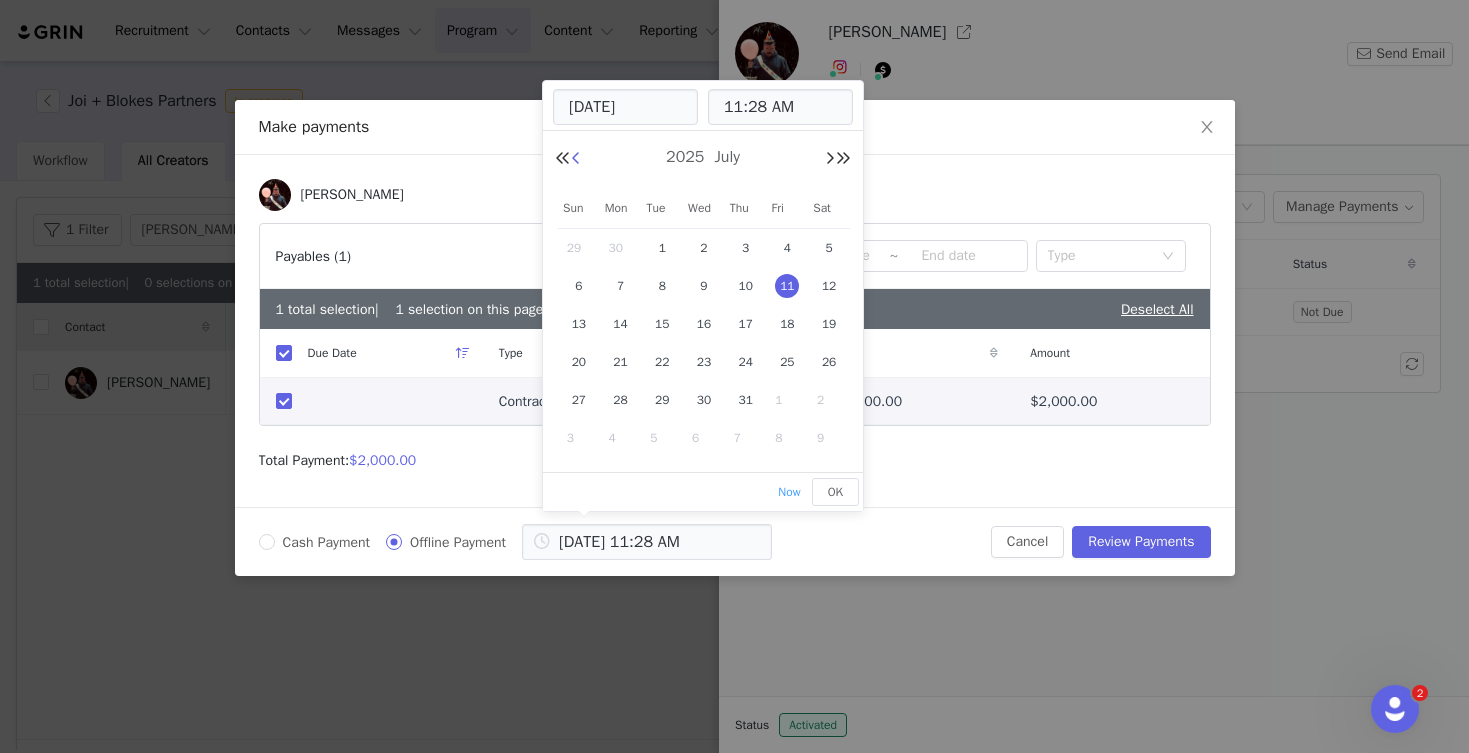 click at bounding box center (576, 159) 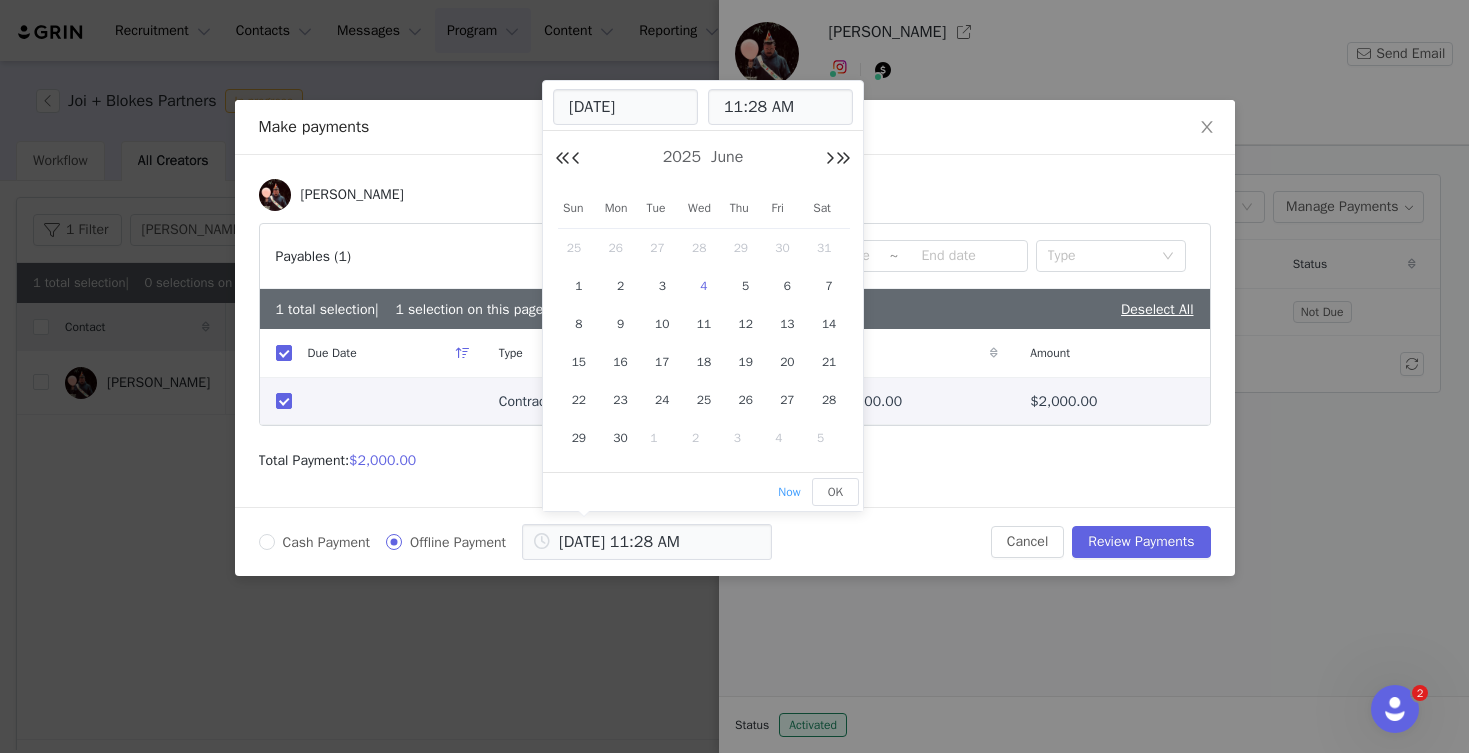 click on "4" at bounding box center [704, 286] 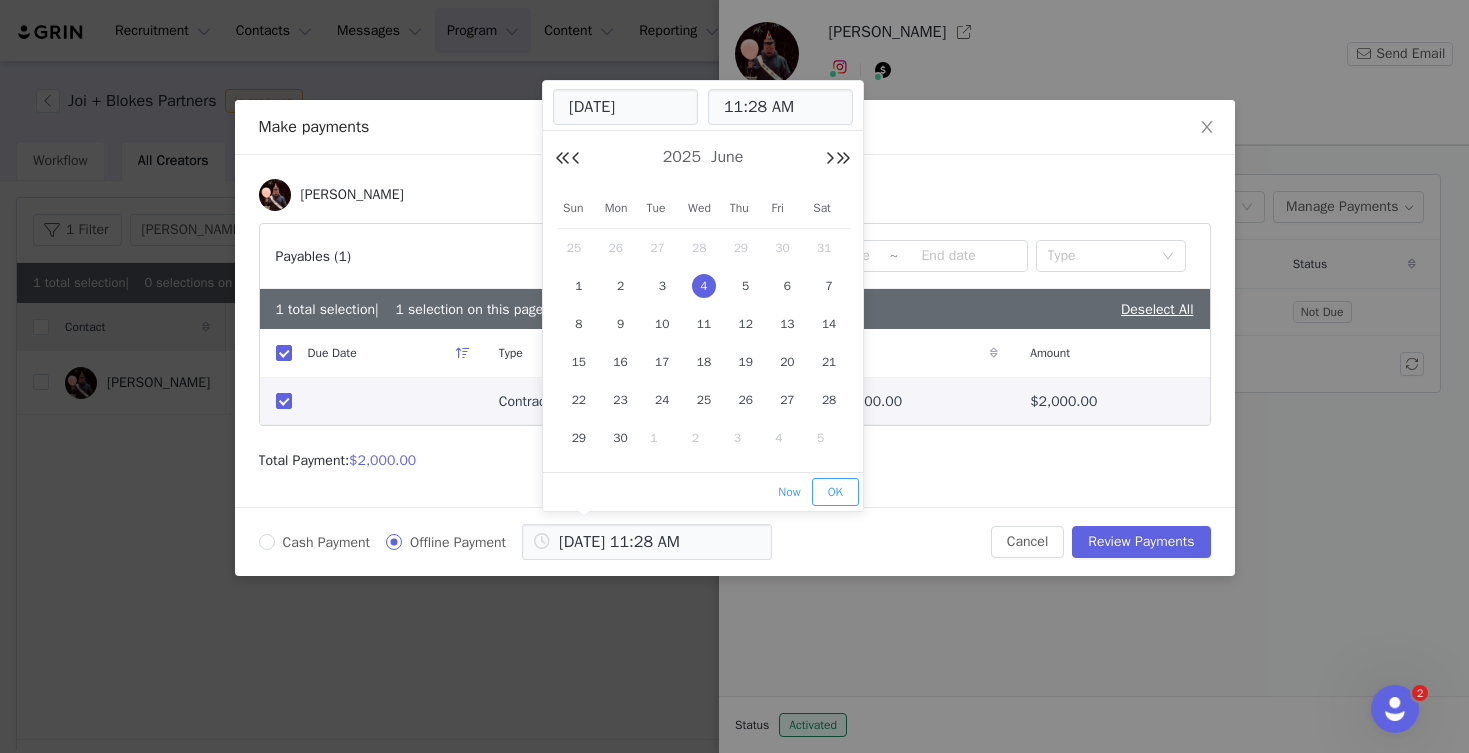 click on "OK" at bounding box center (835, 492) 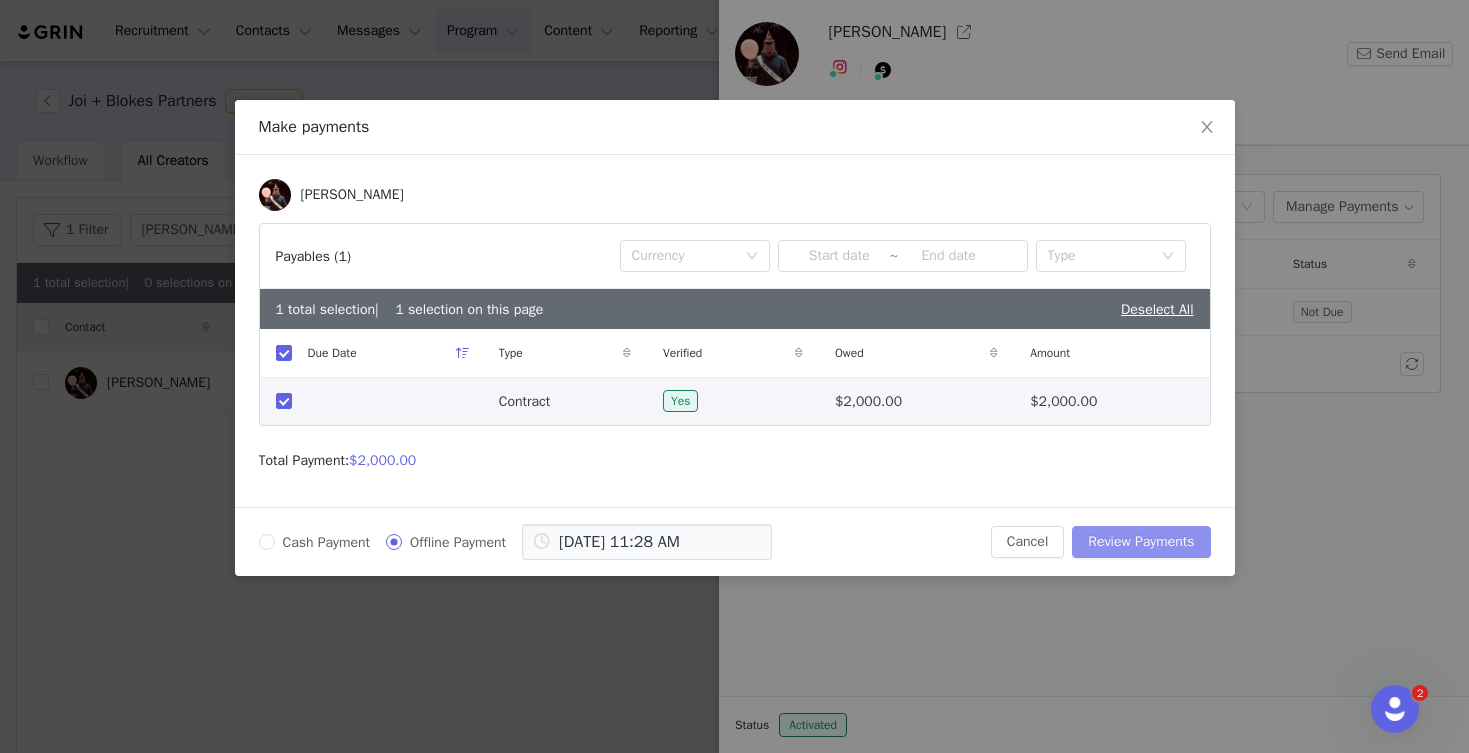 click on "Review Payments" at bounding box center [1141, 542] 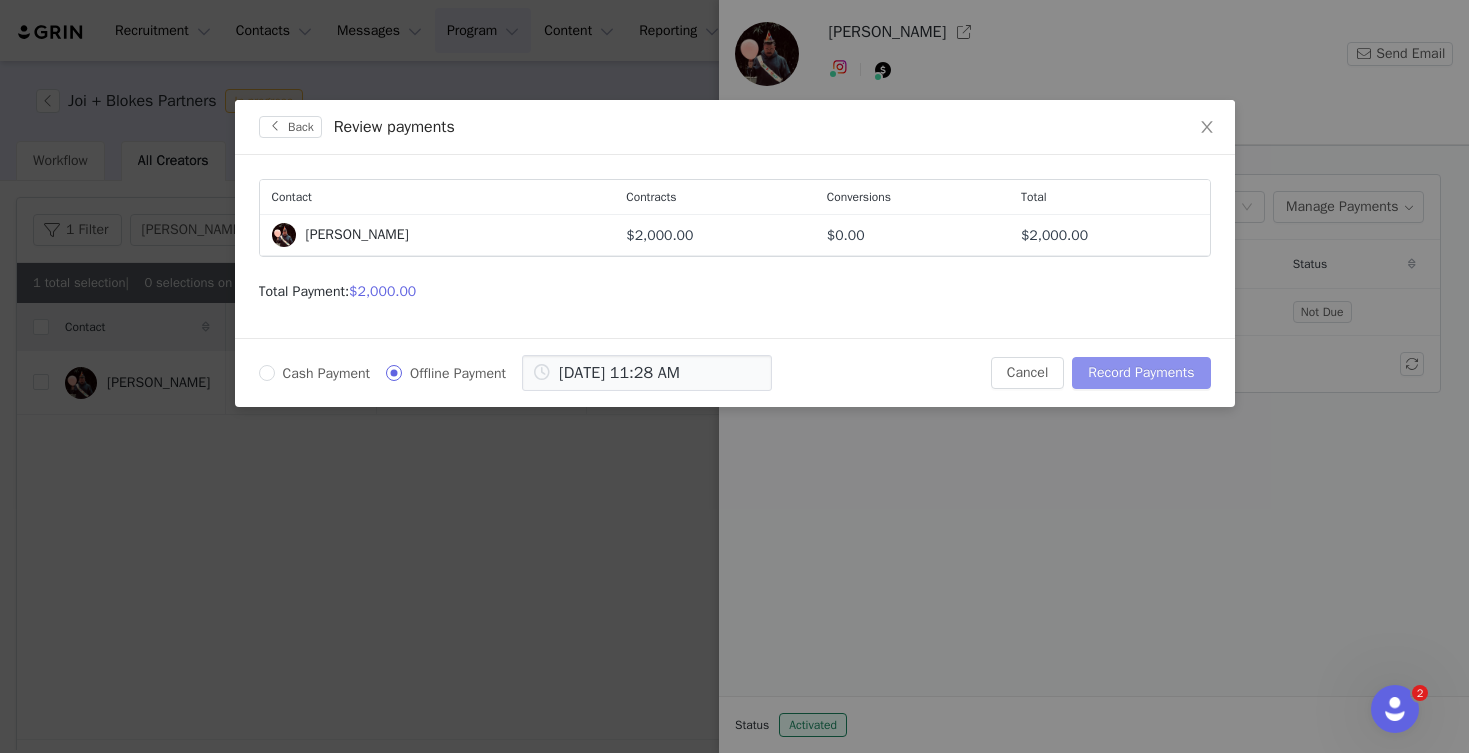 click on "Record Payments" at bounding box center [1141, 373] 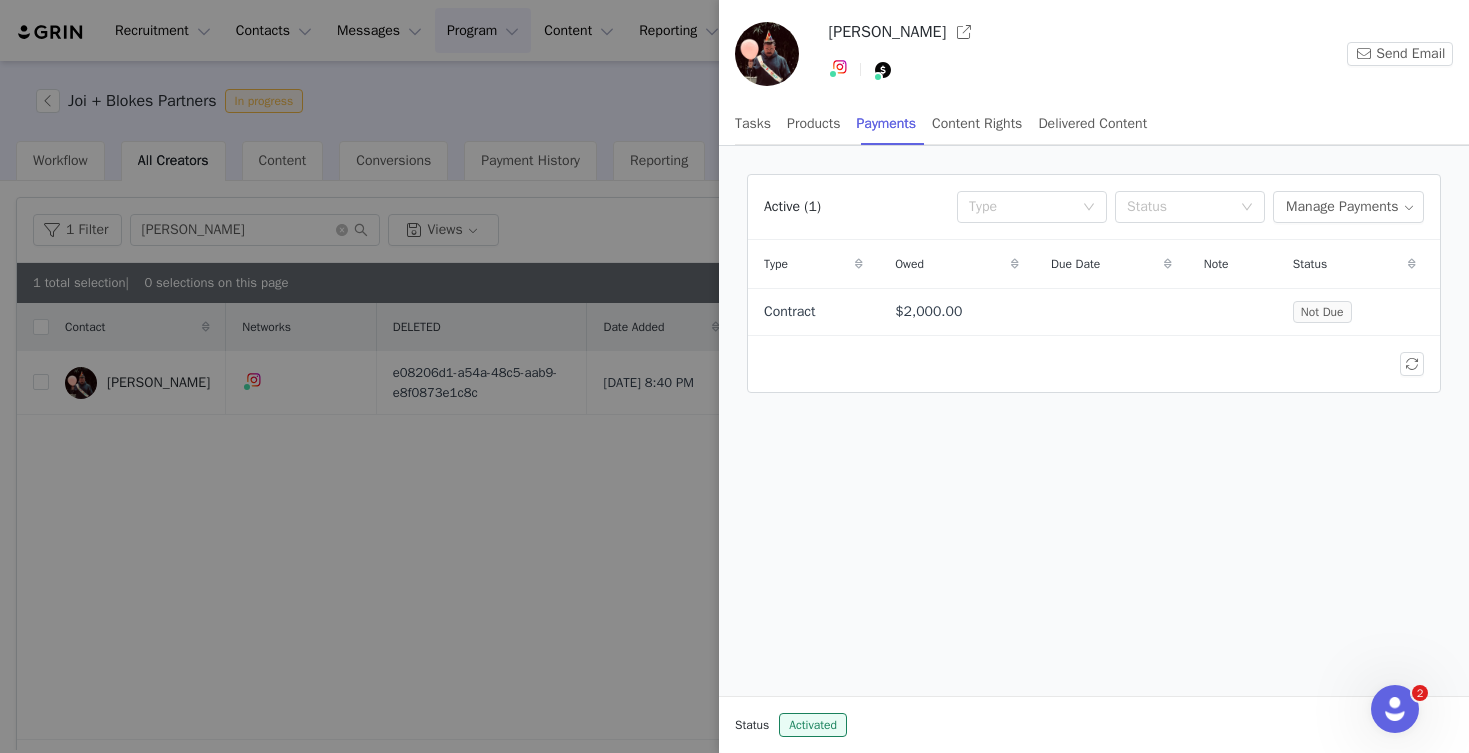 click at bounding box center (734, 376) 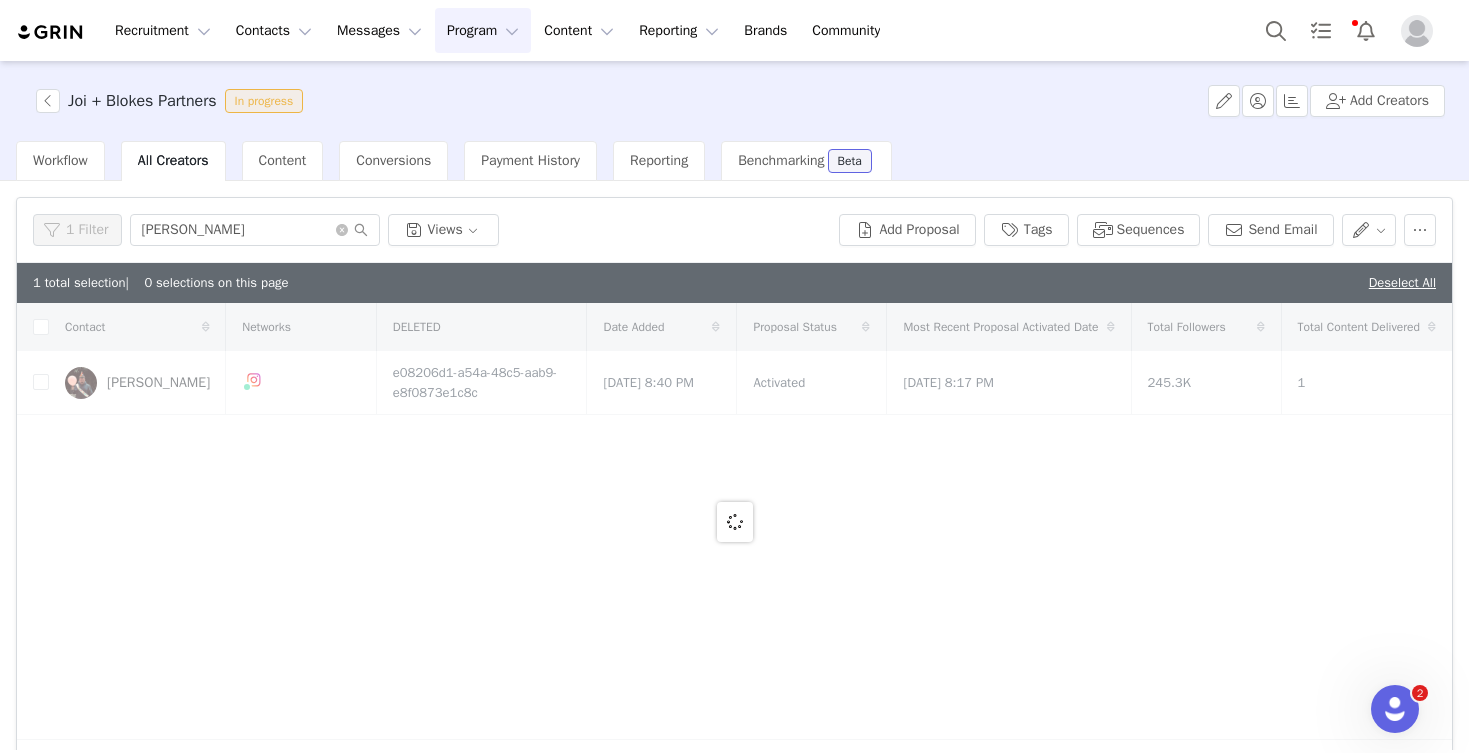 click on "Joi + Blokes Partners In progress     Add Creators Workflow All Creators Content Conversions Payment History Reporting Benchmarking Beta  Filters   Filter Logic  And Or  Date Added   ~   Proposal Status  Select  Owner  Select  Contact Tag  Select Network    Relationship Stage  Select  Email Template  Select  Archived  Select No  Advanced Filters   + Add Field  Apply Filters Clear All 1 Filter evan slaughter Views     Add Proposal Tags Sequences Send Email     1 total selection     |    0 selections on this page  Deselect All  Contact   Networks   DELETED   Date Added   Proposal Status   Most Recent Proposal Activated Date   Total Followers   Total Content Delivered   Evan Slaughter  e08206d1-a54a-48c5-aab9-e8f0873e1c8c May 5, 2025 8:40 PM Activated Jul 2, 2025 8:17 PM 245.3K 1  25   per page | 1 total  1" at bounding box center (734, 405) 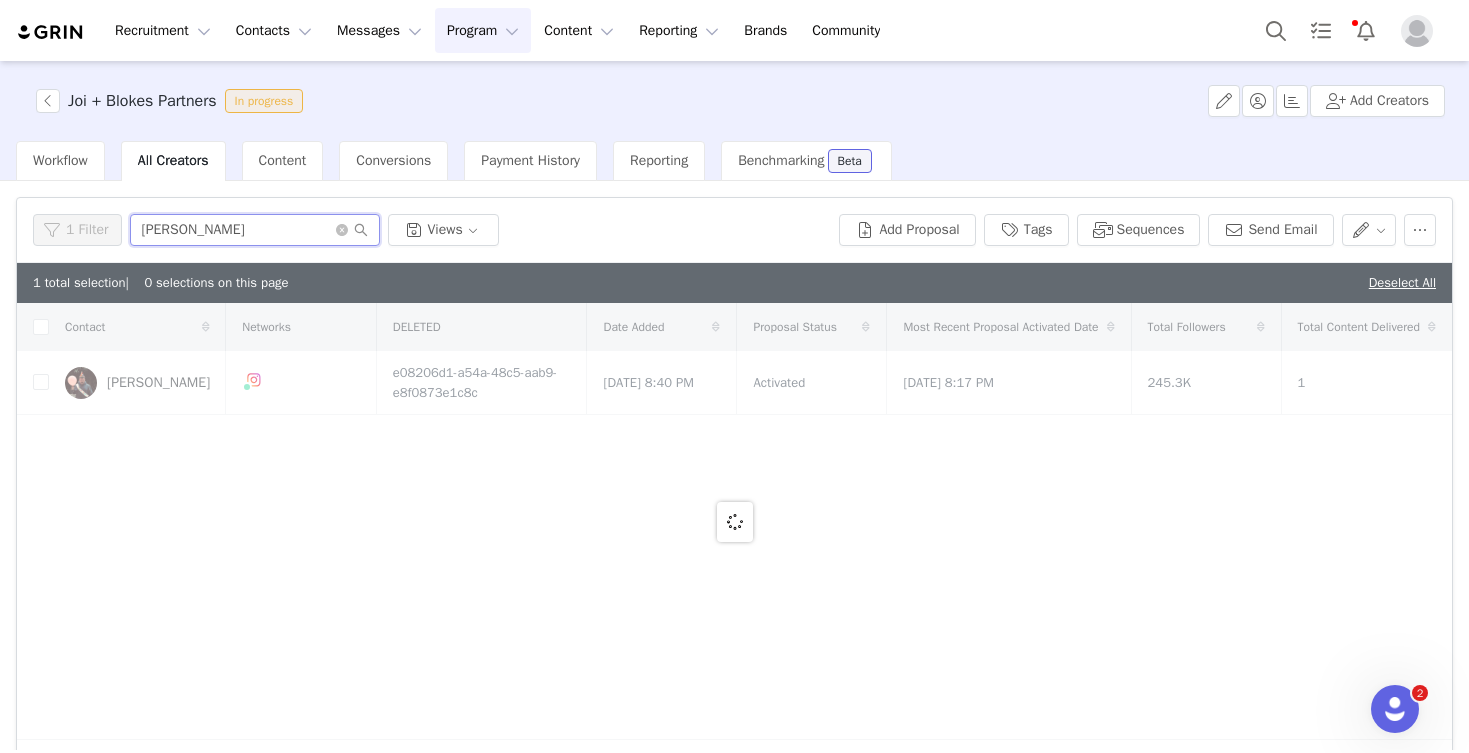 click on "evan slaughter" at bounding box center [255, 230] 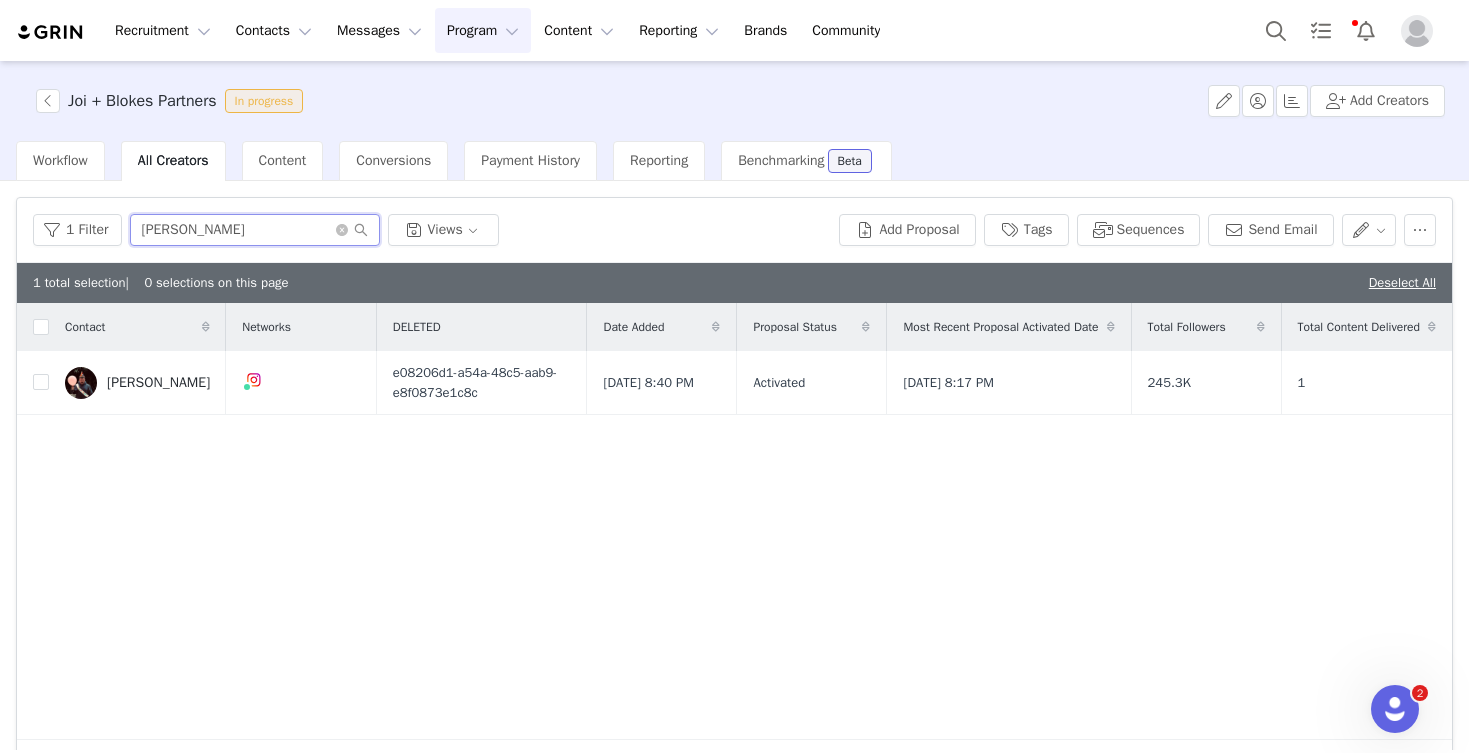 click on "evan slaughter" at bounding box center (255, 230) 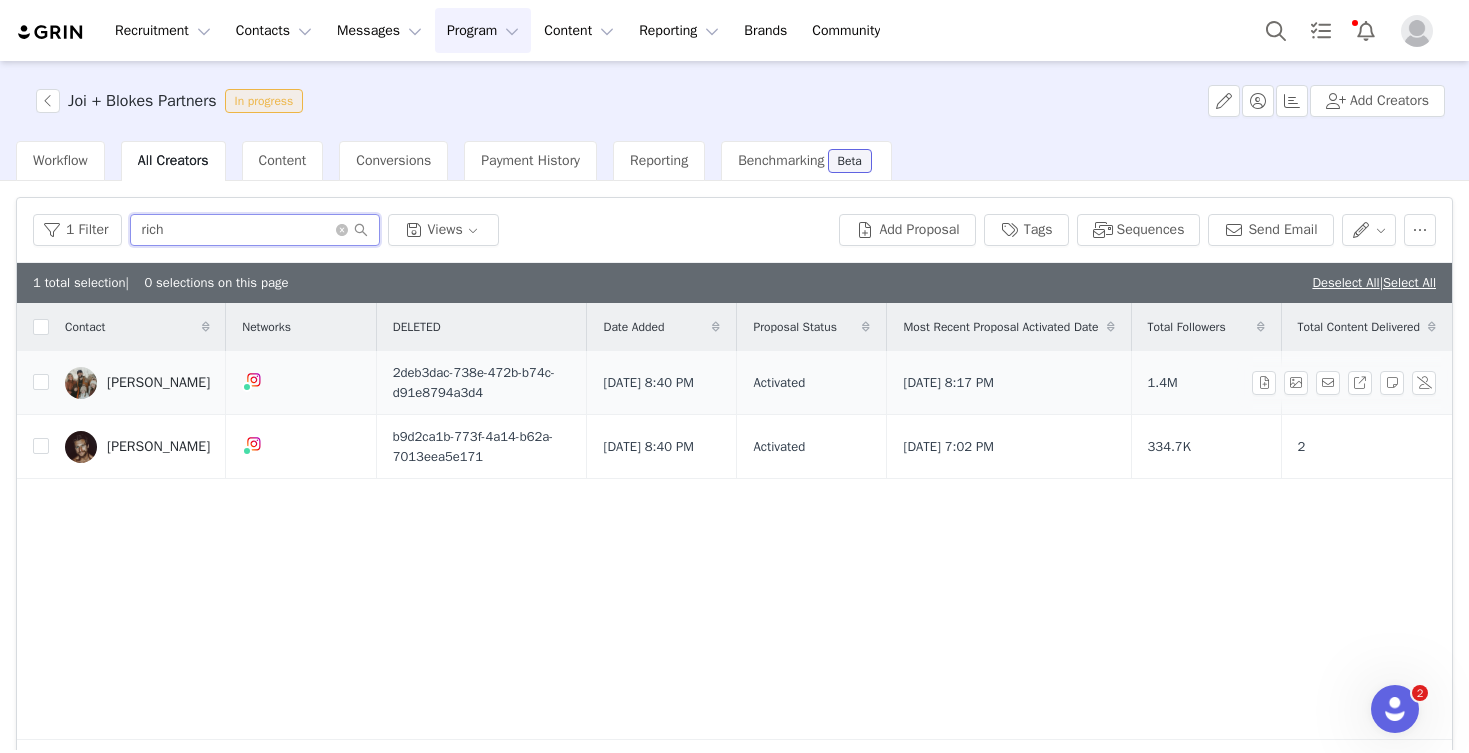 type on "rich" 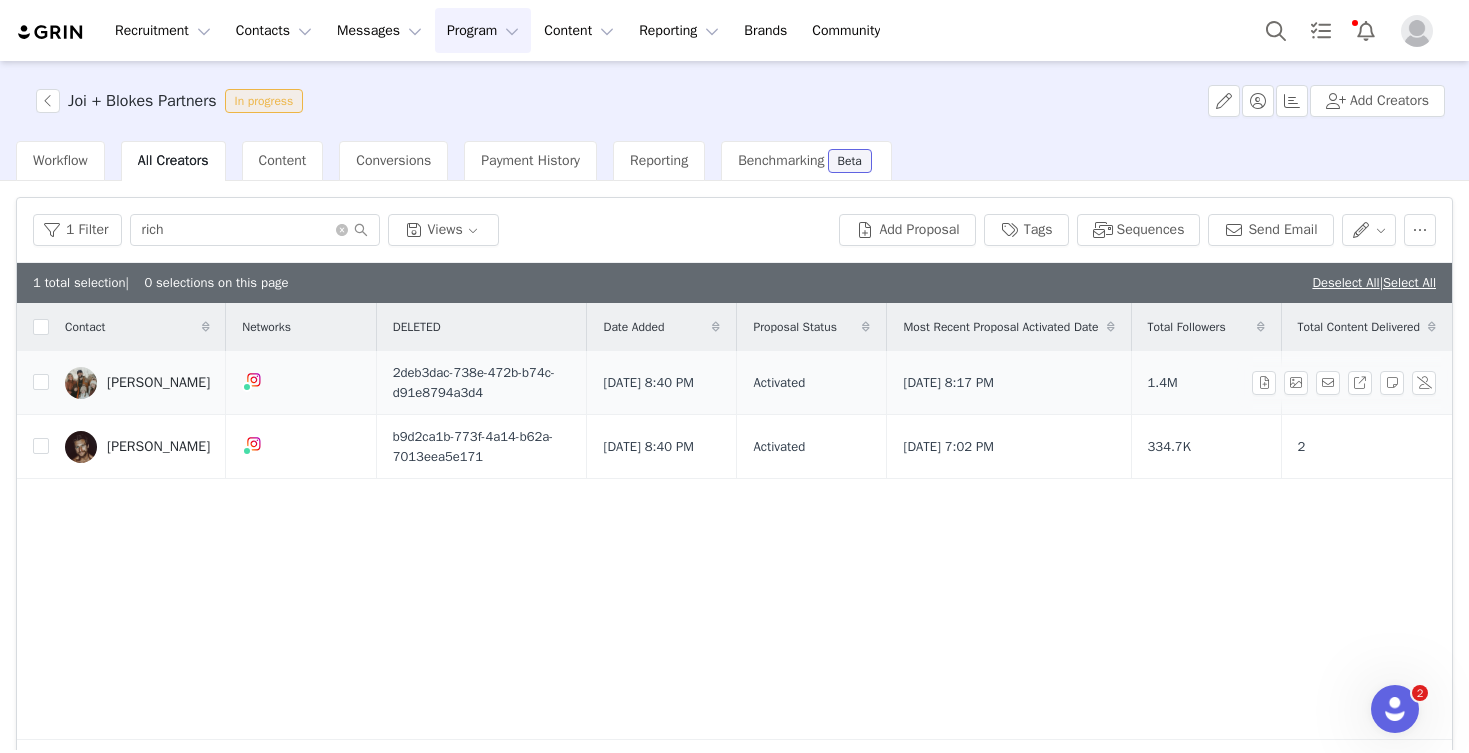 click on "Rich Froning" at bounding box center [158, 383] 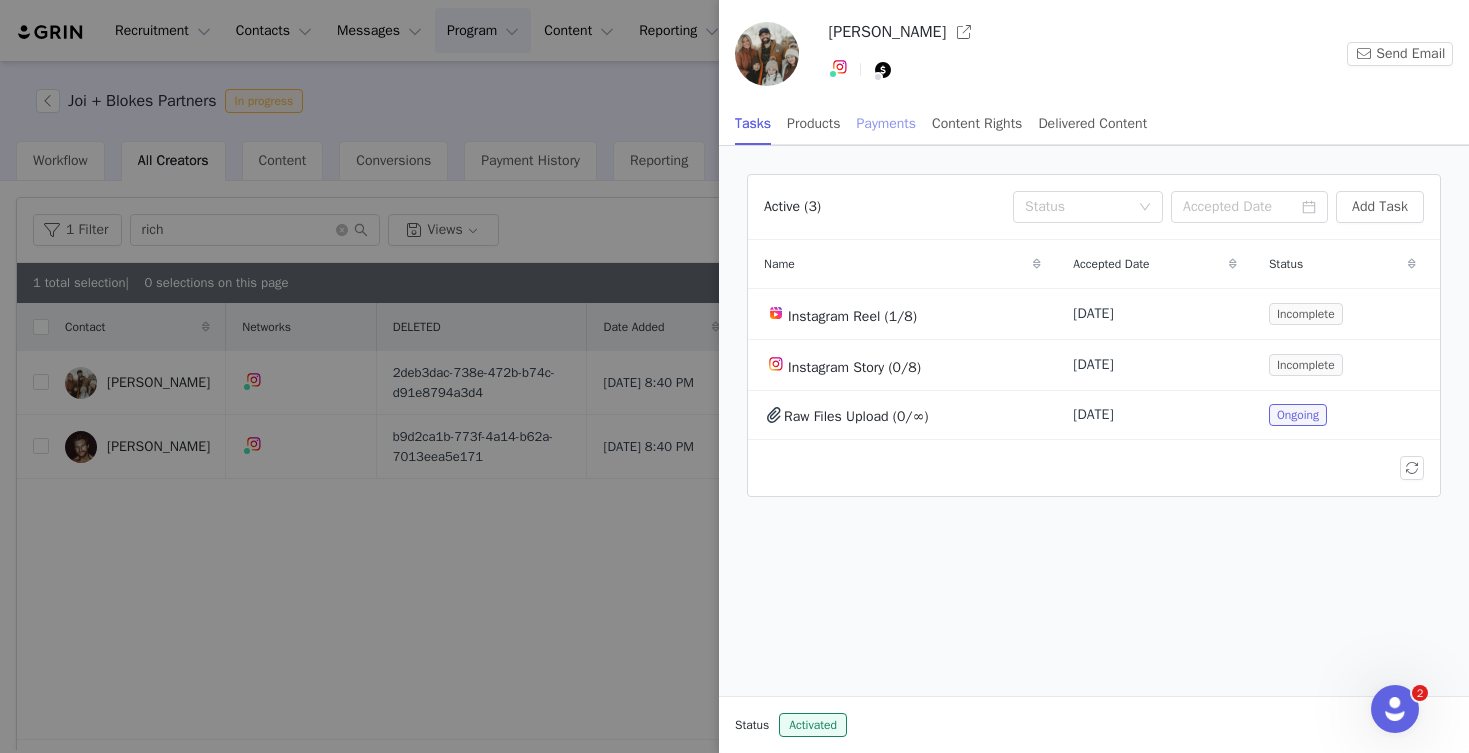 click on "Payments" at bounding box center (887, 123) 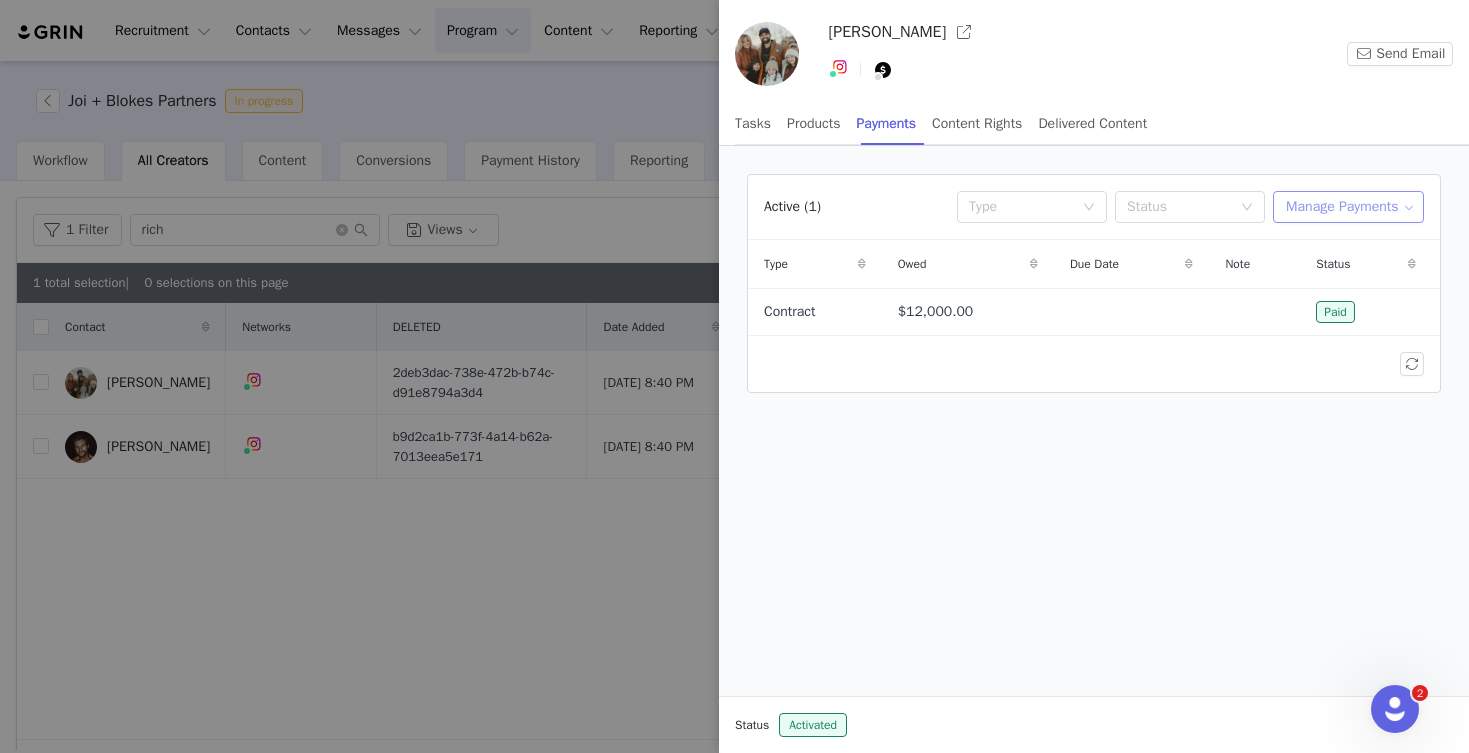 click on "Manage Payments" at bounding box center [1348, 207] 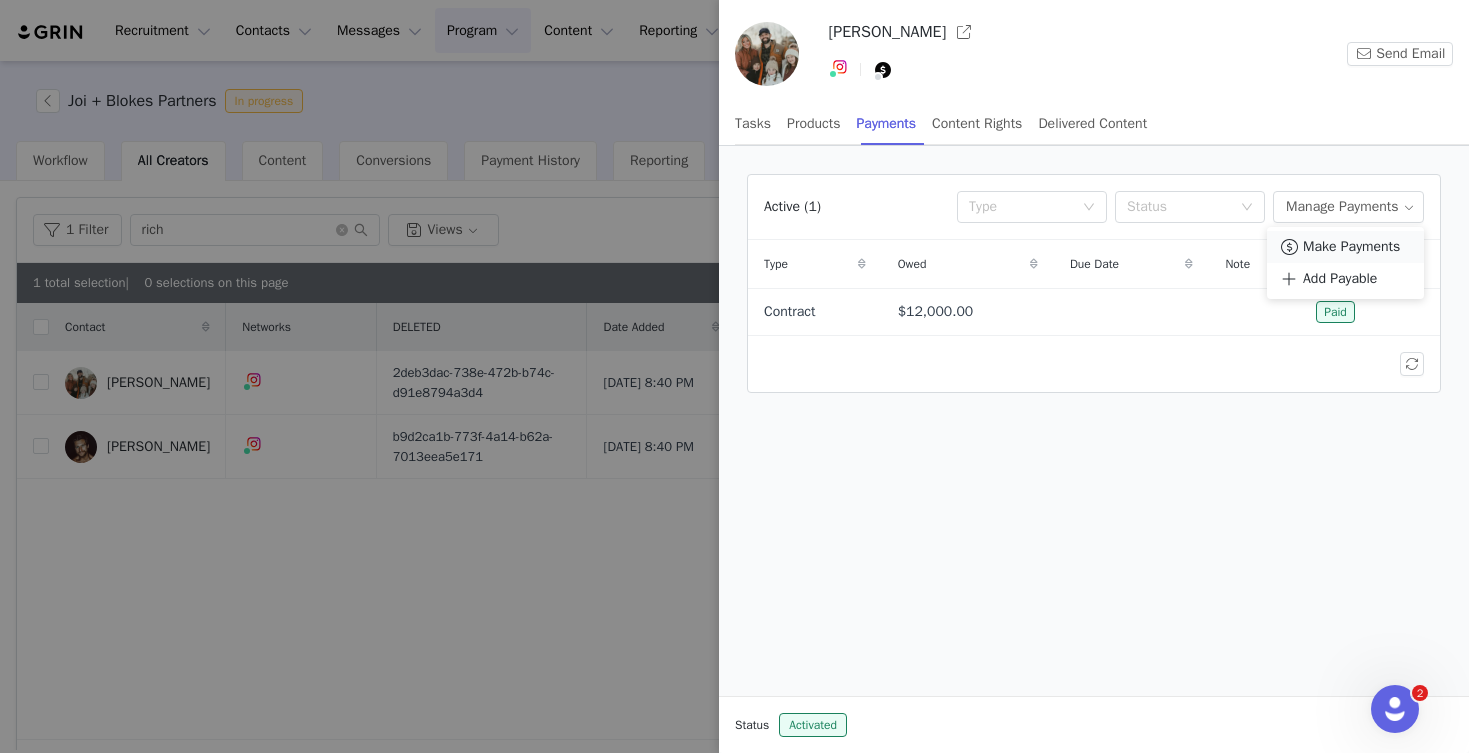 click on "Make Payments" at bounding box center (1351, 247) 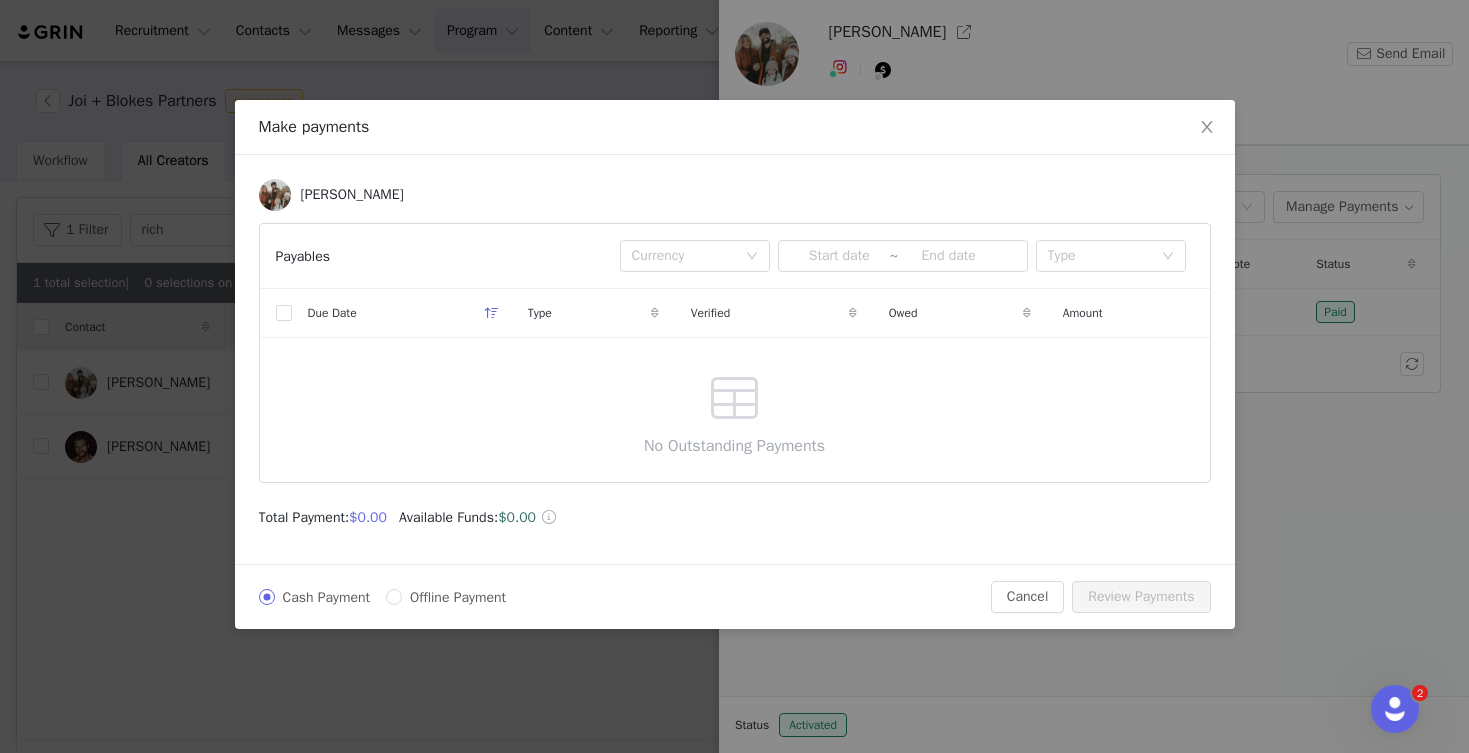 click on "Offline Payment" at bounding box center [458, 597] 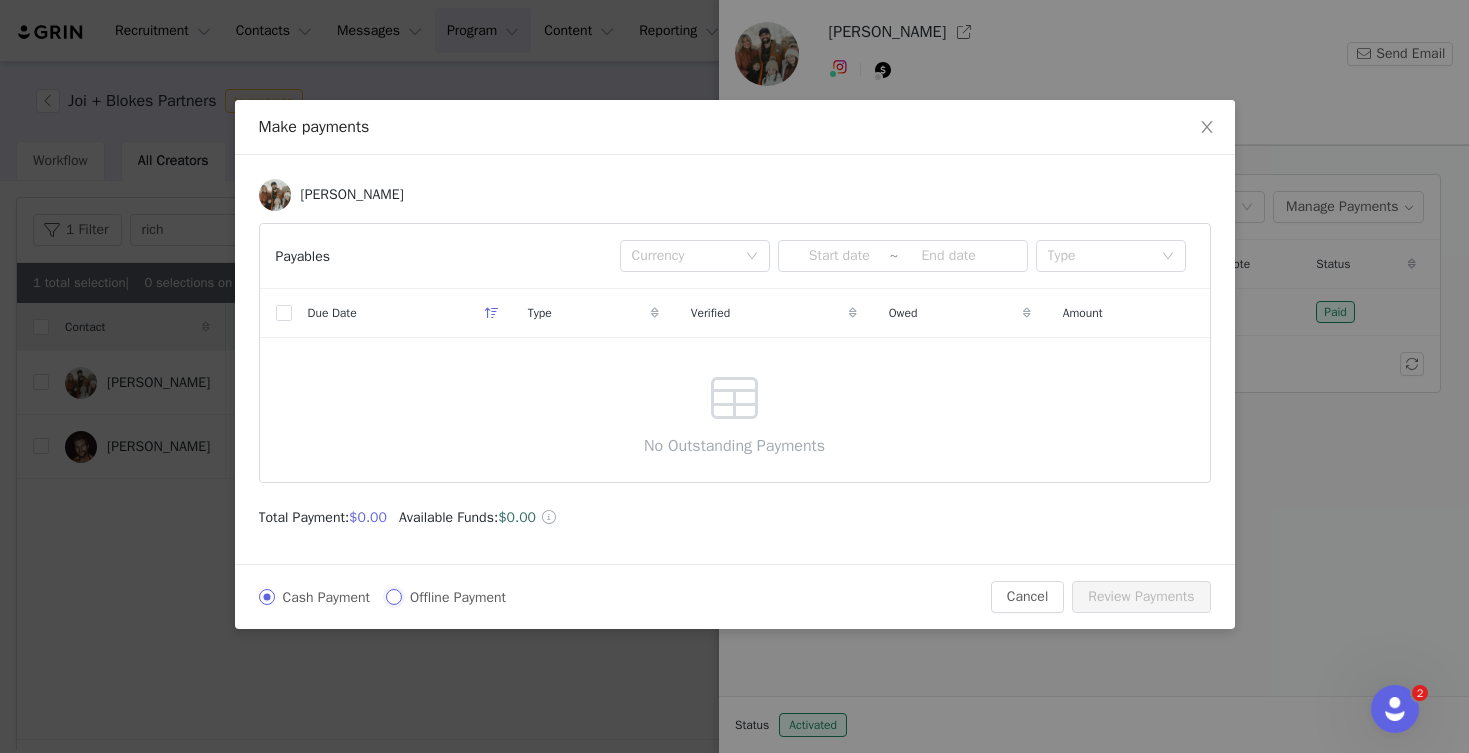 click on "Offline Payment" at bounding box center [394, 597] 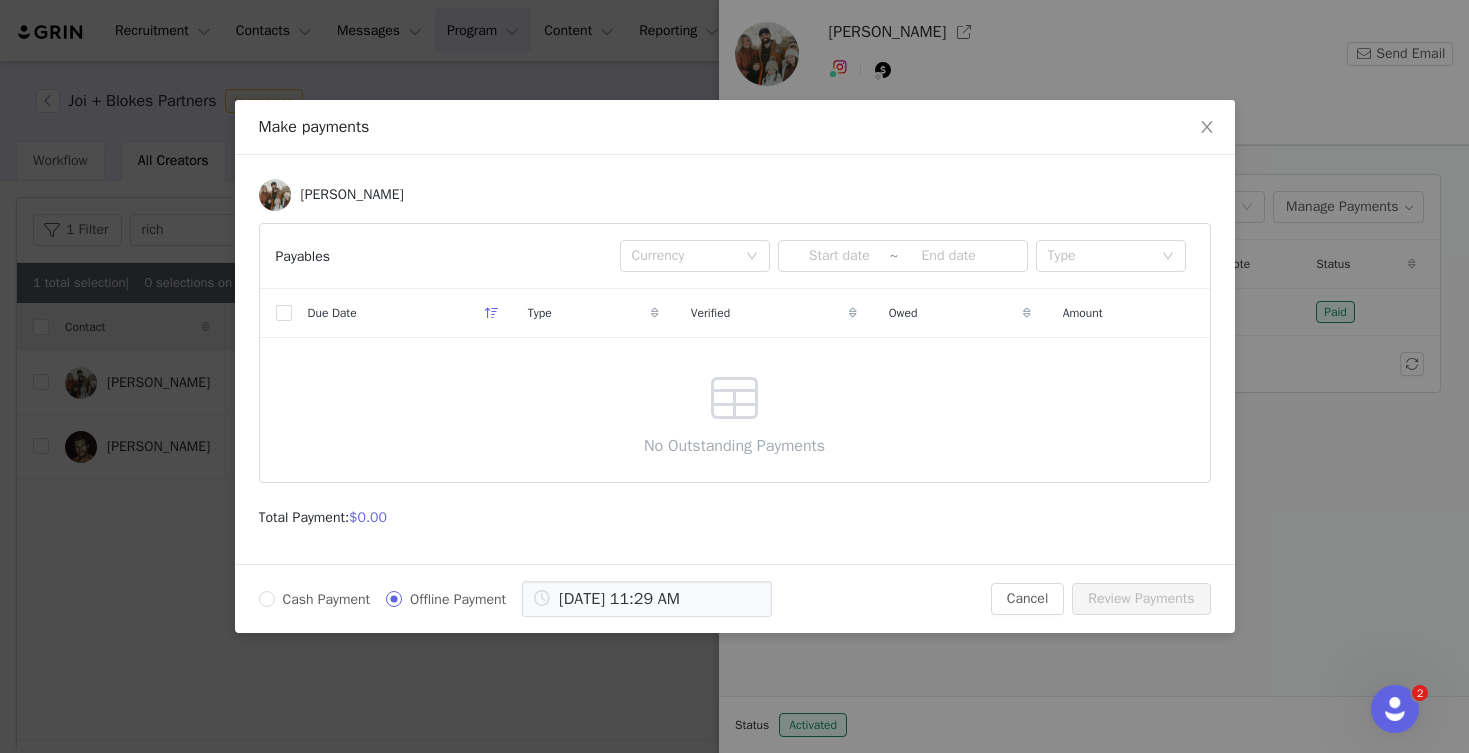 click at bounding box center [735, 398] 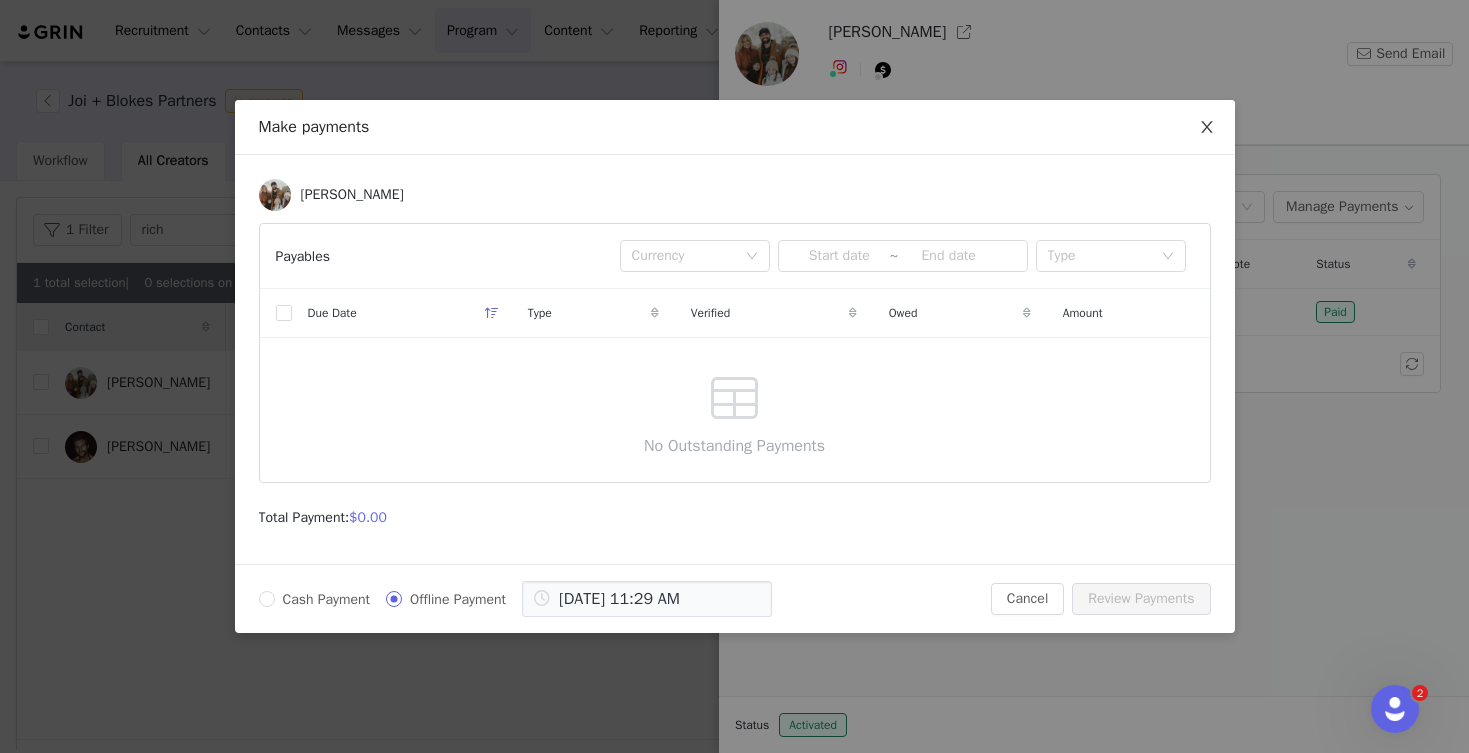 click 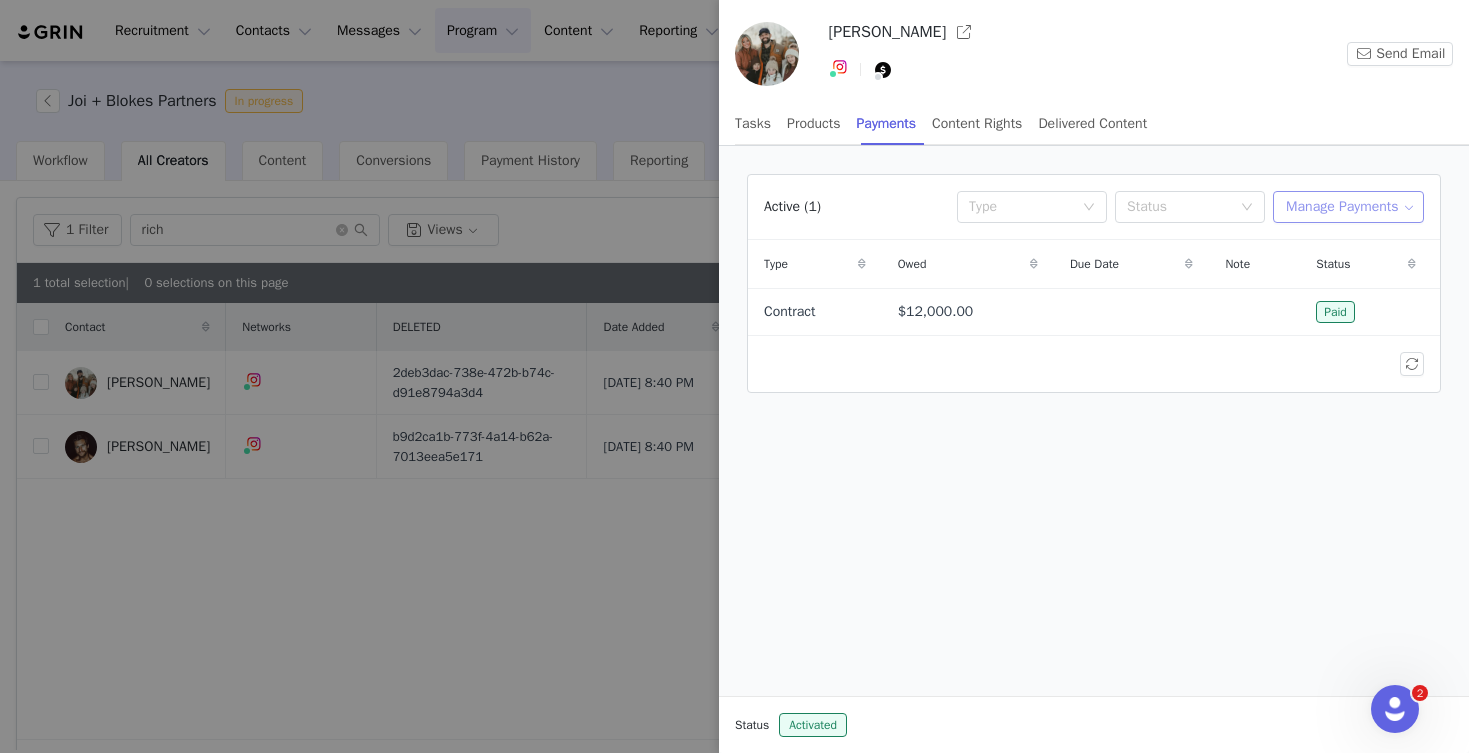 click on "Manage Payments" at bounding box center [1348, 207] 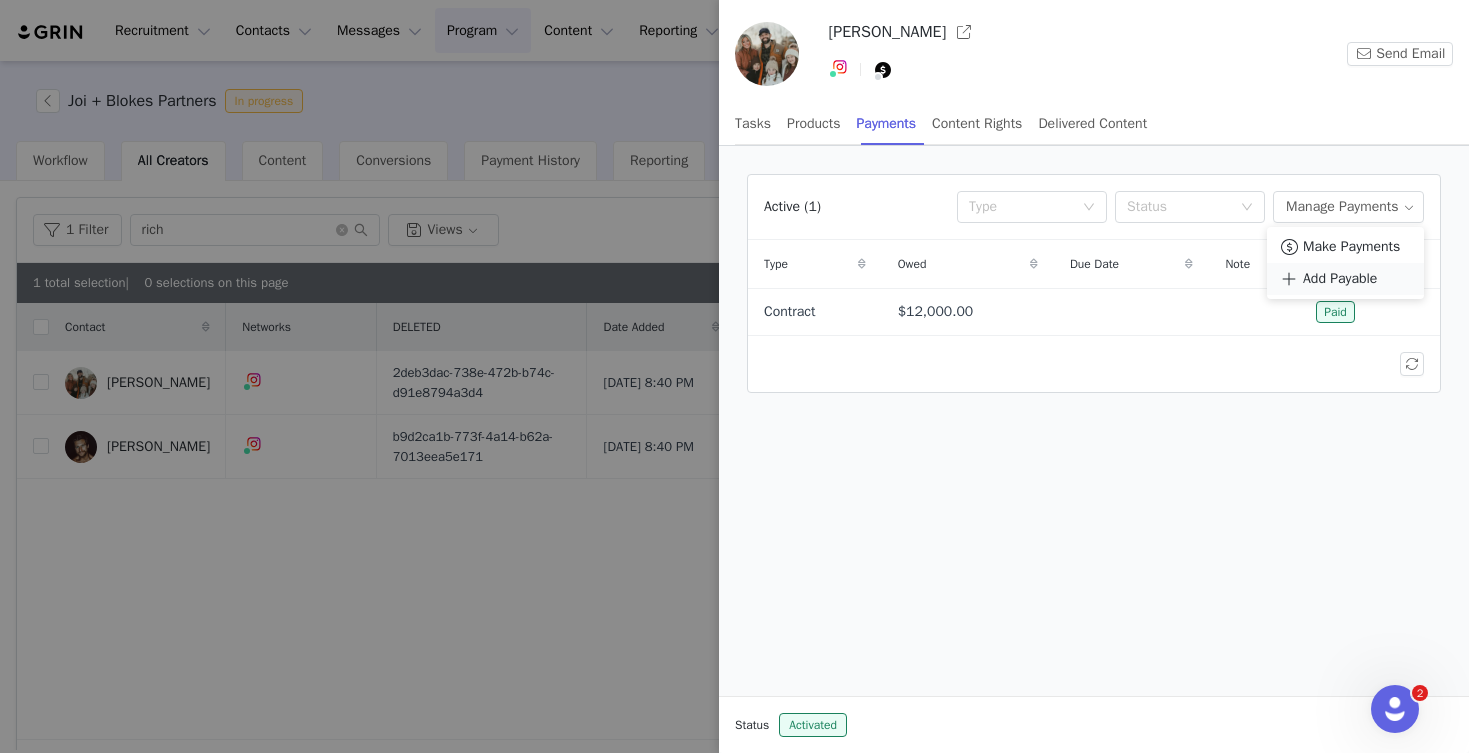 click on "Add Payable" at bounding box center [1340, 279] 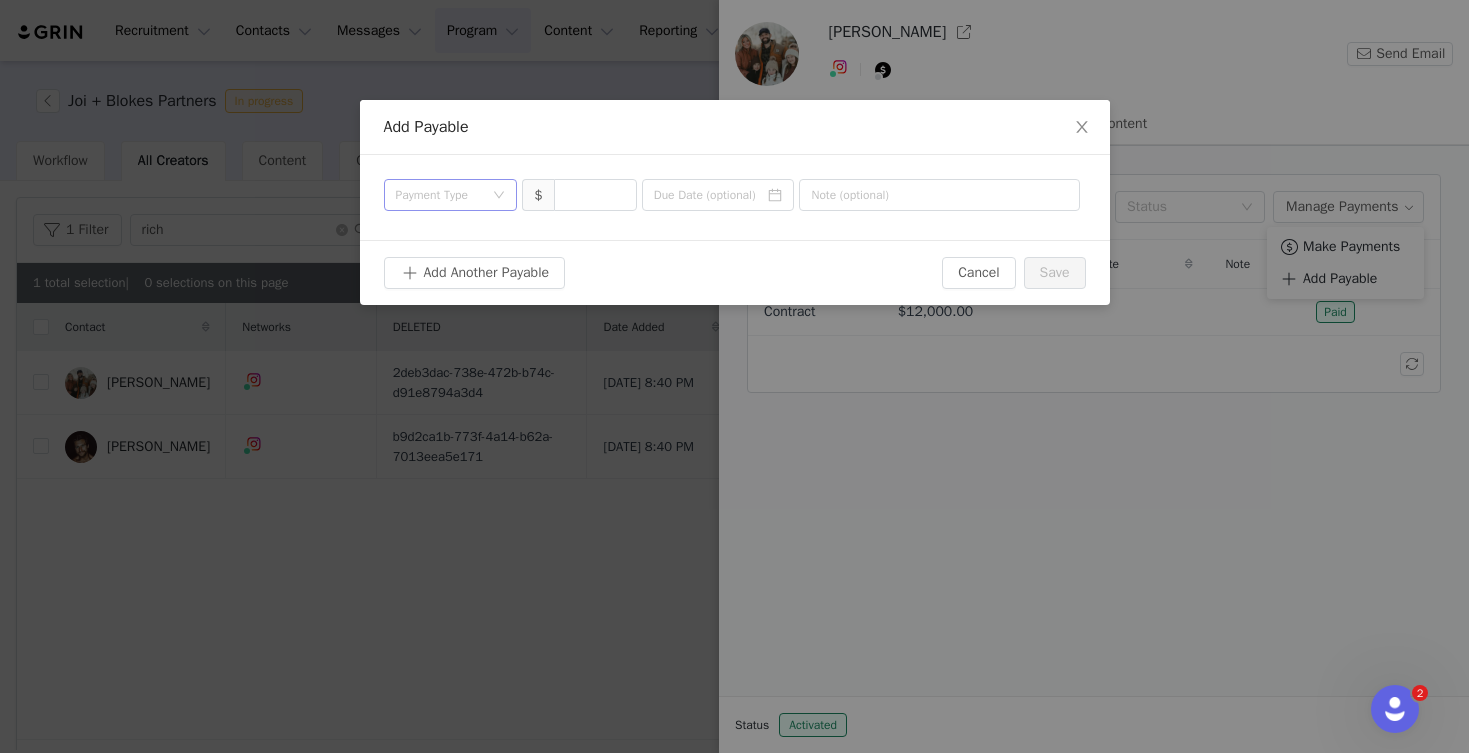 click on "Payment Type" at bounding box center (440, 195) 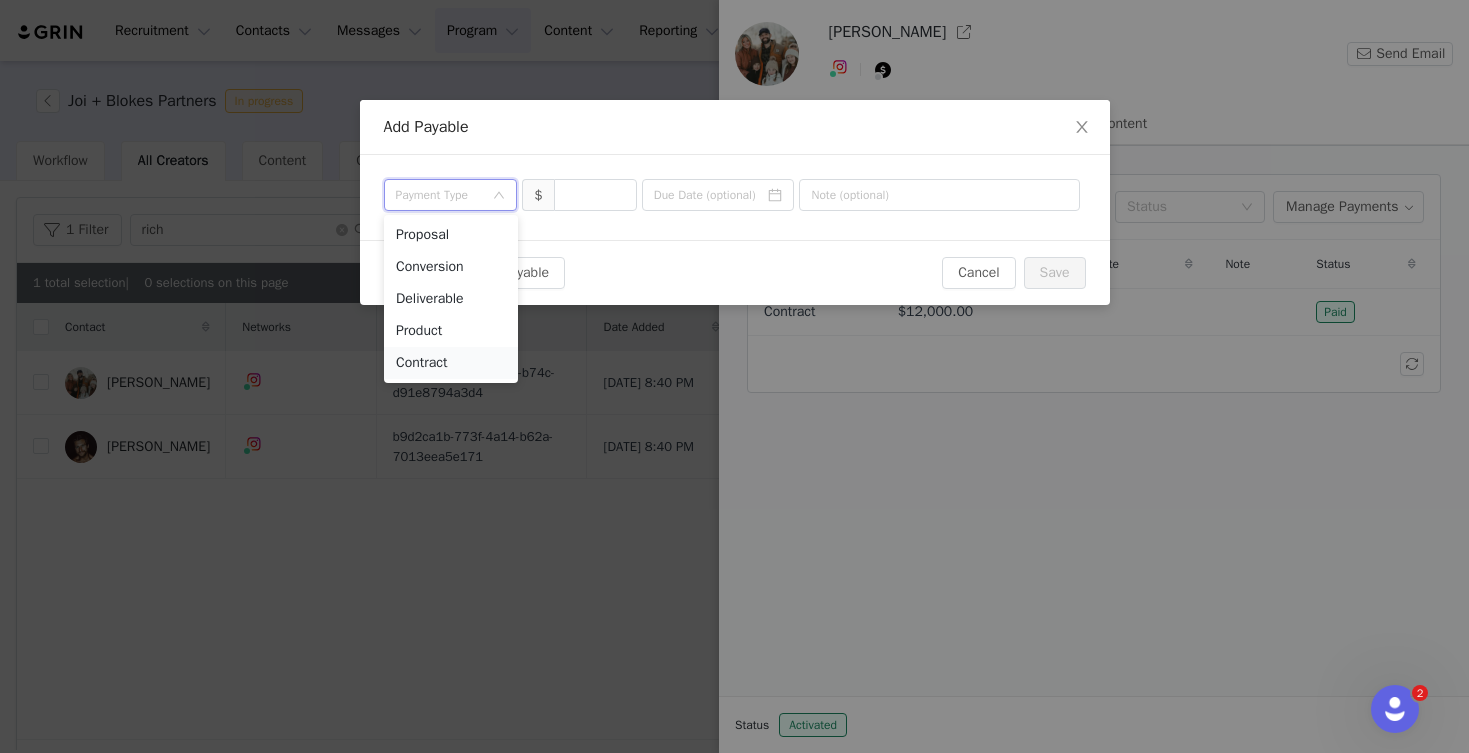 click on "Contract" at bounding box center [451, 363] 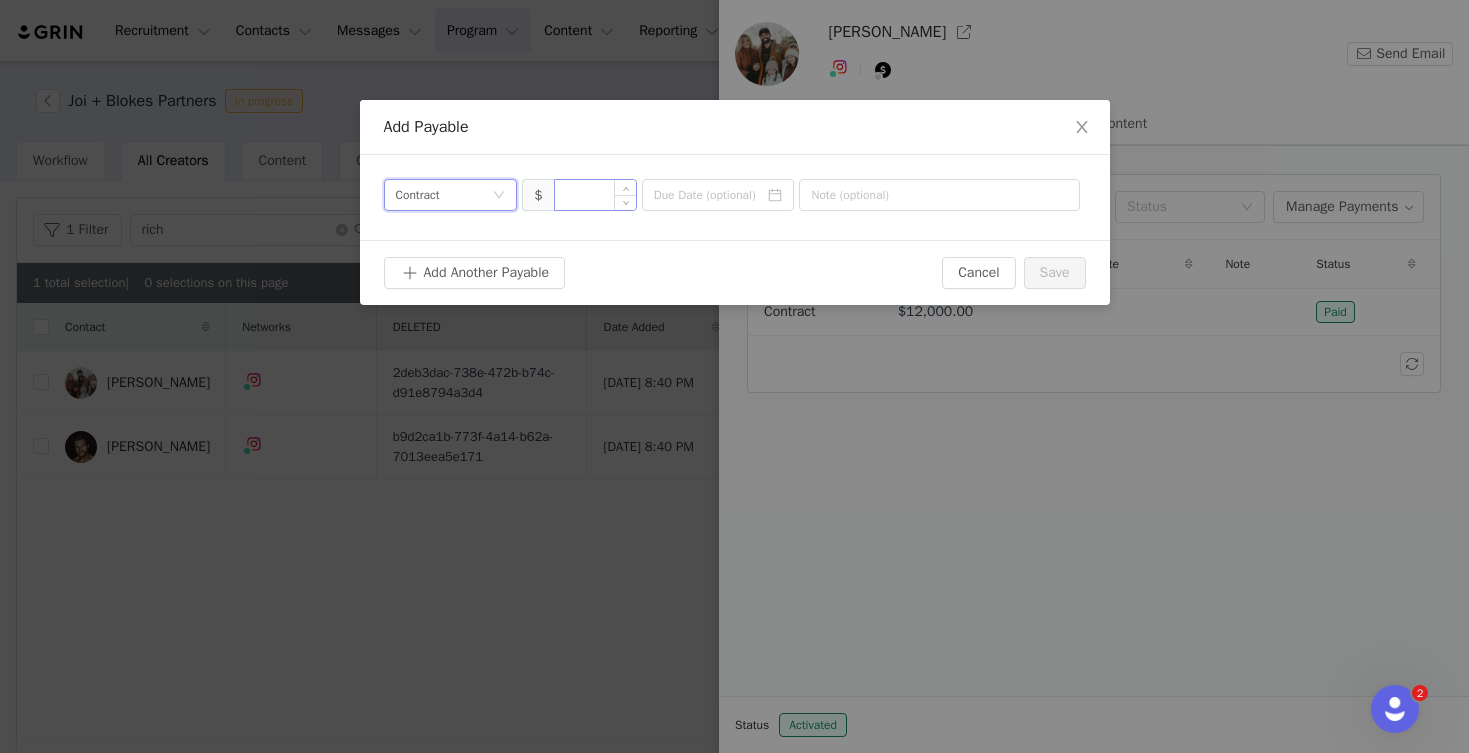 click at bounding box center [595, 195] 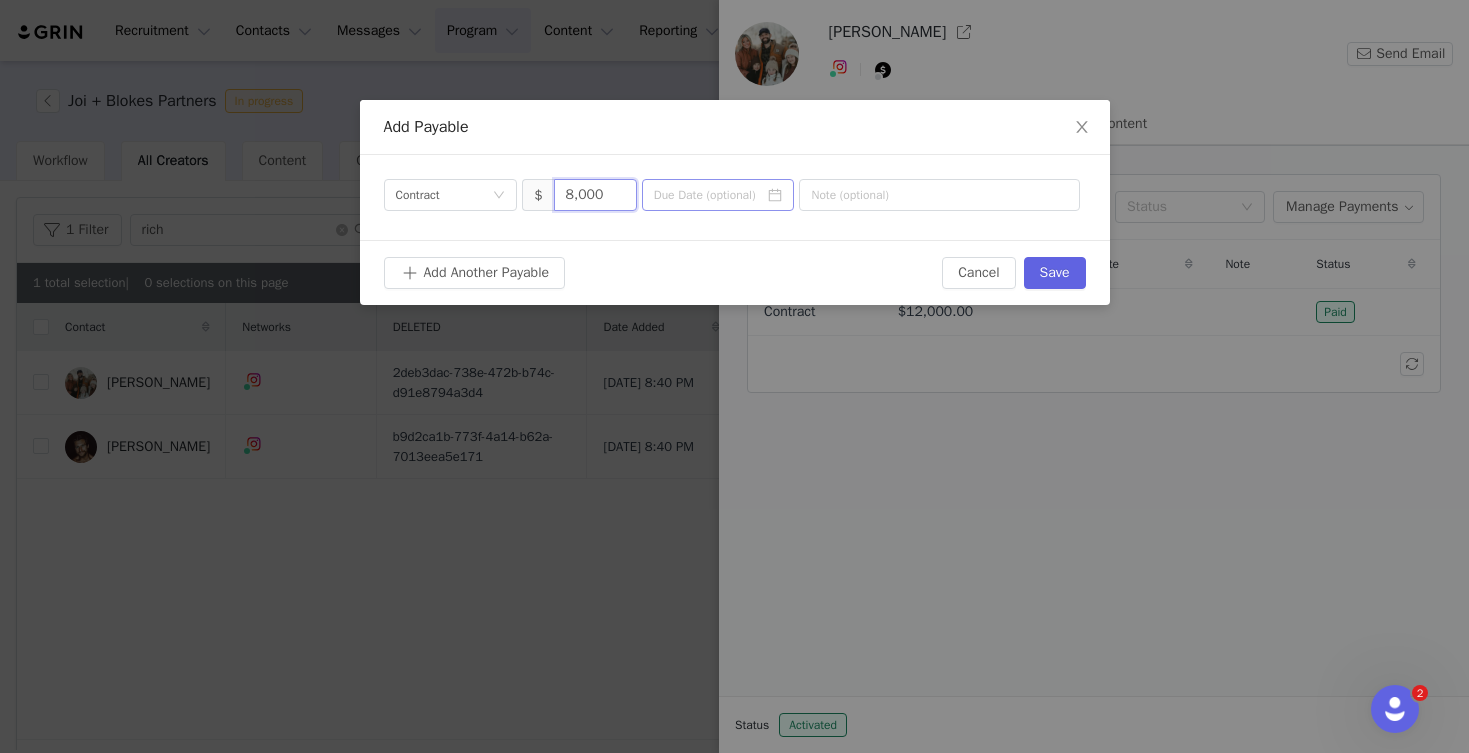 type on "8,000" 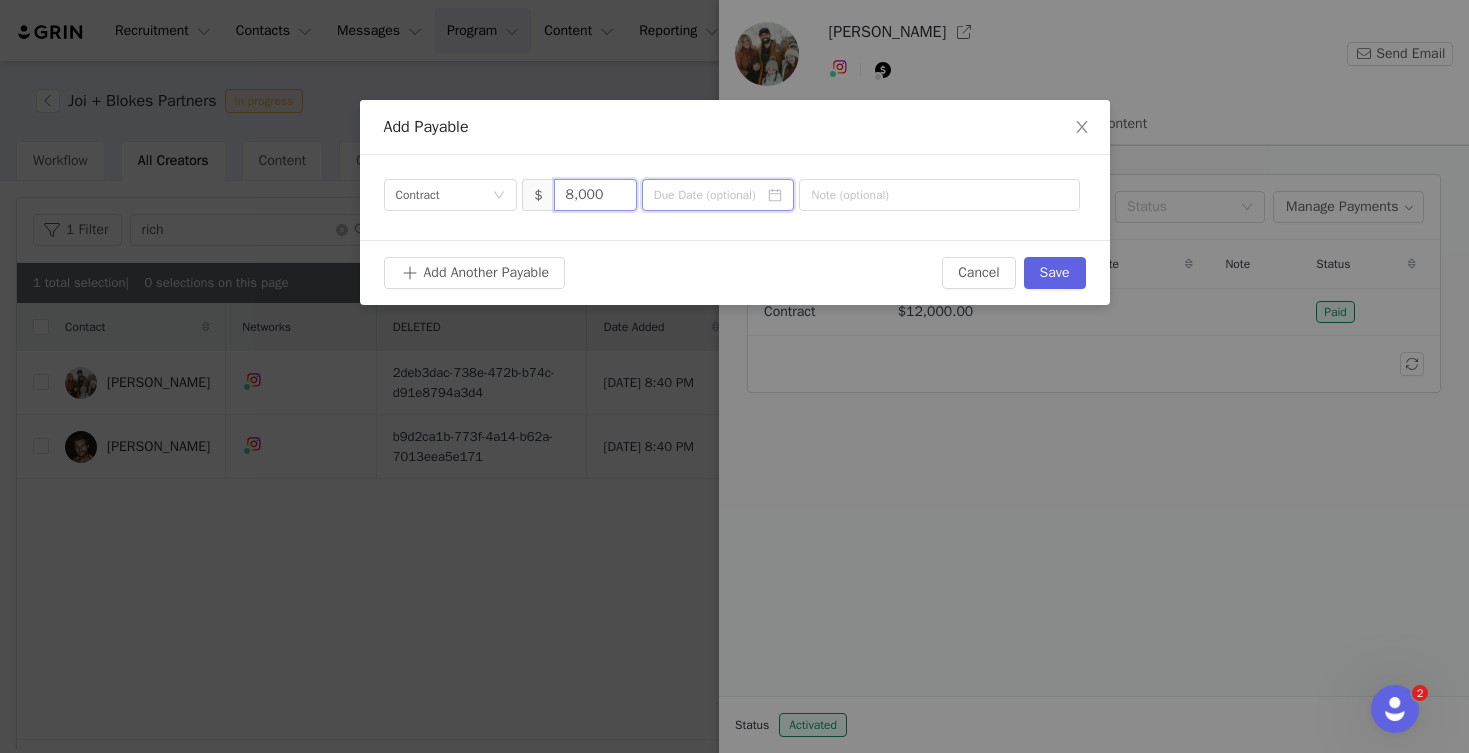 click at bounding box center [718, 195] 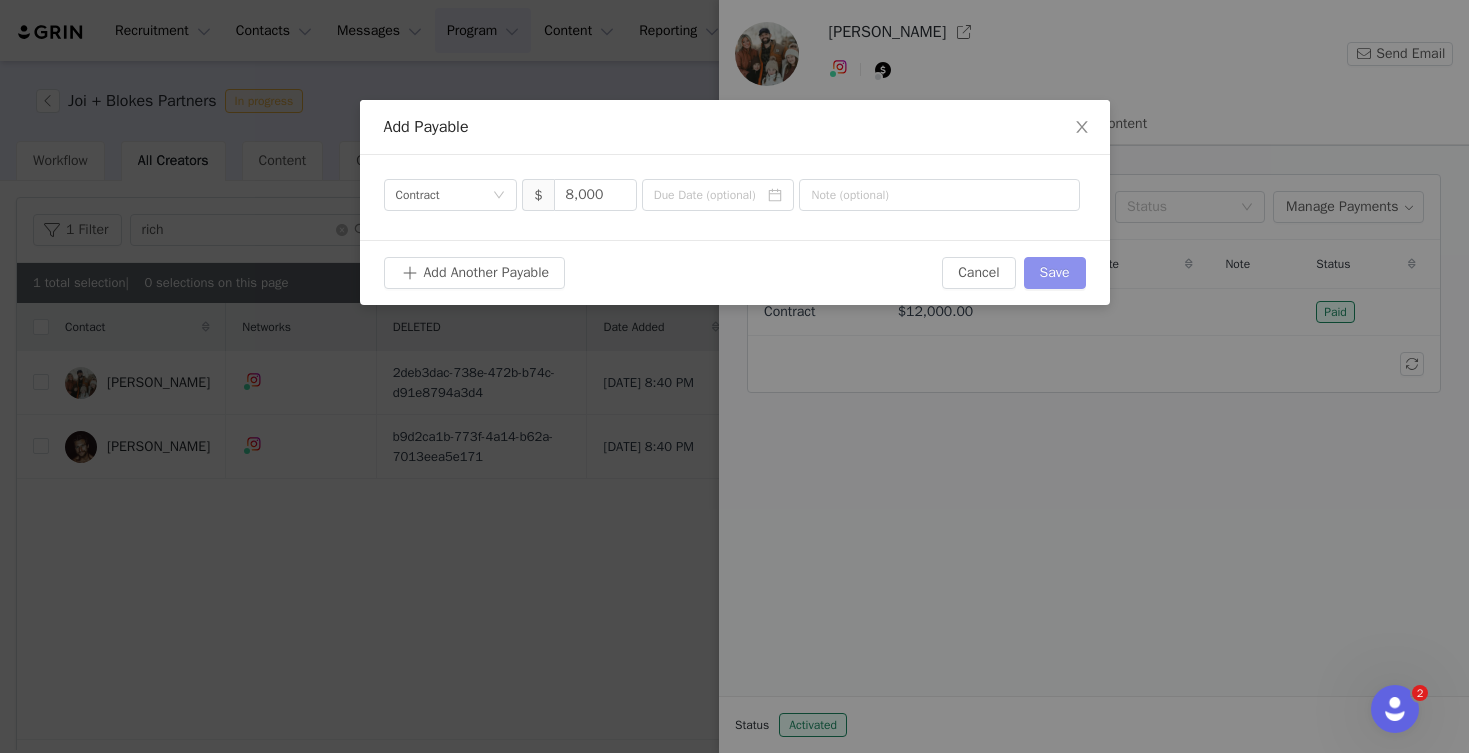 click on "Save" at bounding box center [1055, 273] 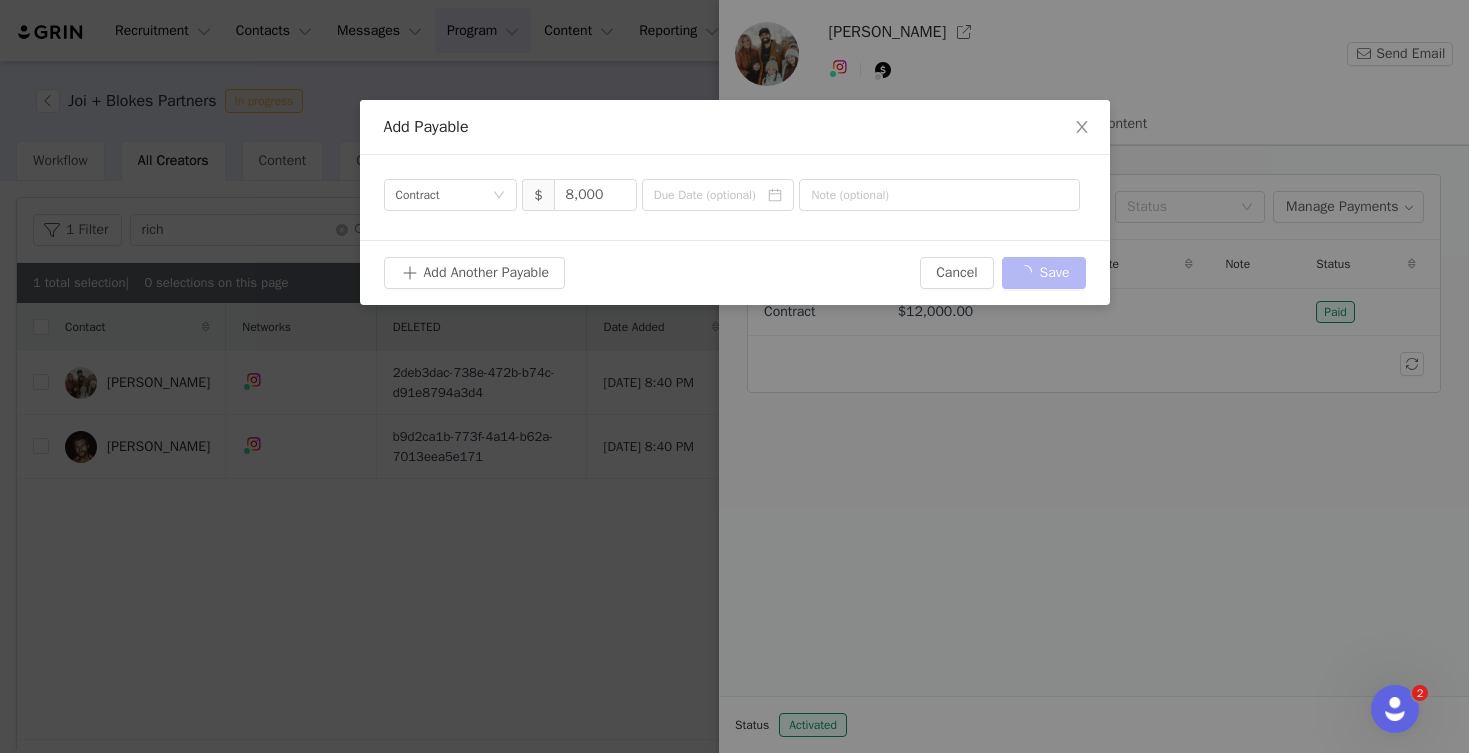 type 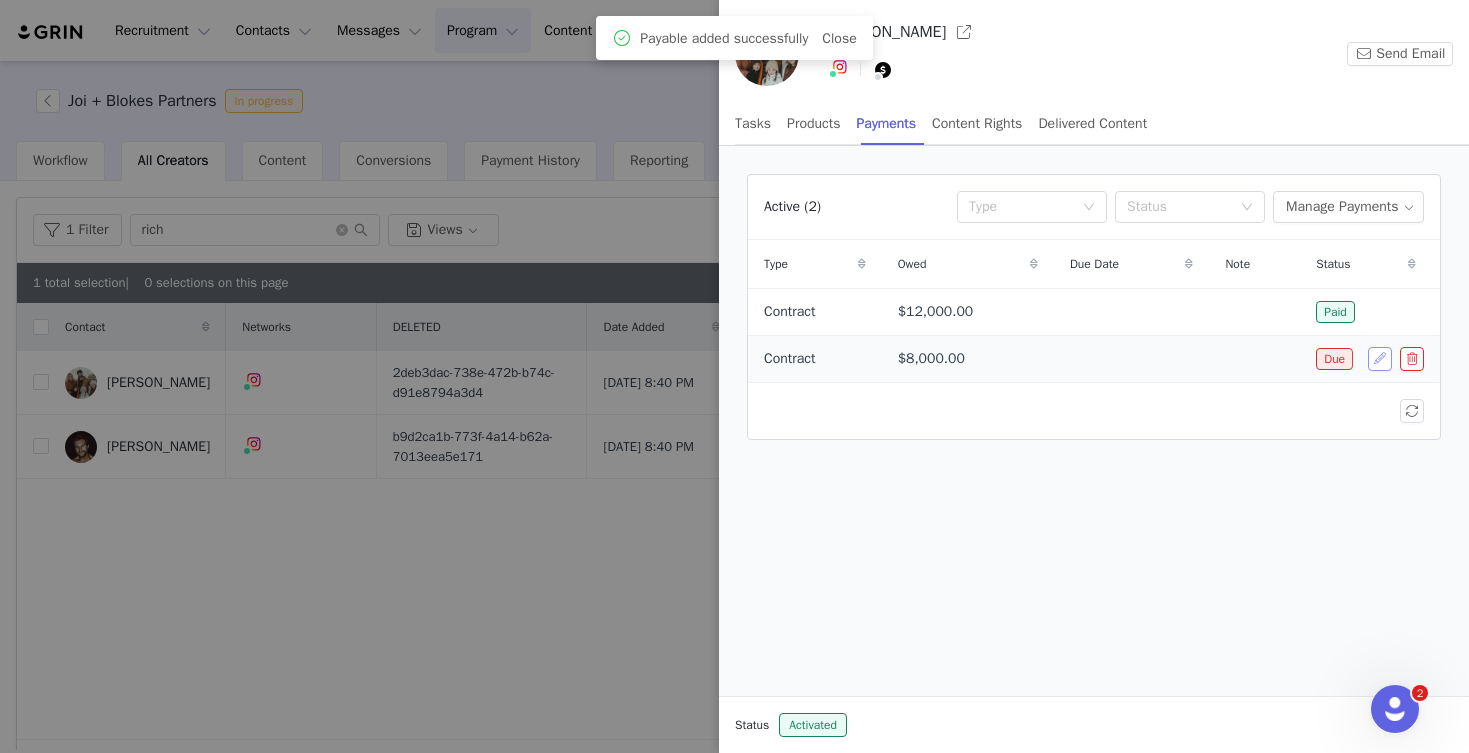 click at bounding box center [1380, 359] 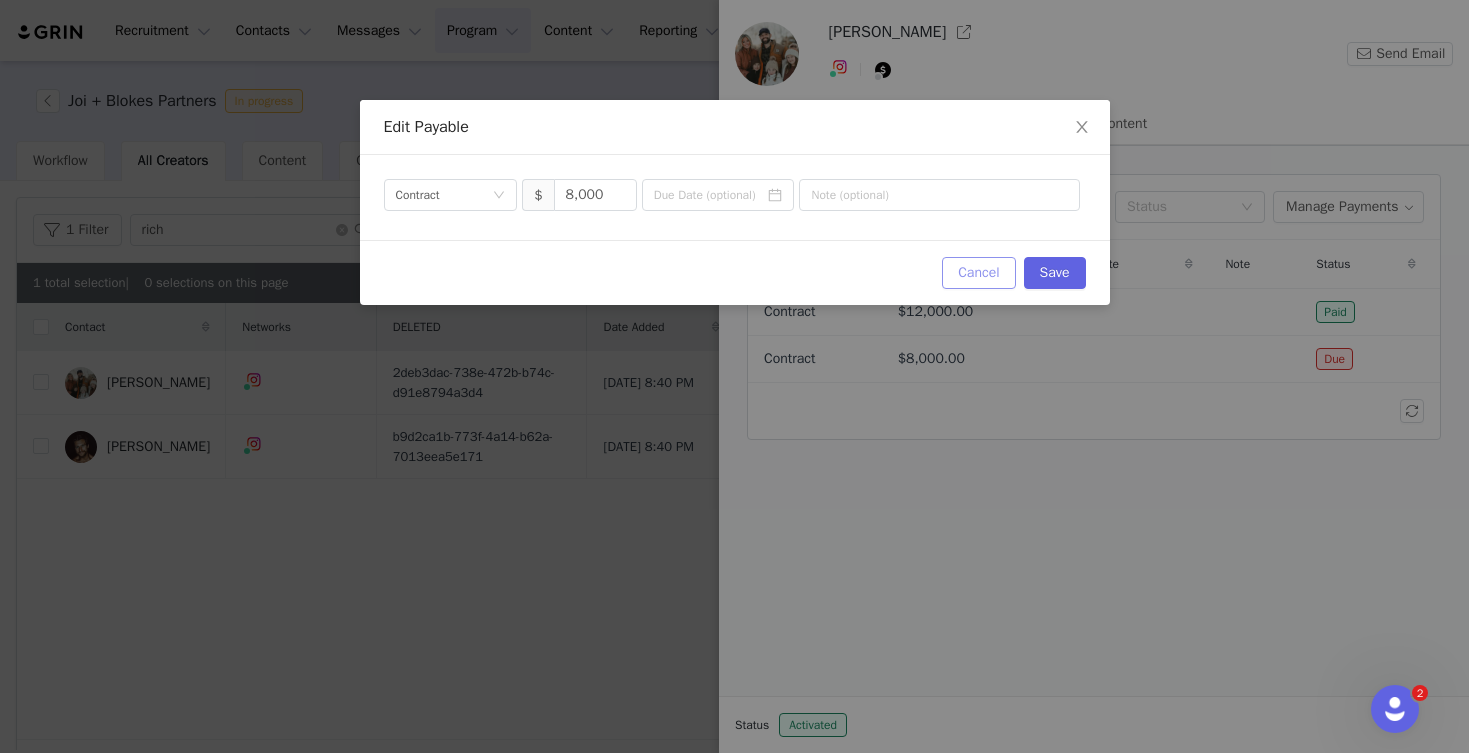 click on "Cancel" at bounding box center (978, 273) 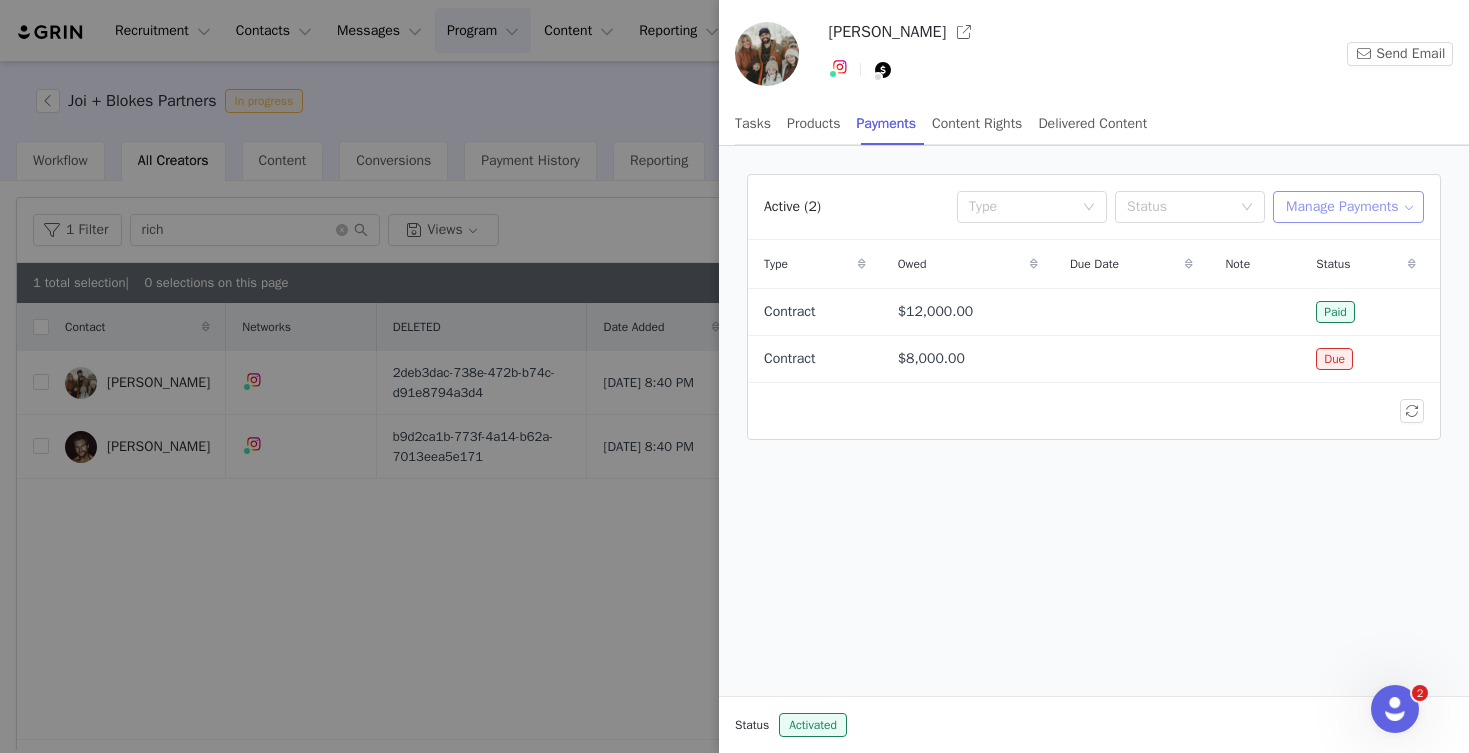 click on "Manage Payments" at bounding box center (1348, 207) 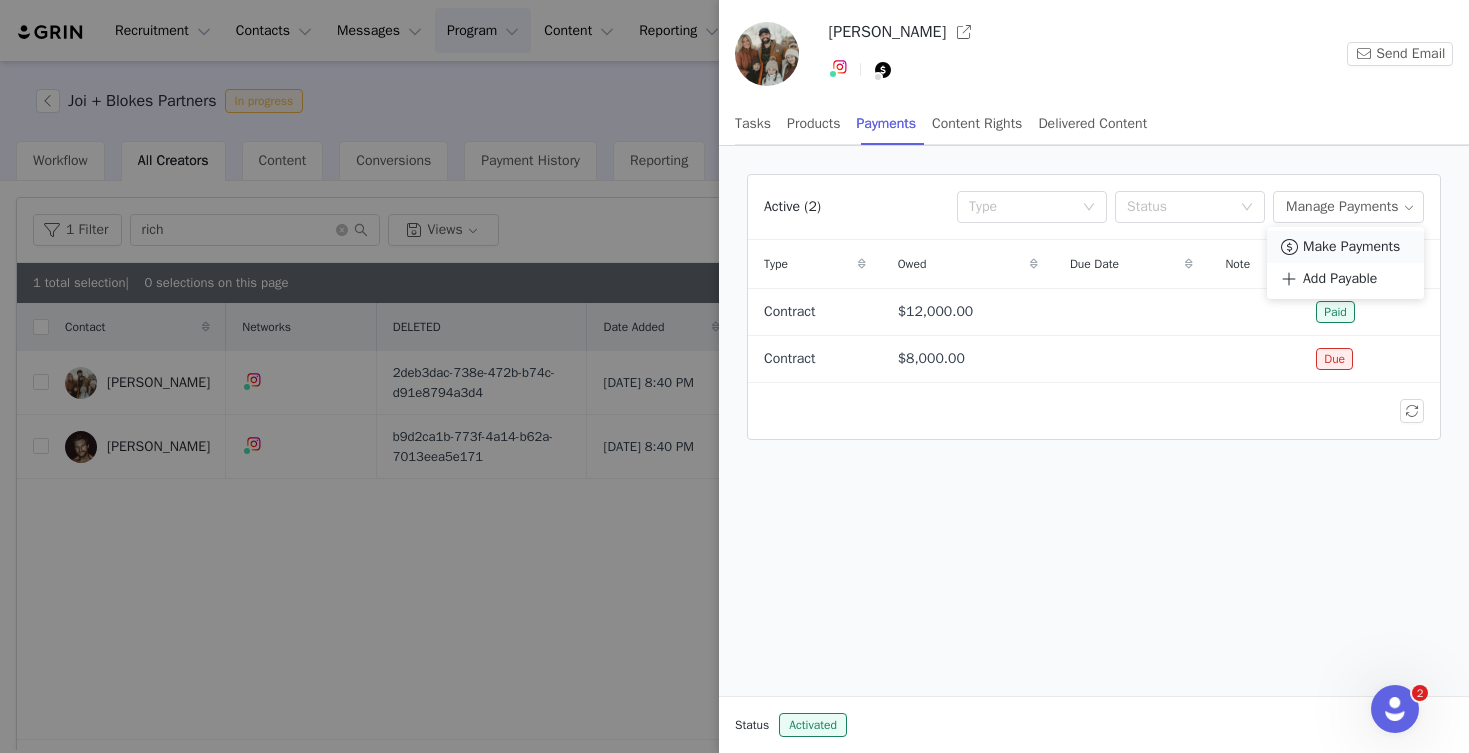 click on "Make Payments" at bounding box center [1351, 247] 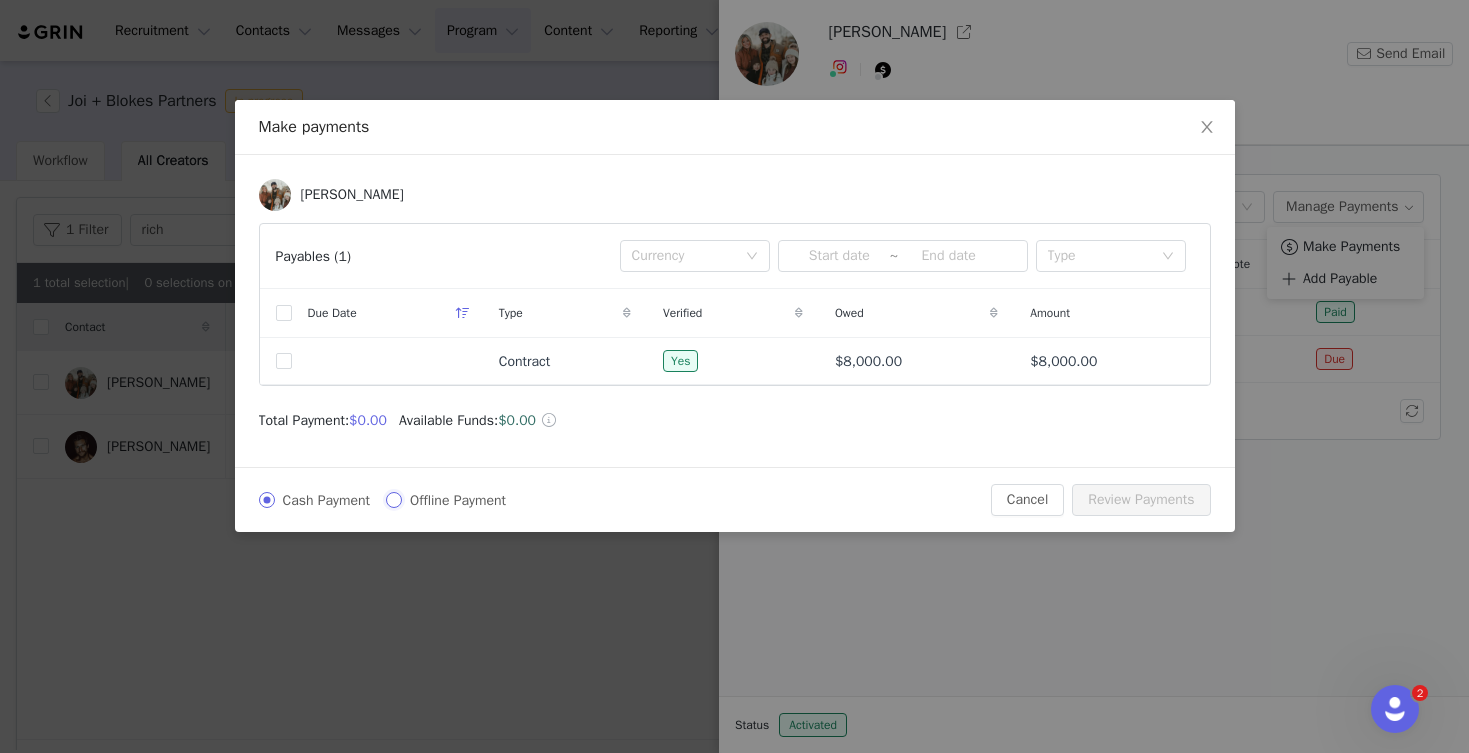click on "Offline Payment" at bounding box center (394, 500) 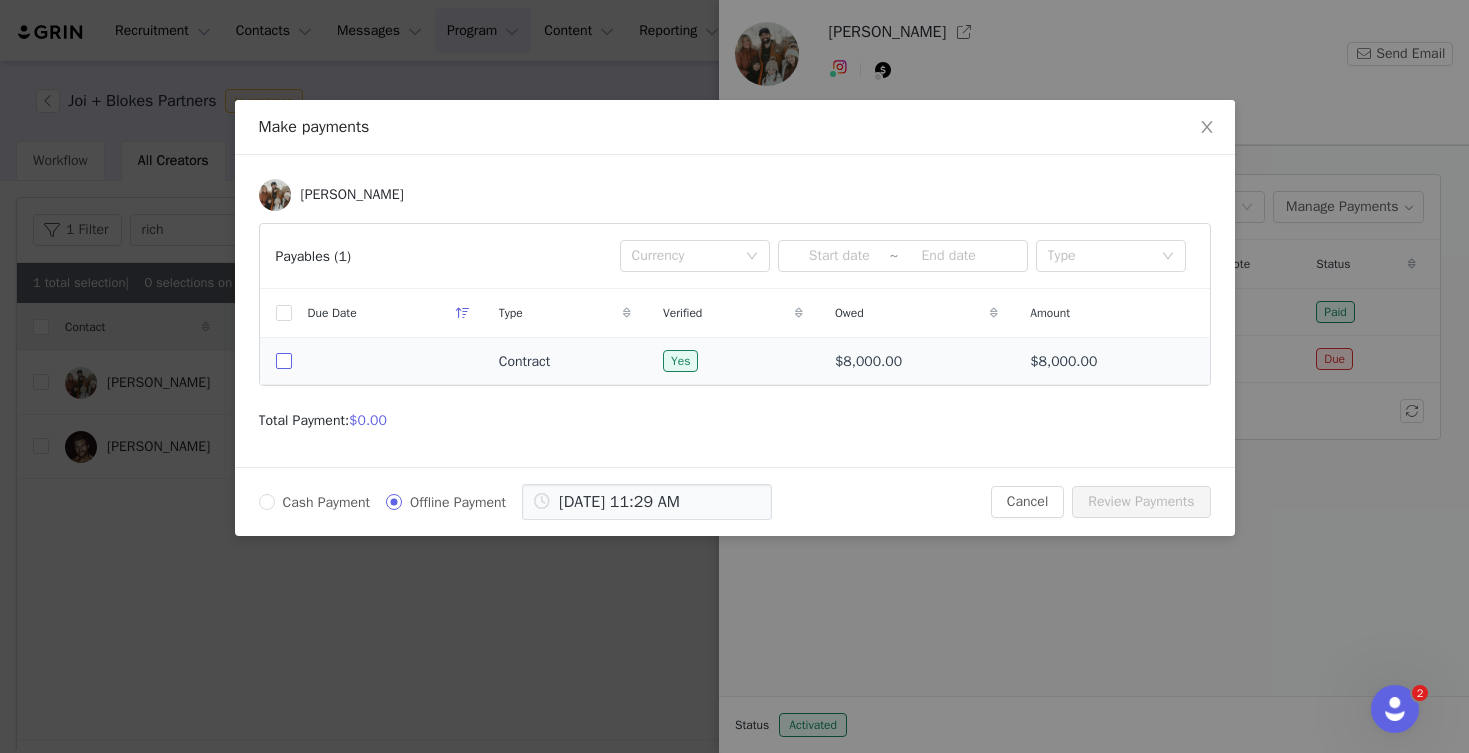 click at bounding box center [284, 361] 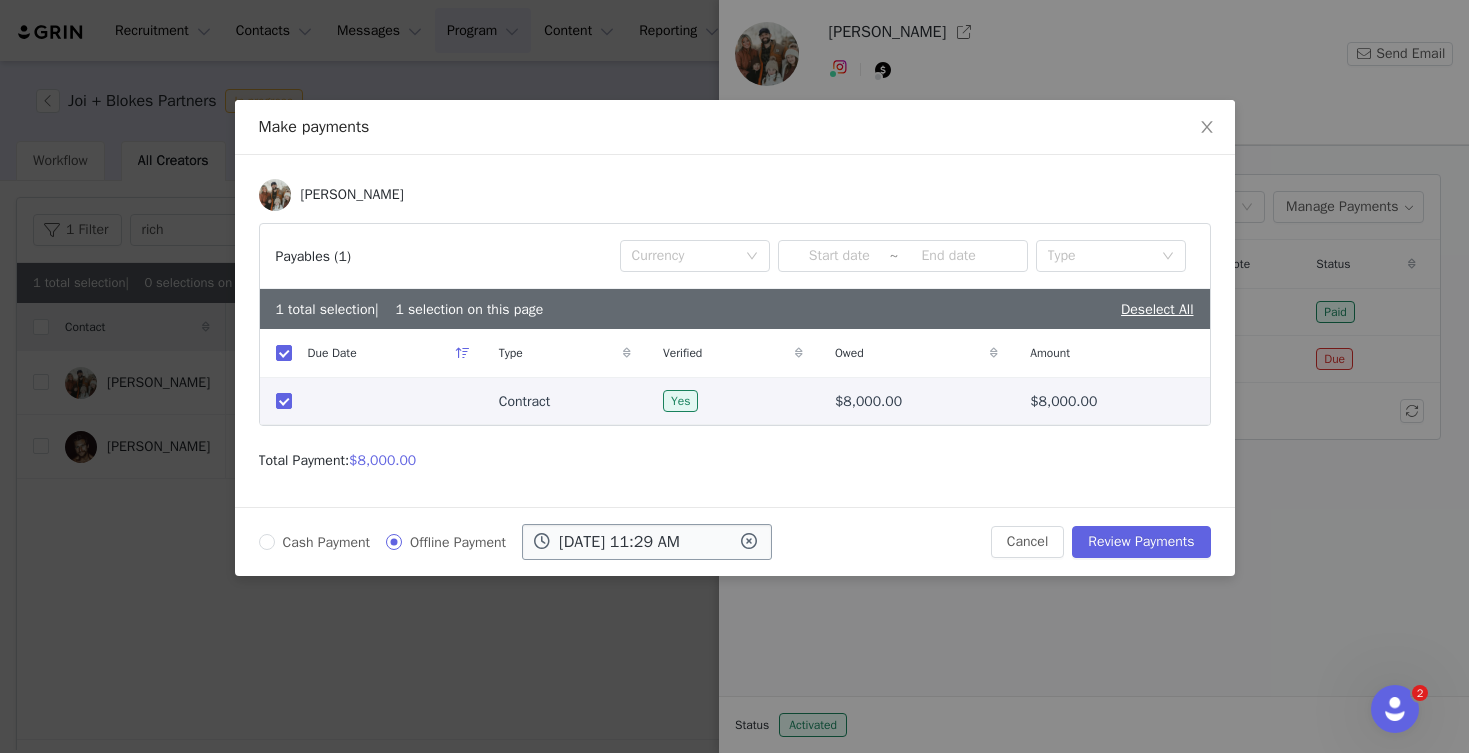click on "Jul 11 2025 11:29 AM" at bounding box center (647, 542) 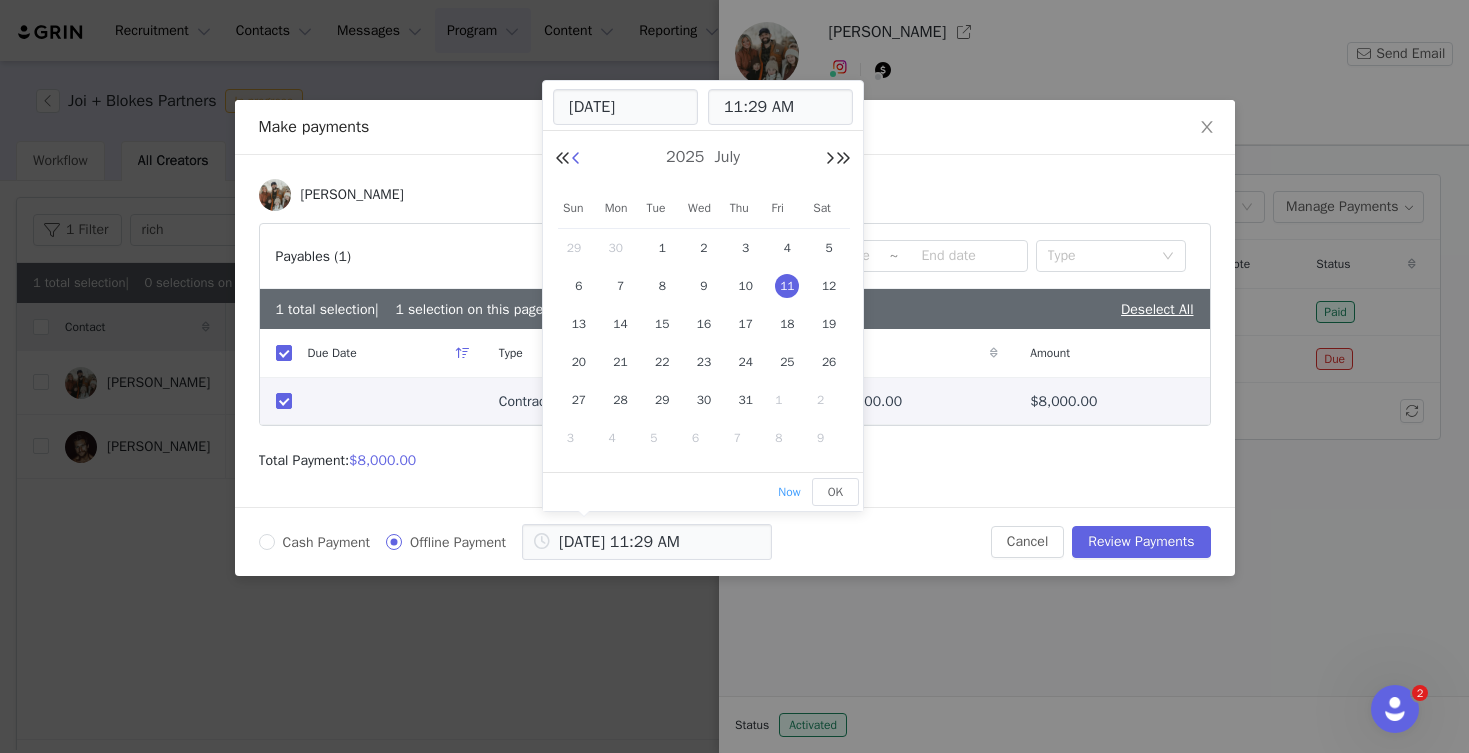 click at bounding box center (576, 159) 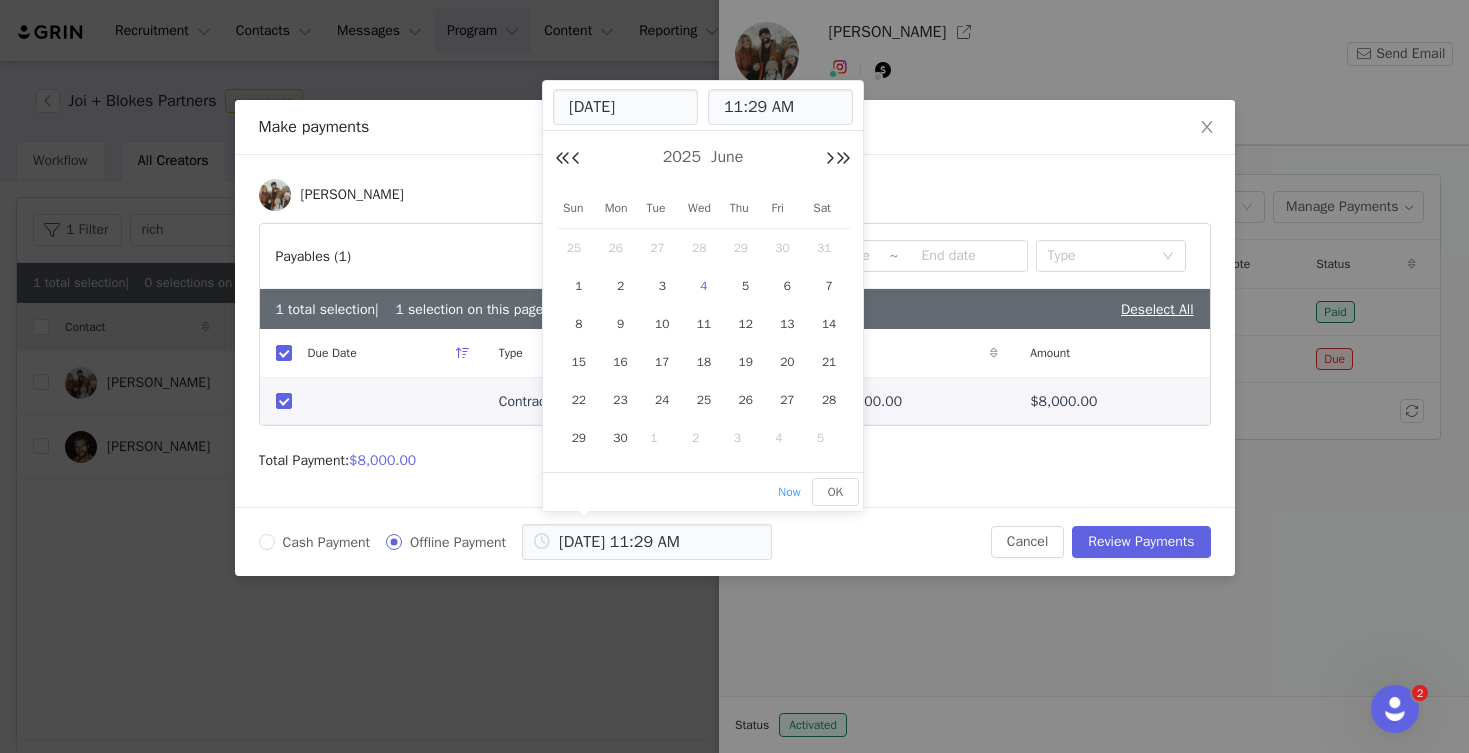 click on "4" at bounding box center [704, 286] 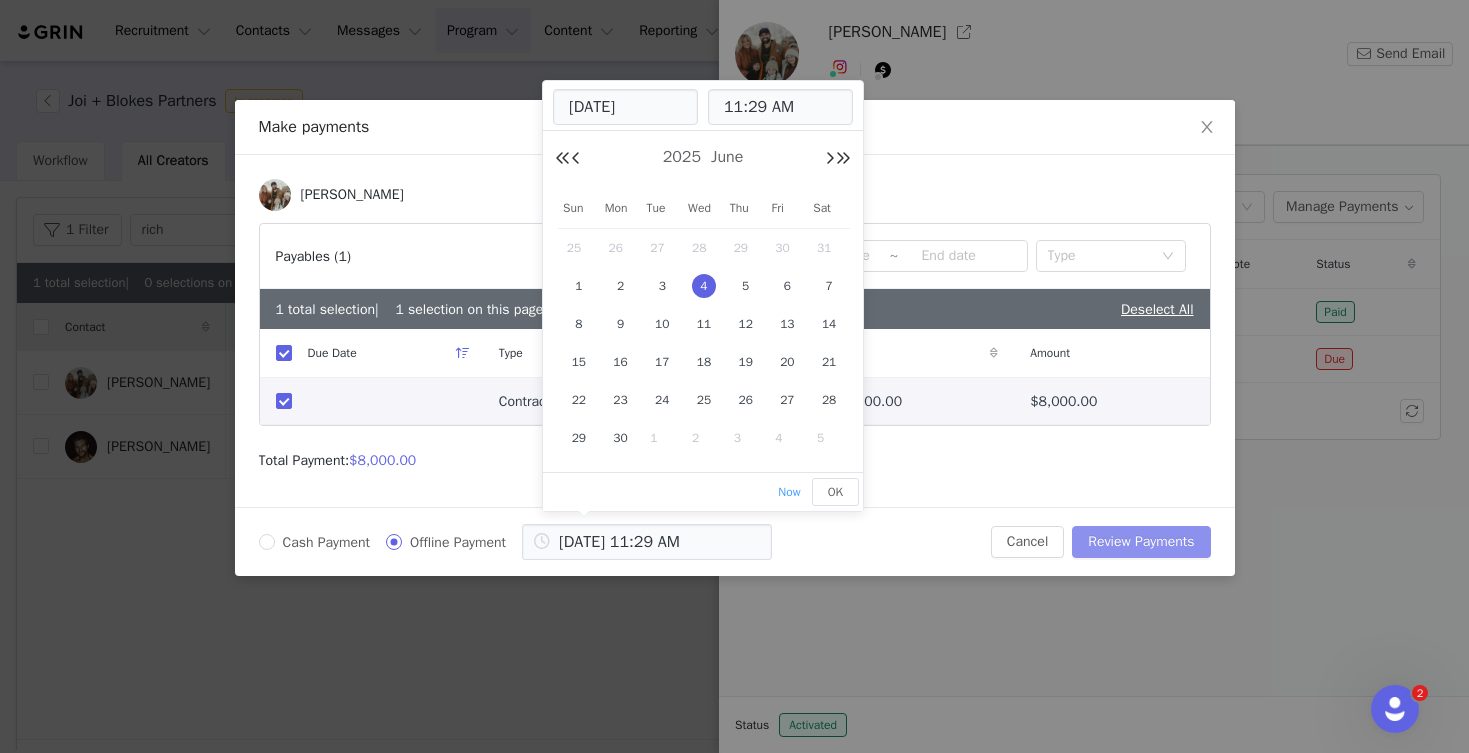 click on "Review Payments" at bounding box center [1141, 542] 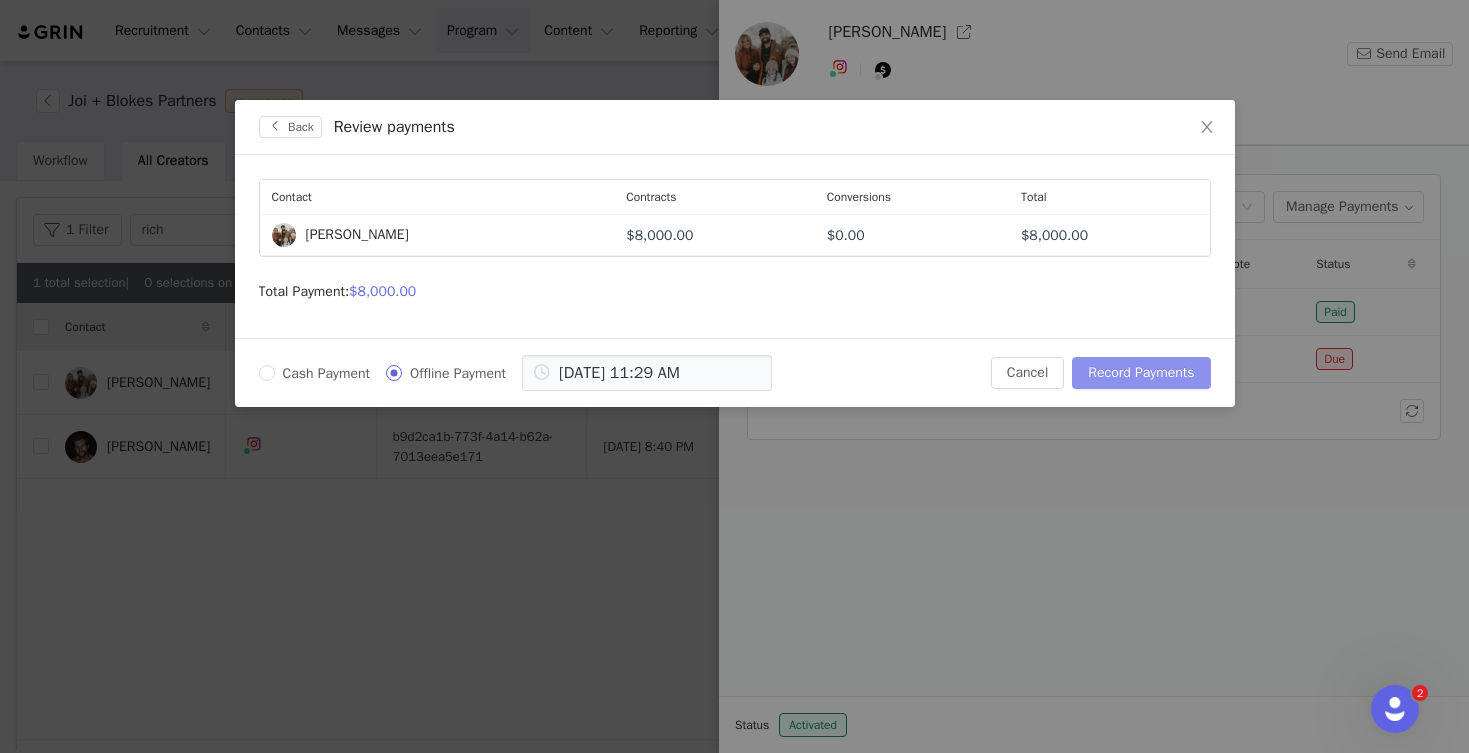 click on "Record Payments" at bounding box center [1141, 373] 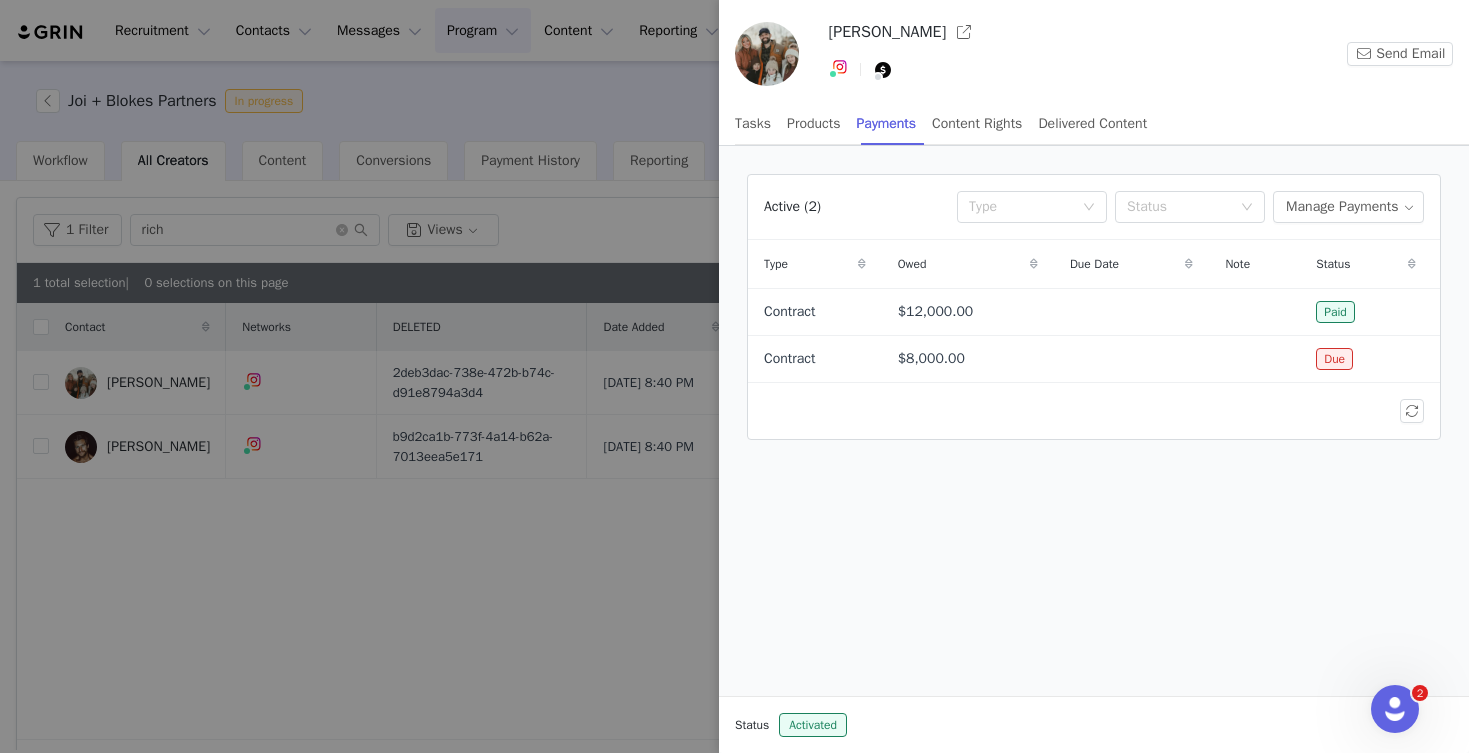click at bounding box center [734, 376] 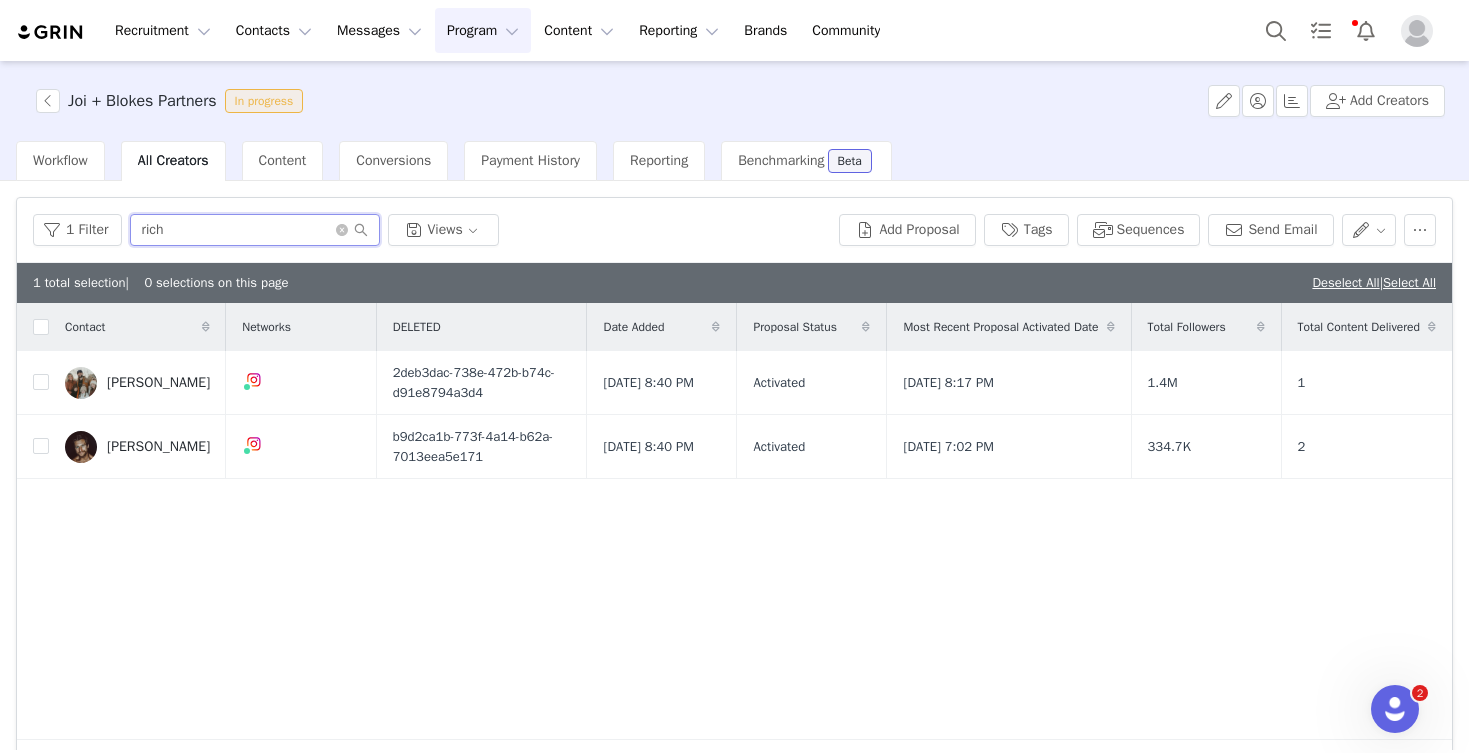 click on "rich" at bounding box center (255, 230) 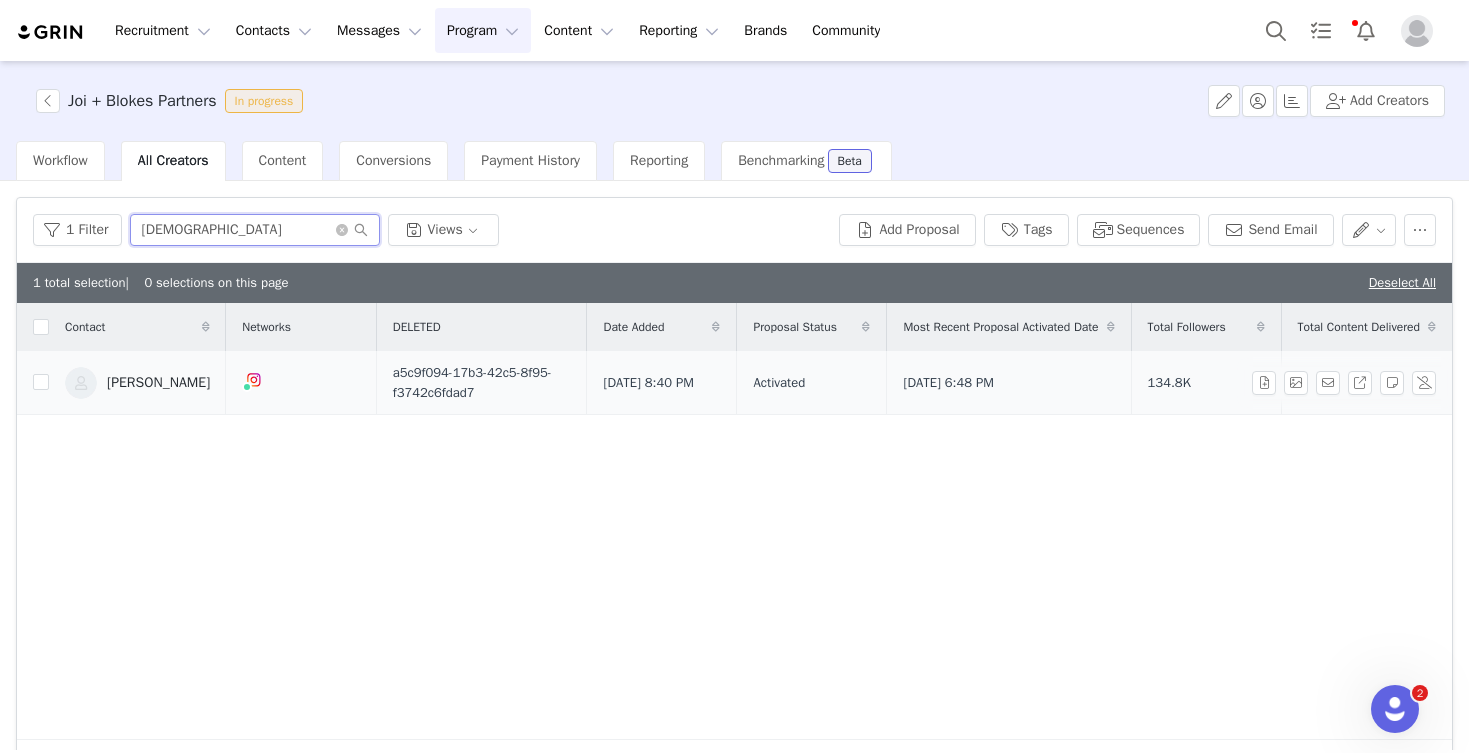 type on "kath" 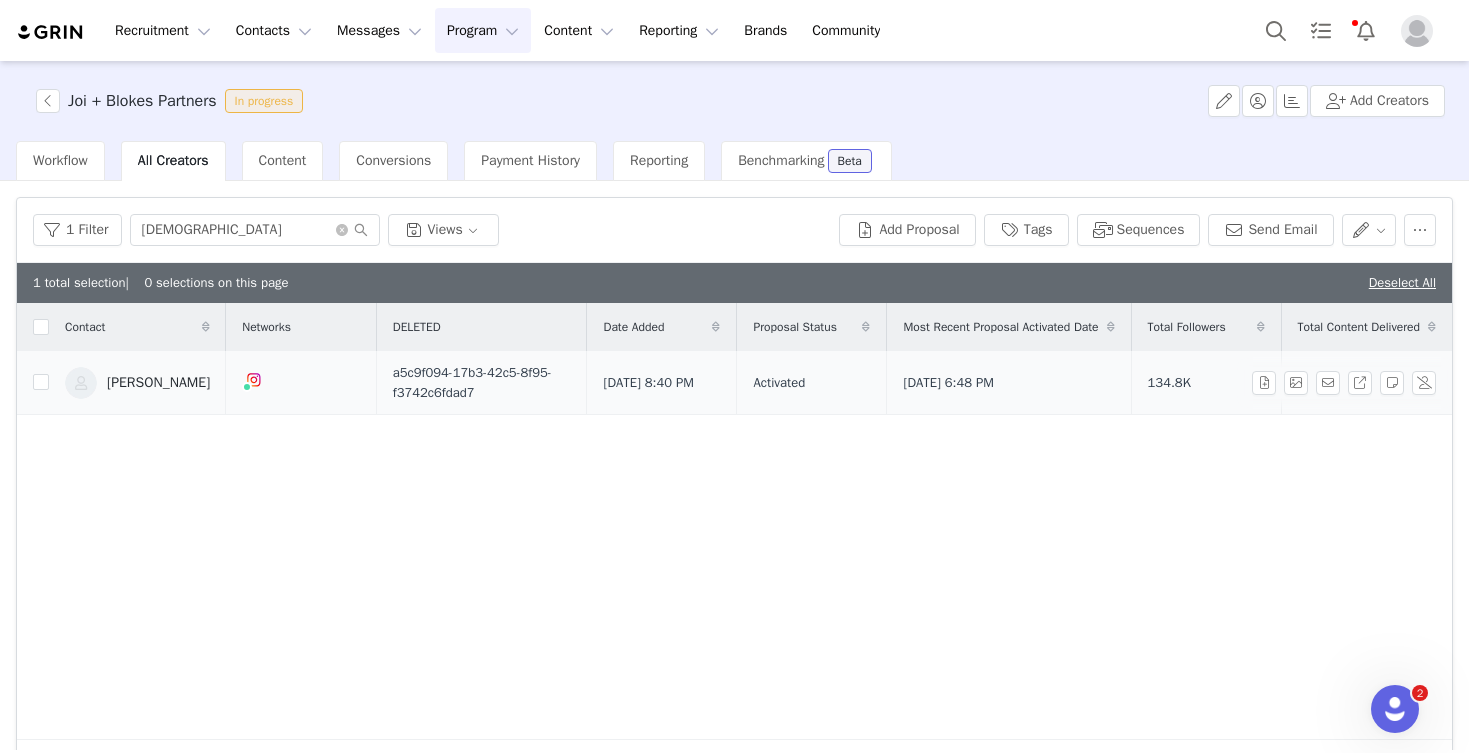 click on "[PERSON_NAME]" at bounding box center (158, 383) 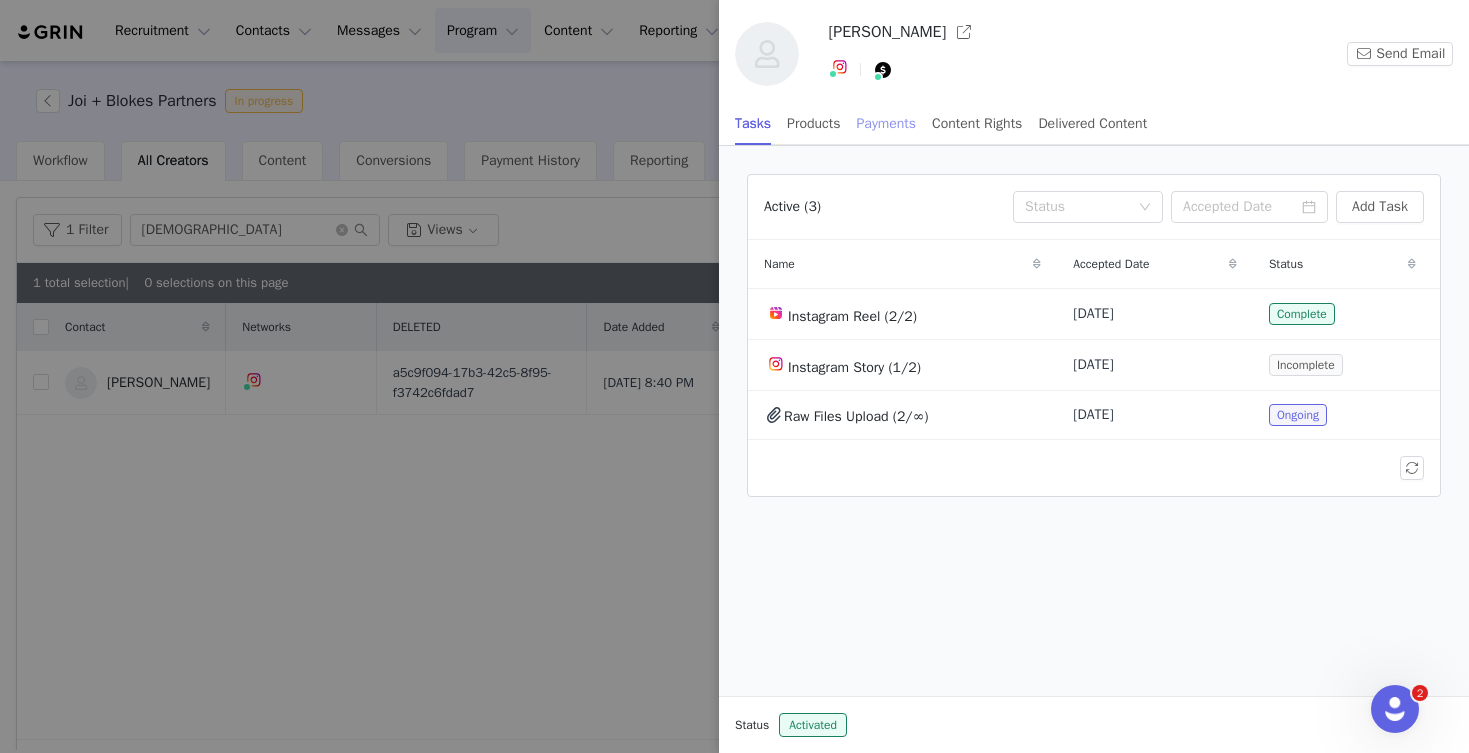 click on "Payments" at bounding box center (887, 123) 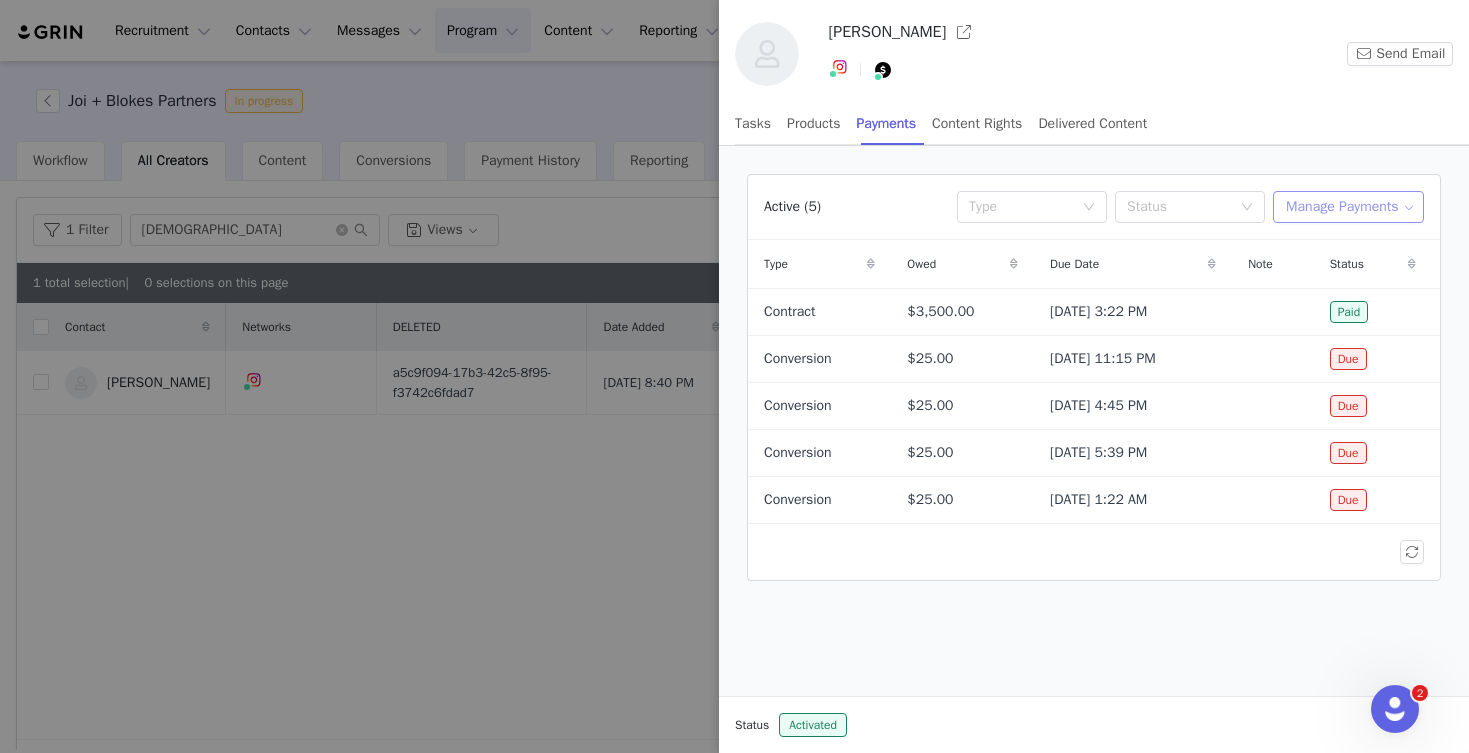 click on "Manage Payments" at bounding box center [1348, 207] 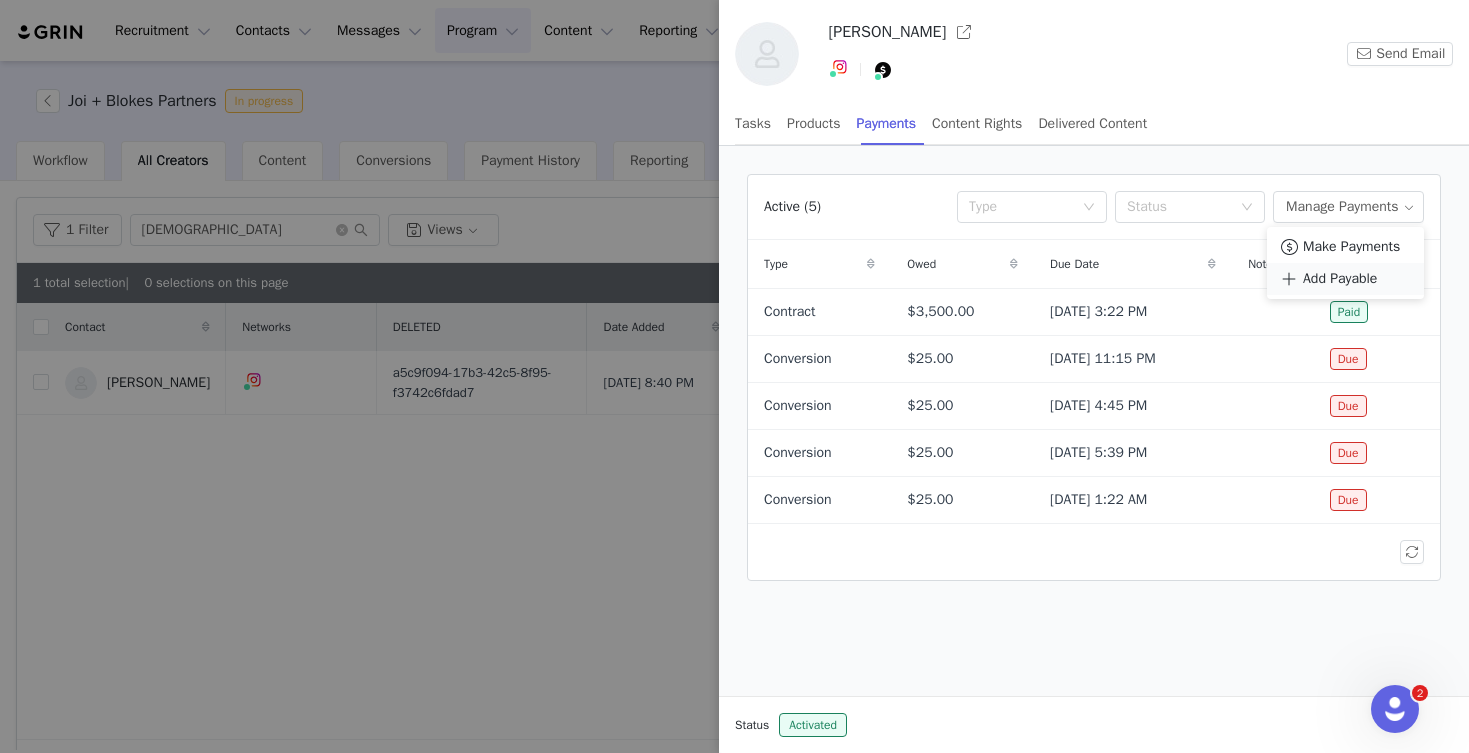click on "Add Payable" at bounding box center (1340, 279) 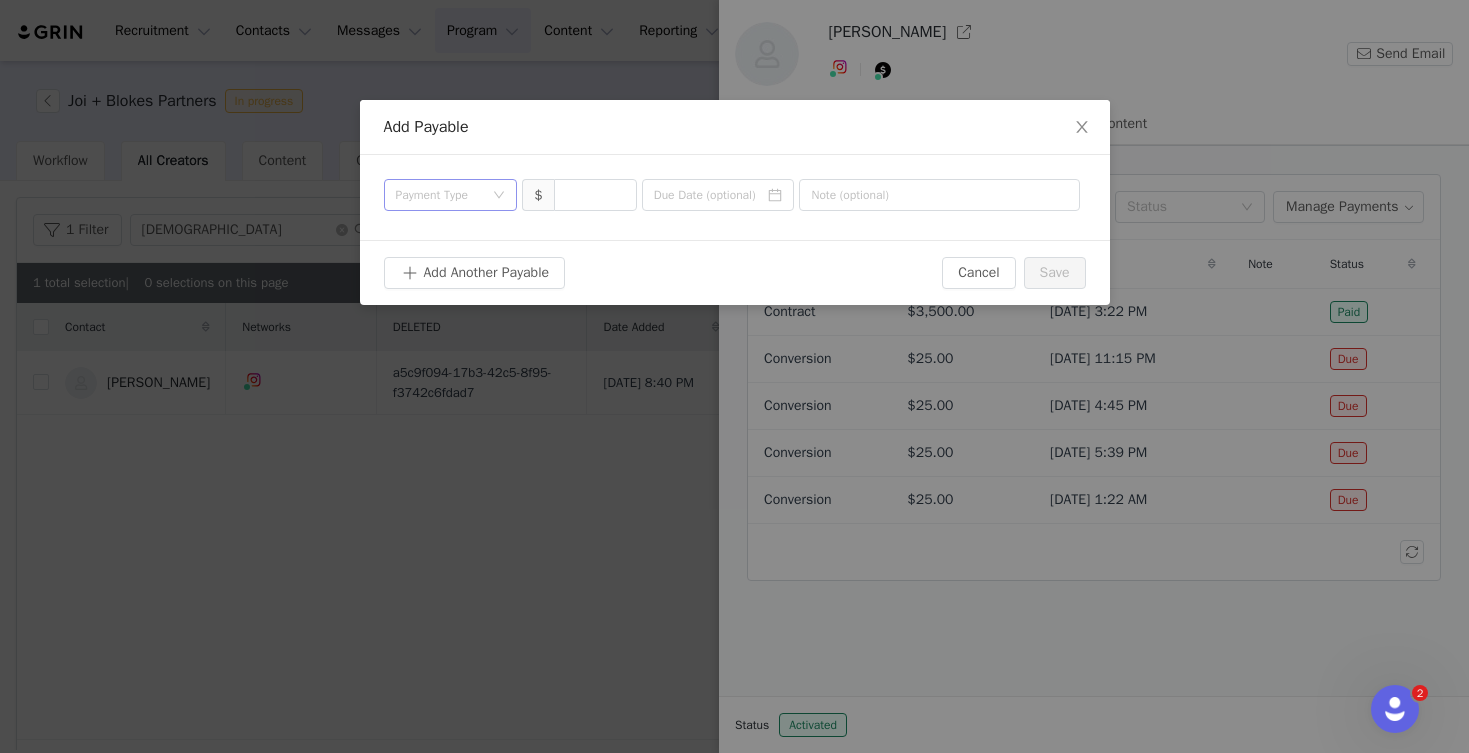 click on "Payment Type" at bounding box center [440, 195] 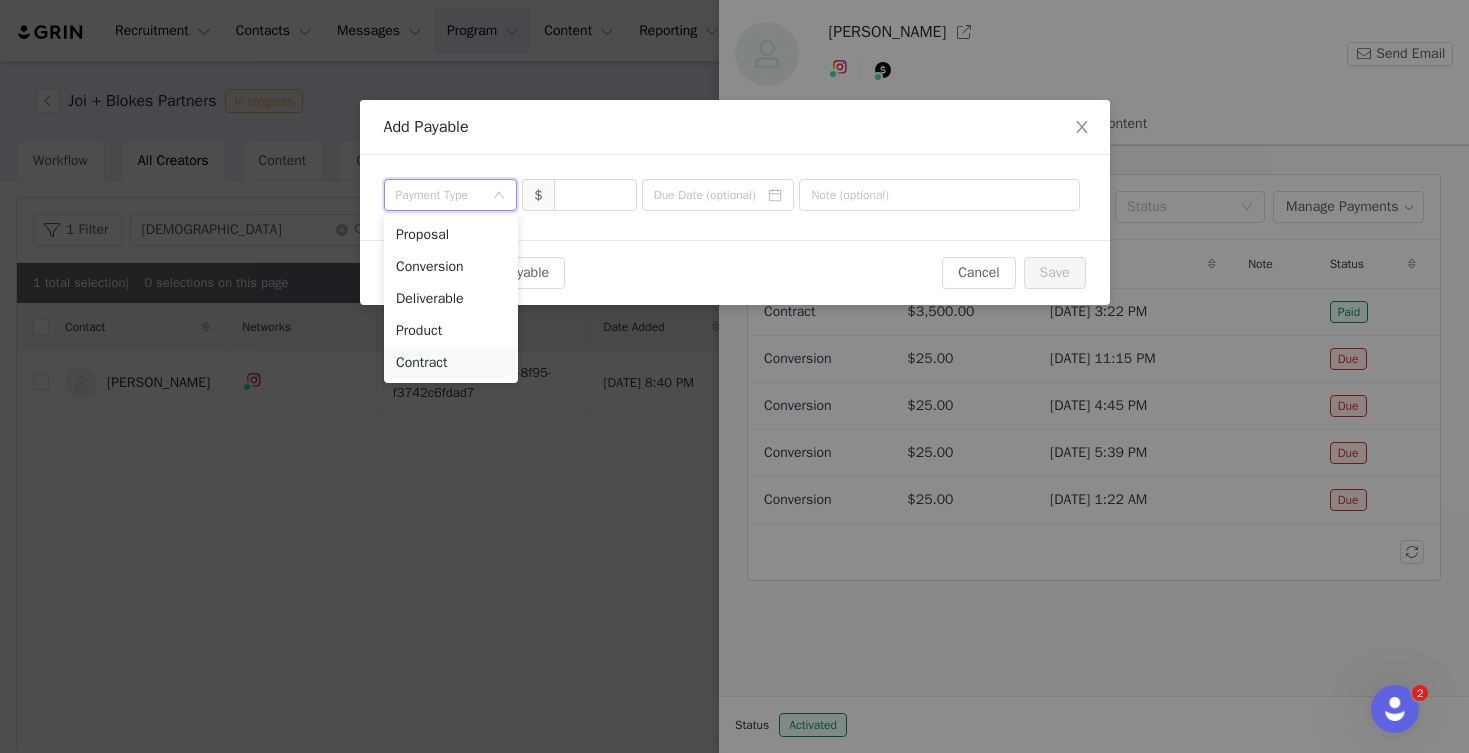 click on "Contract" at bounding box center (451, 363) 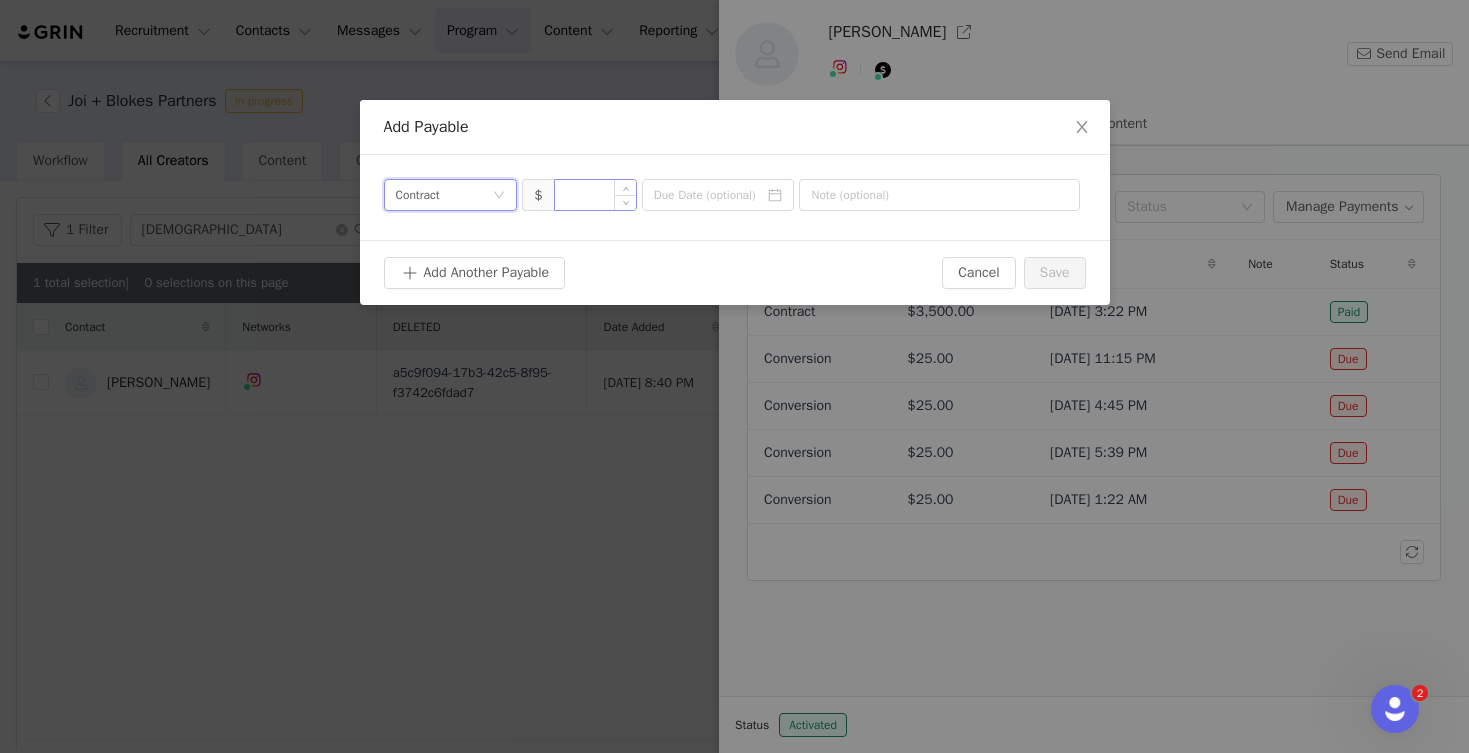 click at bounding box center (595, 195) 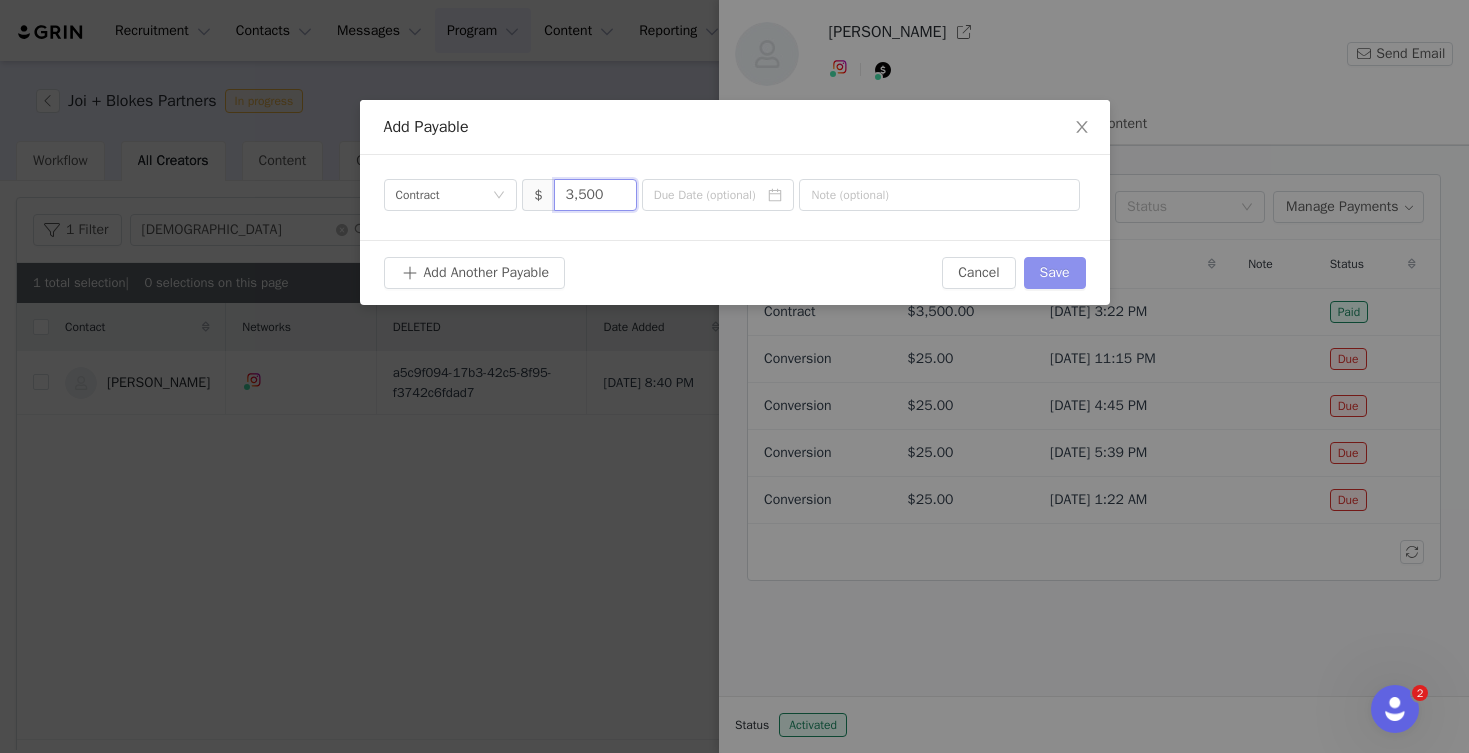 type on "3,500" 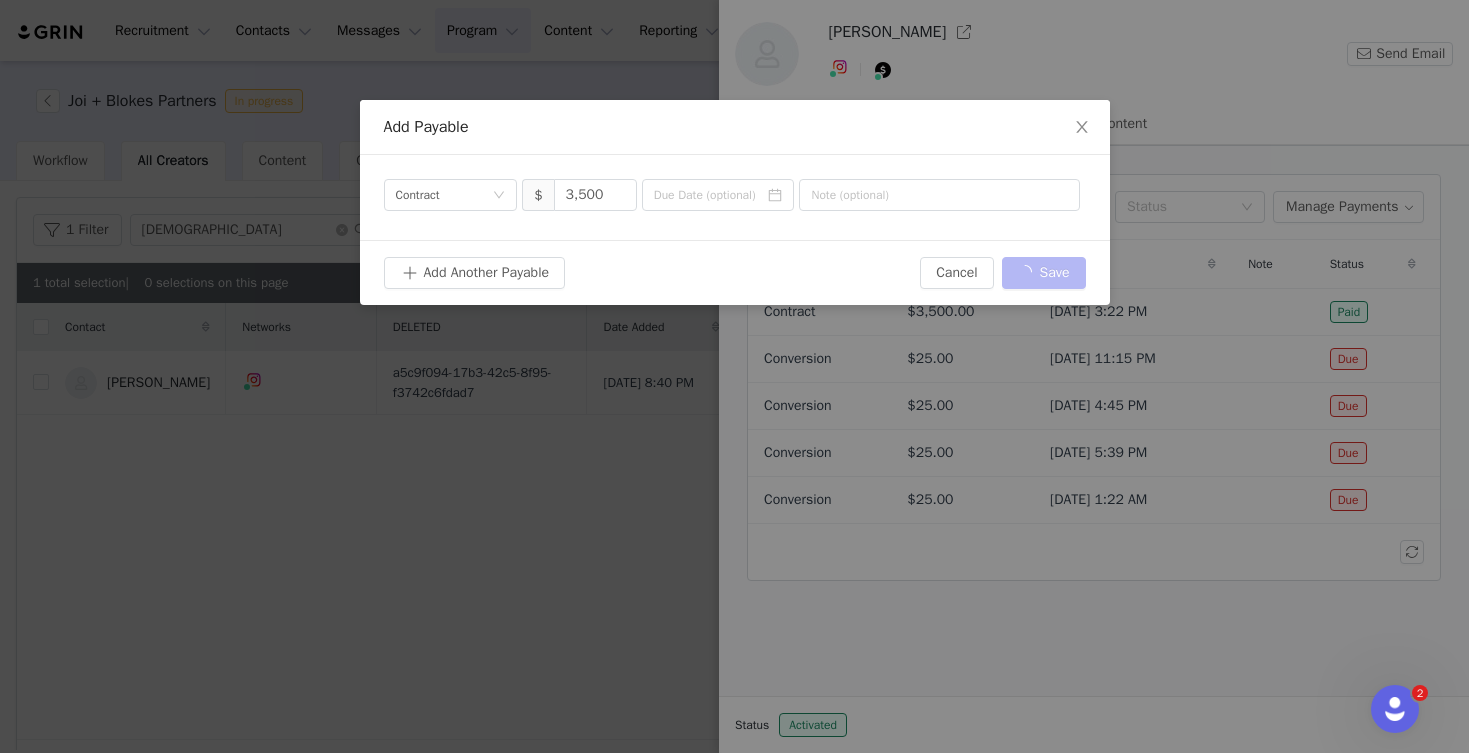 type 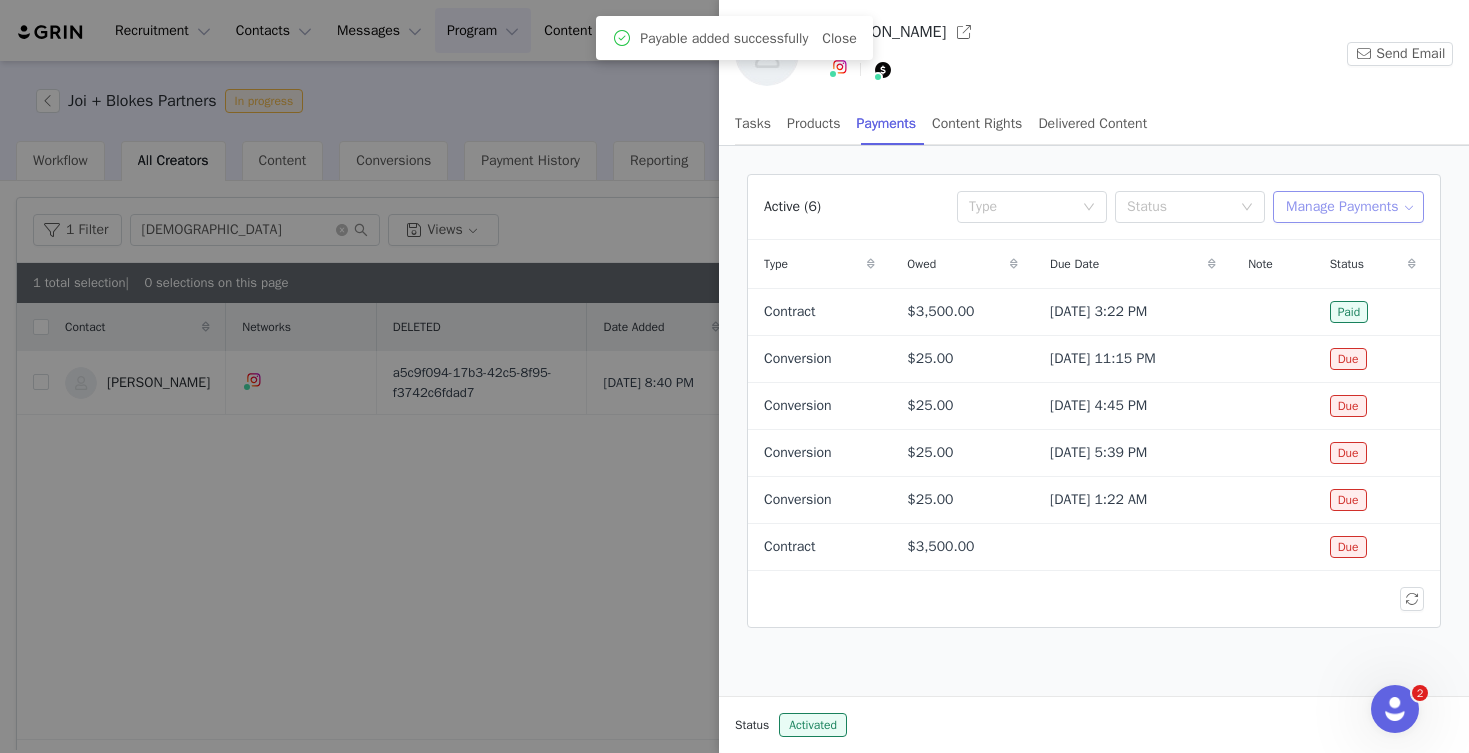 click on "Manage Payments" at bounding box center [1348, 207] 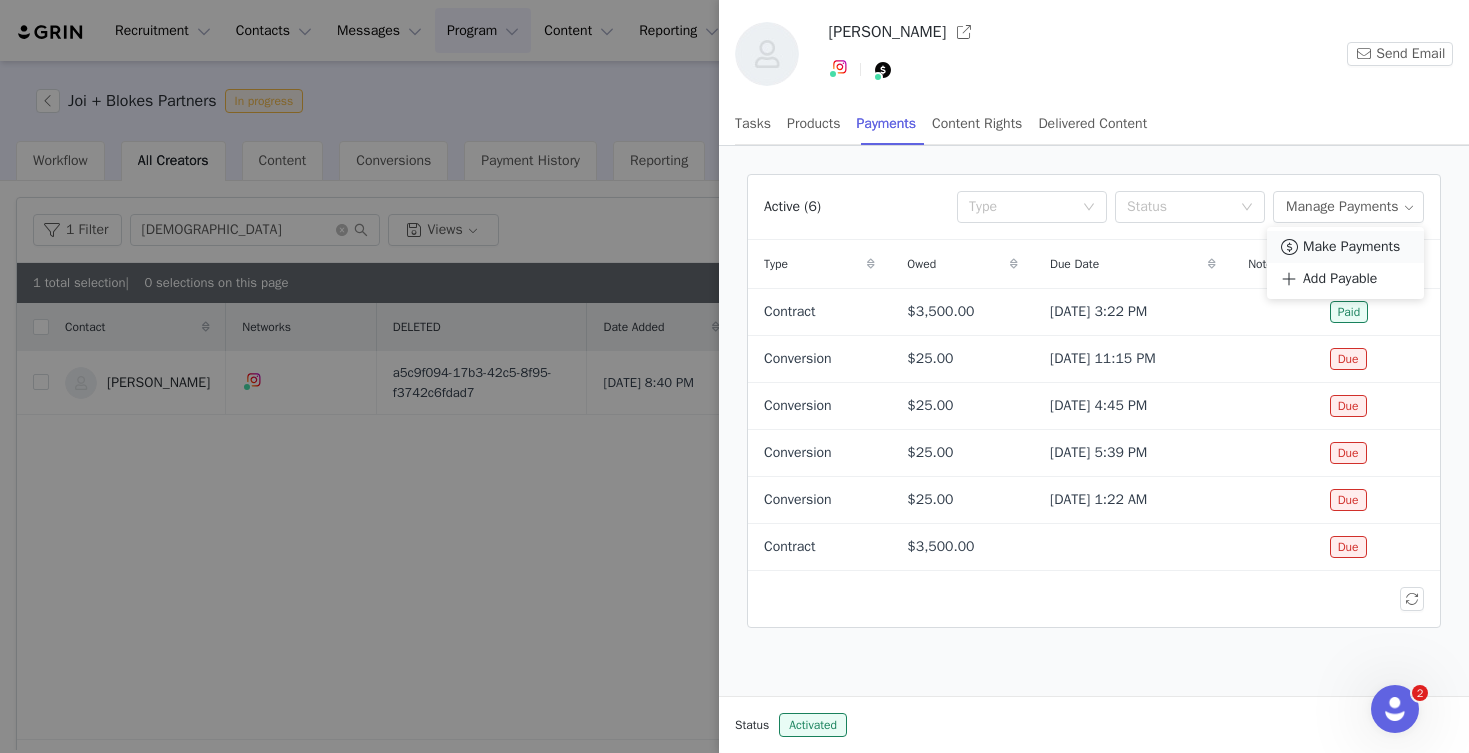 click on "Make Payments" at bounding box center [1351, 247] 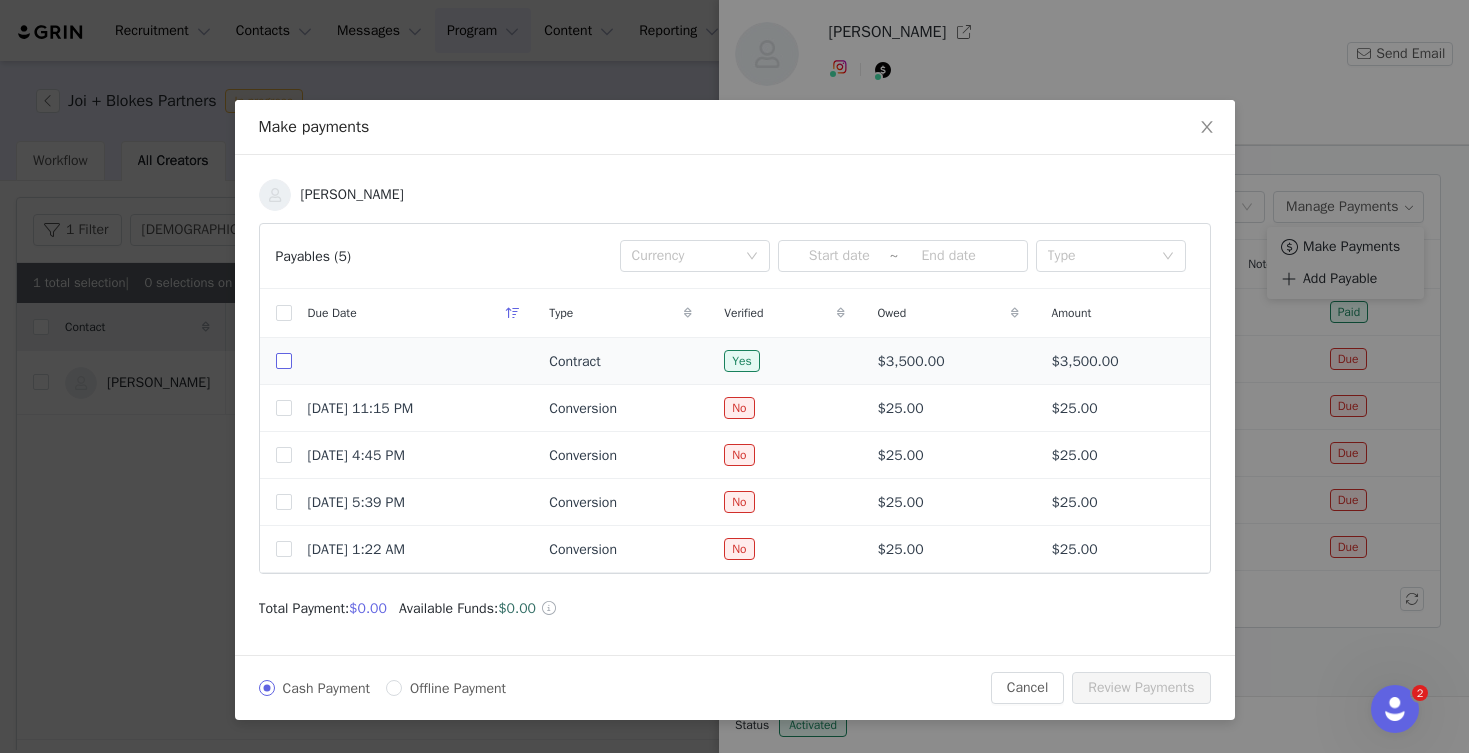 click at bounding box center [284, 361] 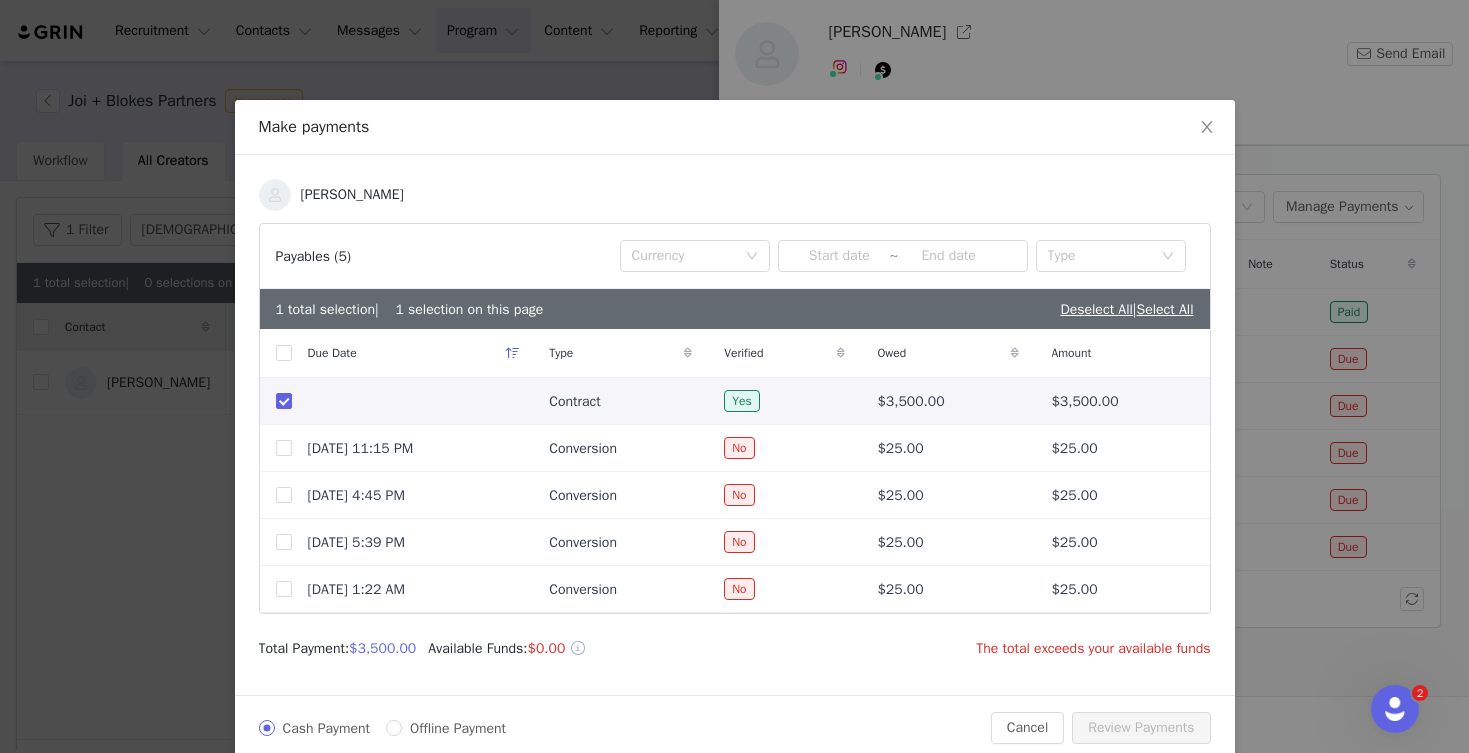 click on "Offline Payment" at bounding box center (458, 728) 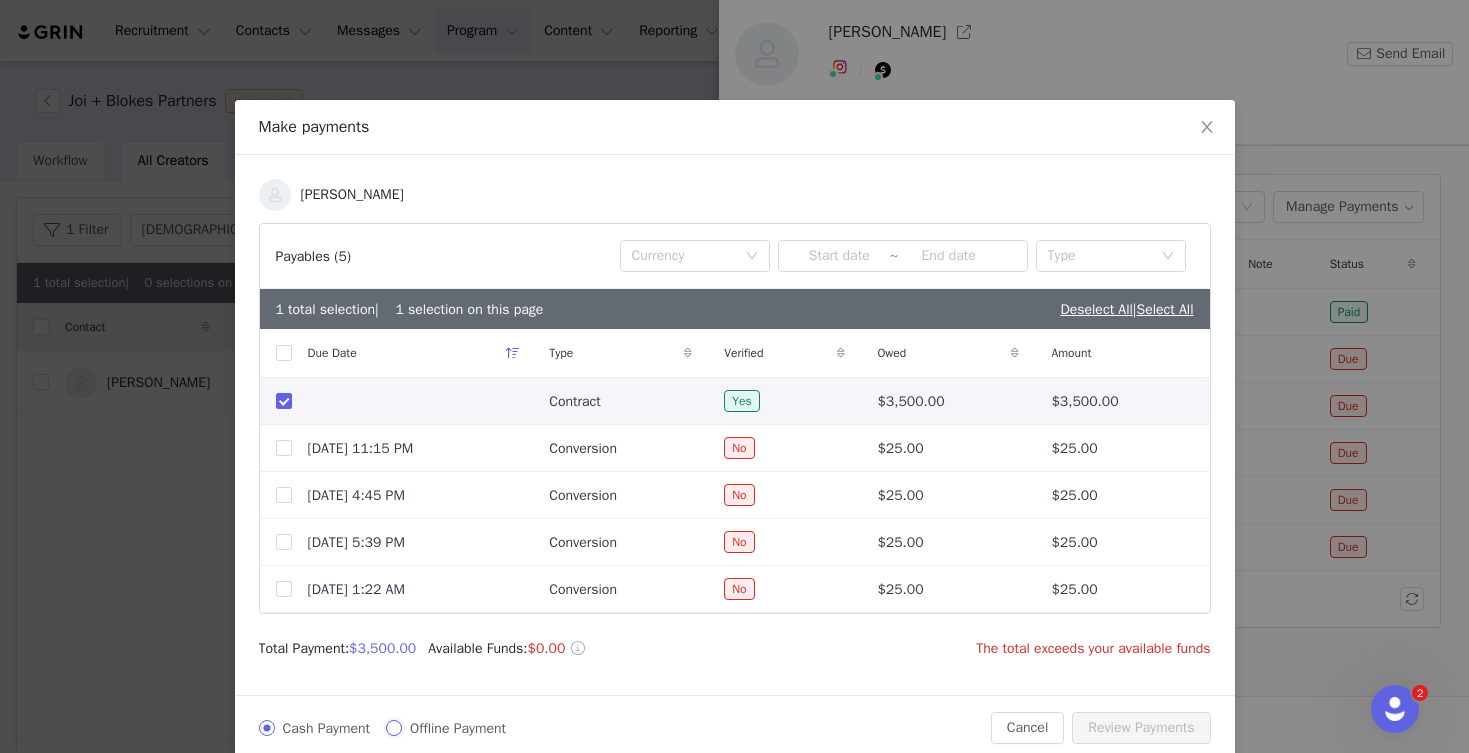 click on "Offline Payment" at bounding box center [394, 728] 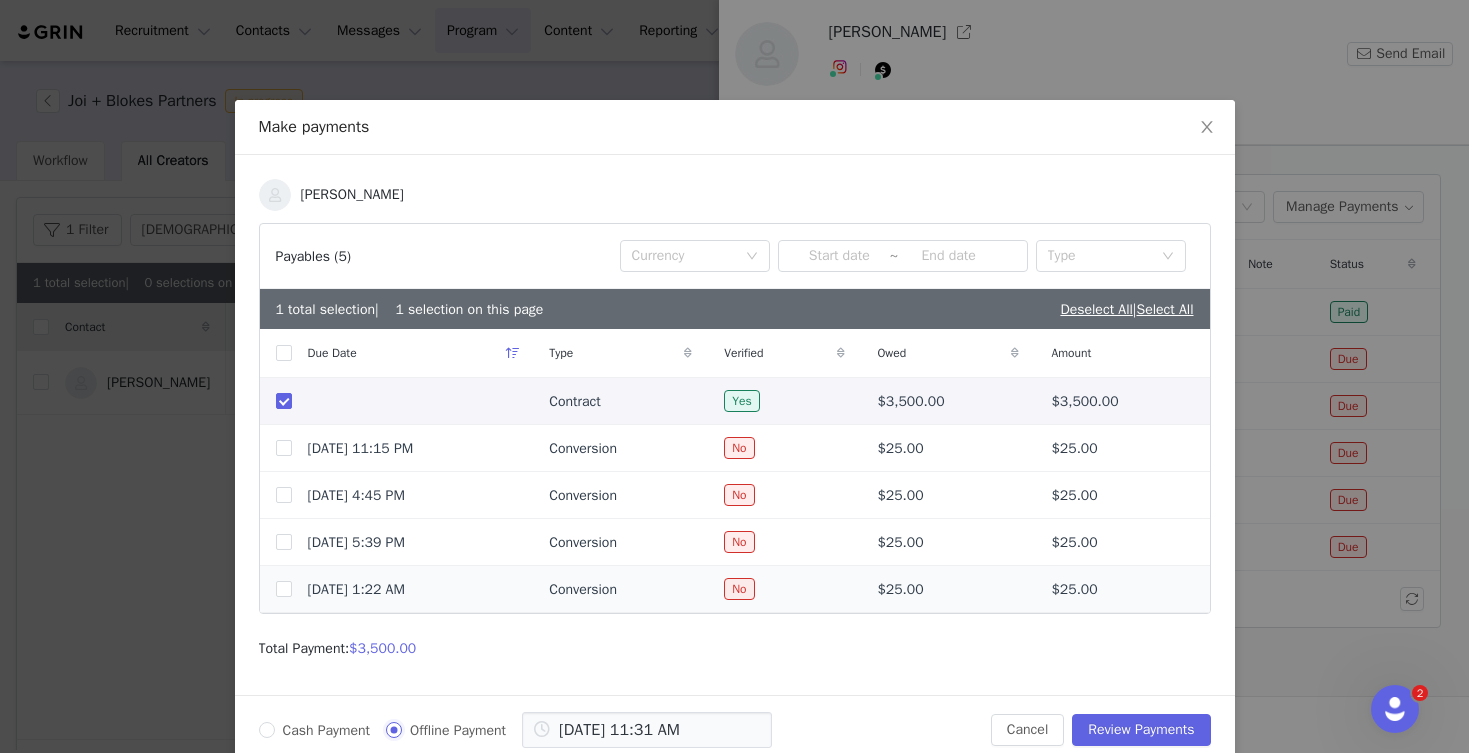 scroll, scrollTop: 35, scrollLeft: 0, axis: vertical 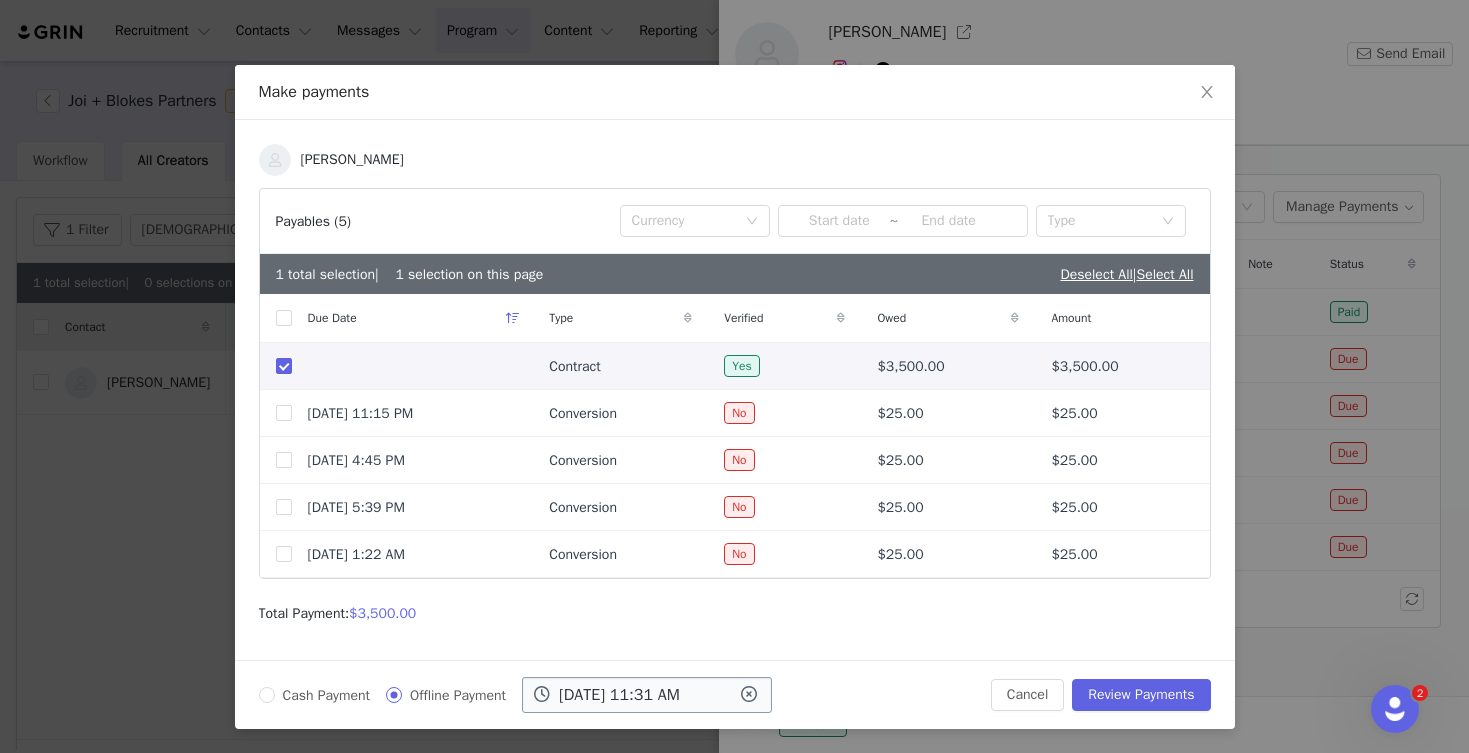 click on "Jul 11 2025 11:31 AM" at bounding box center (647, 695) 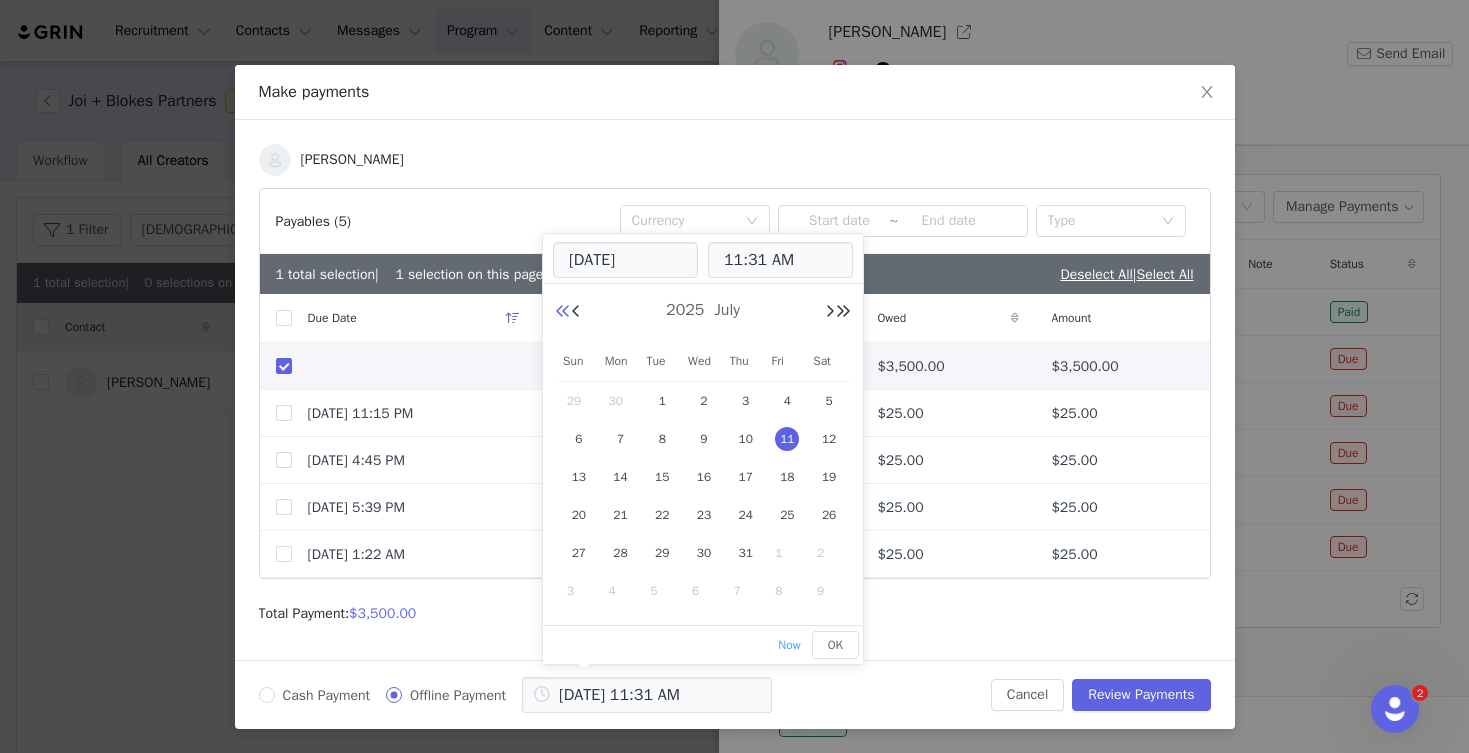 click at bounding box center [563, 312] 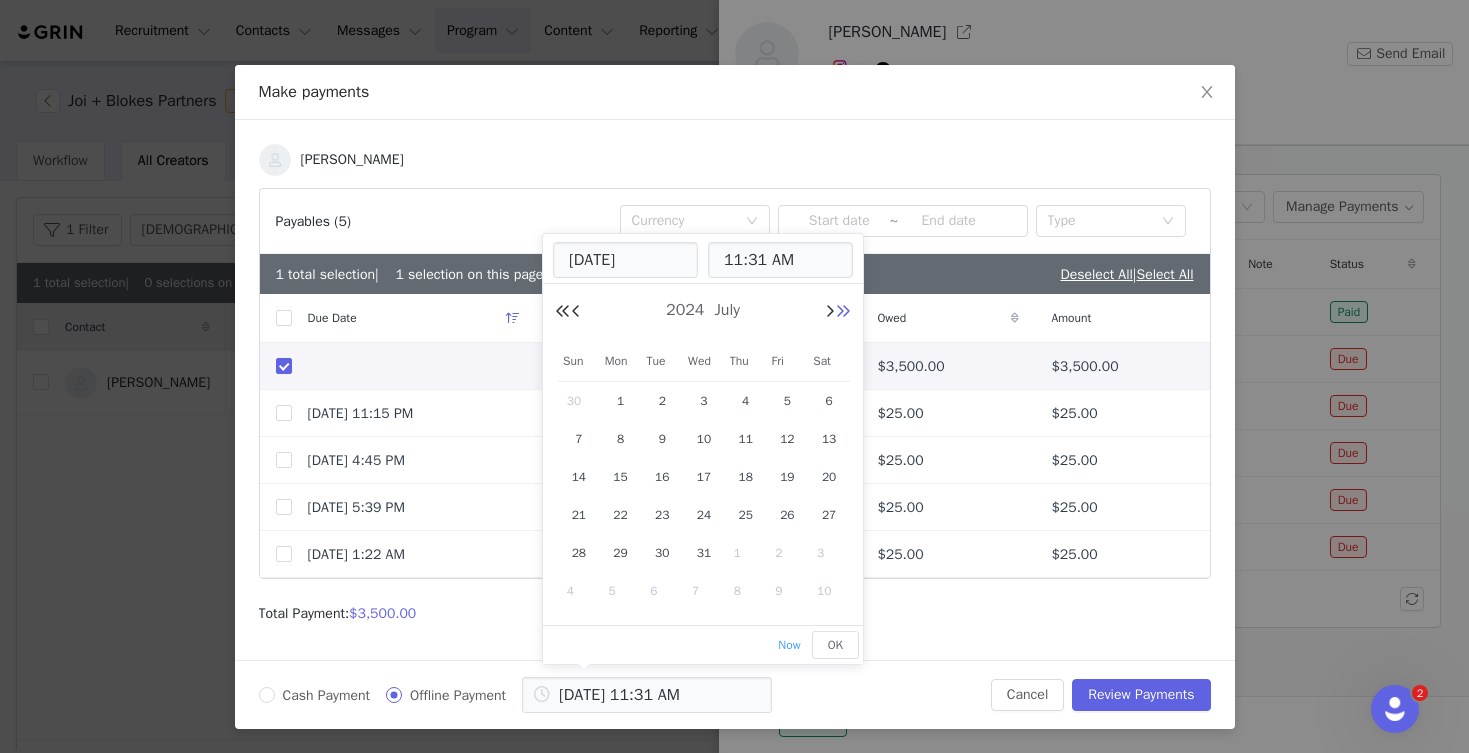 click at bounding box center (843, 312) 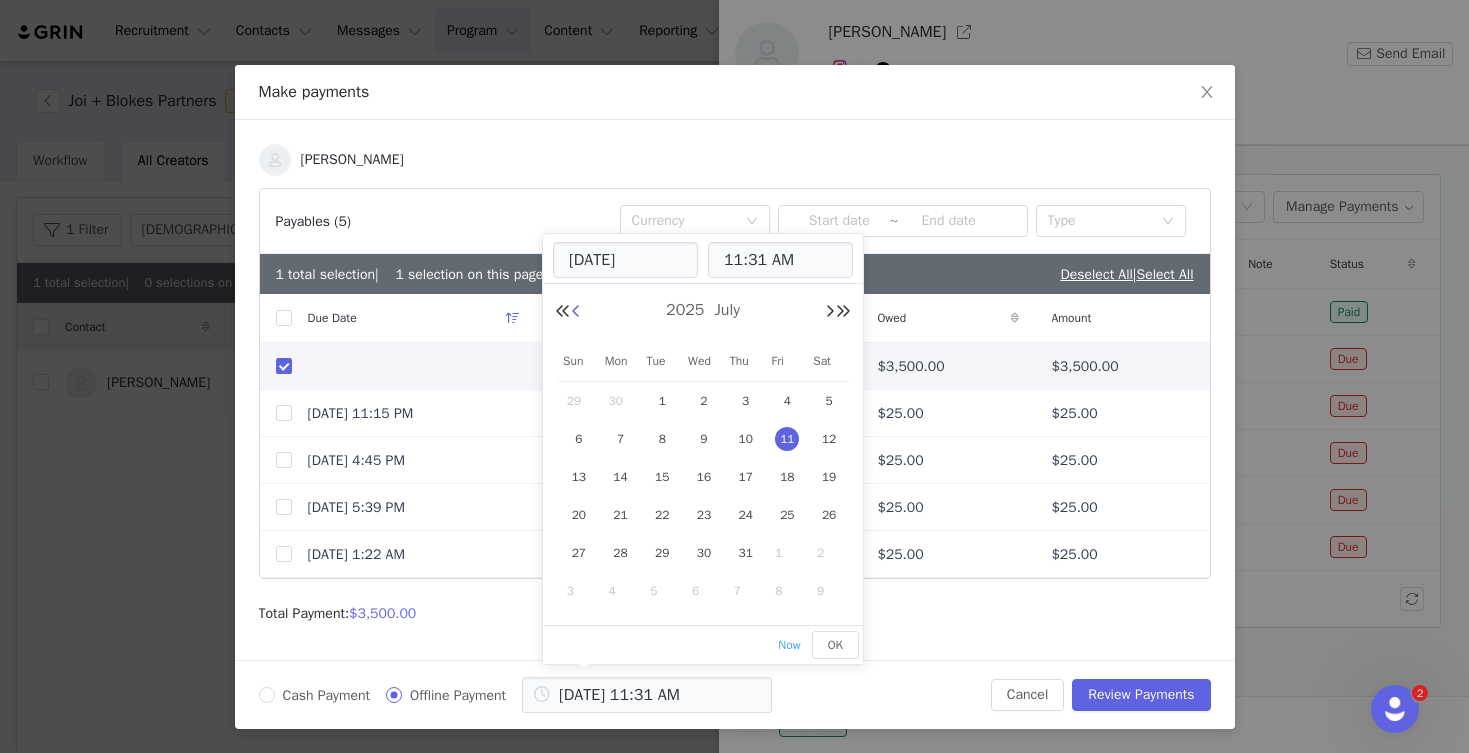 click at bounding box center [576, 312] 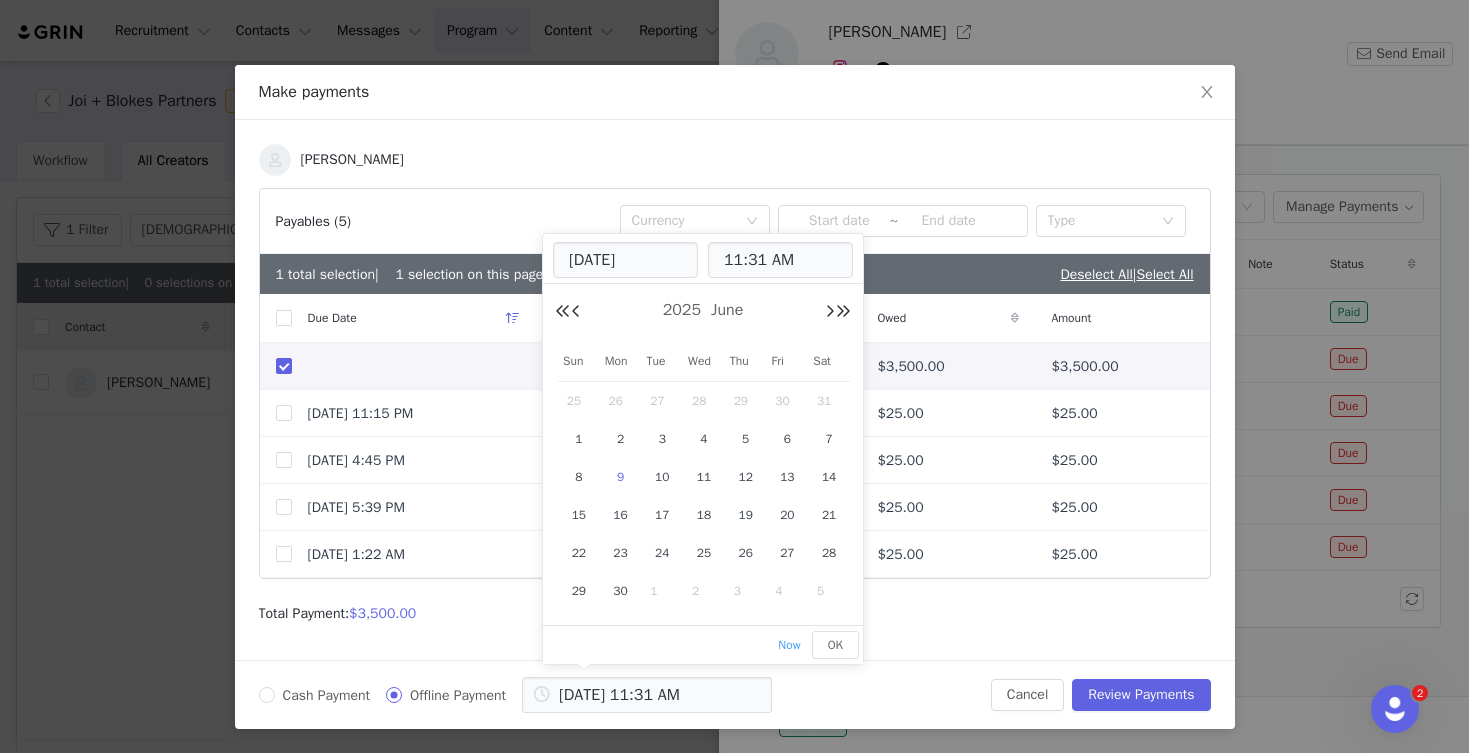 click on "9" at bounding box center (621, 477) 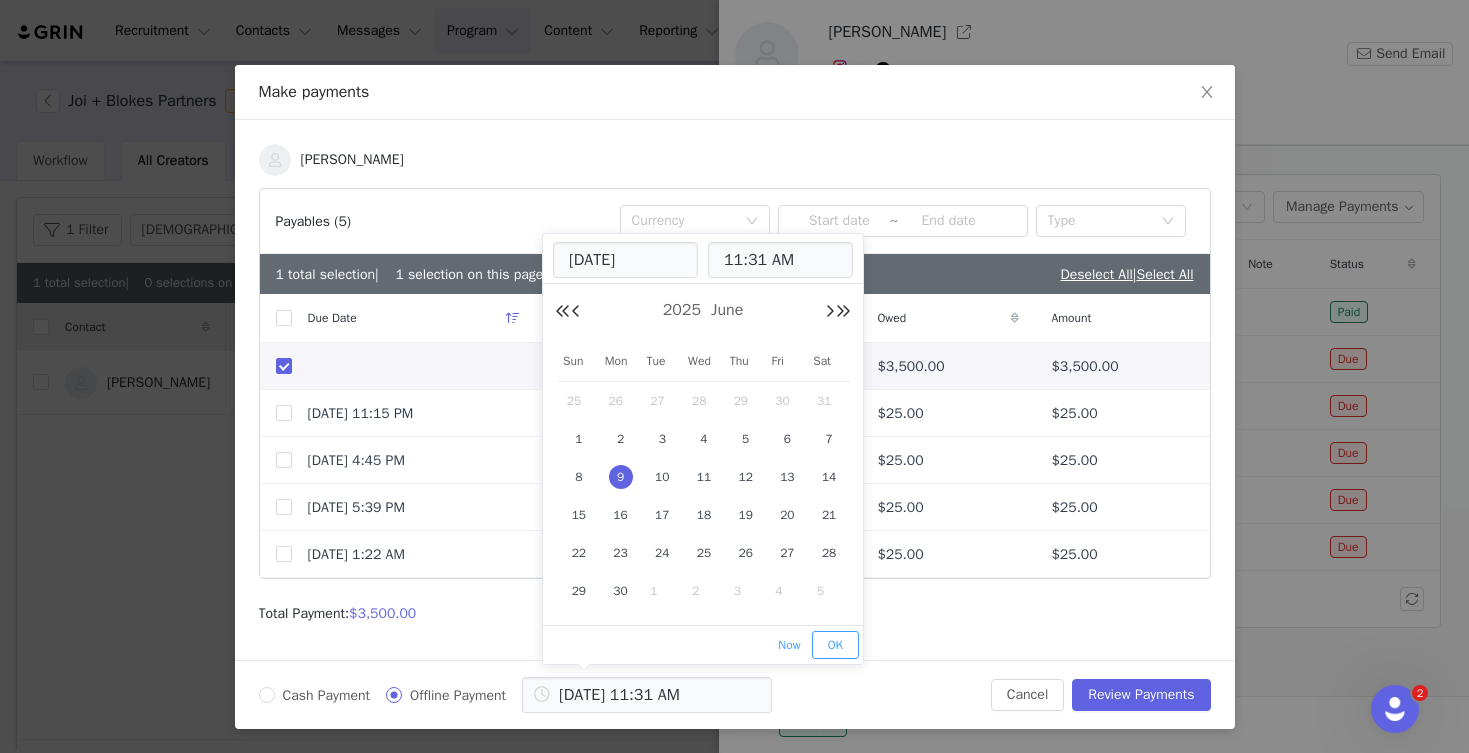 click on "OK" at bounding box center [835, 645] 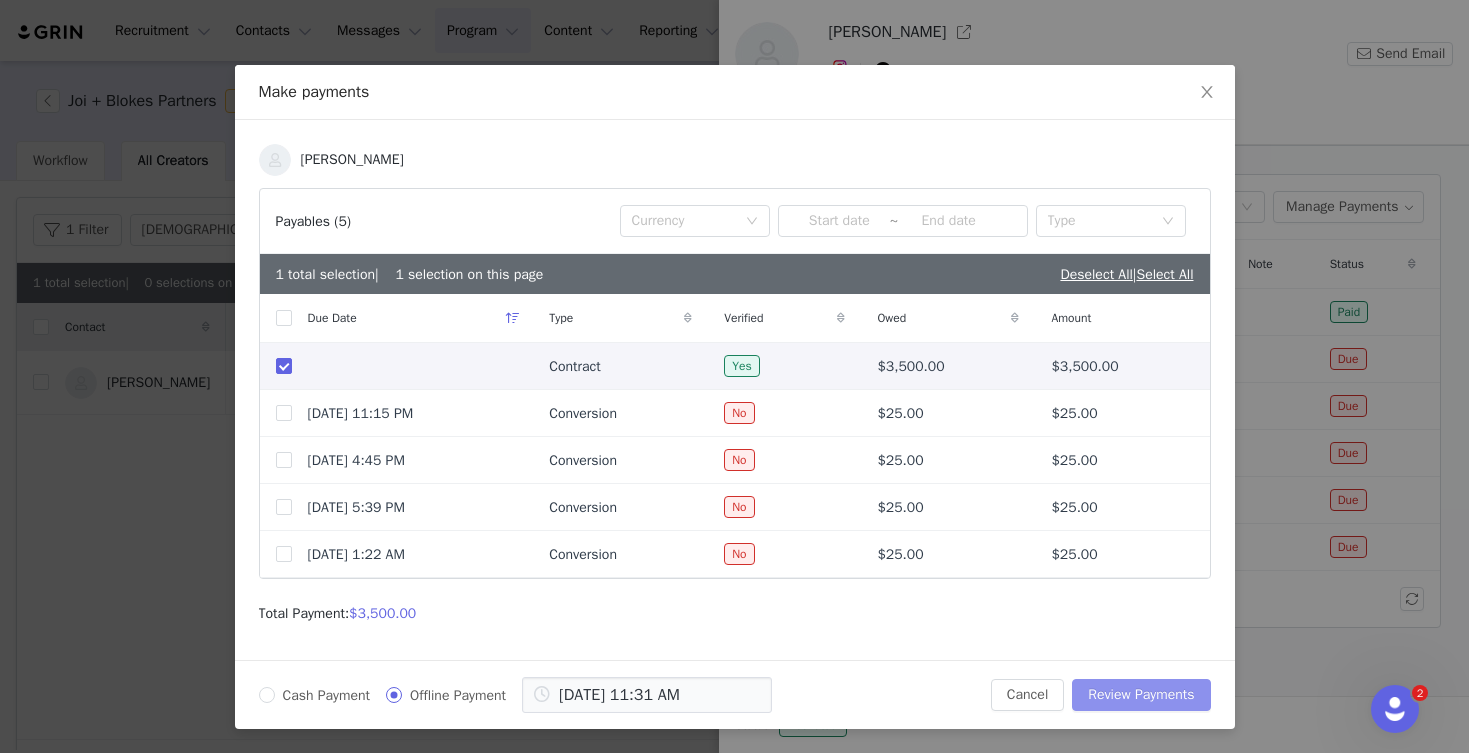 click on "Review Payments" at bounding box center [1141, 695] 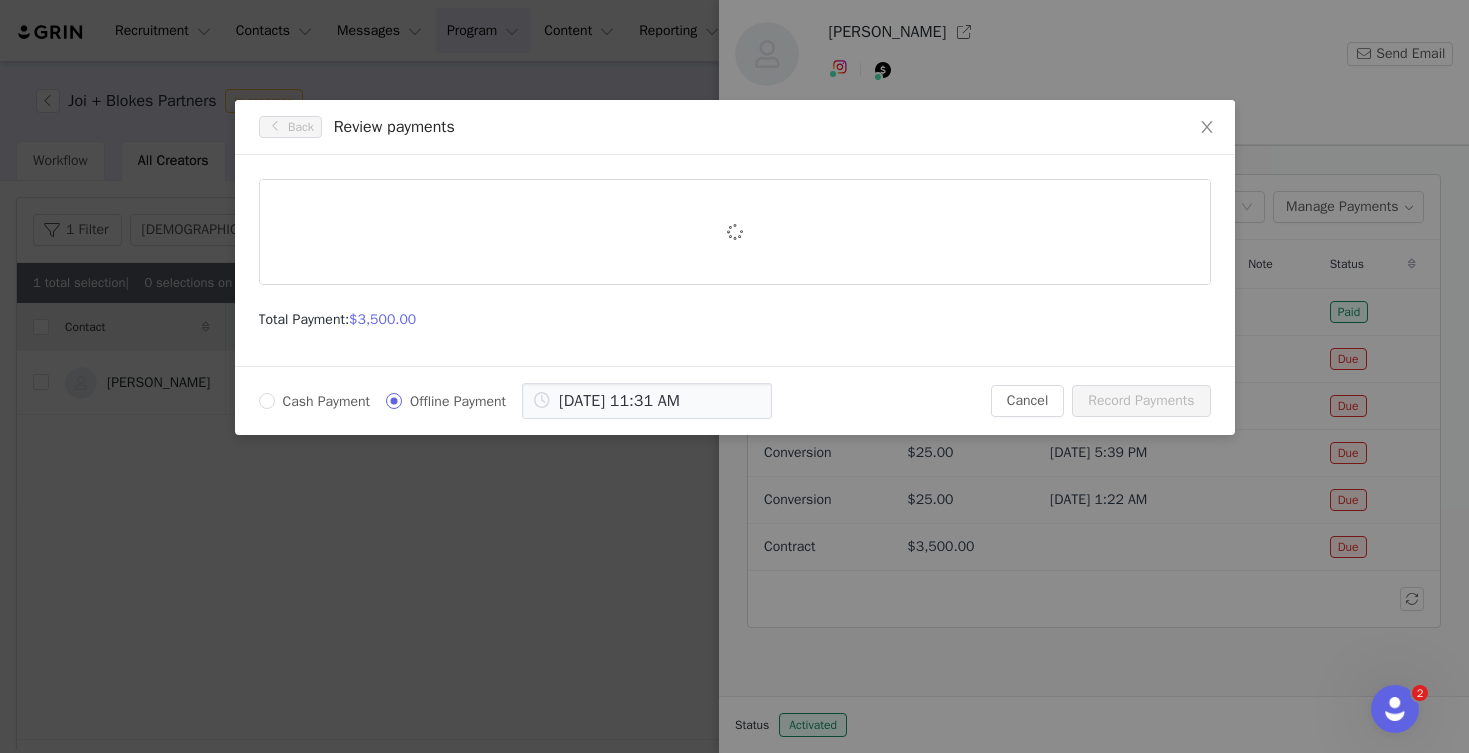 scroll, scrollTop: 0, scrollLeft: 0, axis: both 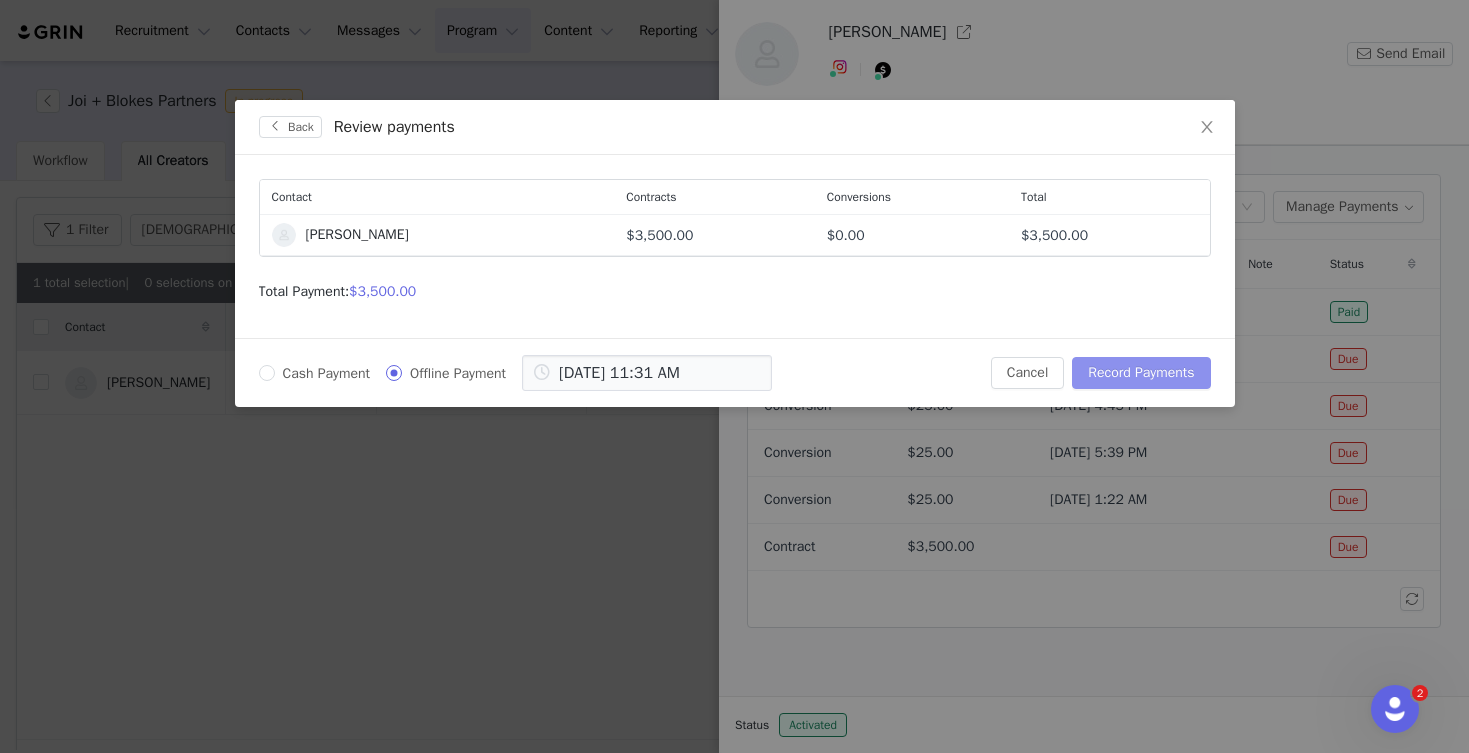 click on "Record Payments" at bounding box center [1141, 373] 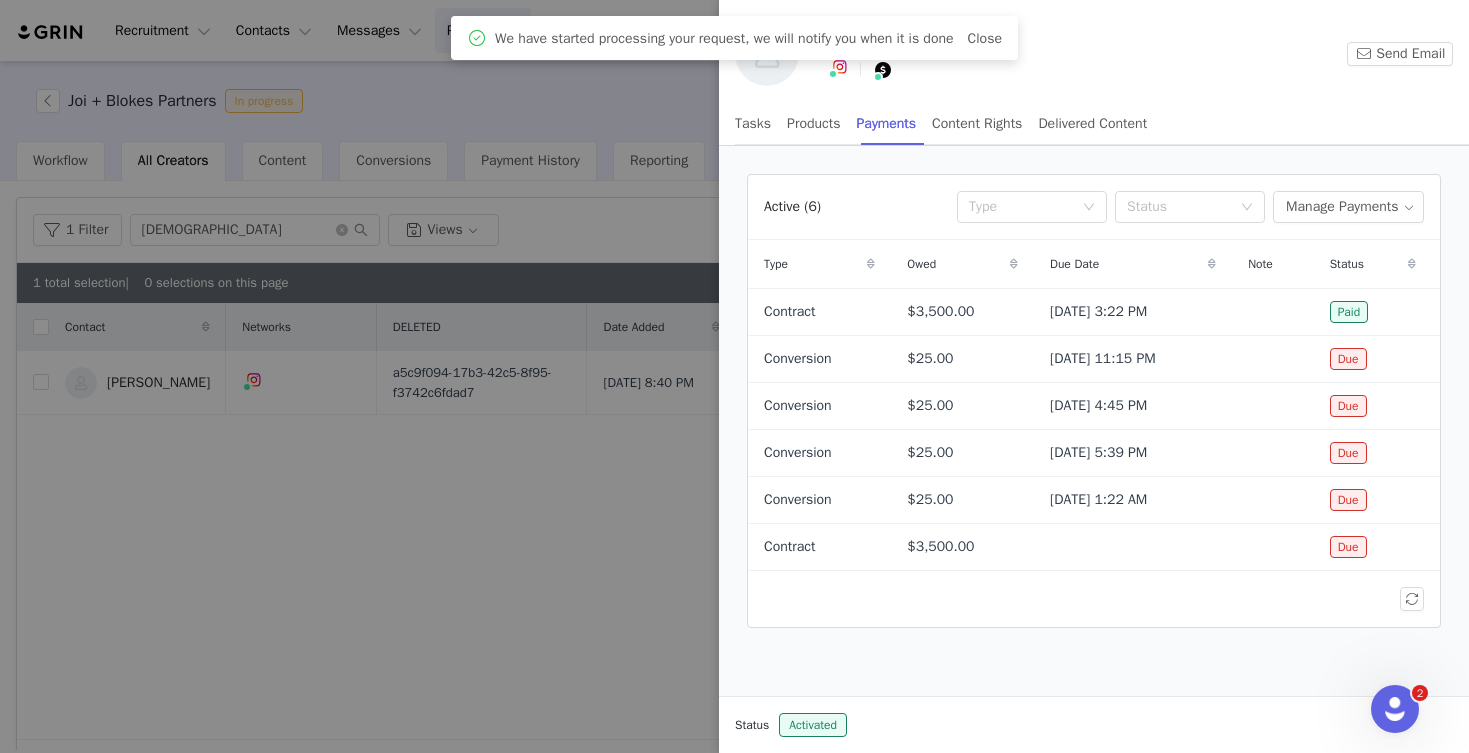 click at bounding box center (734, 376) 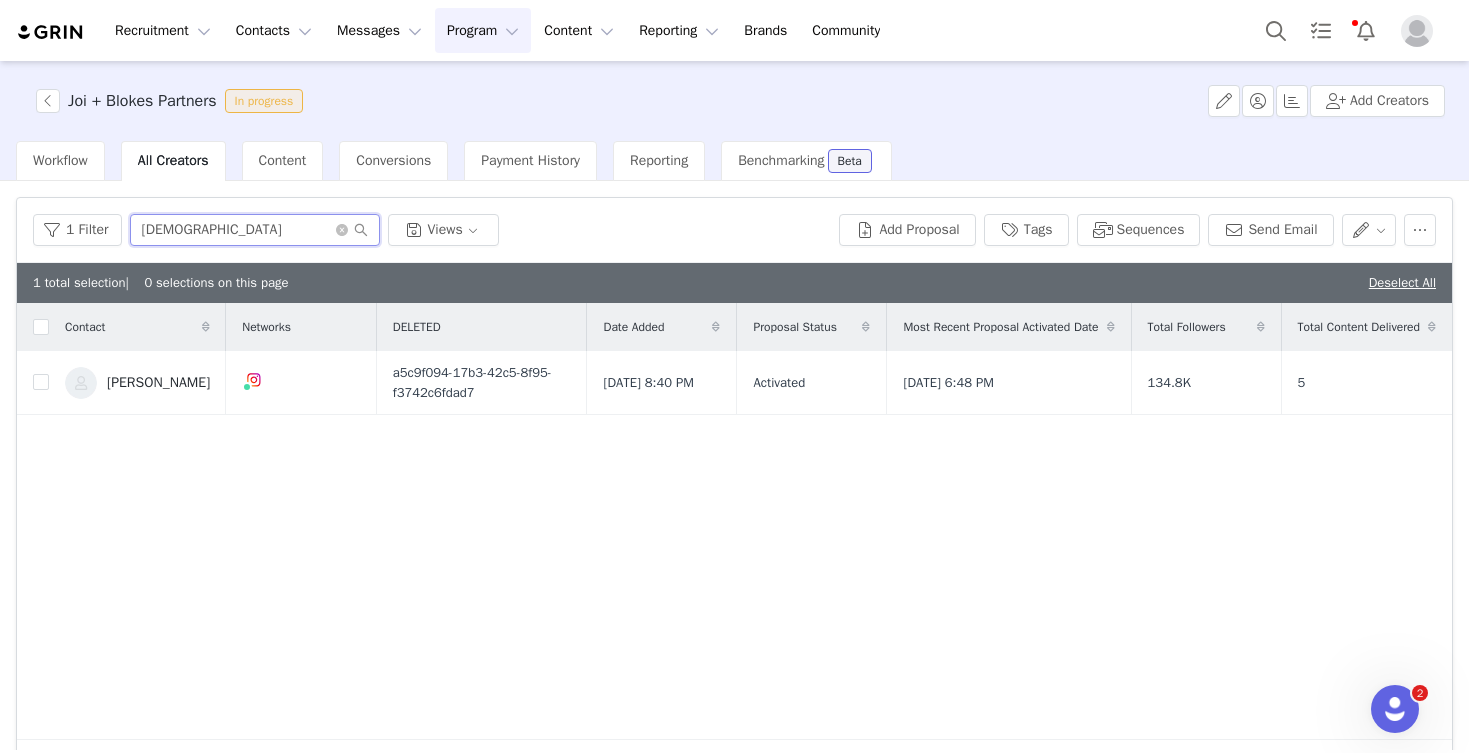 click on "kath" at bounding box center (255, 230) 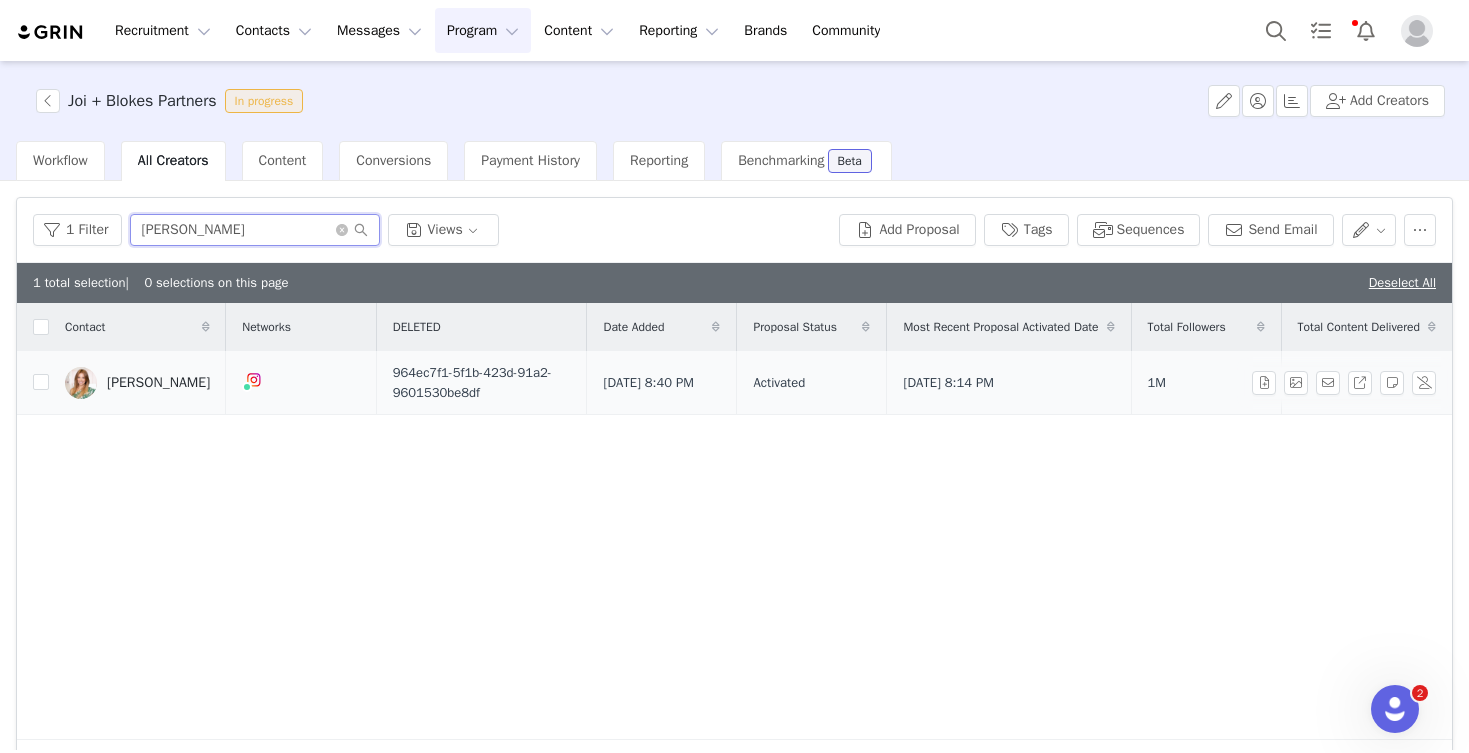 type on "jess" 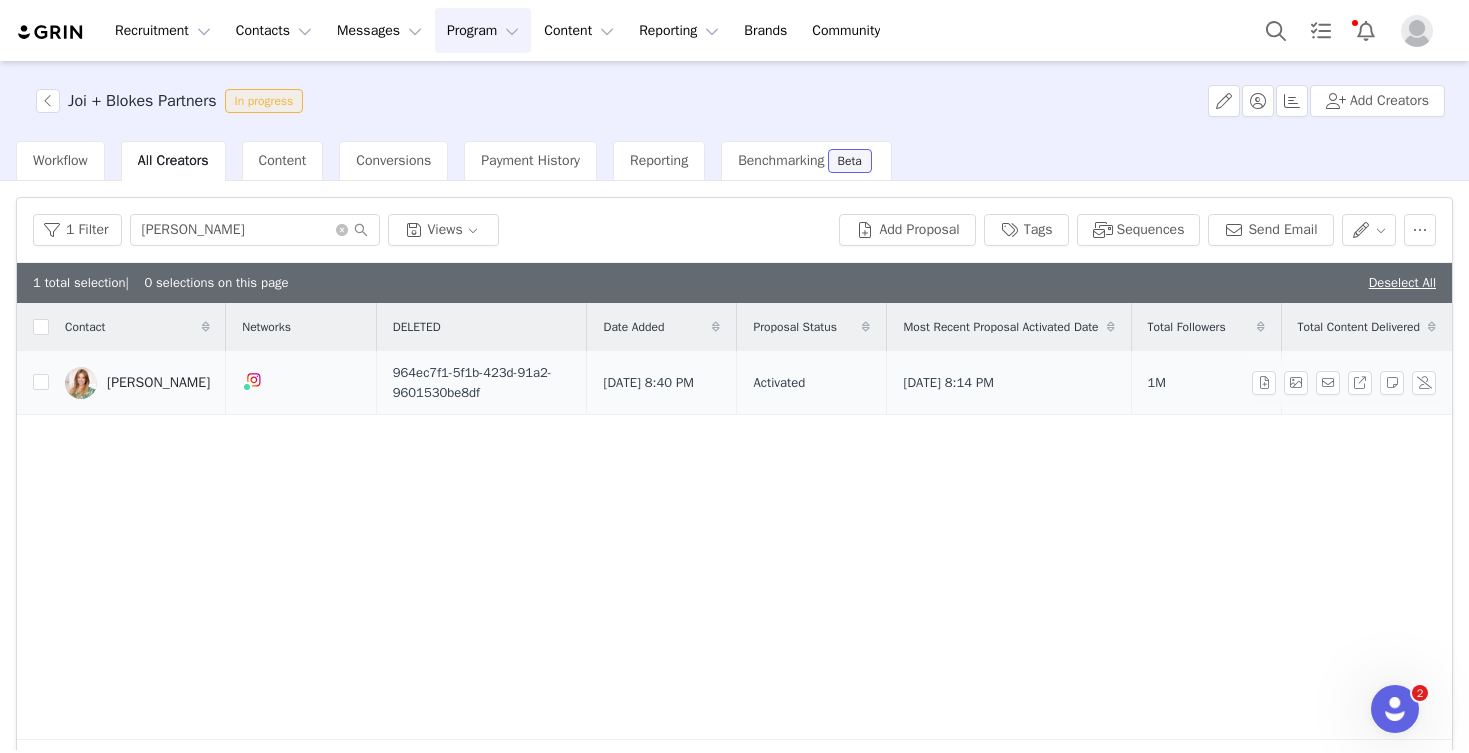 click on "Jessica Barac" at bounding box center (158, 383) 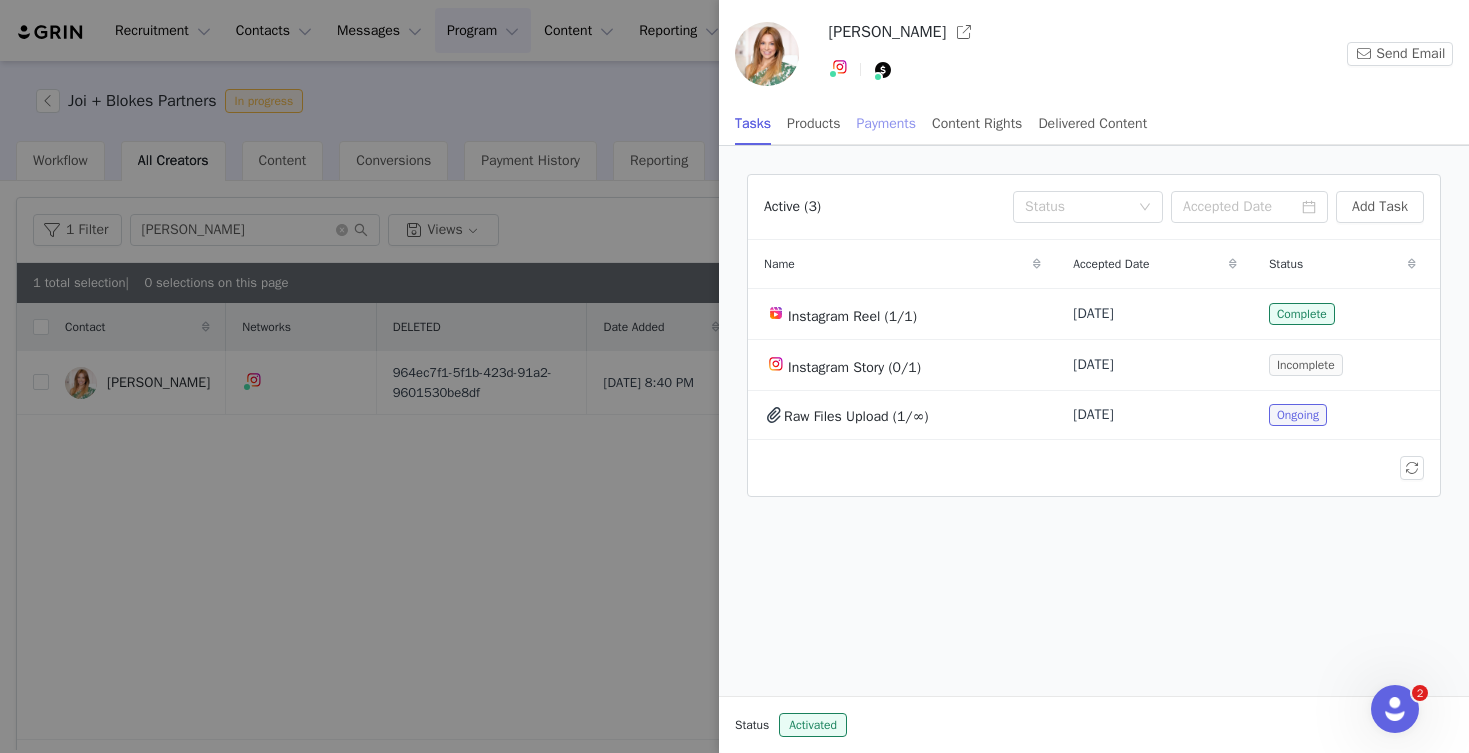 click on "Payments" at bounding box center [887, 123] 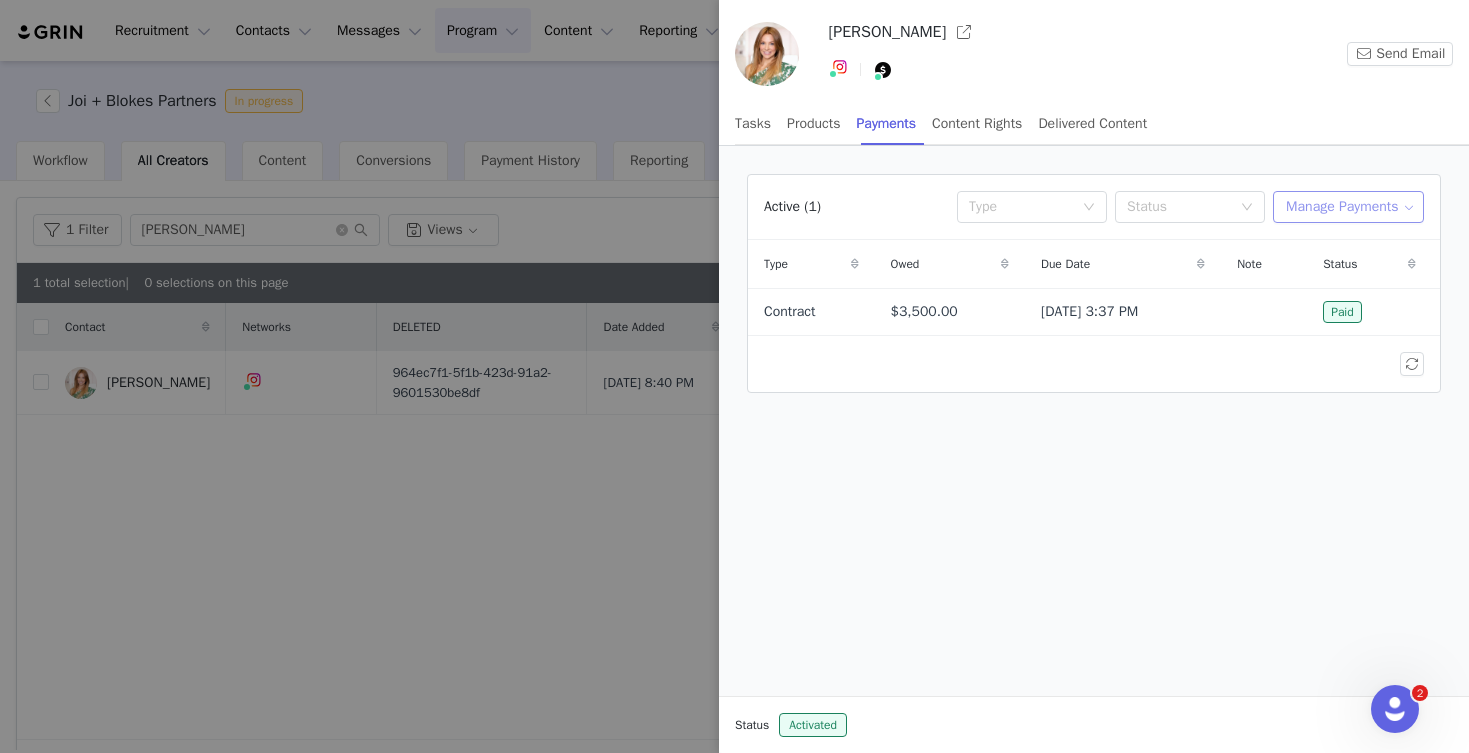 click on "Manage Payments" at bounding box center (1348, 207) 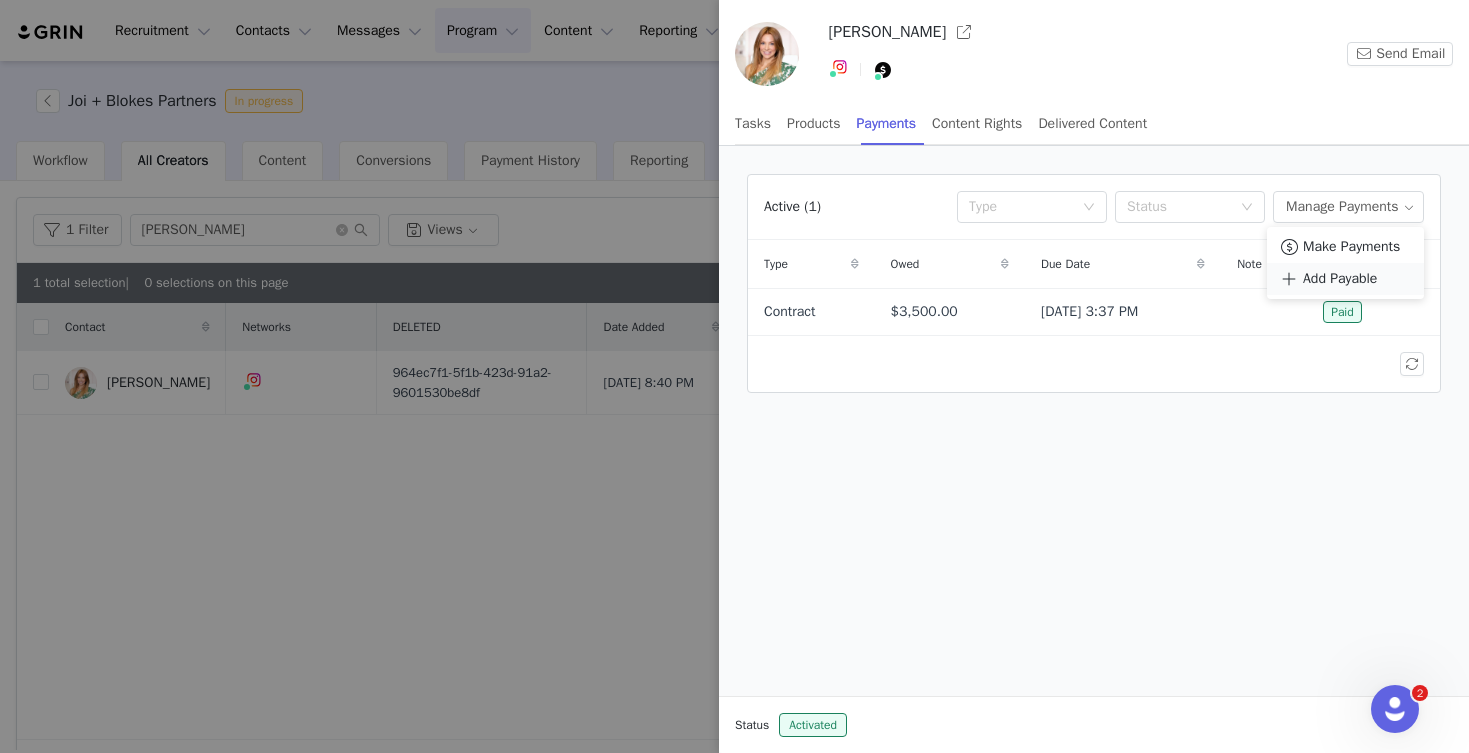click on "Add Payable" at bounding box center (1345, 279) 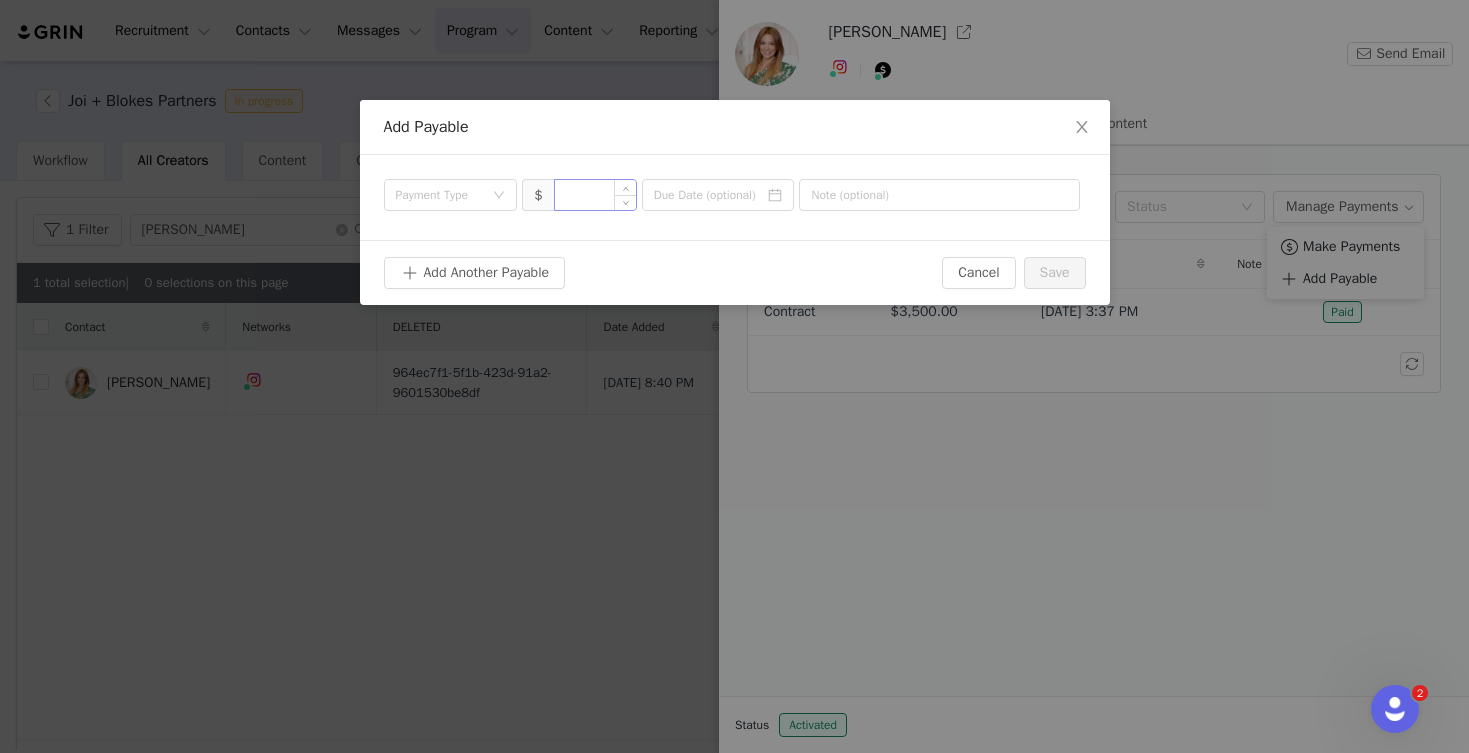 click at bounding box center (595, 195) 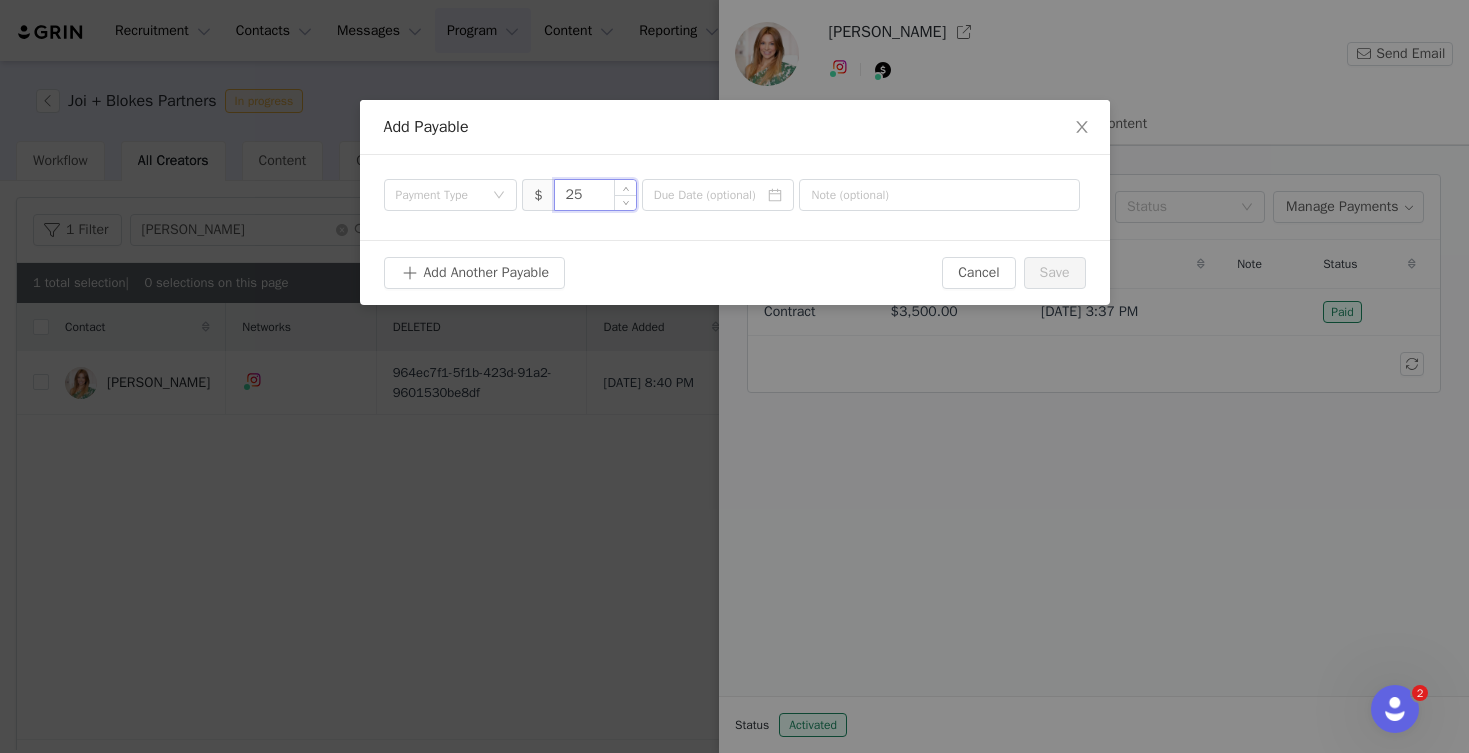 type on "2" 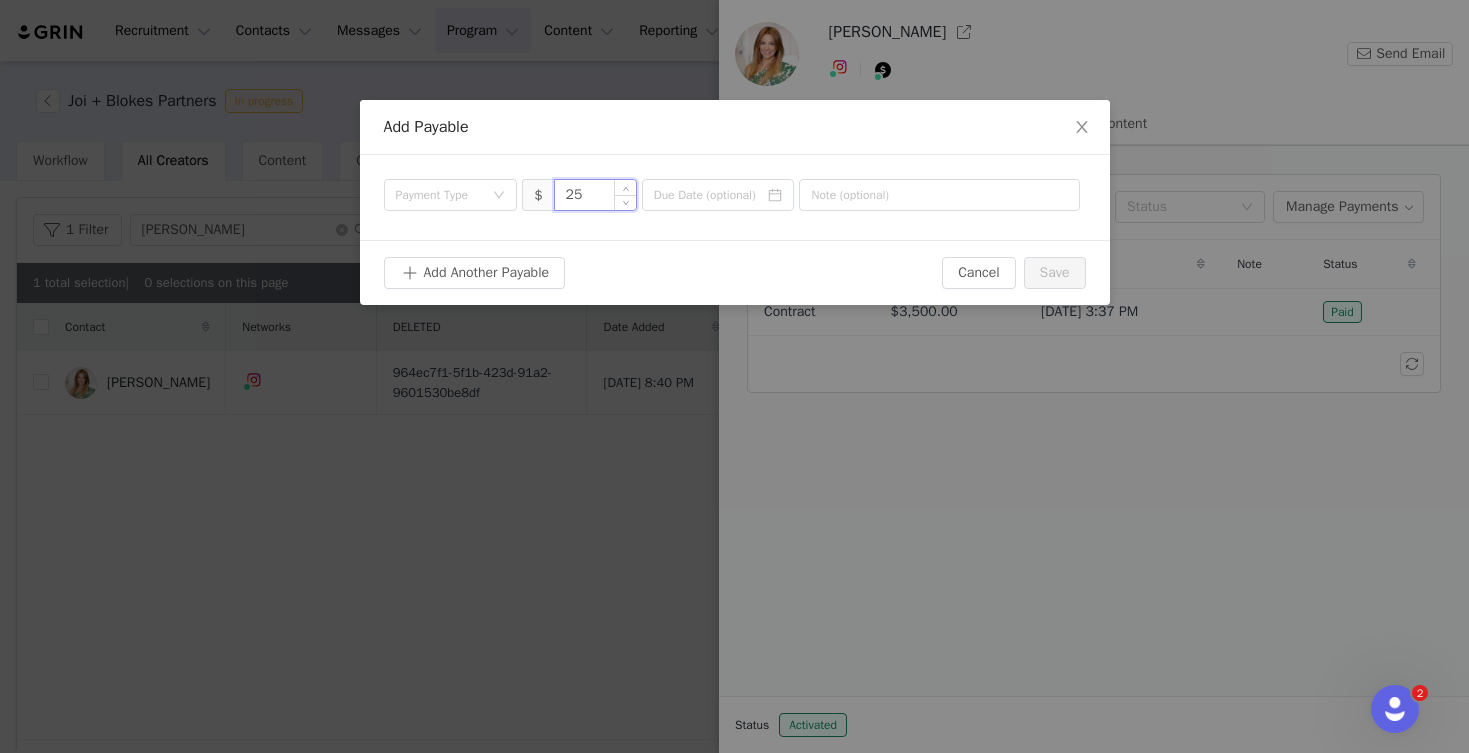 type on "2" 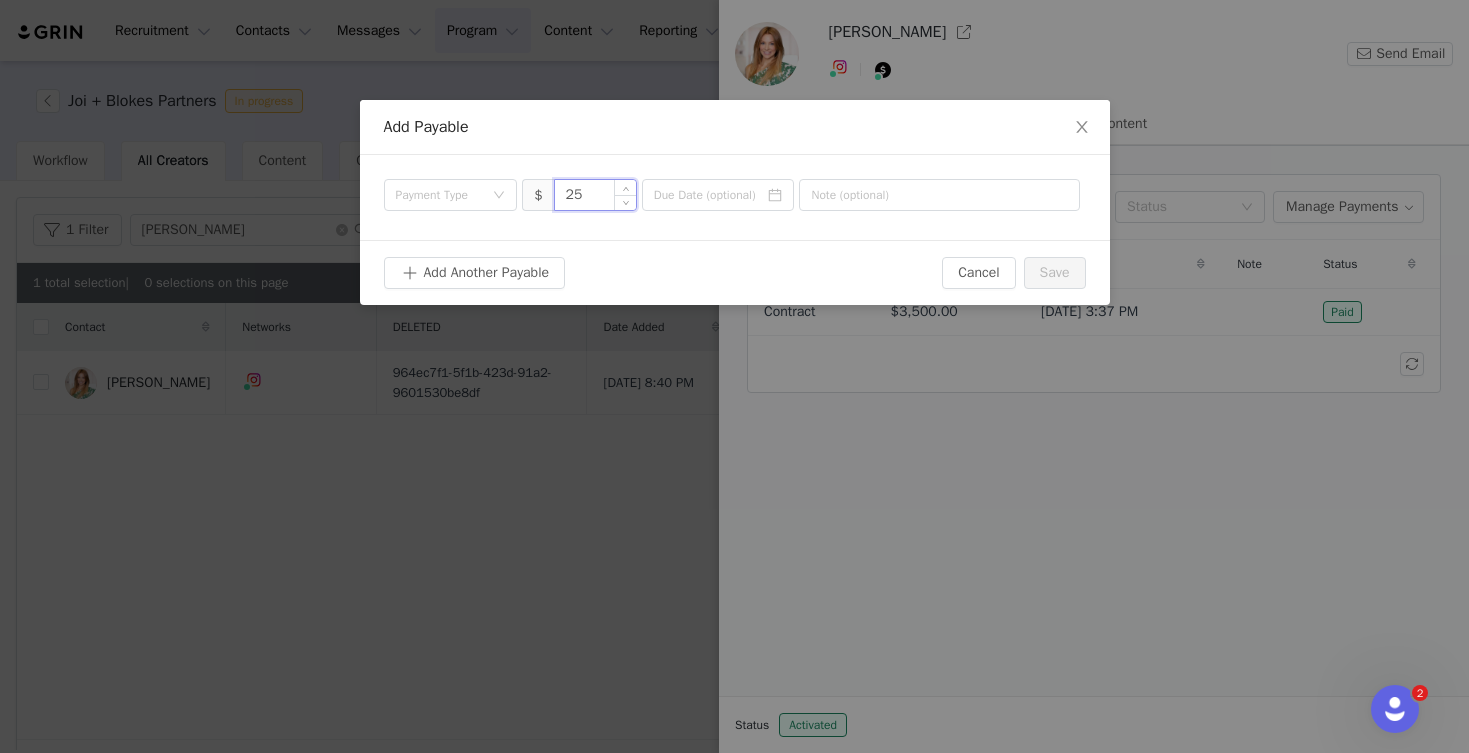 type on "2" 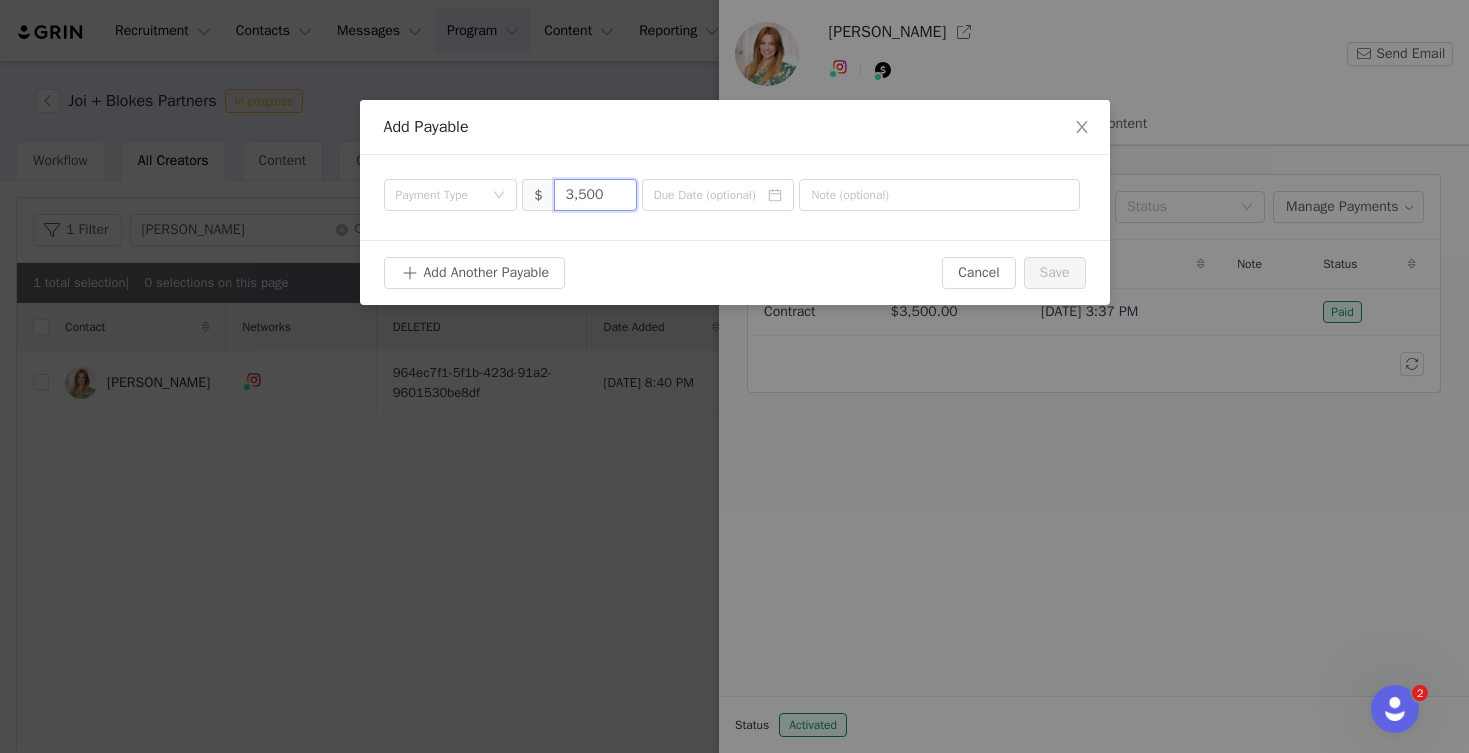type on "3,500" 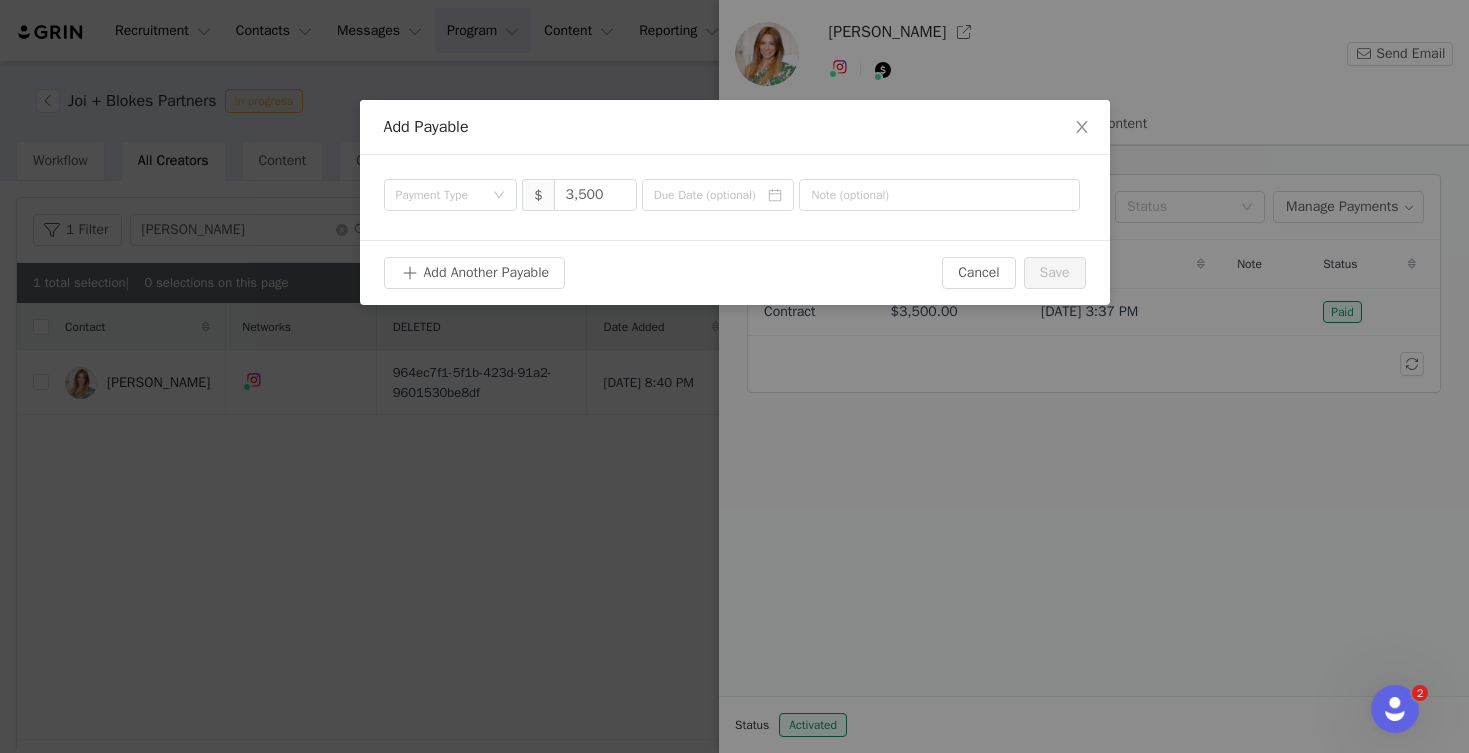 click on "Payment Type $   3,500" at bounding box center (735, 197) 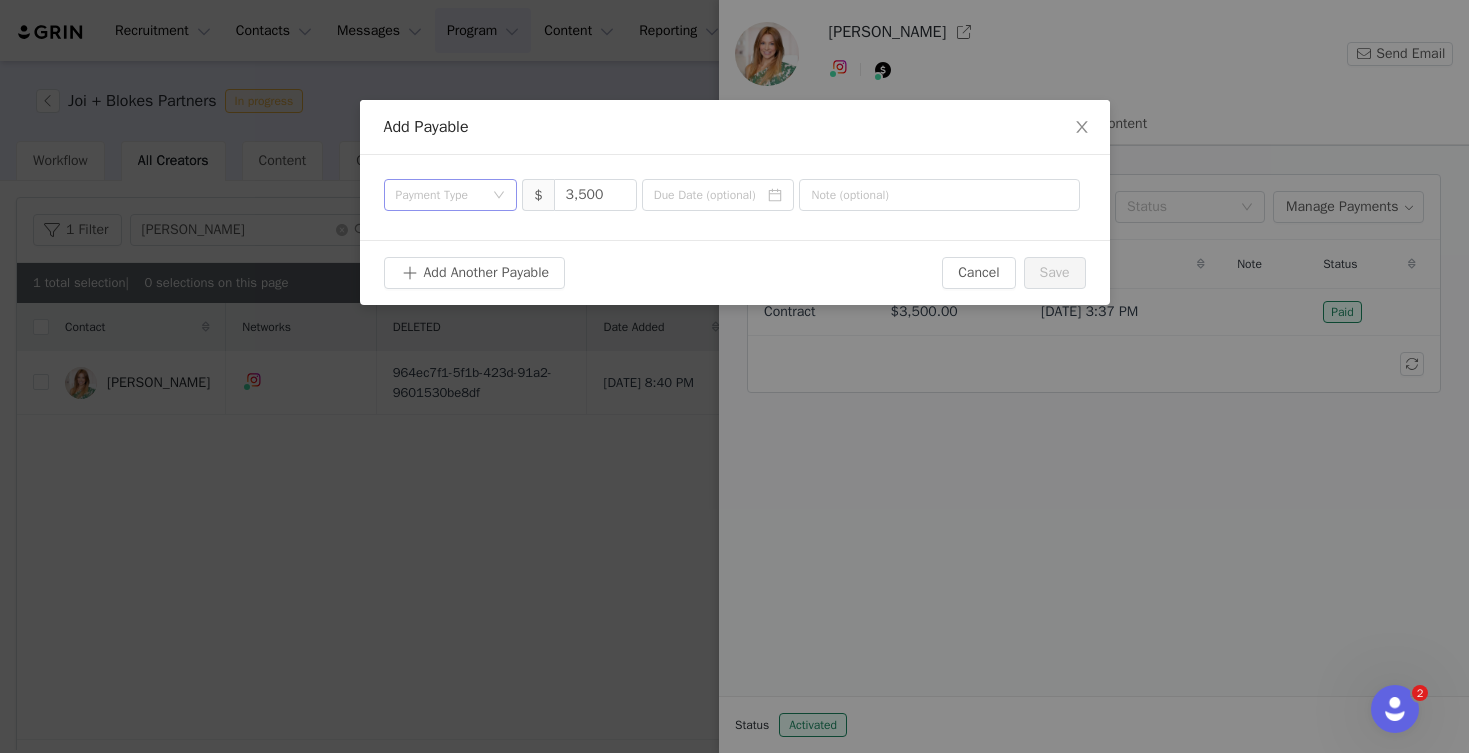 click on "Payment Type" at bounding box center [440, 195] 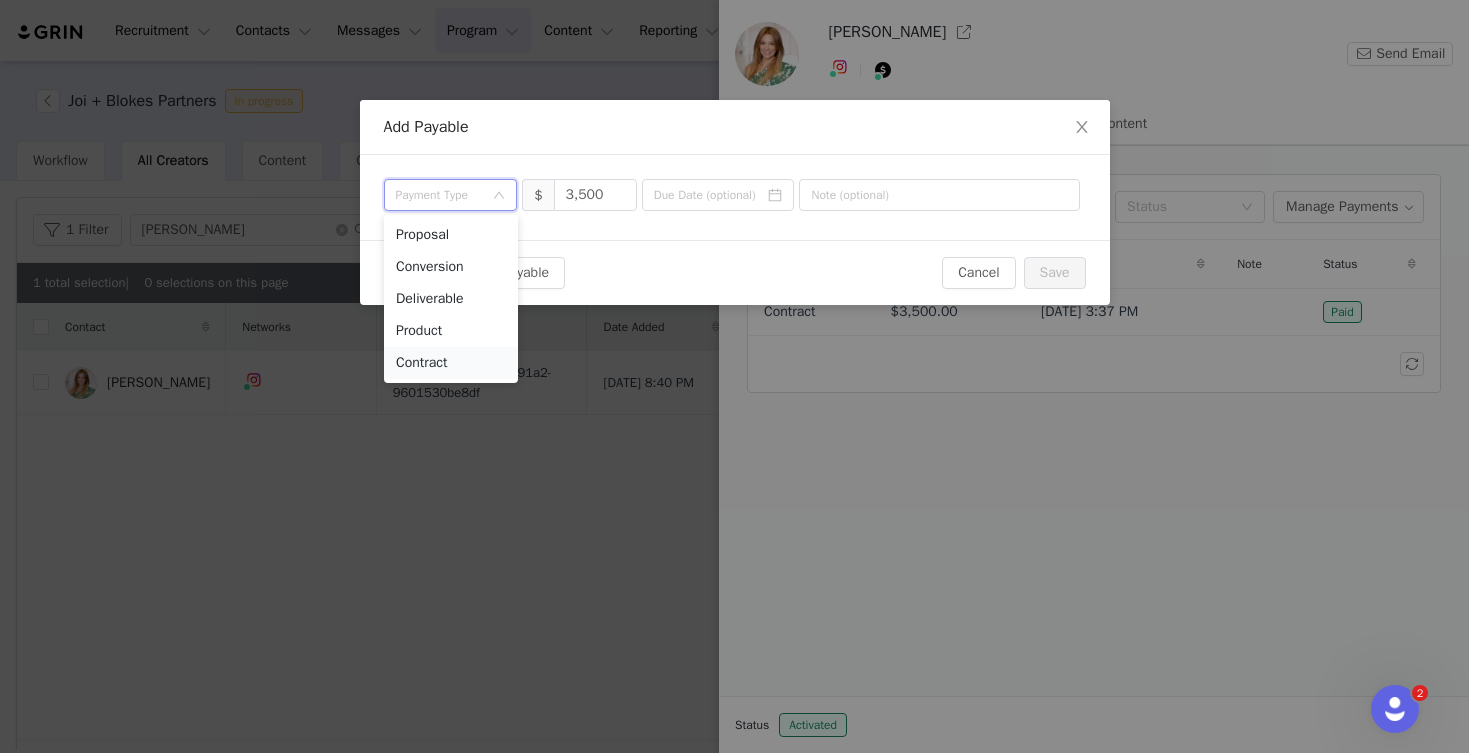 click on "Contract" at bounding box center (451, 363) 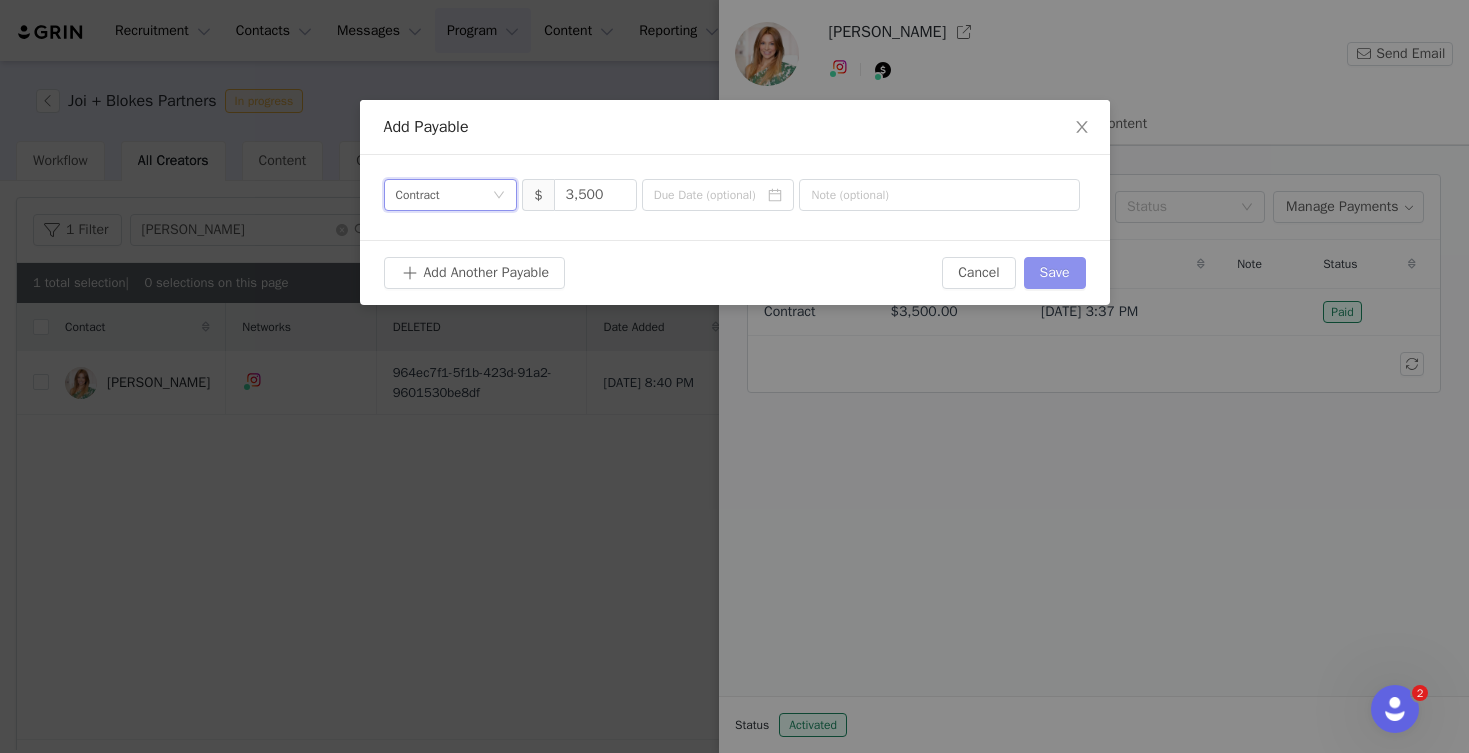 click on "Save" at bounding box center (1055, 273) 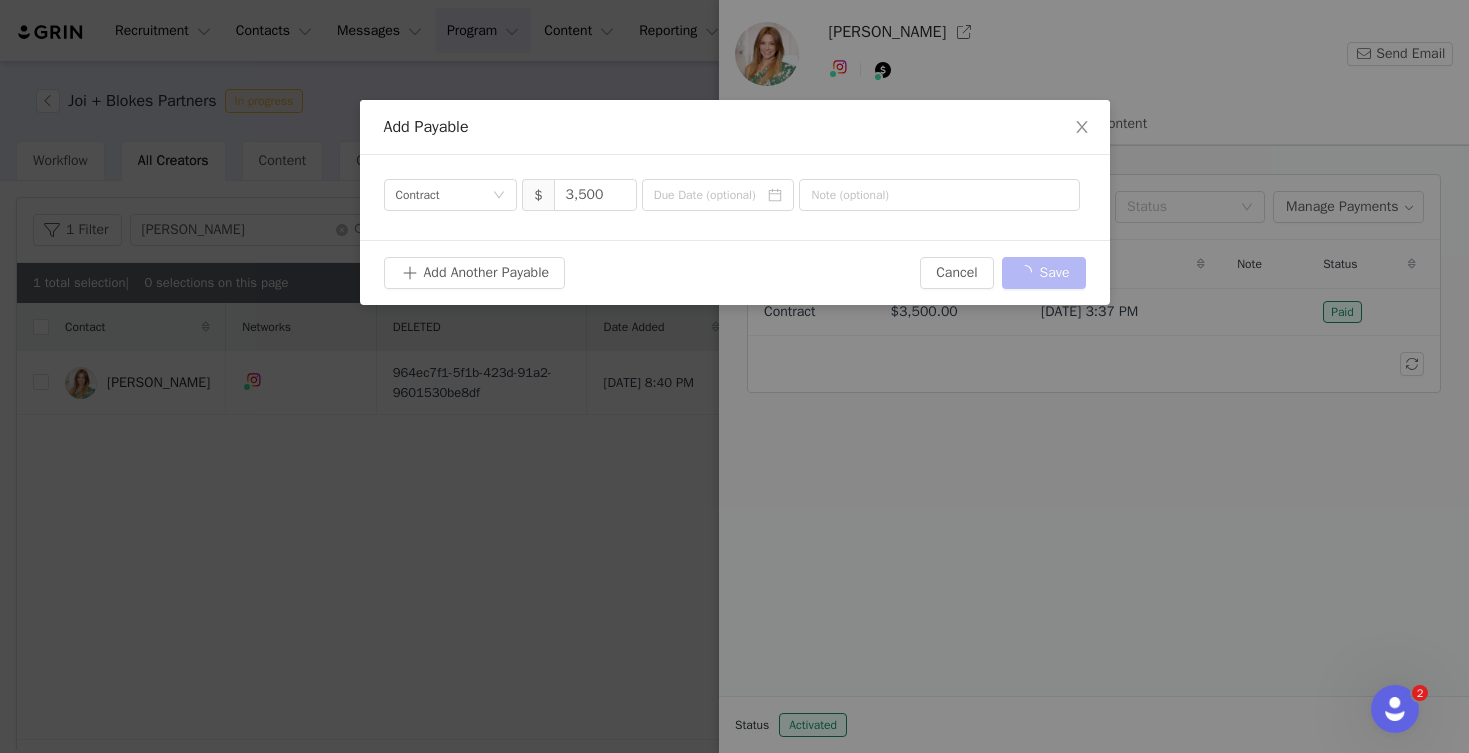 type 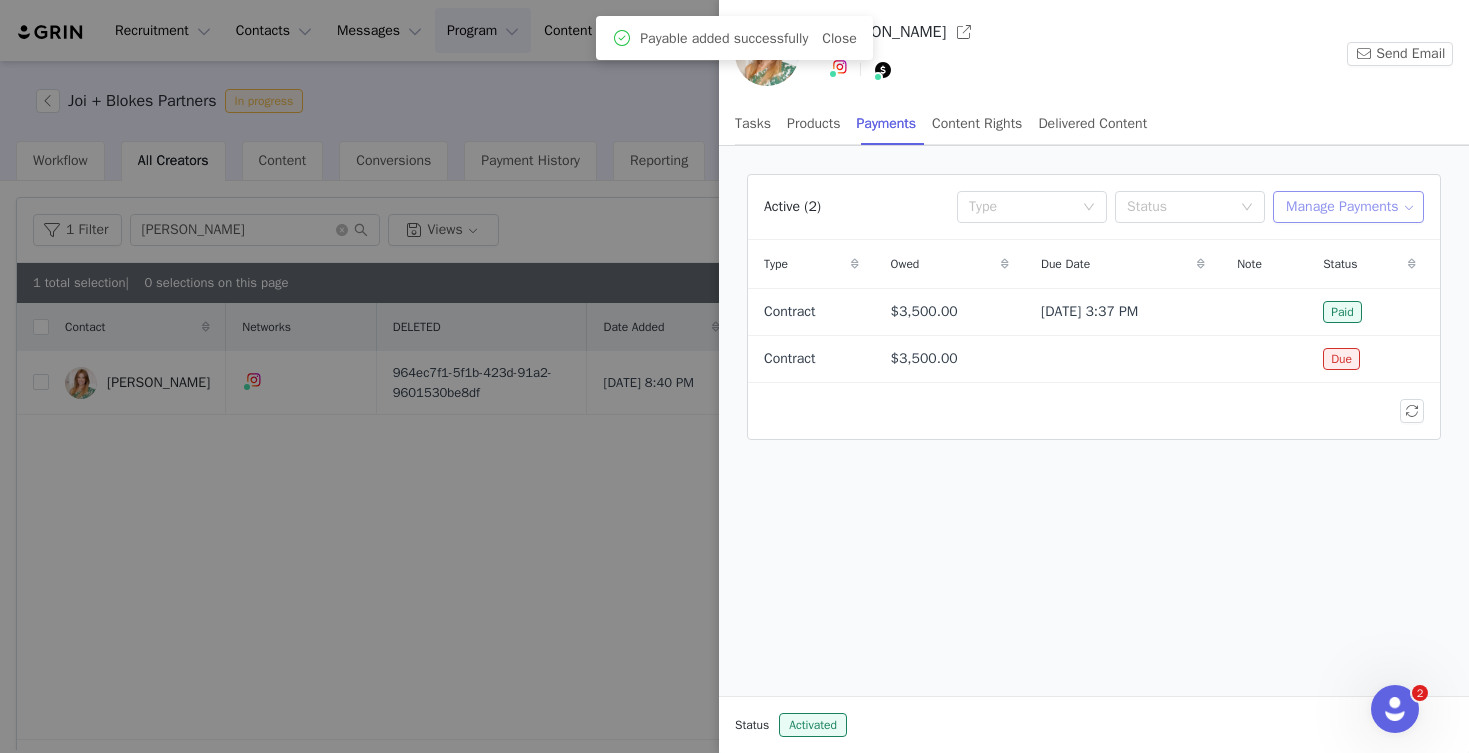 click on "Manage Payments" at bounding box center [1348, 207] 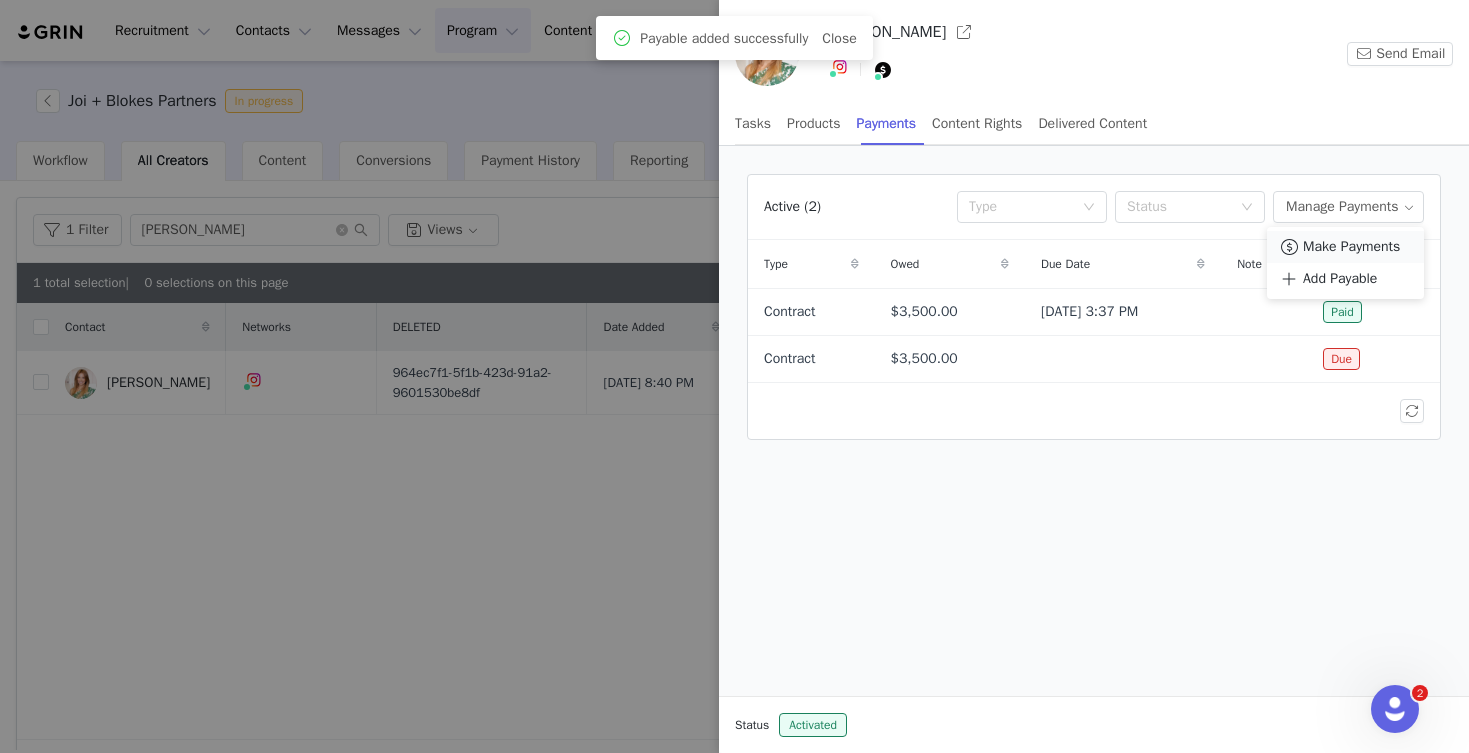 click on "Make Payments" at bounding box center [1351, 247] 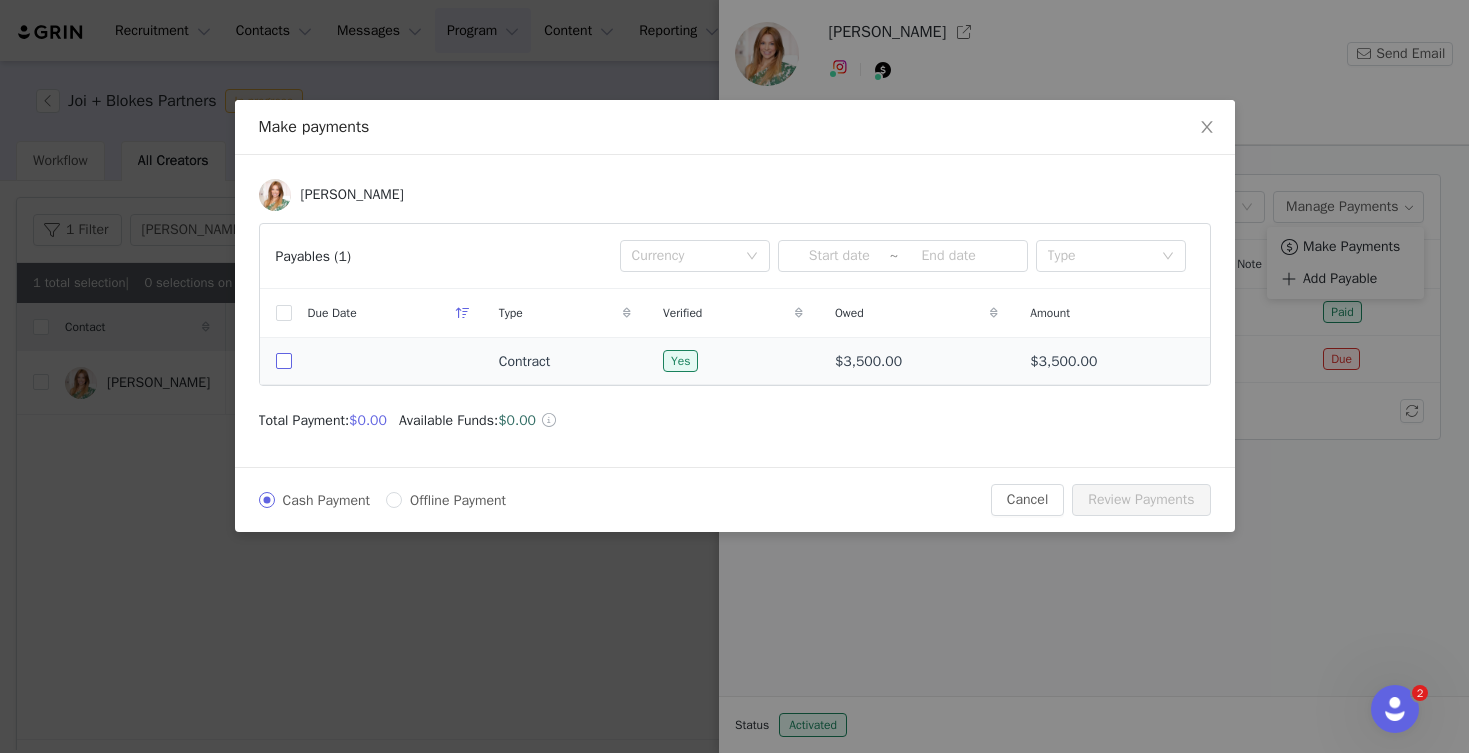 click at bounding box center [284, 361] 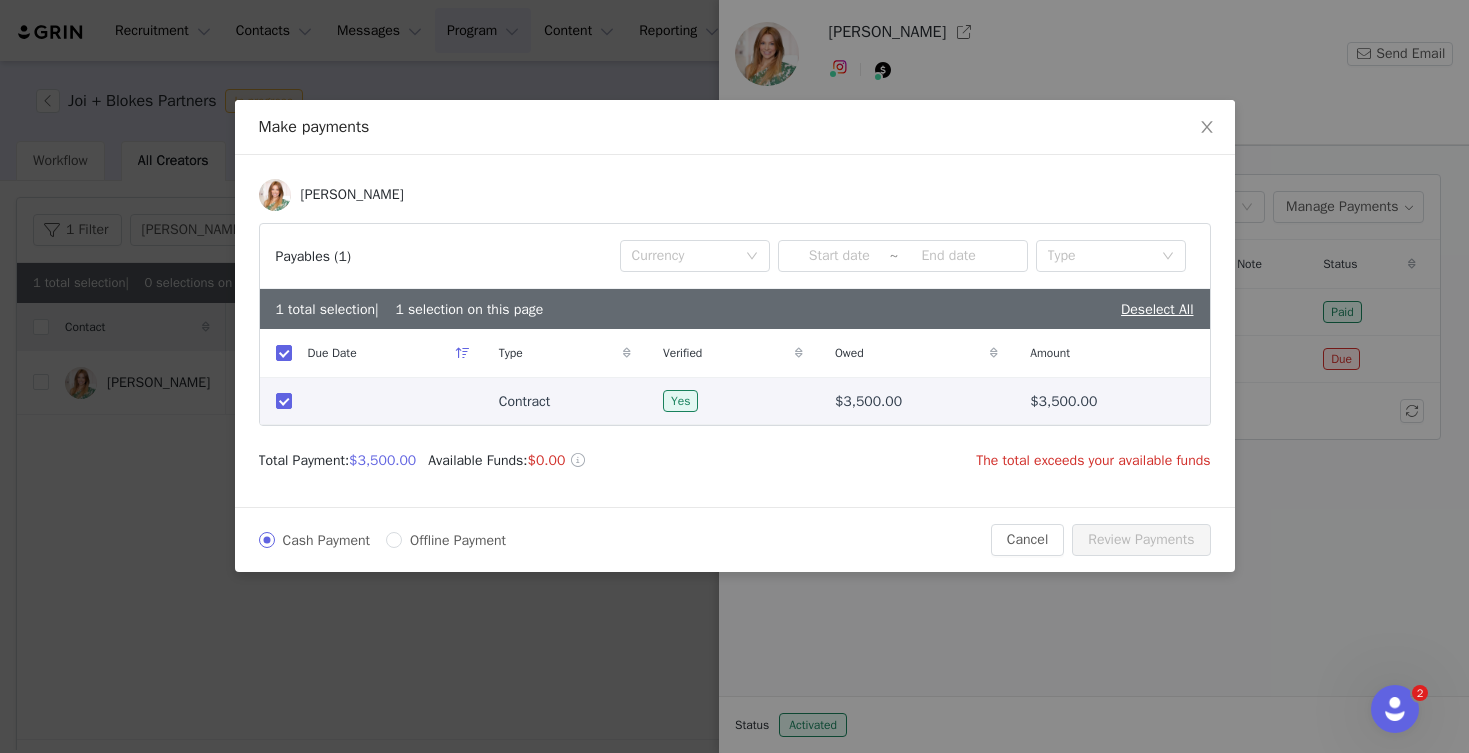 click on "Offline Payment" at bounding box center (458, 540) 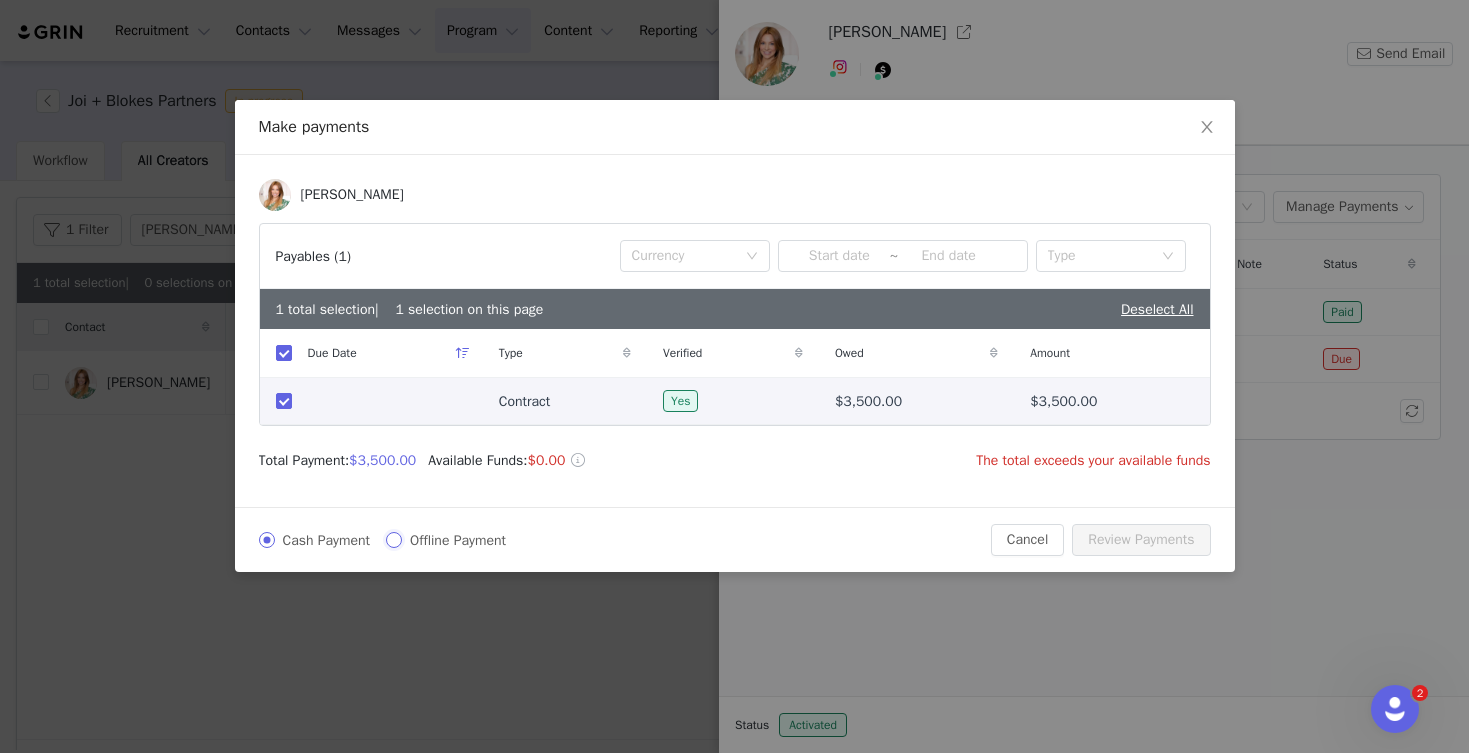 click on "Offline Payment" at bounding box center (394, 540) 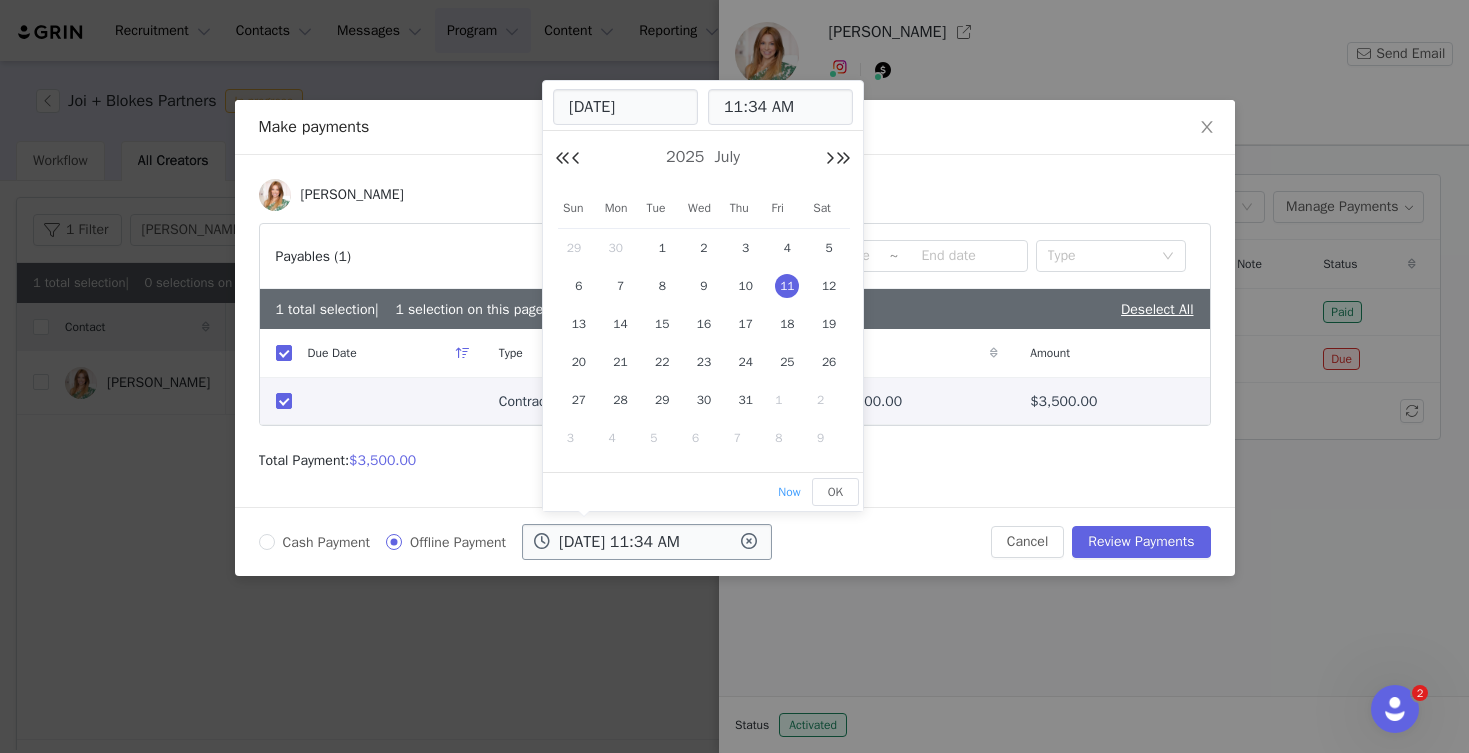 click on "Jul 11 2025 11:34 AM" at bounding box center [647, 542] 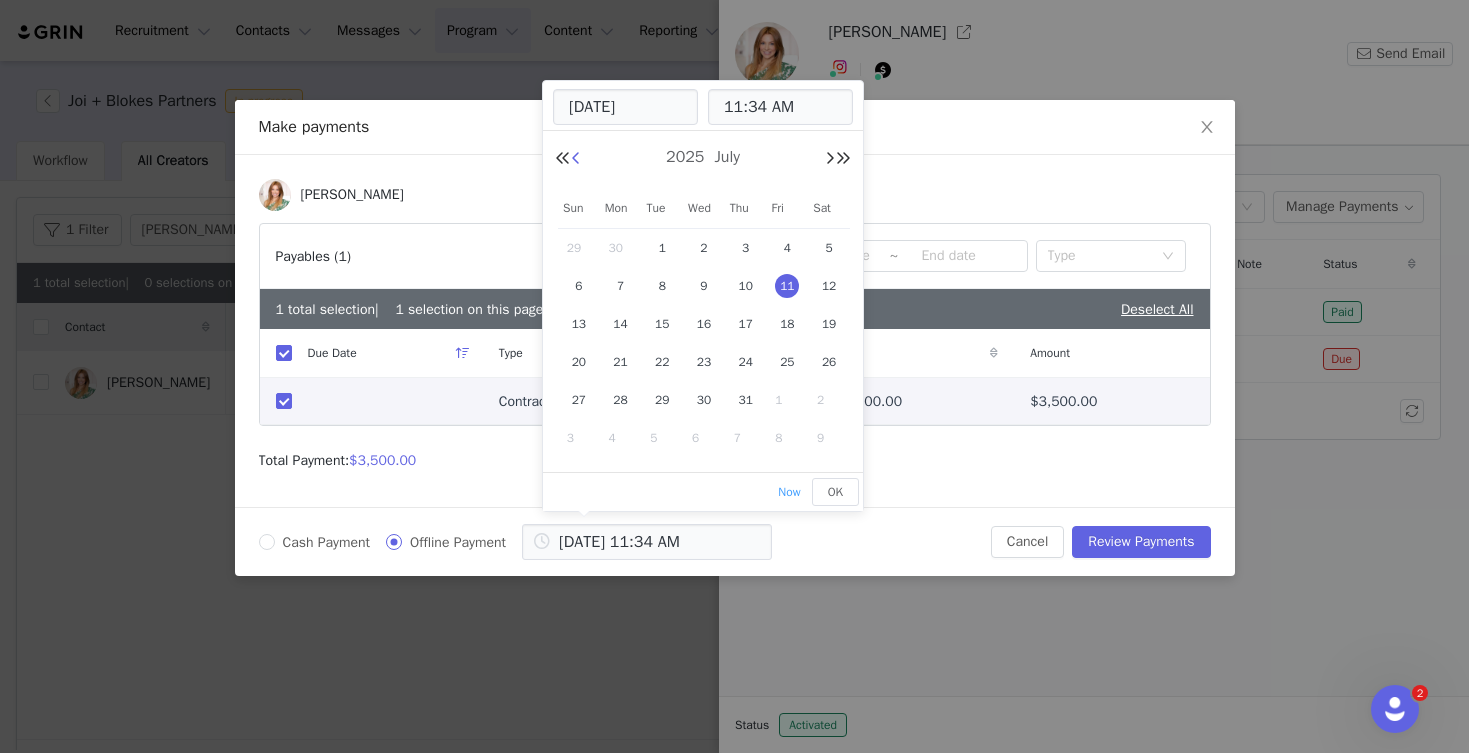 click at bounding box center [576, 159] 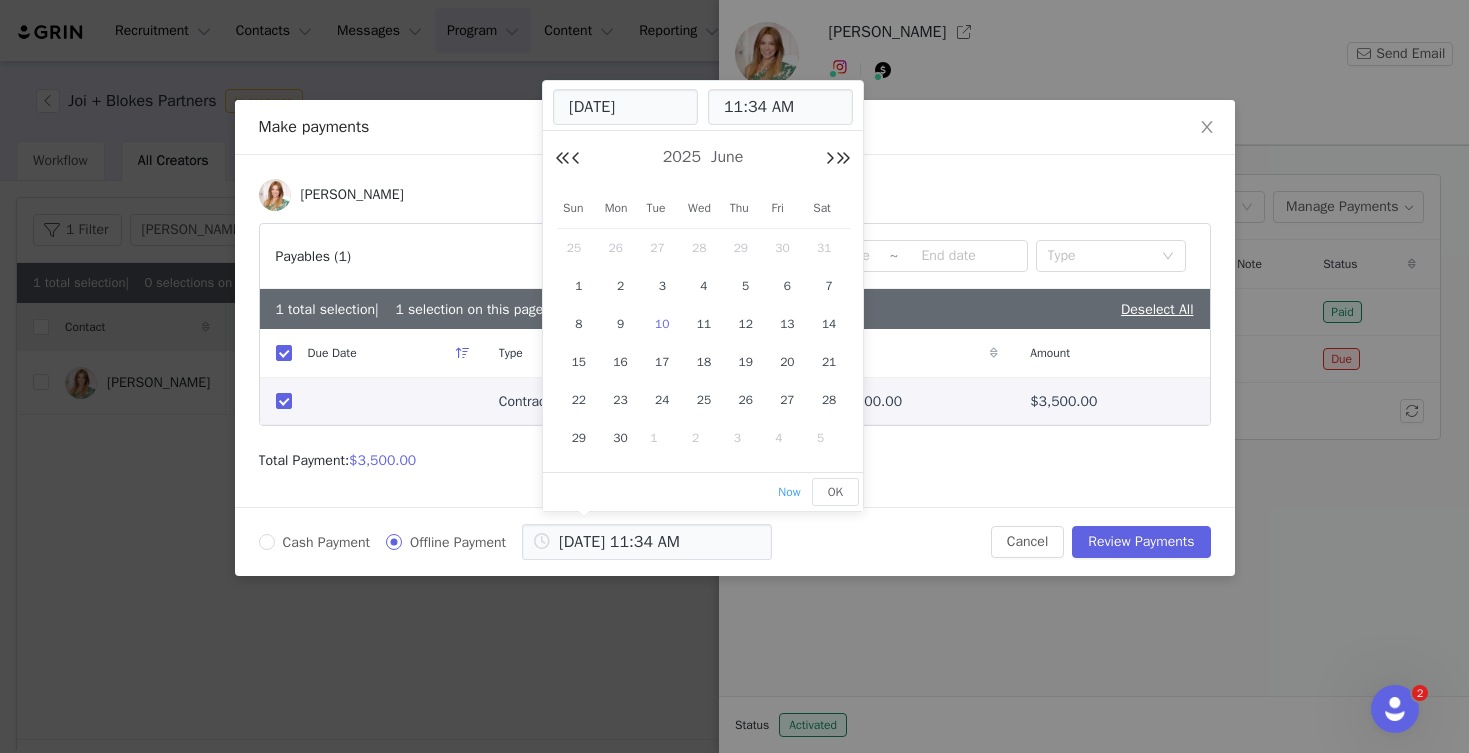 click on "10" at bounding box center [662, 324] 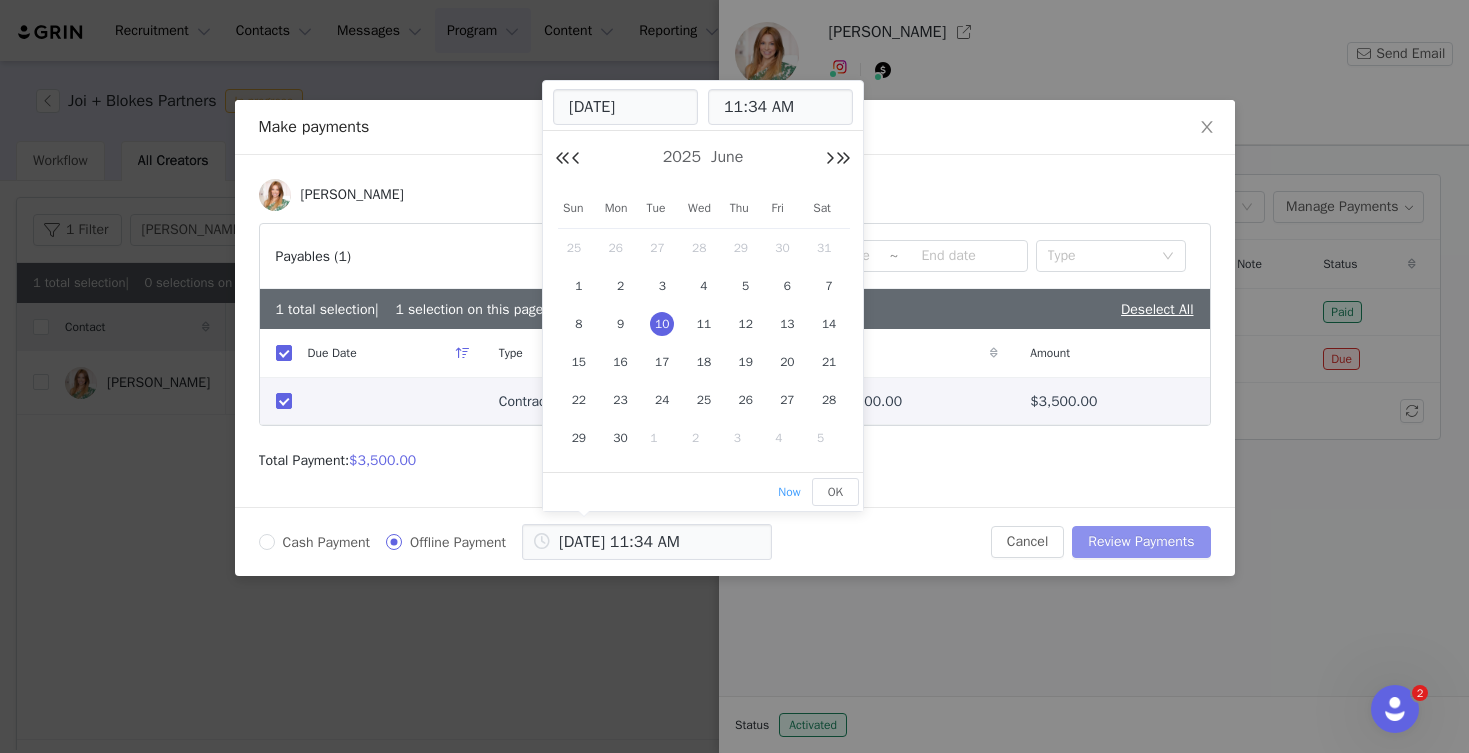 click on "Review Payments" at bounding box center [1141, 542] 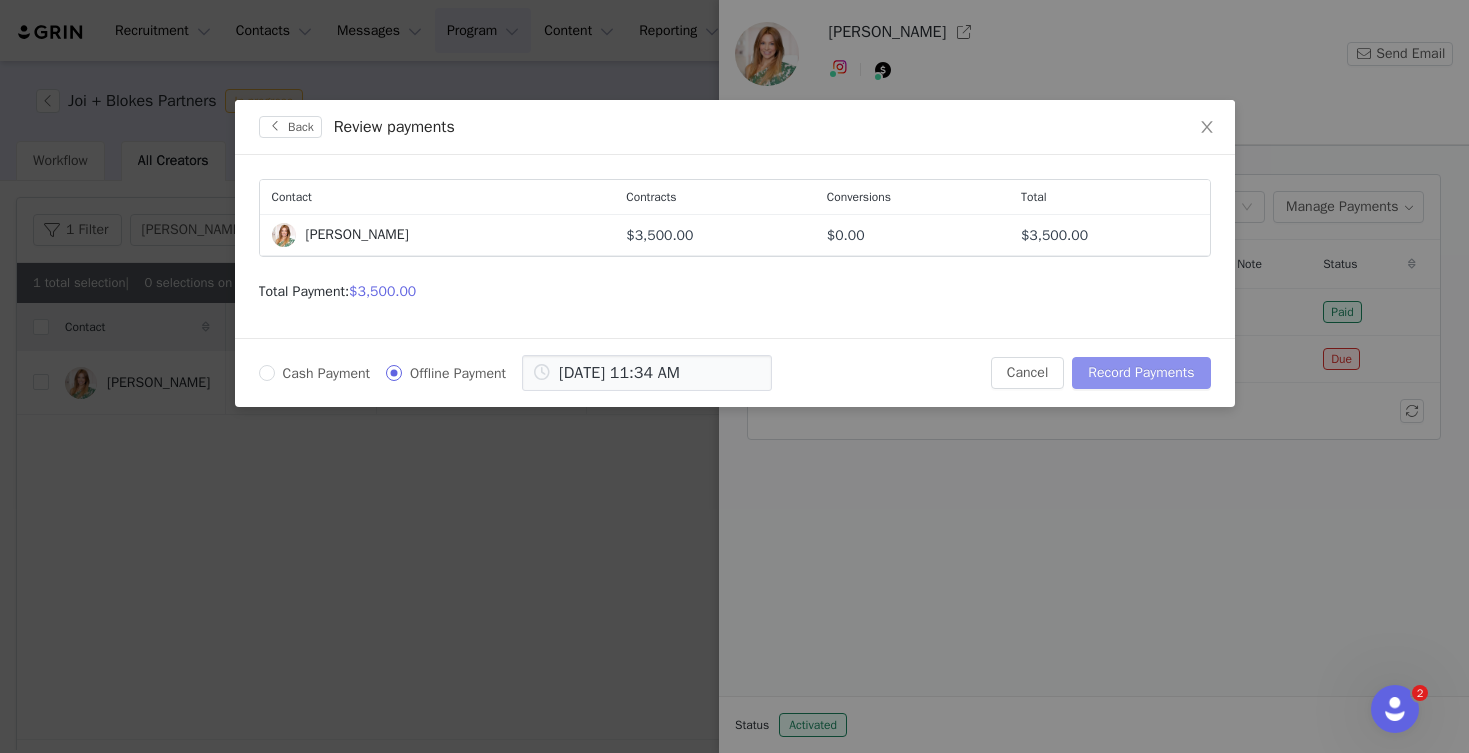 click on "Record Payments" at bounding box center (1141, 373) 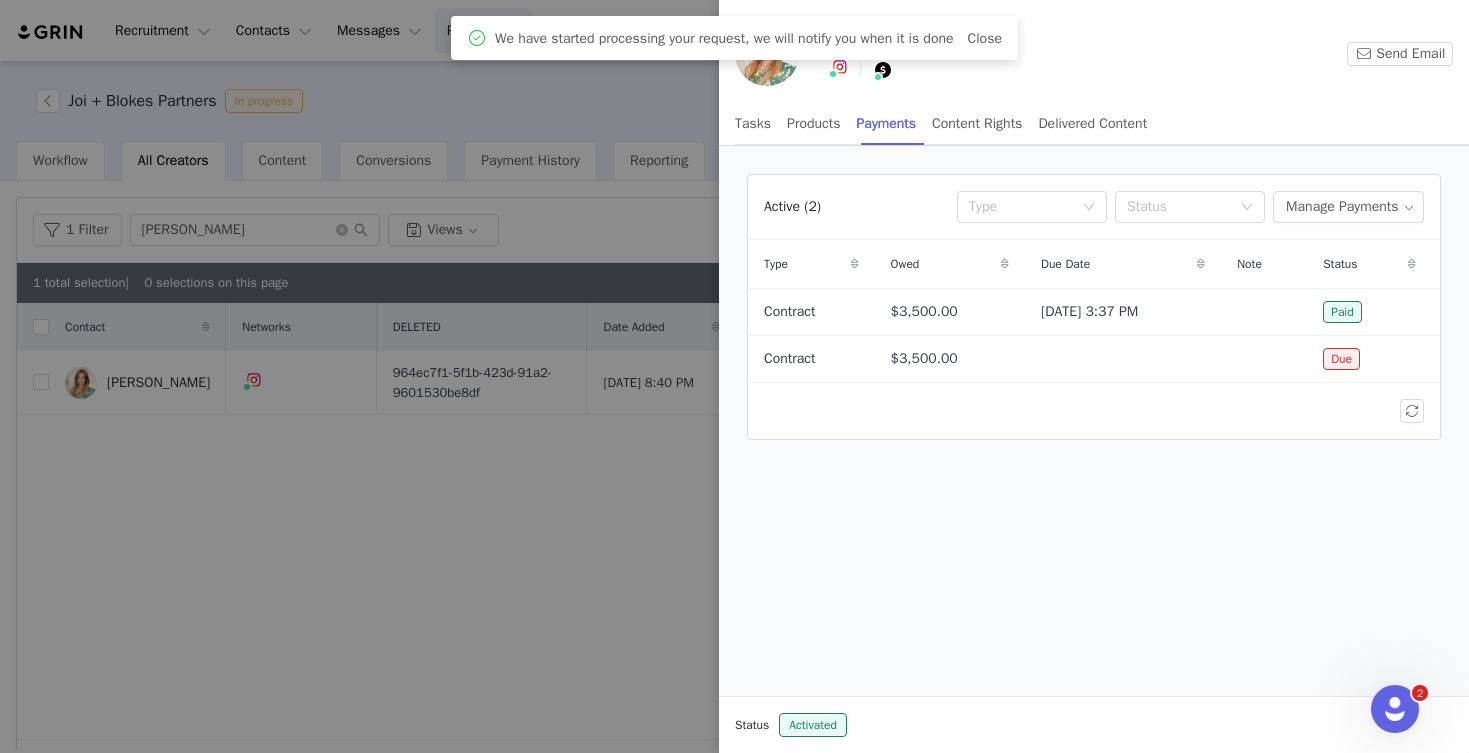 click at bounding box center [734, 376] 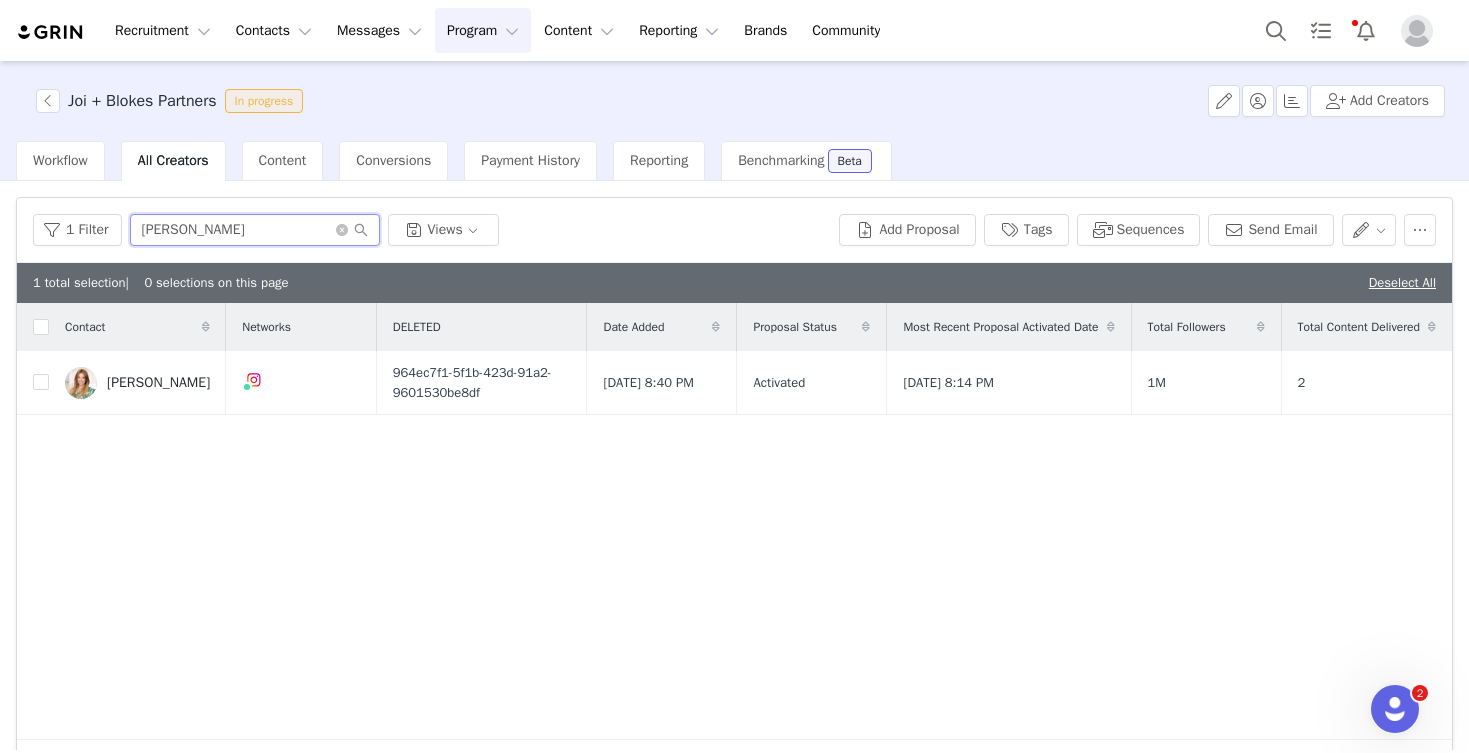 click on "jess" at bounding box center [255, 230] 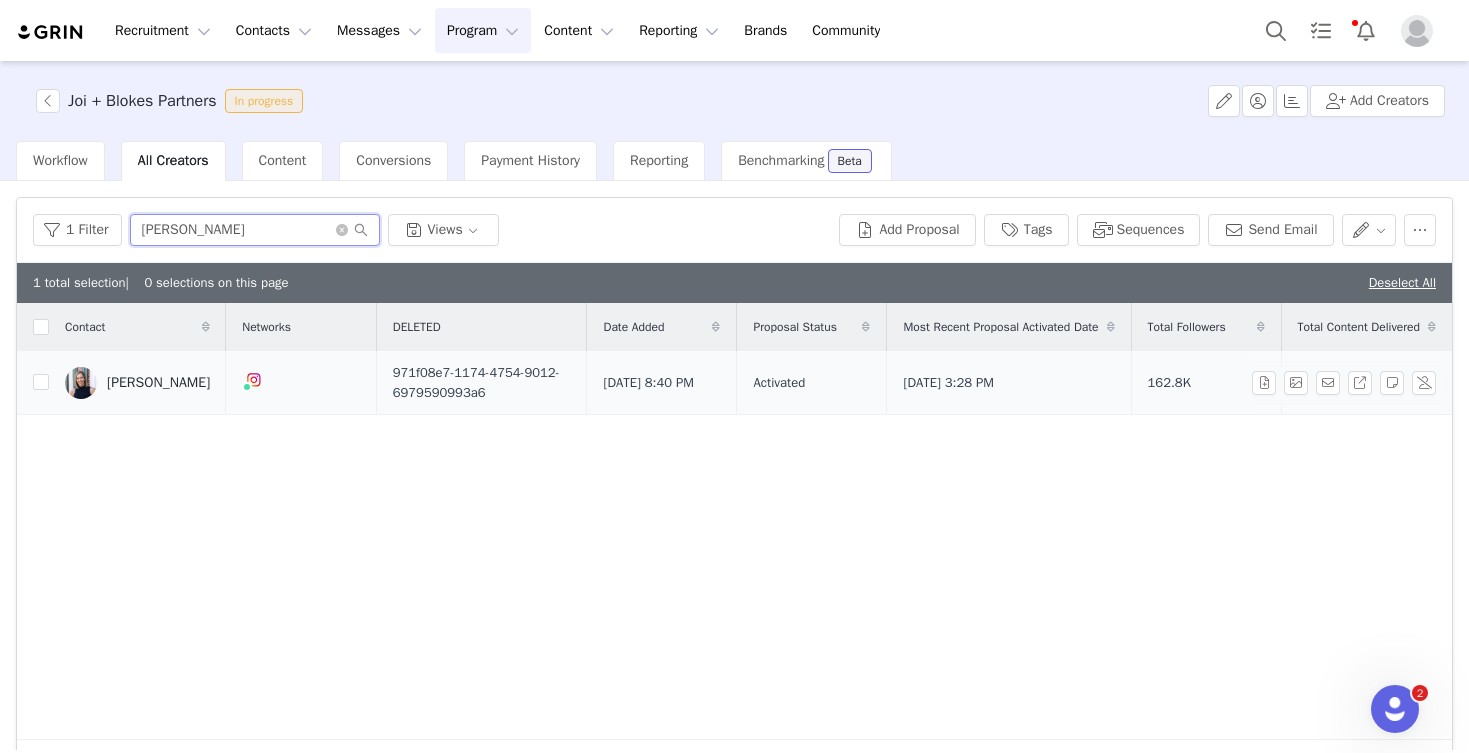 type on "beck" 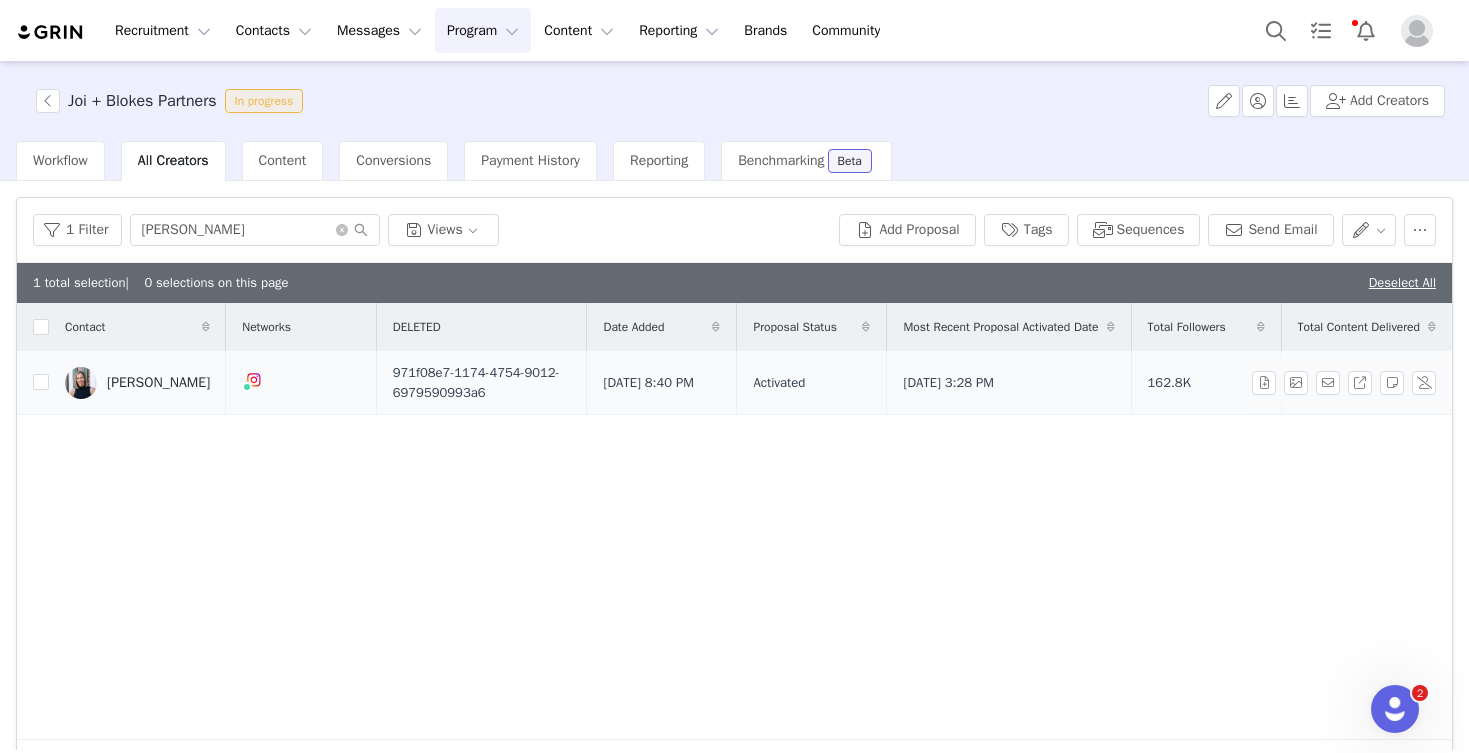 click on "[PERSON_NAME]" at bounding box center (158, 383) 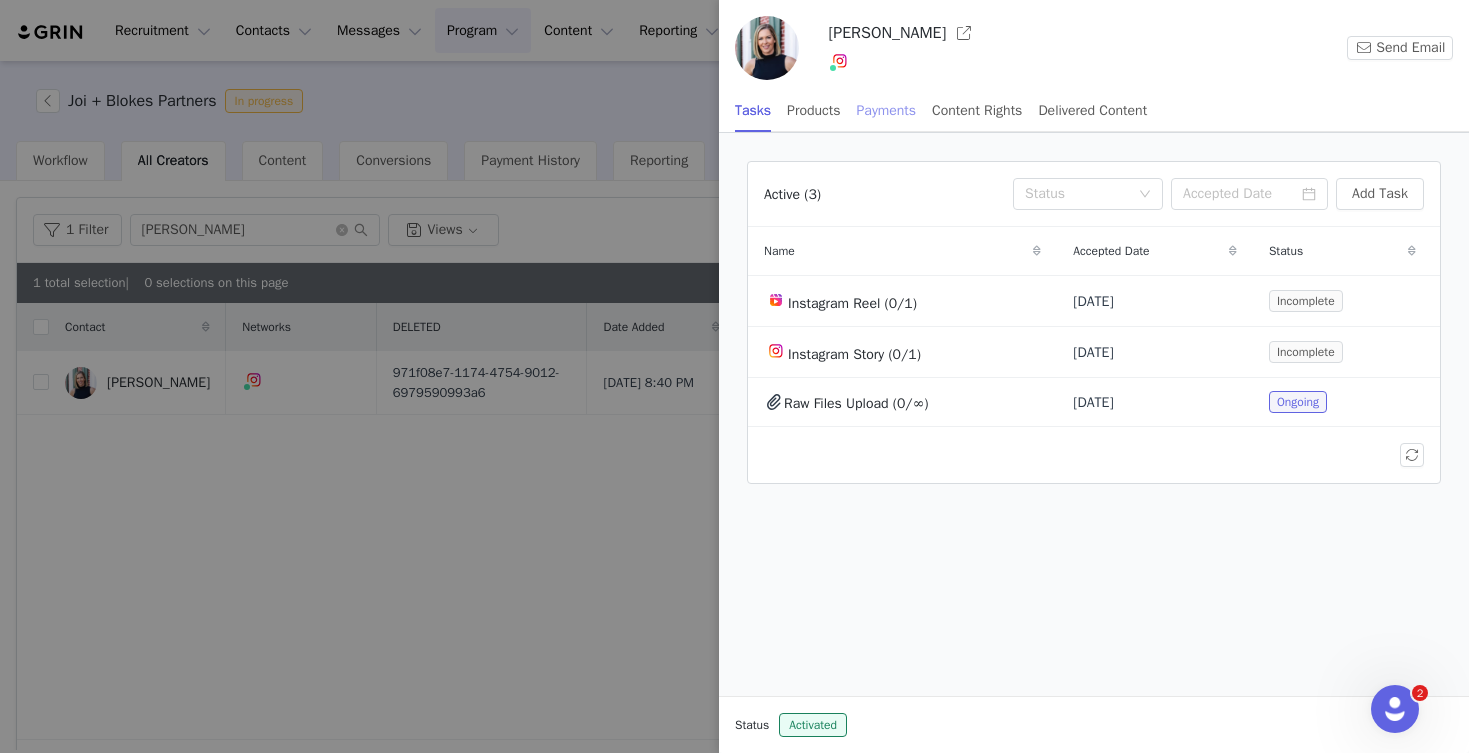 click on "Payments" at bounding box center [887, 110] 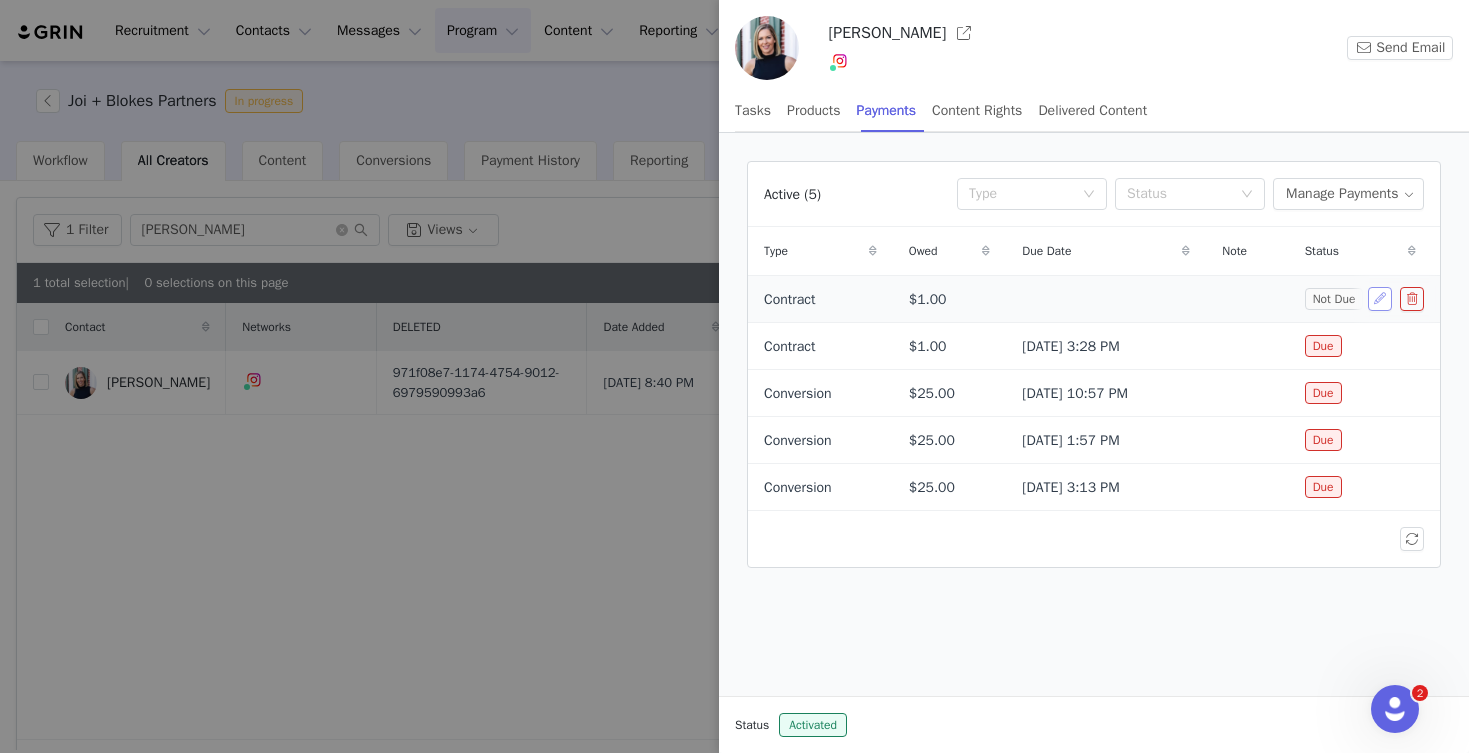click at bounding box center [1380, 299] 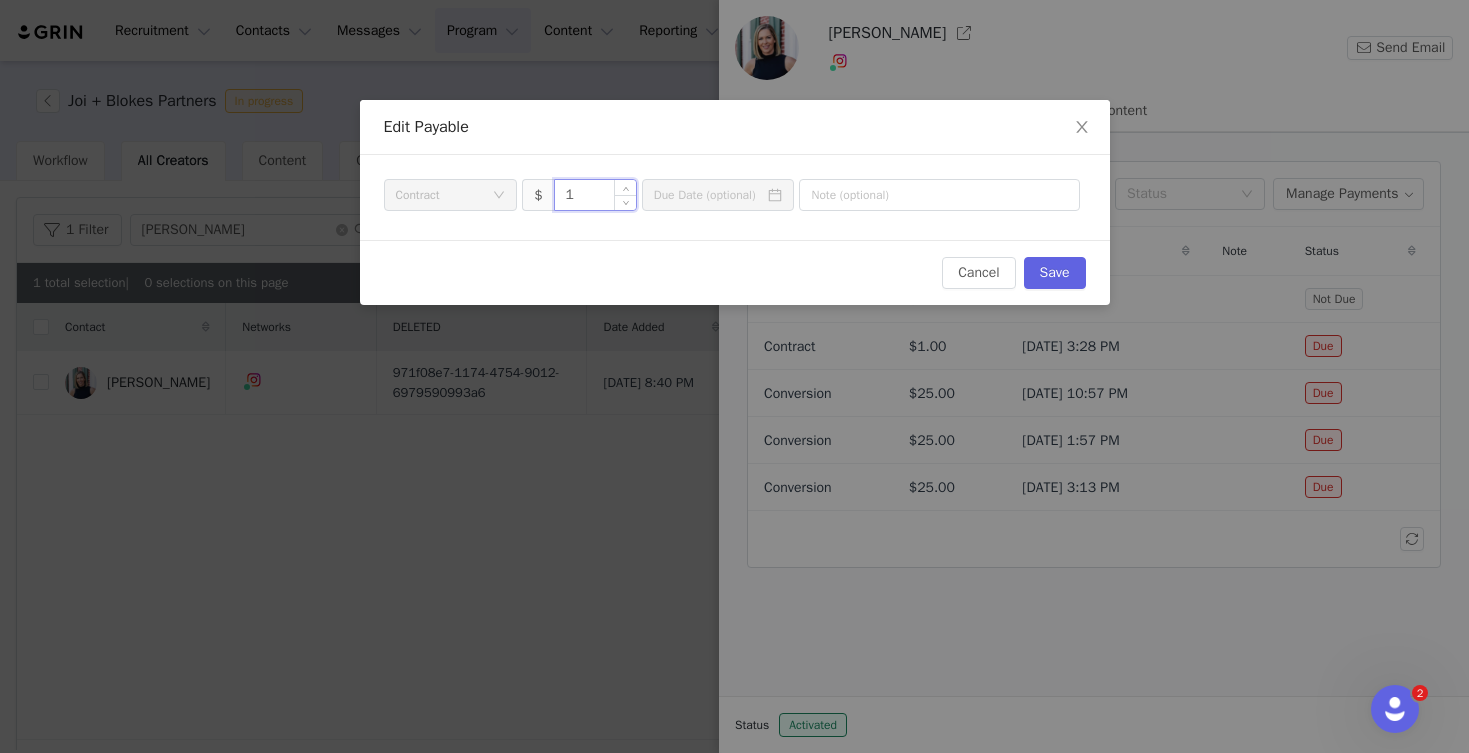 click on "1" at bounding box center (595, 195) 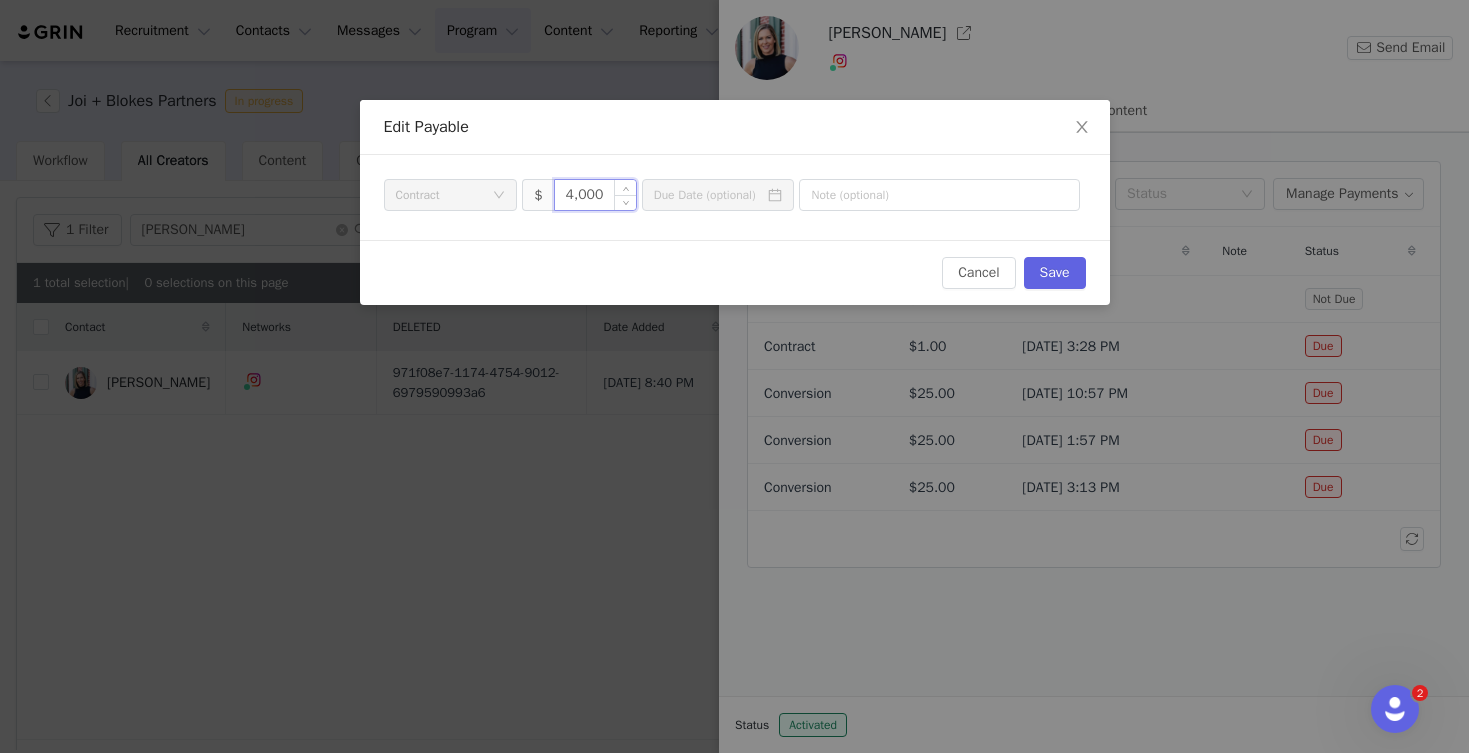 type on "4,000" 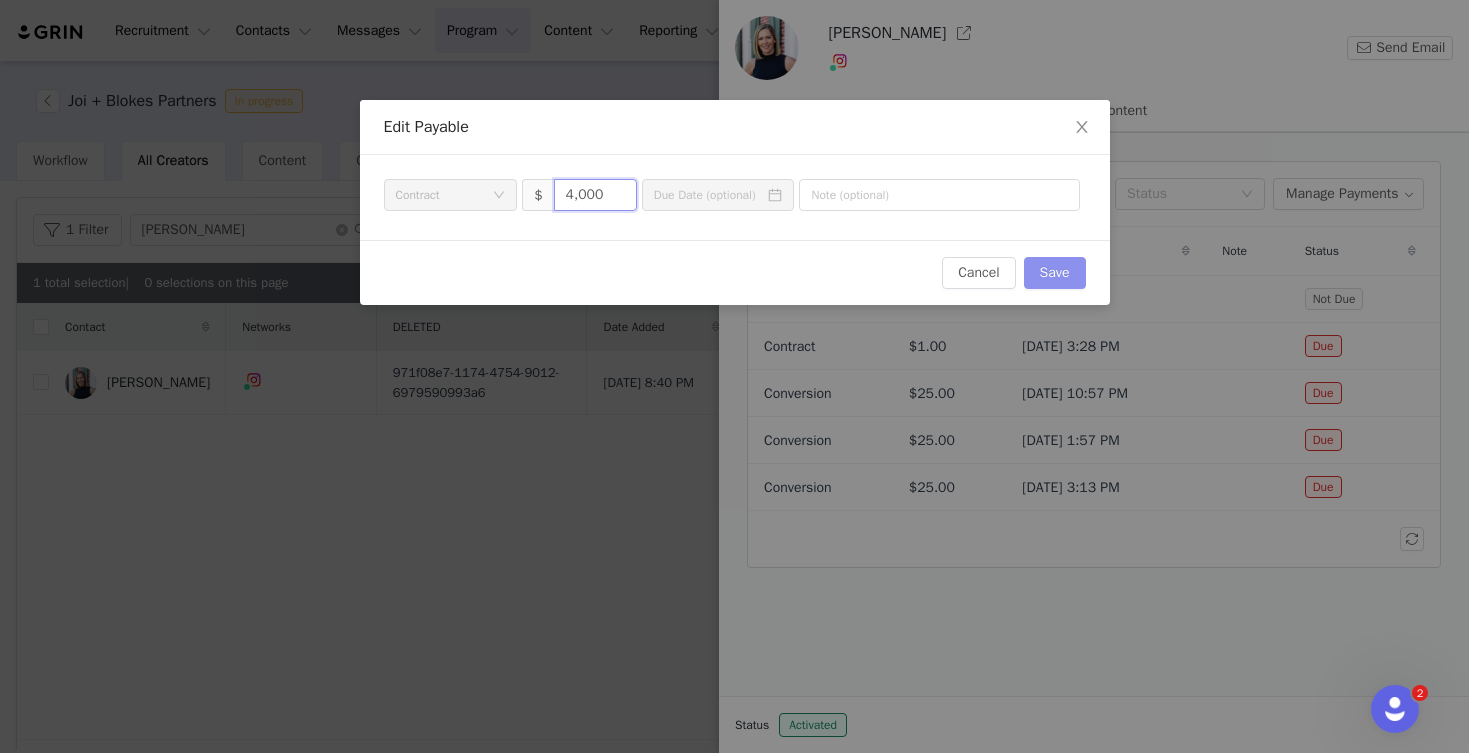 click on "Save" at bounding box center [1055, 273] 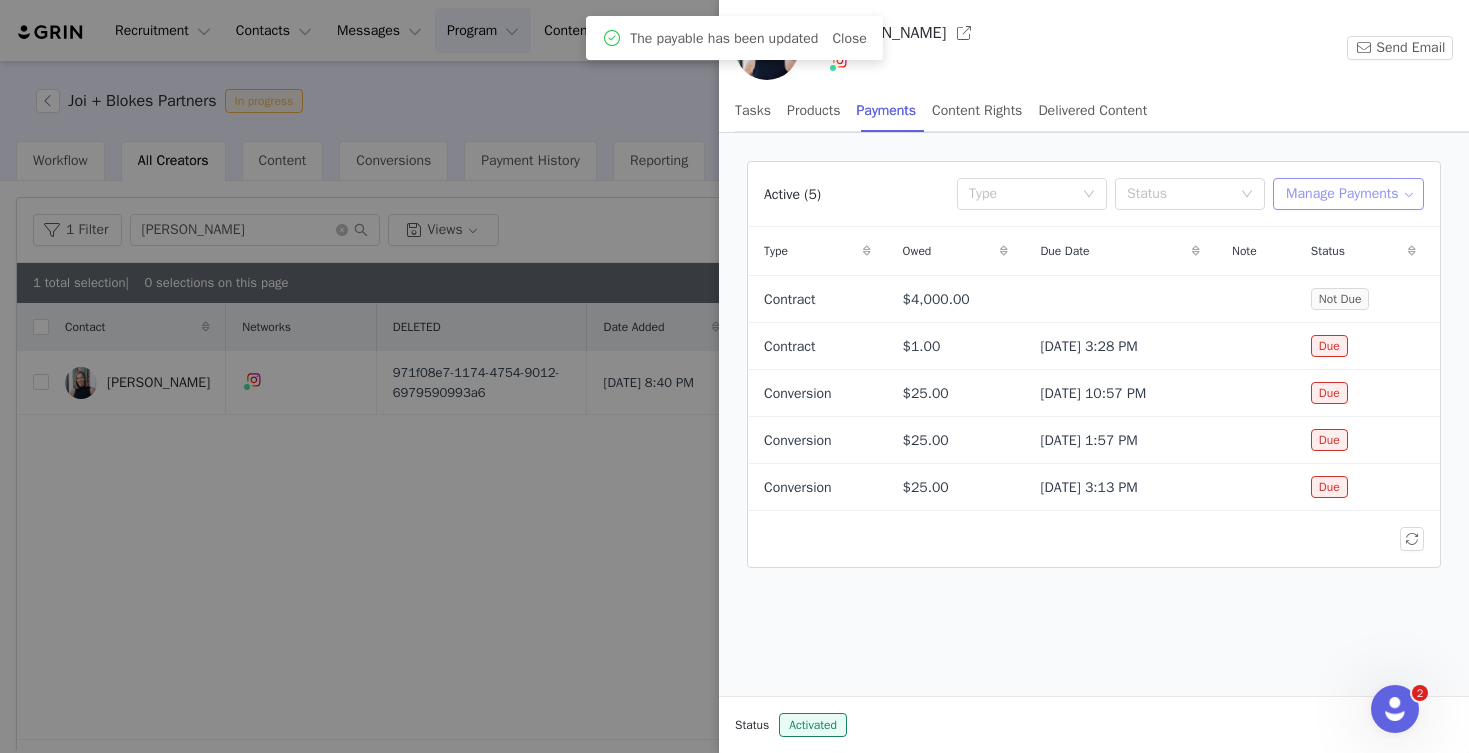 click on "Manage Payments" at bounding box center [1348, 194] 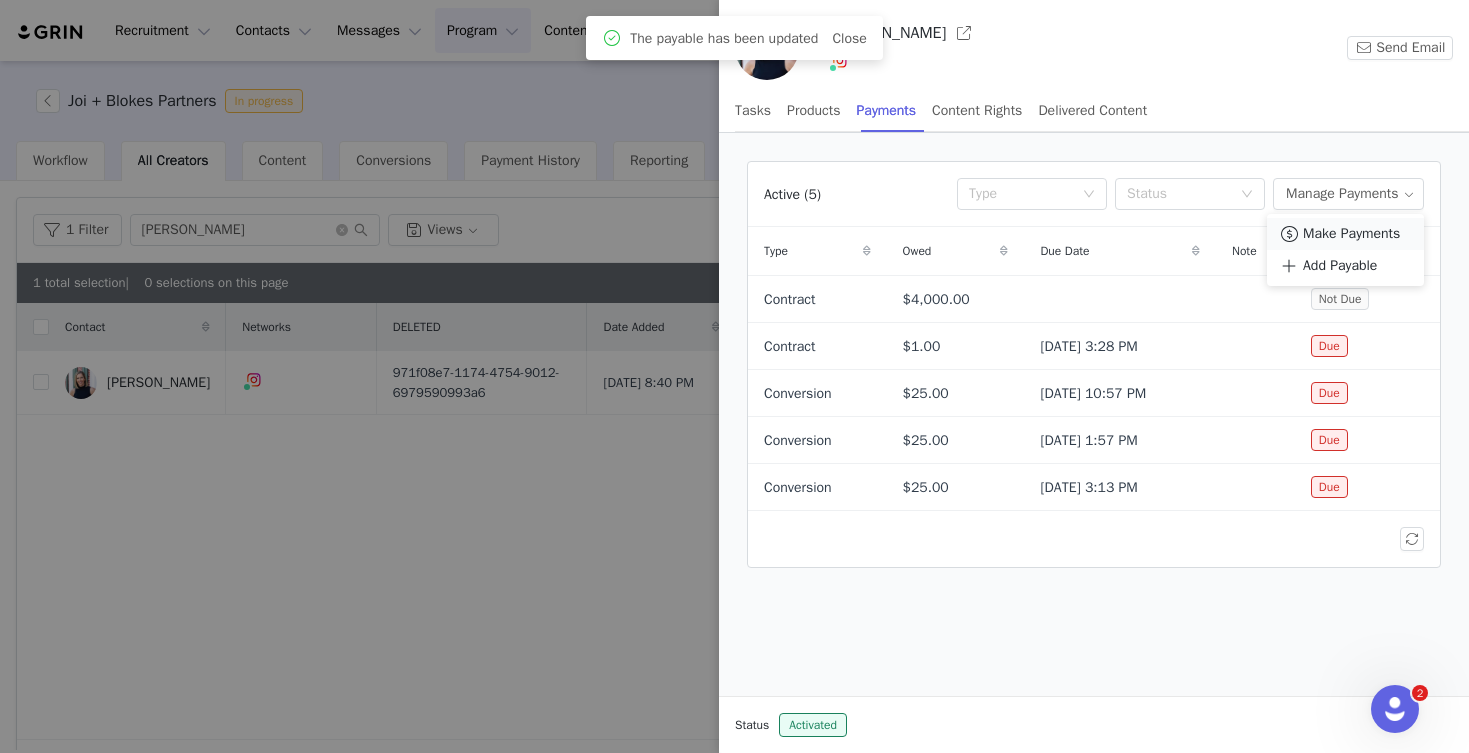 click on "Make Payments" at bounding box center (1351, 234) 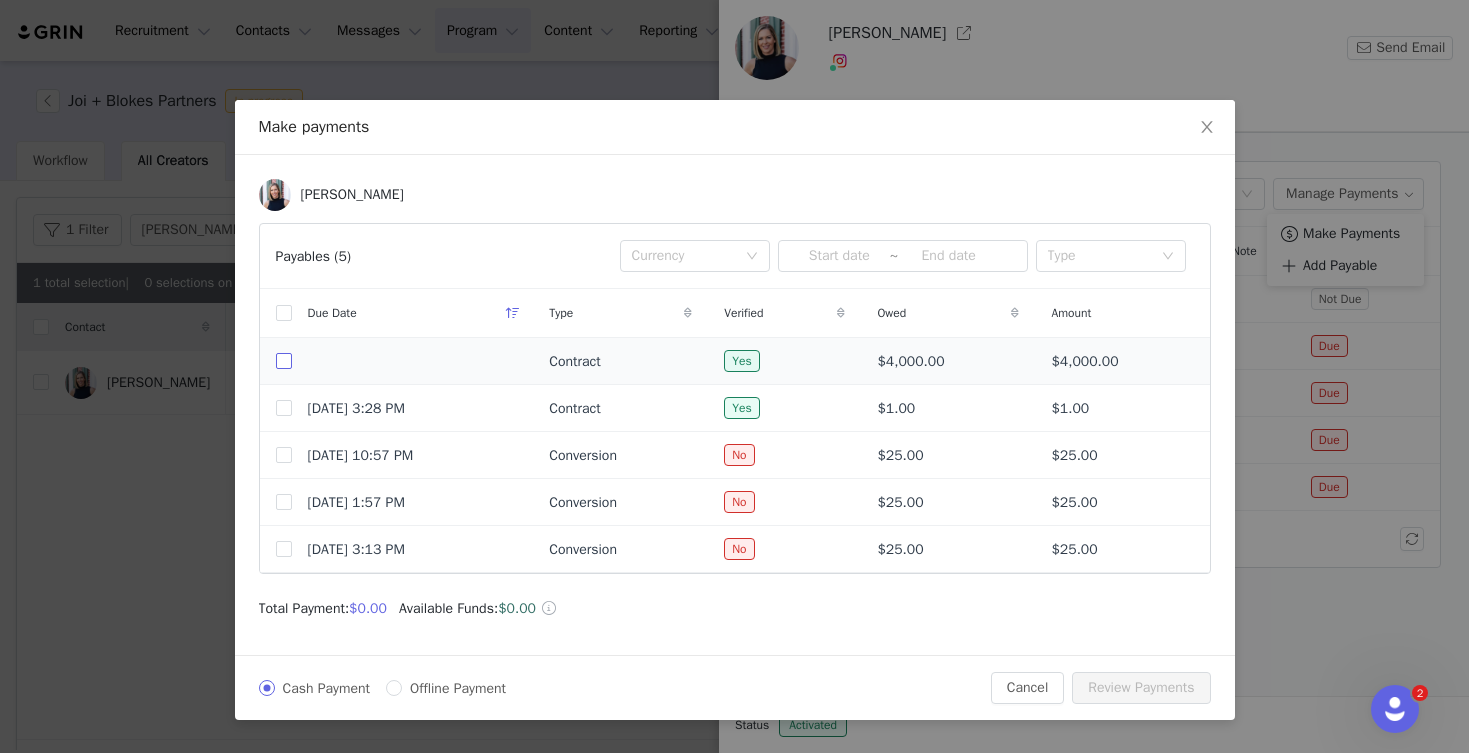 click at bounding box center [284, 361] 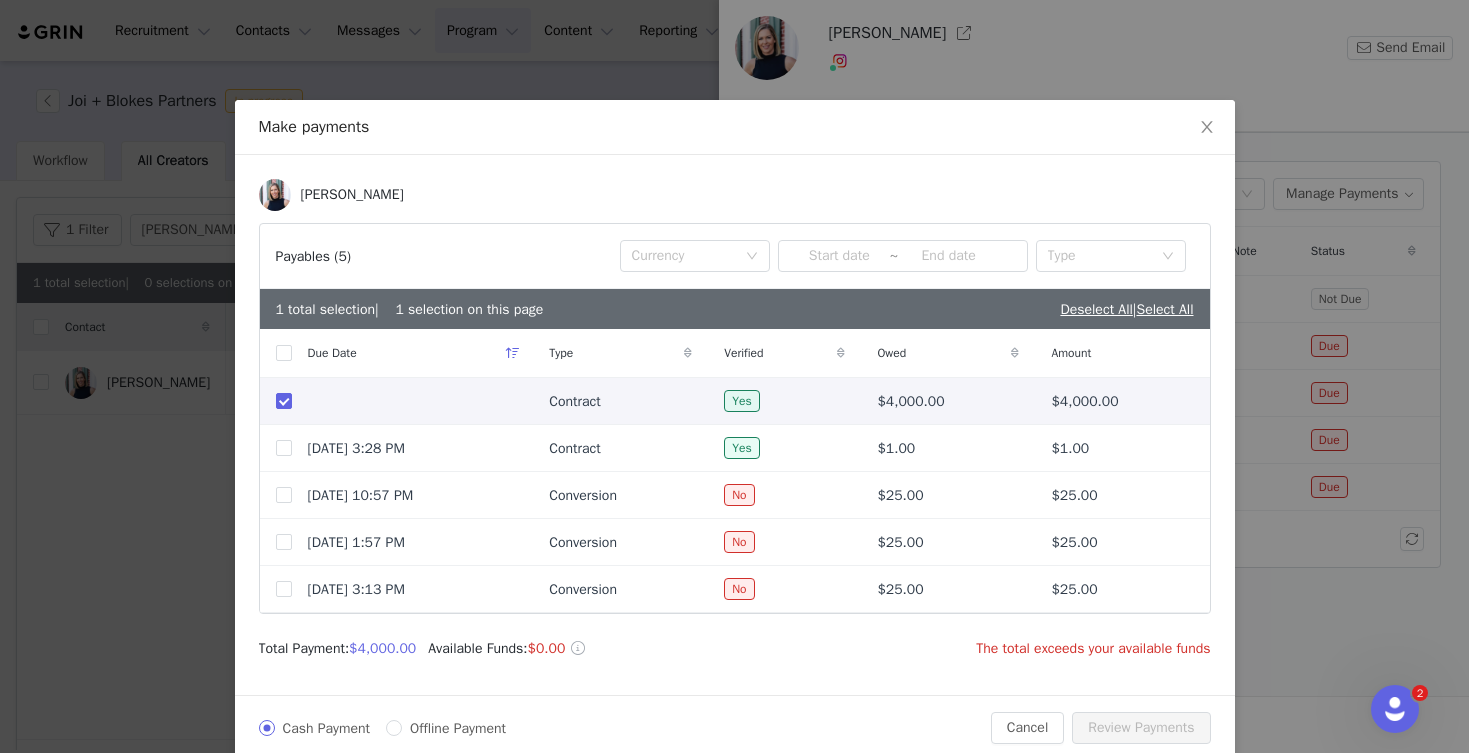 click on "Offline Payment" at bounding box center [450, 728] 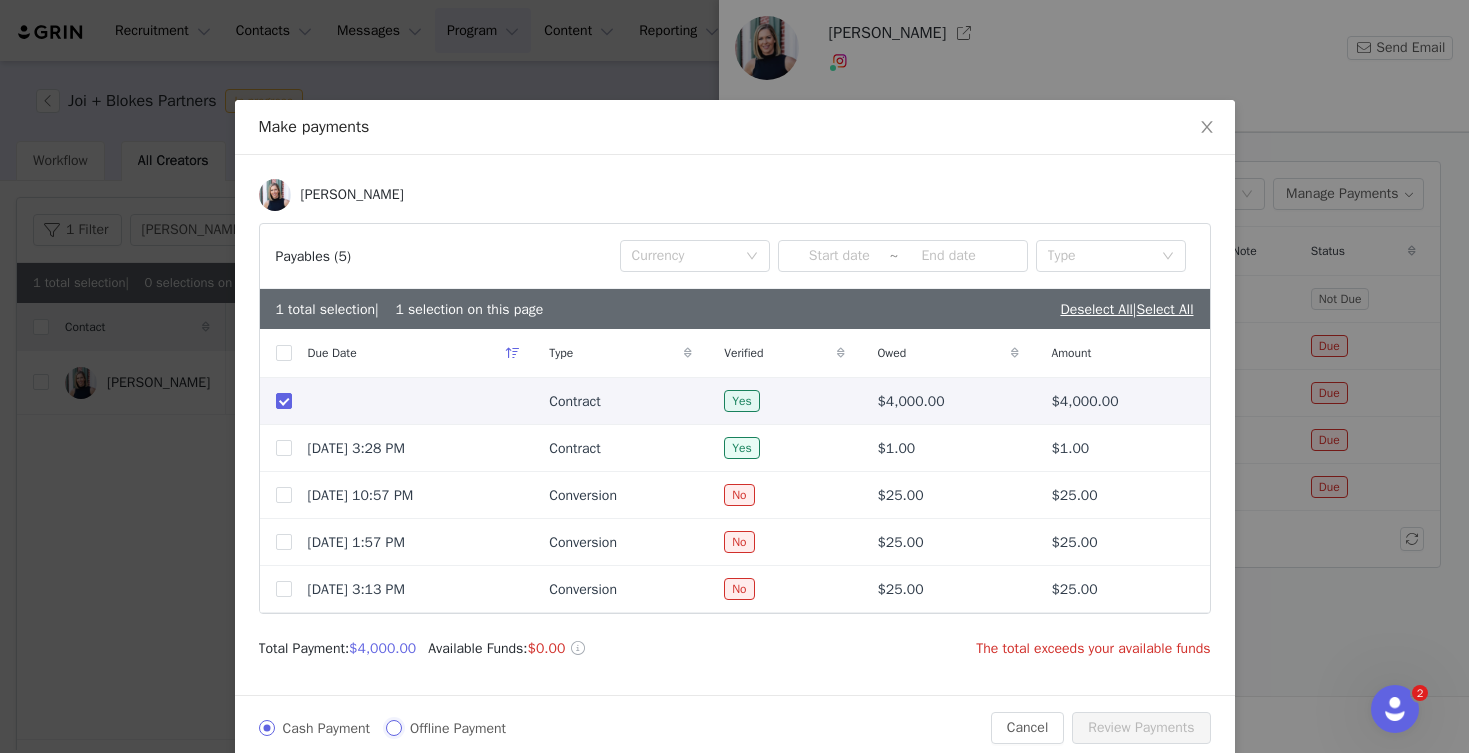 click on "Offline Payment" at bounding box center [394, 728] 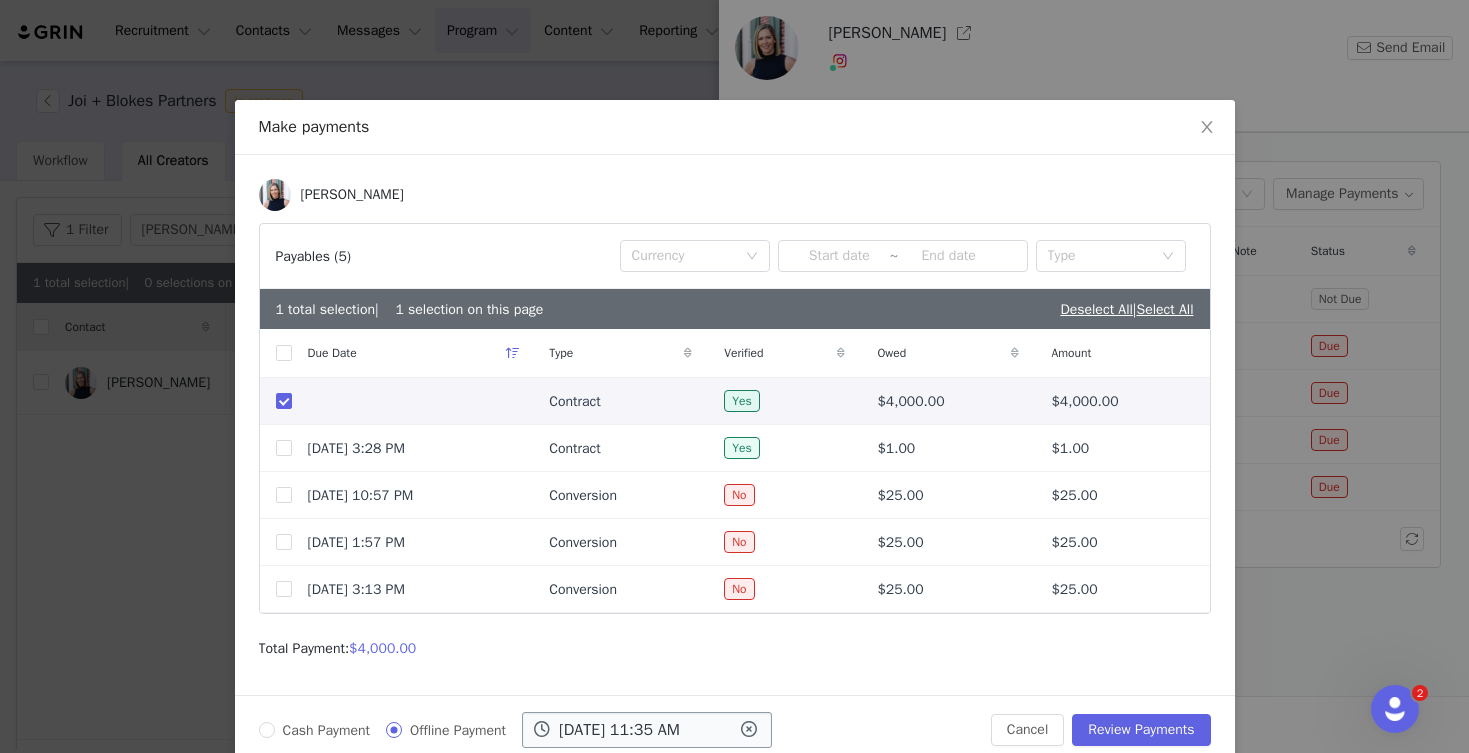 click on "Jul 11 2025 11:35 AM" at bounding box center (647, 730) 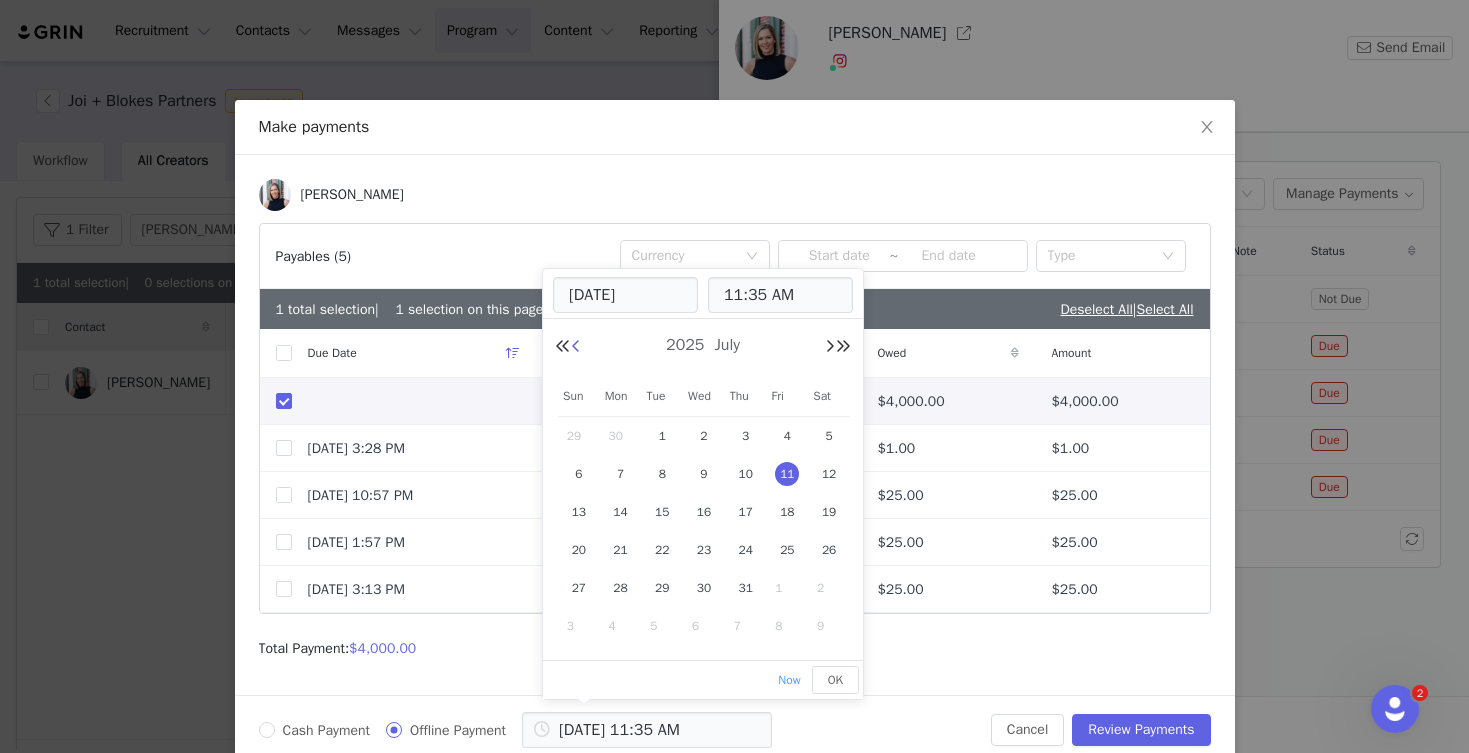 click at bounding box center (576, 347) 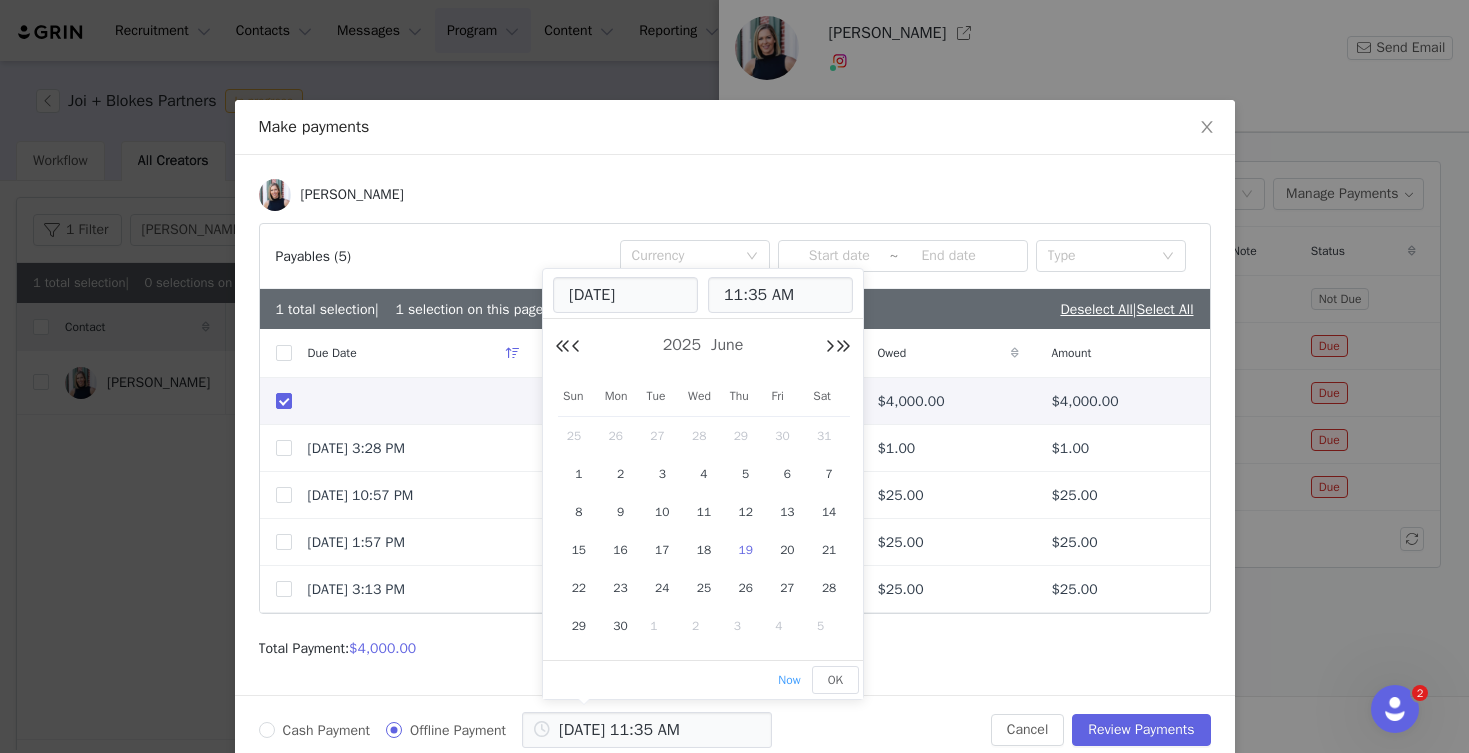 click on "19" at bounding box center (746, 550) 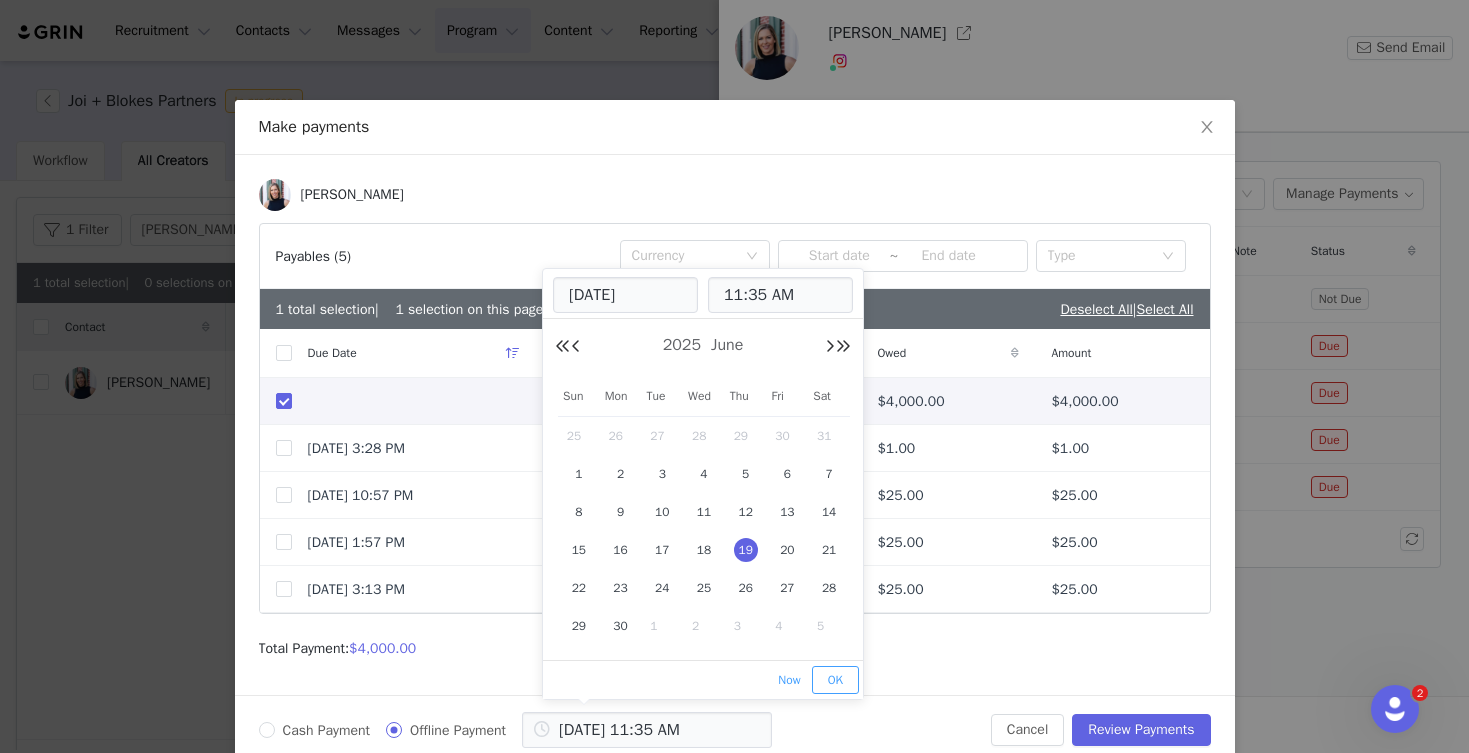click on "OK" at bounding box center (835, 680) 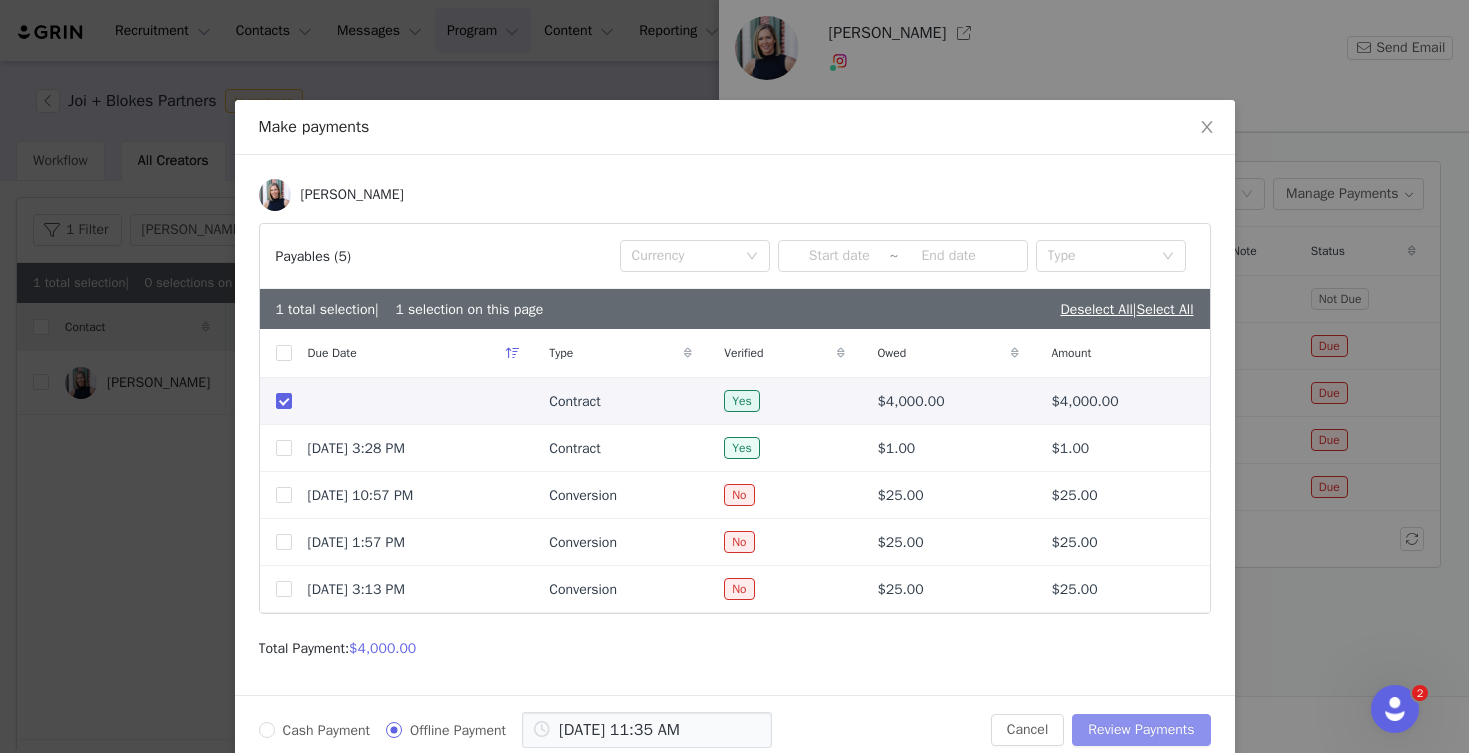 click on "Review Payments" at bounding box center [1141, 730] 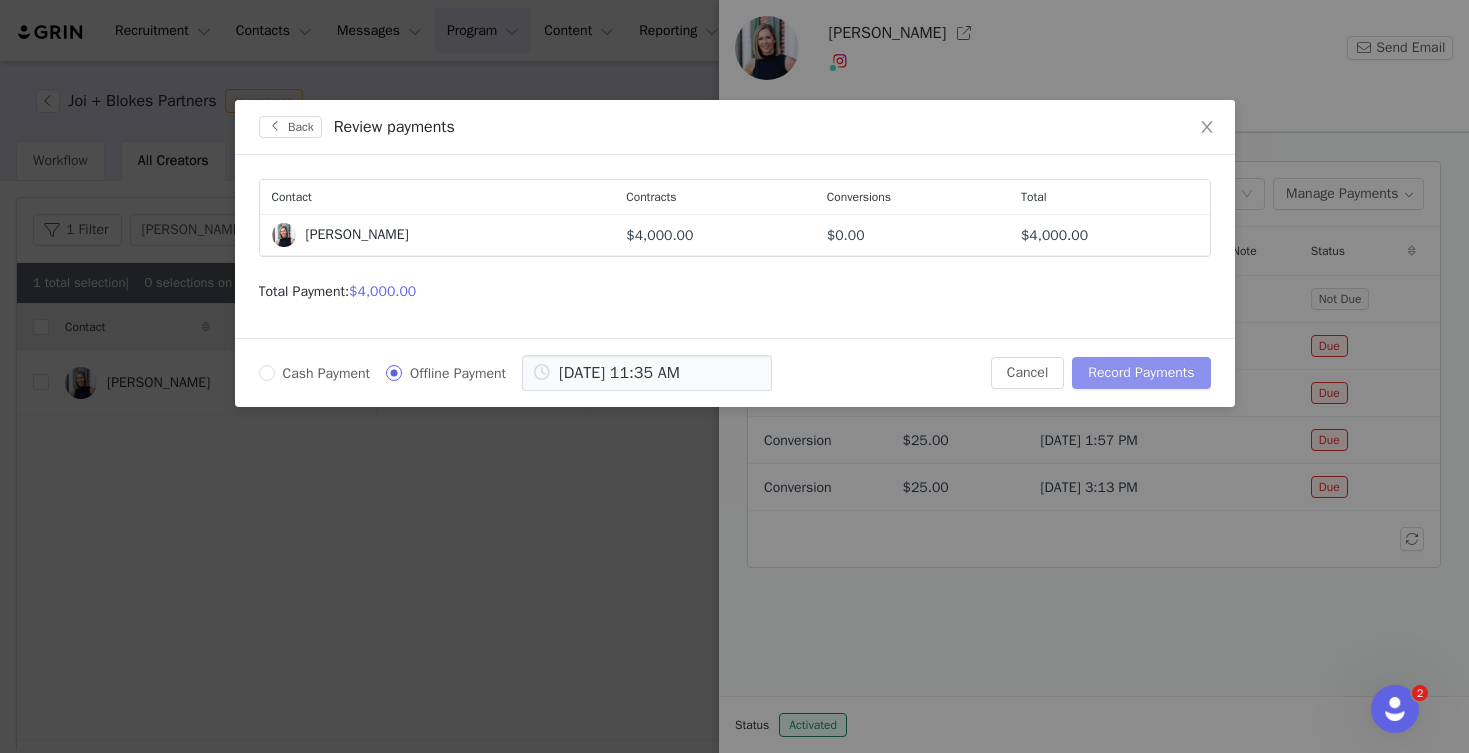 click on "Record Payments" at bounding box center [1141, 373] 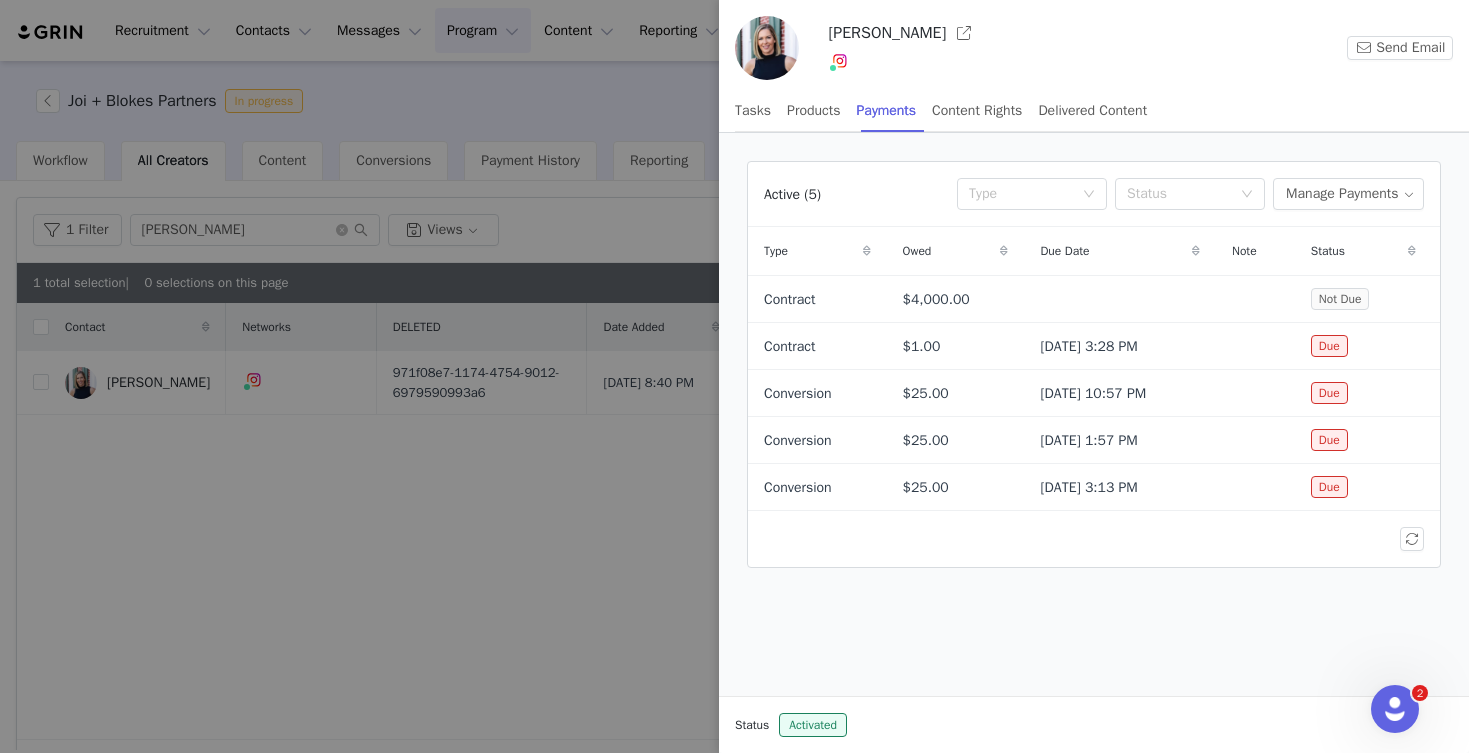 click at bounding box center (734, 376) 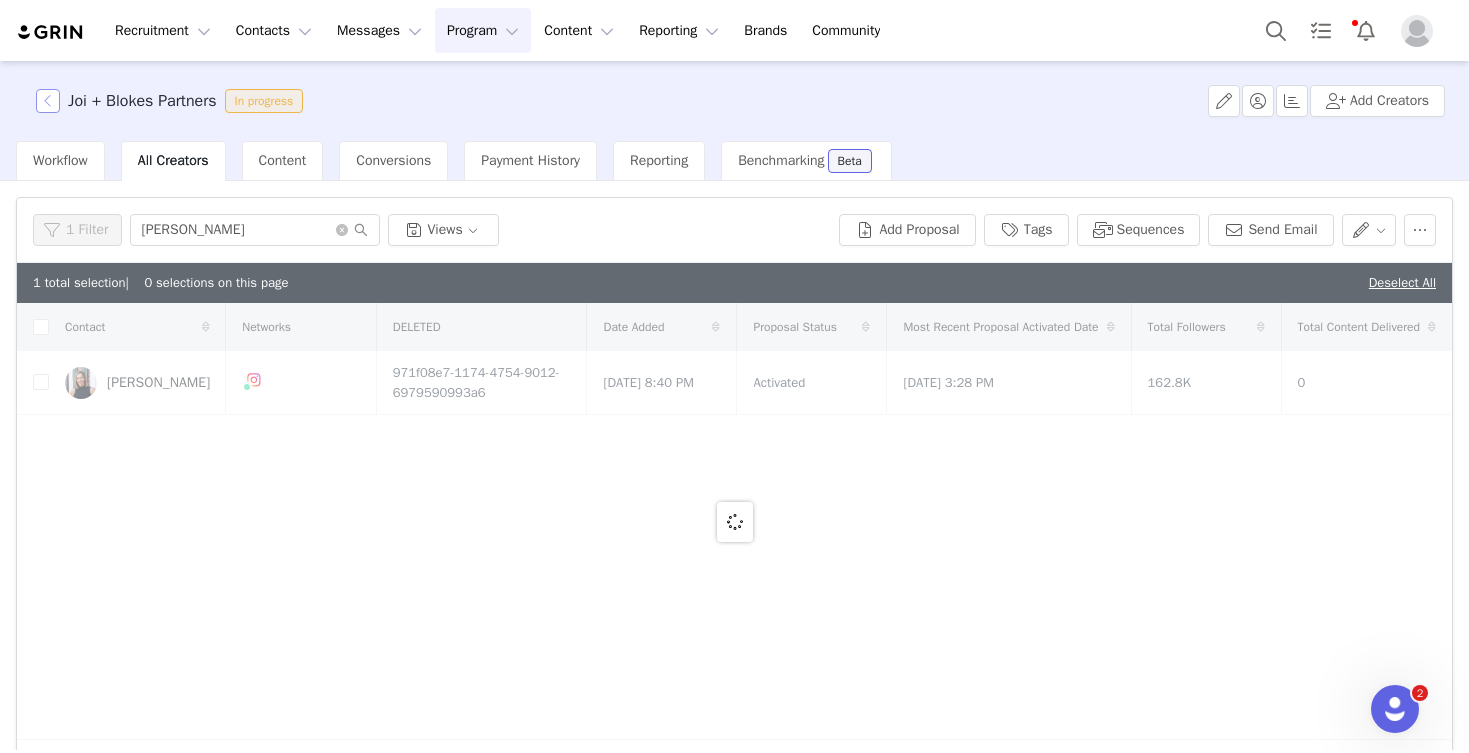 click at bounding box center (48, 101) 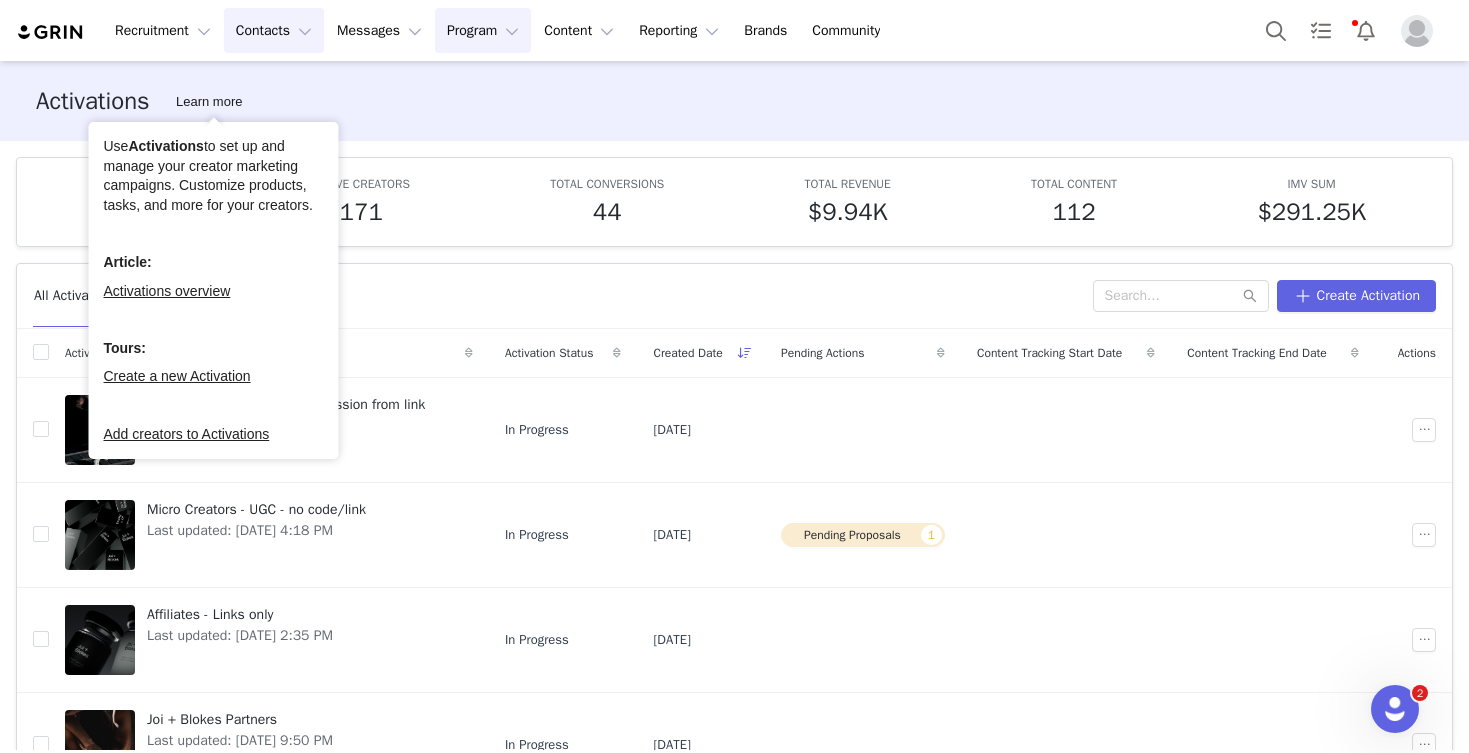 click on "Contacts Contacts" at bounding box center (274, 30) 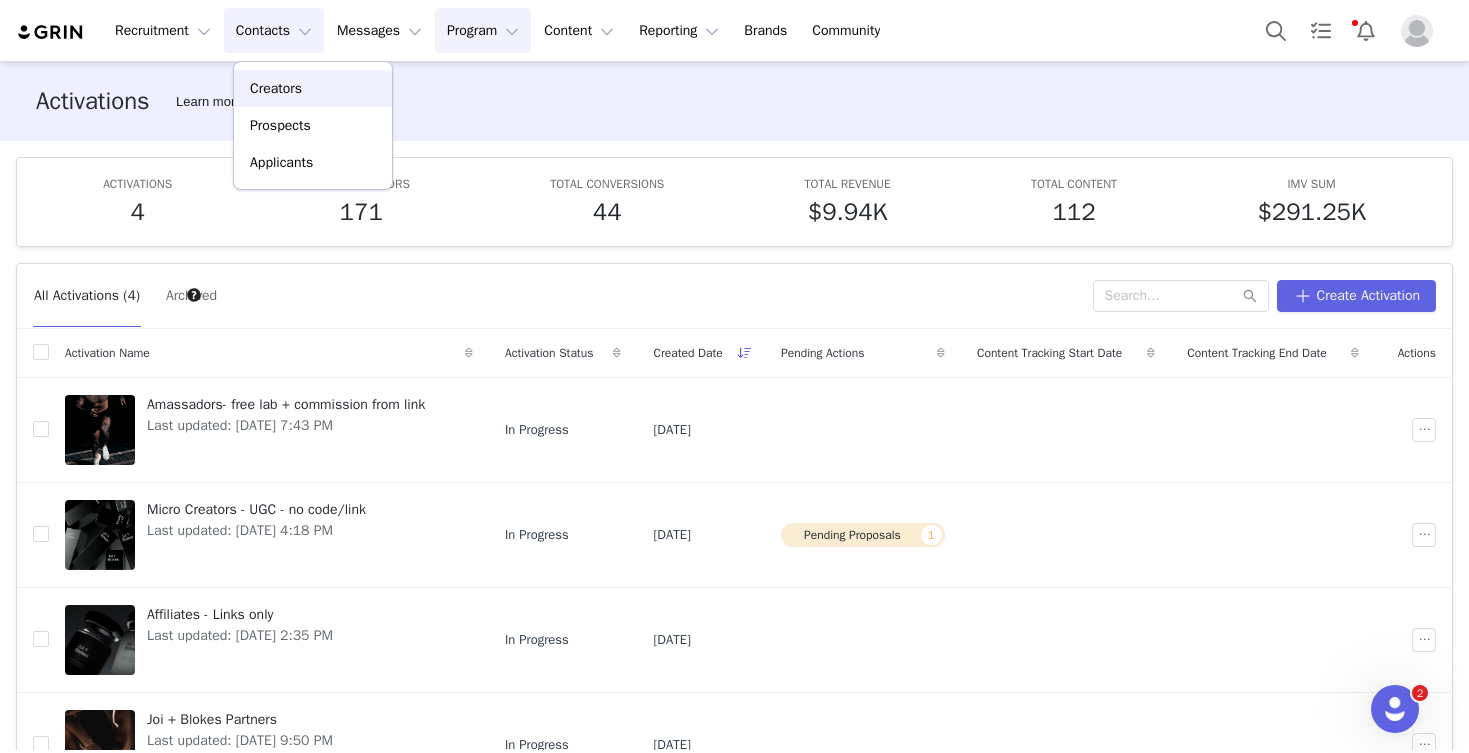 click on "Creators" at bounding box center (276, 88) 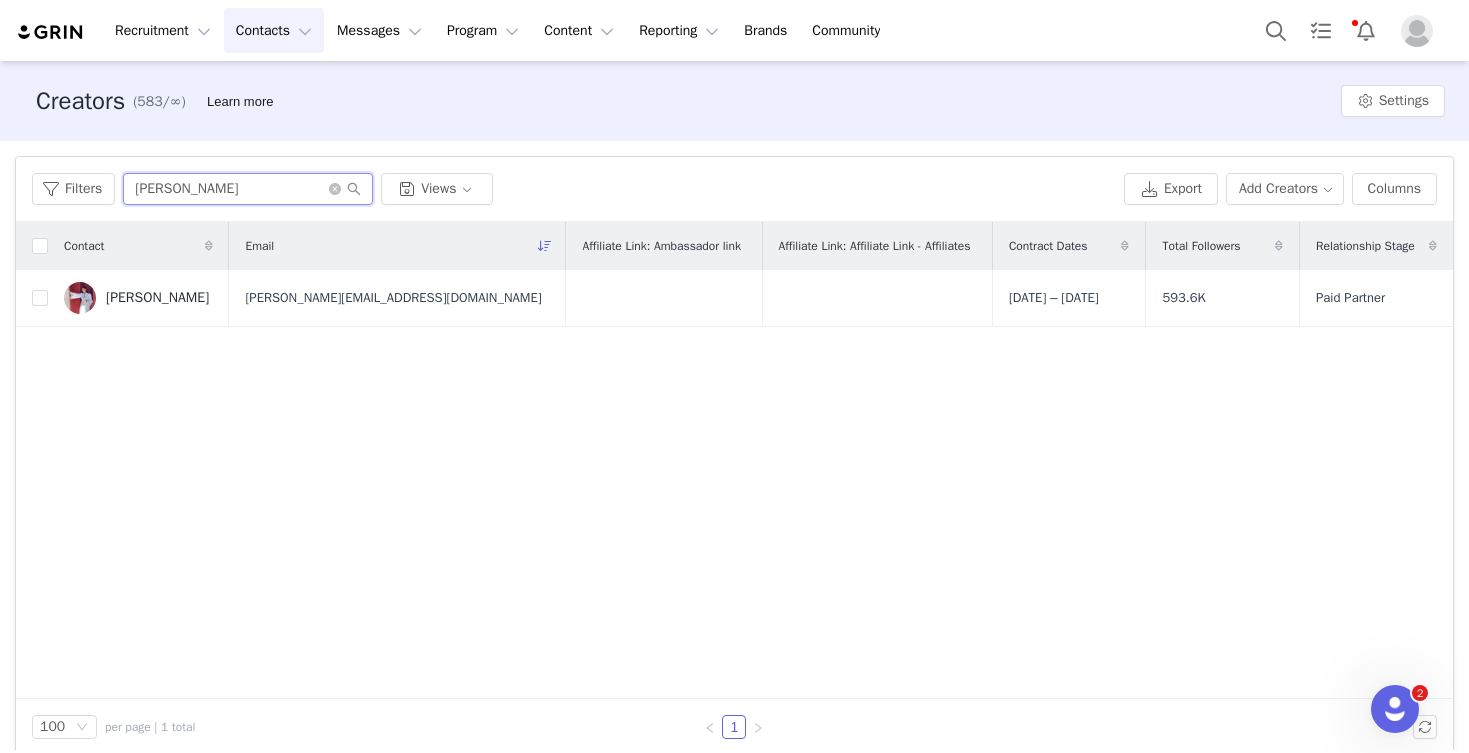 click on "helen" at bounding box center [248, 189] 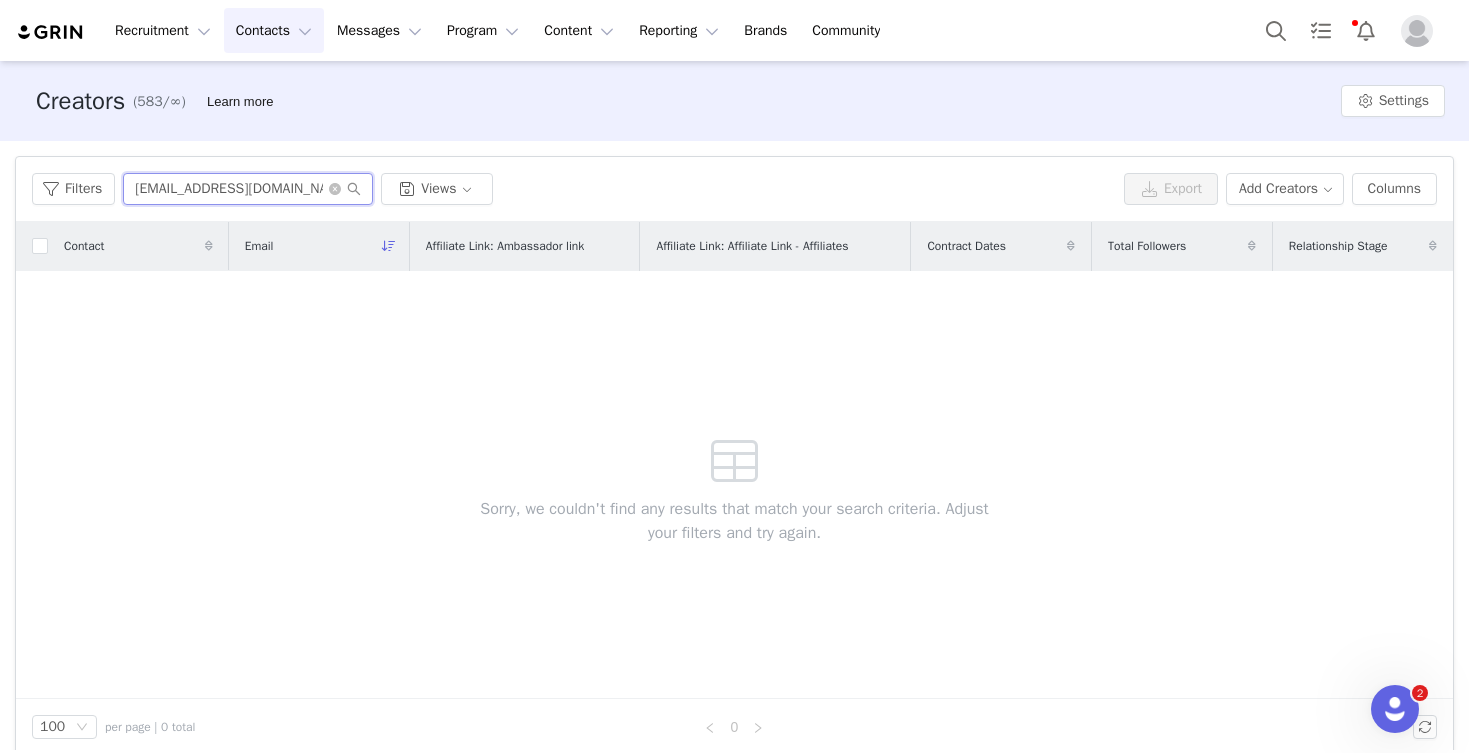 drag, startPoint x: 226, startPoint y: 188, endPoint x: 301, endPoint y: 188, distance: 75 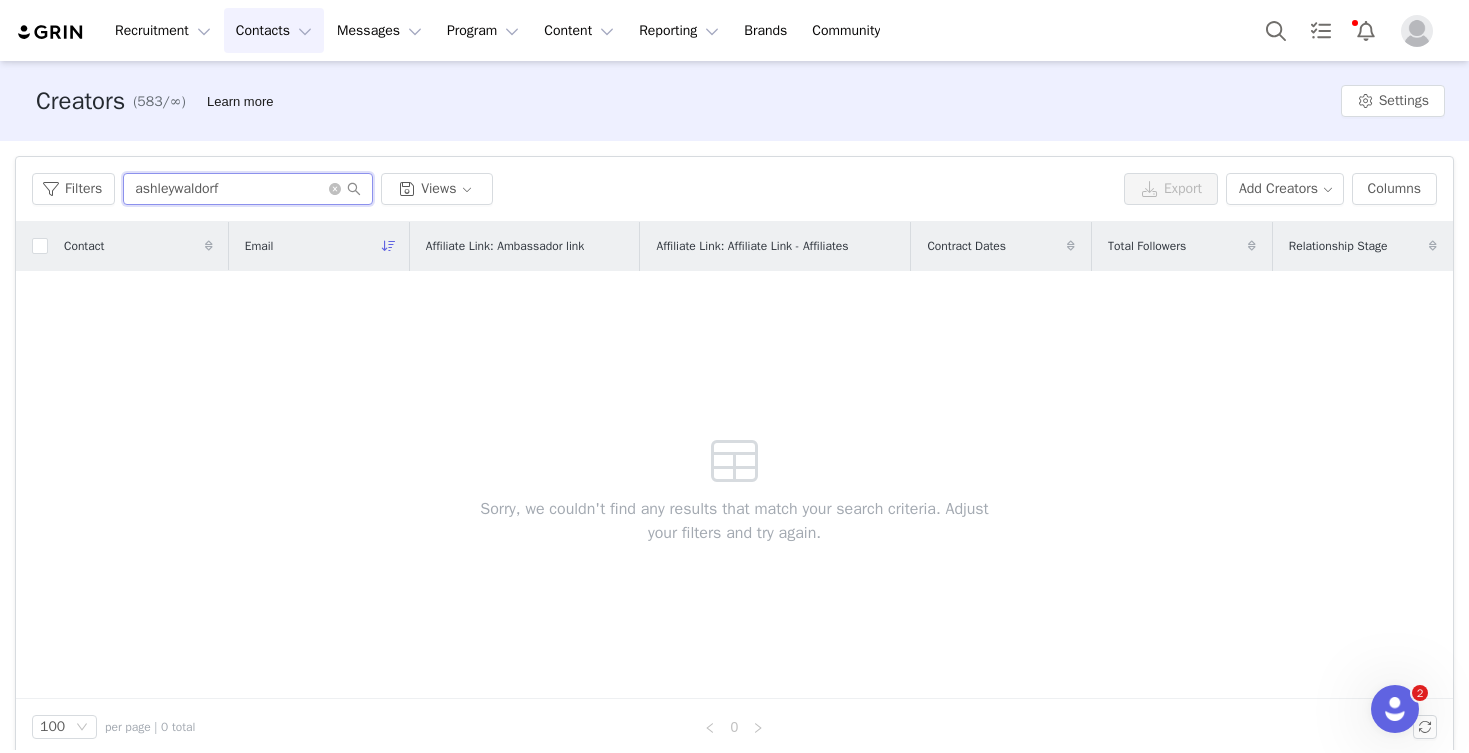 click on "ashleywaldorf" at bounding box center (248, 189) 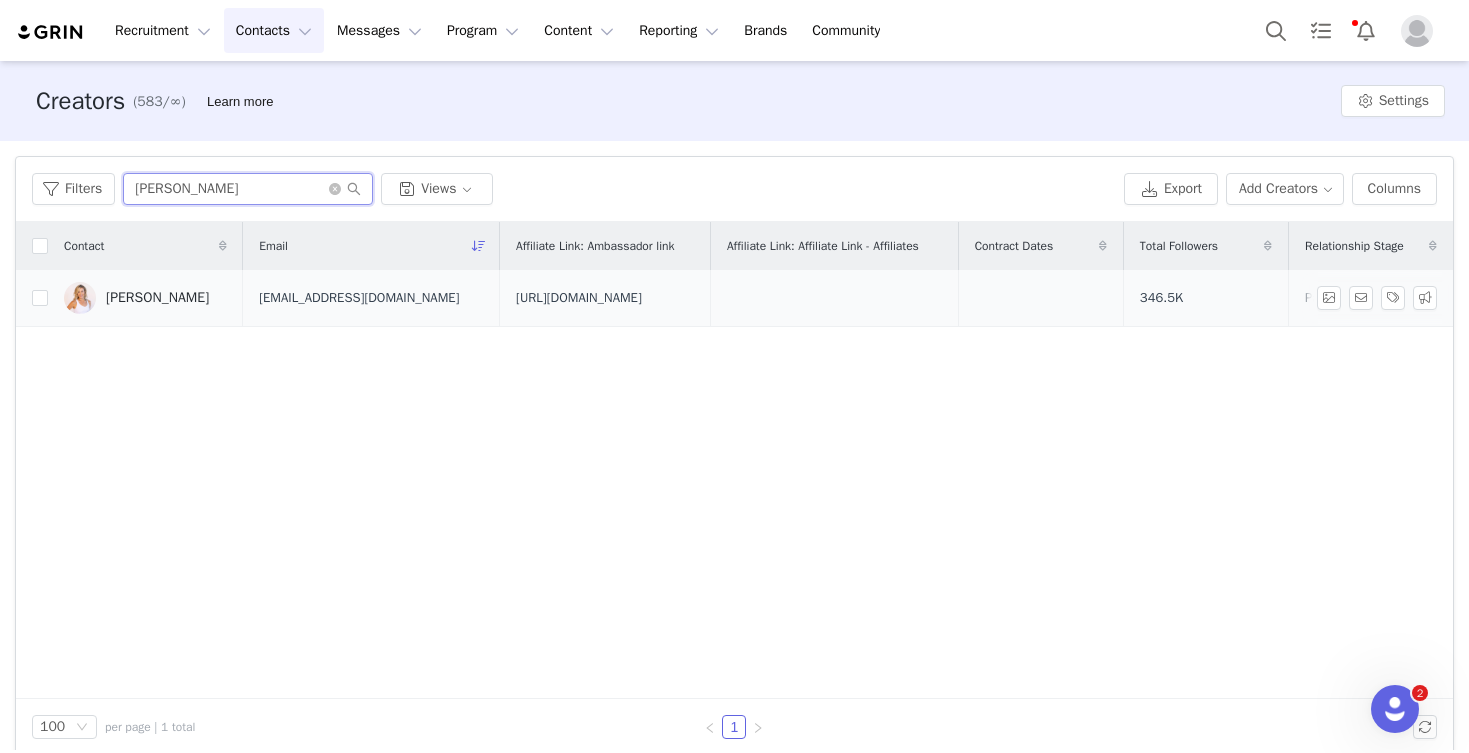type on "ashley waldorf" 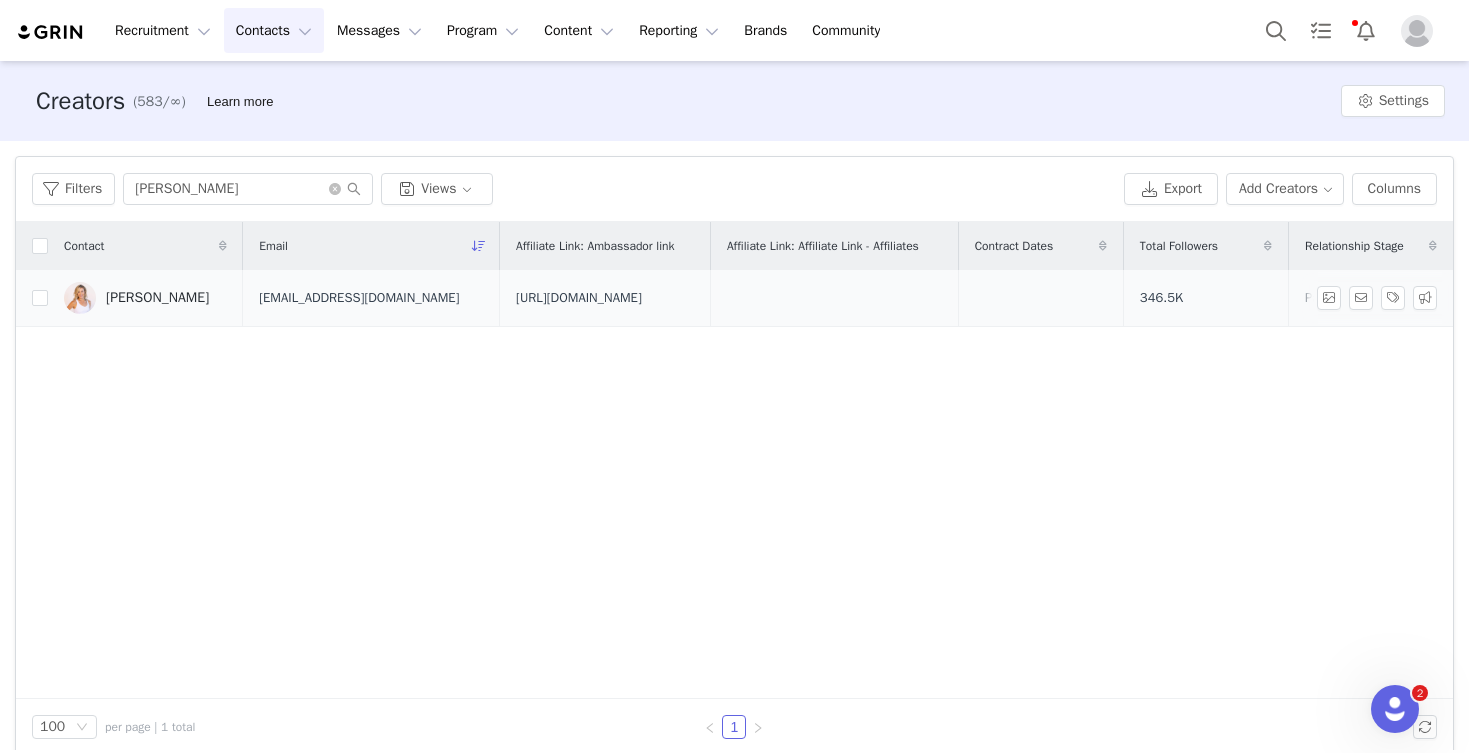 click on "[PERSON_NAME]" at bounding box center (157, 298) 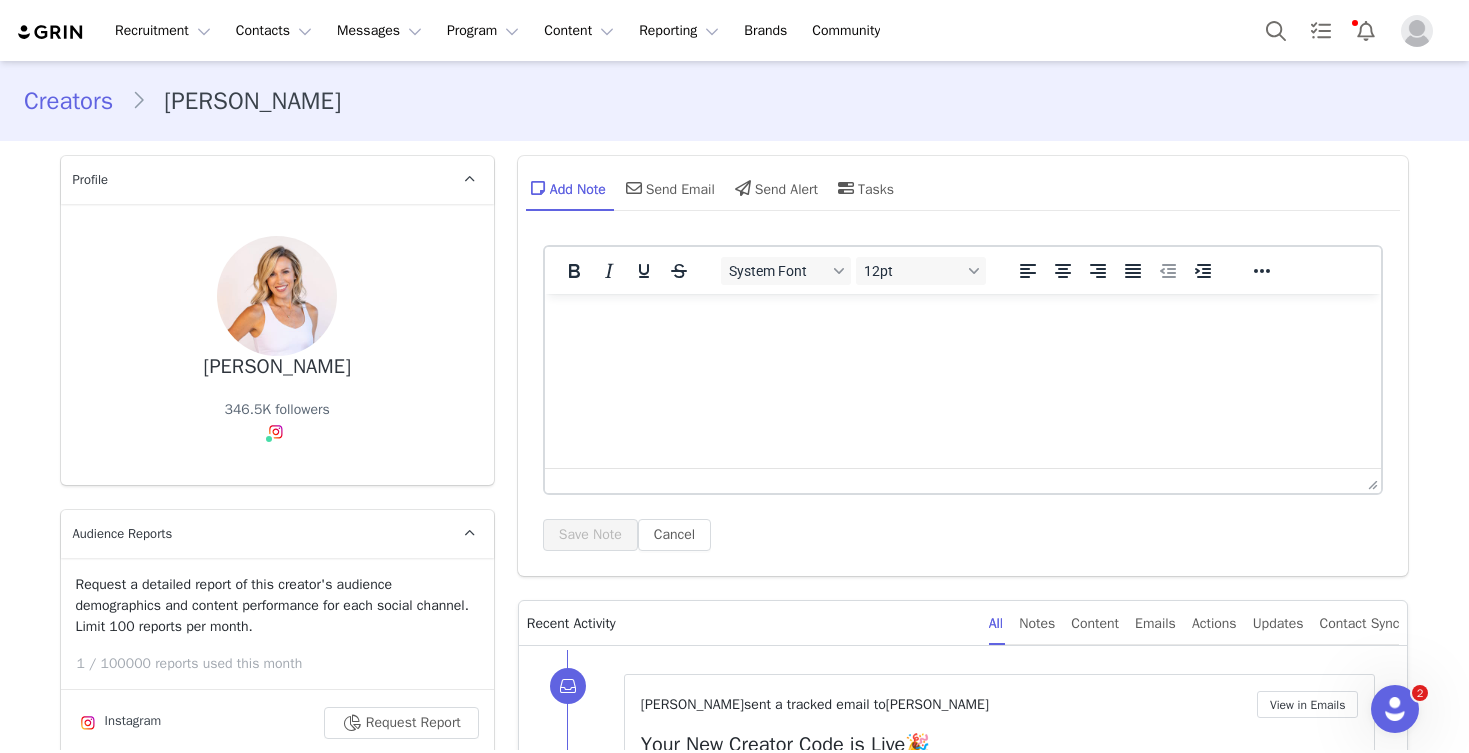 scroll, scrollTop: 0, scrollLeft: 0, axis: both 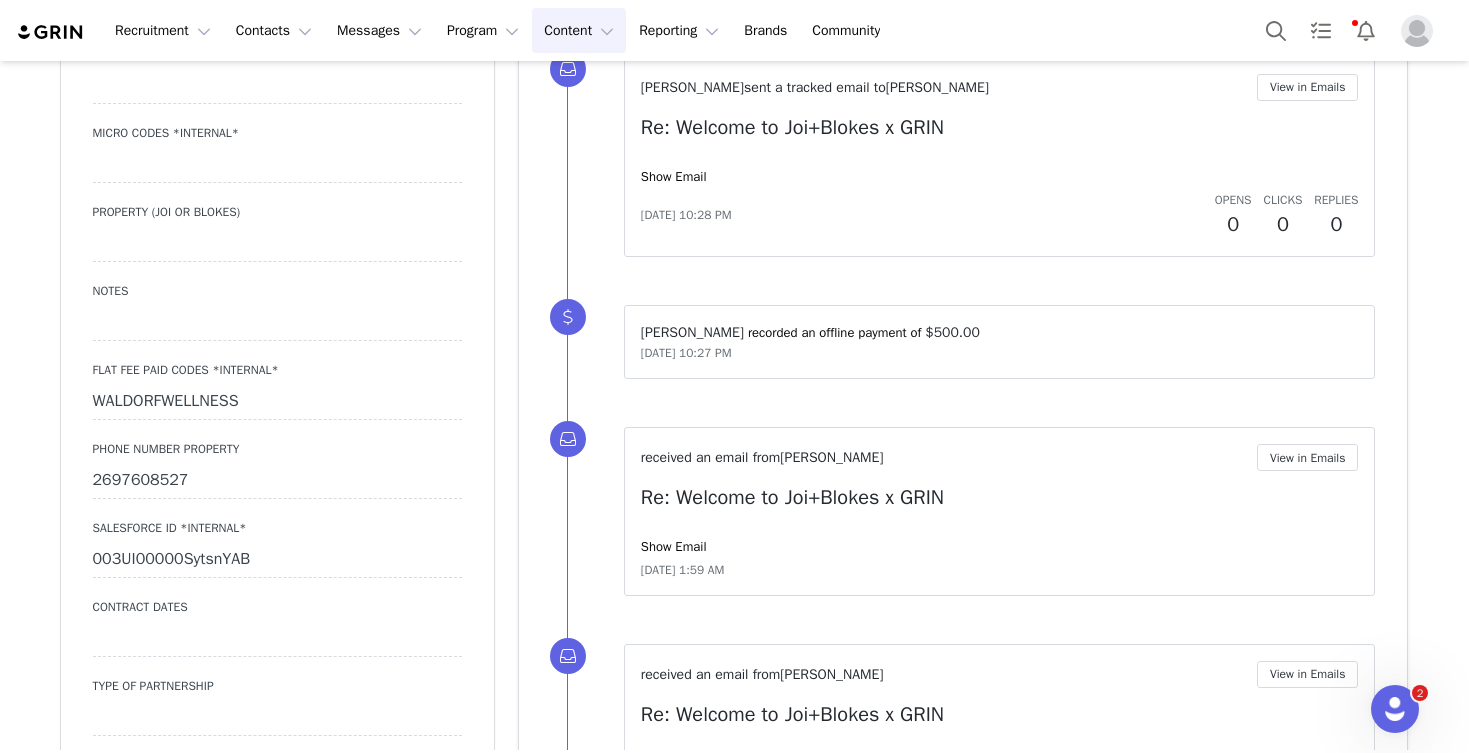 click on "Content Content" at bounding box center (579, 30) 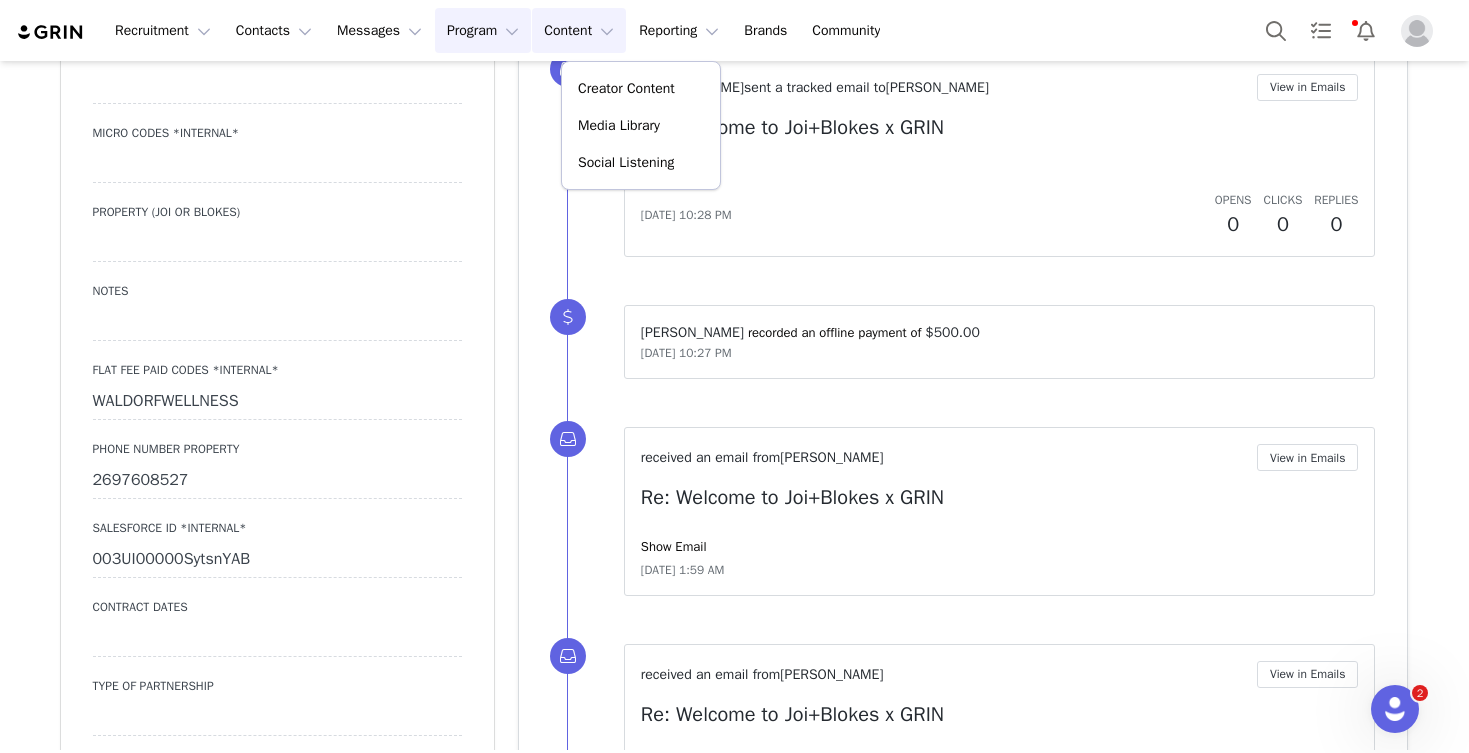 click on "Program Program" at bounding box center (483, 30) 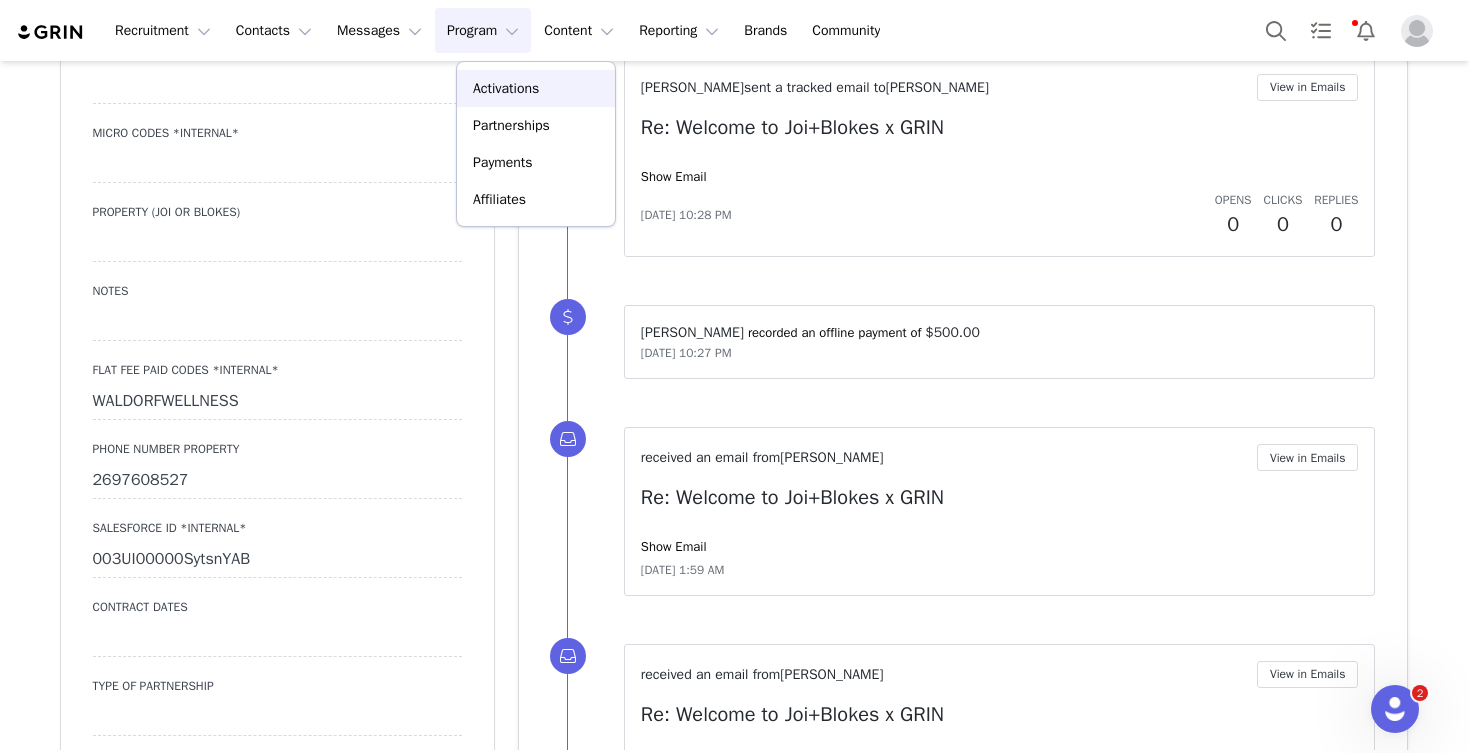click on "Activations" at bounding box center [506, 88] 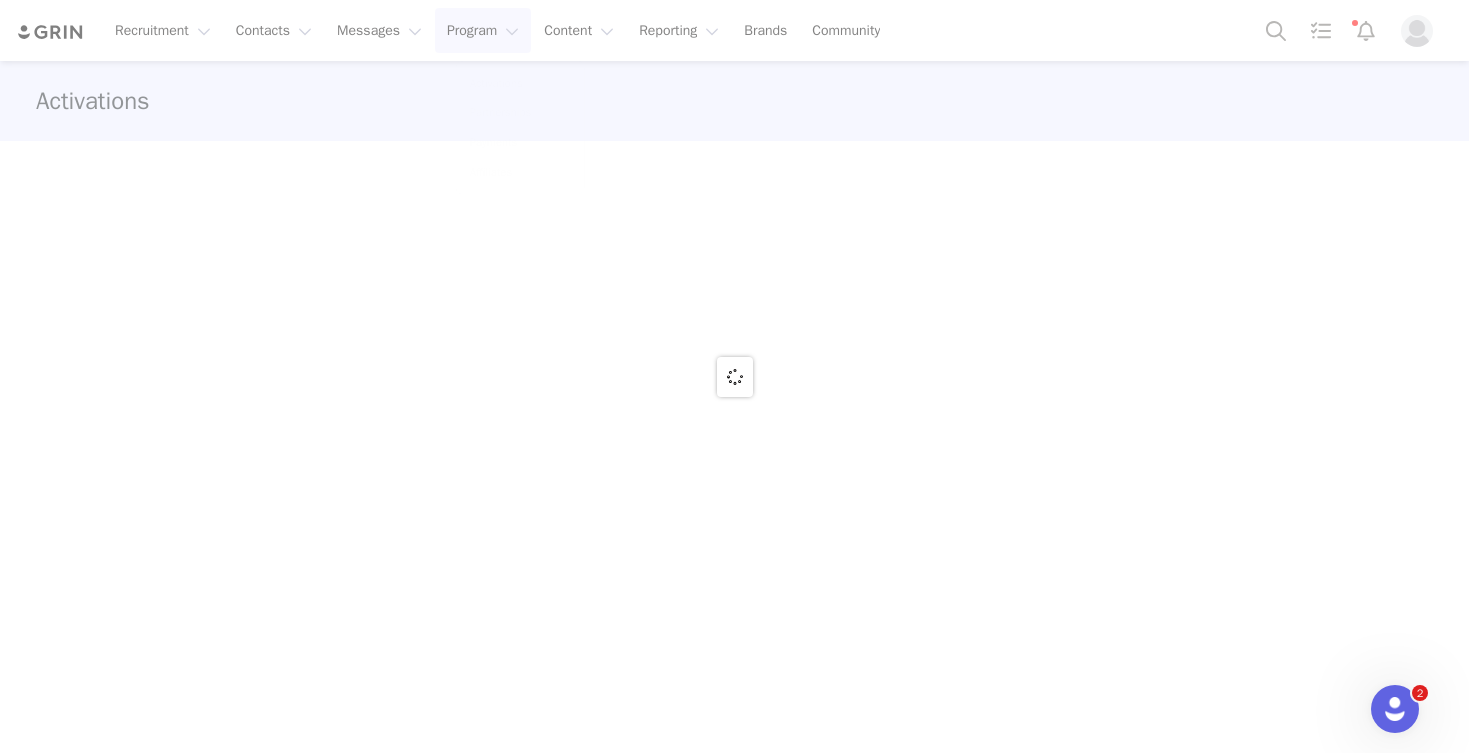 scroll, scrollTop: 0, scrollLeft: 0, axis: both 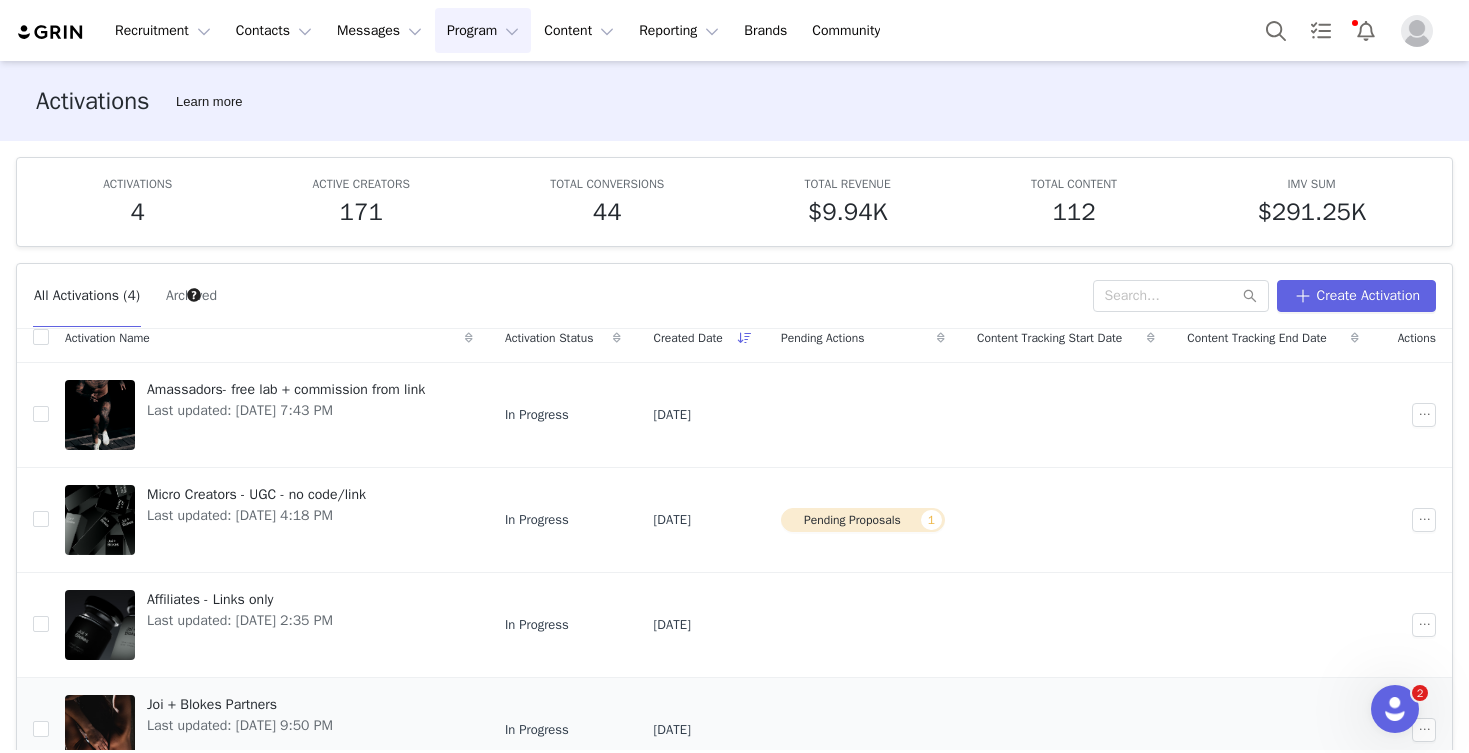 click on "Joi + Blokes Partners" at bounding box center [240, 704] 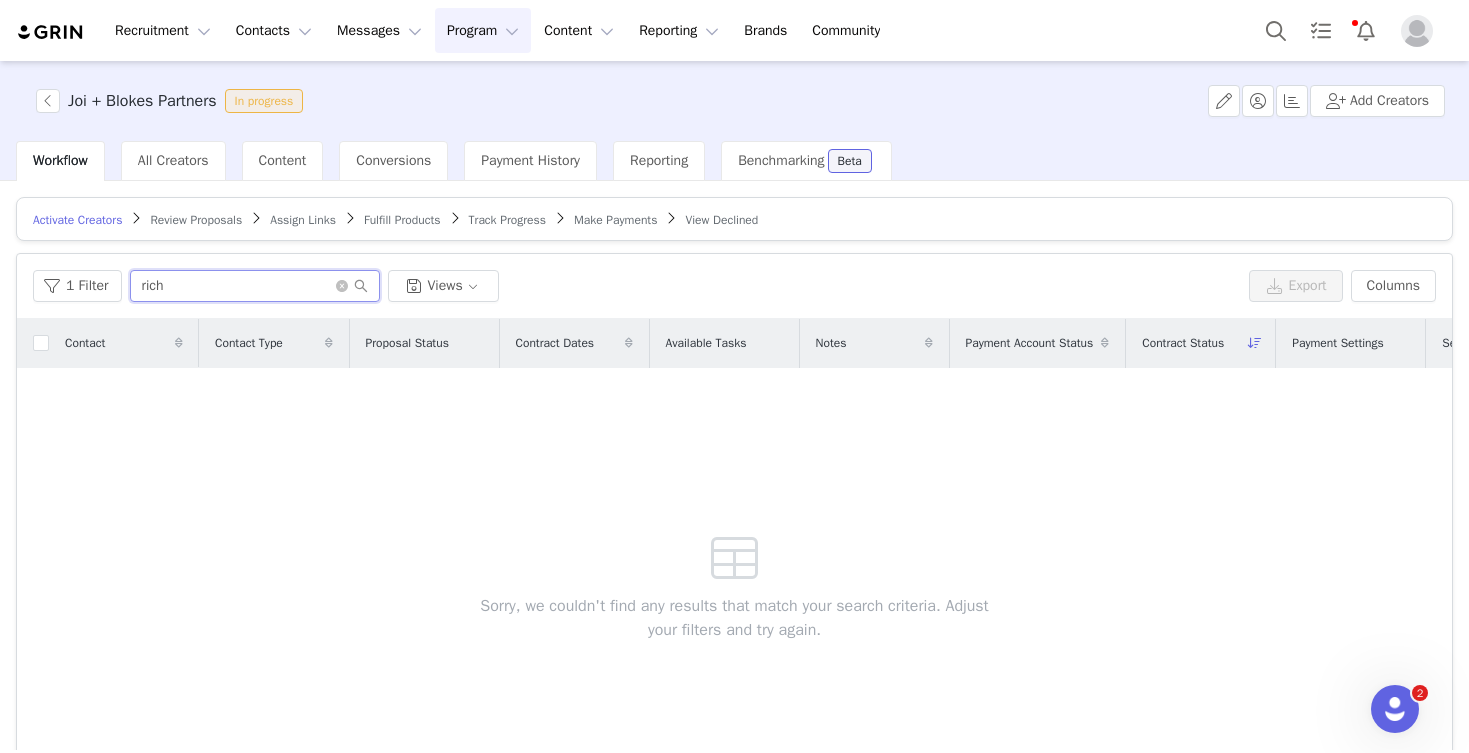 click on "rich" at bounding box center [255, 286] 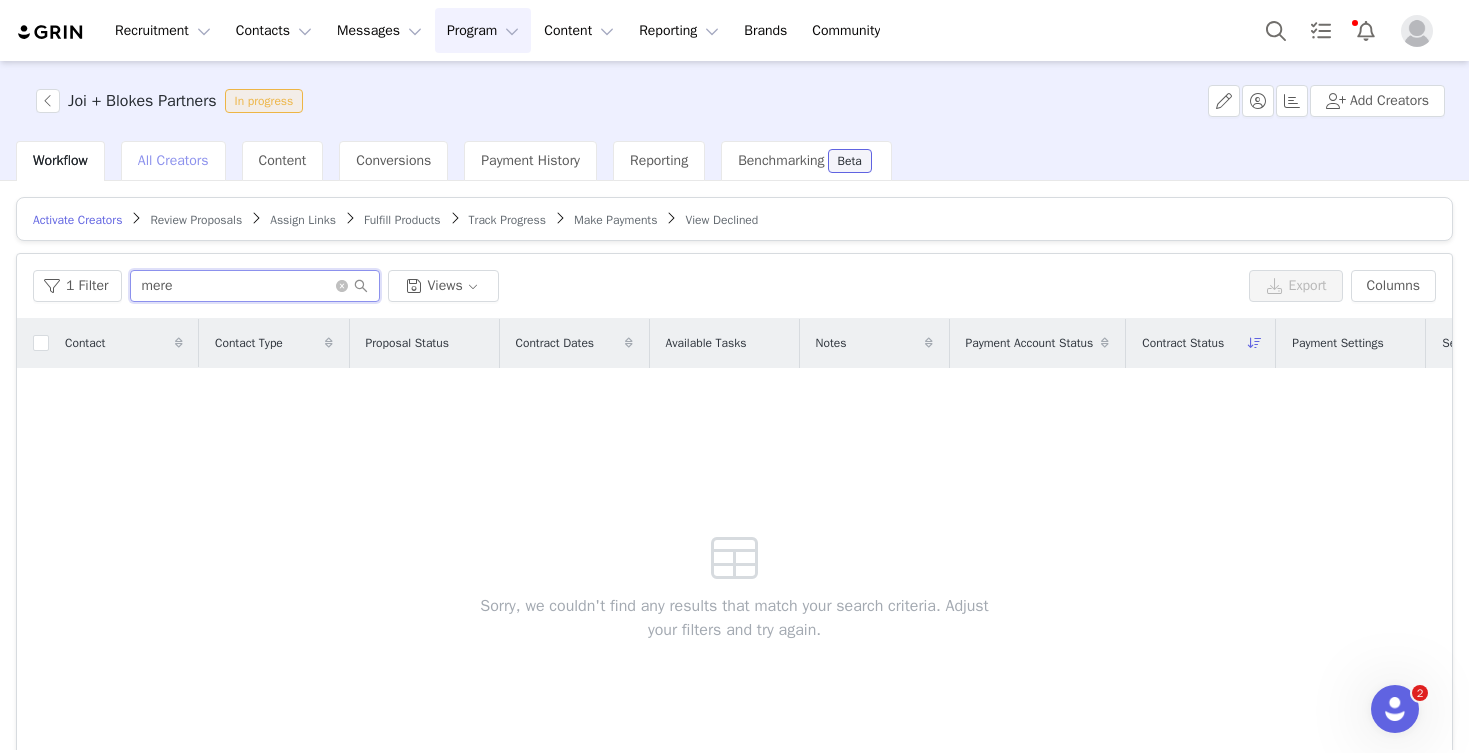 type on "mere" 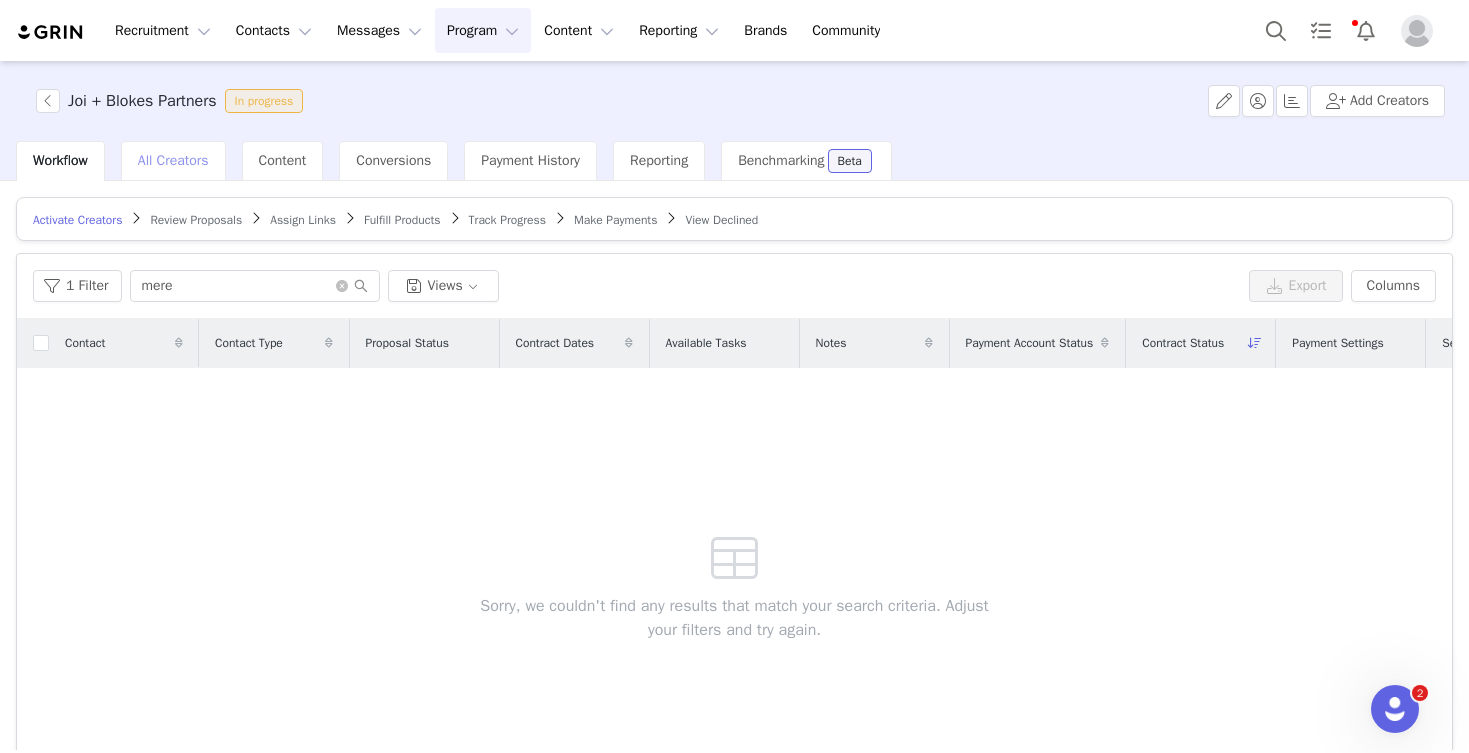 click on "All Creators" at bounding box center (173, 160) 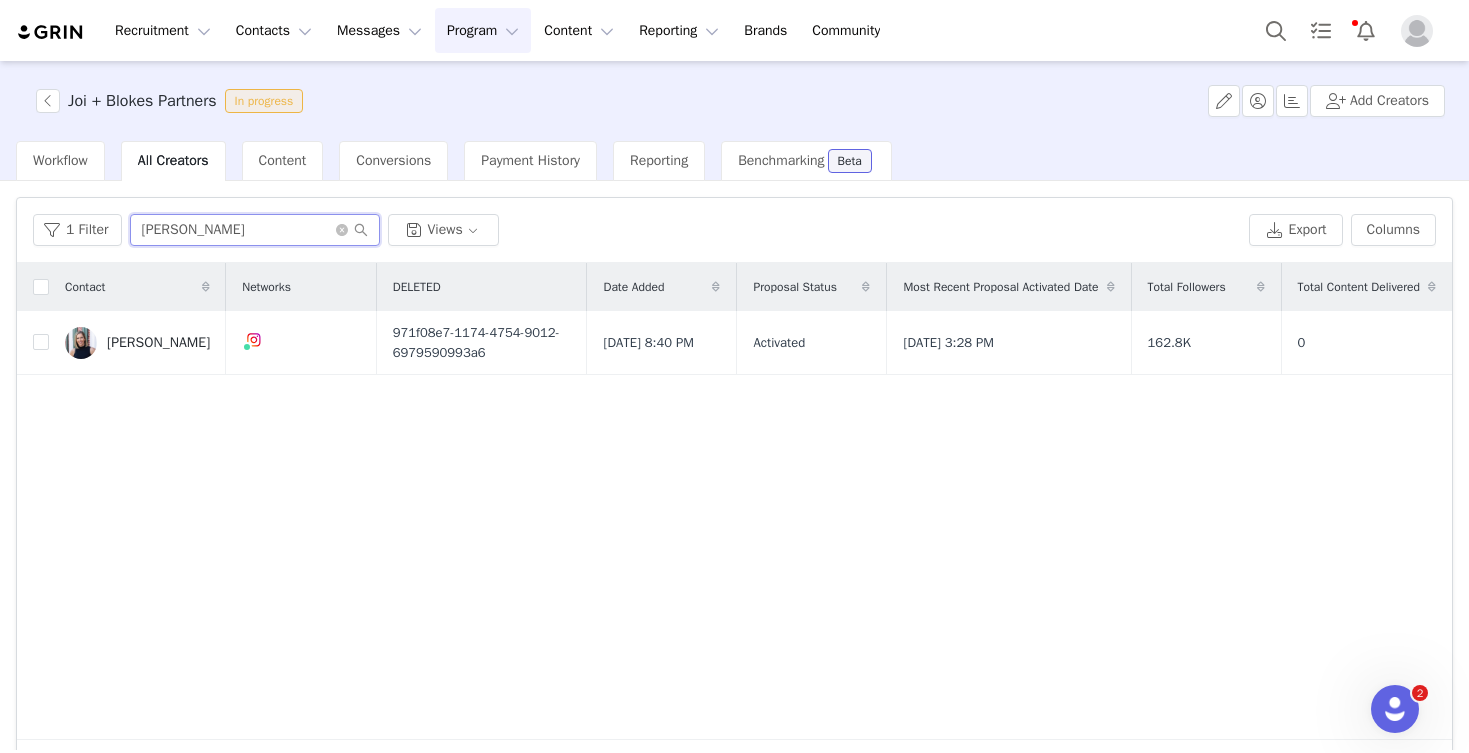 click on "beck" at bounding box center [255, 230] 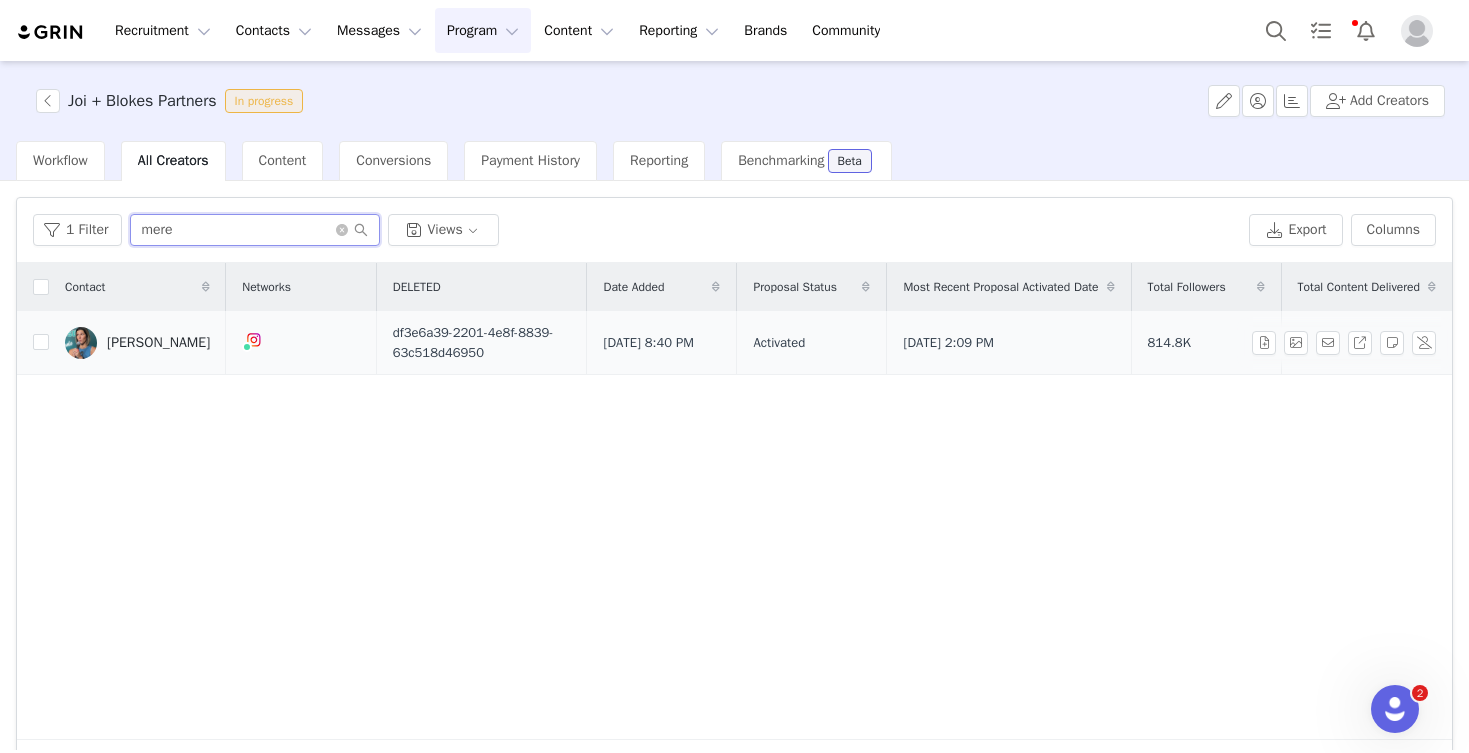 type on "mere" 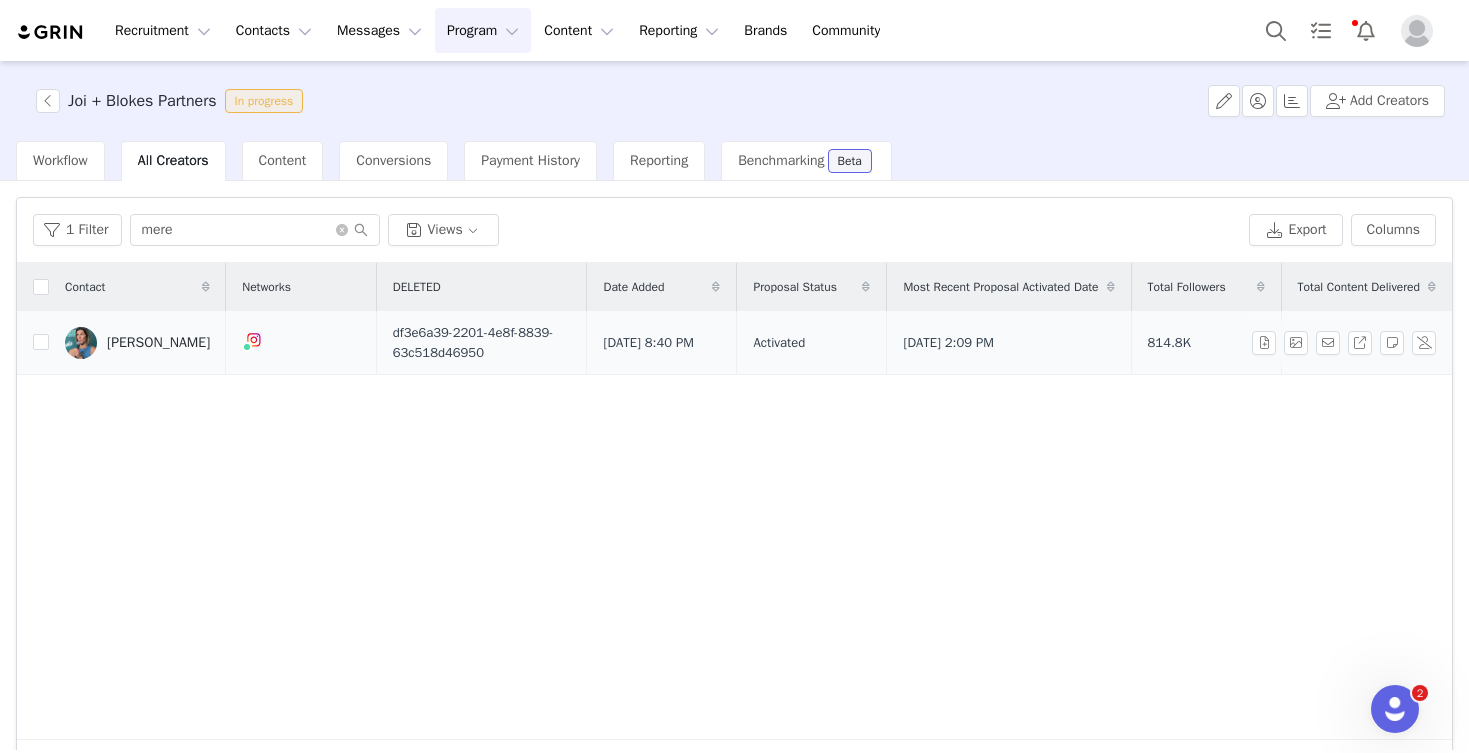 click on "[PERSON_NAME]" at bounding box center [158, 343] 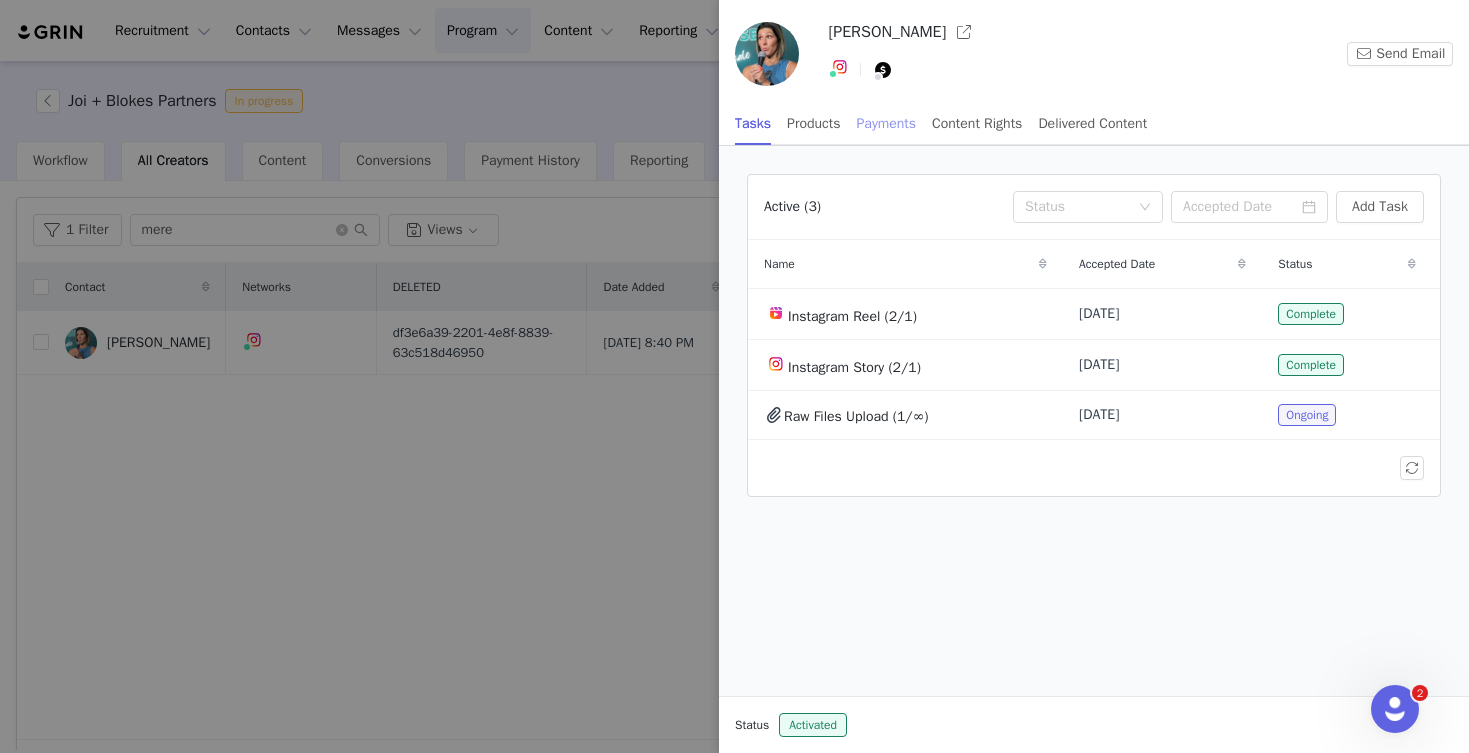 click on "Payments" at bounding box center (887, 123) 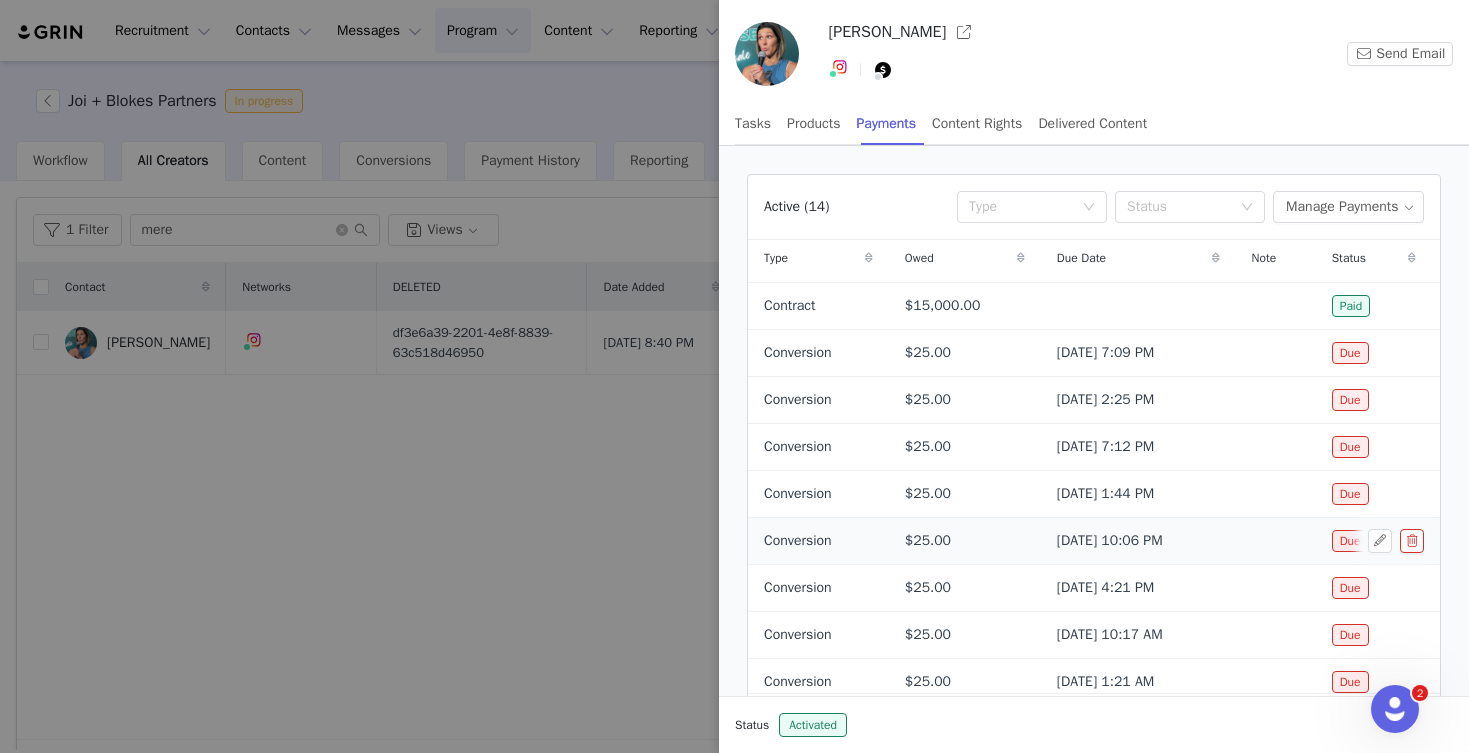 scroll, scrollTop: 0, scrollLeft: 0, axis: both 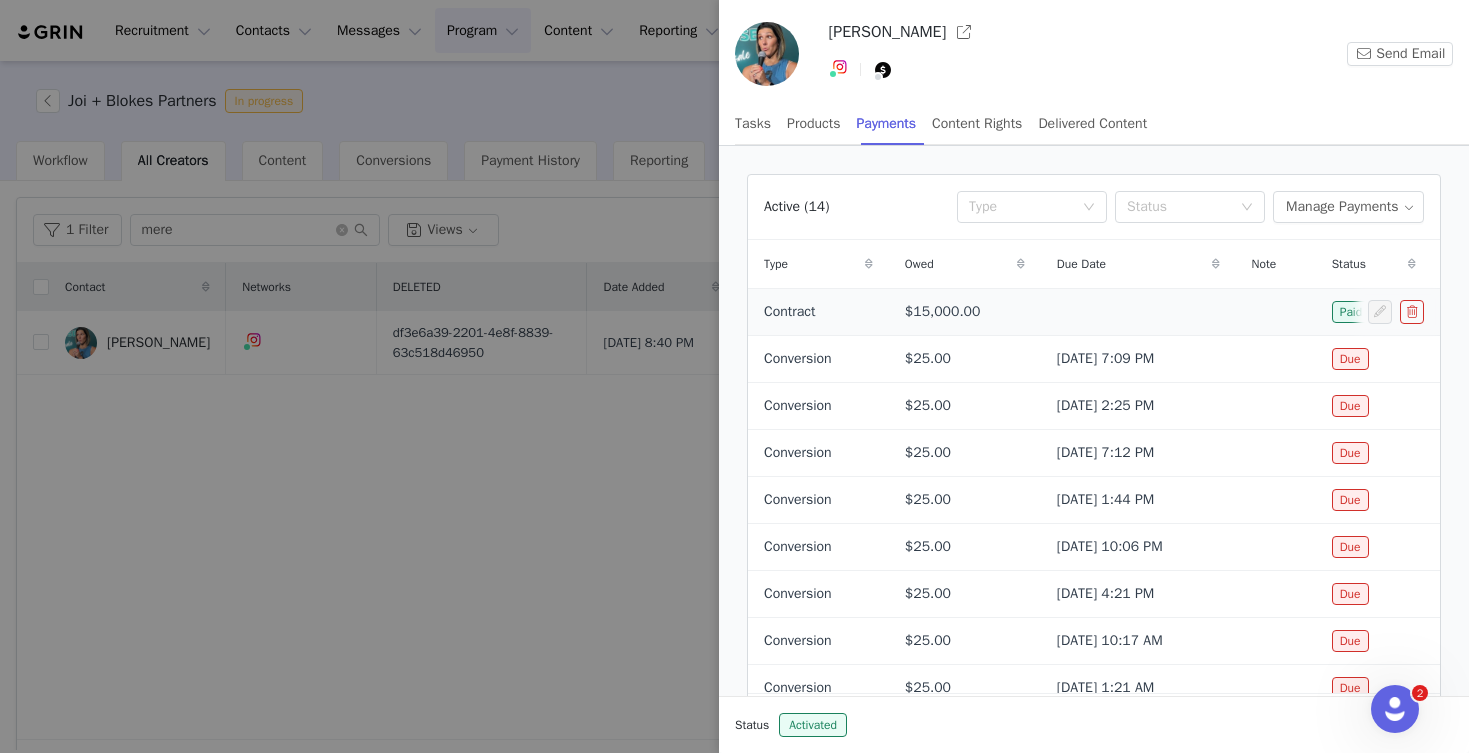 click at bounding box center (1138, 311) 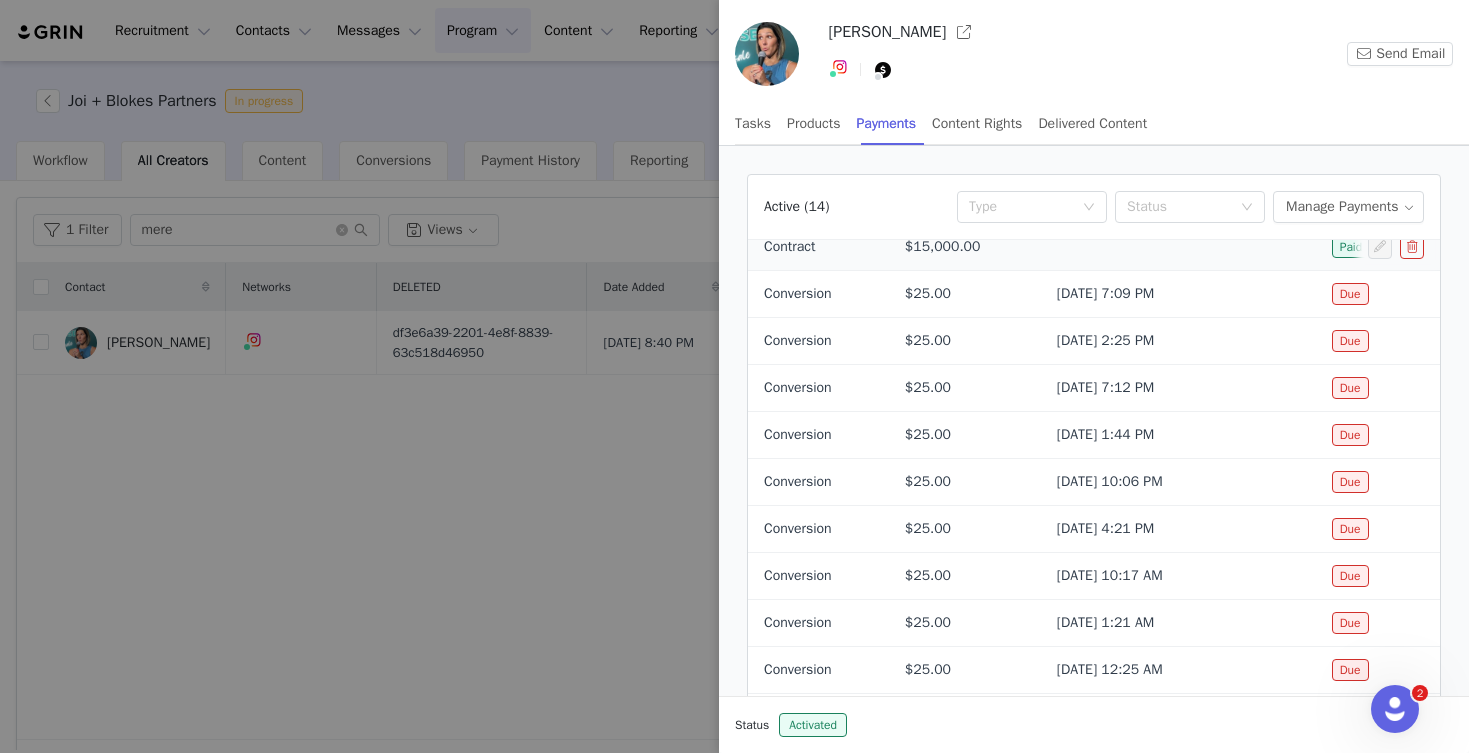 scroll, scrollTop: 0, scrollLeft: 0, axis: both 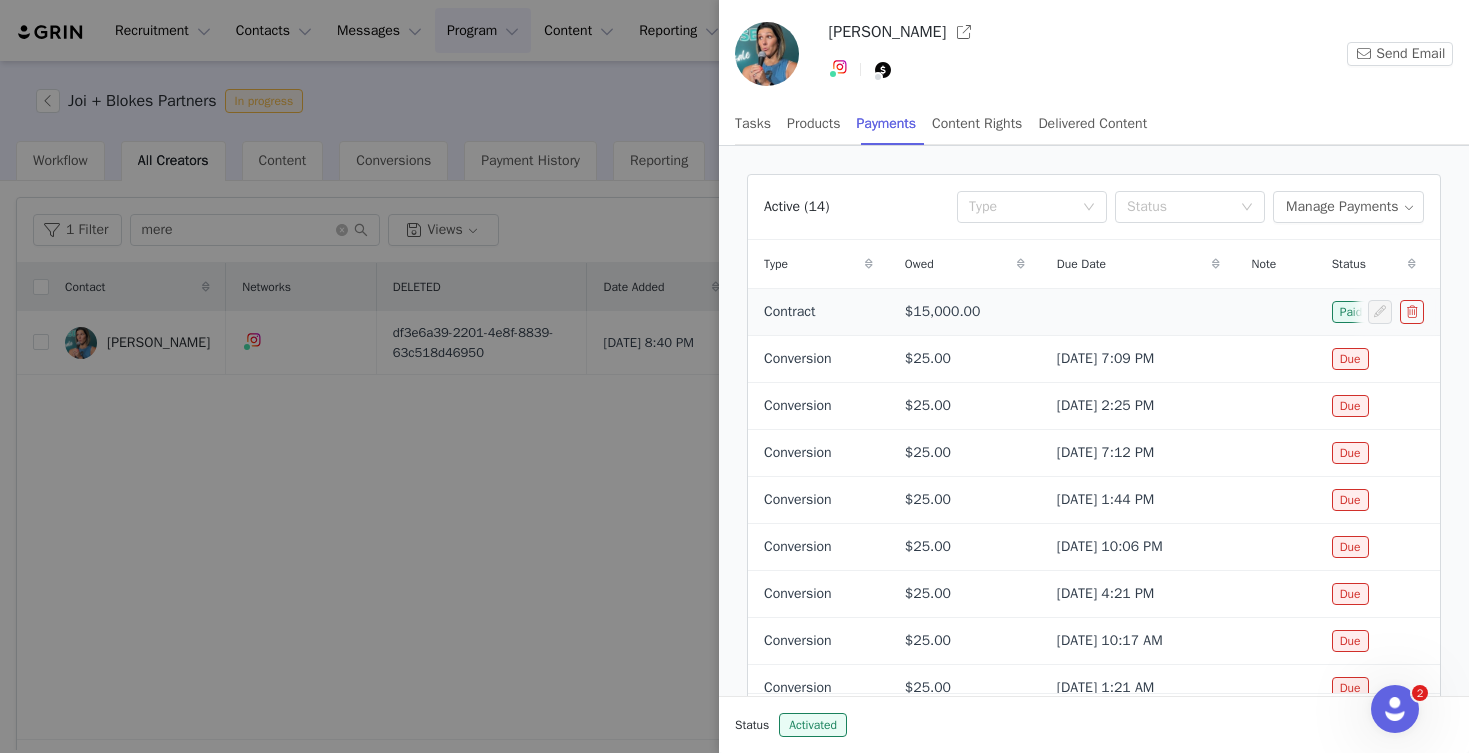 click on "Contract" at bounding box center (789, 311) 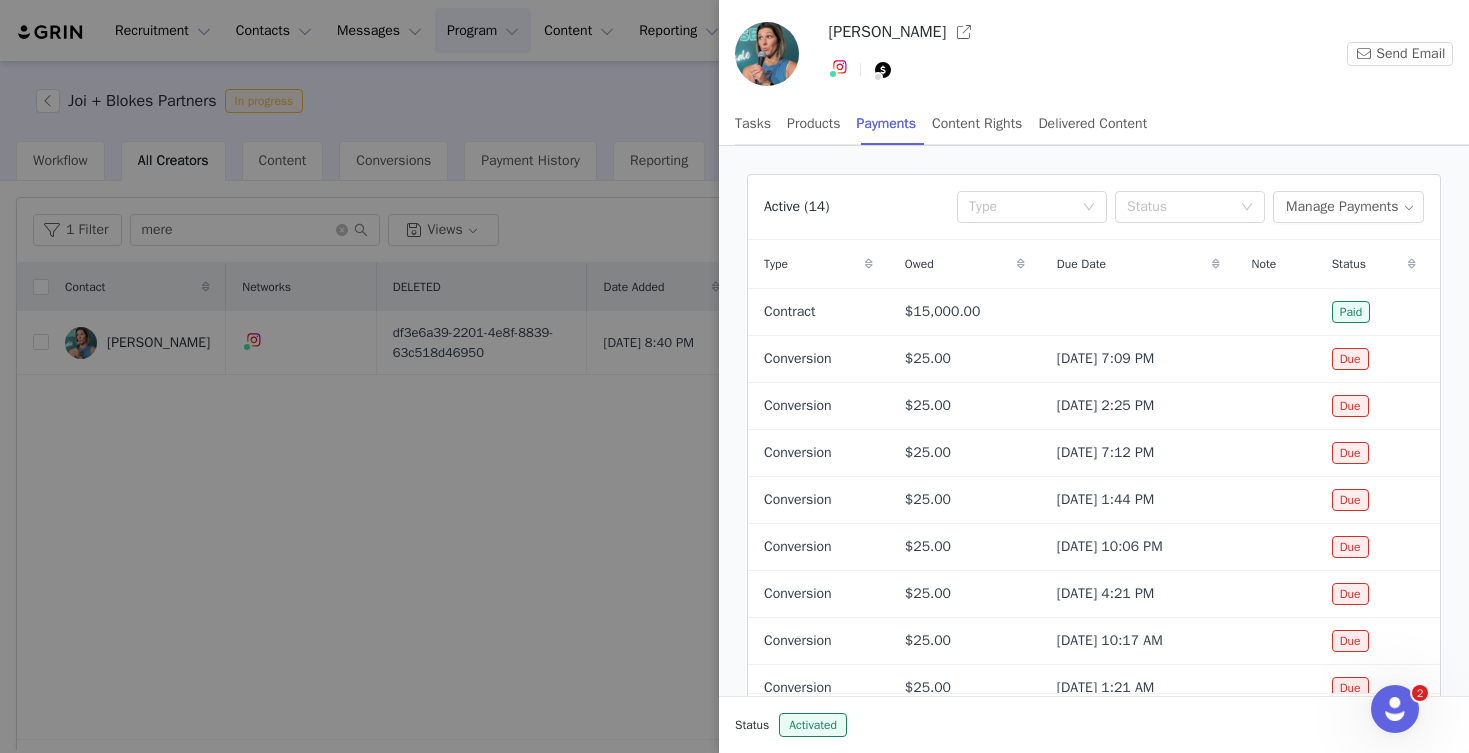 click at bounding box center [734, 376] 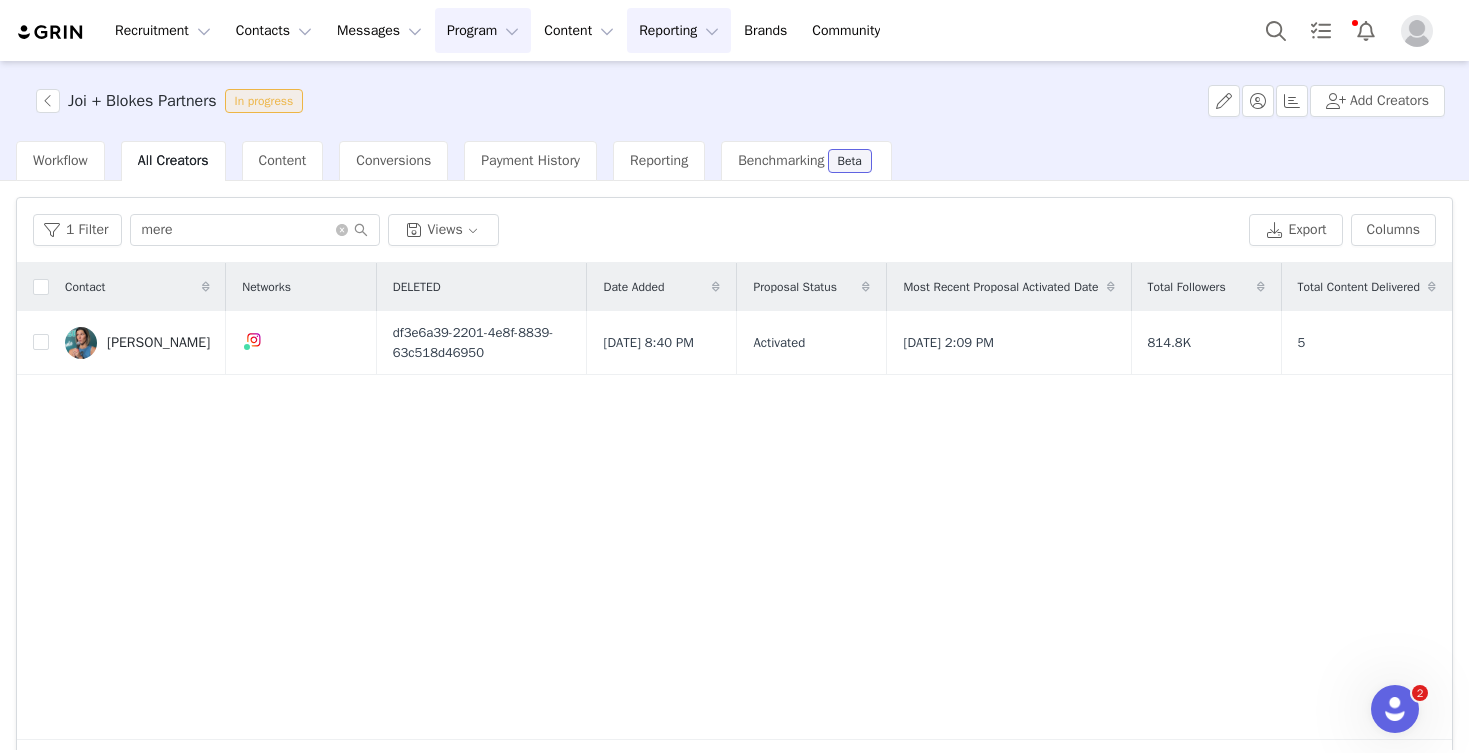 click on "Reporting Reporting" at bounding box center [679, 30] 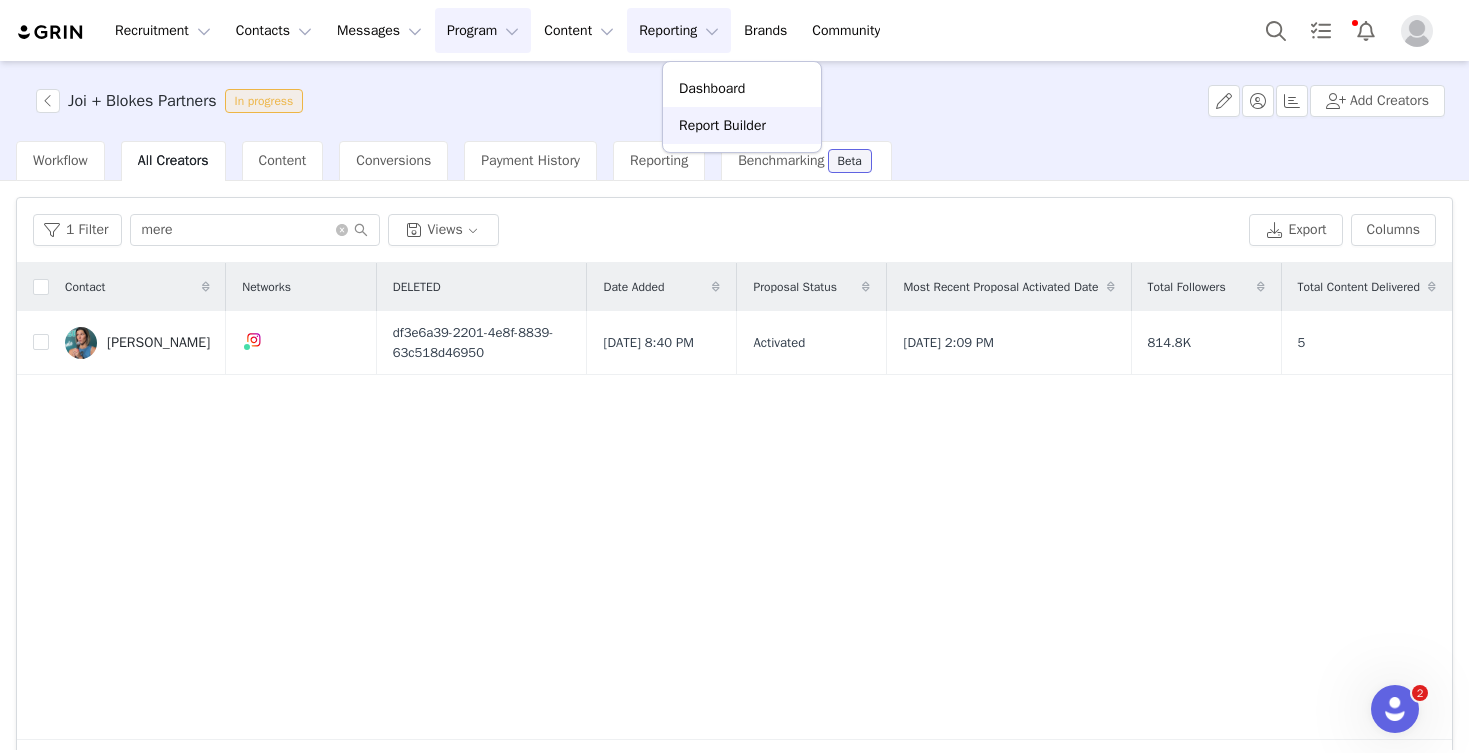 click on "Report Builder" at bounding box center [722, 125] 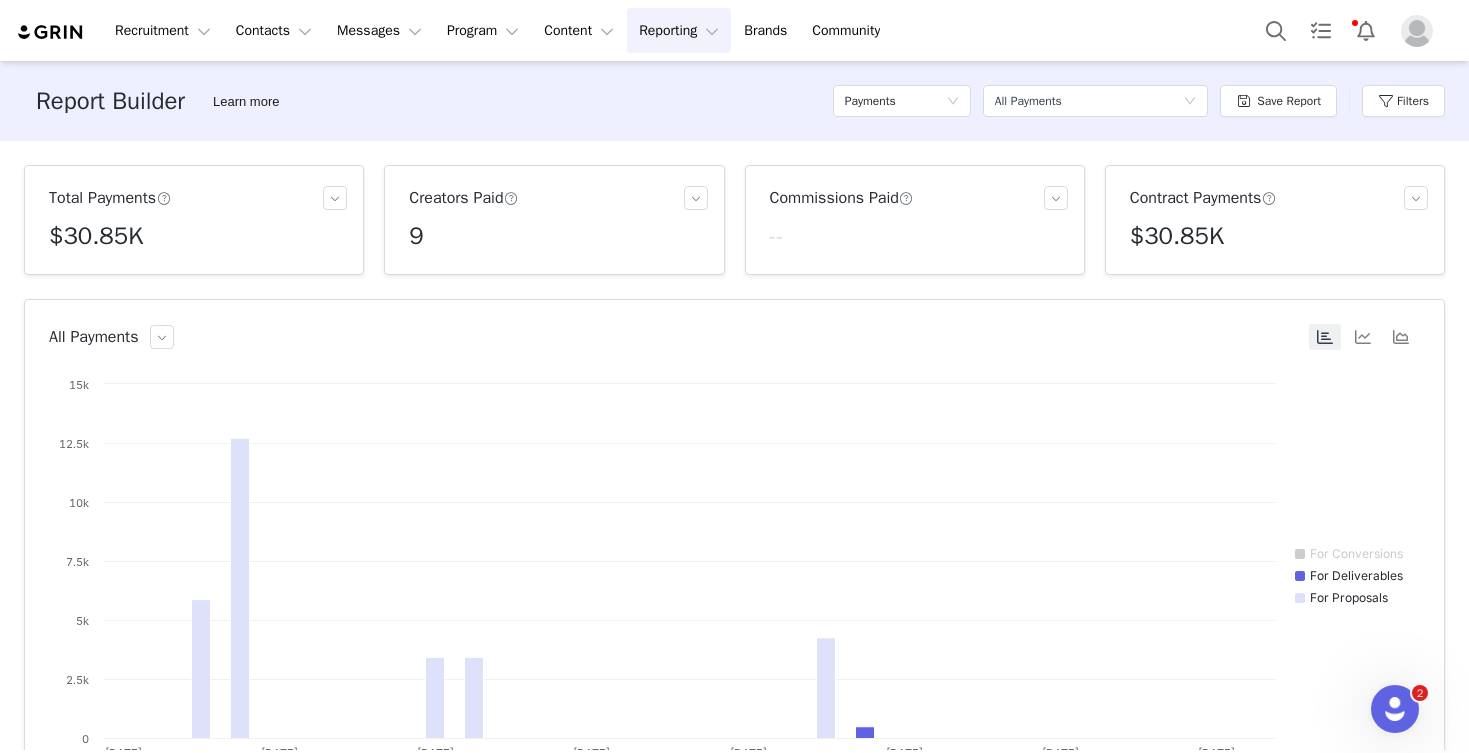 click on "$30.85K" at bounding box center (198, 236) 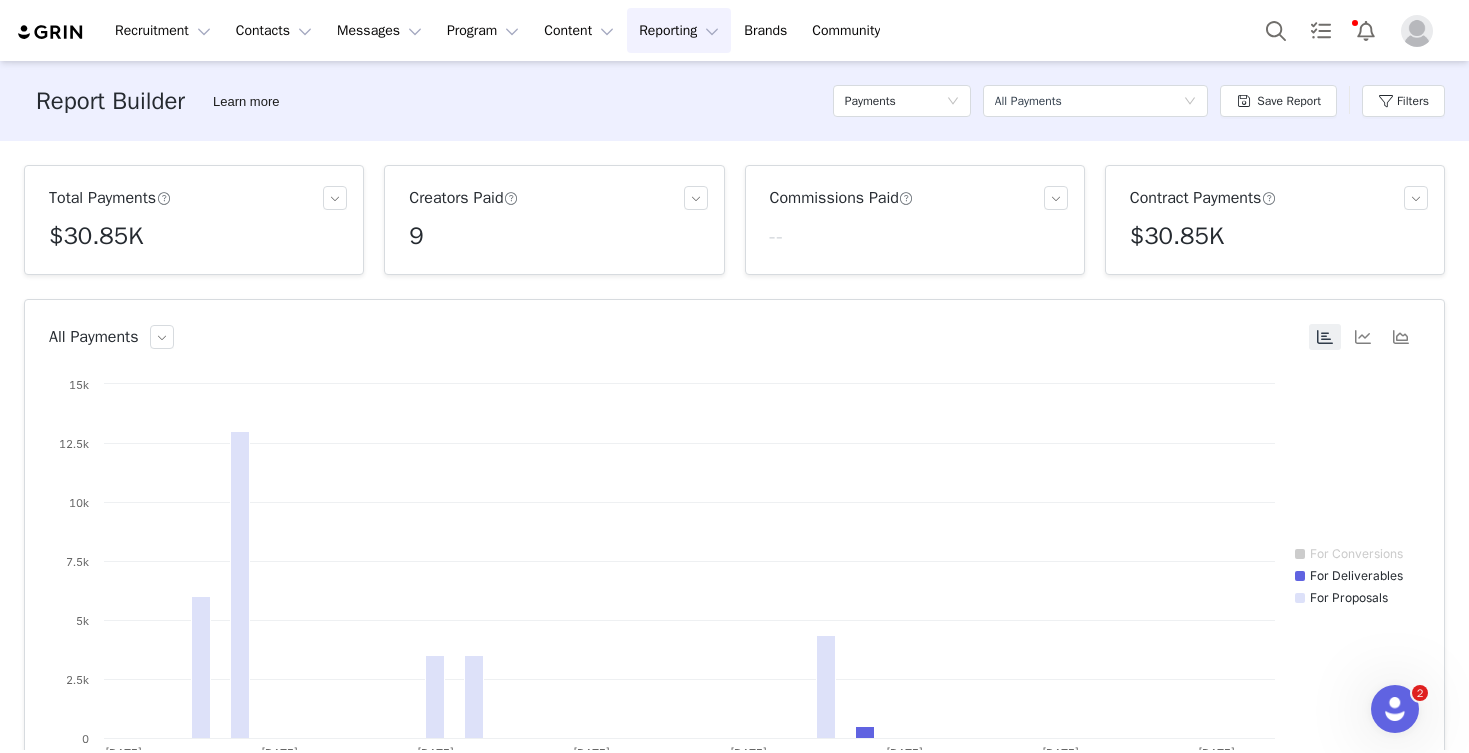 click on "Total Payments        $30.85K" at bounding box center (194, 220) 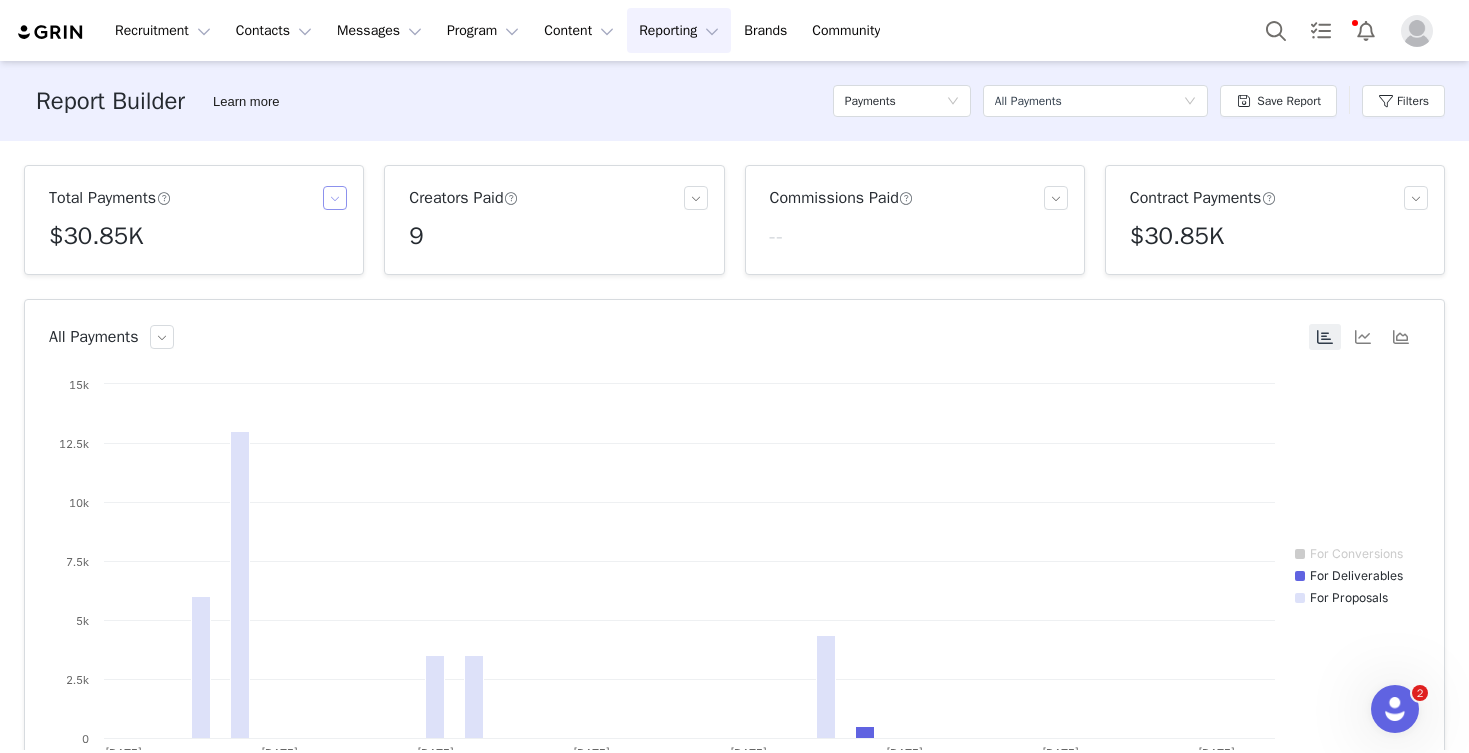 click at bounding box center (335, 198) 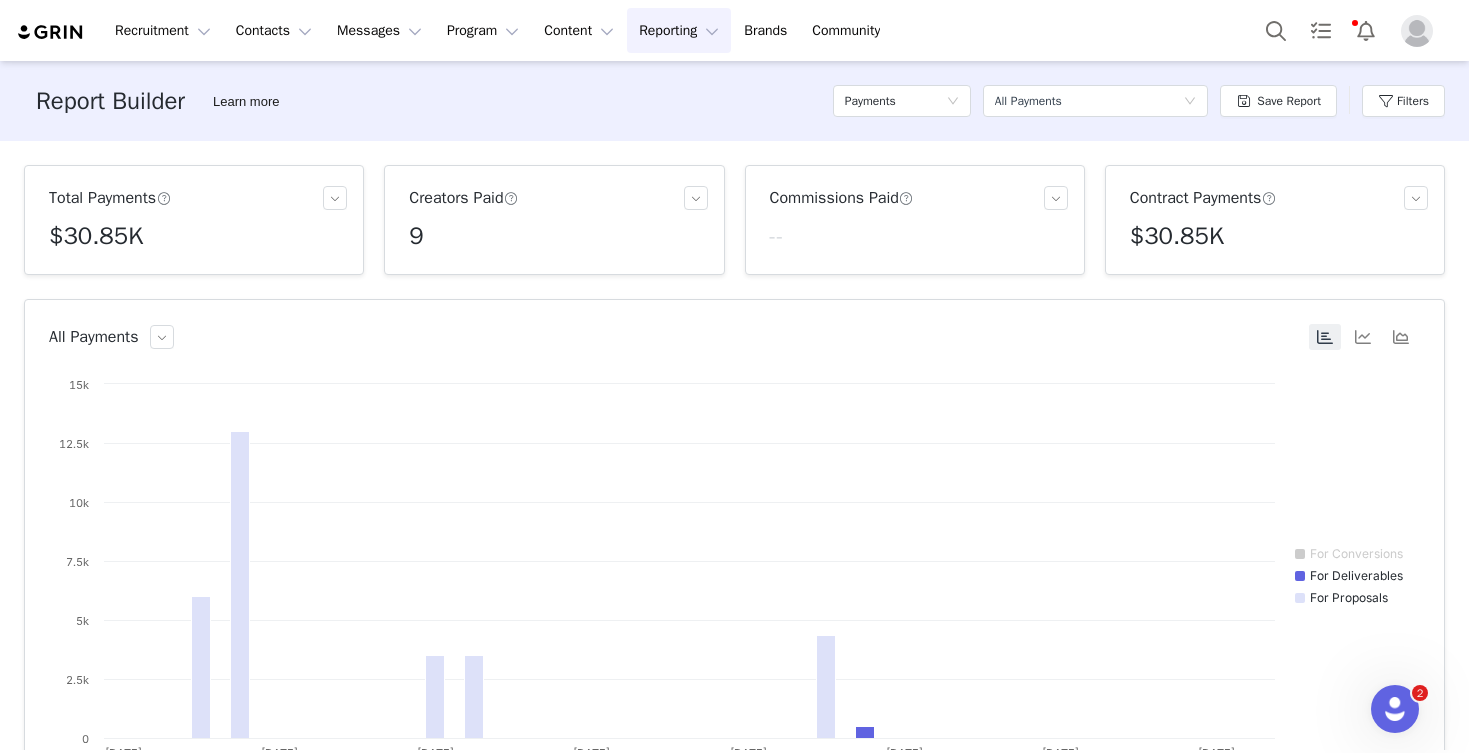 click on "Total Payments        $30.85K  Creators Paid        9  Commissions Paid        --  Contract Payments        $30.85K All Payments     Created with Highcharts 9.3.3 Chart title For Conversions For Deliverables For Proposals Jun 1st Jun 5th Jun 9th Jun 13th Jun 17th Jun 21st Jun 25th Jun 29th 0 2.5k 5k 7.5k 10k 12.5k 15k  Payments      Export     Columns  Contact   Amount   Date   Status   Commission Payment Amount   Contract Payment Amount   Brian Jones  $2.00 Jun 19, 2025 2:29 PM Completed $0.00 $2.00  Brian Jones  $350.00 Jun 19, 2025 2:29 PM Completed $0.00 $350.00  Ashley Waldorf  $500.00 Jun 20, 2025 4:26 PM Completed $0.00 $500.00  Helen Leland  $6,000.00 Jun 3, 2025 11:26 AM Completed $0.00 $6,000.00  Eric Hinman  $3,000.00 Jun 4, 2025 11:27 AM Completed $0.00 $3,000.00  Evan Slaughter  $2,000.00 Jun 4, 2025 11:28 AM Completed $0.00 $2,000.00  Rich Froning  $8,000.00 Jun 4, 2025 11:29 AM Completed $0.00 $8,000.00  Kathryn Lauren  $3,500.00 Jun 9, 2025 11:31 AM Completed $0.00 $3,500.00  Jessica Barac  1" at bounding box center (734, 445) 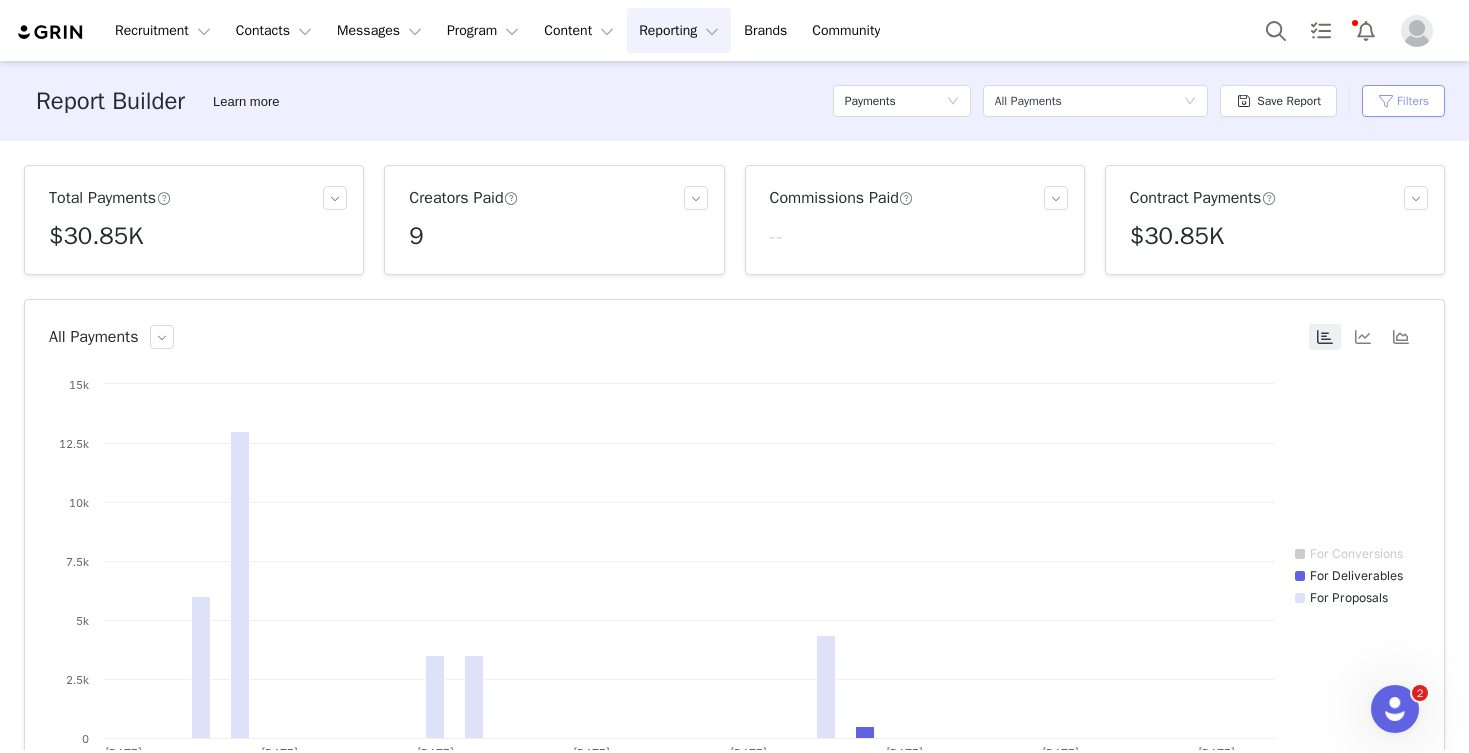 click on "Filters" at bounding box center [1403, 101] 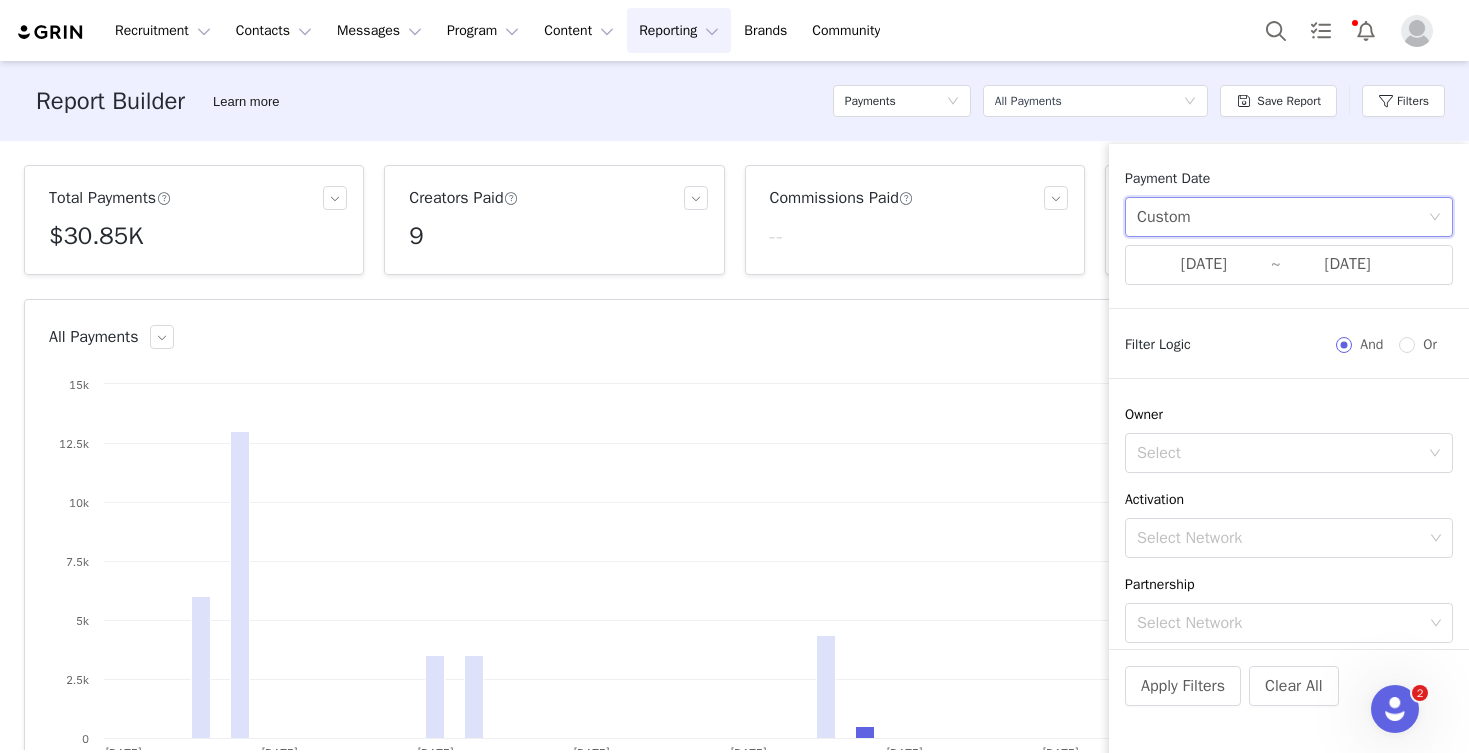 click on "Custom" at bounding box center (1164, 217) 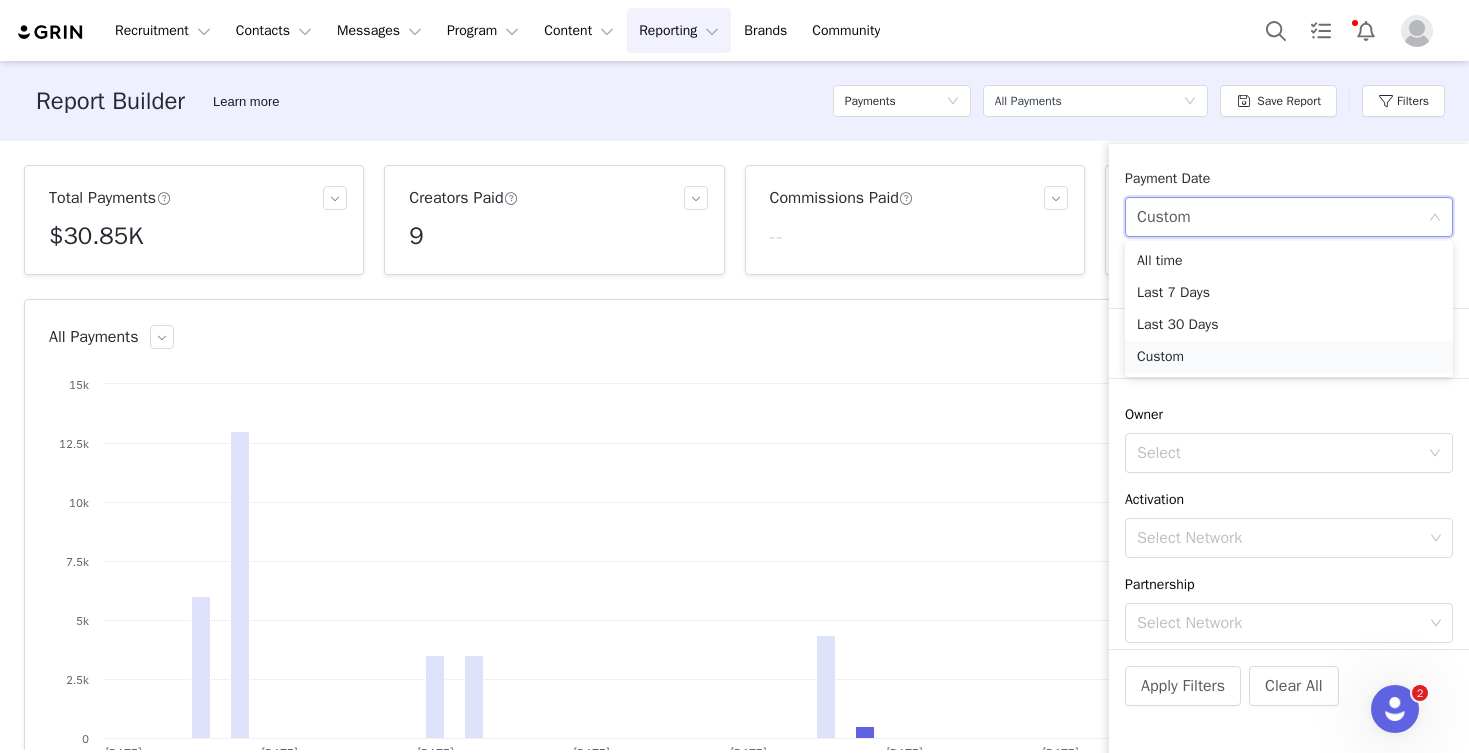 click on "Custom" at bounding box center [1289, 357] 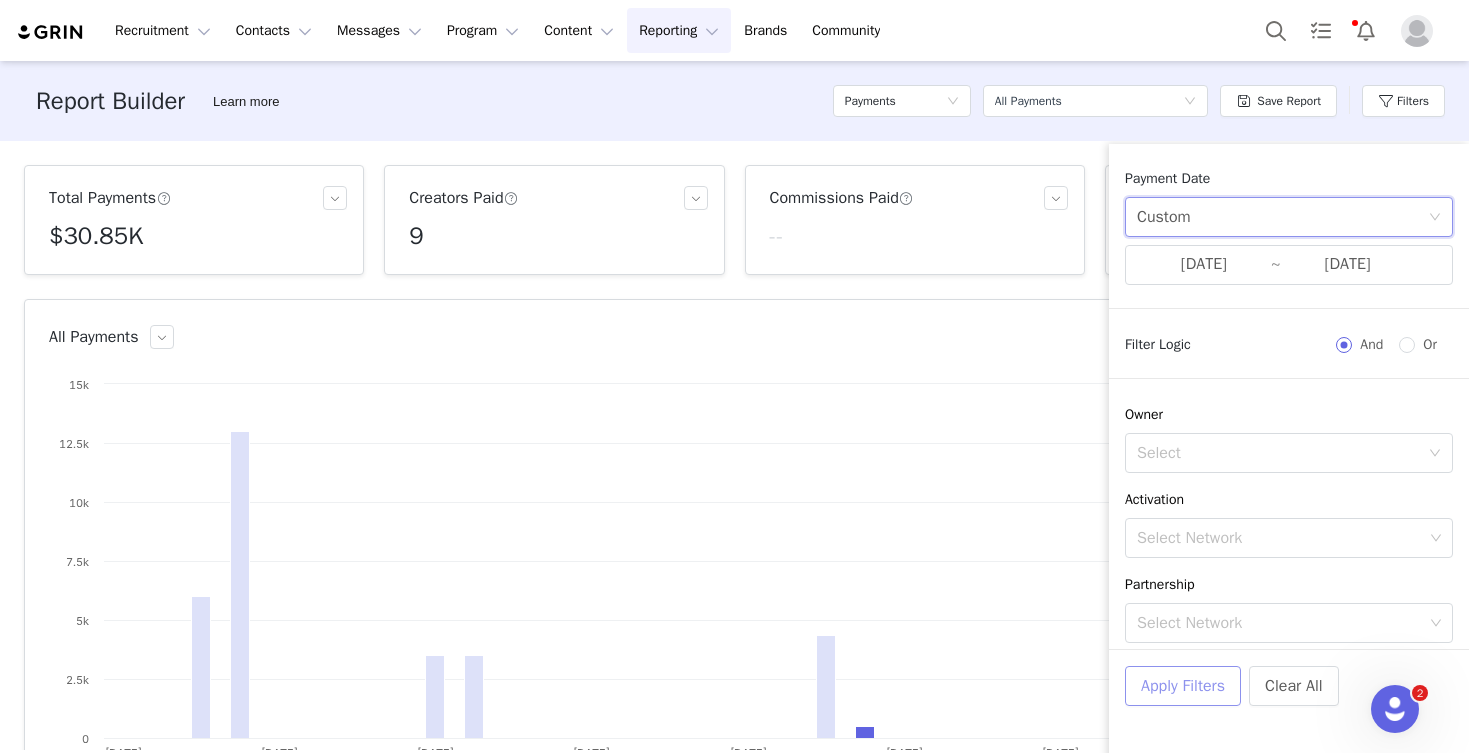 click on "Apply Filters" at bounding box center [1183, 686] 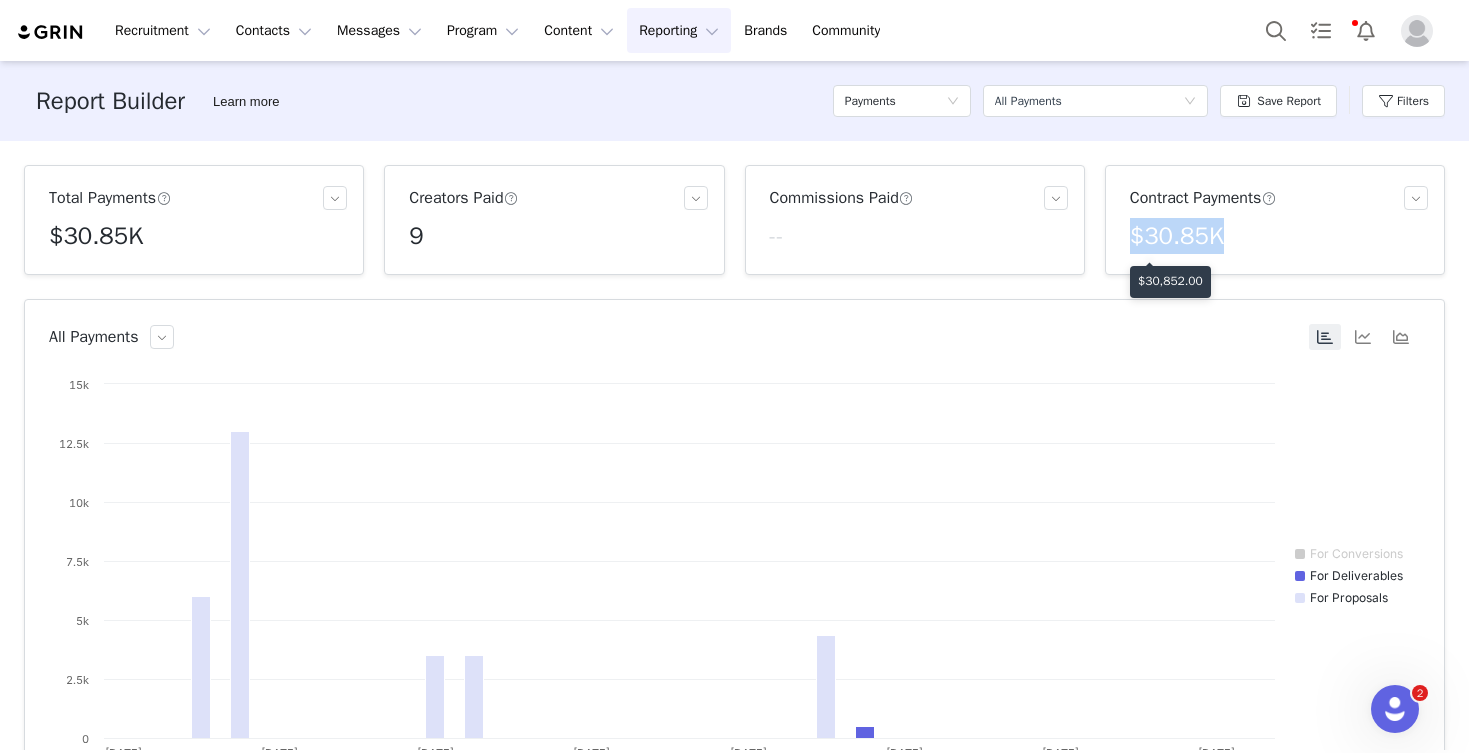 drag, startPoint x: 1141, startPoint y: 236, endPoint x: 1252, endPoint y: 233, distance: 111.040535 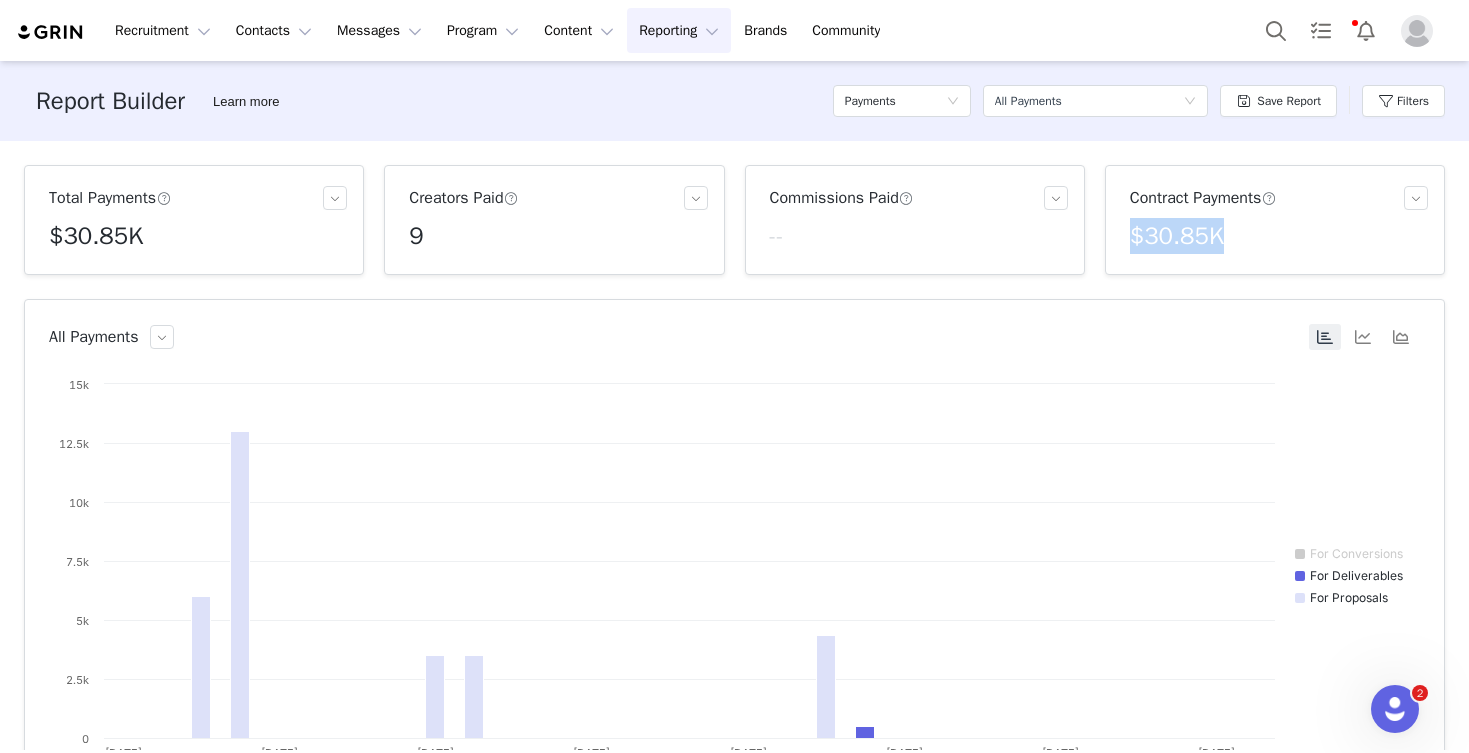 copy on "$30.85K" 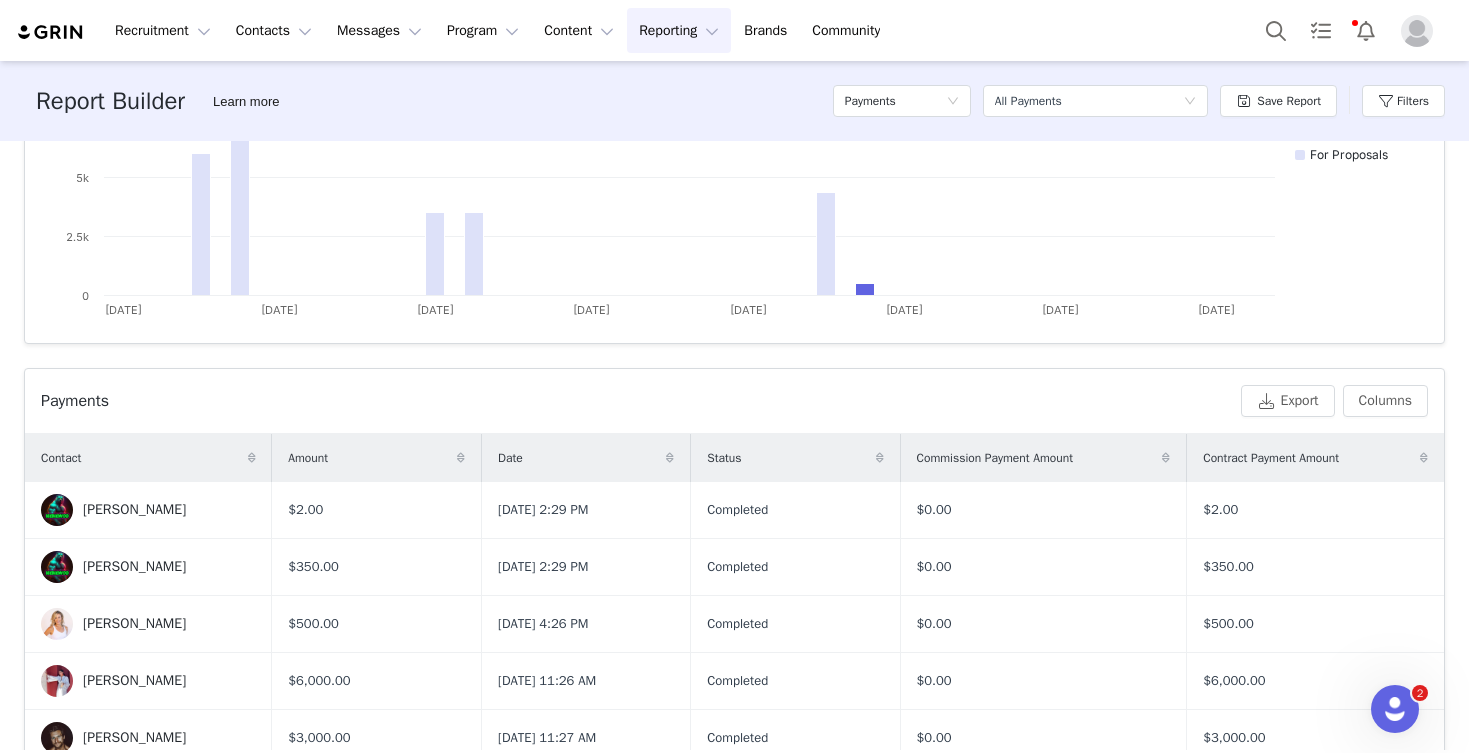scroll, scrollTop: 448, scrollLeft: 0, axis: vertical 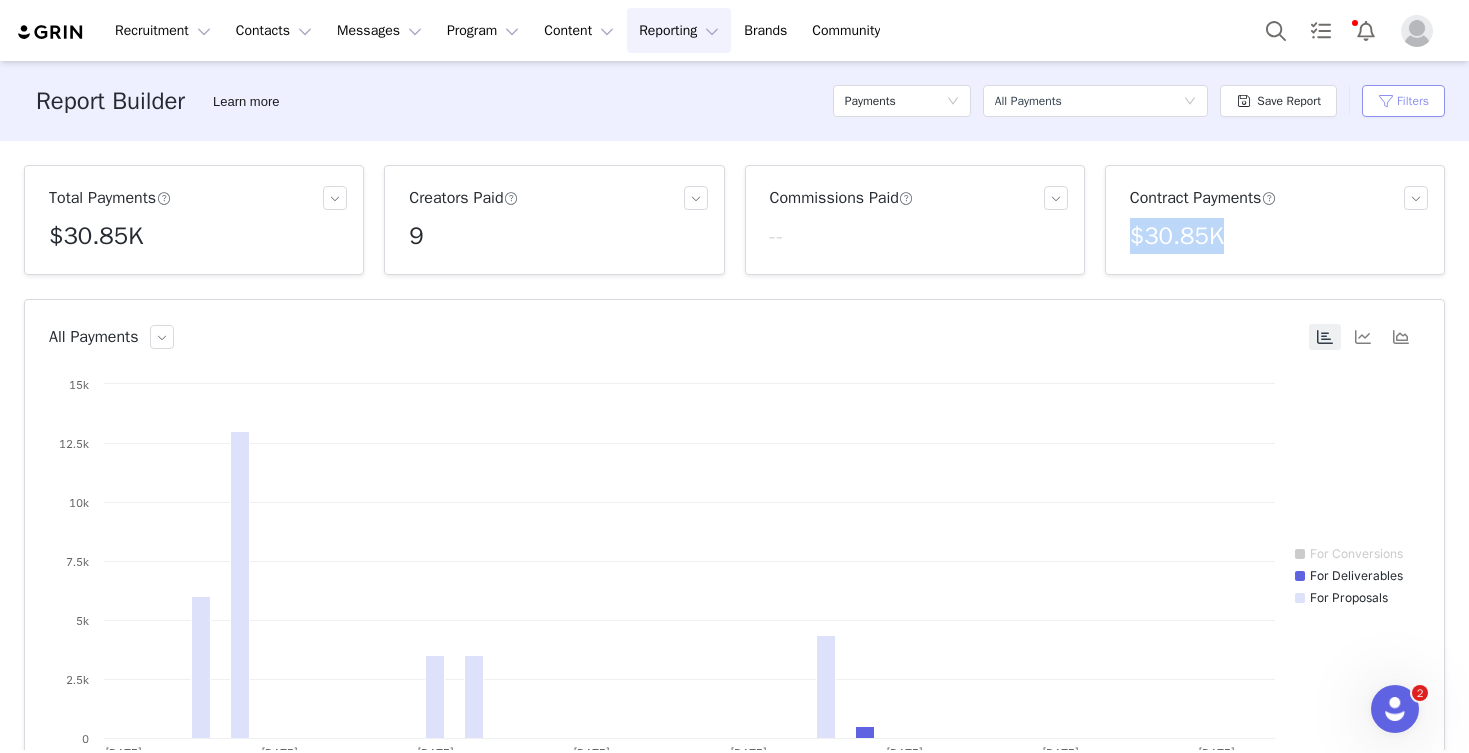 click on "Filters" at bounding box center (1403, 101) 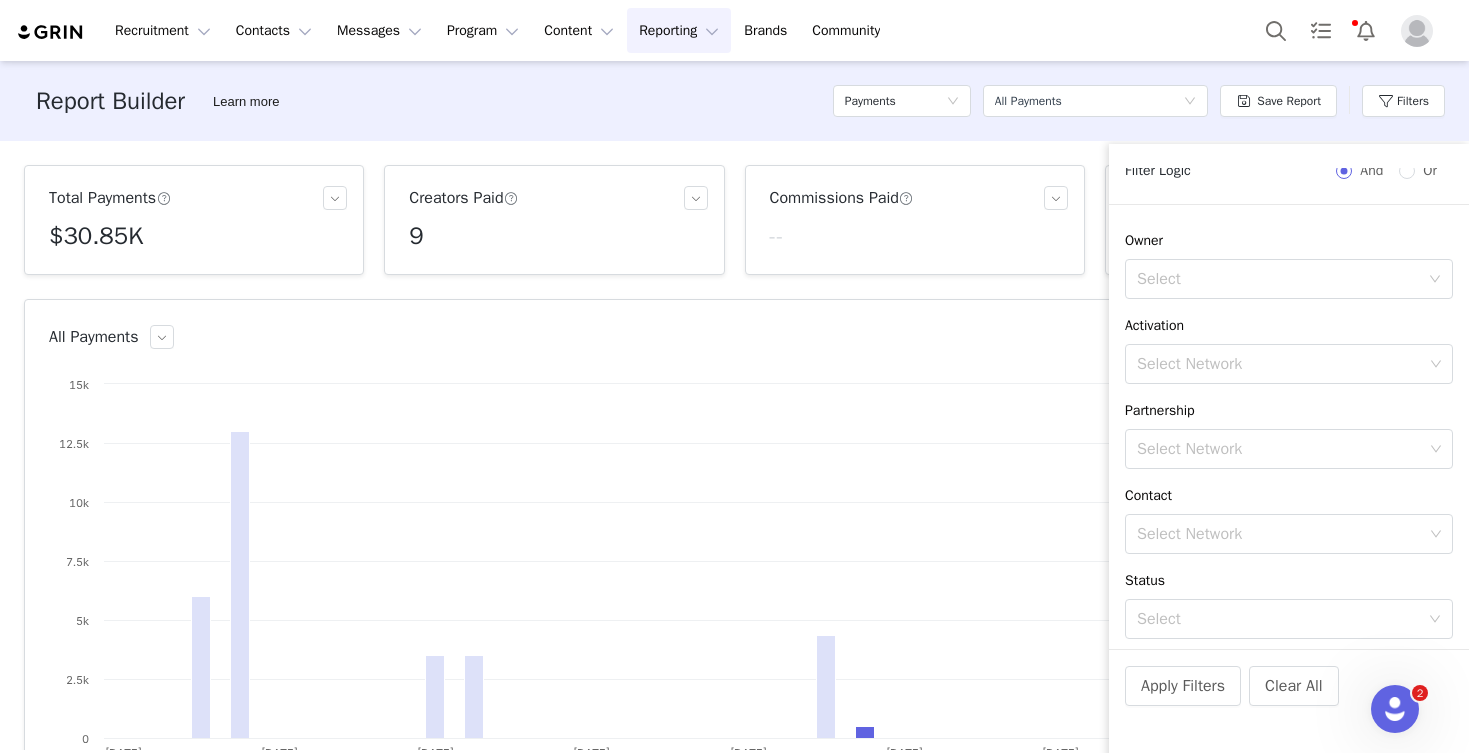 scroll, scrollTop: 245, scrollLeft: 0, axis: vertical 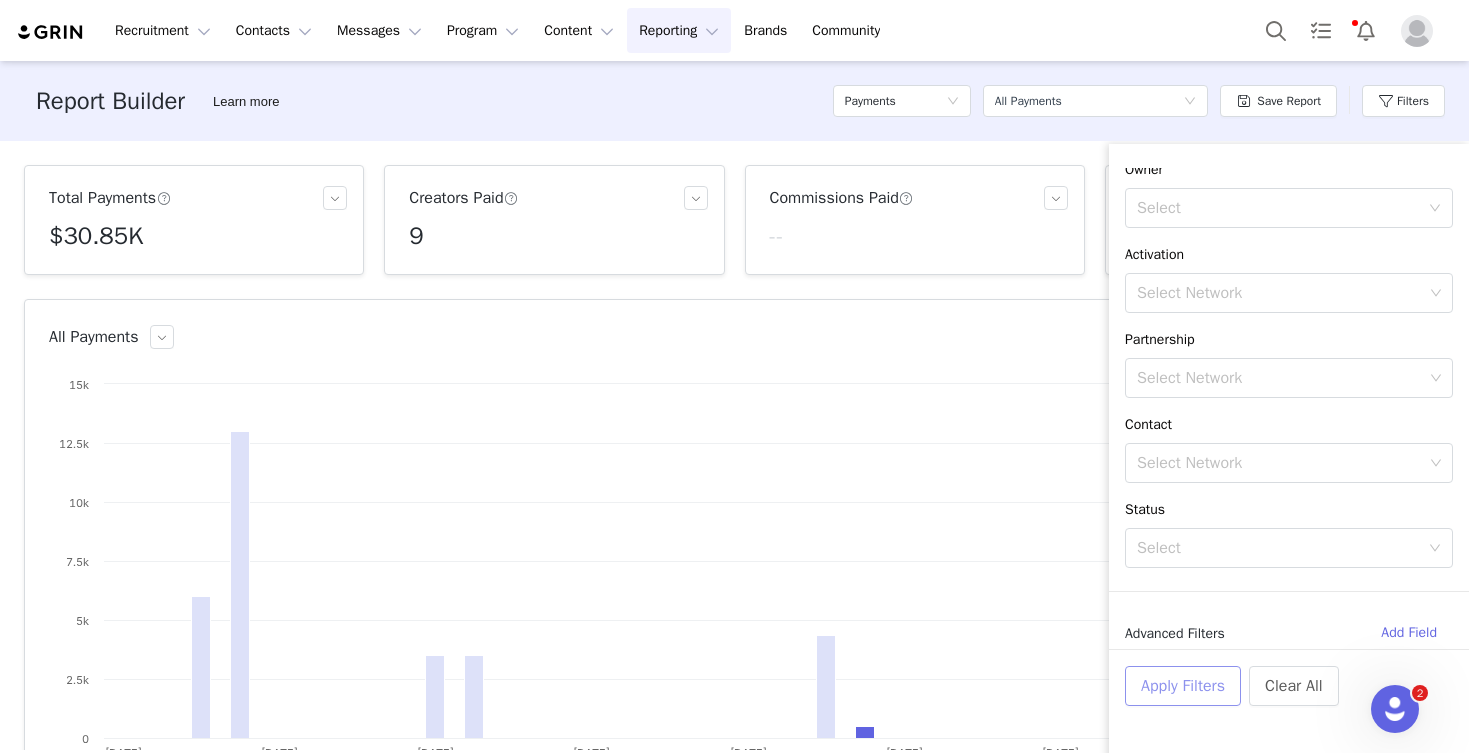 click on "Apply Filters" at bounding box center (1183, 686) 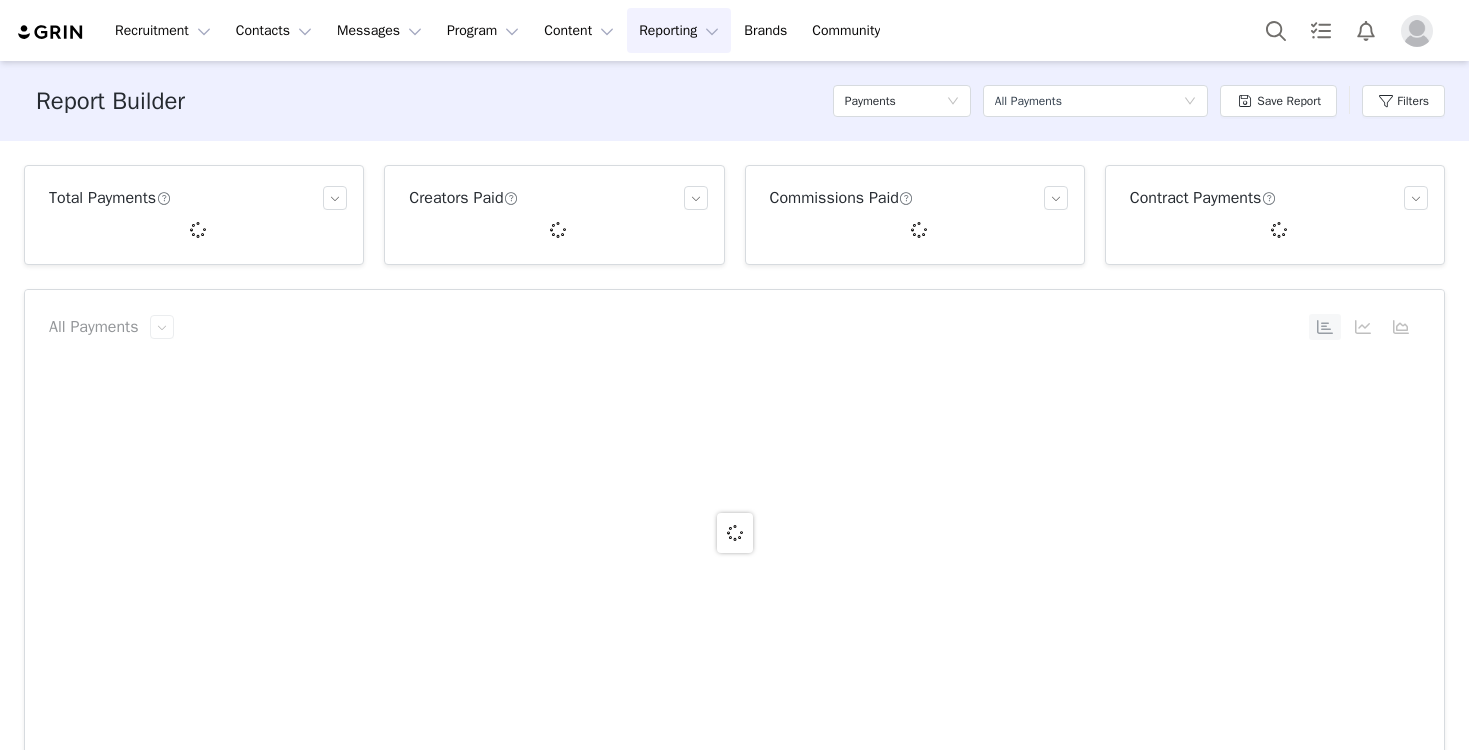 scroll, scrollTop: 0, scrollLeft: 0, axis: both 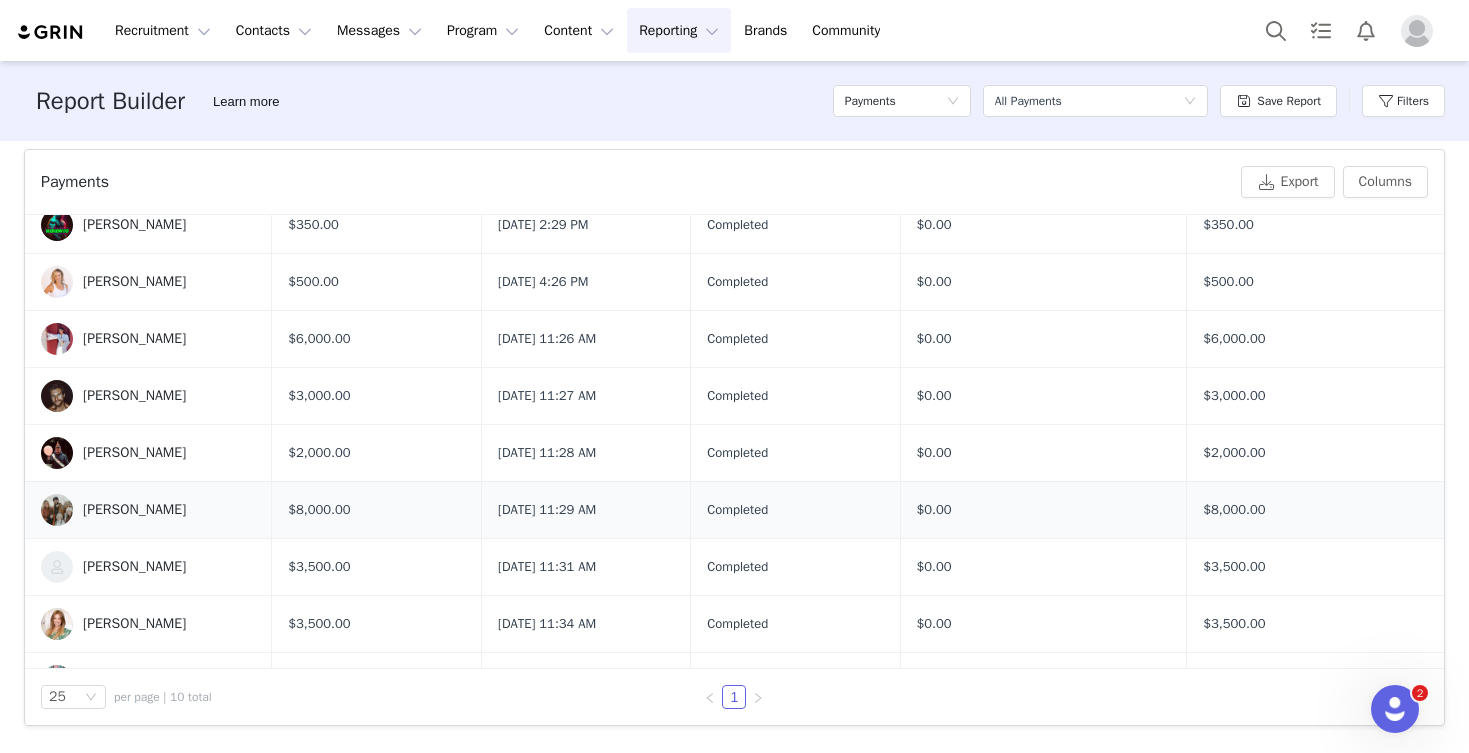click on "[PERSON_NAME]" at bounding box center (134, 510) 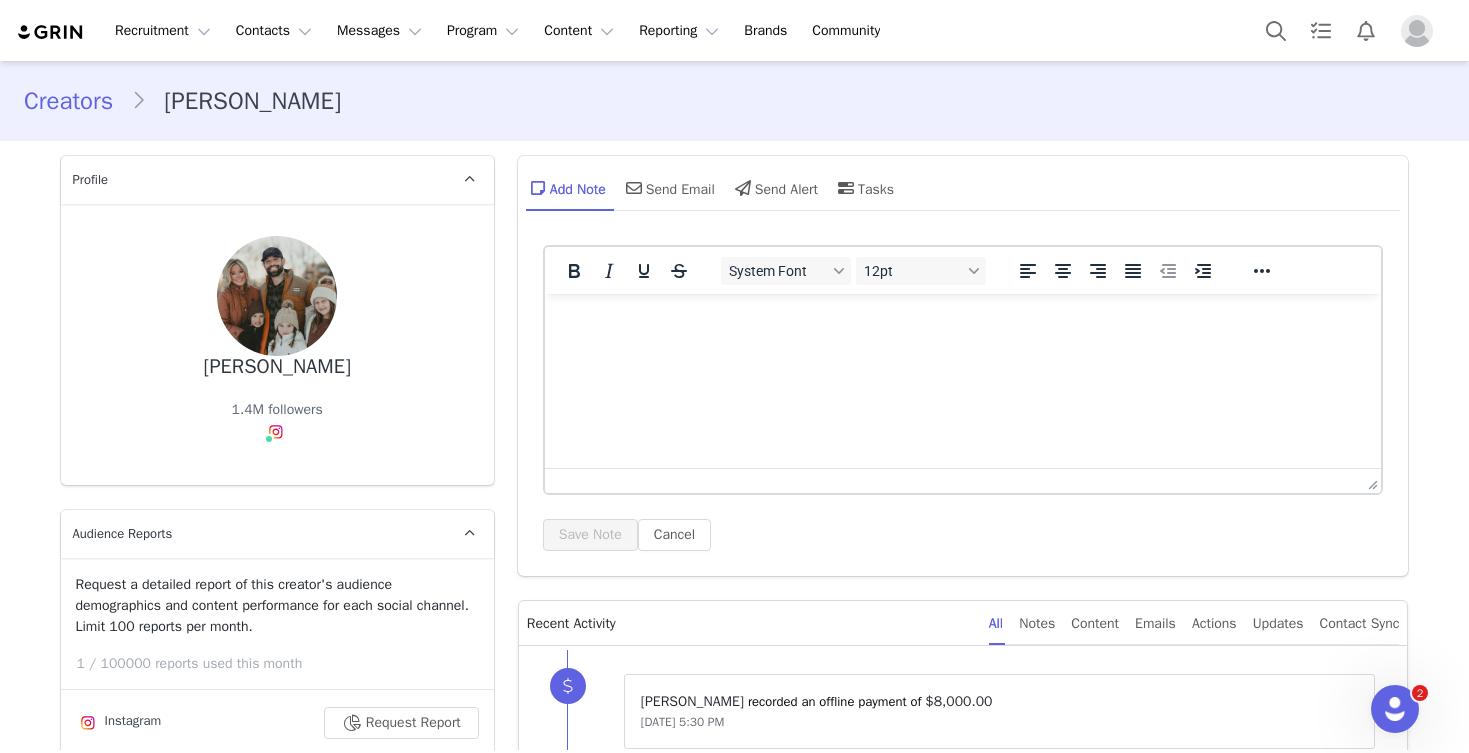 scroll, scrollTop: 0, scrollLeft: 0, axis: both 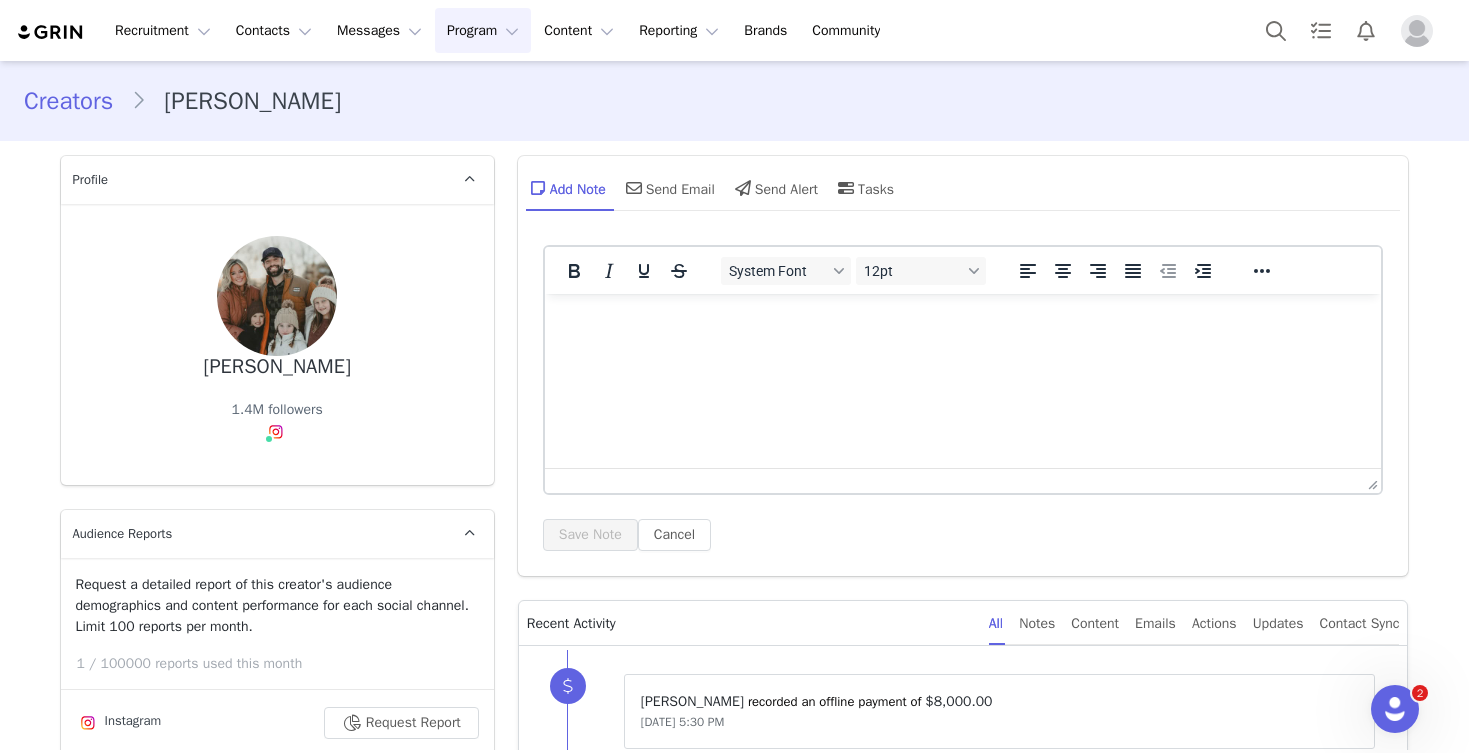 click on "Program Program" at bounding box center [483, 30] 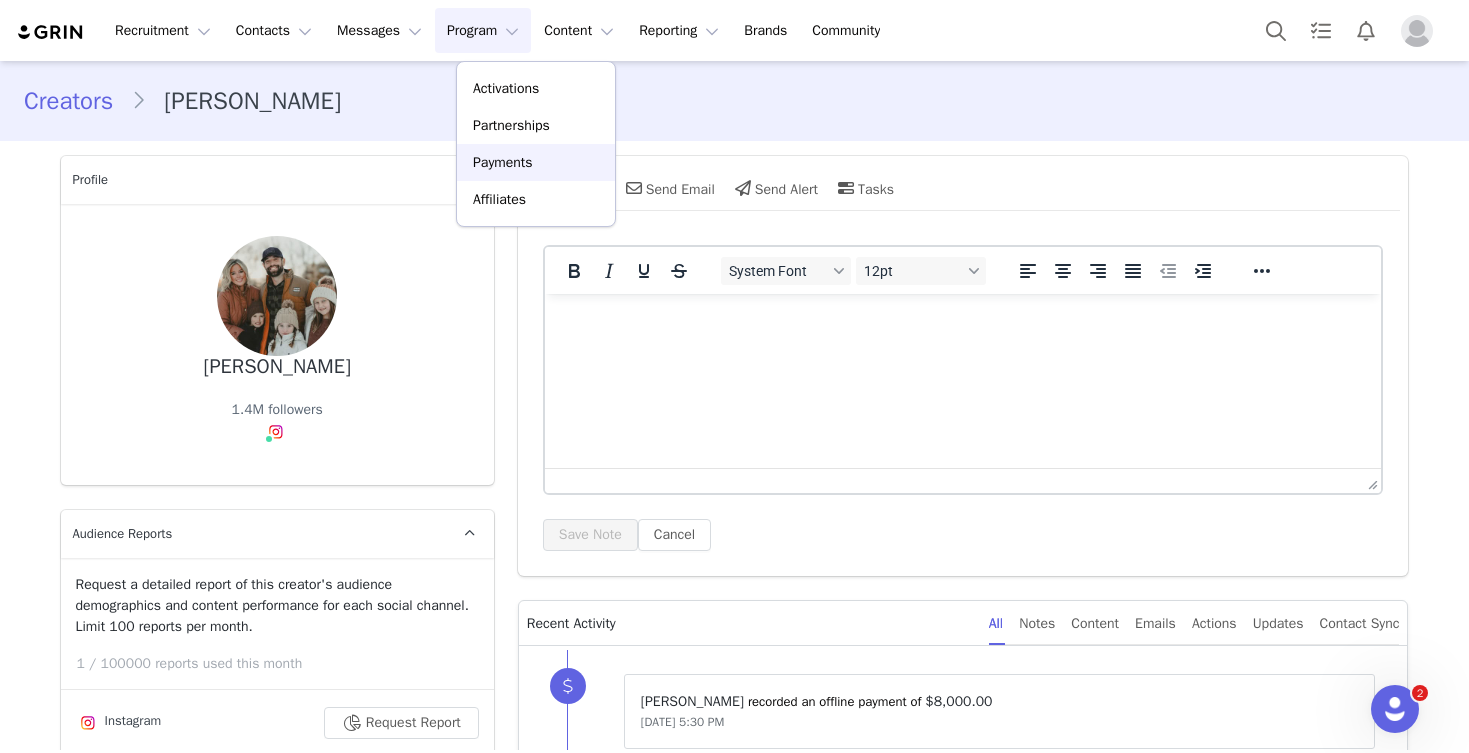 click on "Payments" at bounding box center [503, 162] 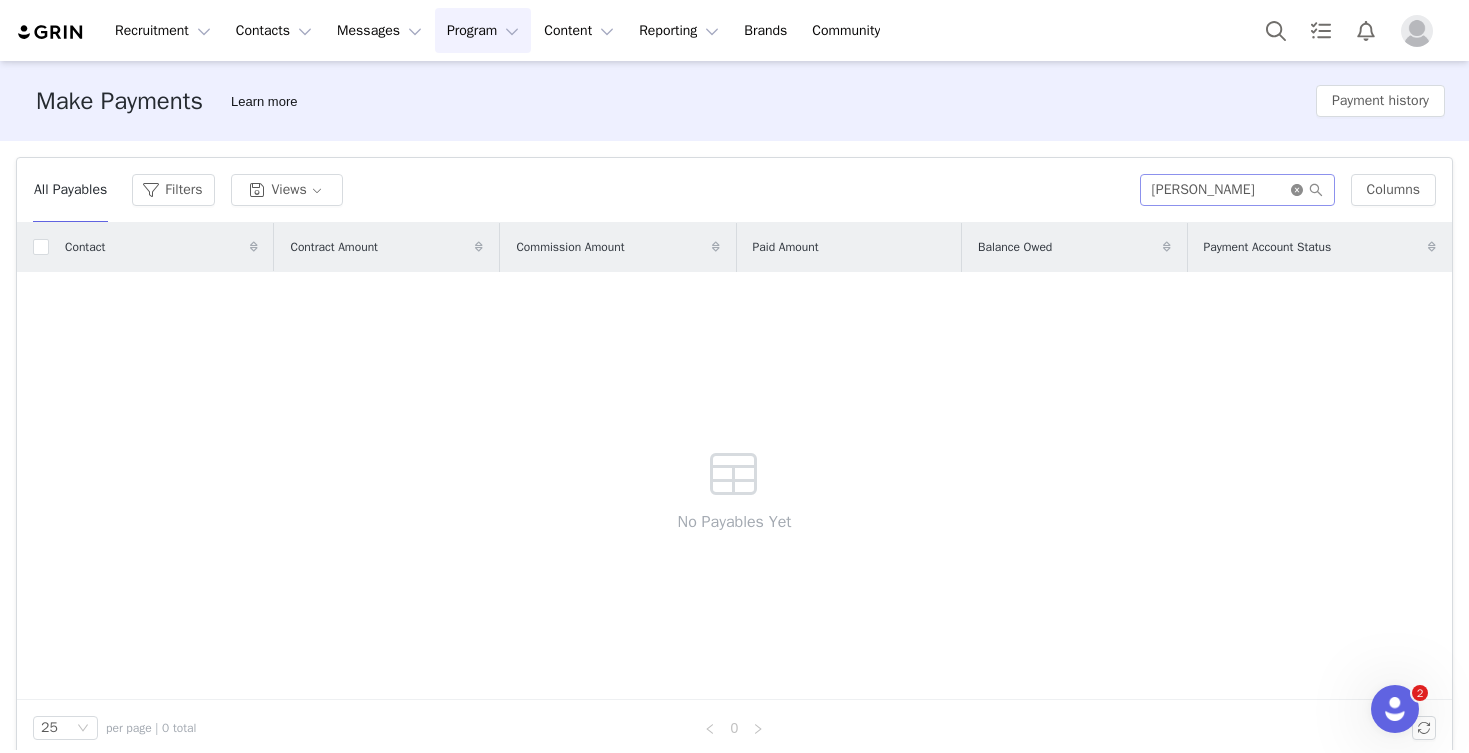 click 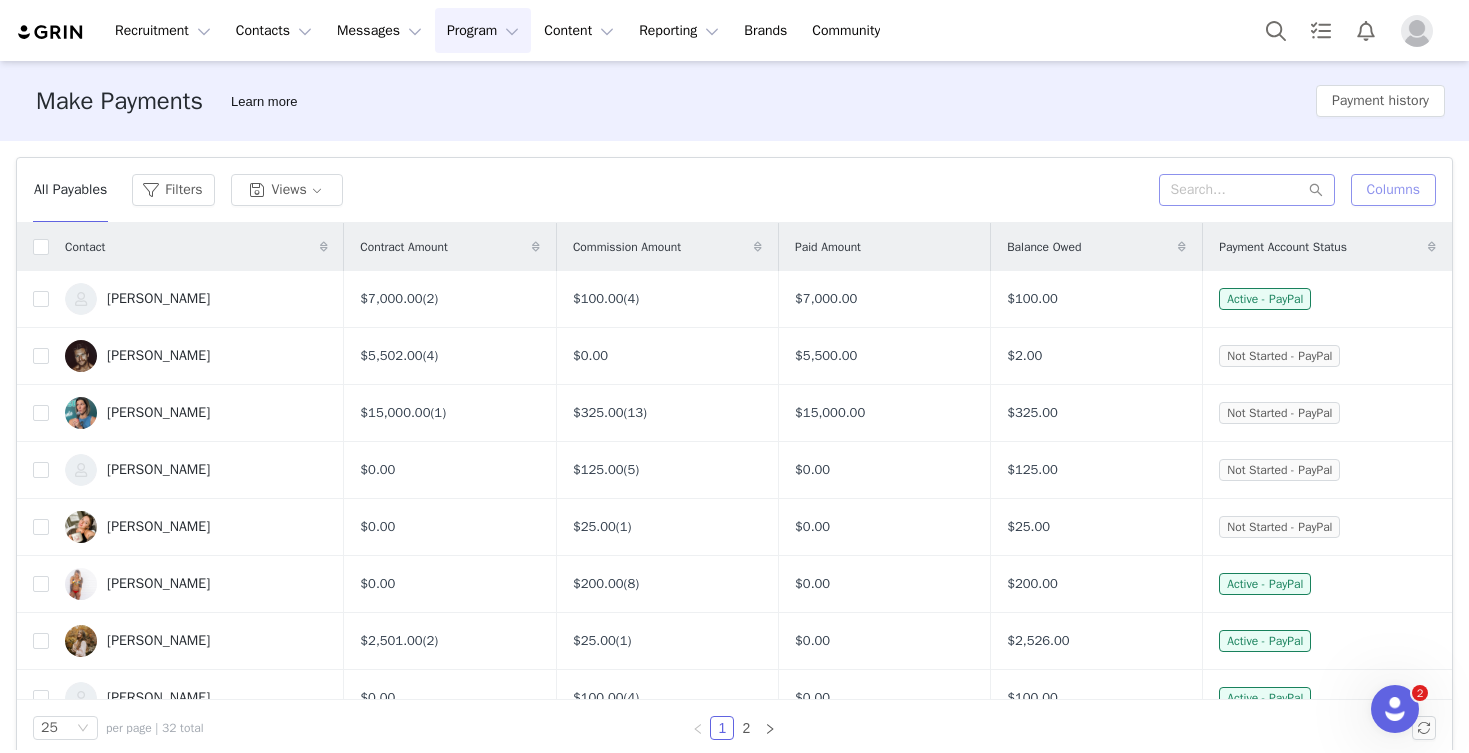 click on "Columns" at bounding box center [1393, 190] 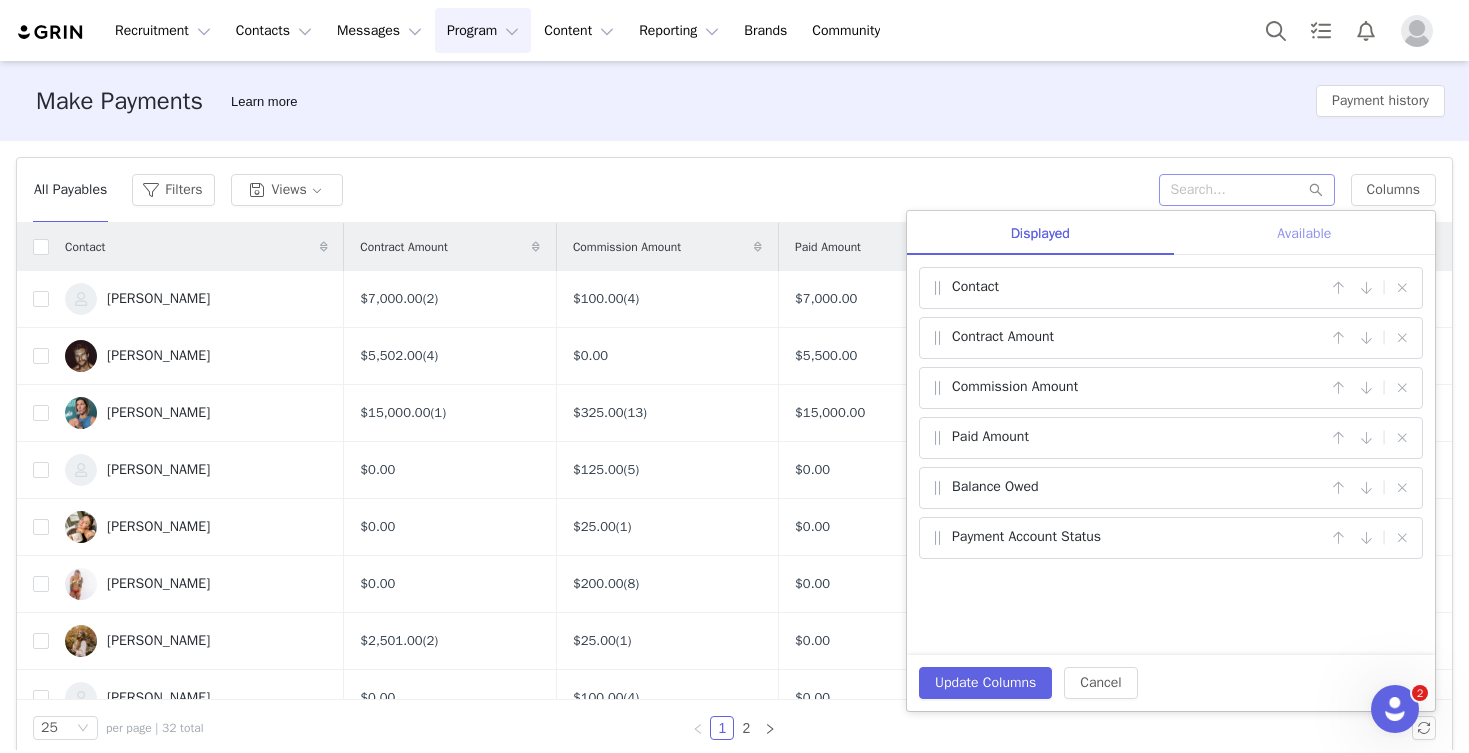 click on "Available" at bounding box center [1304, 233] 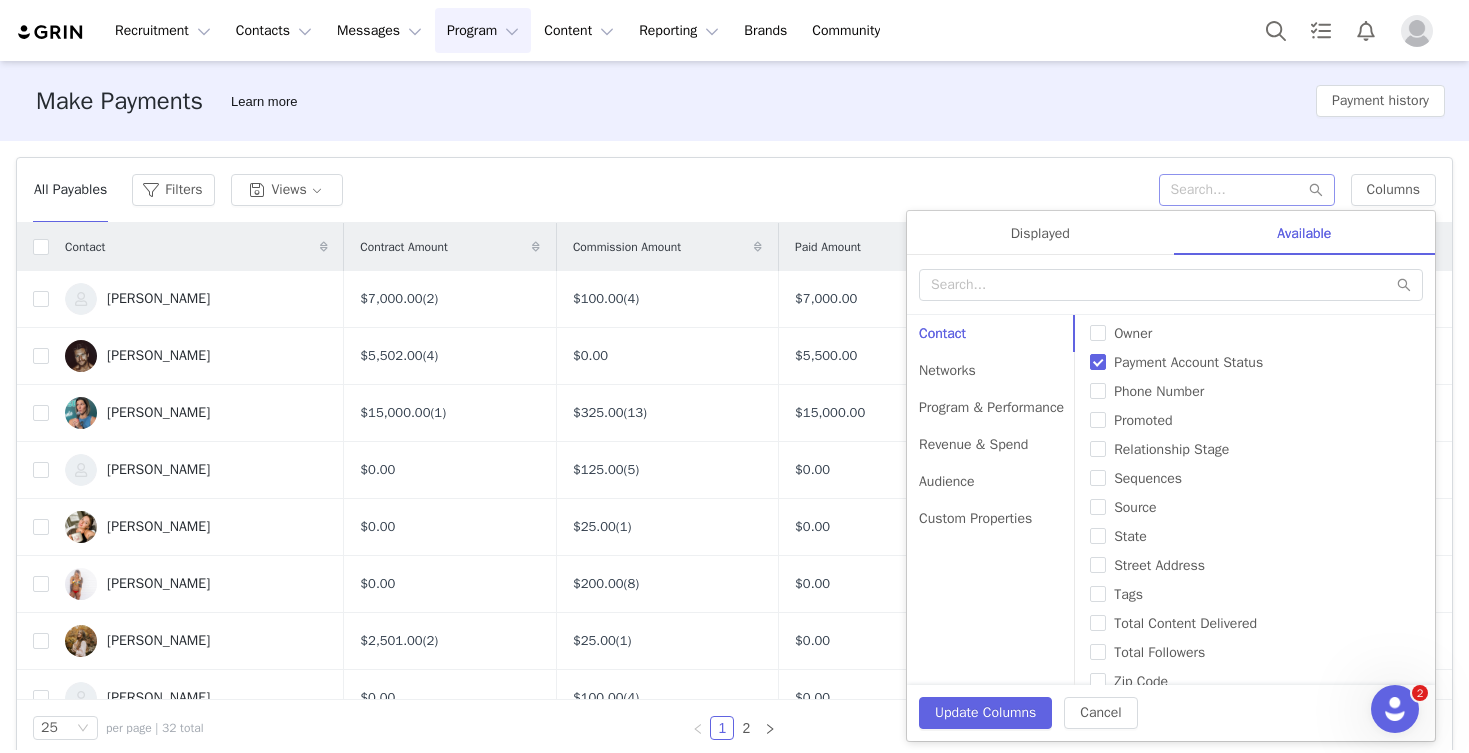scroll, scrollTop: 690, scrollLeft: 0, axis: vertical 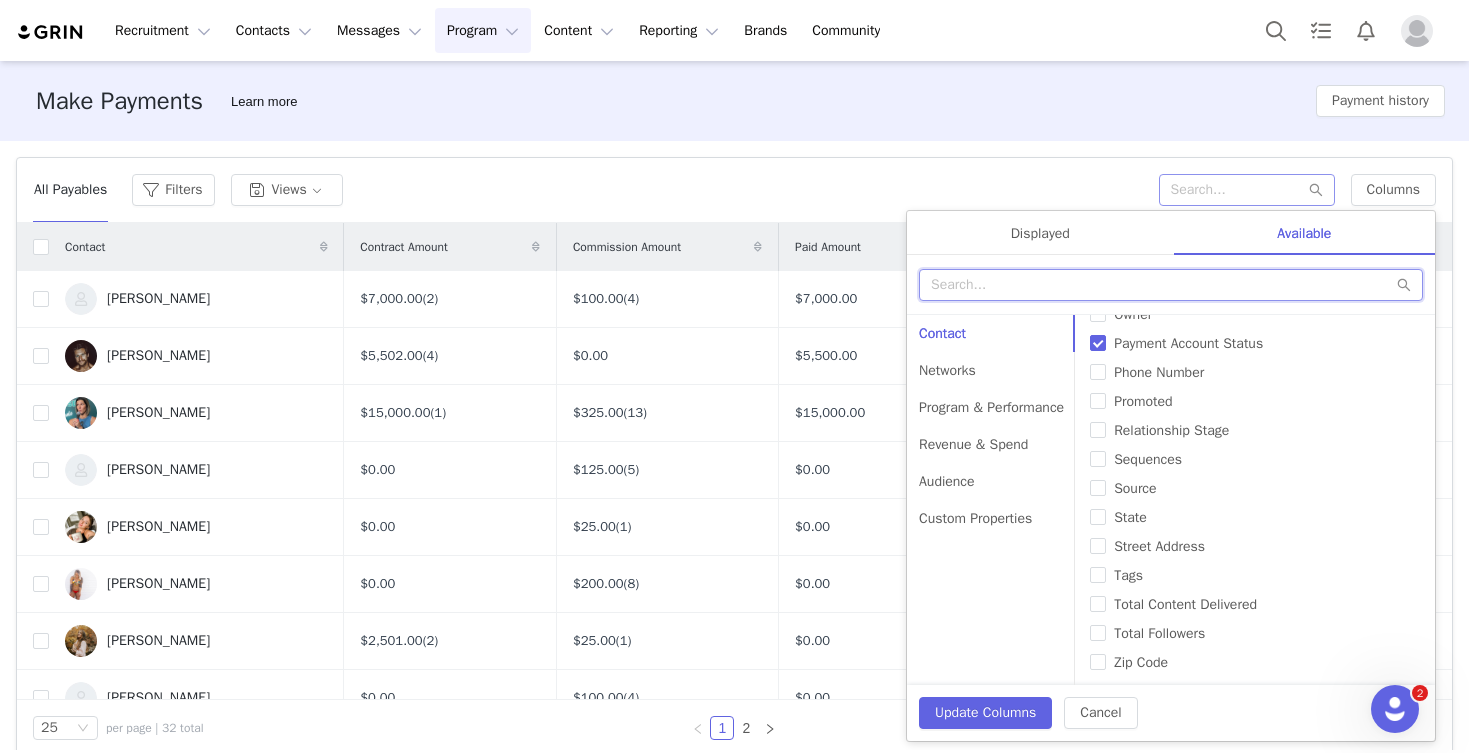 click at bounding box center [1171, 285] 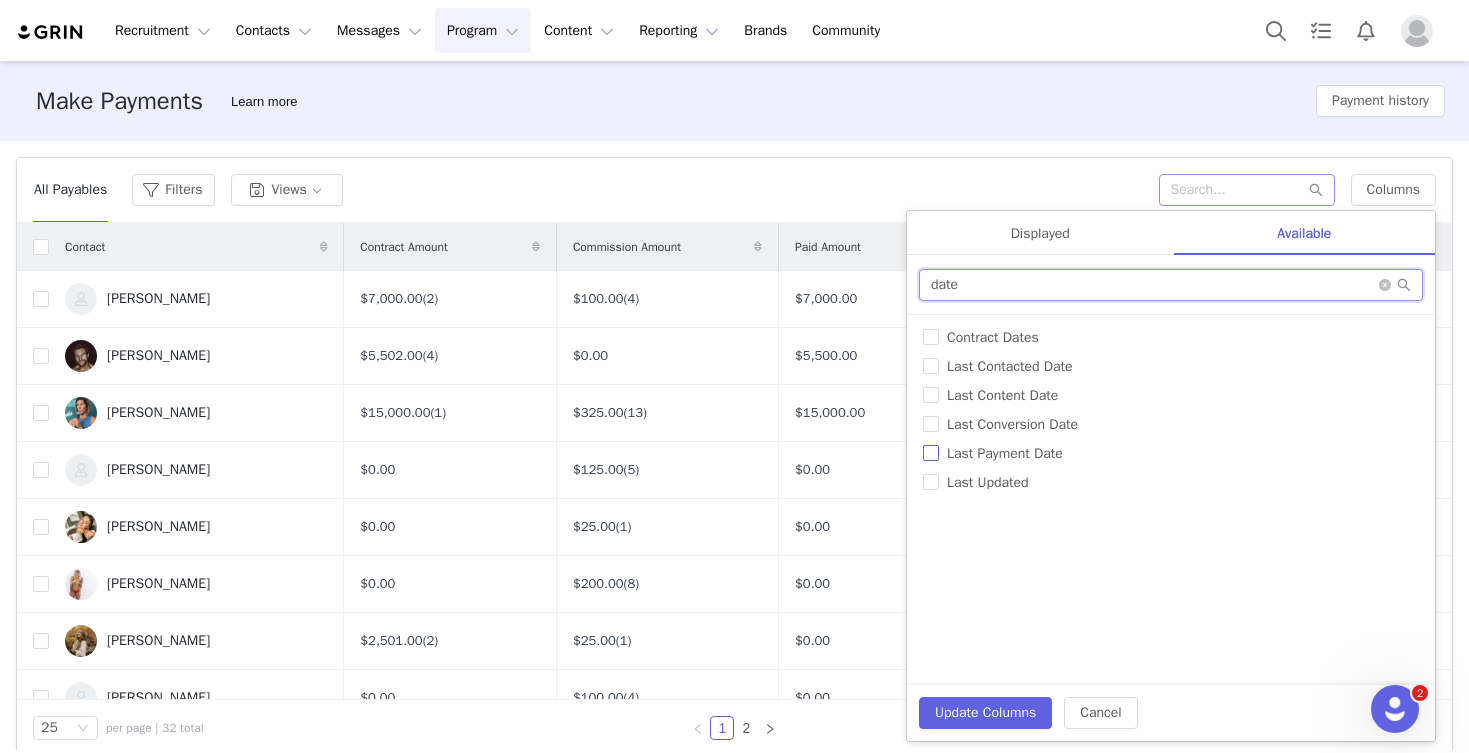 type on "date" 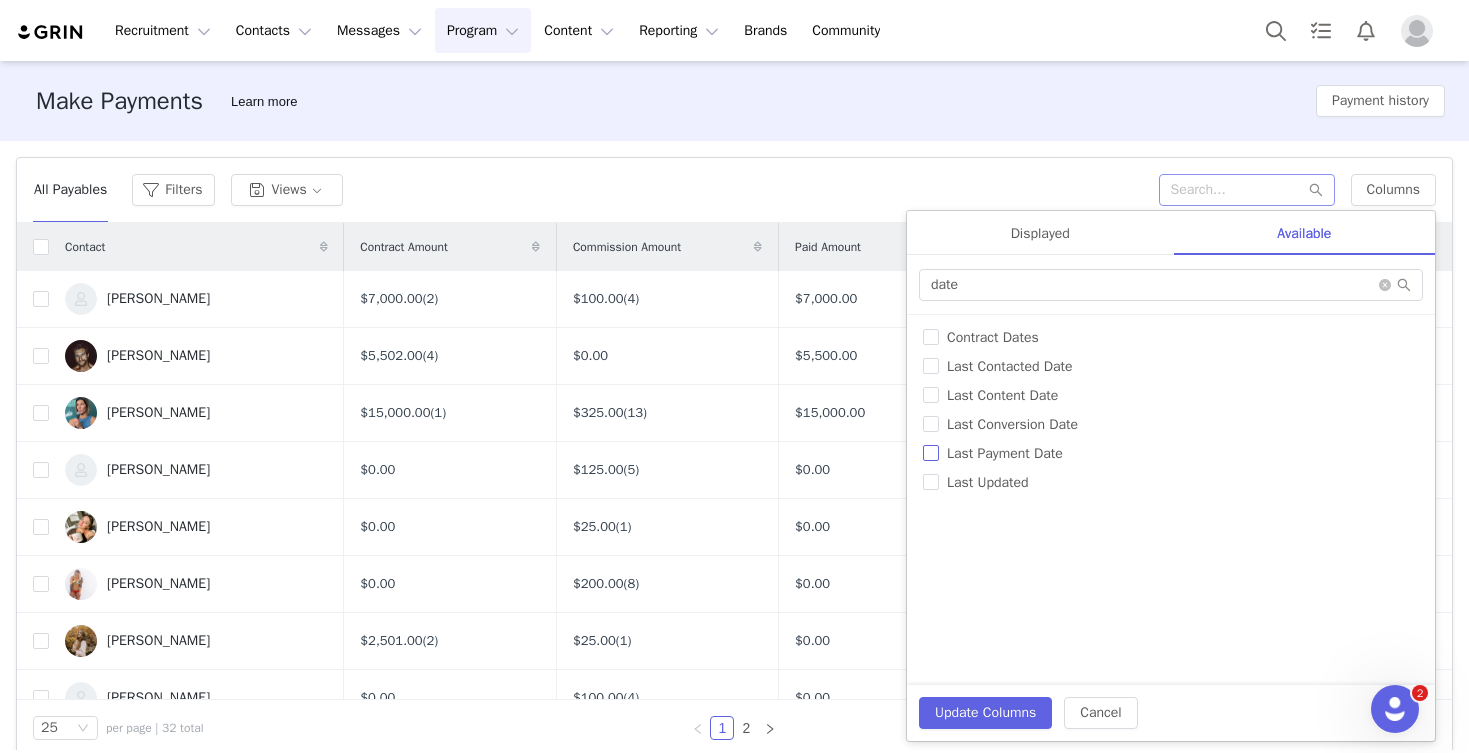 click on "Last Payment Date" at bounding box center [1005, 453] 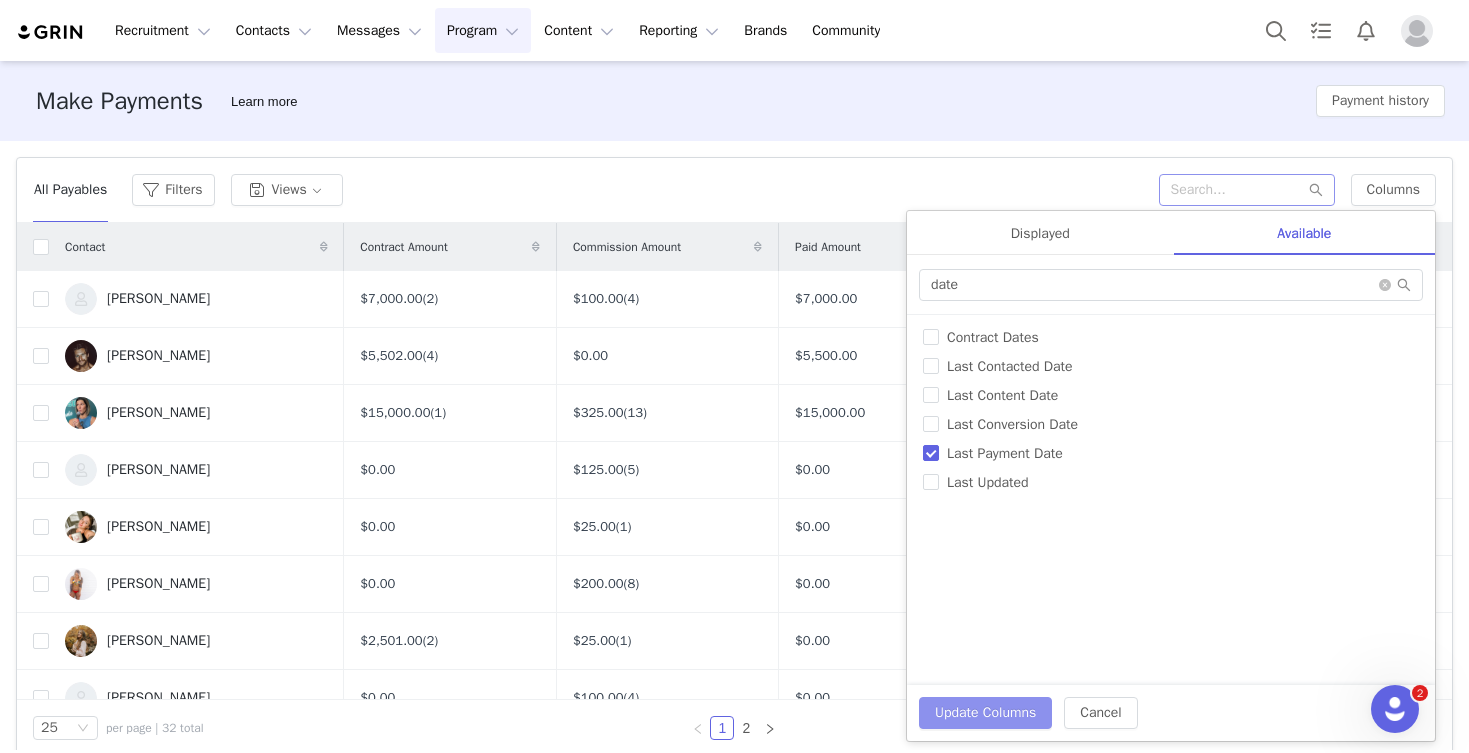 click on "Update Columns" at bounding box center [985, 713] 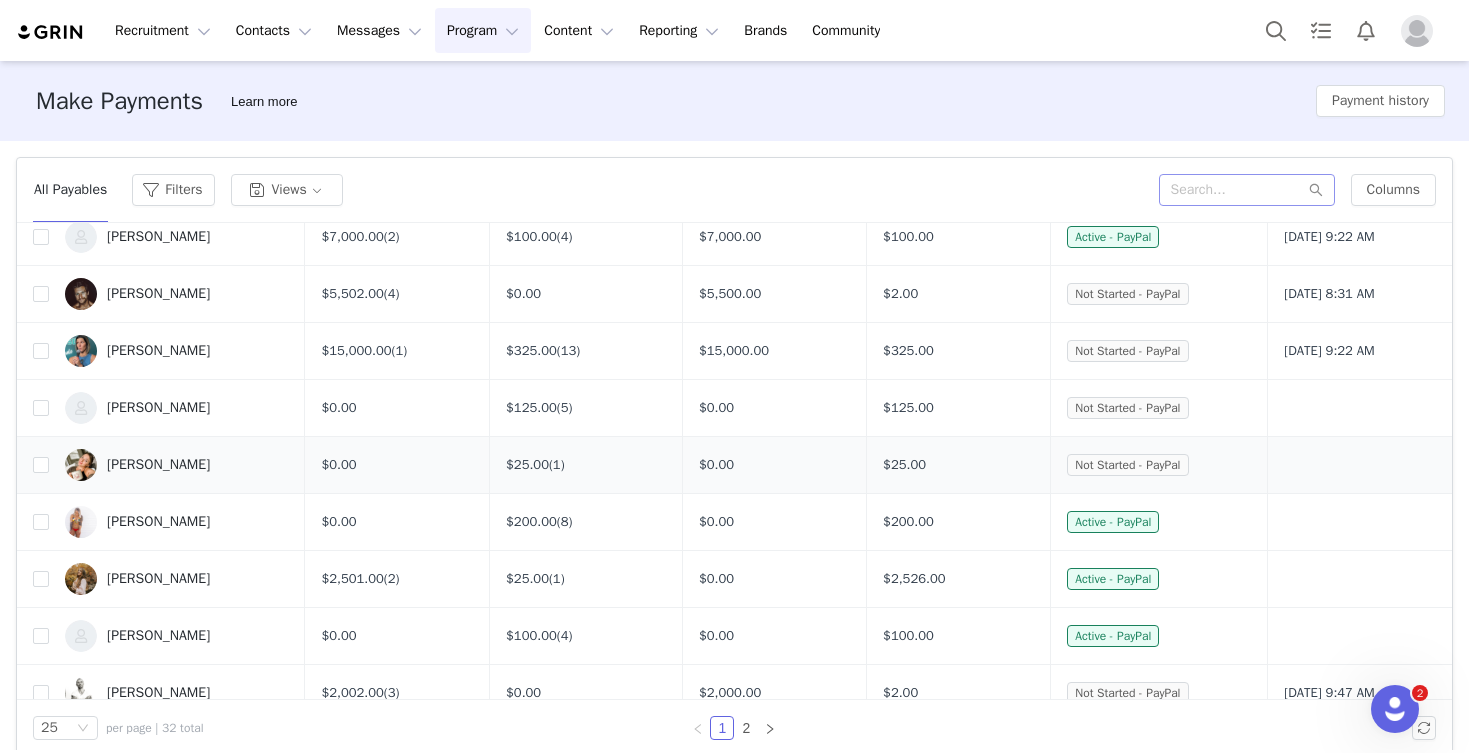 scroll, scrollTop: 0, scrollLeft: 0, axis: both 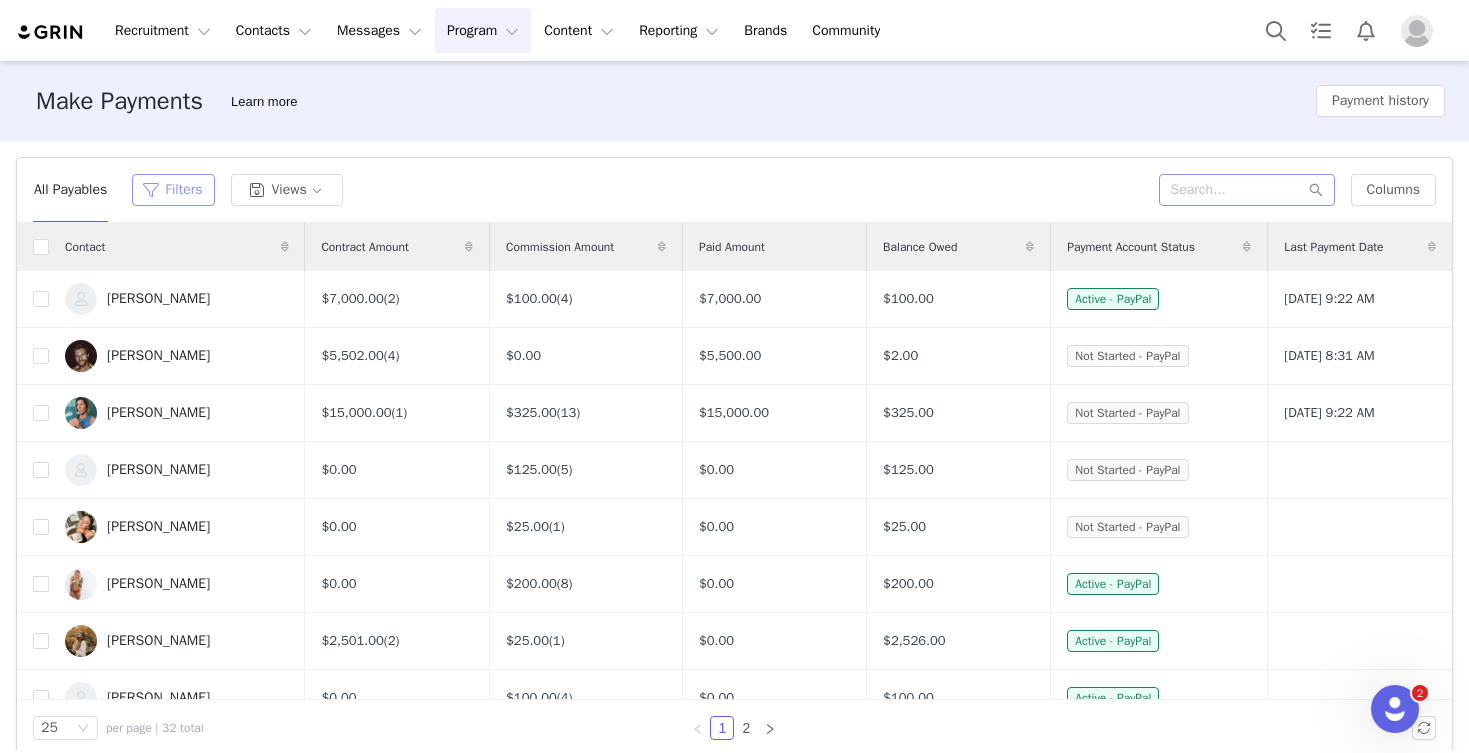 click on "Filters" at bounding box center (173, 190) 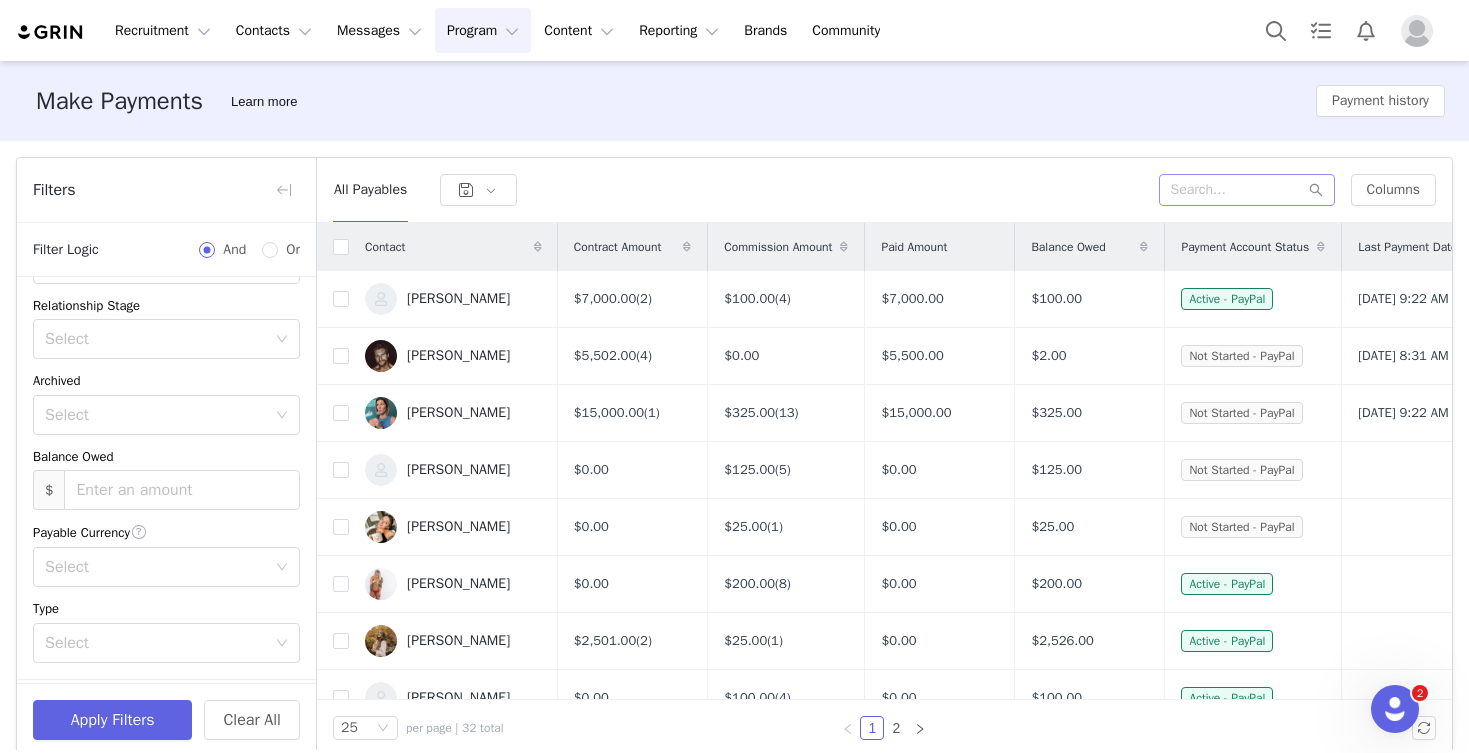 scroll, scrollTop: 888, scrollLeft: 0, axis: vertical 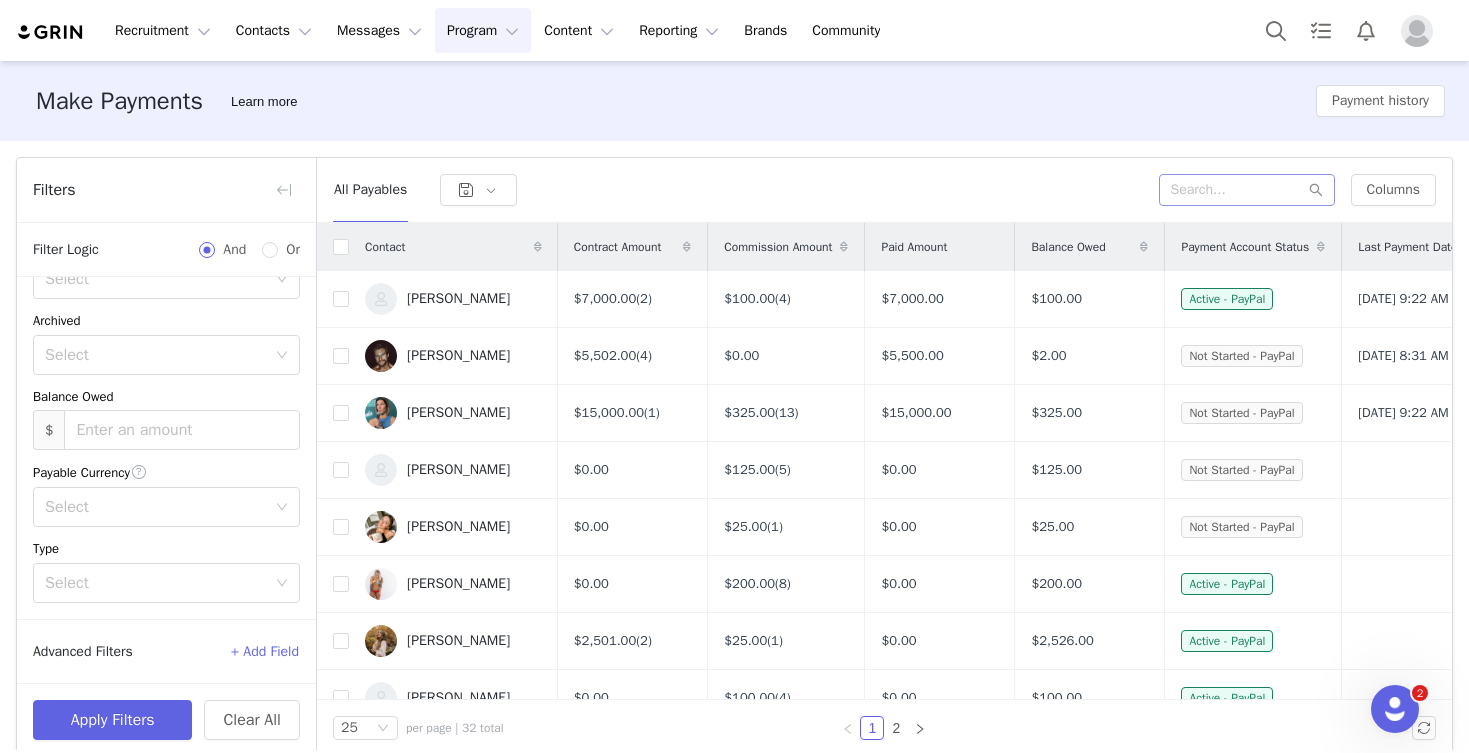 click on "Advanced Filters" at bounding box center [83, 651] 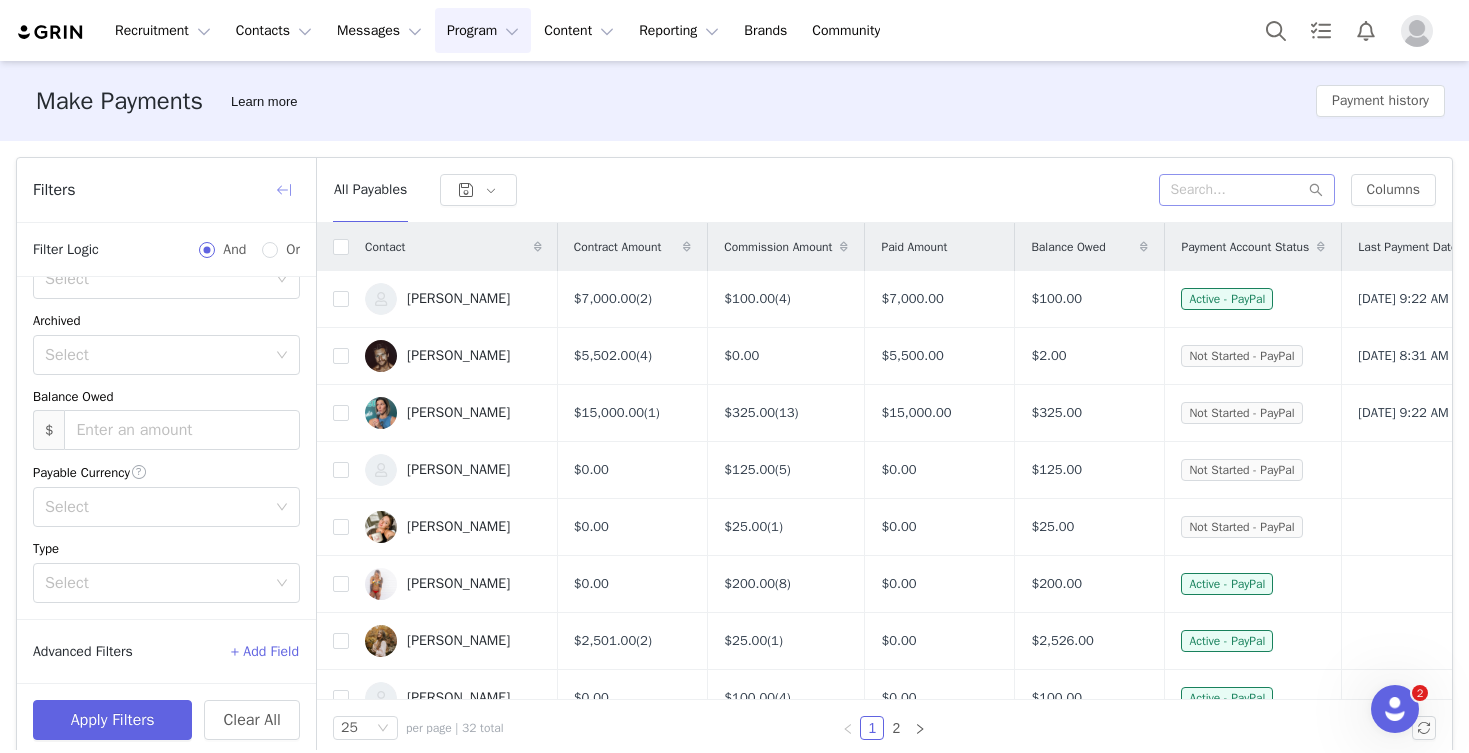 click at bounding box center (284, 190) 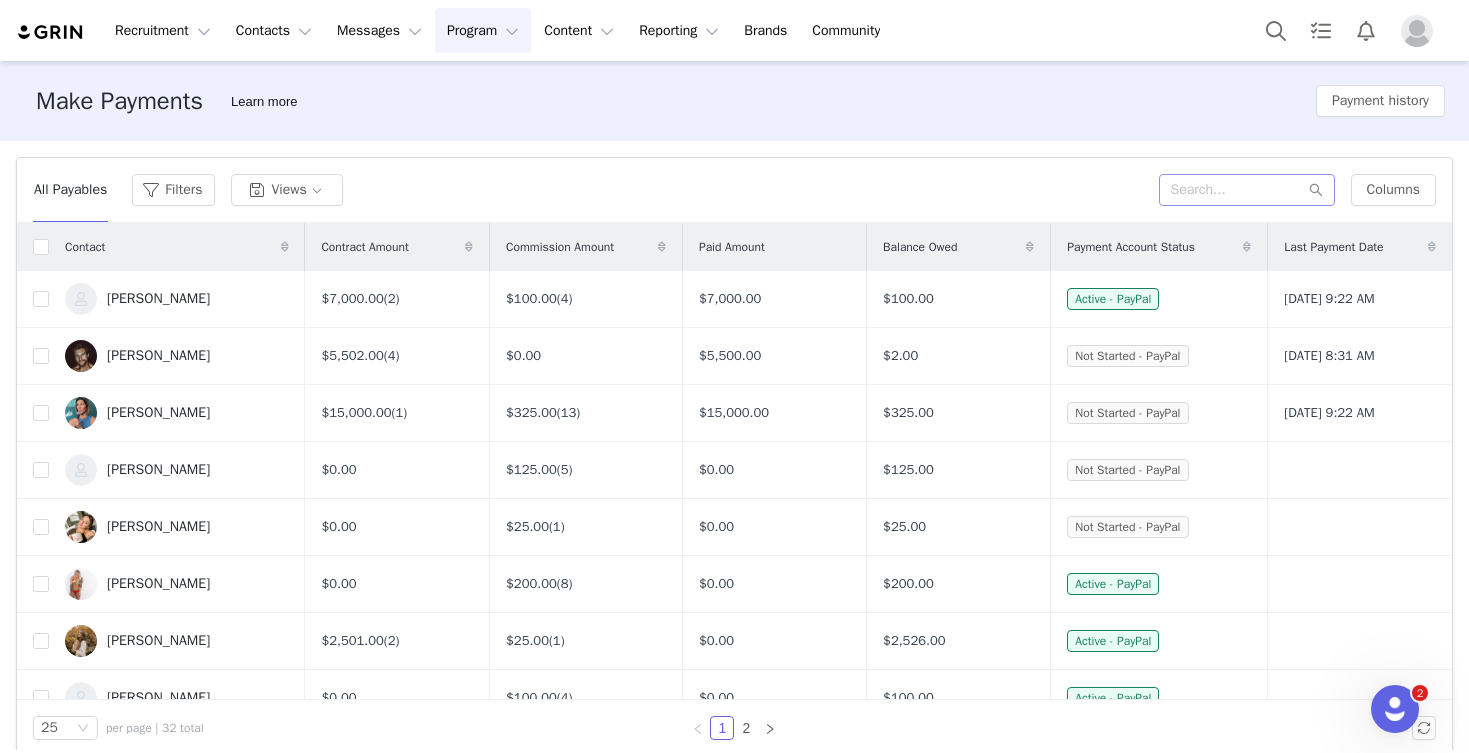 scroll, scrollTop: 1061, scrollLeft: 0, axis: vertical 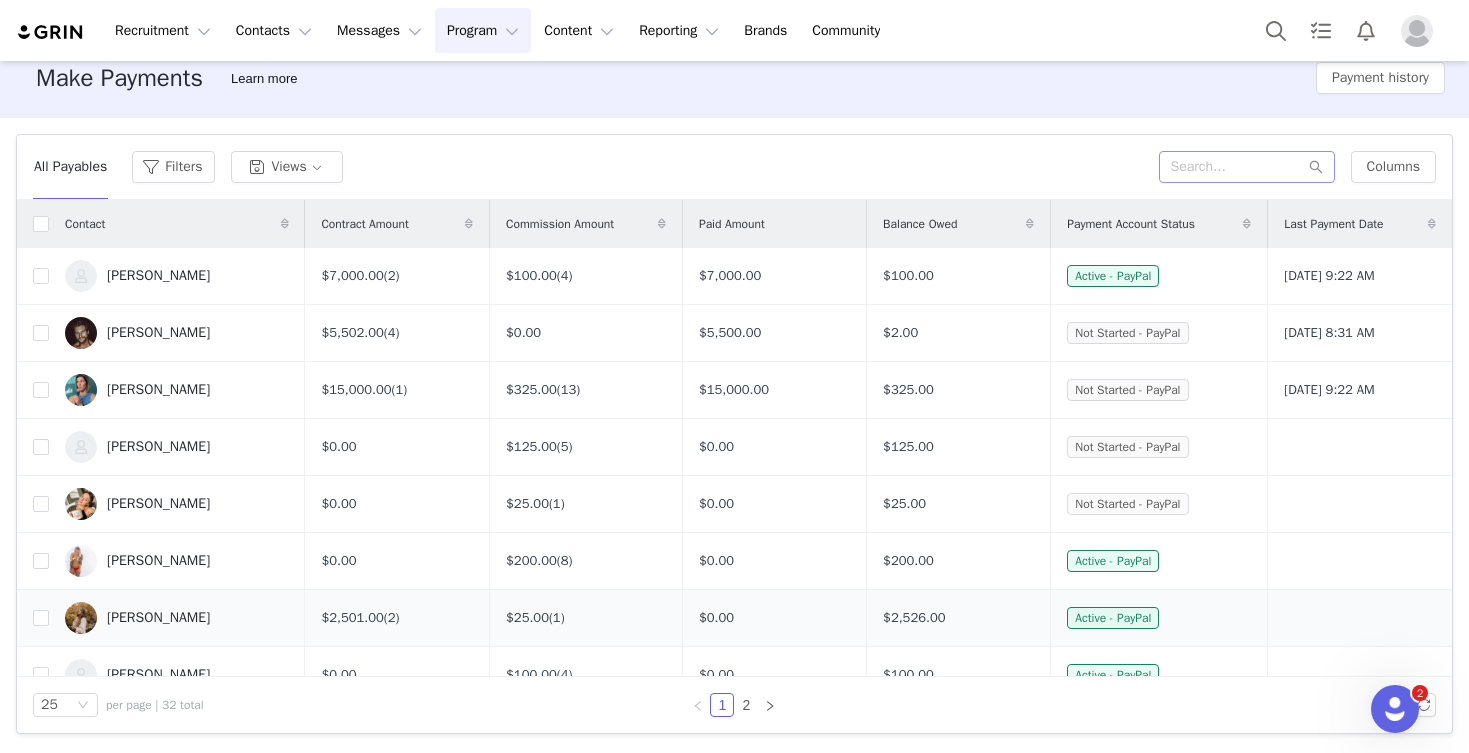 click on "$2,501.00   (2)" at bounding box center (397, 618) 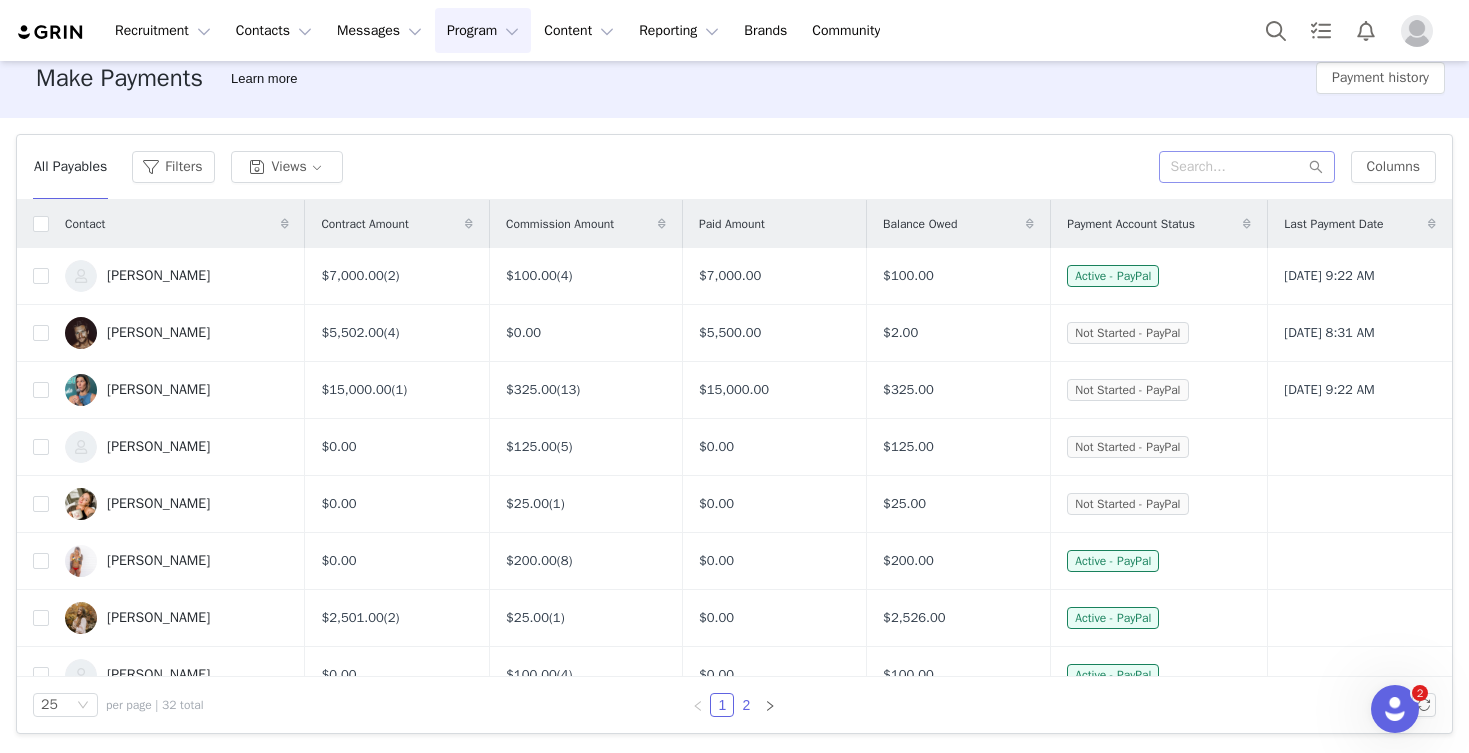 click on "2" at bounding box center (746, 705) 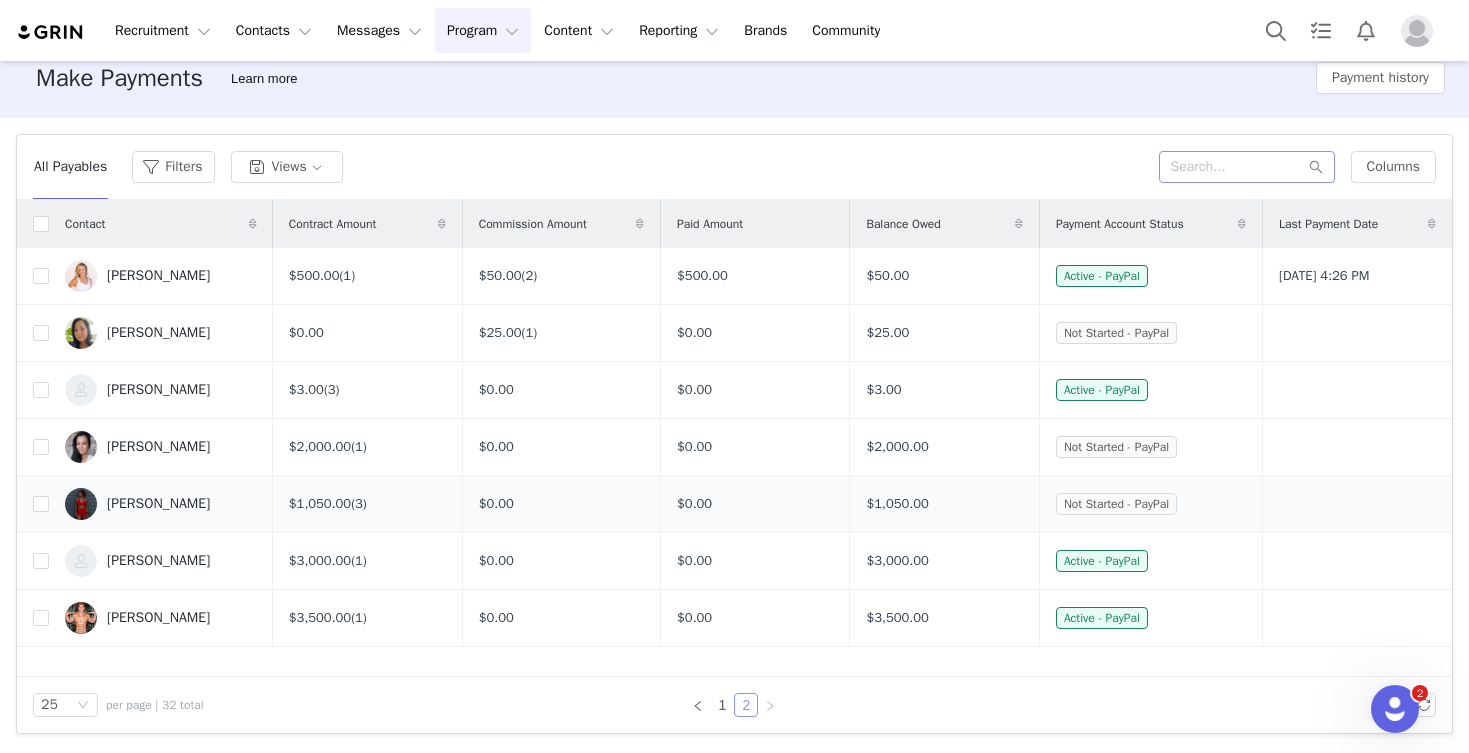 scroll, scrollTop: 0, scrollLeft: 0, axis: both 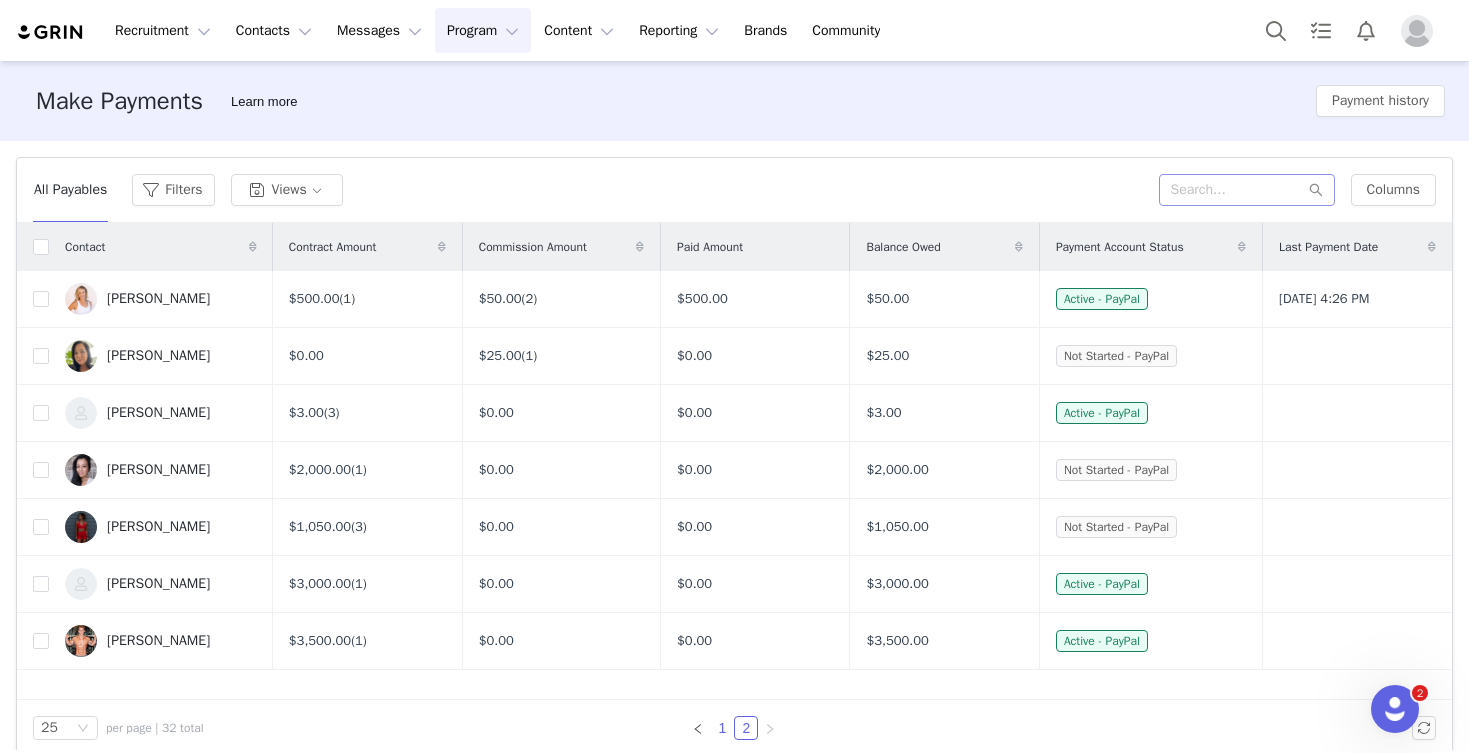 click on "1" at bounding box center [722, 728] 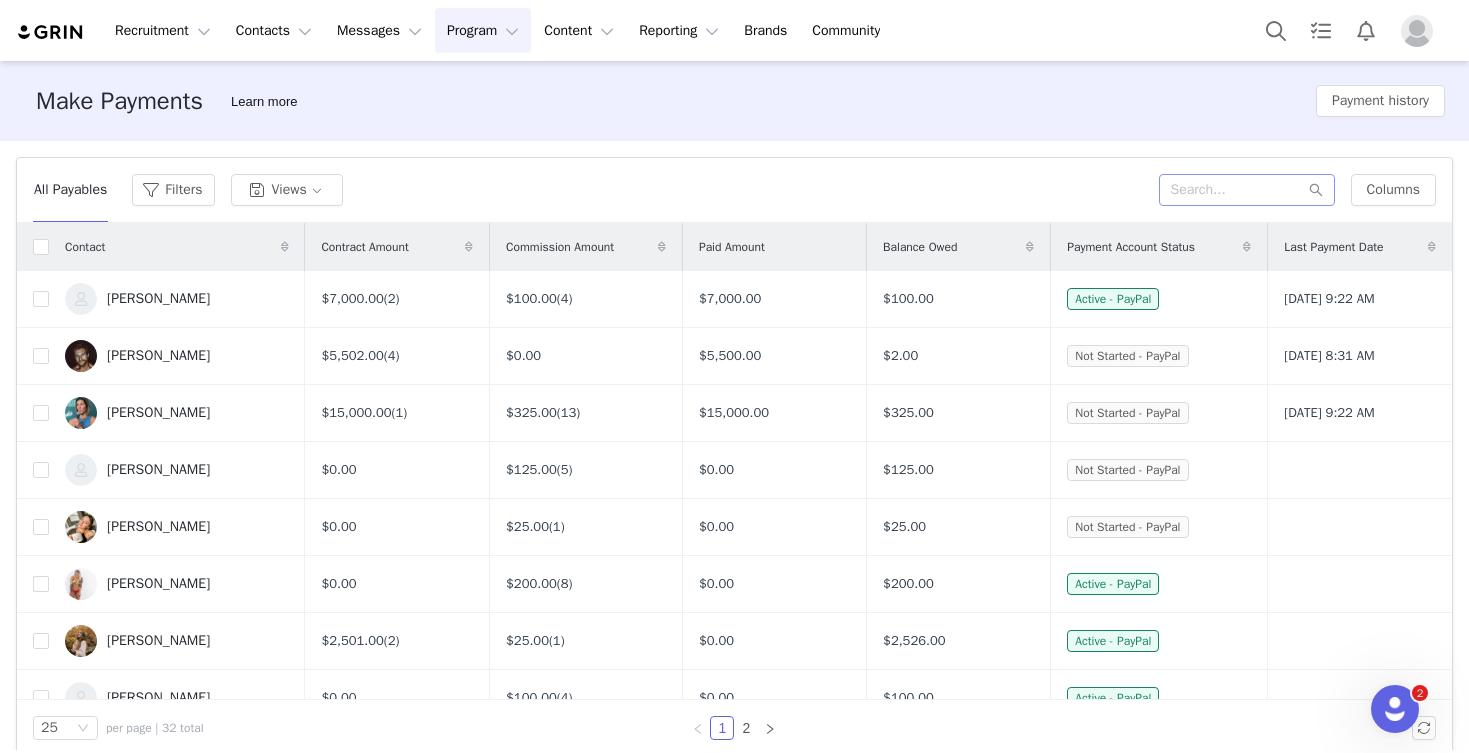 click on "Contract Amount" at bounding box center [364, 247] 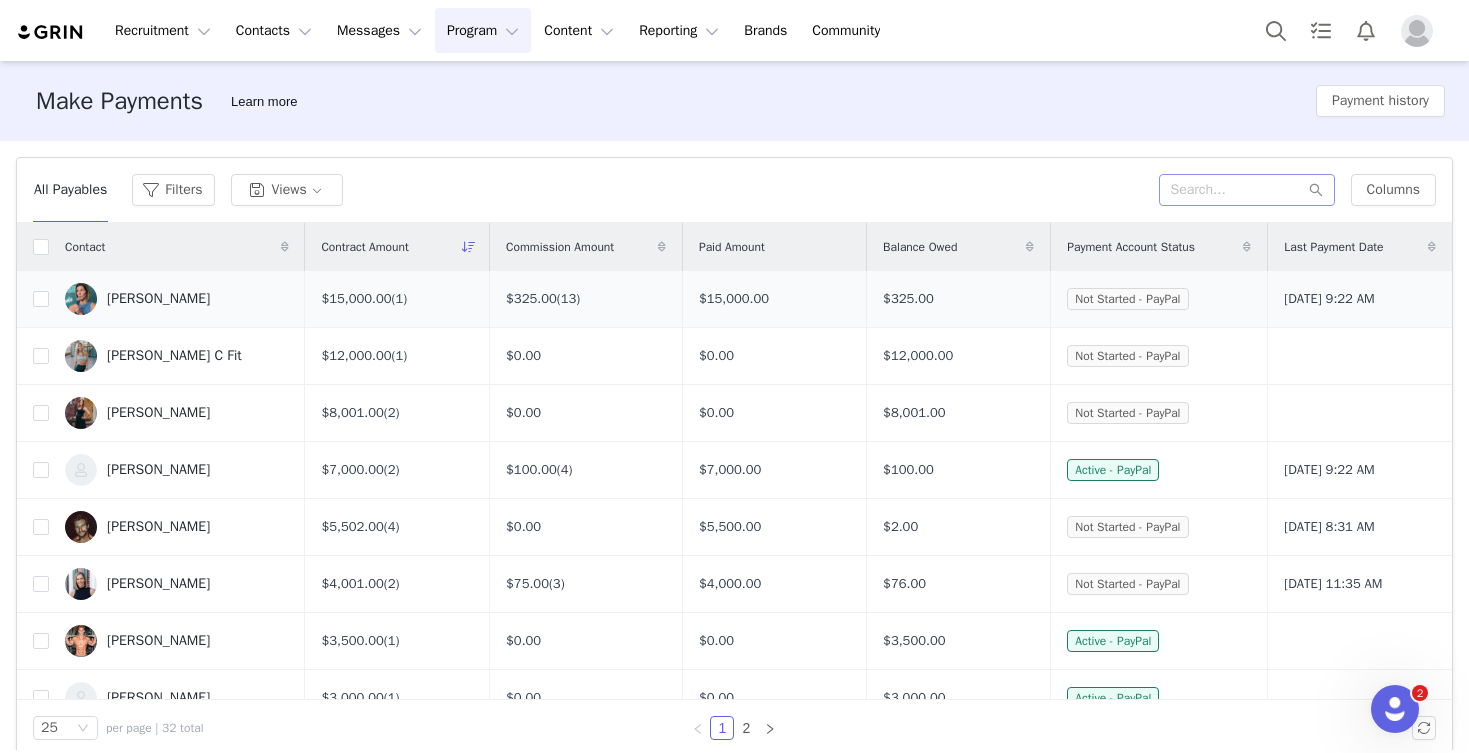 drag, startPoint x: 304, startPoint y: 295, endPoint x: 375, endPoint y: 298, distance: 71.063354 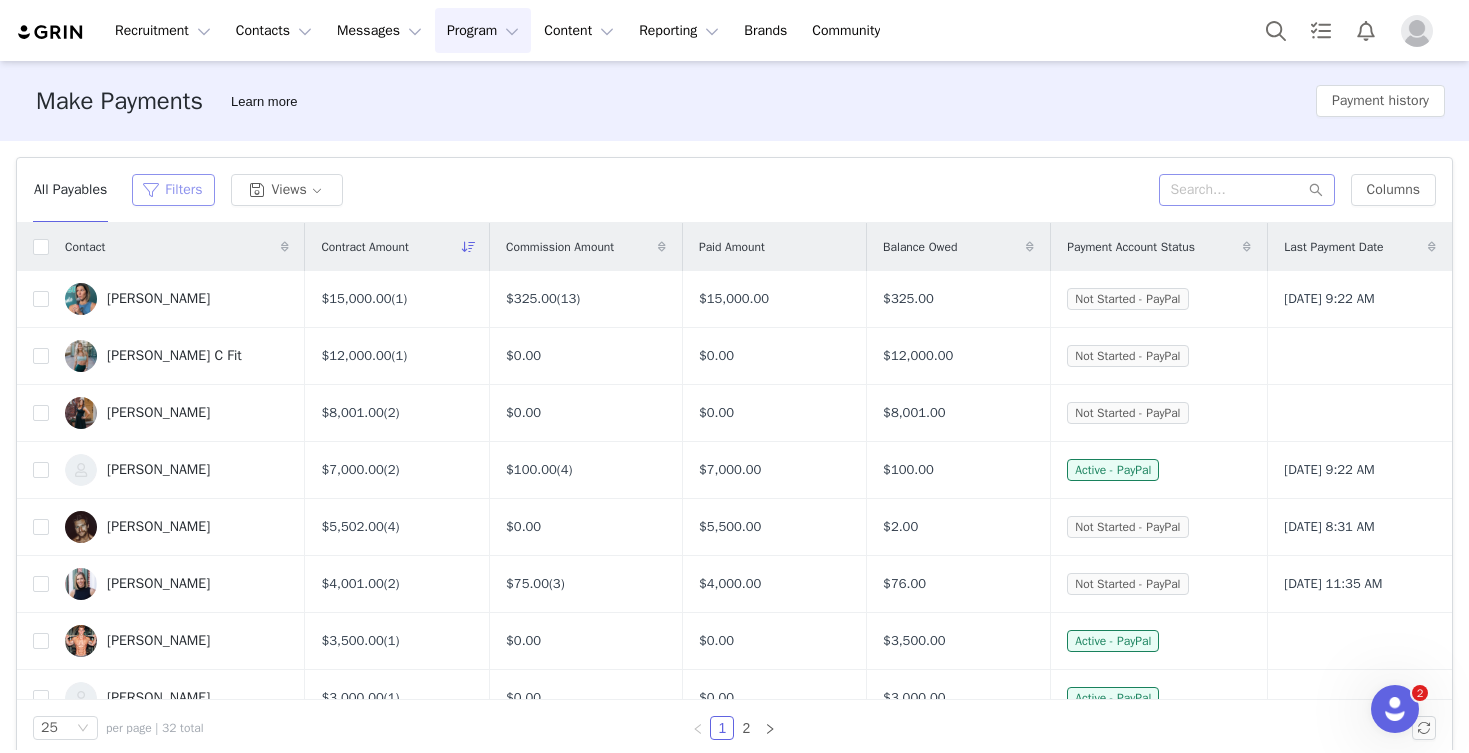 click on "Filters" at bounding box center (173, 190) 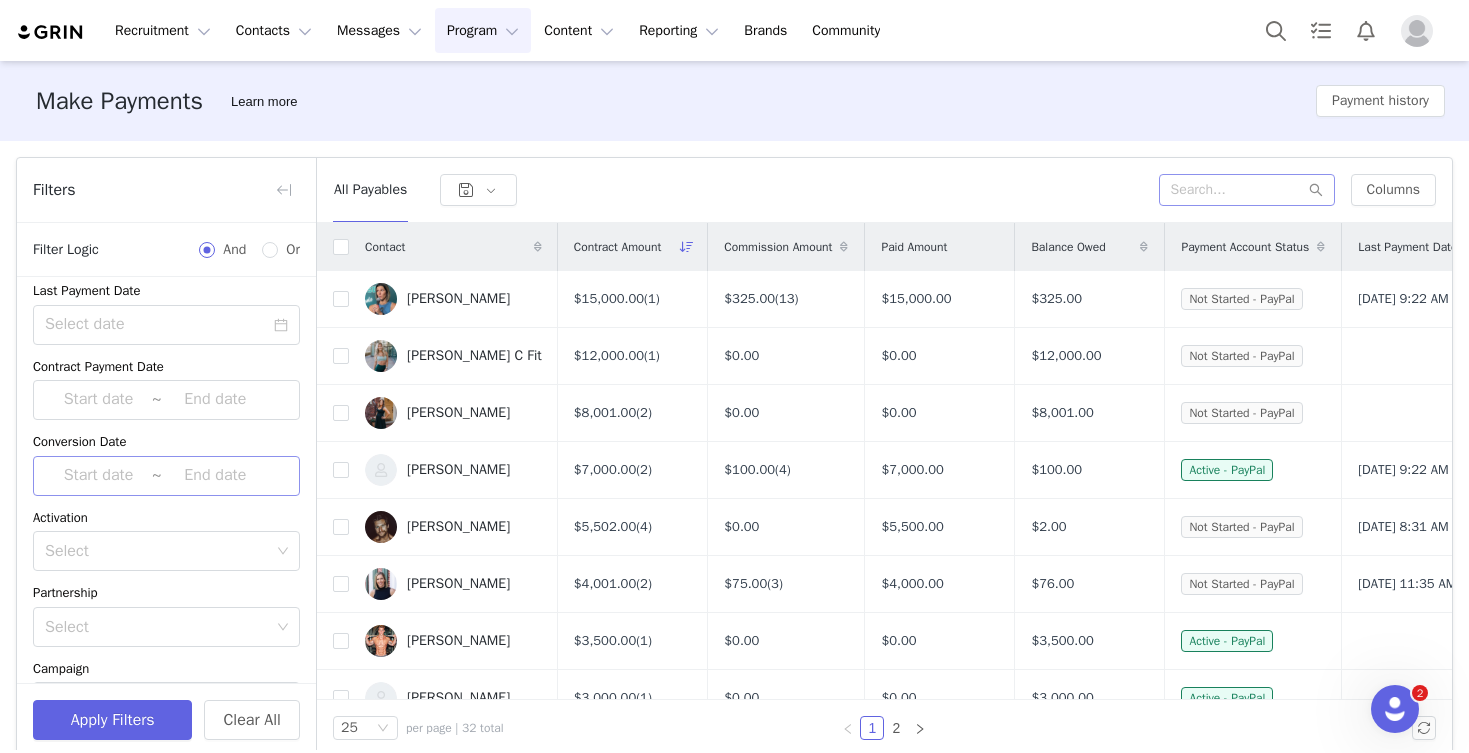 scroll, scrollTop: 150, scrollLeft: 0, axis: vertical 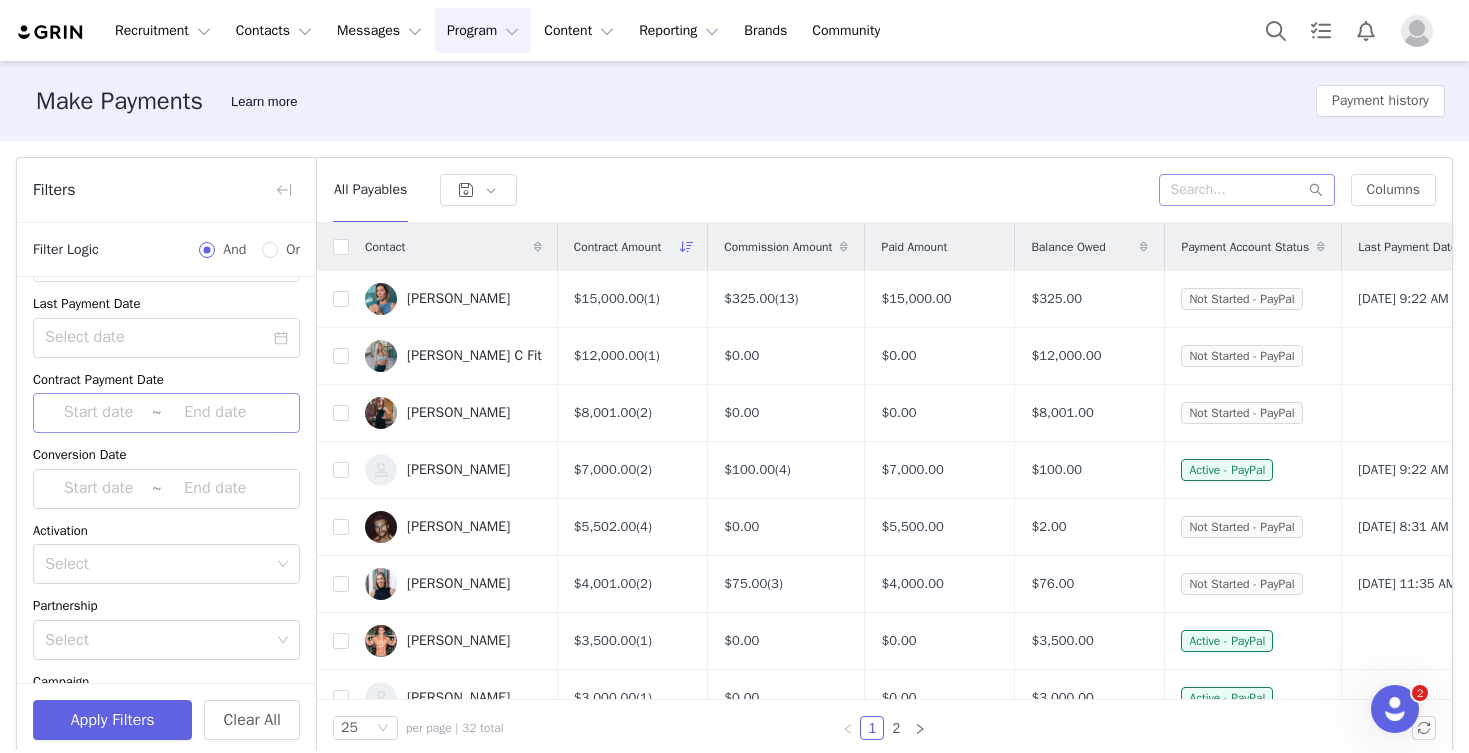 click at bounding box center (98, 413) 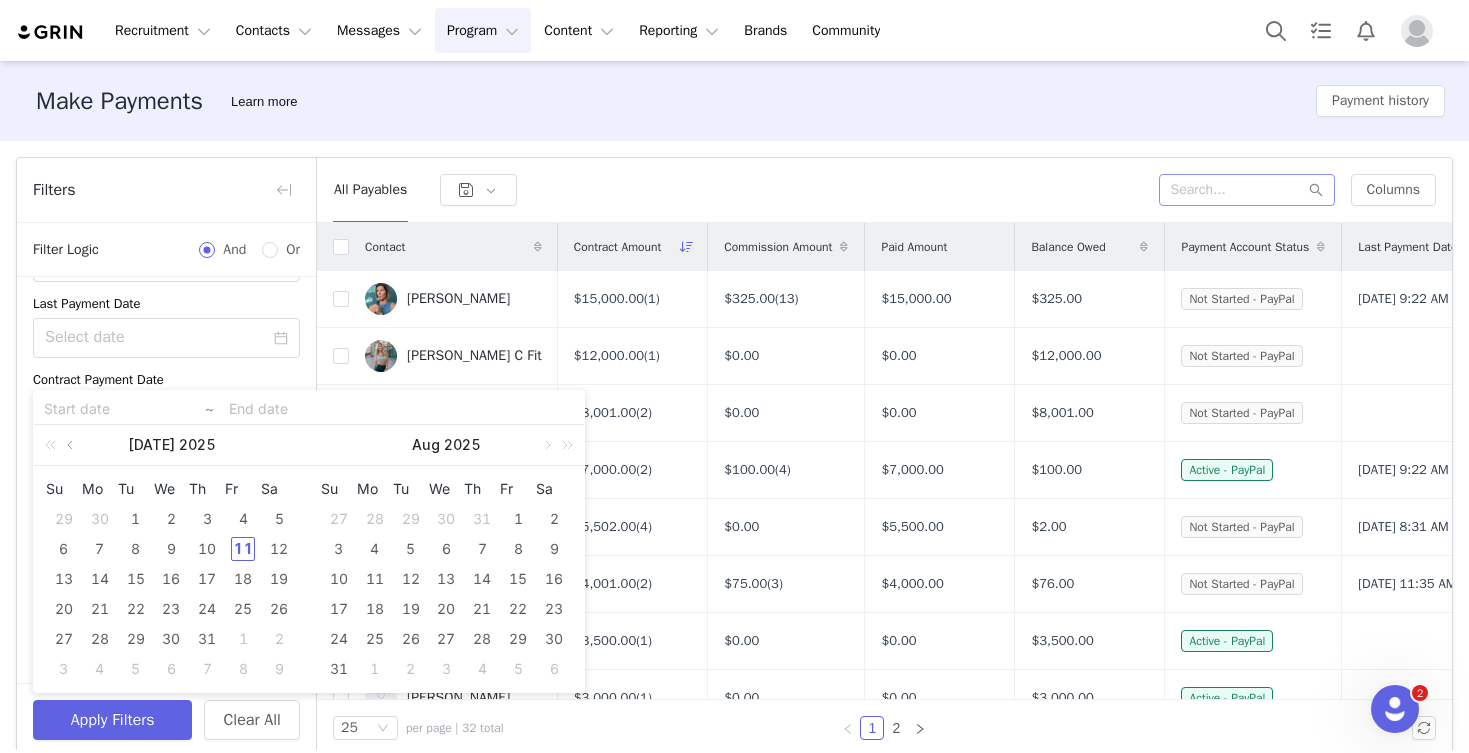 click at bounding box center (72, 445) 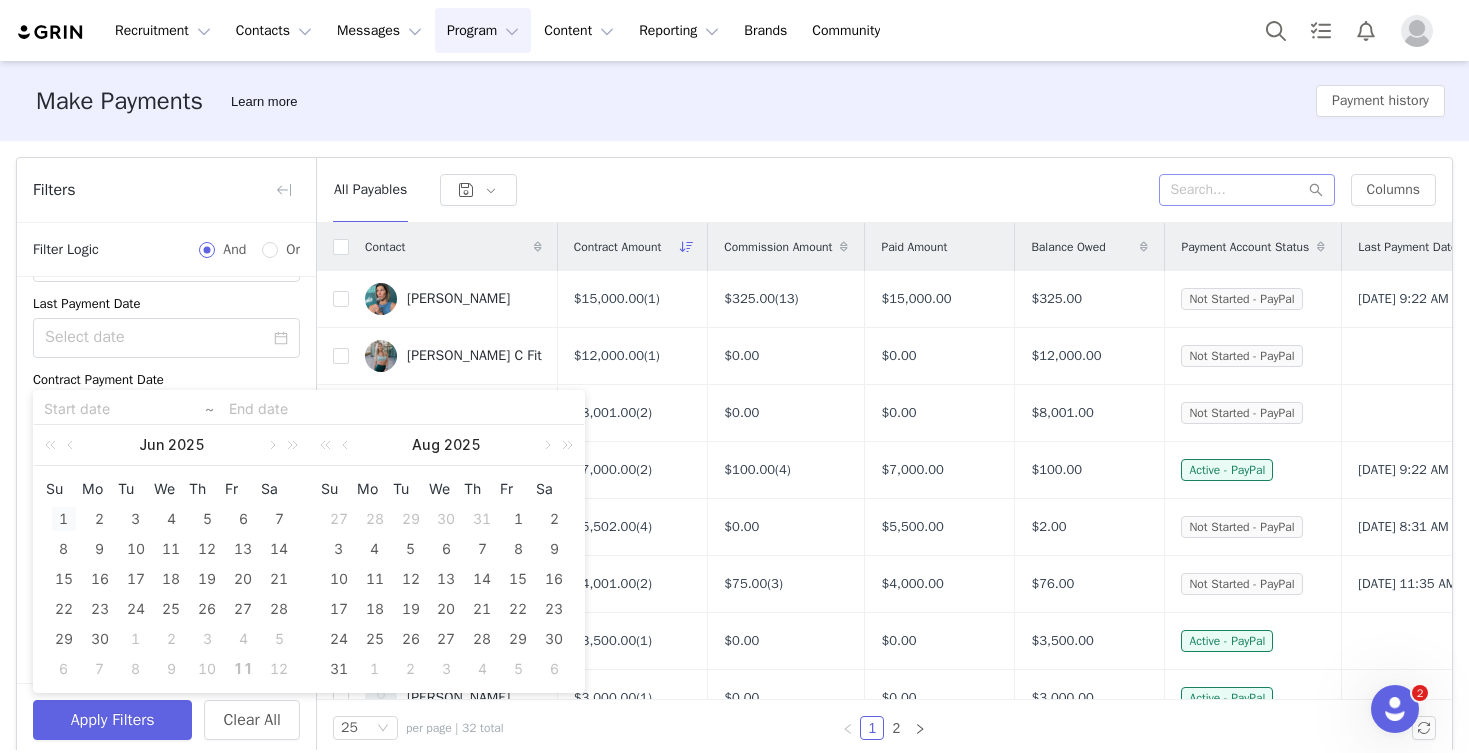 click on "1" at bounding box center [64, 519] 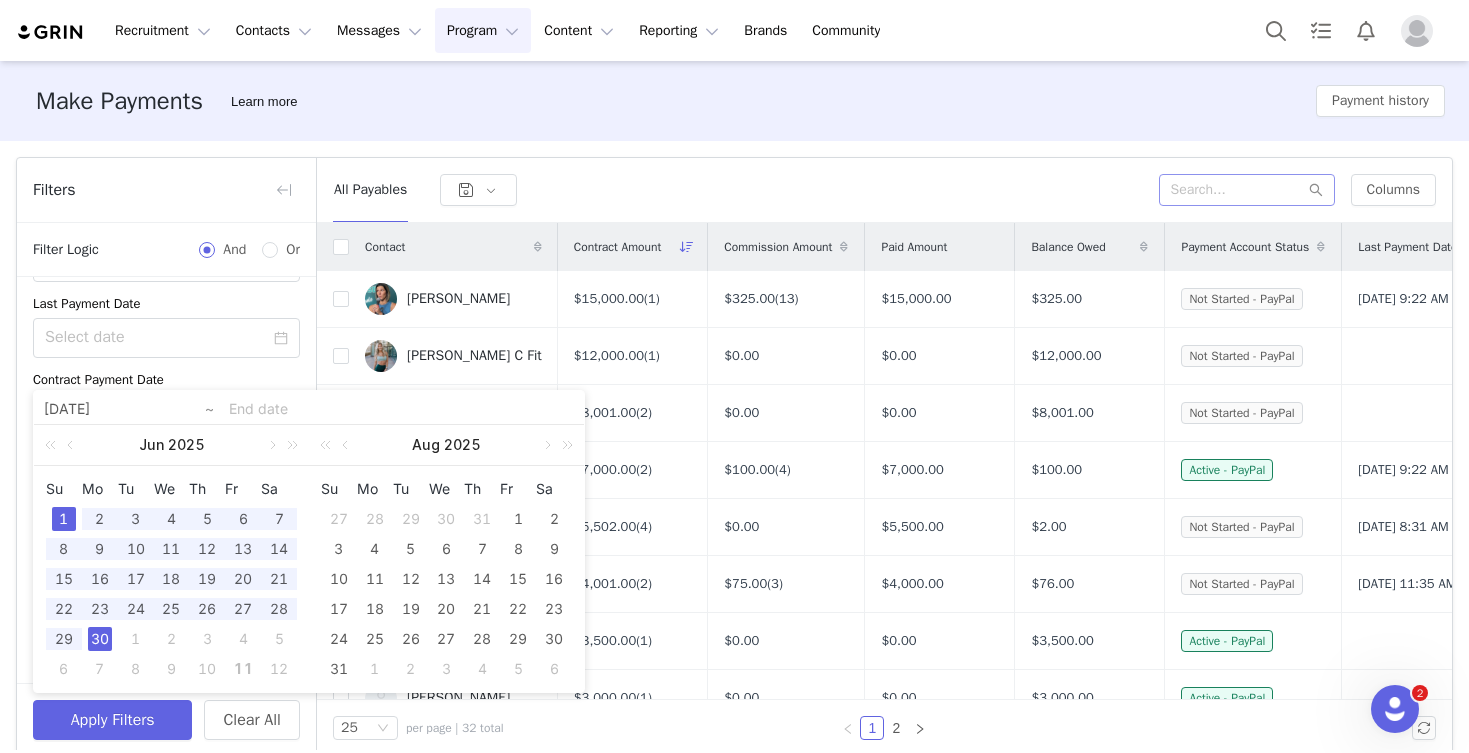 click on "30" at bounding box center (100, 639) 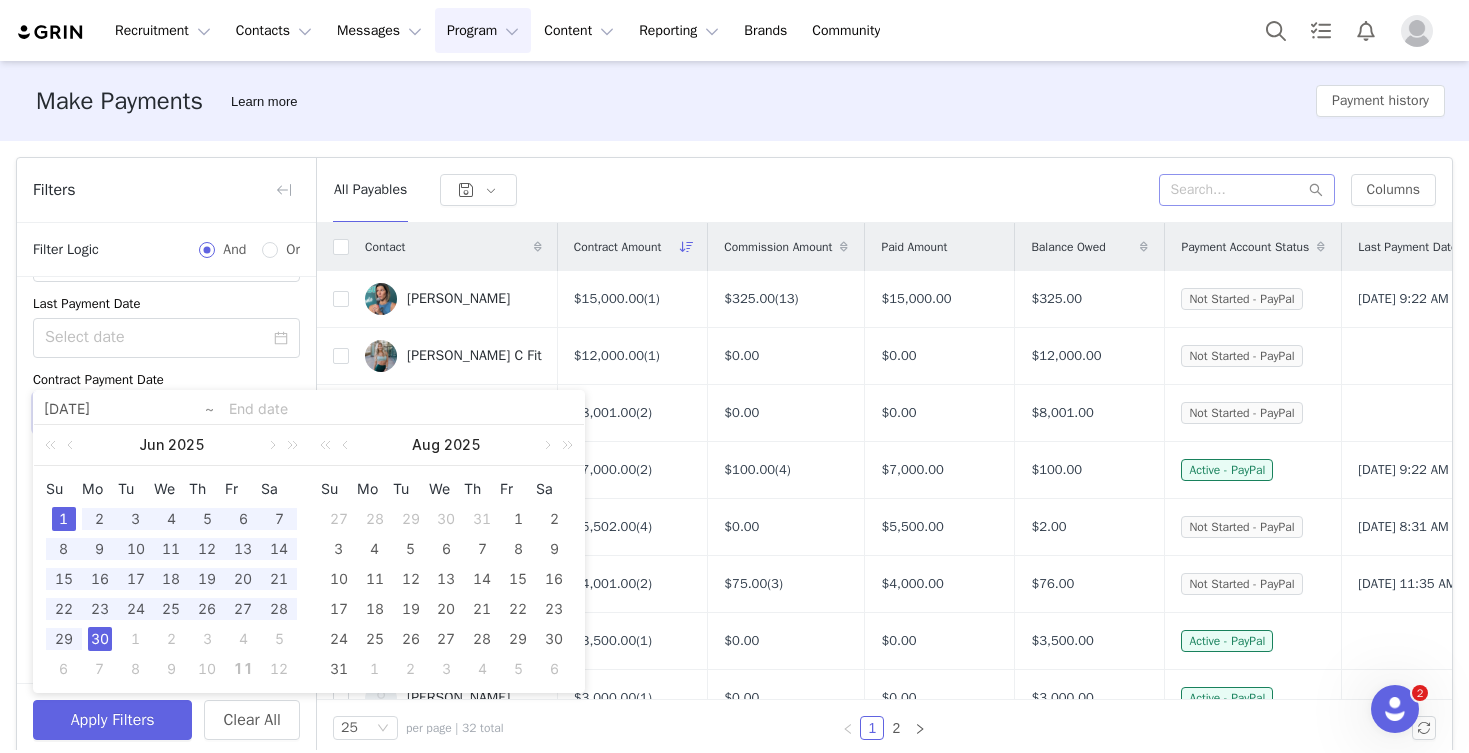 type on "2025-06-01" 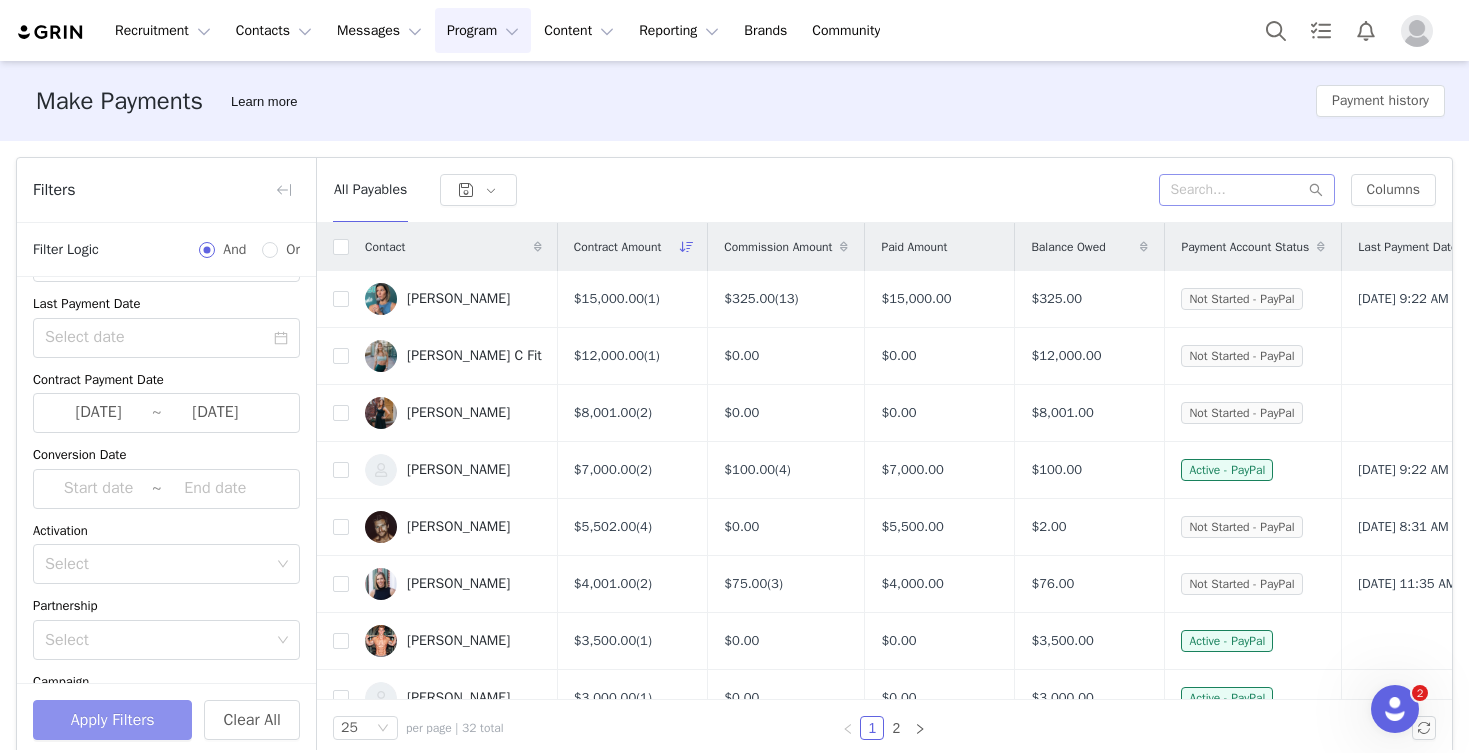 click on "Apply Filters" at bounding box center [112, 720] 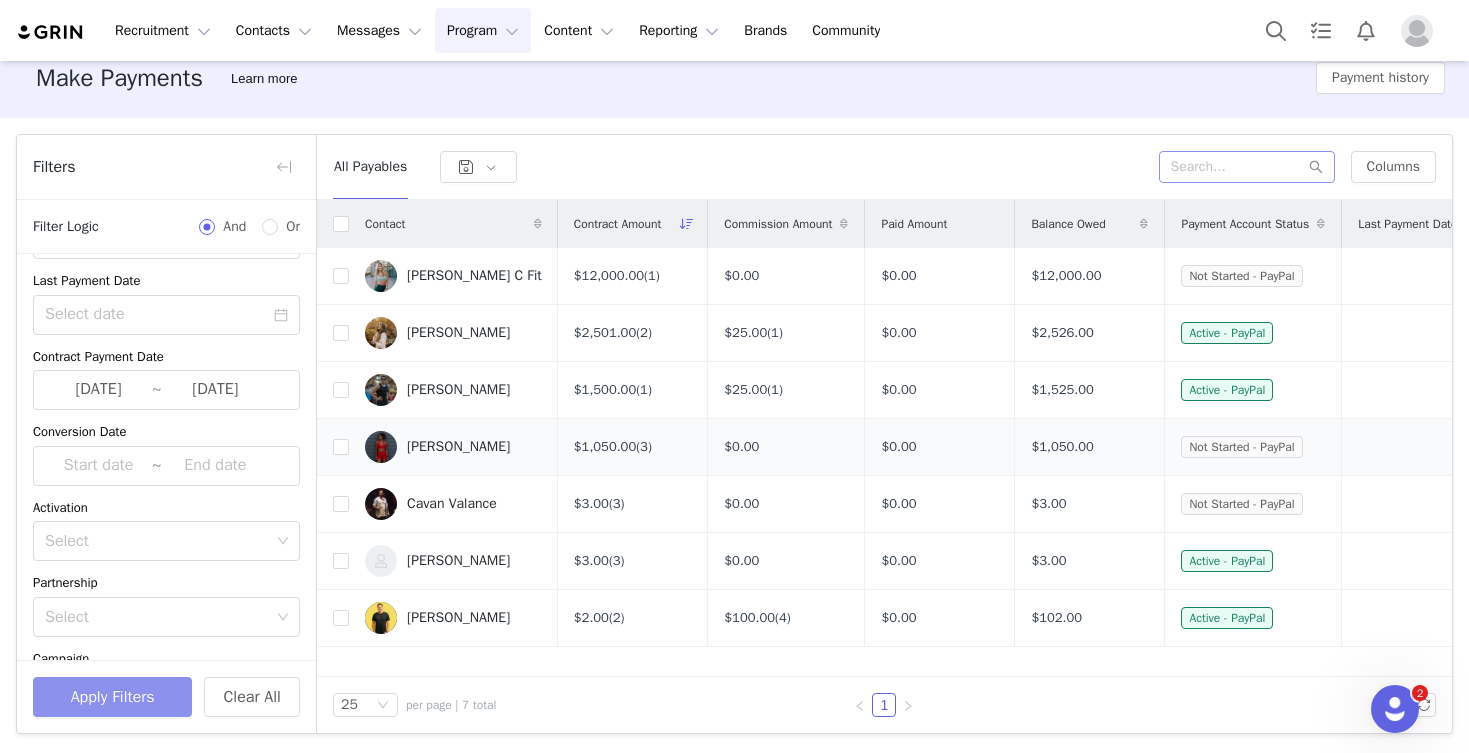 scroll, scrollTop: 0, scrollLeft: 0, axis: both 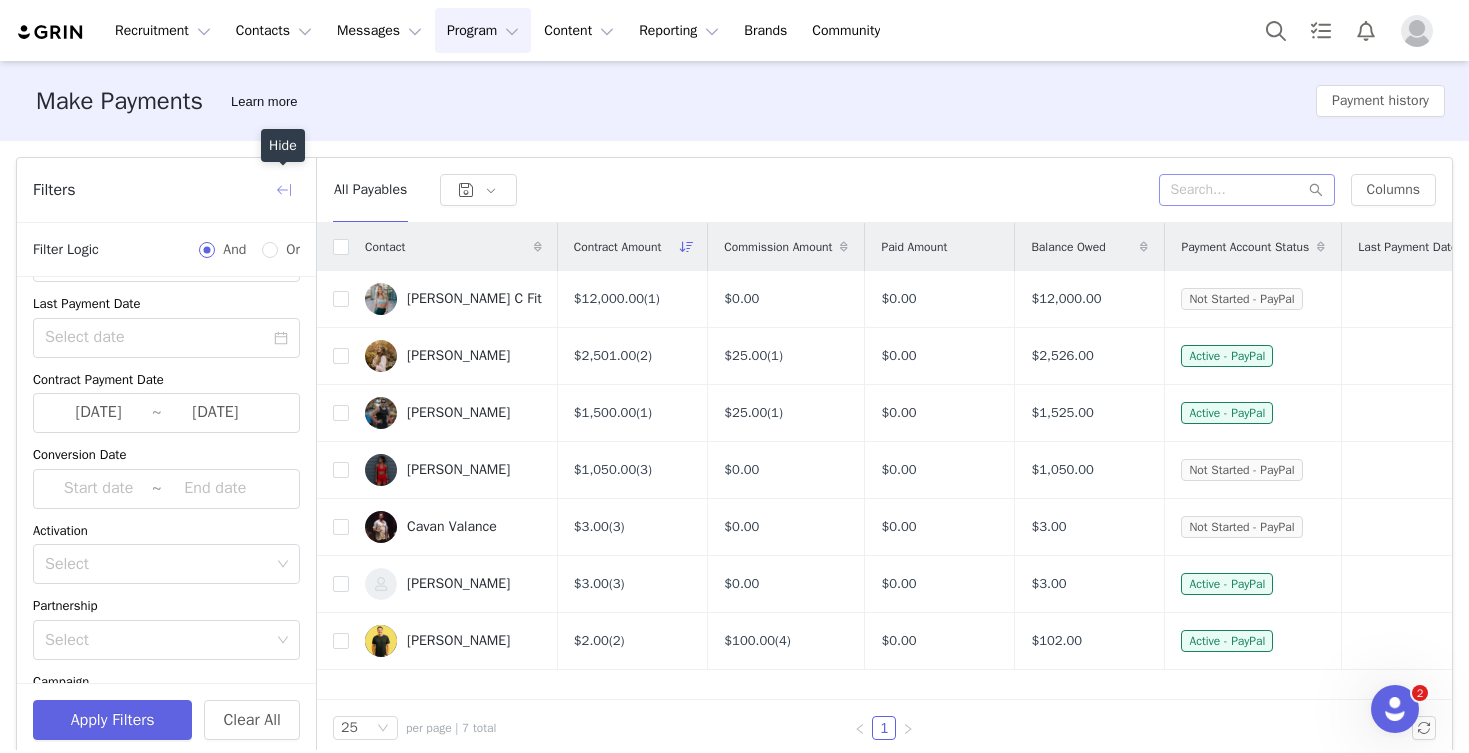 click at bounding box center (284, 190) 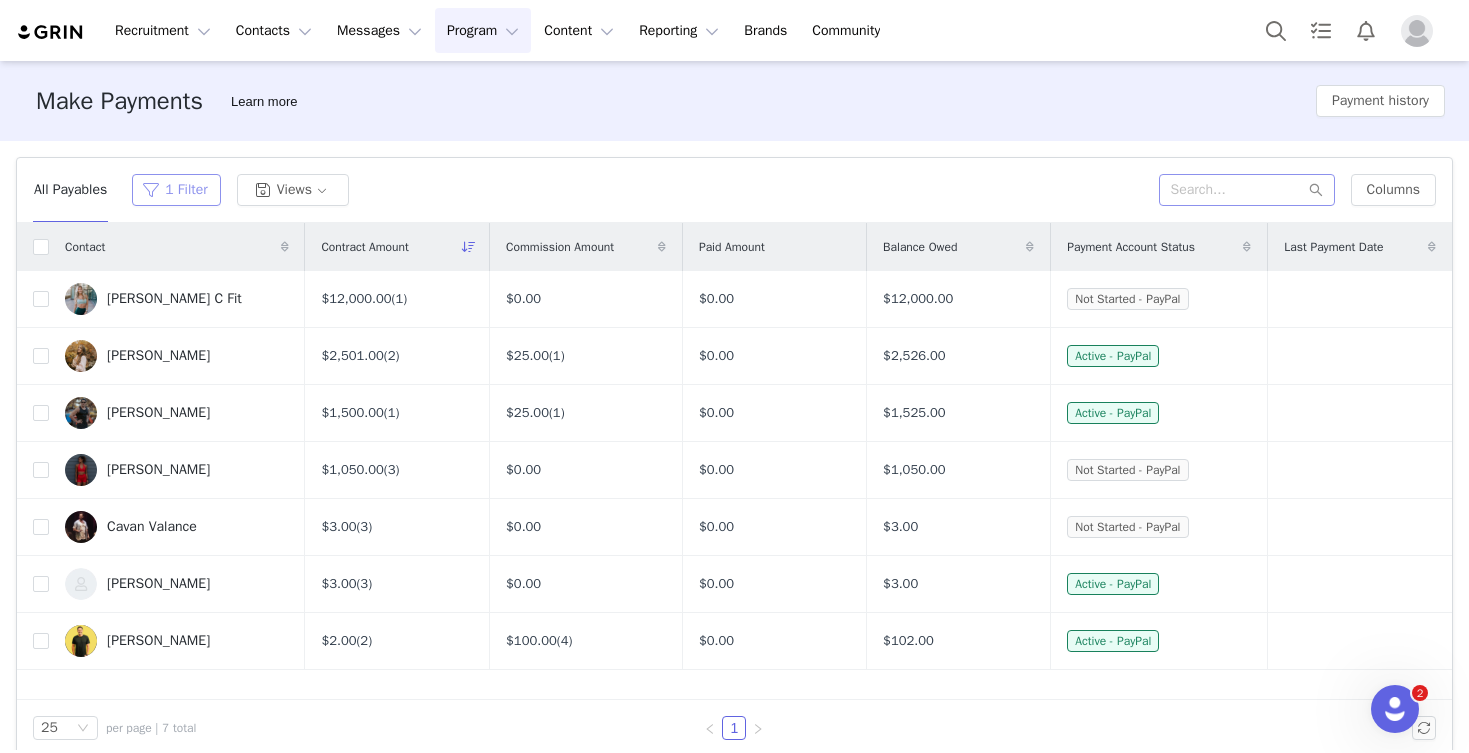 click on "1 Filter" at bounding box center [176, 190] 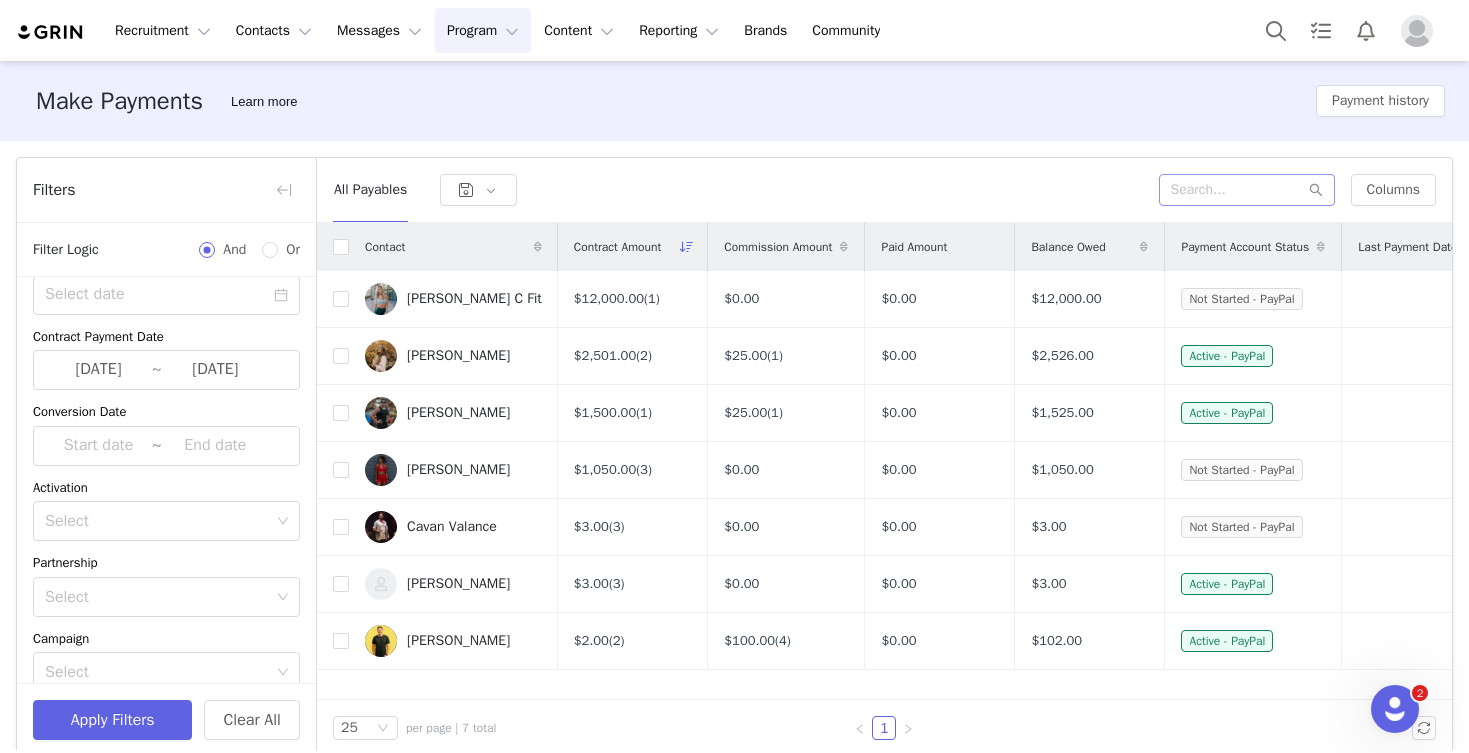scroll, scrollTop: 150, scrollLeft: 0, axis: vertical 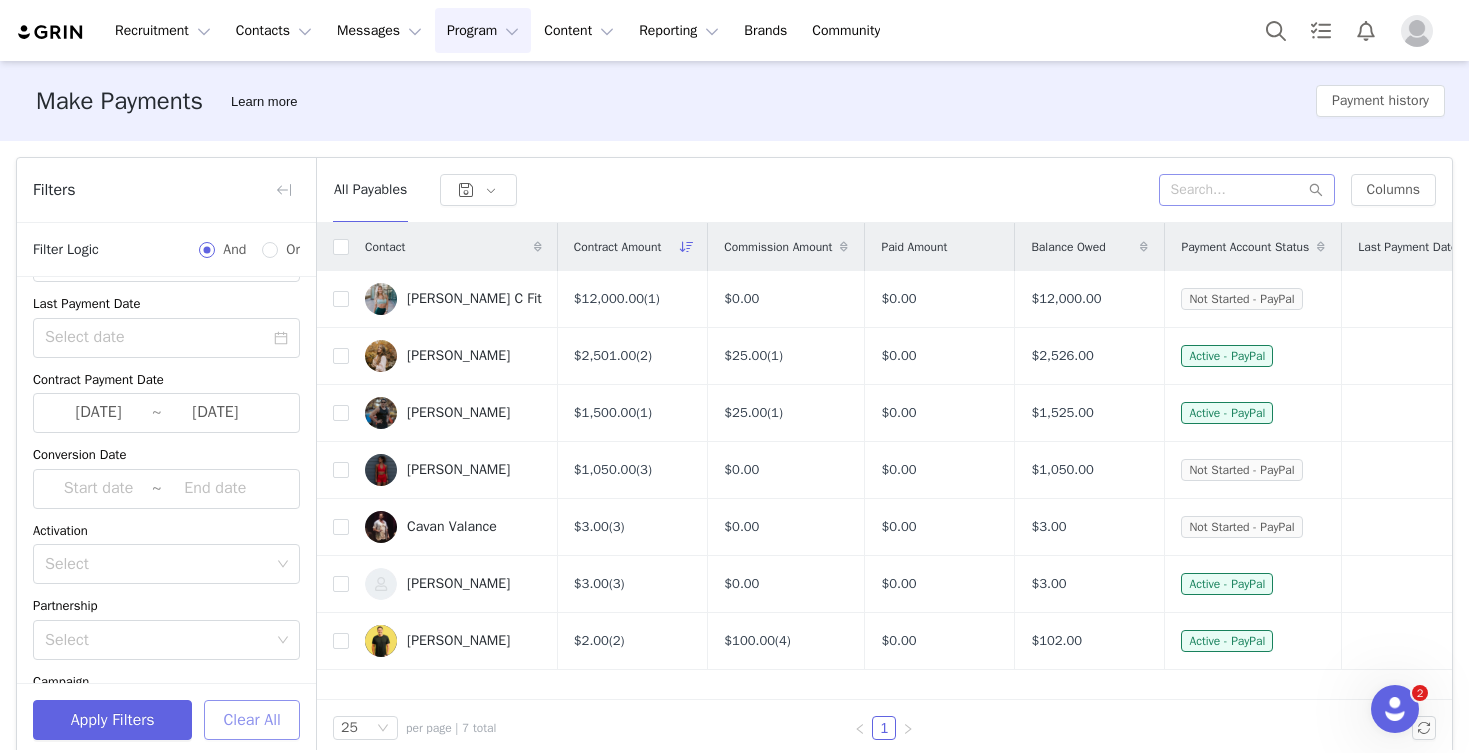 click on "Clear All" at bounding box center [252, 720] 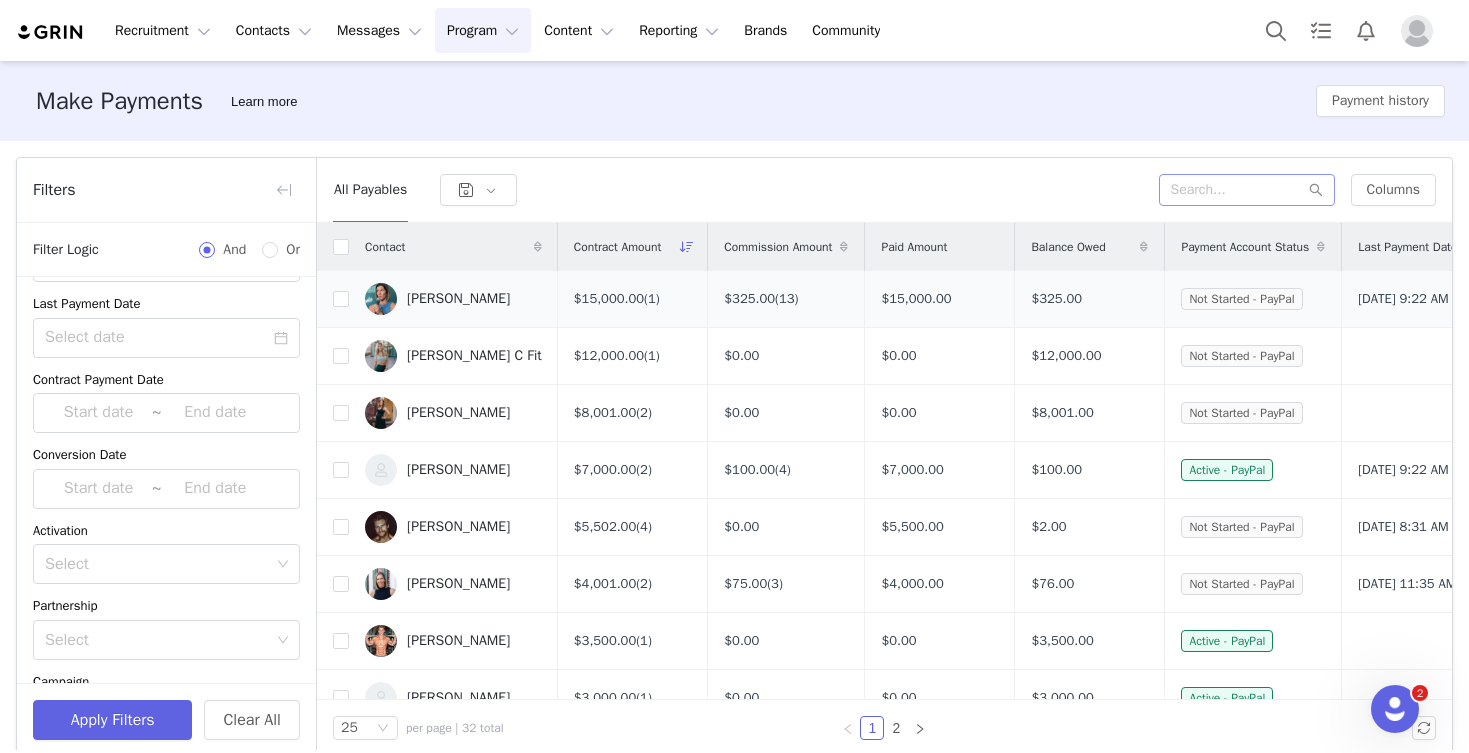drag, startPoint x: 568, startPoint y: 300, endPoint x: 644, endPoint y: 300, distance: 76 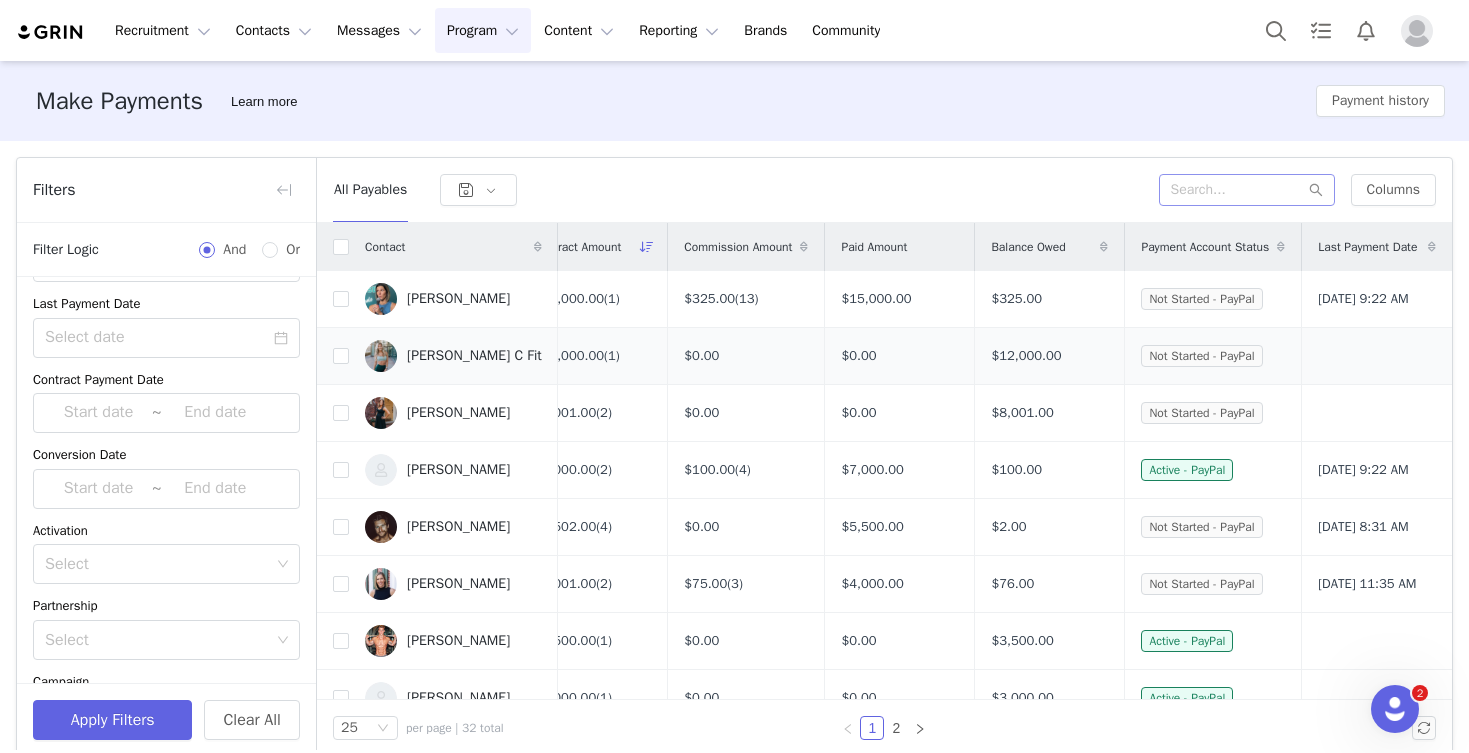 scroll, scrollTop: 0, scrollLeft: 87, axis: horizontal 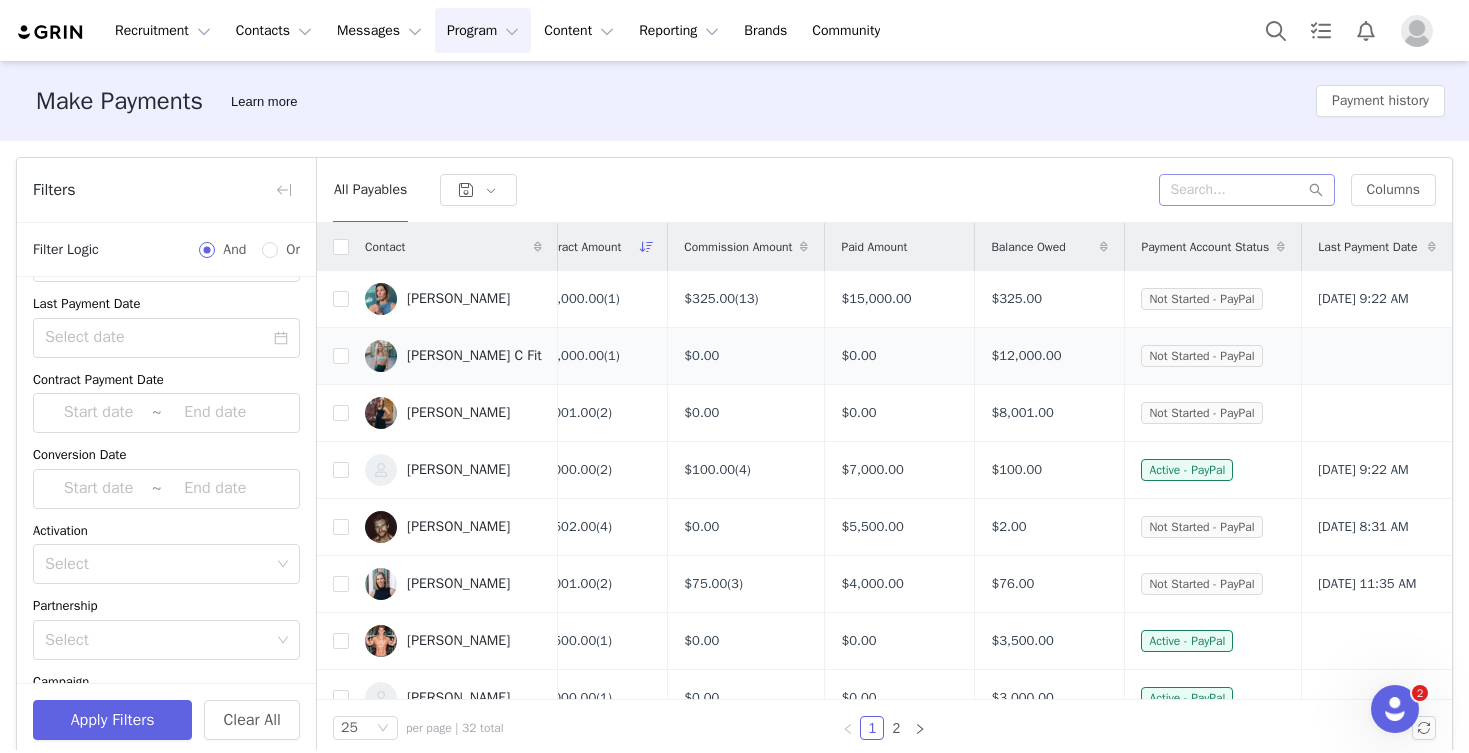 click on "Sam C Fit" at bounding box center [453, 356] 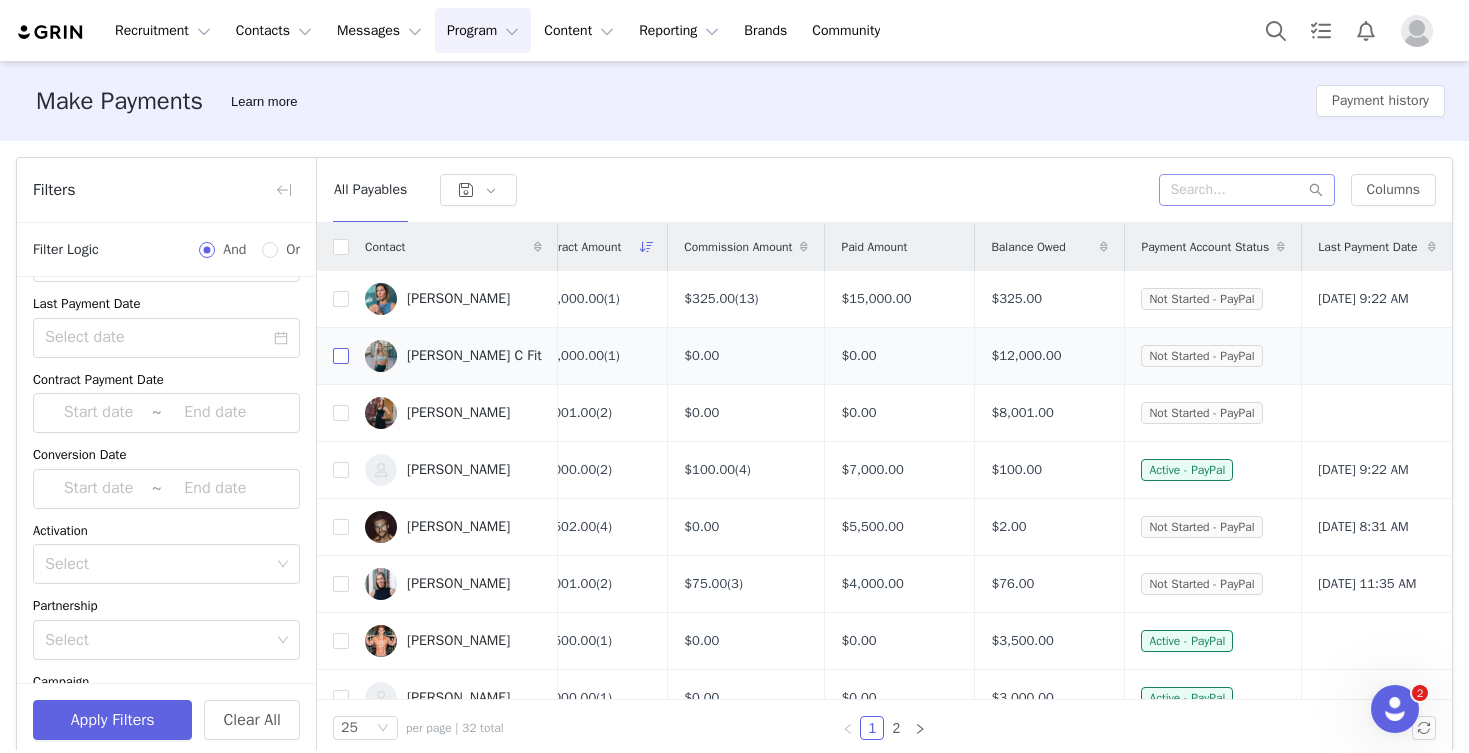 click at bounding box center [341, 356] 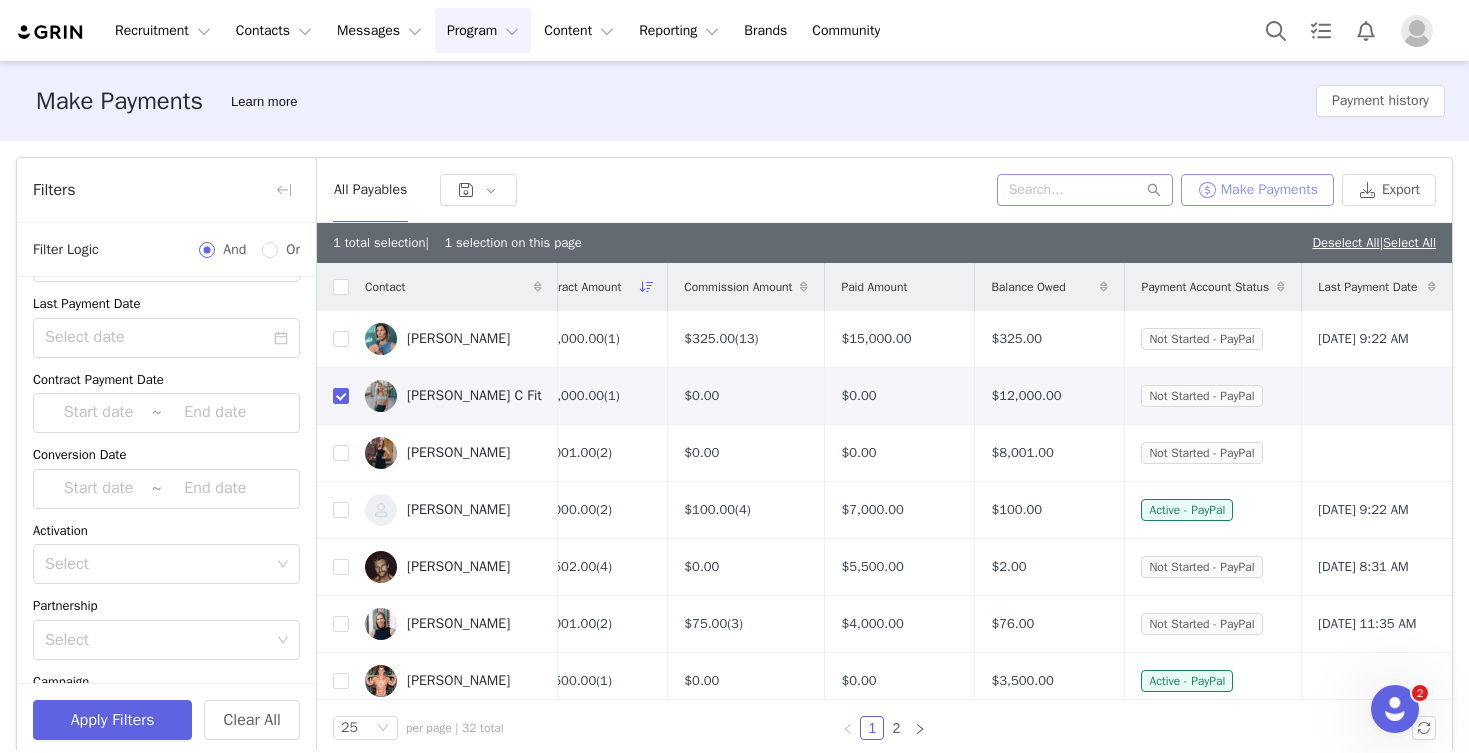 click on "Make Payments" at bounding box center [1257, 190] 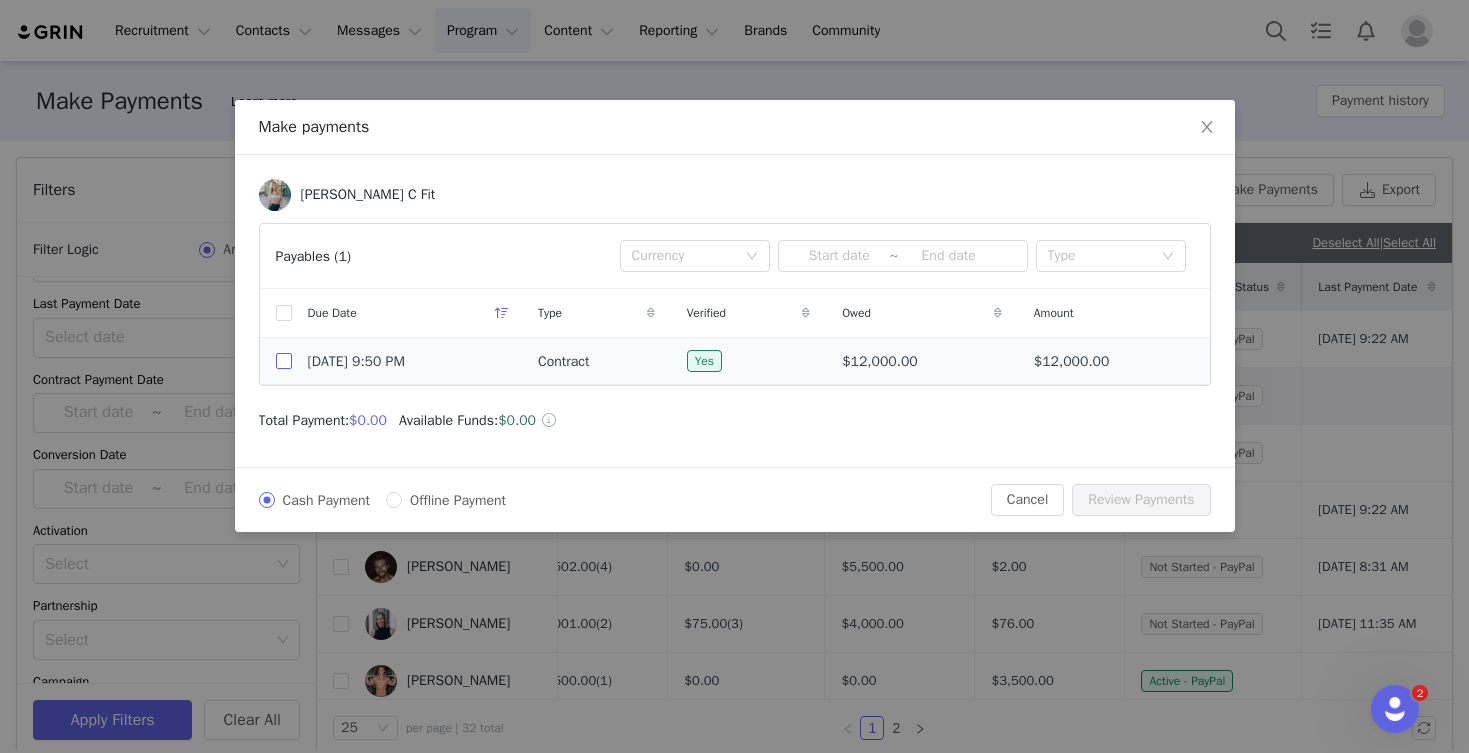 click at bounding box center [284, 361] 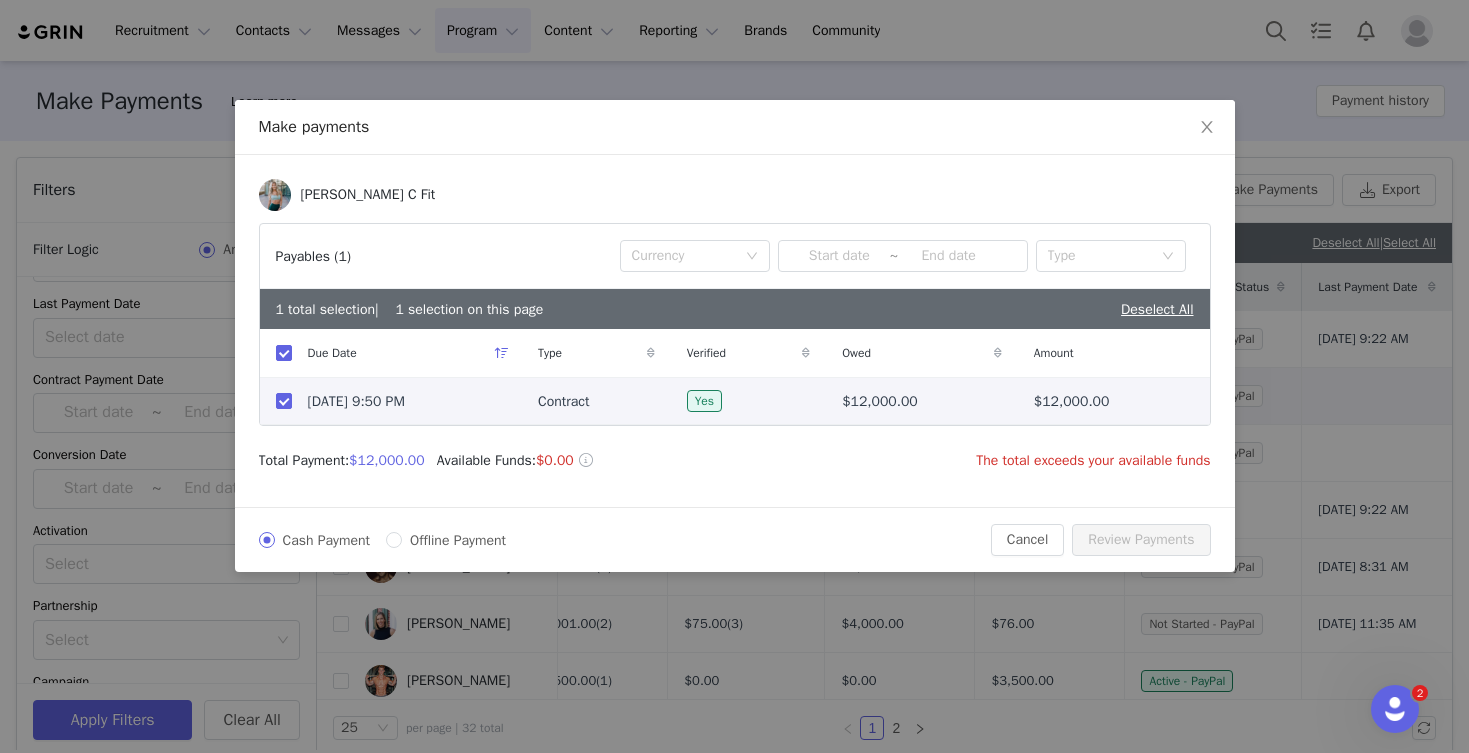 click on "Offline Payment" at bounding box center [458, 540] 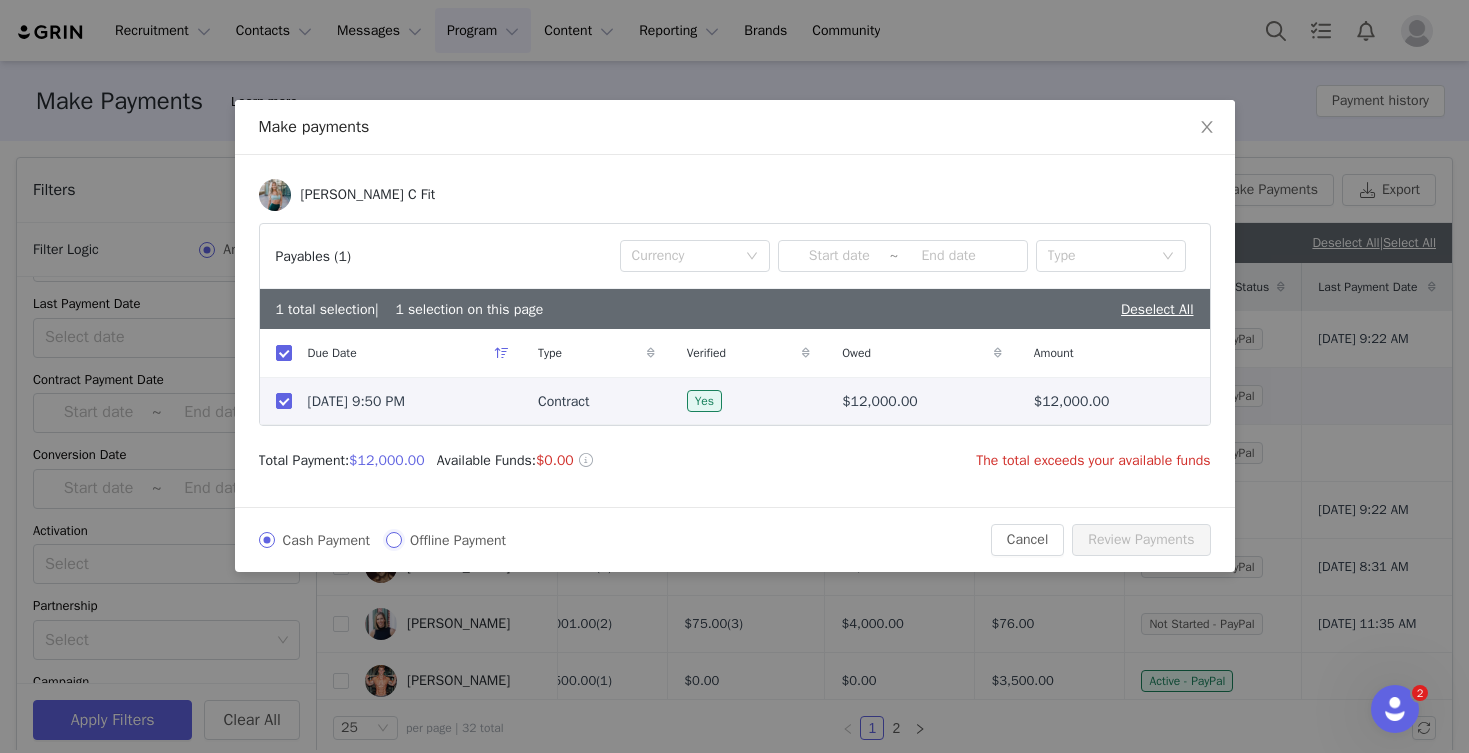 click on "Offline Payment" at bounding box center [394, 540] 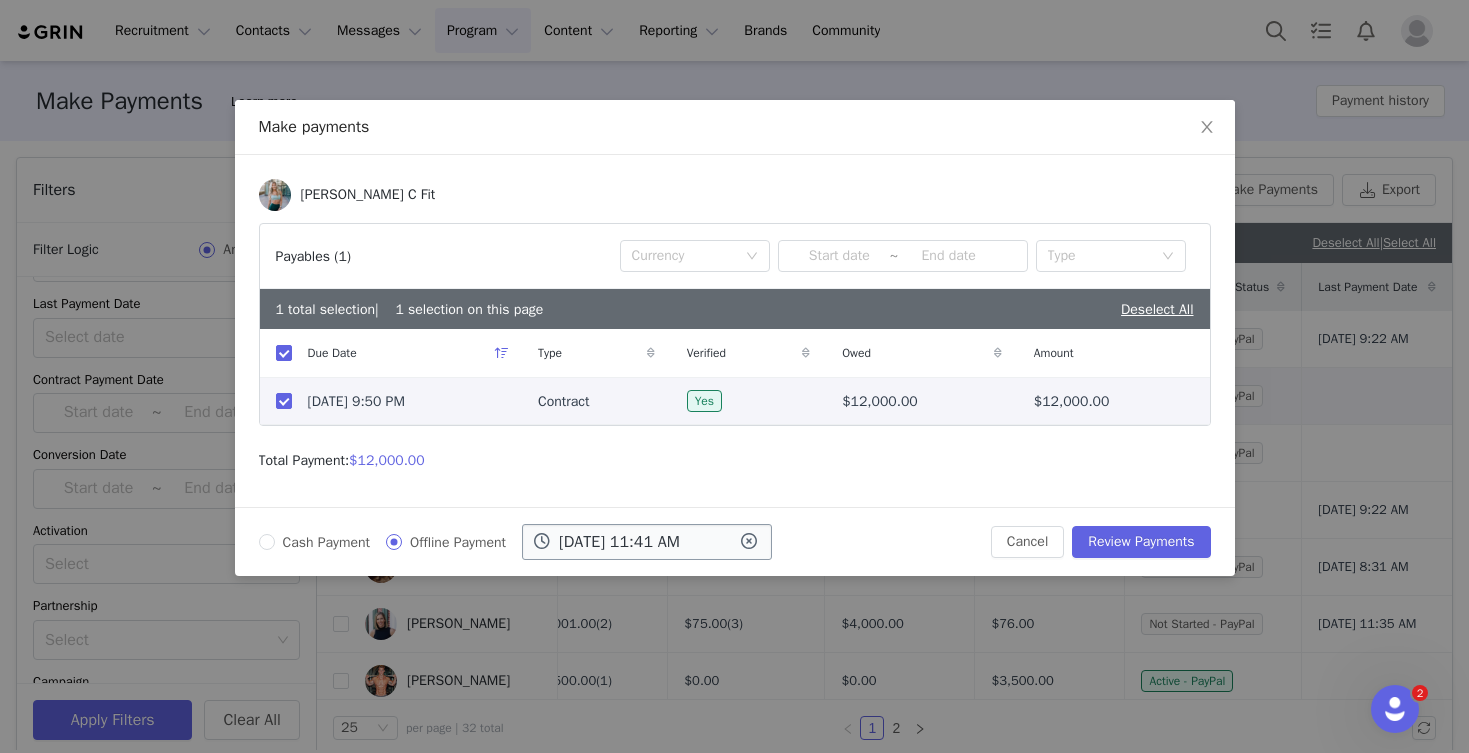 click on "Jul 11 2025 11:41 AM" at bounding box center [647, 542] 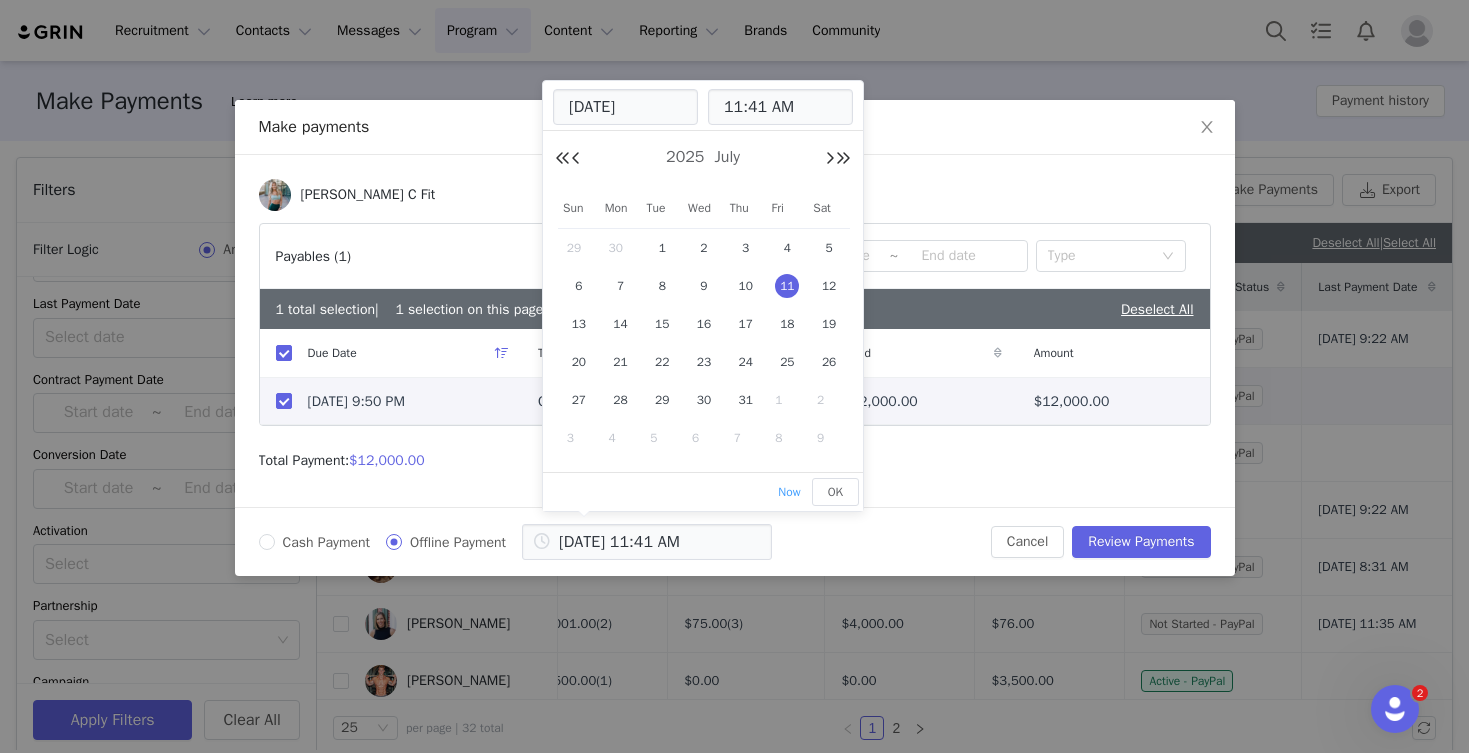 click on "2025  July" at bounding box center (703, 158) 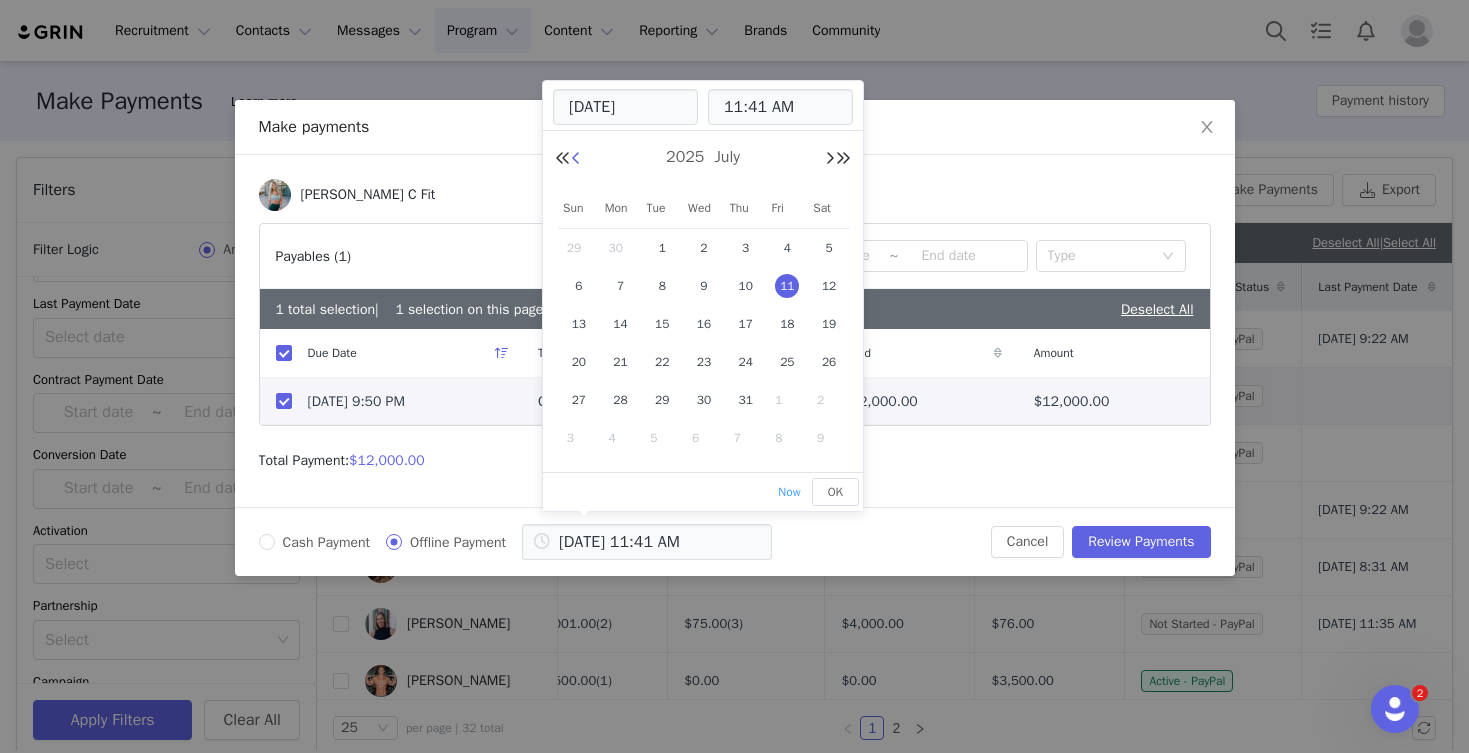 click at bounding box center [576, 159] 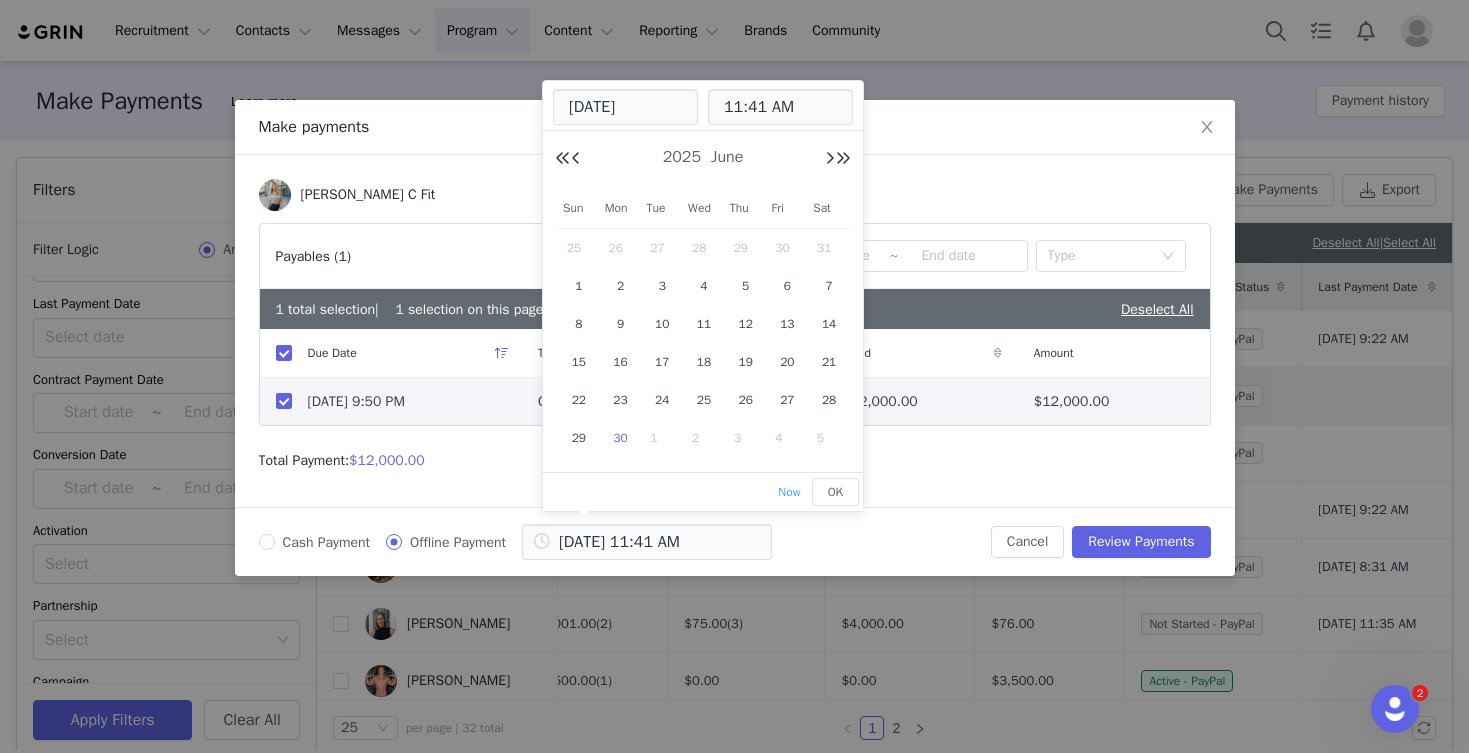 click on "30" at bounding box center [621, 438] 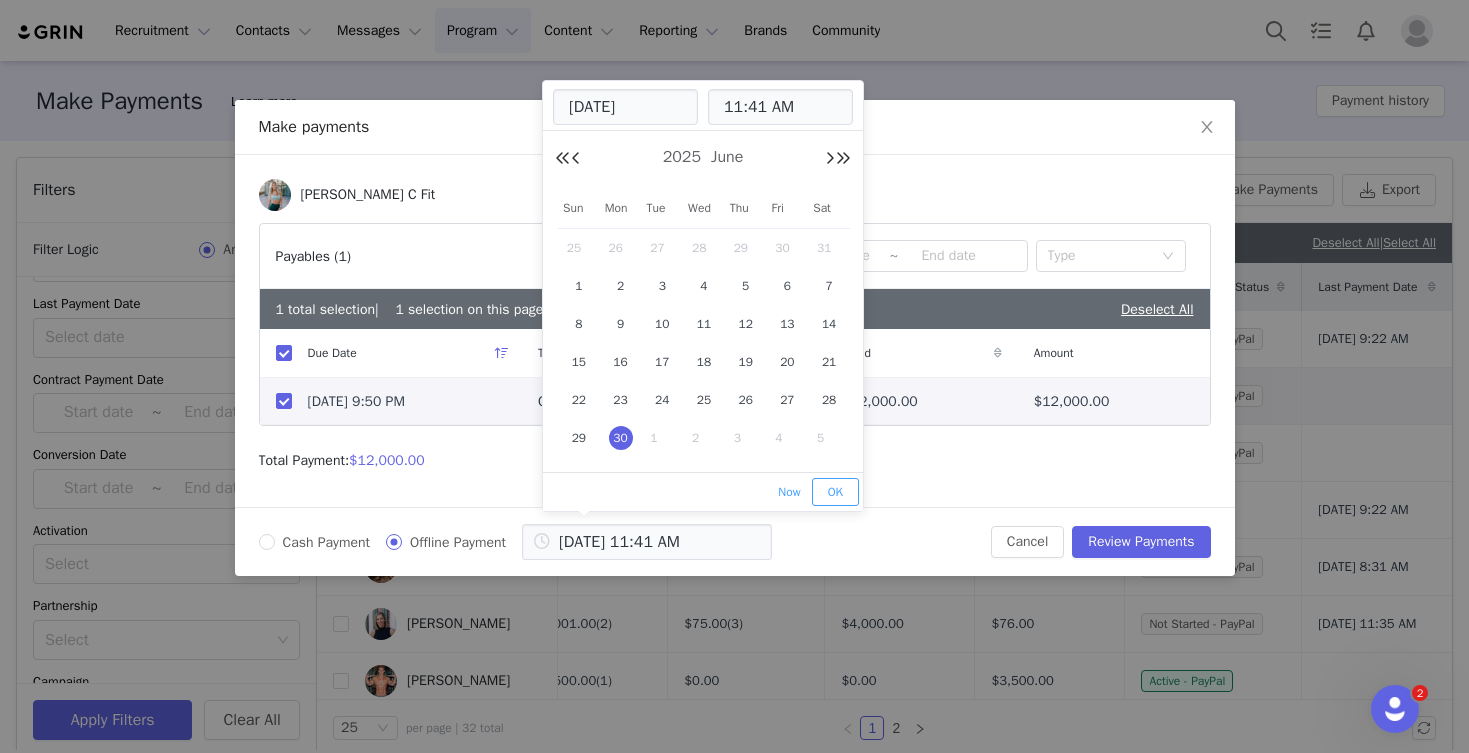 click on "OK" at bounding box center [835, 492] 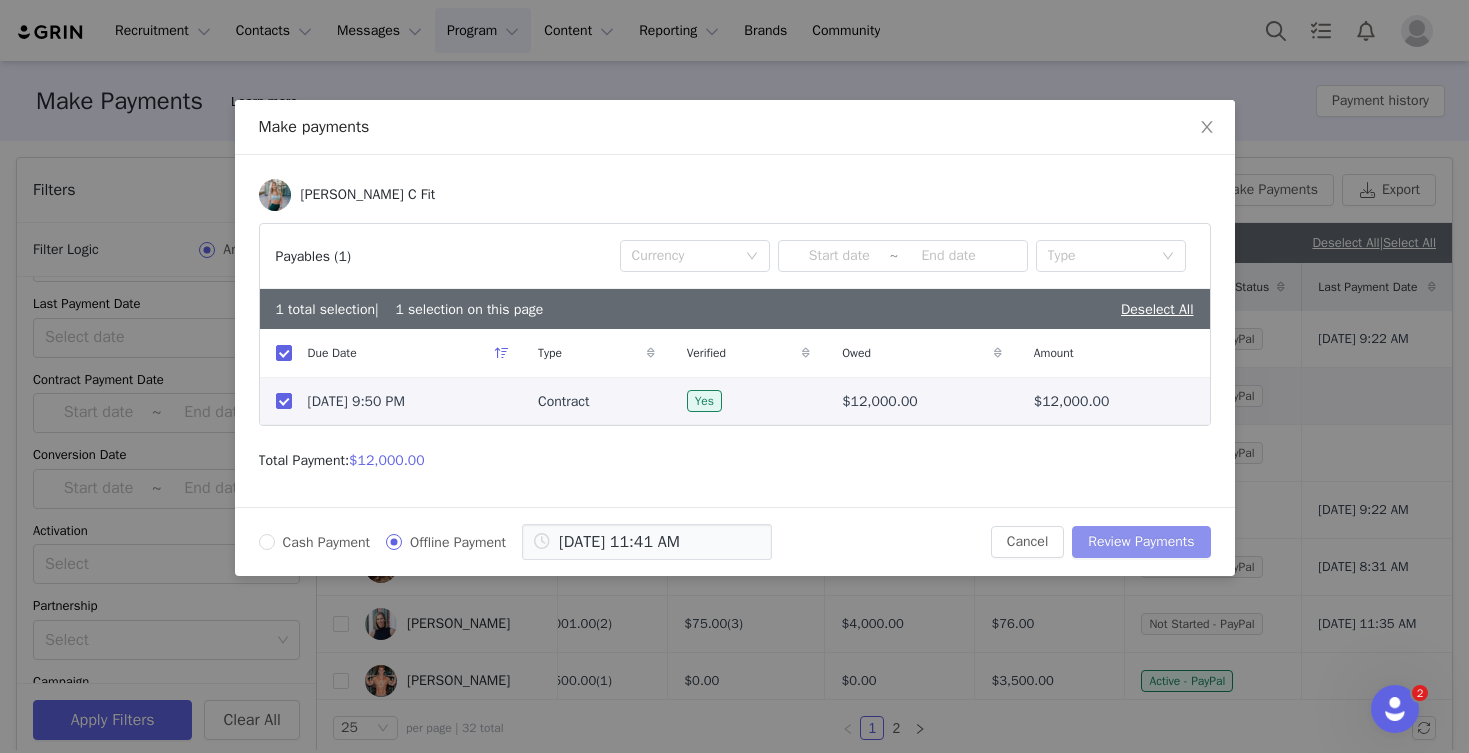 click on "Review Payments" at bounding box center [1141, 542] 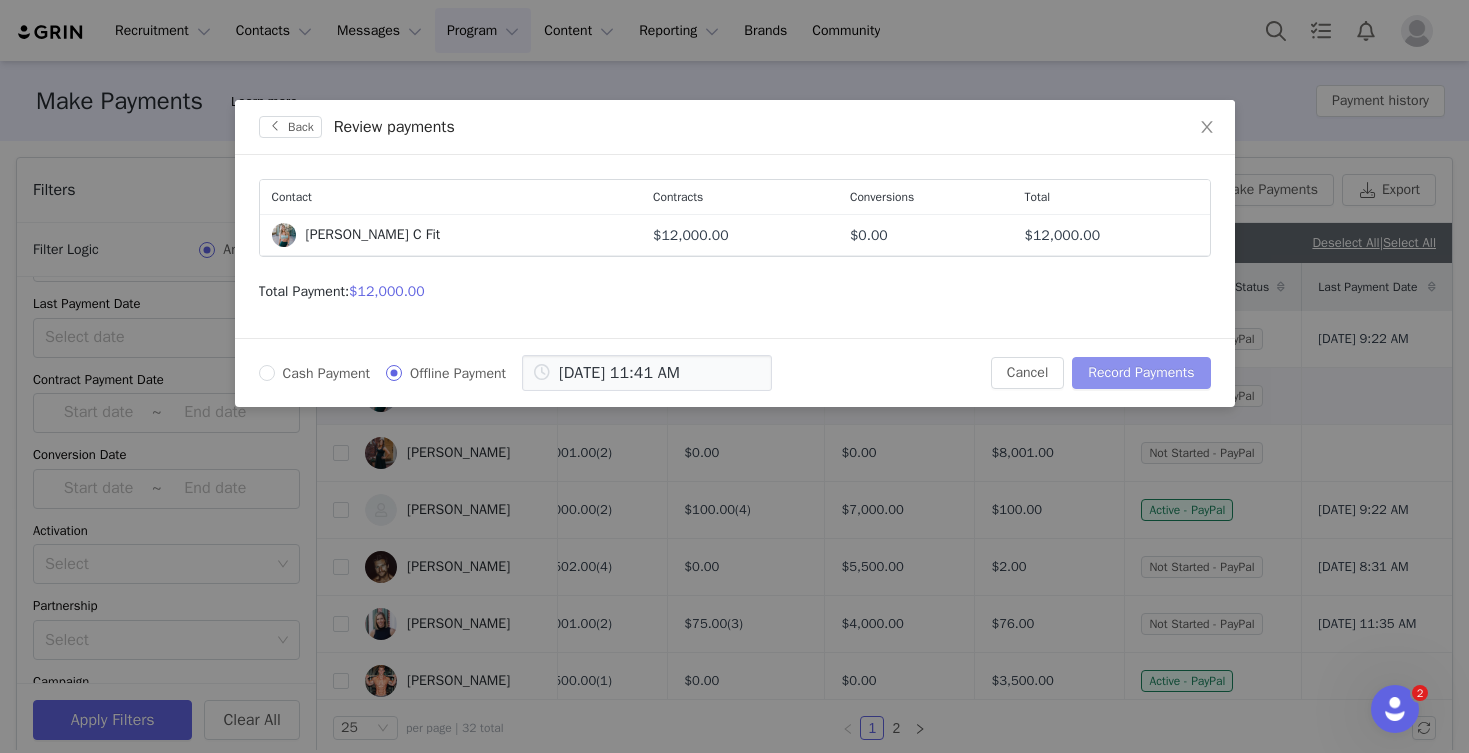 click on "Record Payments" at bounding box center (1141, 373) 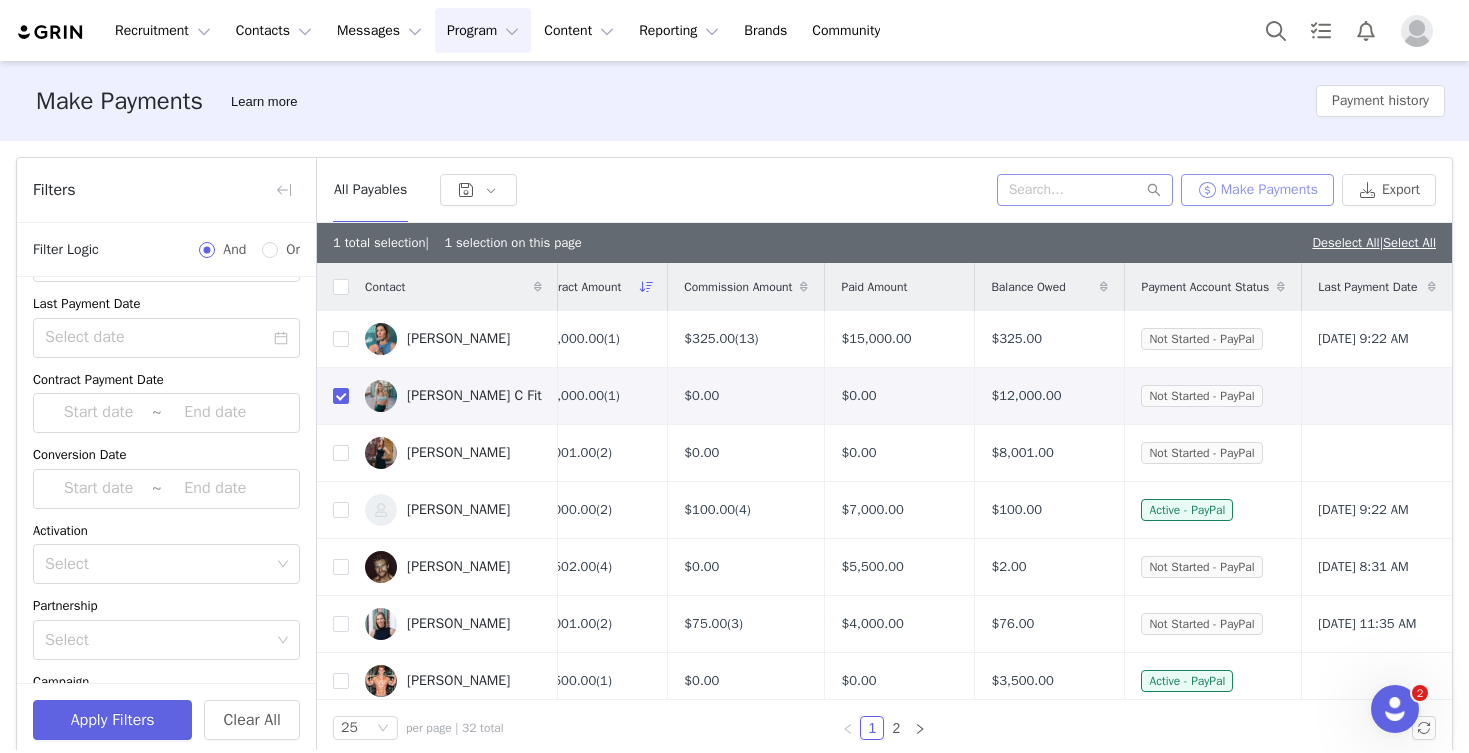 scroll, scrollTop: 0, scrollLeft: 0, axis: both 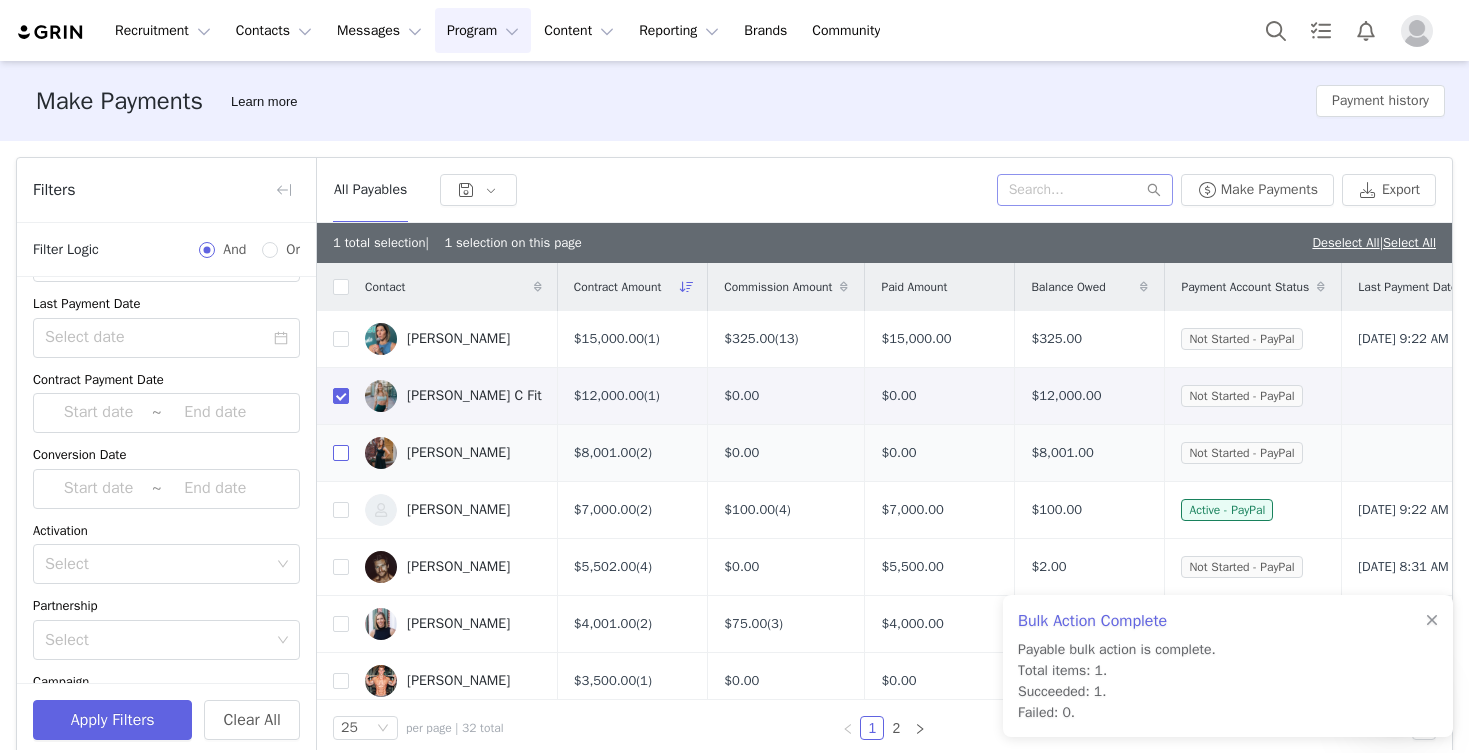 click at bounding box center [341, 453] 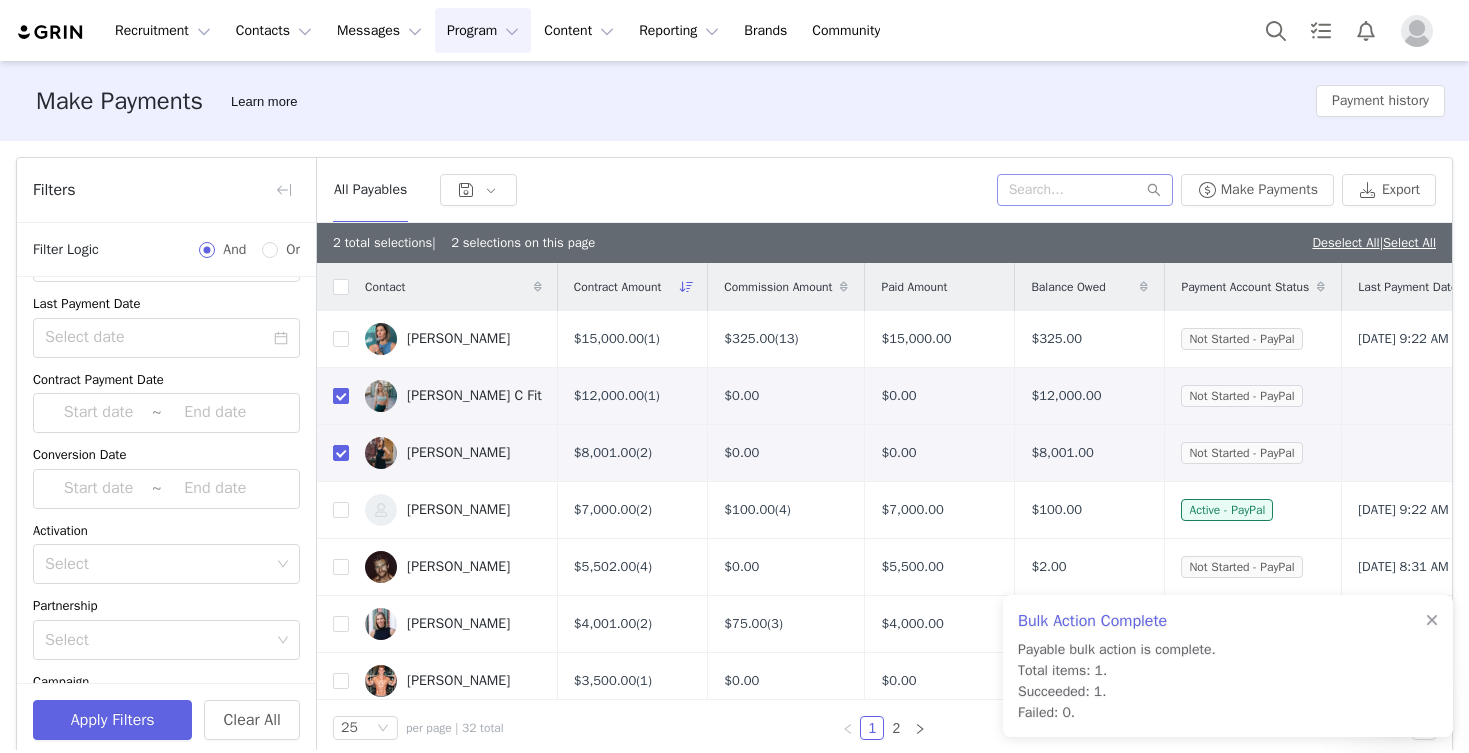 click at bounding box center [341, 396] 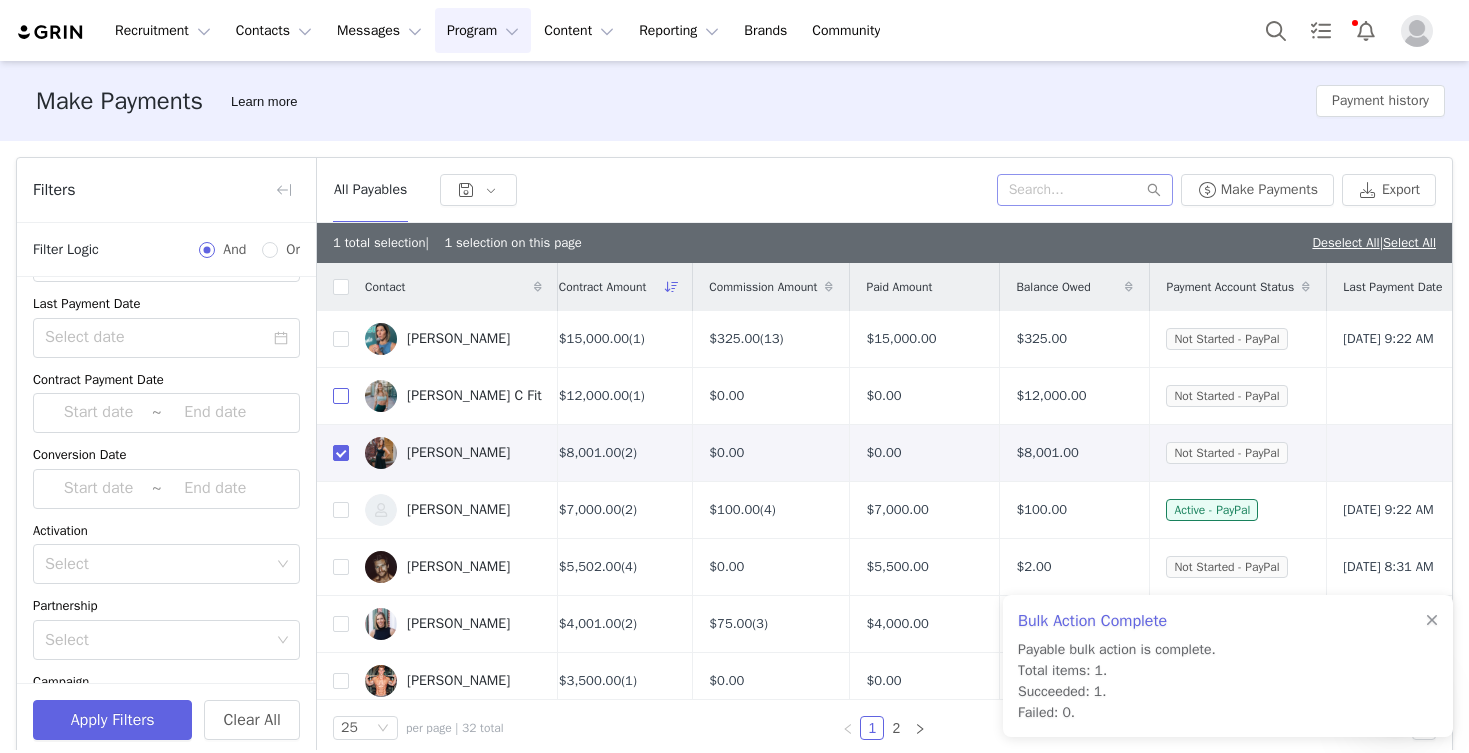 scroll, scrollTop: 0, scrollLeft: 0, axis: both 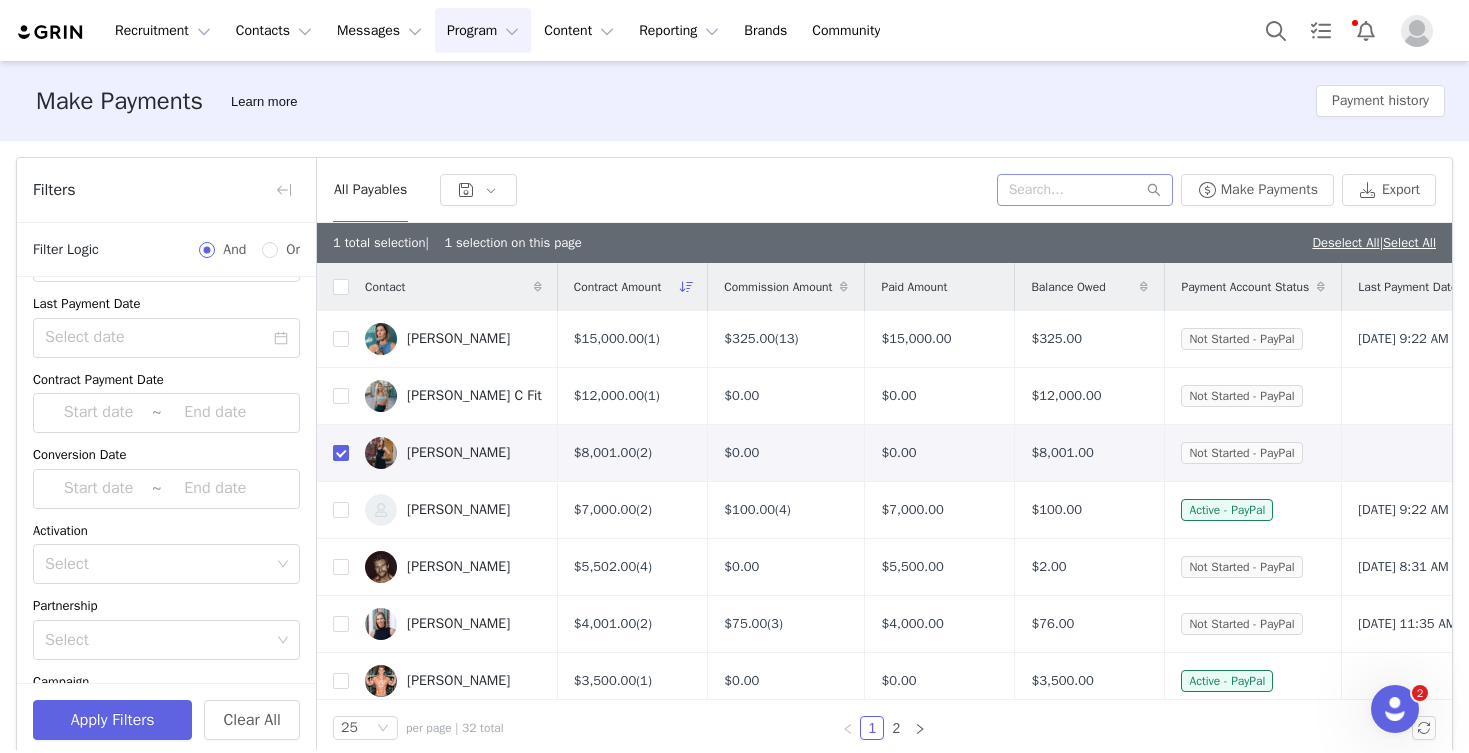 click at bounding box center [341, 453] 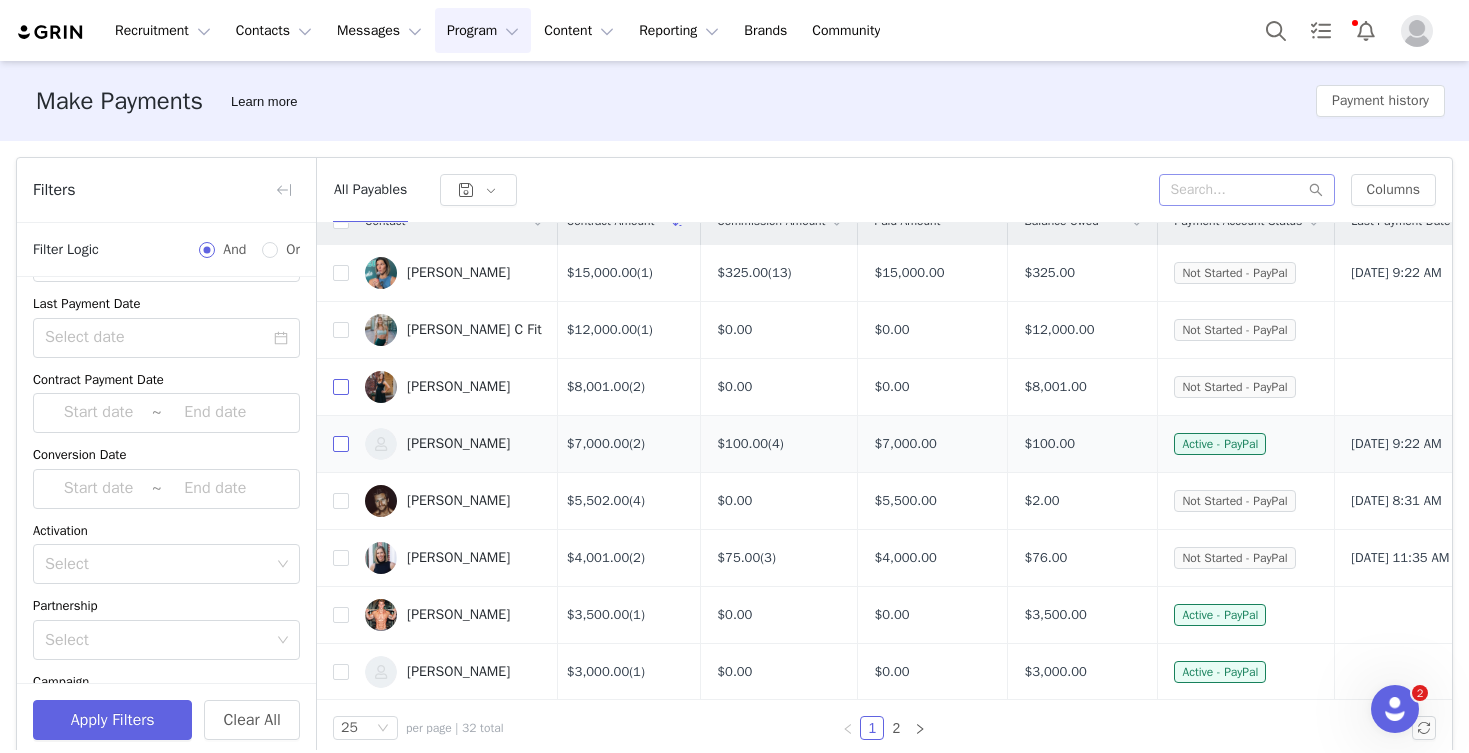 scroll, scrollTop: 26, scrollLeft: 0, axis: vertical 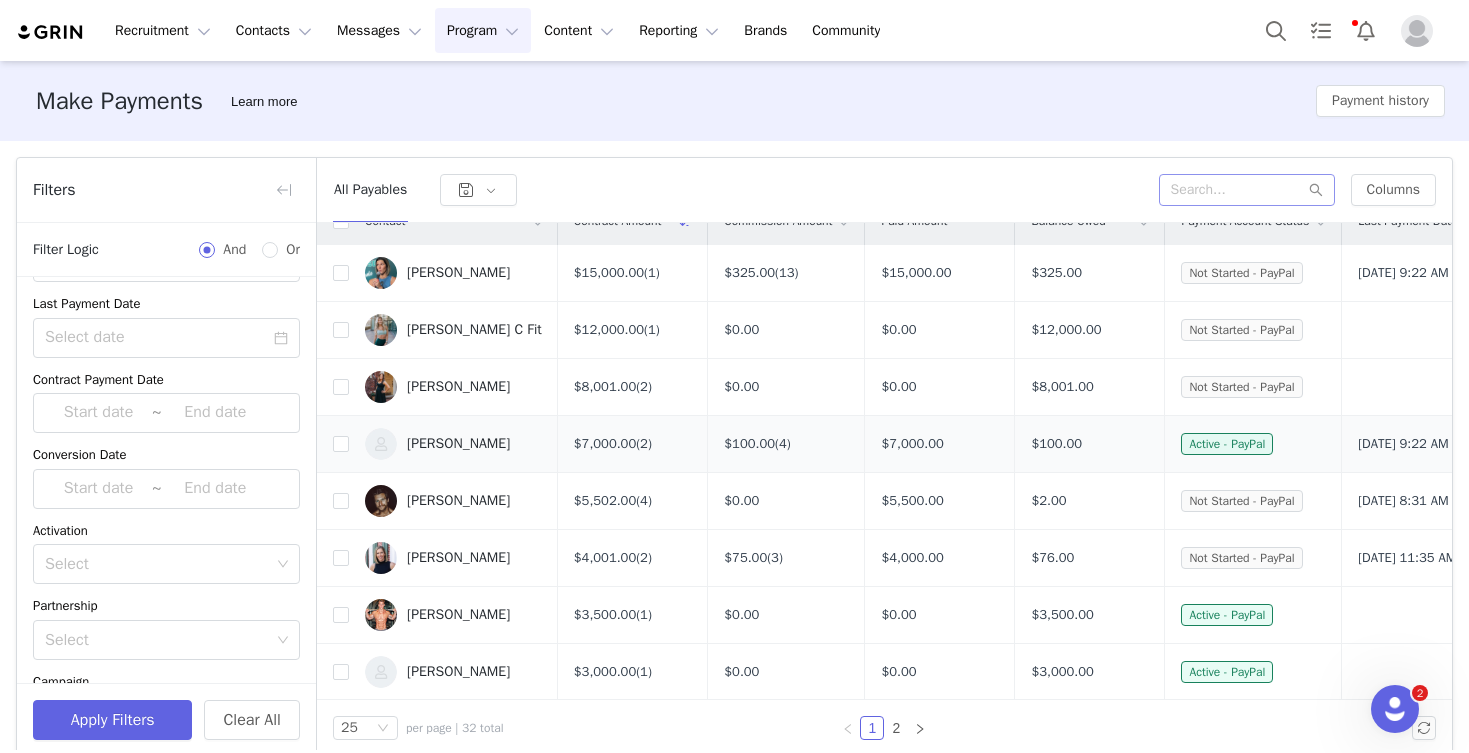 click on "[PERSON_NAME]" at bounding box center [458, 444] 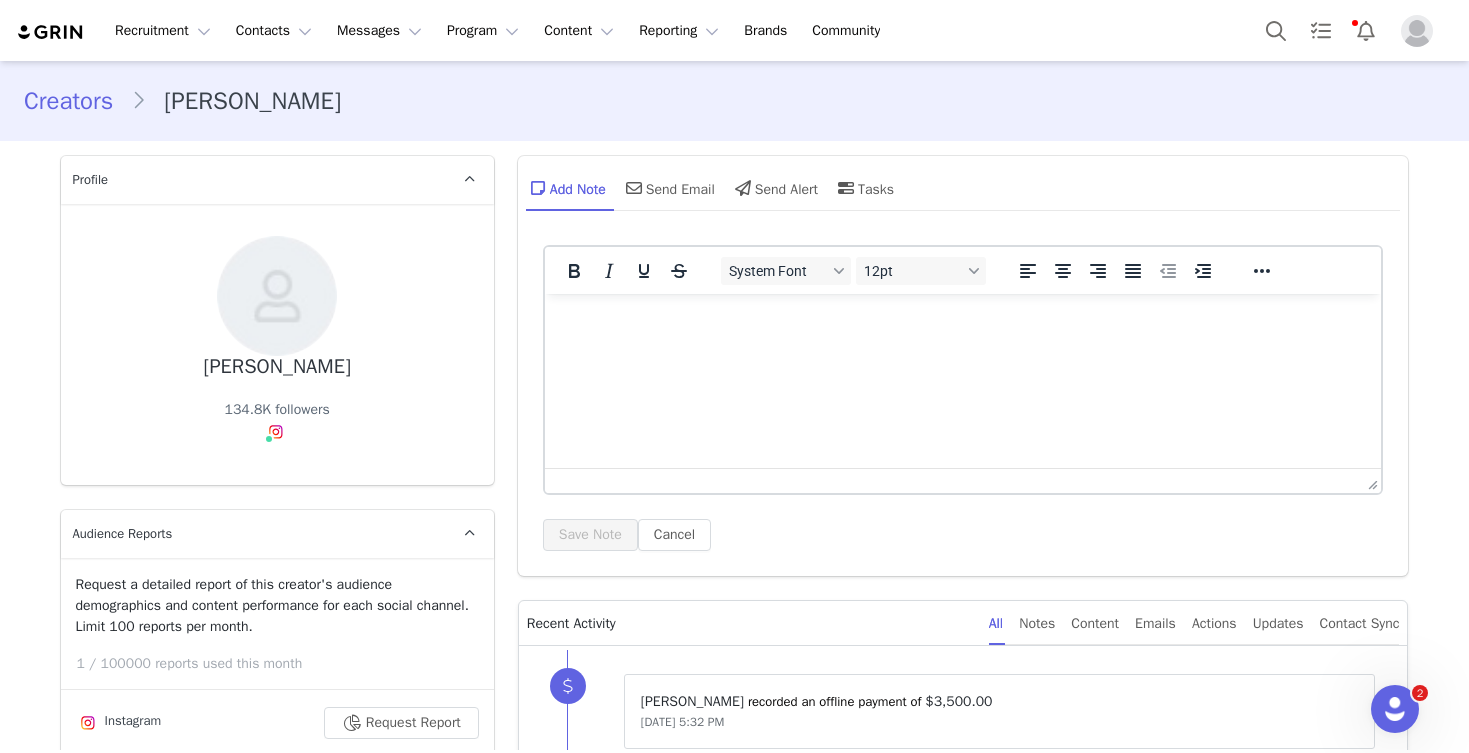 scroll, scrollTop: 0, scrollLeft: 0, axis: both 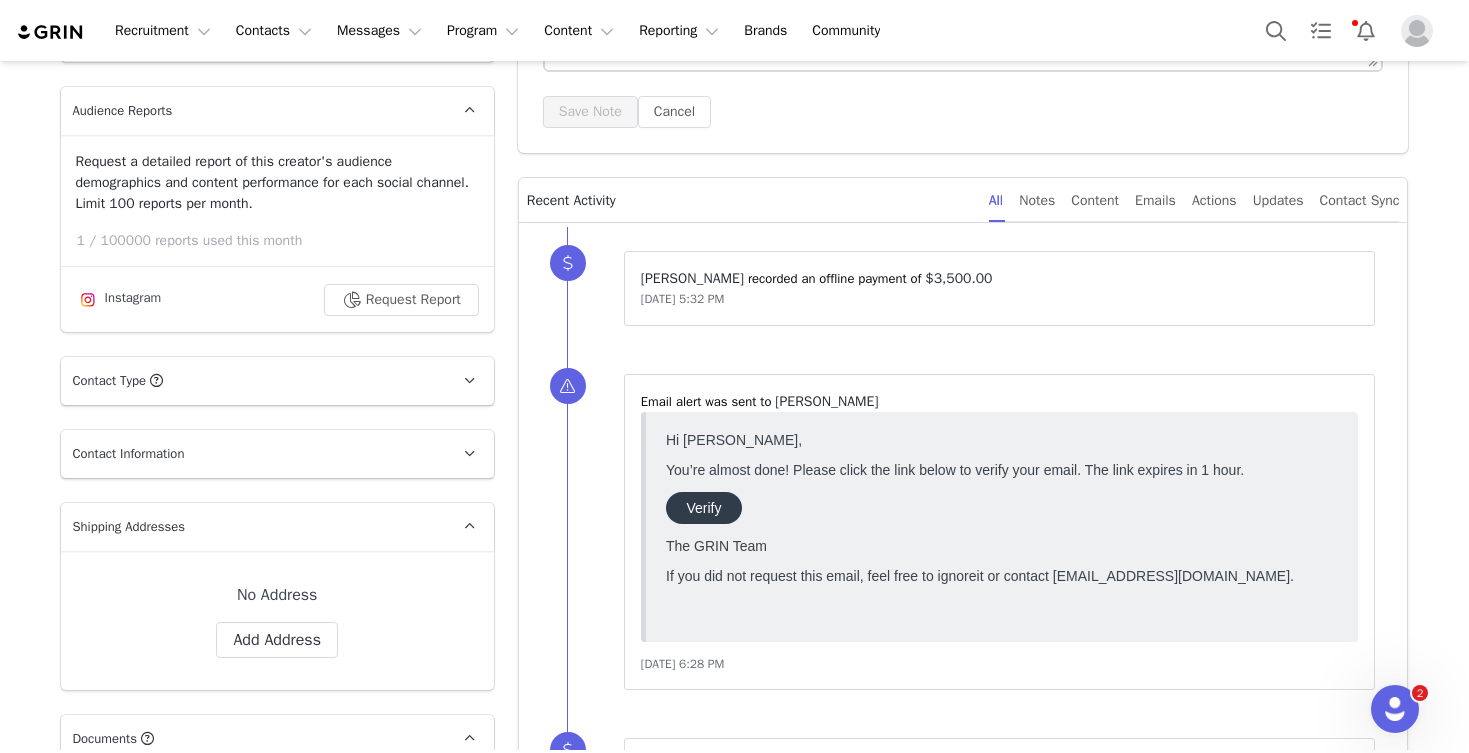 click on "⁨ Tessa Harkey ⁩ ⁨recorded an offline payment of⁩ ⁨ $3,500.00 ⁩ Jul 11, 2025, 5:32 PM" at bounding box center (1000, 288) 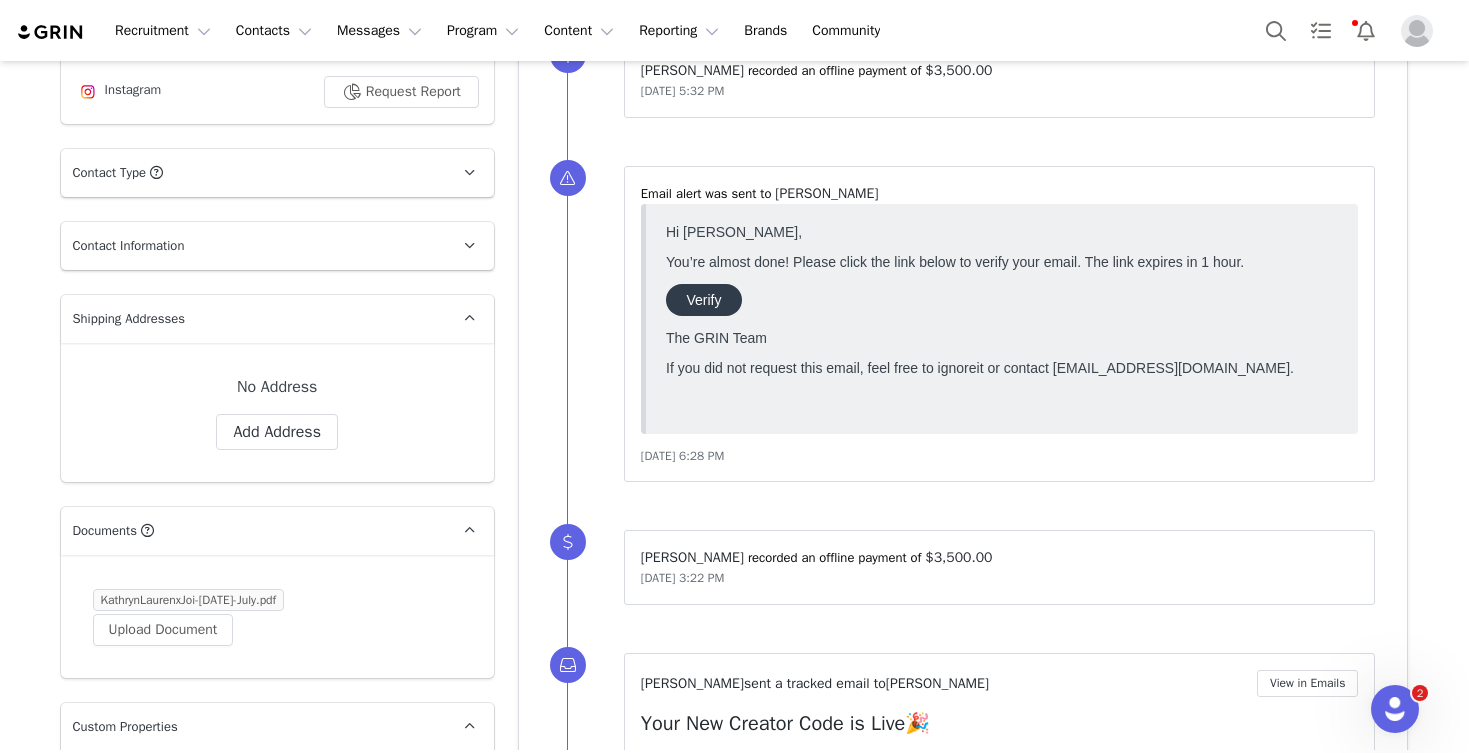 scroll, scrollTop: 821, scrollLeft: 0, axis: vertical 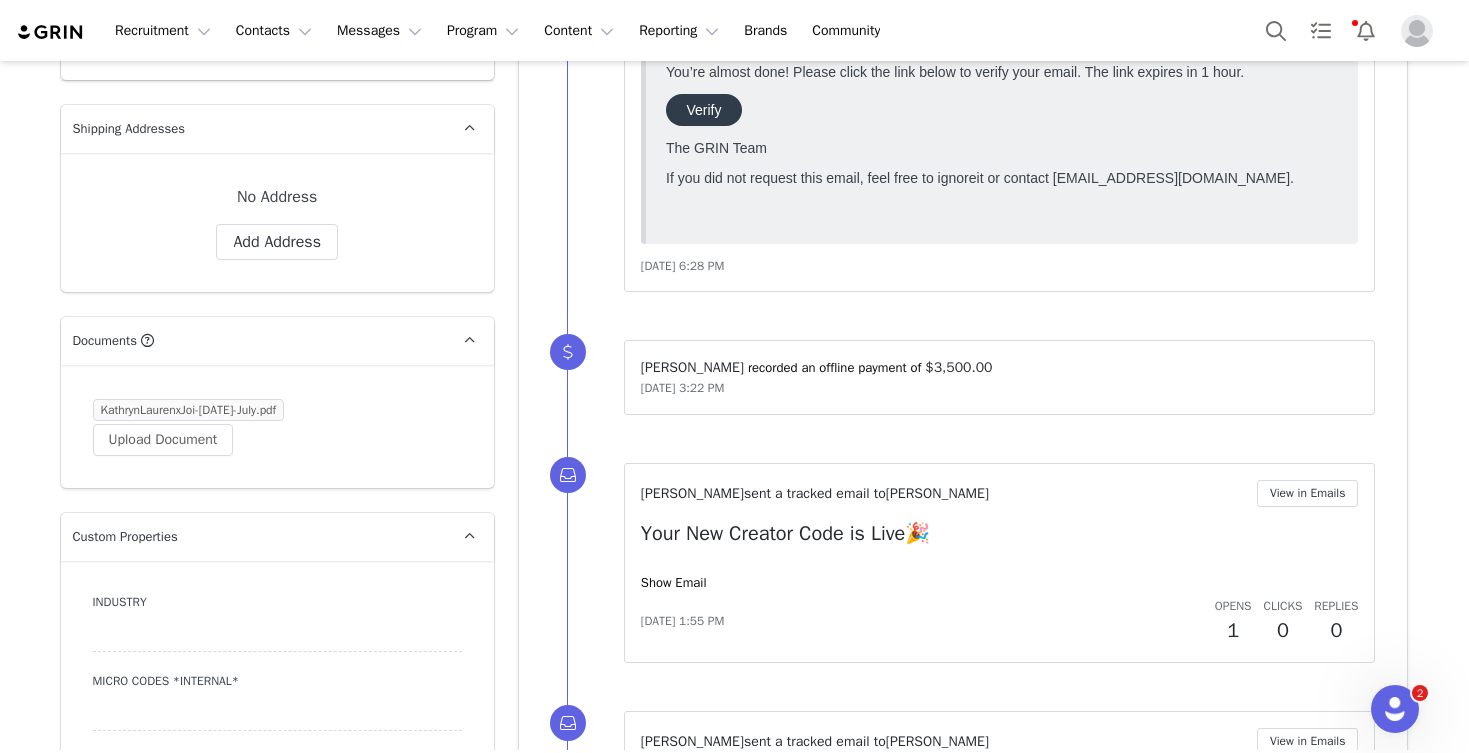 click on "[PERSON_NAME]" at bounding box center [692, 367] 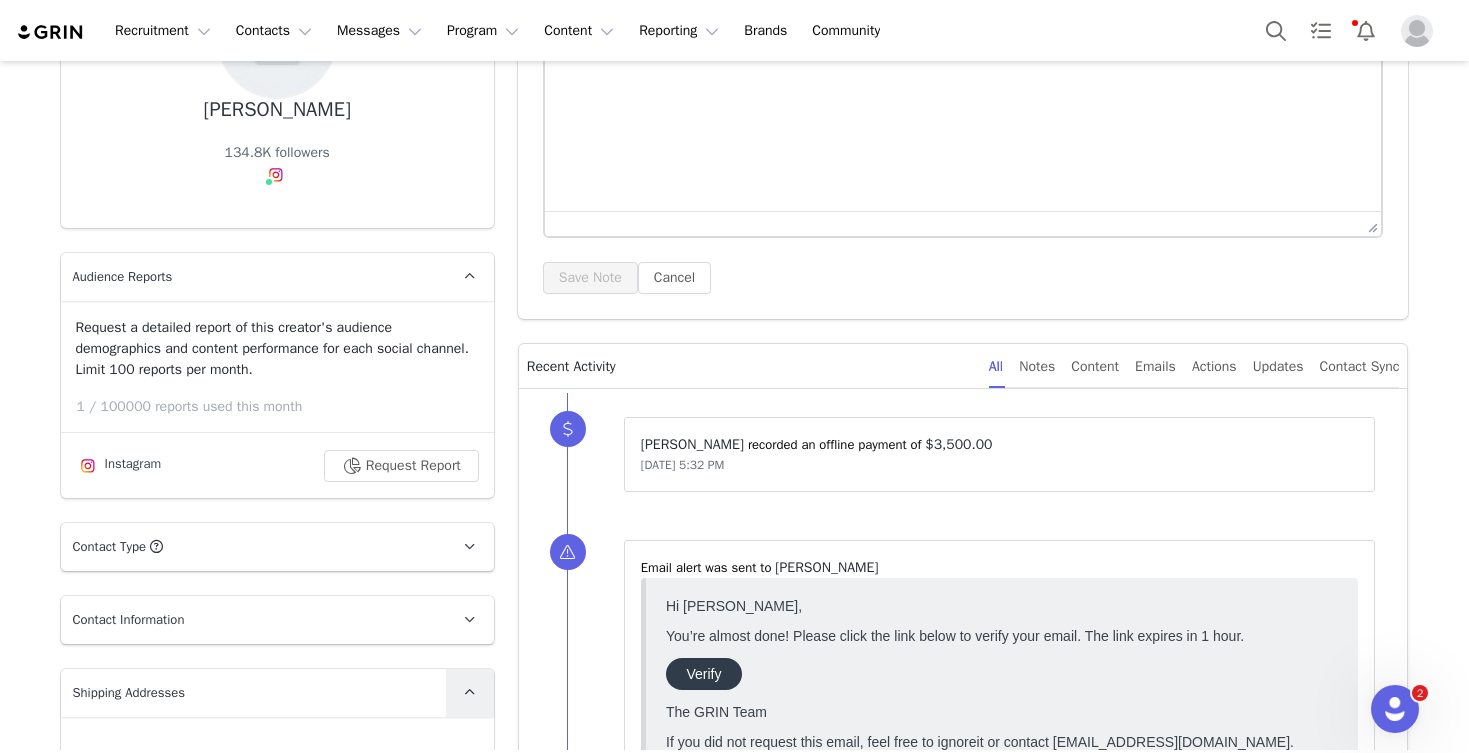 scroll, scrollTop: 0, scrollLeft: 0, axis: both 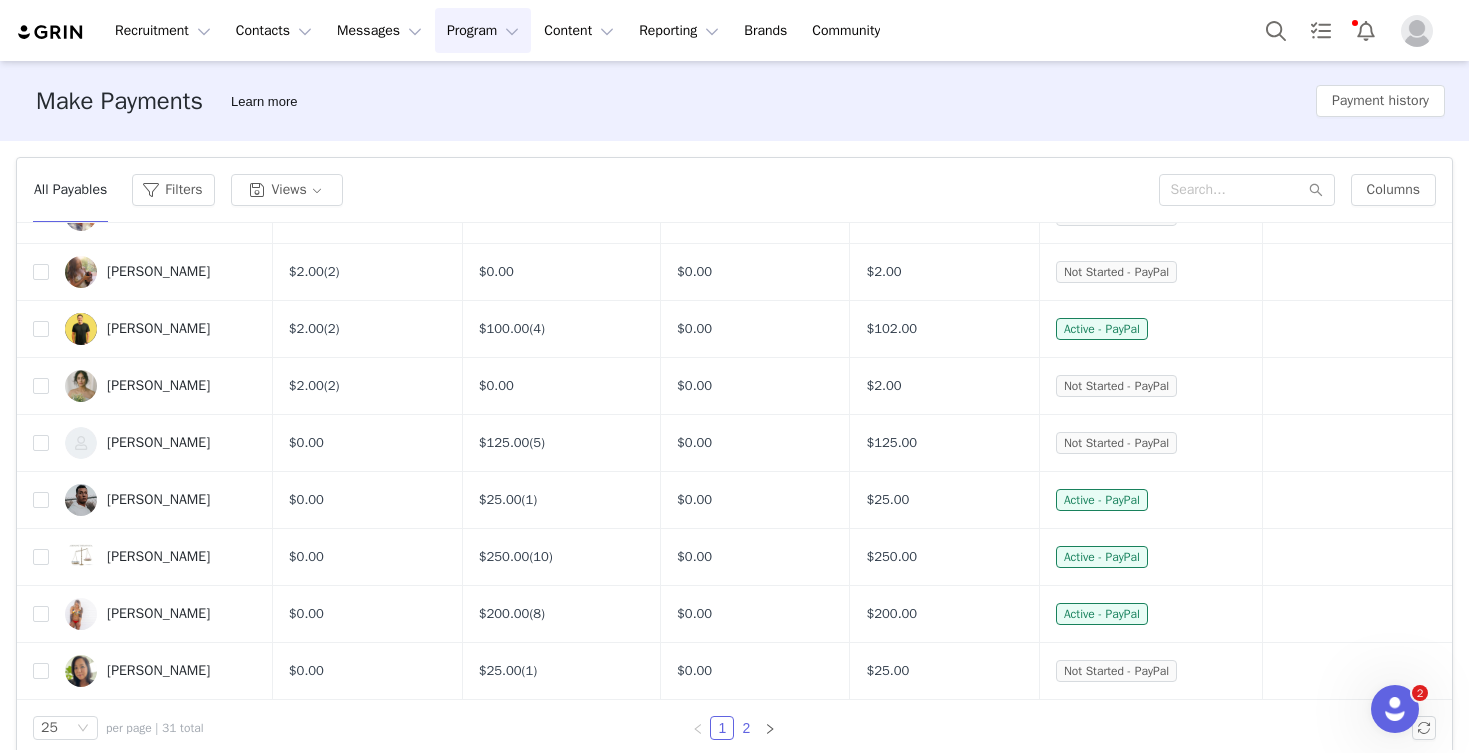 click on "2" at bounding box center (746, 728) 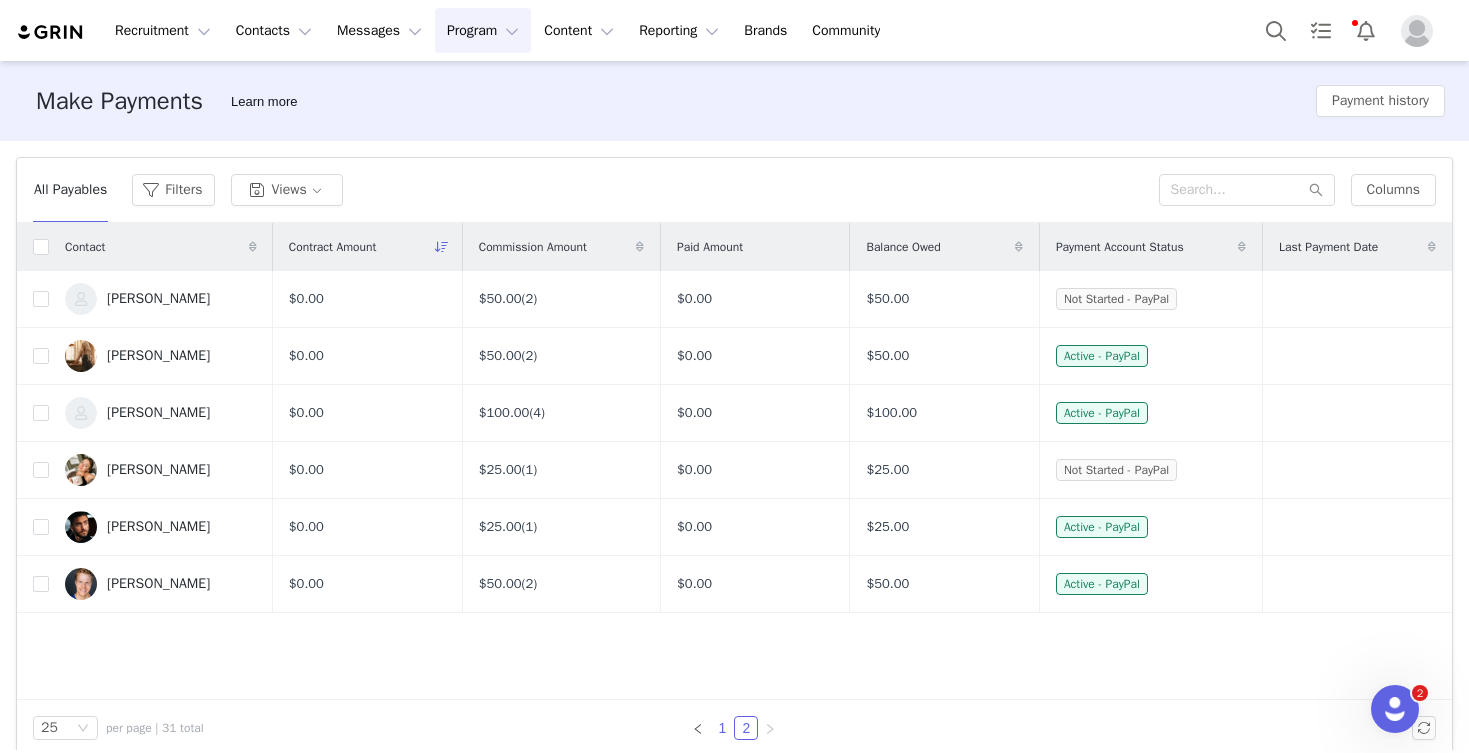 click on "1" at bounding box center (722, 728) 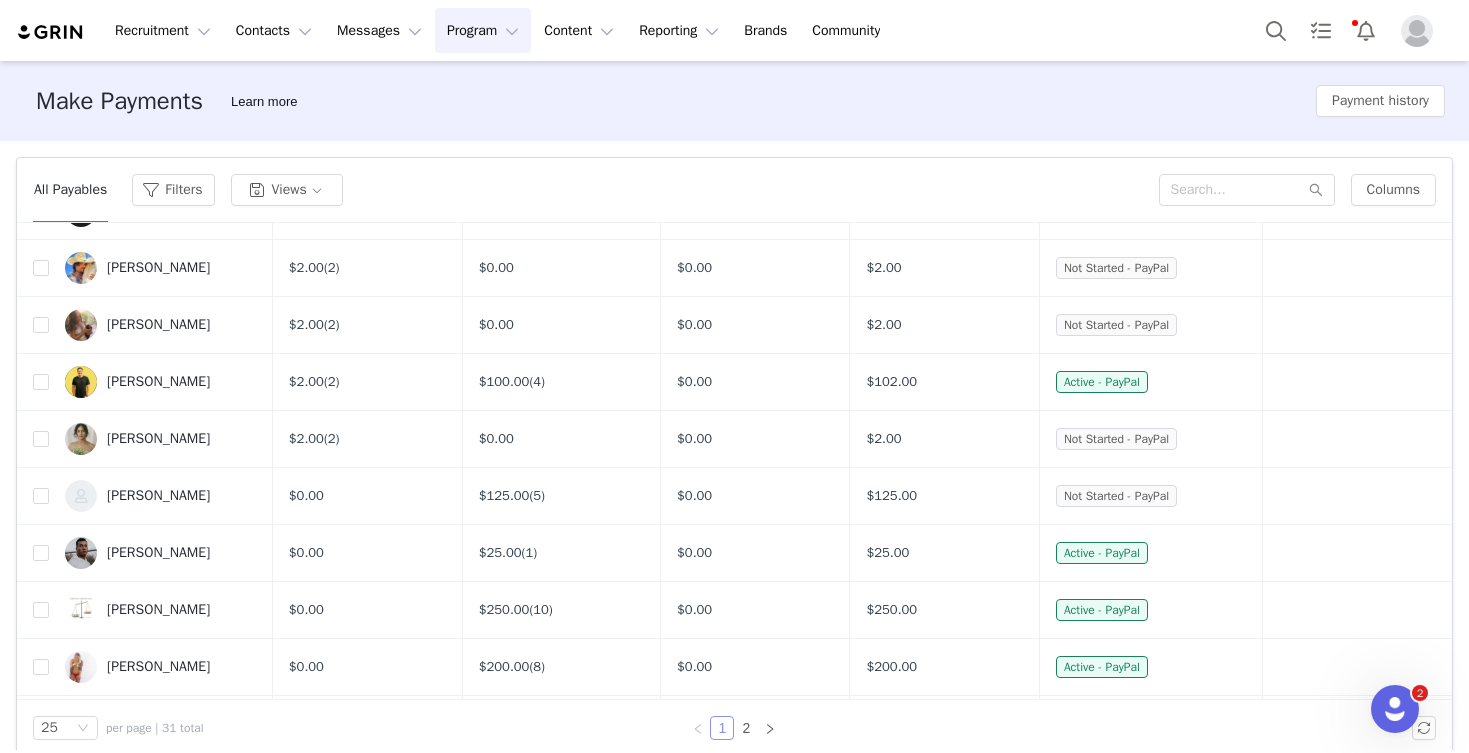 scroll, scrollTop: 996, scrollLeft: 0, axis: vertical 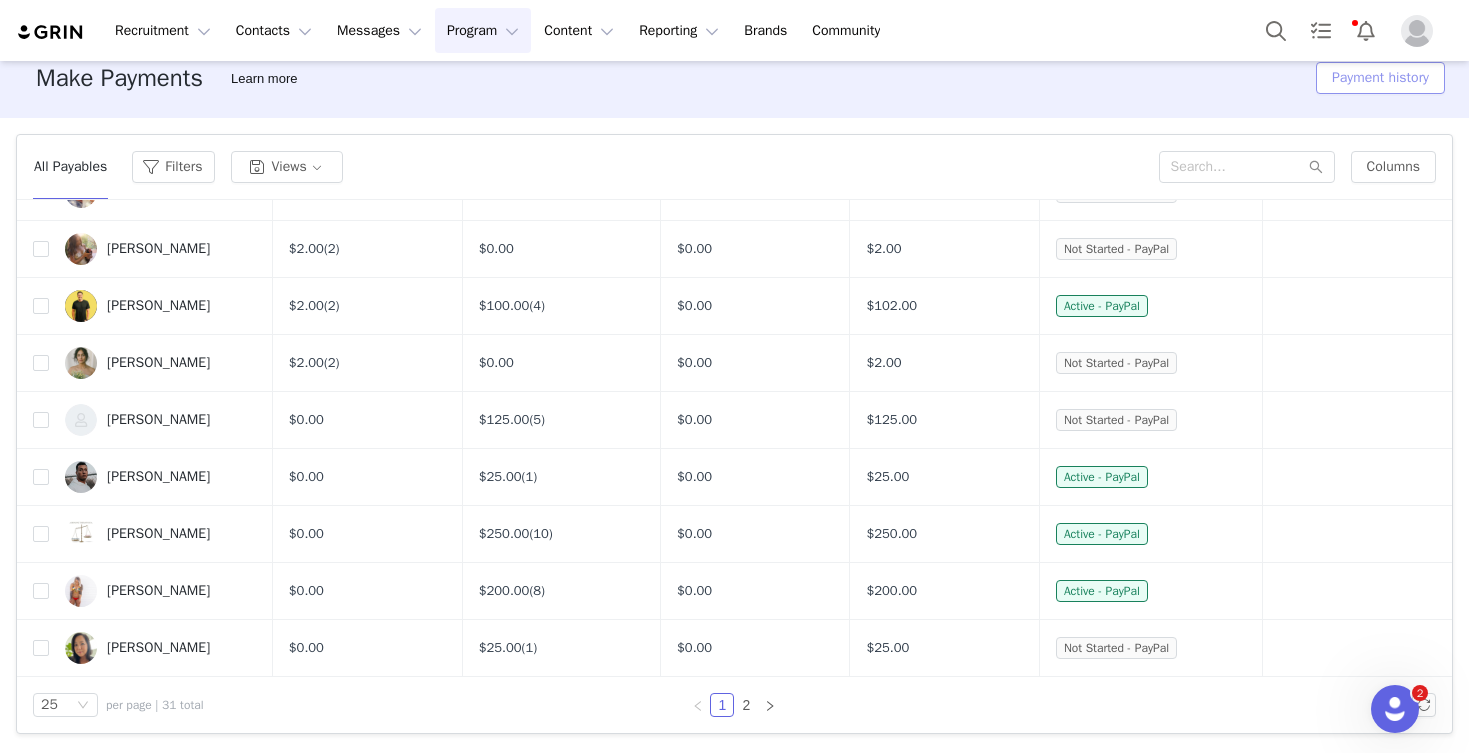 click on "Payment history" at bounding box center (1380, 78) 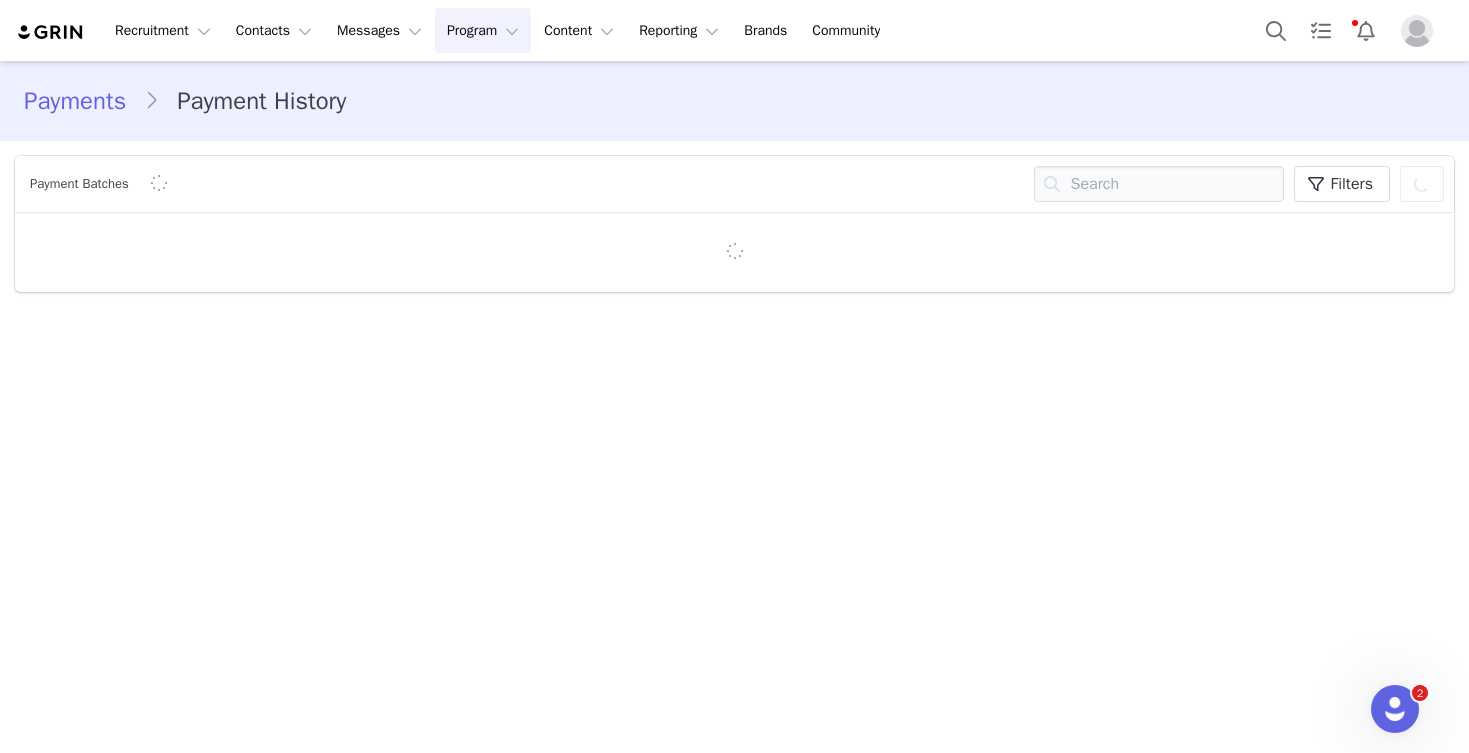 scroll, scrollTop: 0, scrollLeft: 0, axis: both 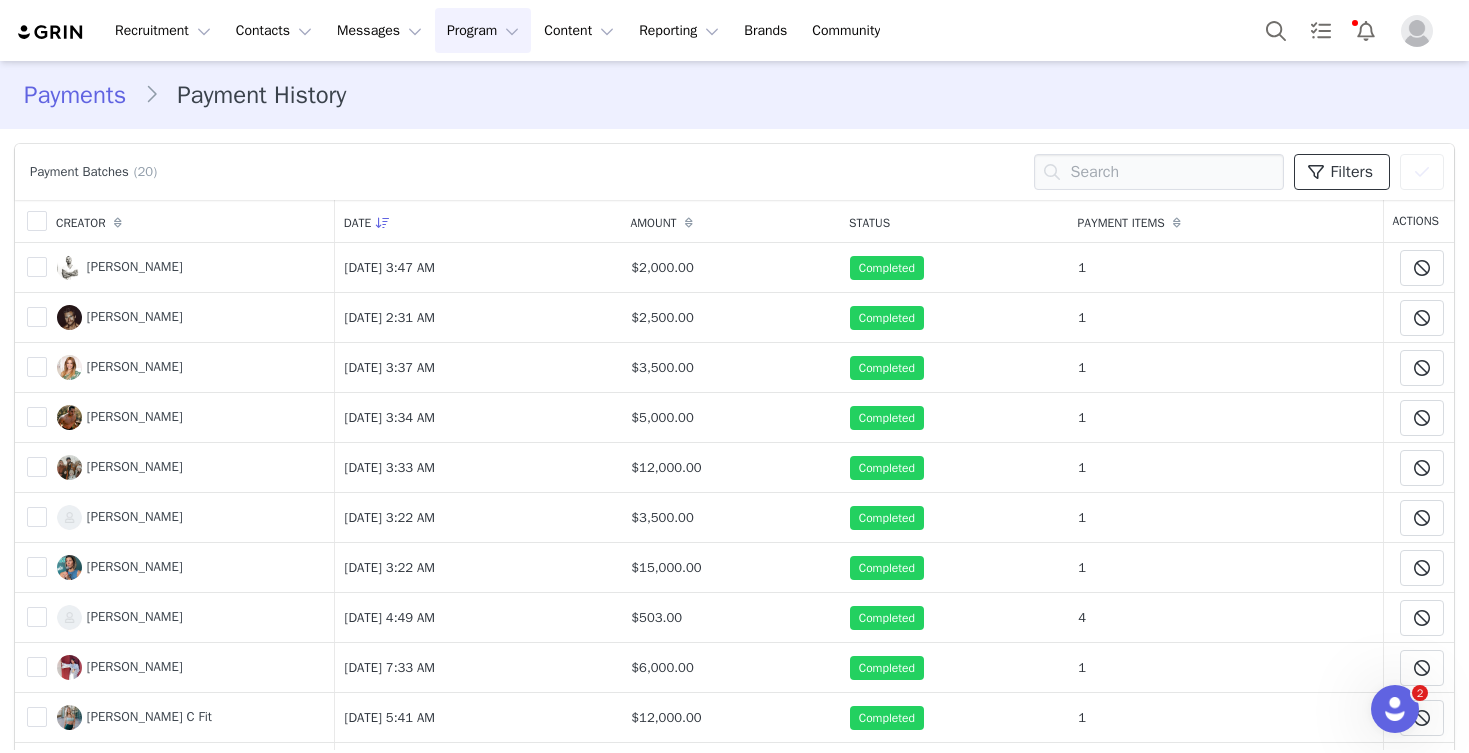 click at bounding box center (1316, 172) 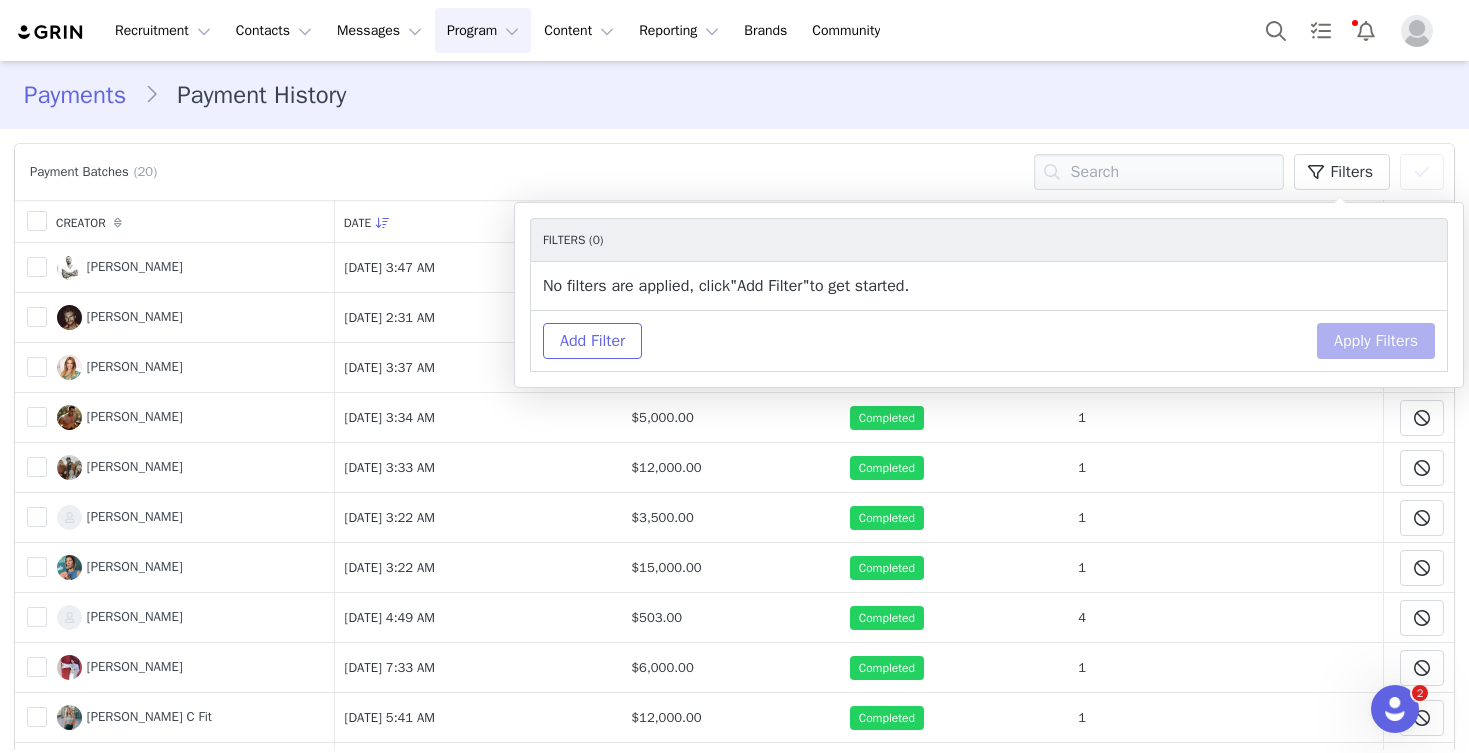 click on "Payment Batches   (20)  Filters  You have 0 Creator s  selected   Export Payments   Clear Selected" at bounding box center [734, 172] 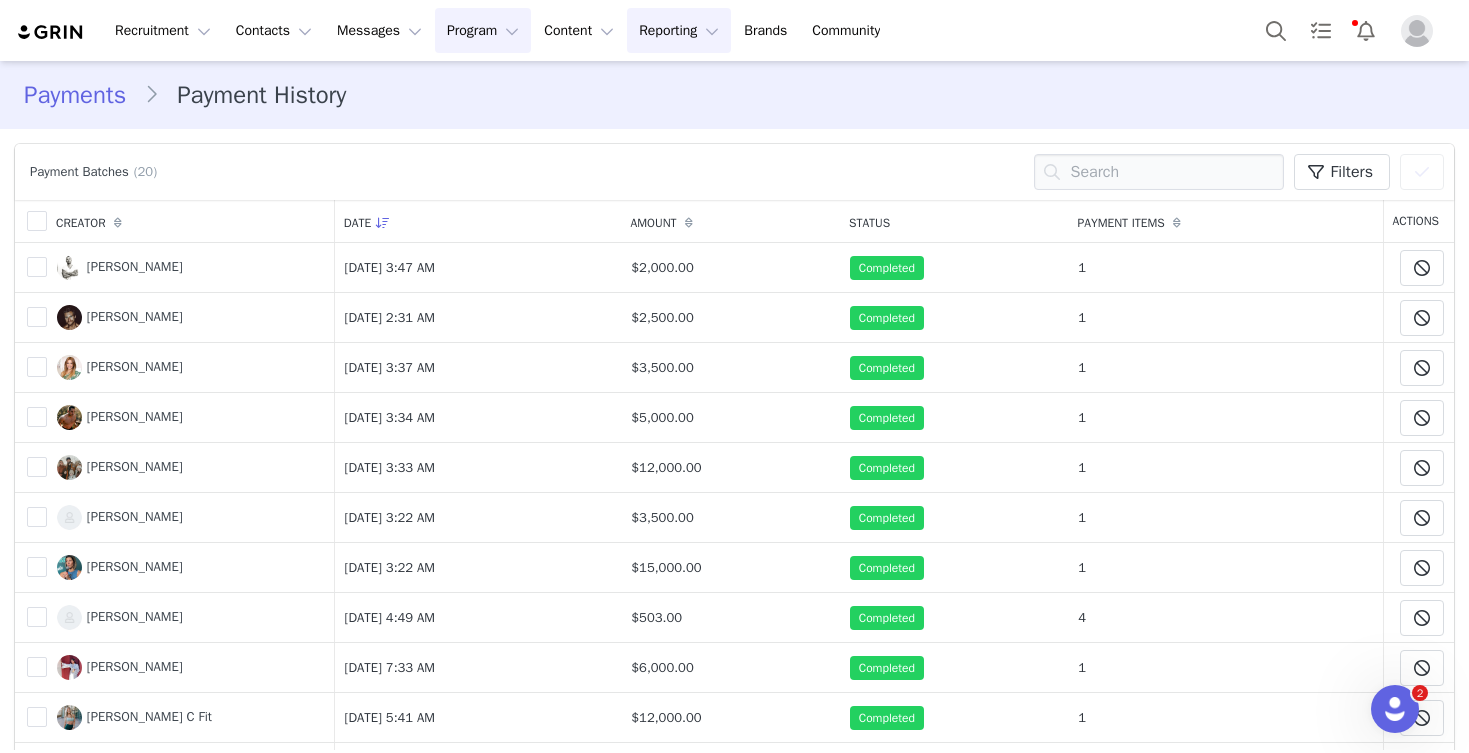 click on "Reporting Reporting" at bounding box center (679, 30) 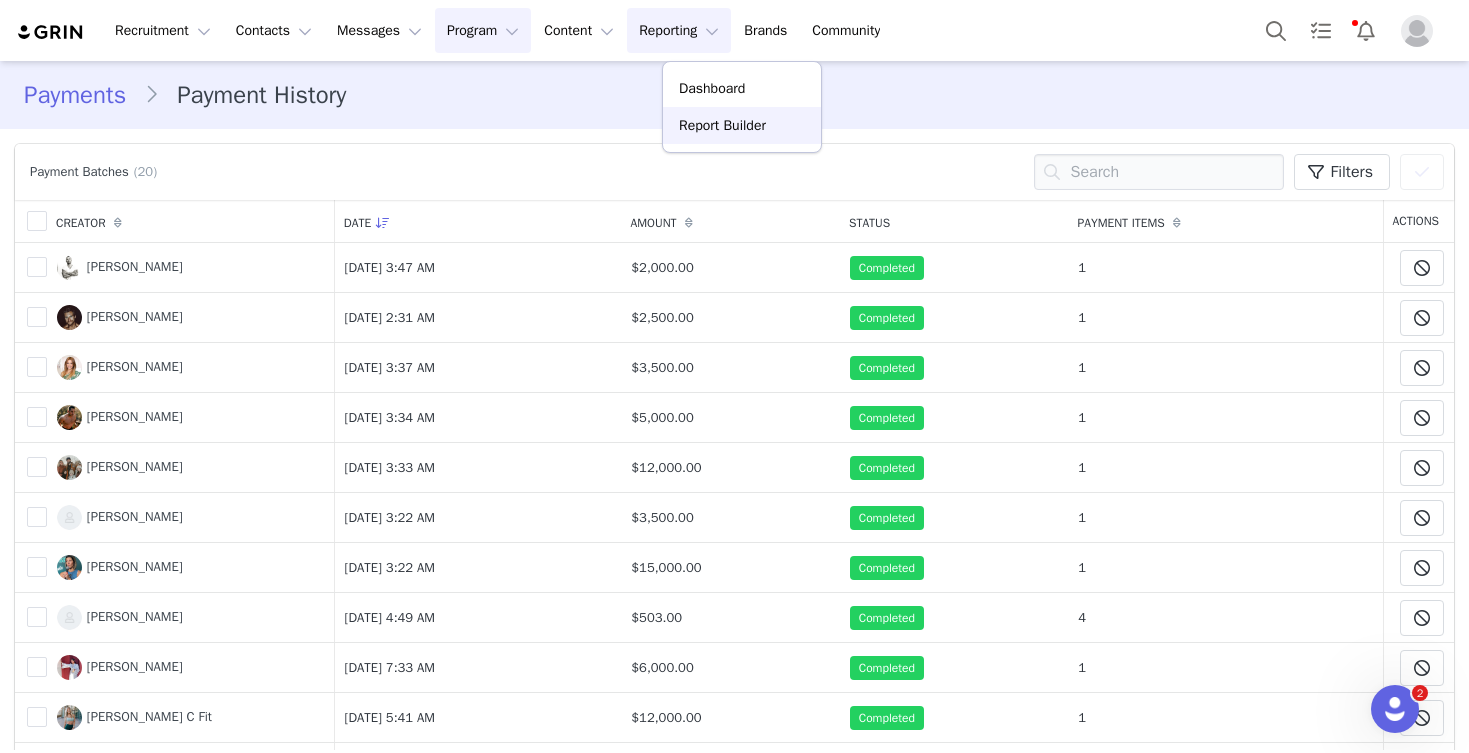click on "Report Builder" at bounding box center [722, 125] 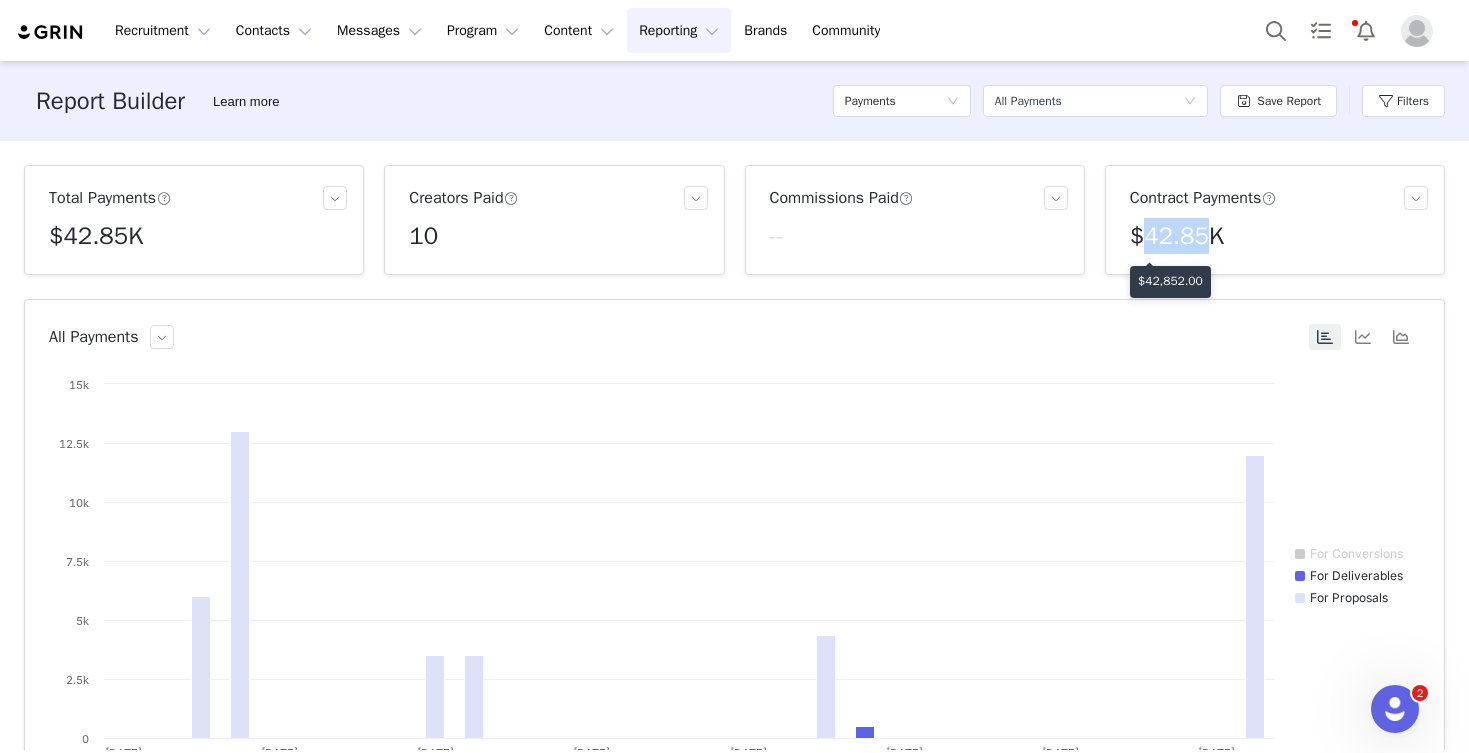 drag, startPoint x: 1150, startPoint y: 241, endPoint x: 1212, endPoint y: 243, distance: 62.03225 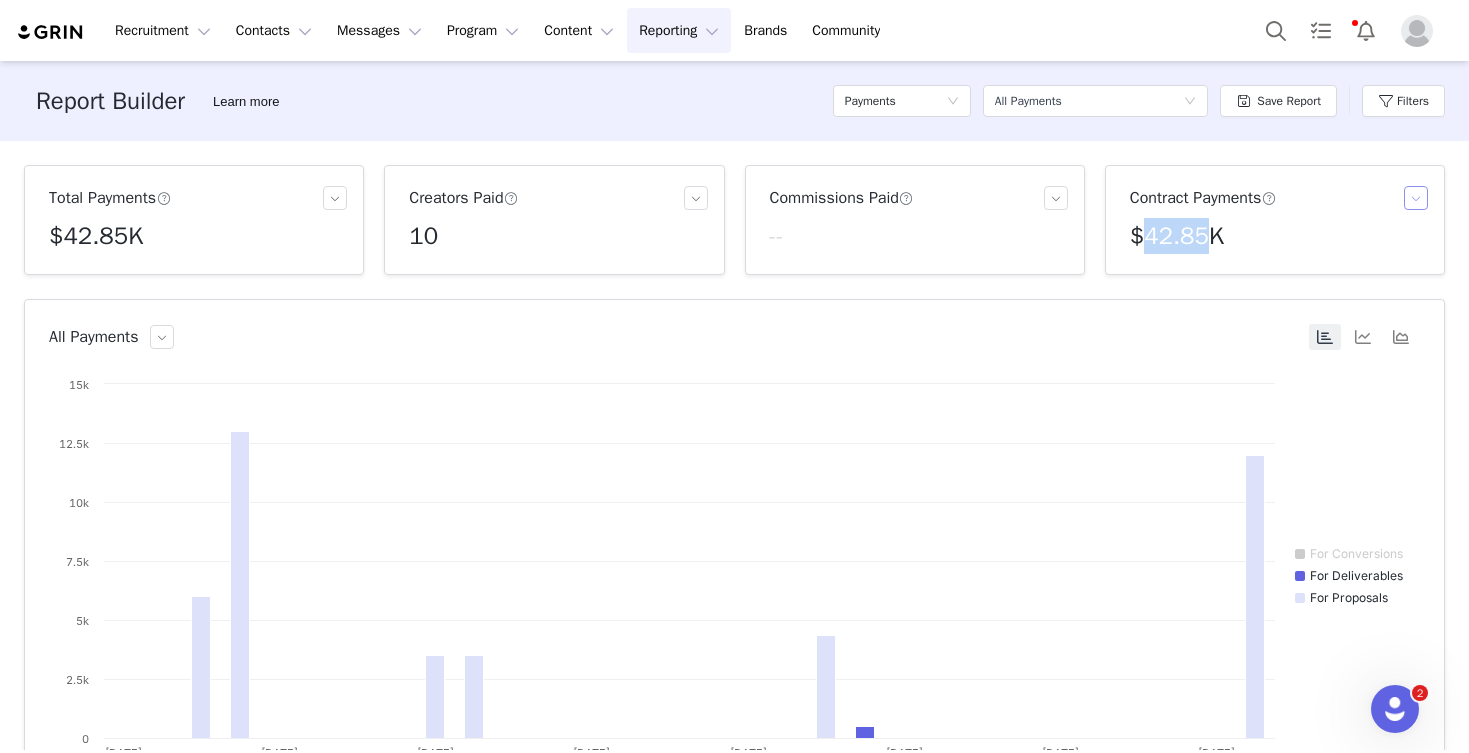 click at bounding box center (1416, 198) 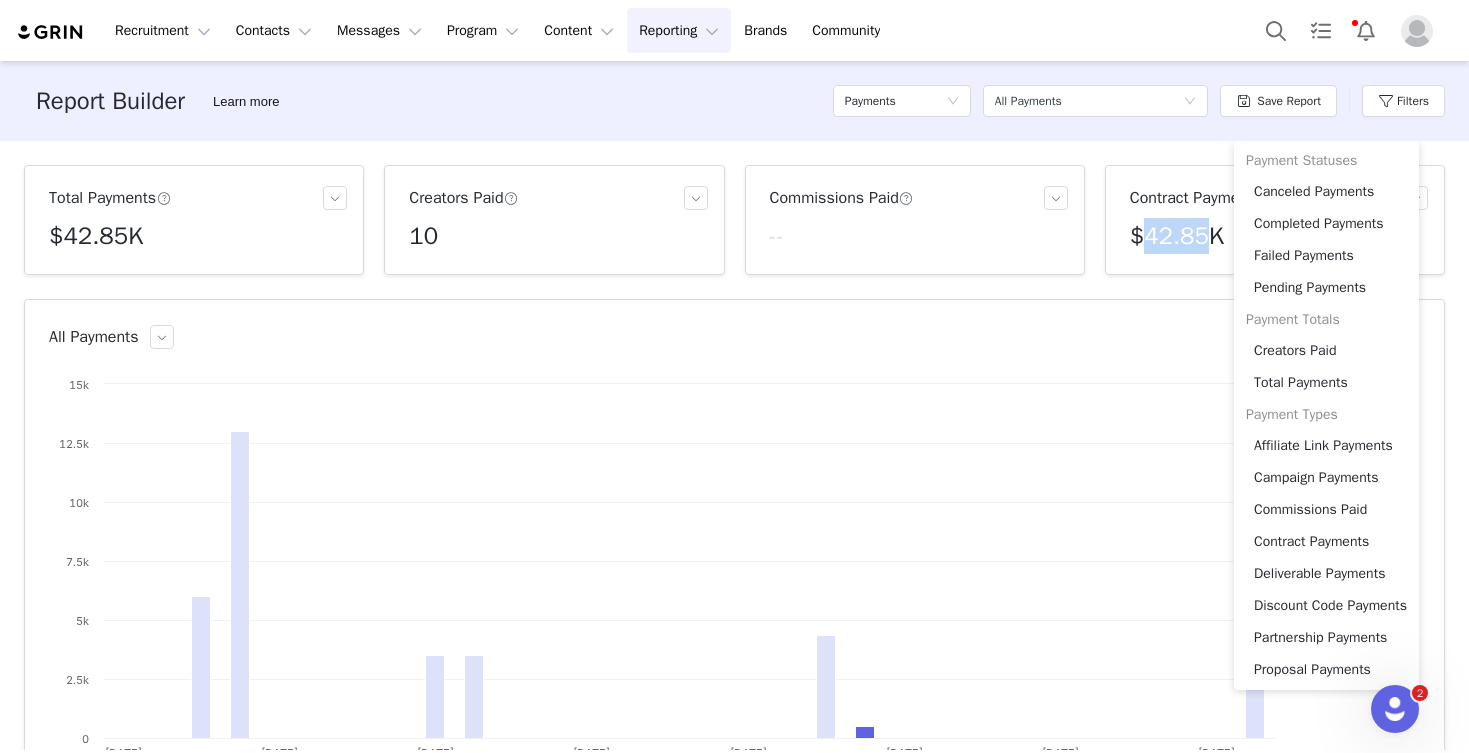 click on "$42.85K" at bounding box center (1177, 236) 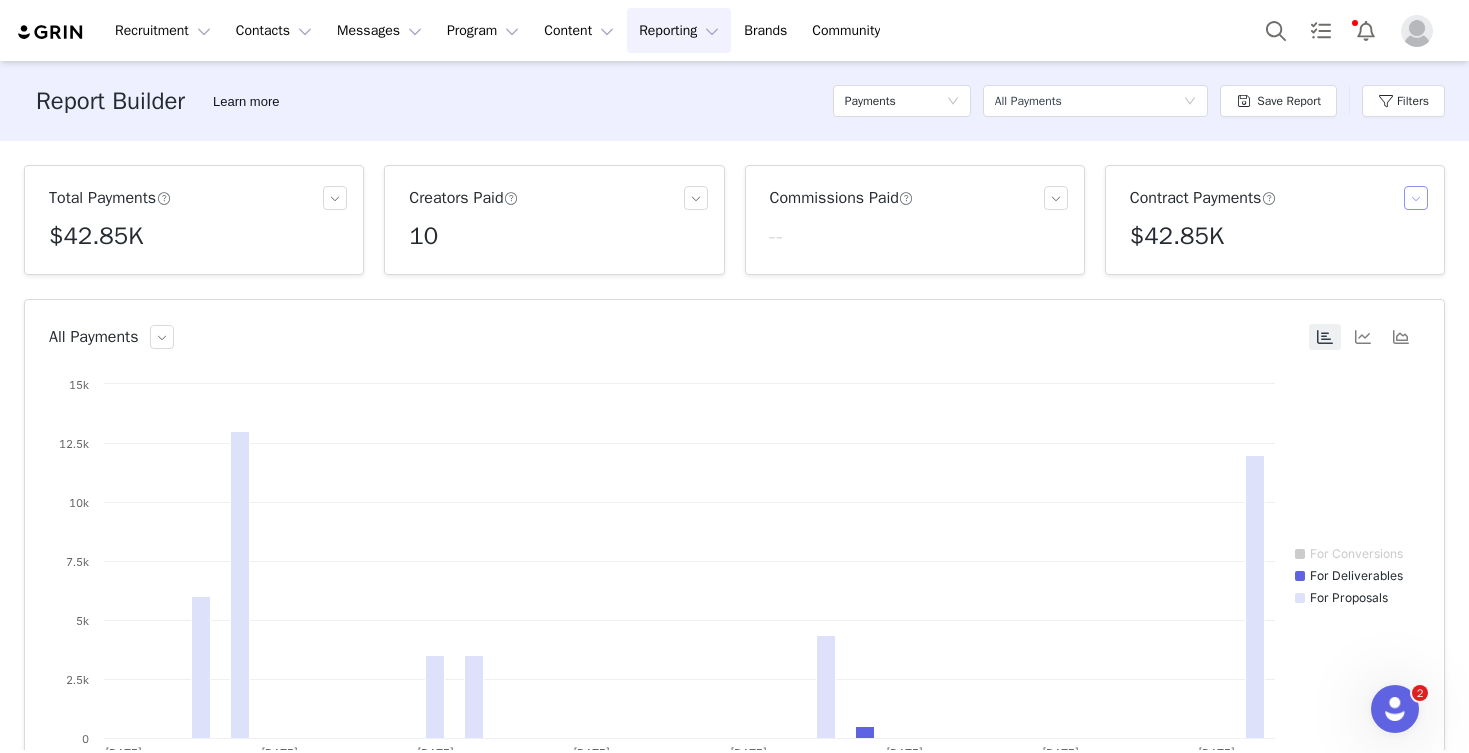 click at bounding box center (1416, 198) 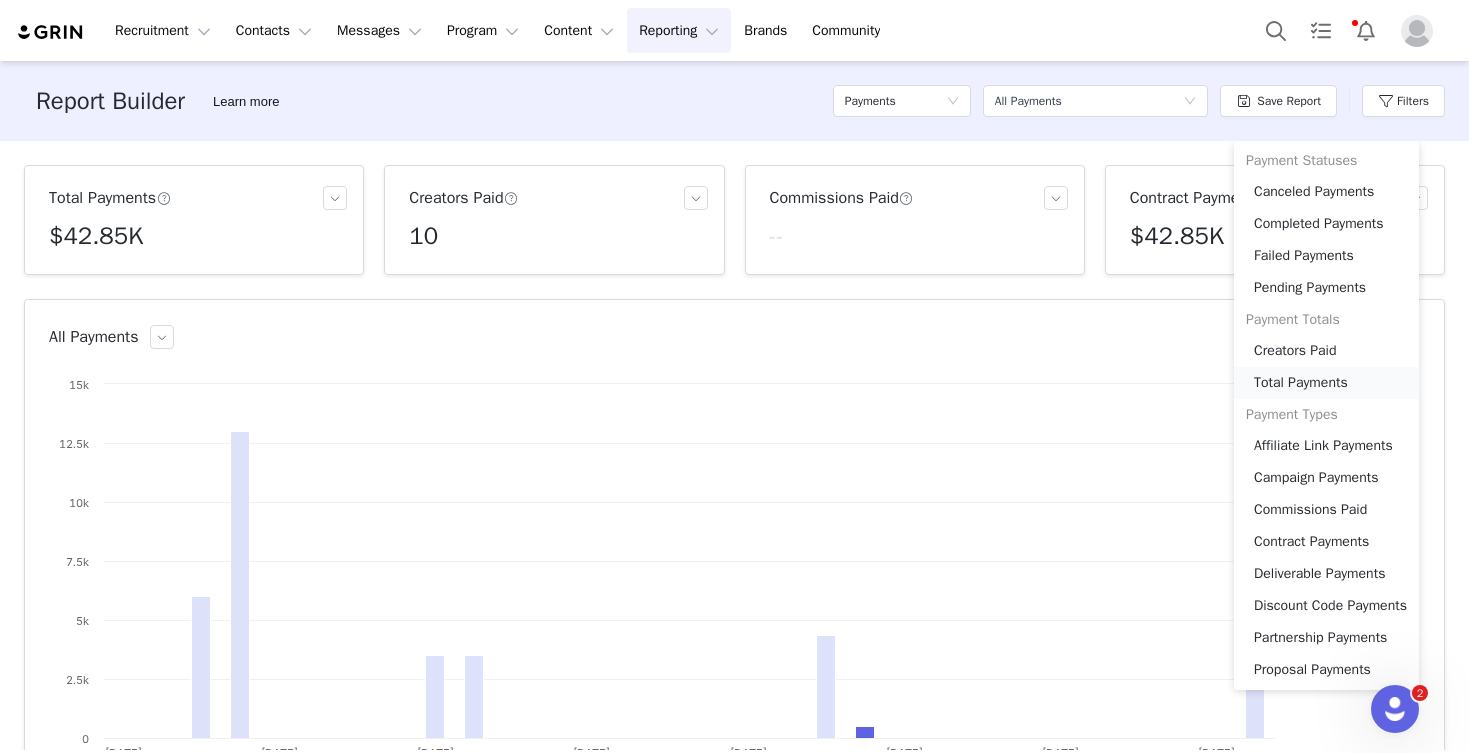 click on "Total Payments" at bounding box center (1326, 383) 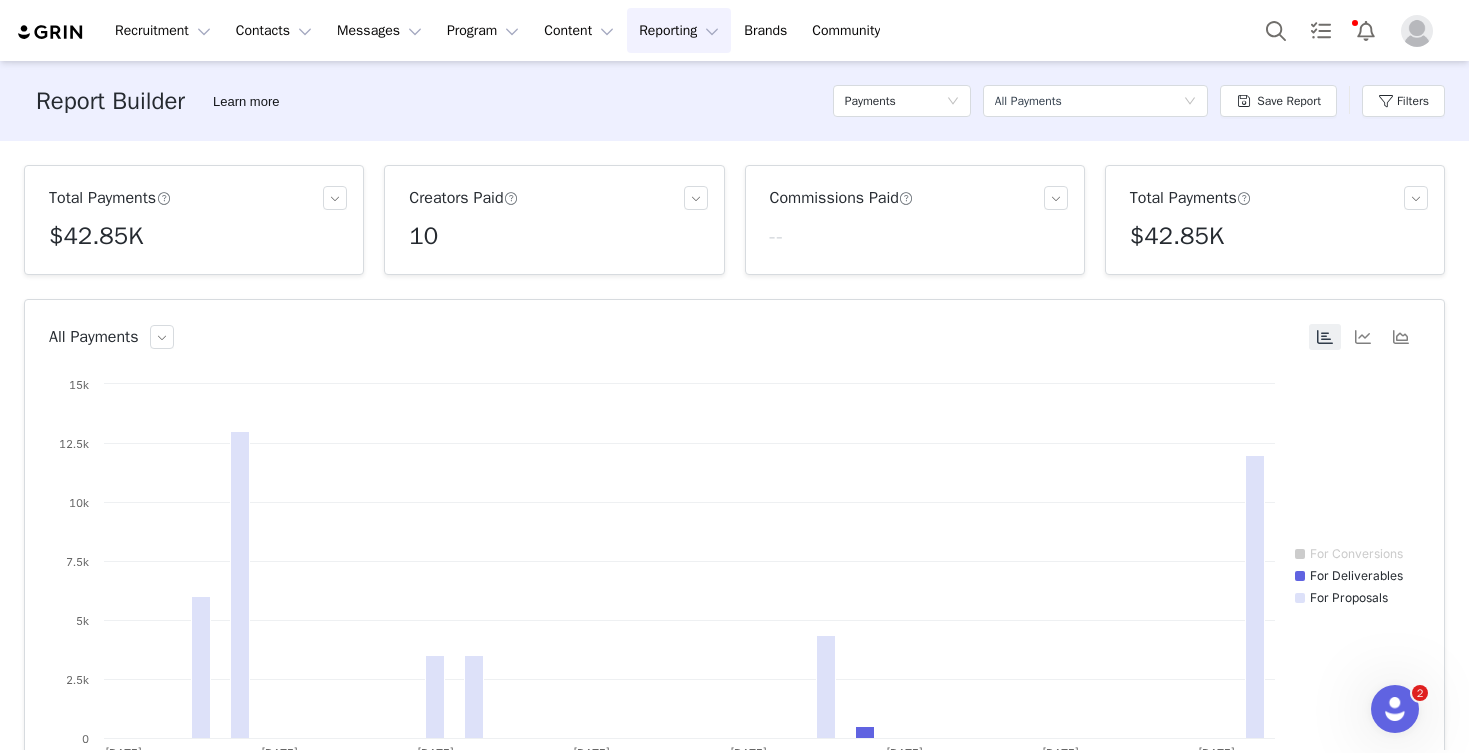 click on "$42.85K" at bounding box center (1177, 236) 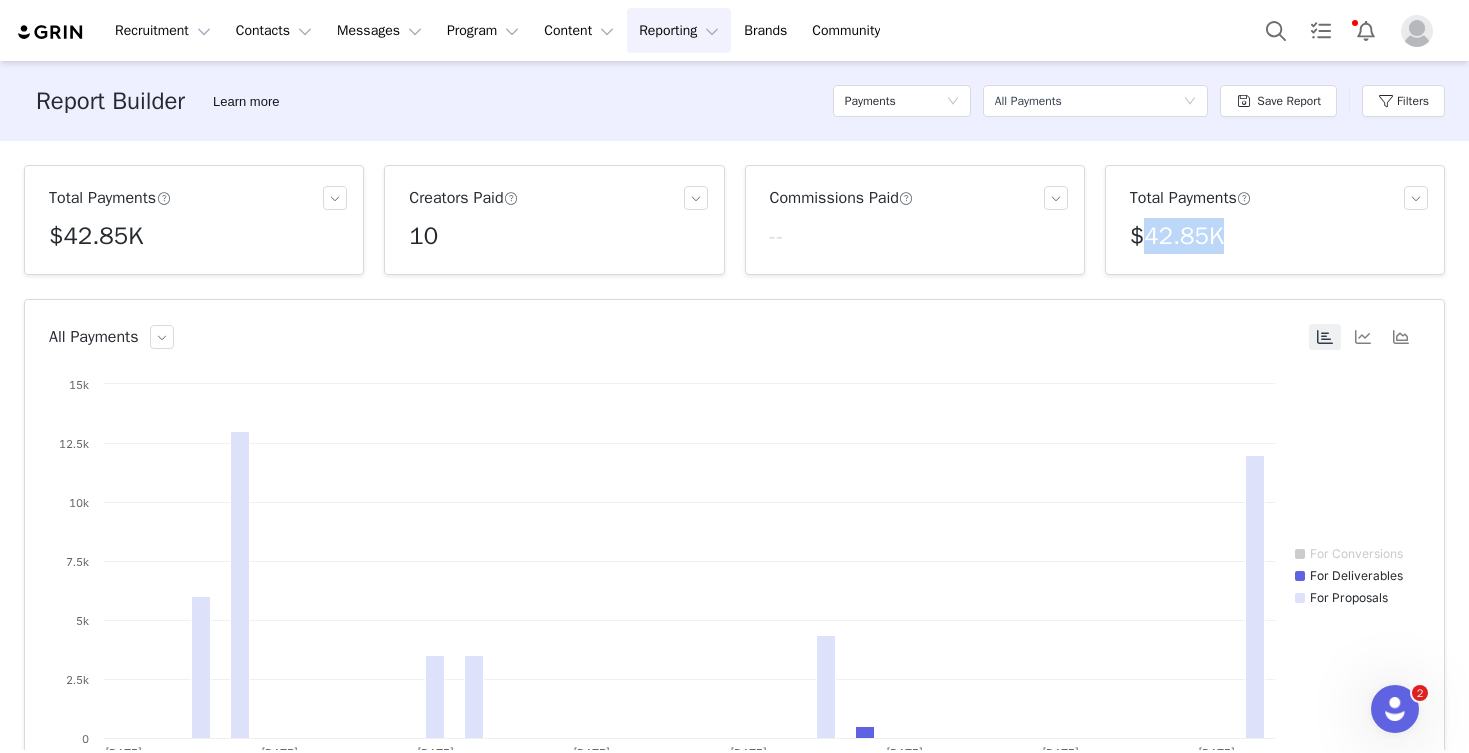 click on "$42.85K" at bounding box center [1177, 236] 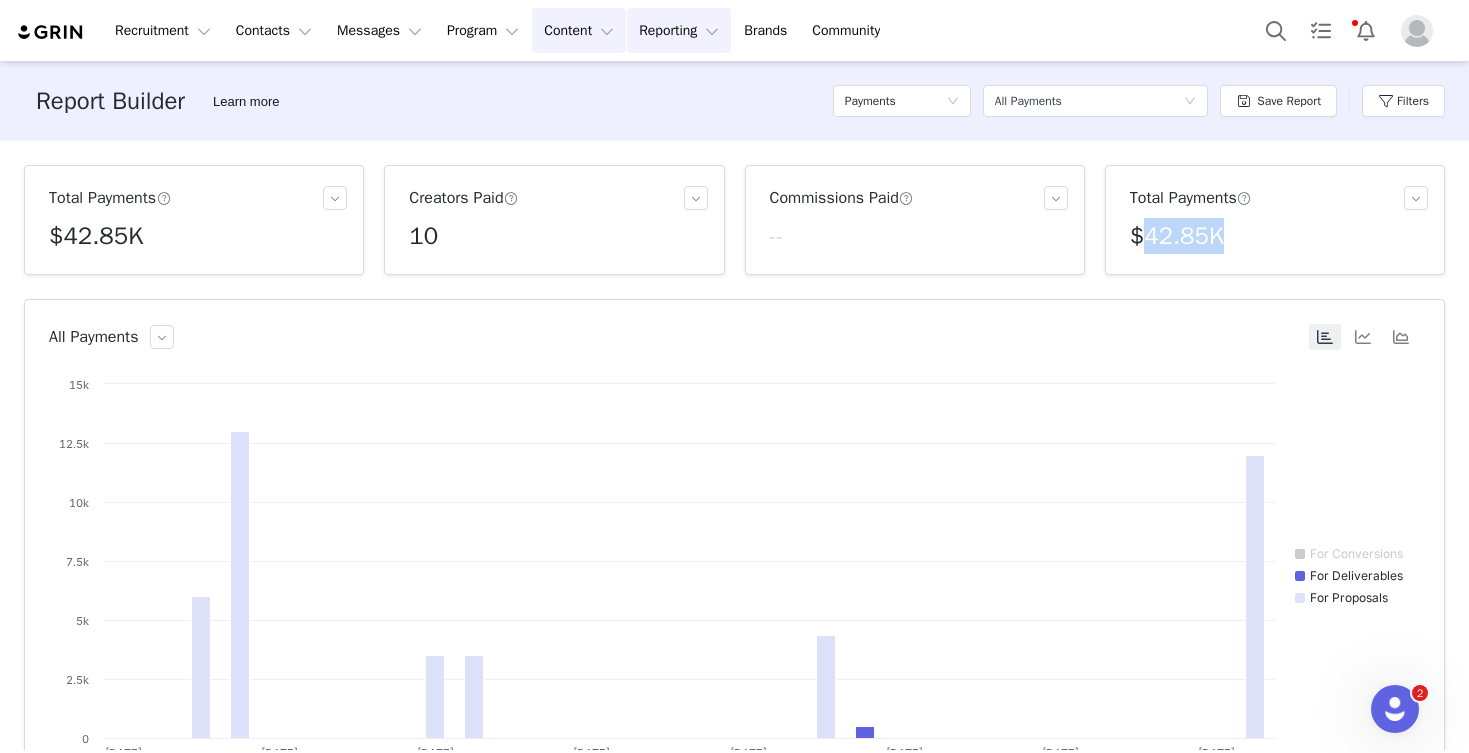 click on "Content Content" at bounding box center [579, 30] 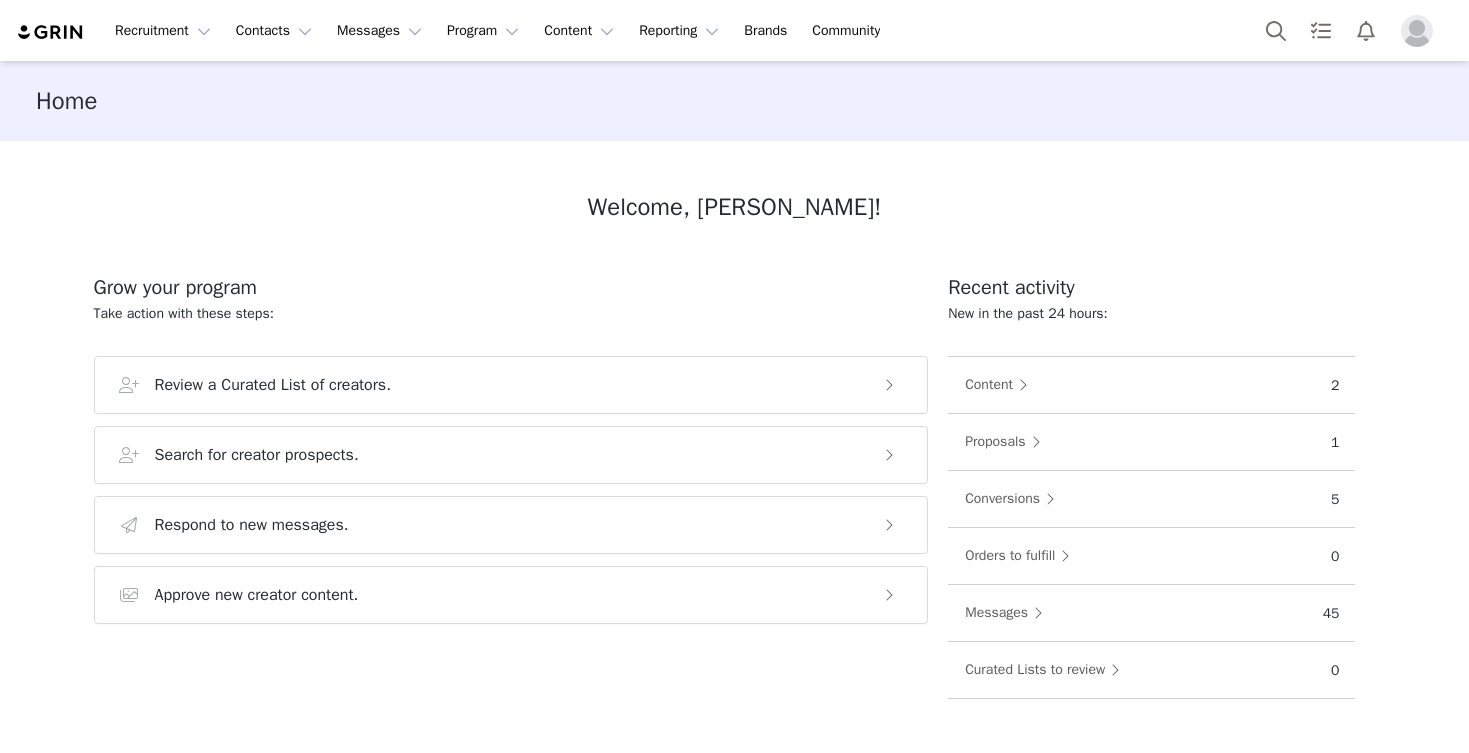 scroll, scrollTop: 0, scrollLeft: 0, axis: both 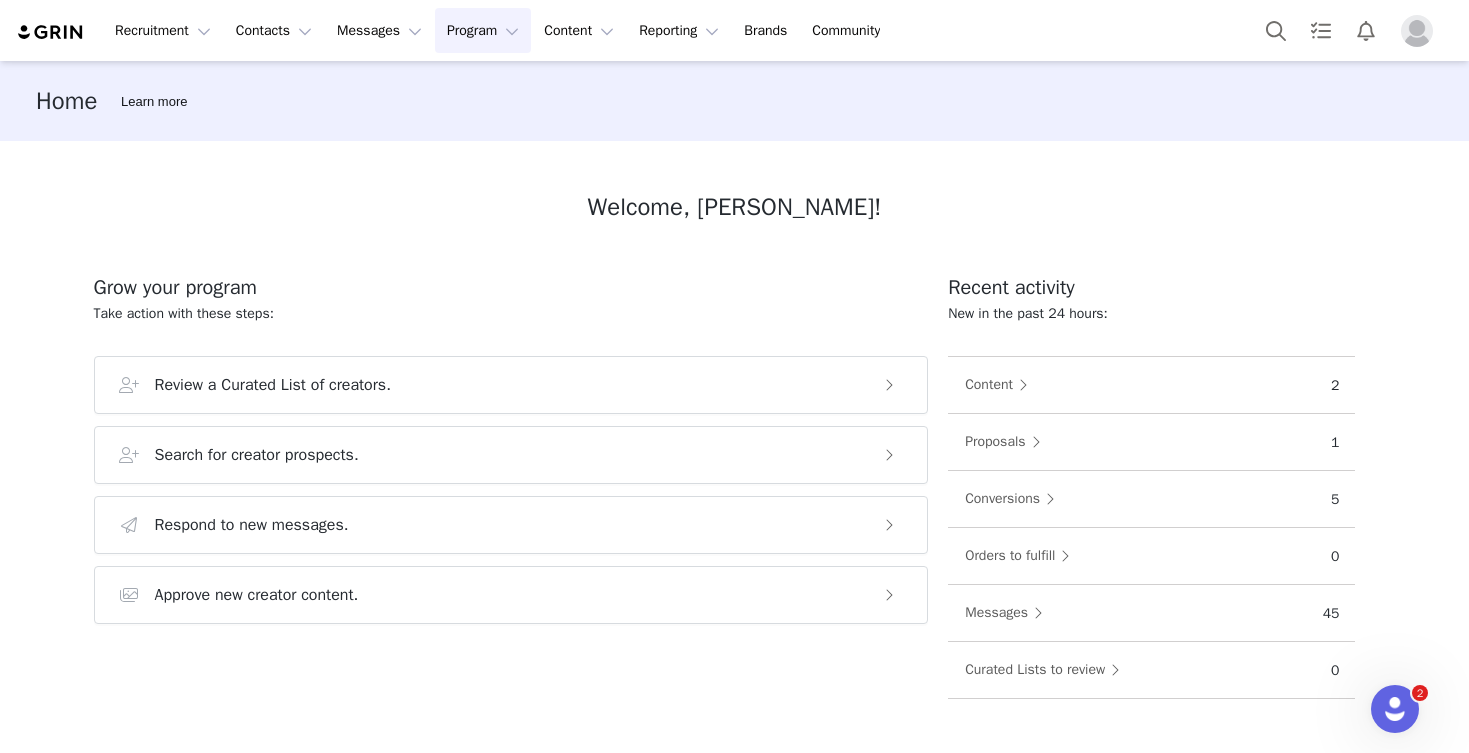 click on "Program Program" at bounding box center (483, 30) 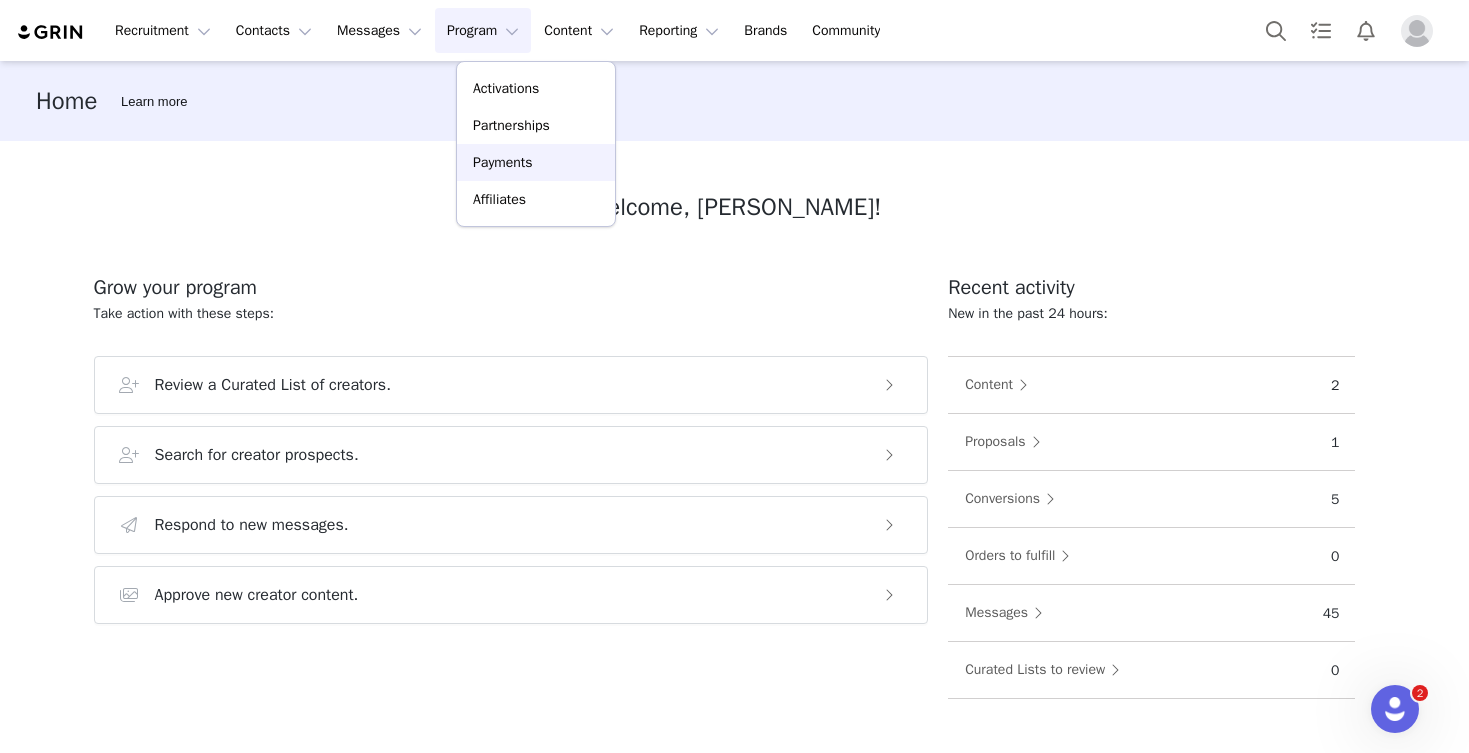 click on "Payments" at bounding box center (503, 162) 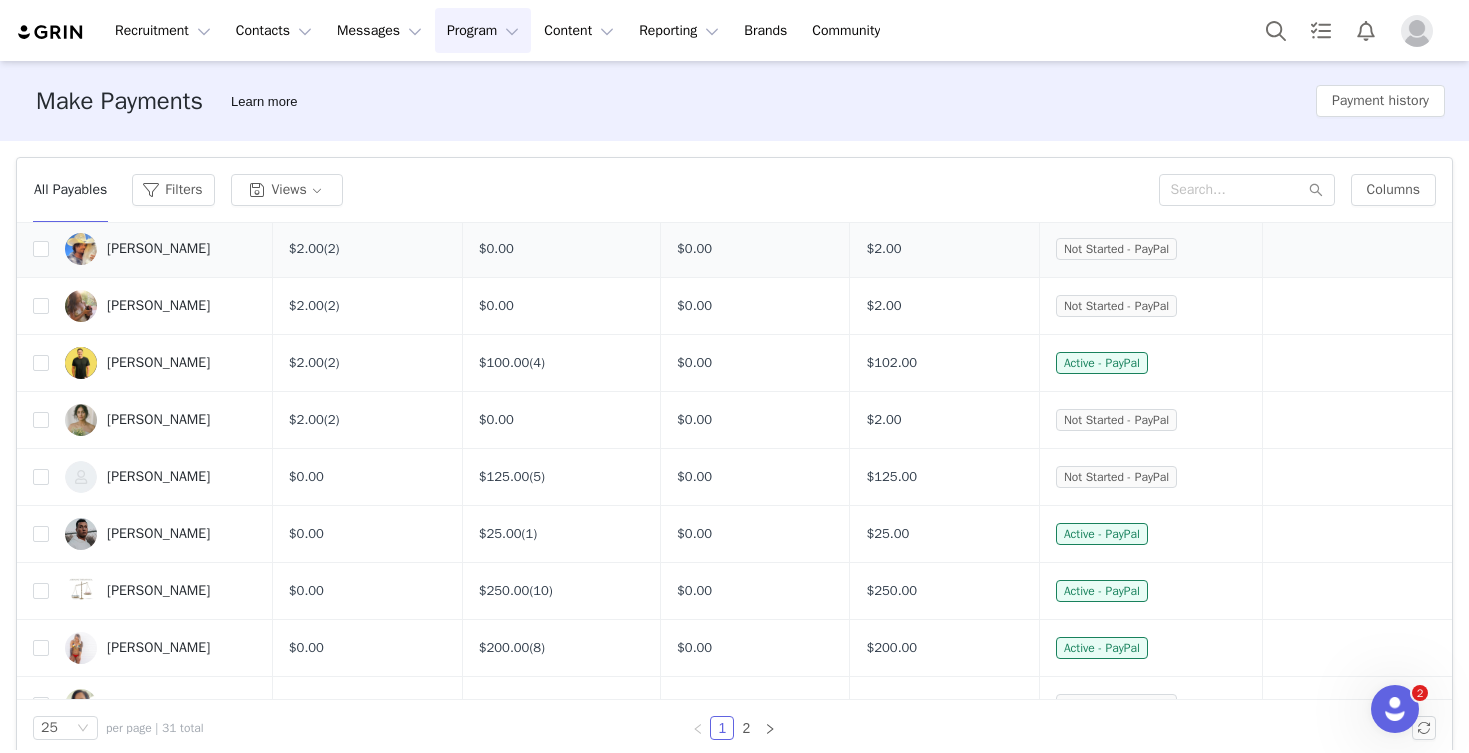 scroll, scrollTop: 996, scrollLeft: 0, axis: vertical 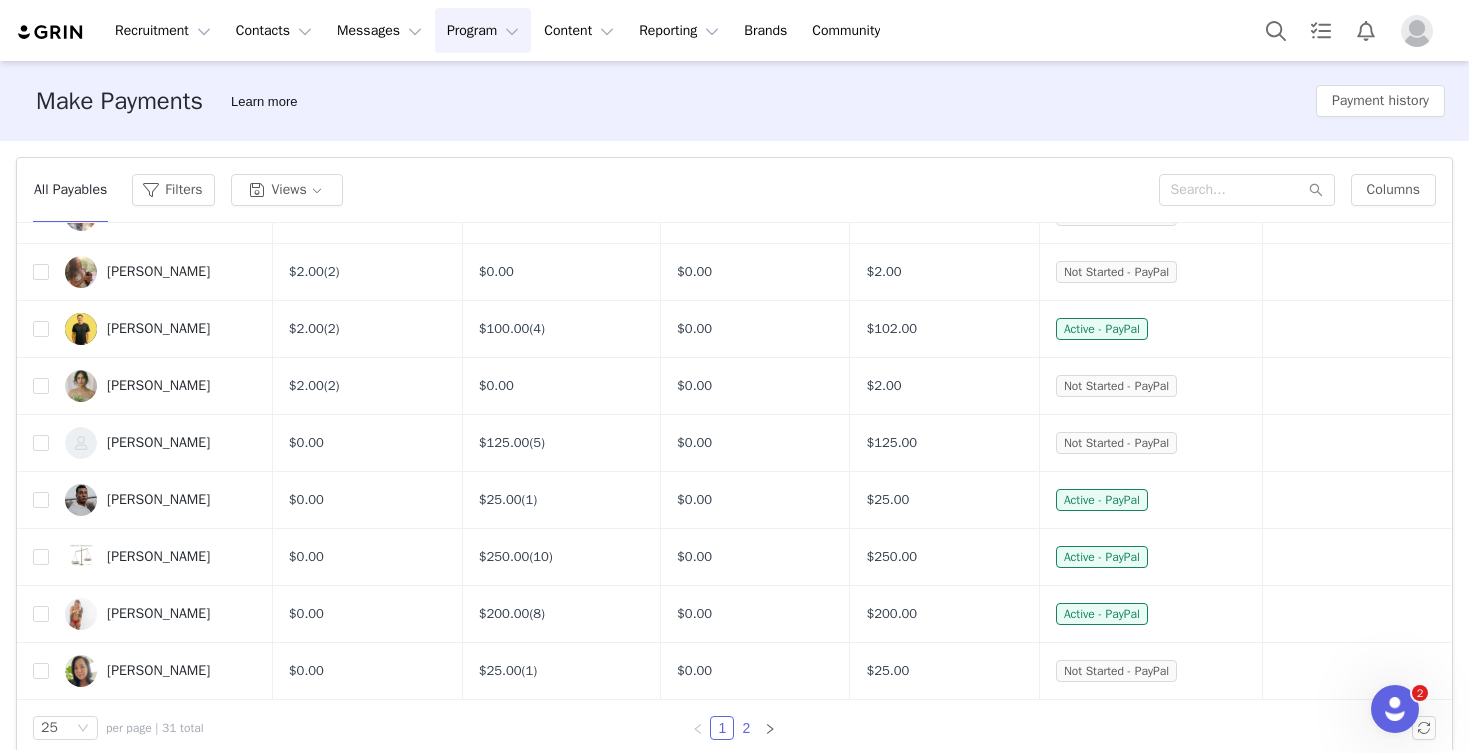 click on "2" at bounding box center [746, 728] 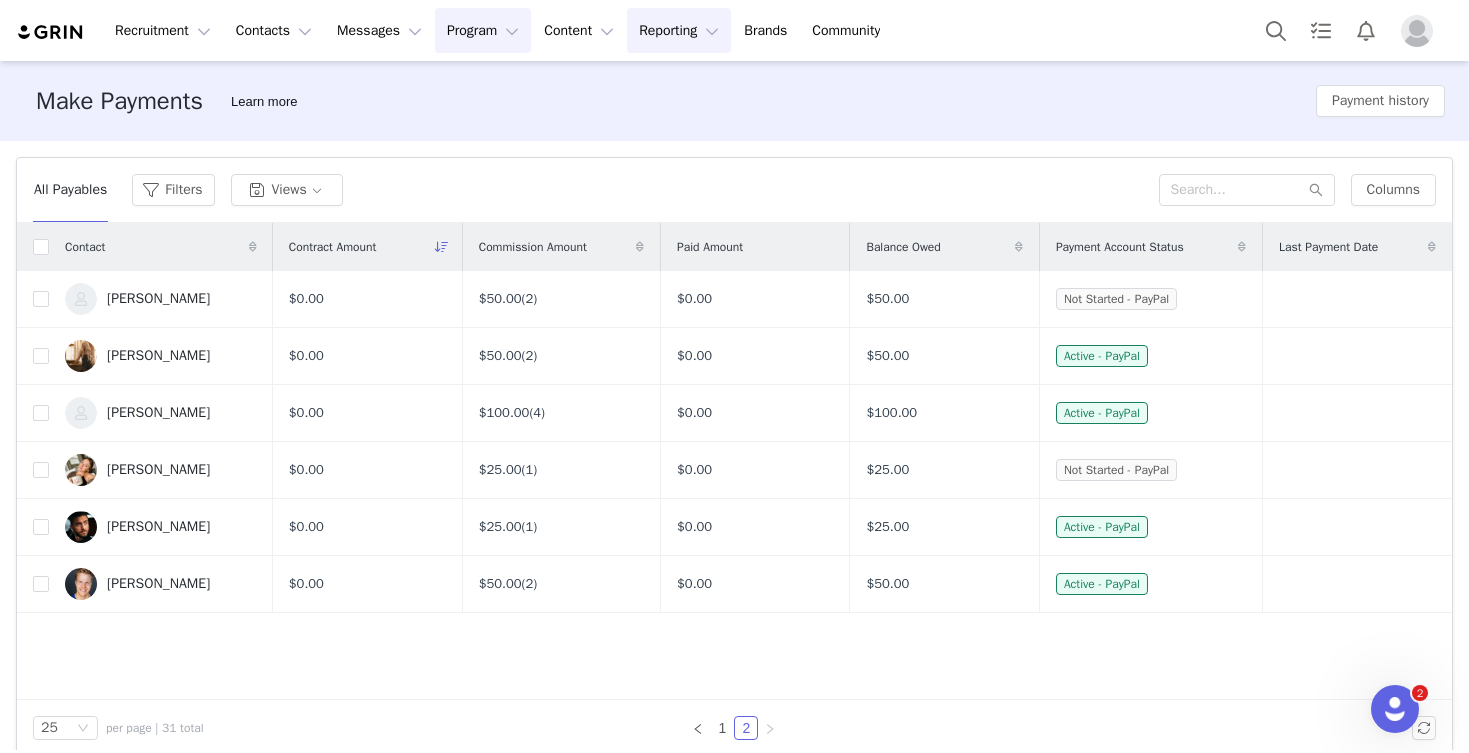 click on "Reporting Reporting" at bounding box center [679, 30] 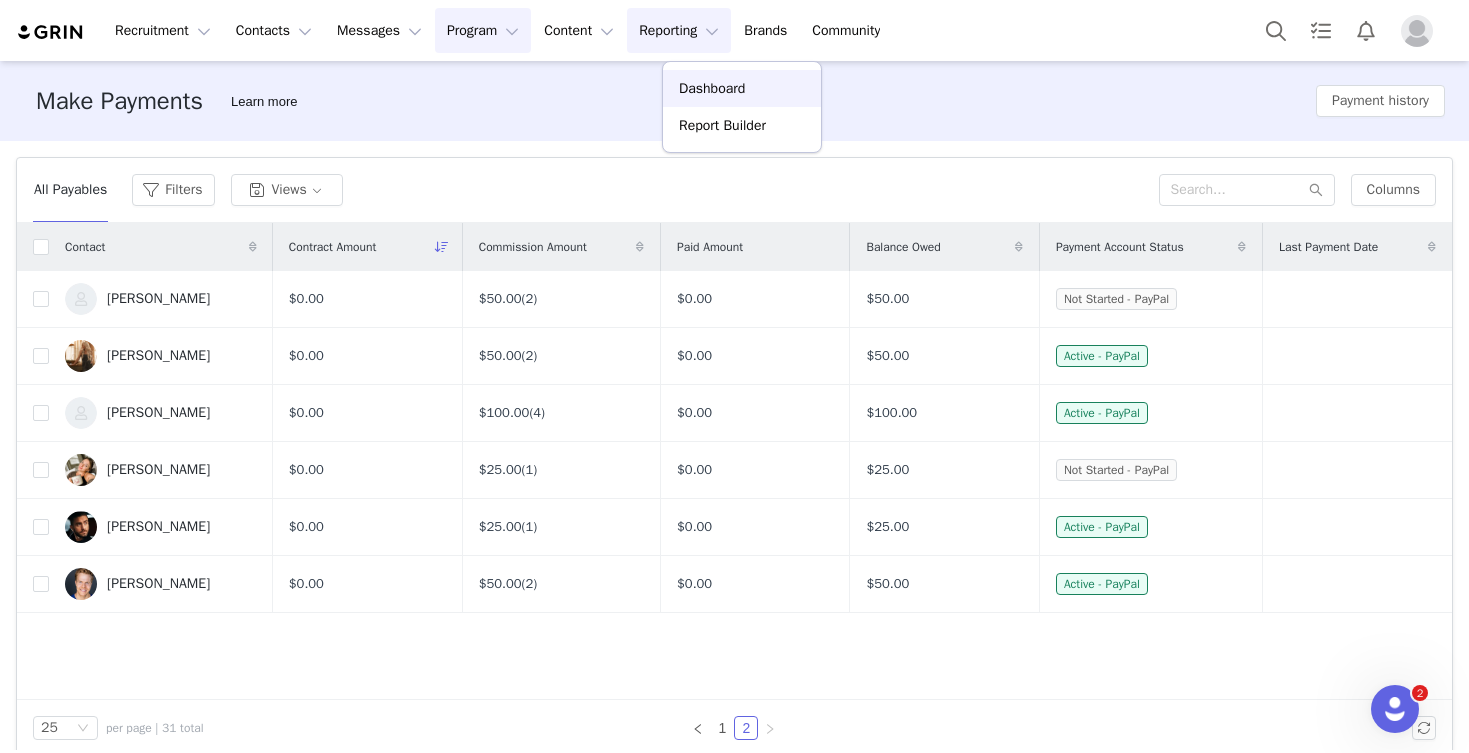 click on "Dashboard" at bounding box center [712, 88] 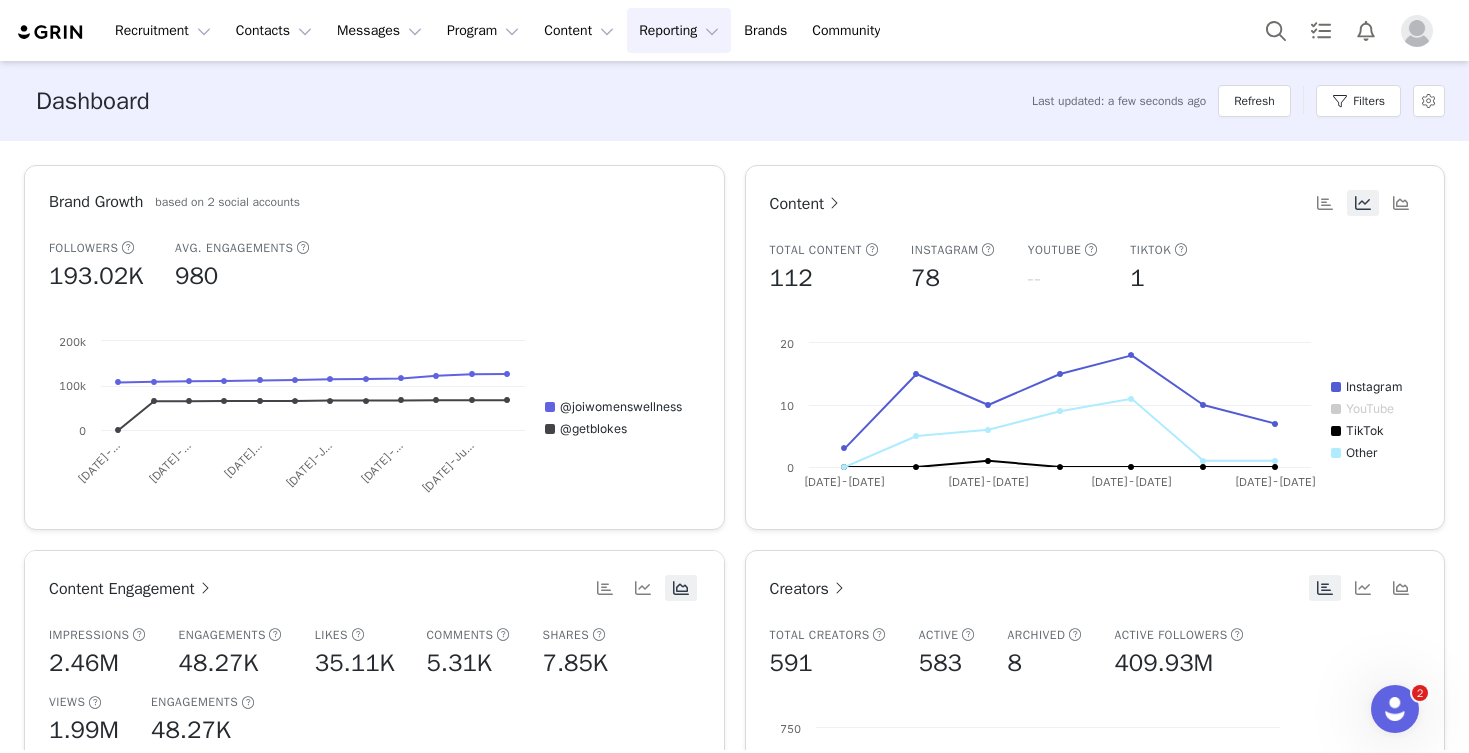 click on "Reporting Reporting" at bounding box center [679, 30] 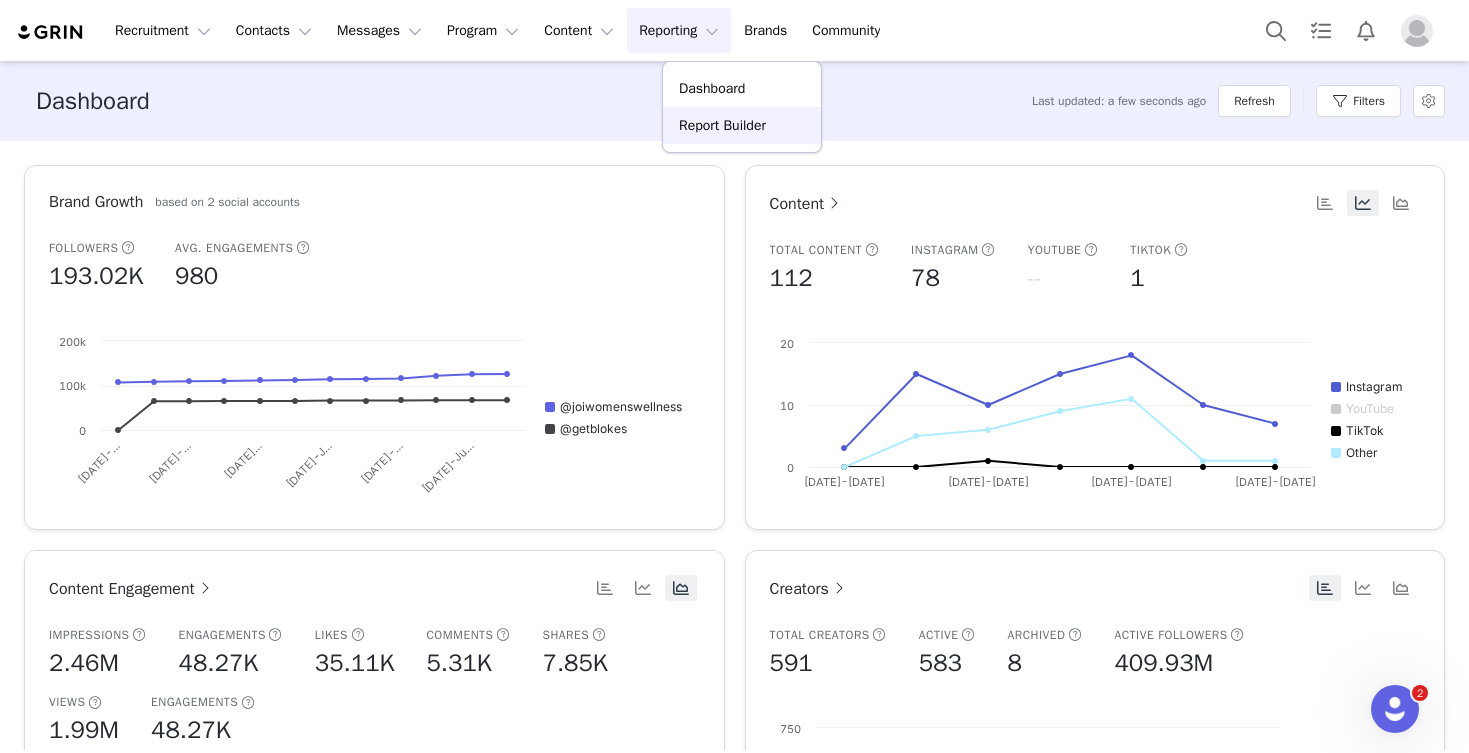 click on "Report Builder" at bounding box center (722, 125) 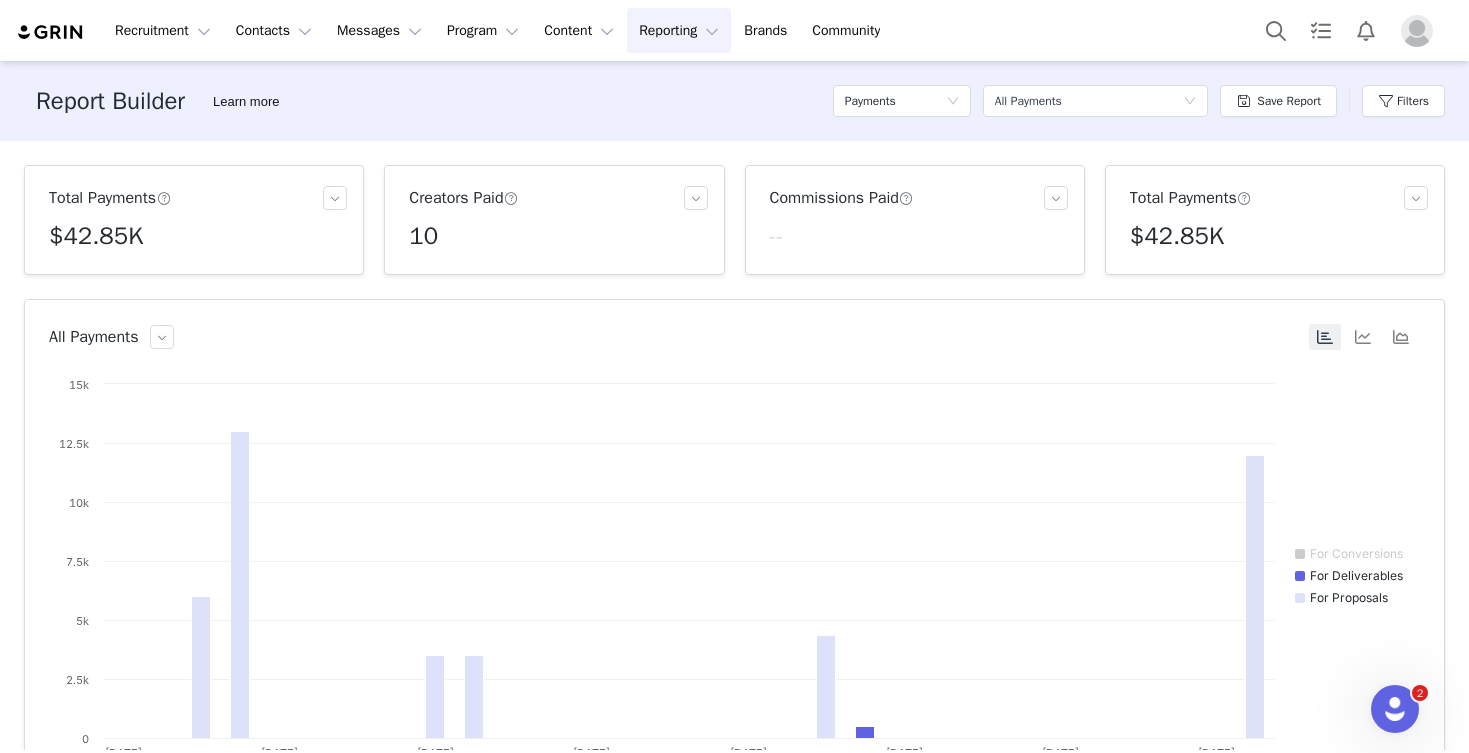 click on "--" at bounding box center [919, 236] 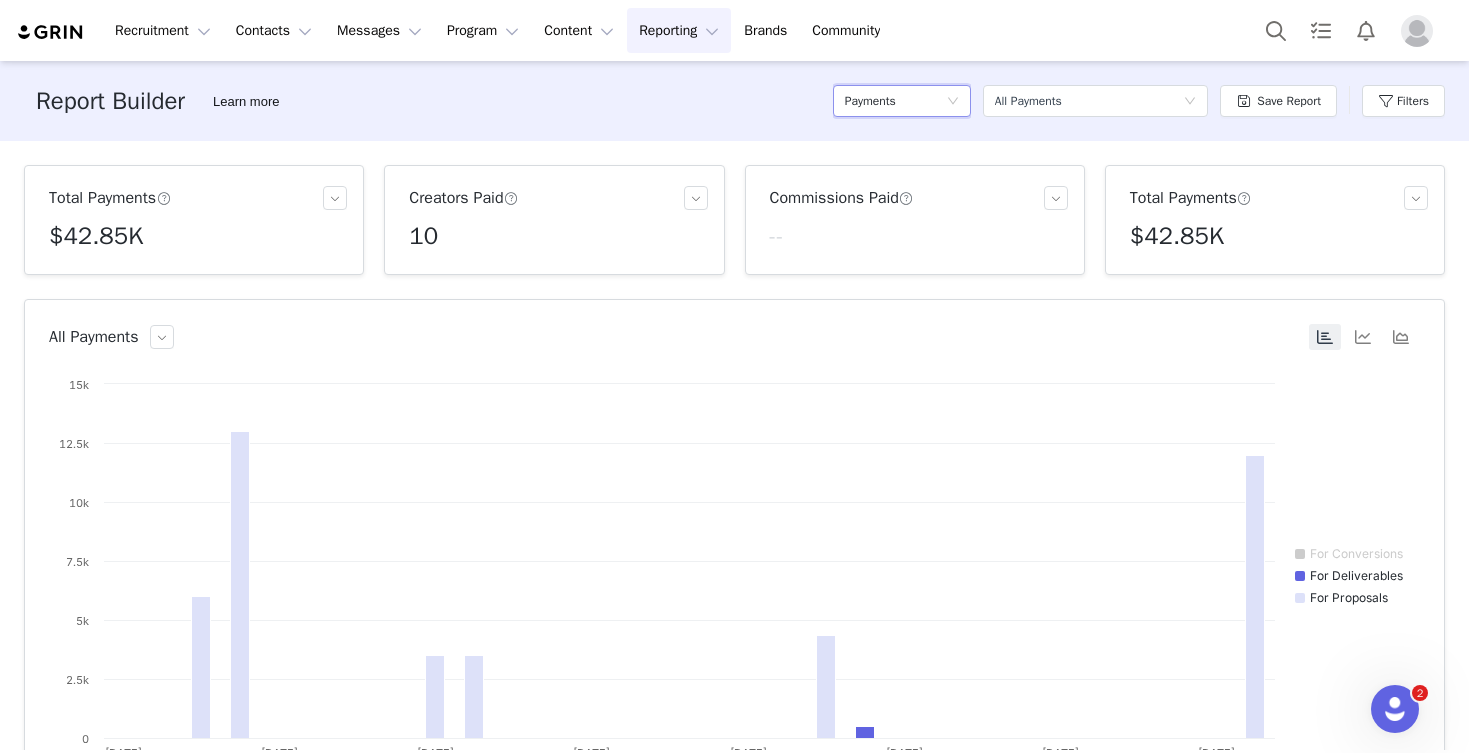 click on "Payments" at bounding box center [895, 101] 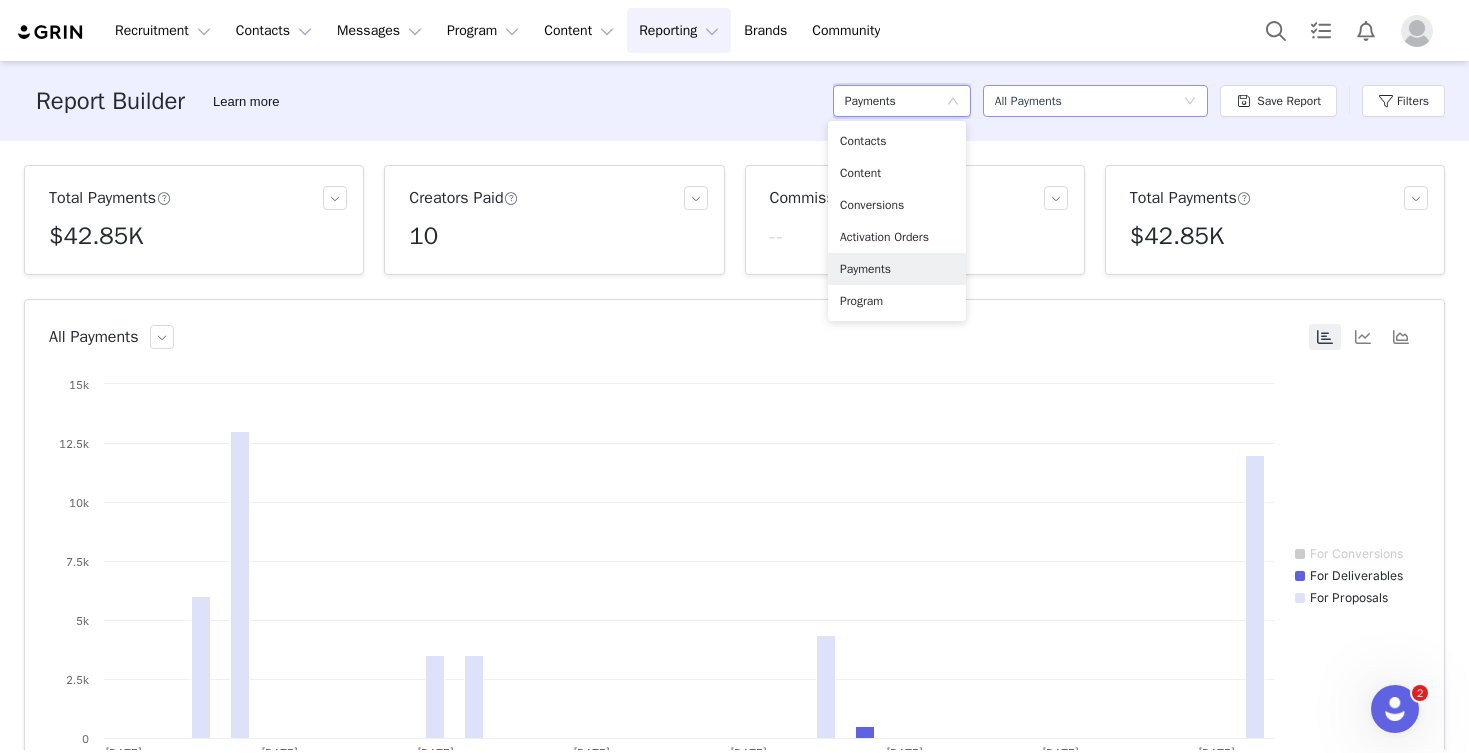 click on "All Payments" at bounding box center (1028, 101) 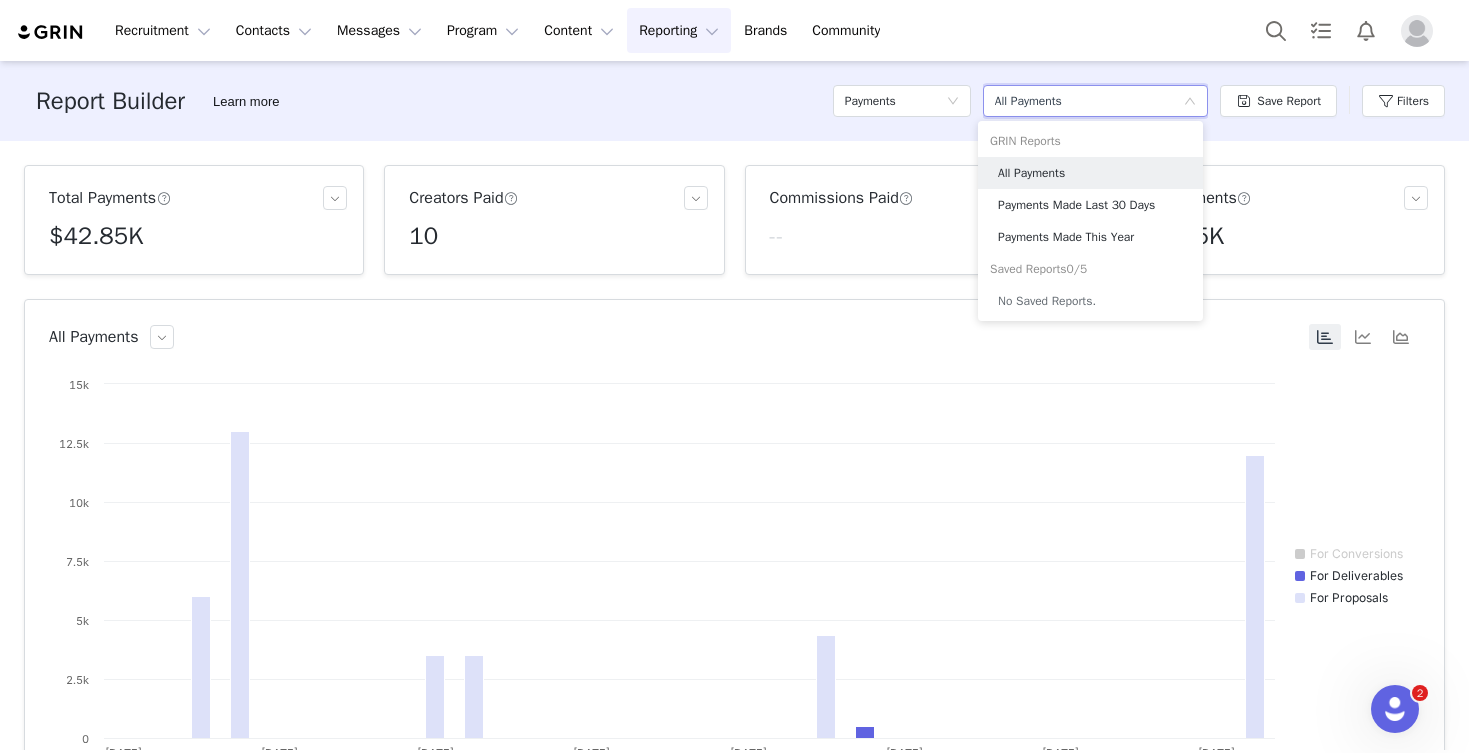click on "Total Payments        $42.85K  Creators Paid        10  Commissions Paid        --  Total Payments        $42.85K All Payments     Created with Highcharts 9.3.3 Chart title For Conversions For Deliverables For Proposals Jun 1st Jun 5th Jun 9th Jun 13th Jun 17th Jun 21st Jun 25th Jun 29th 0 2.5k 5k 7.5k 10k 12.5k 15k  Payments      Export     Columns  Contact   Amount   Date   Status   Commission Payment Amount   Contract Payment Amount   Brian Jones  $2.00 Jun 19, 2025 2:29 PM Completed $0.00 $2.00  Brian Jones  $350.00 Jun 19, 2025 2:29 PM Completed $0.00 $350.00  Ashley Waldorf  $500.00 Jun 20, 2025 4:26 PM Completed $0.00 $500.00  Helen Leland  $6,000.00 Jun 3, 2025 11:26 AM Completed $0.00 $6,000.00  Eric Hinman  $3,000.00 Jun 4, 2025 11:27 AM Completed $0.00 $3,000.00  Evan Slaughter  $2,000.00 Jun 4, 2025 11:28 AM Completed $0.00 $2,000.00  Rich Froning  $8,000.00 Jun 4, 2025 11:29 AM Completed $0.00 $8,000.00  Kathryn Lauren  $3,500.00 Jun 9, 2025 11:31 AM Completed $0.00 $3,500.00  Jessica Barac  1" at bounding box center [734, 445] 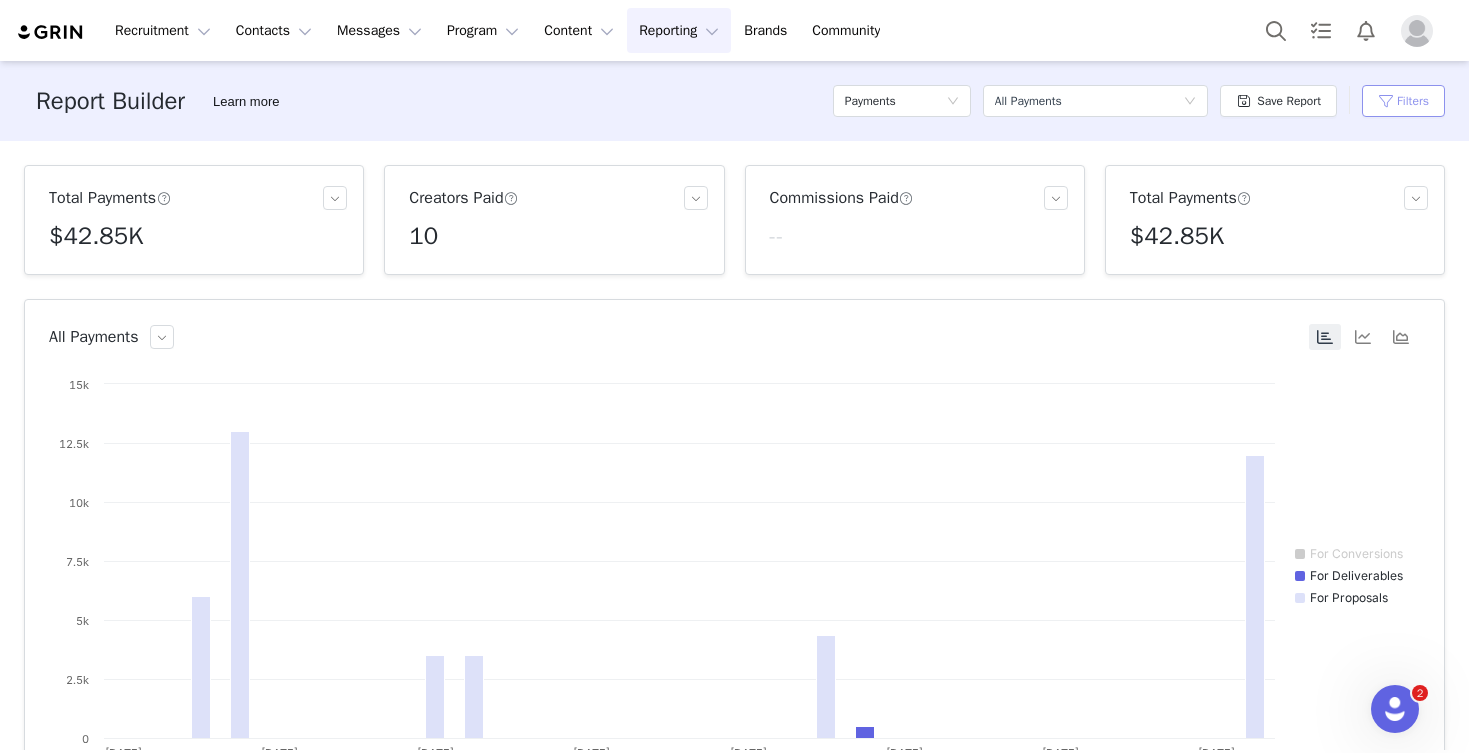 click on "Filters" at bounding box center (1403, 101) 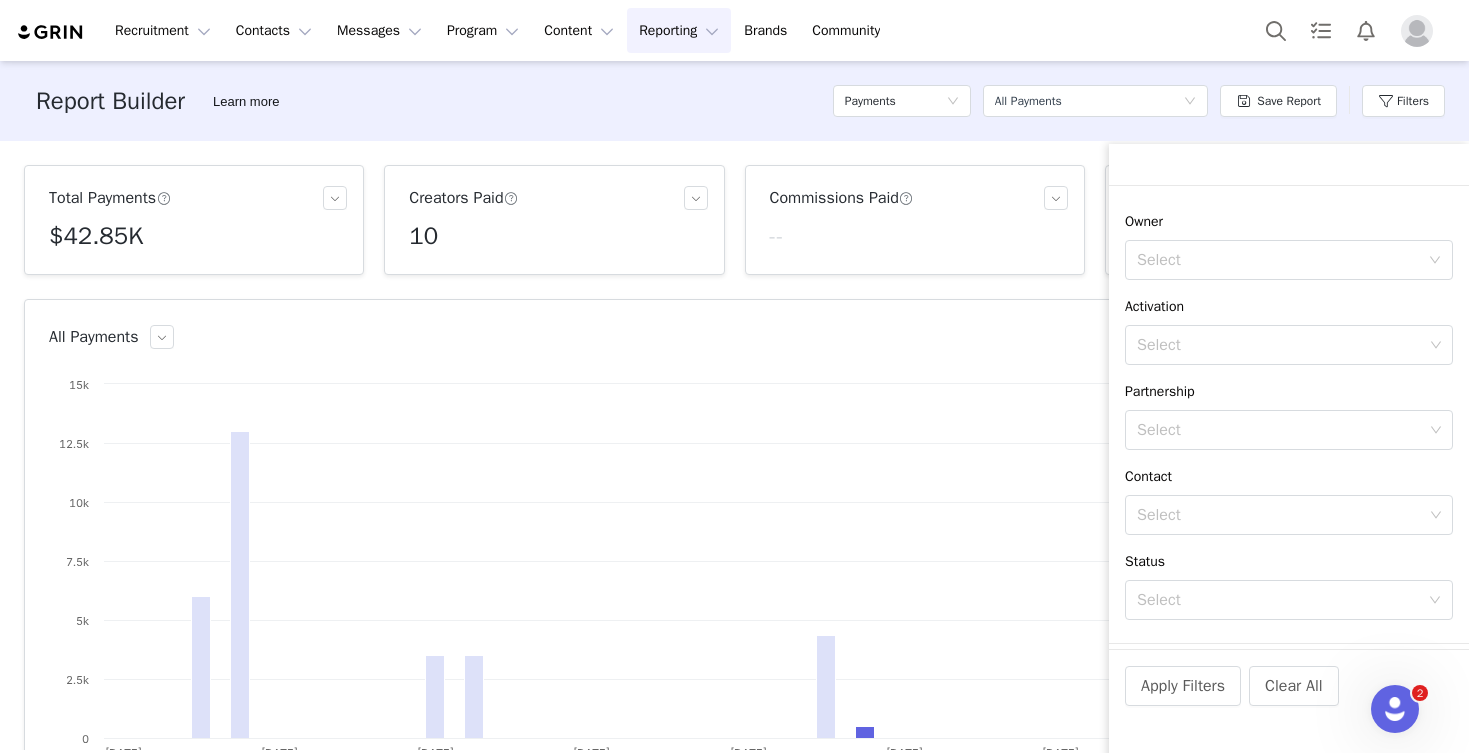 scroll, scrollTop: 245, scrollLeft: 0, axis: vertical 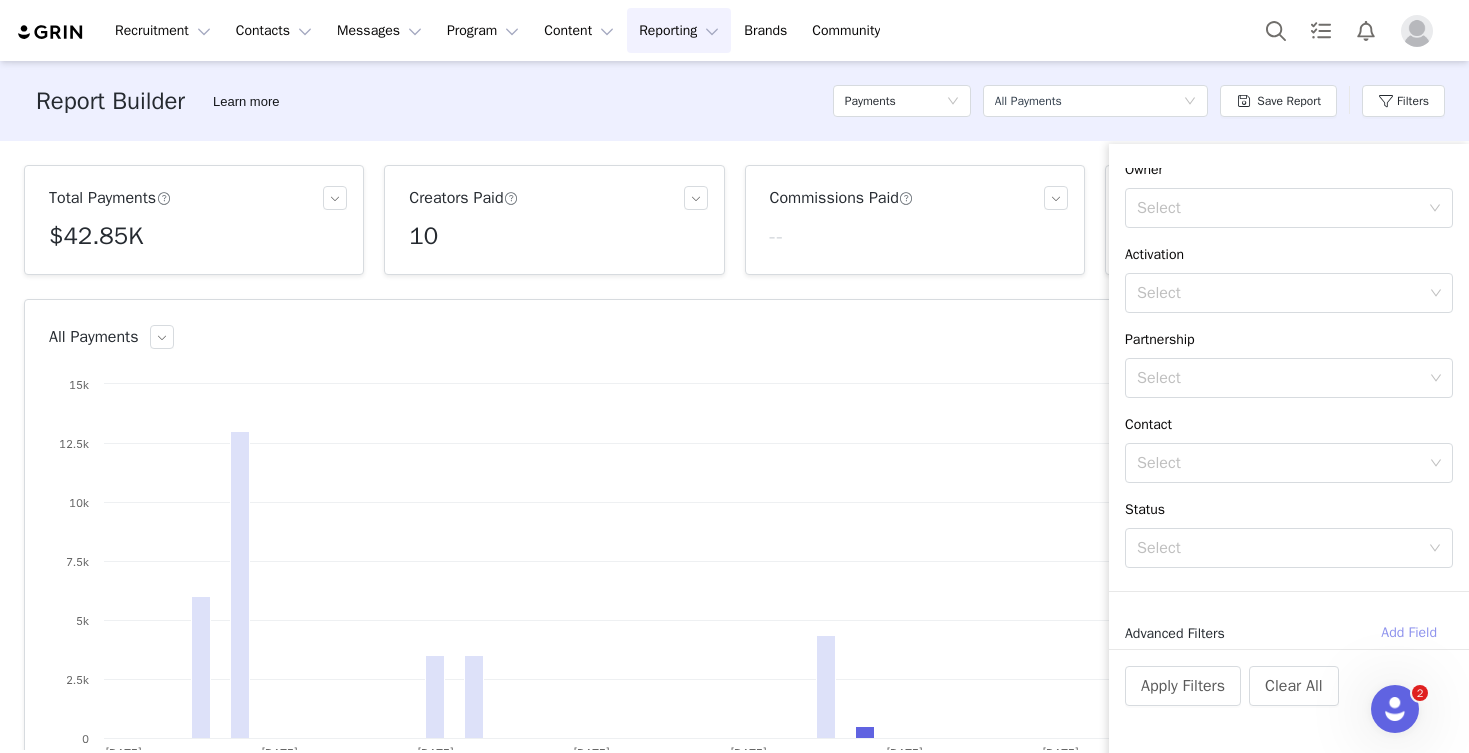 click on "Add Field" at bounding box center (1409, 633) 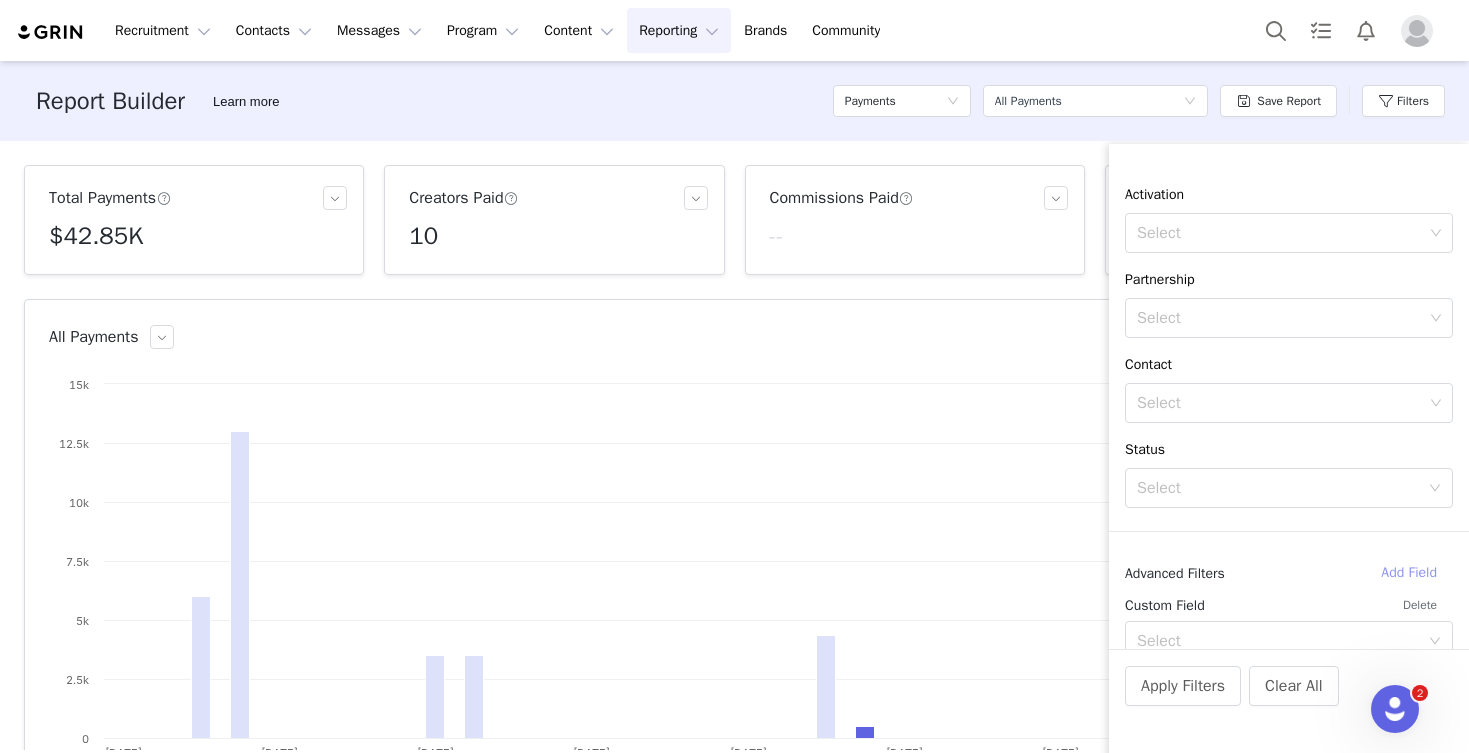 scroll, scrollTop: 333, scrollLeft: 0, axis: vertical 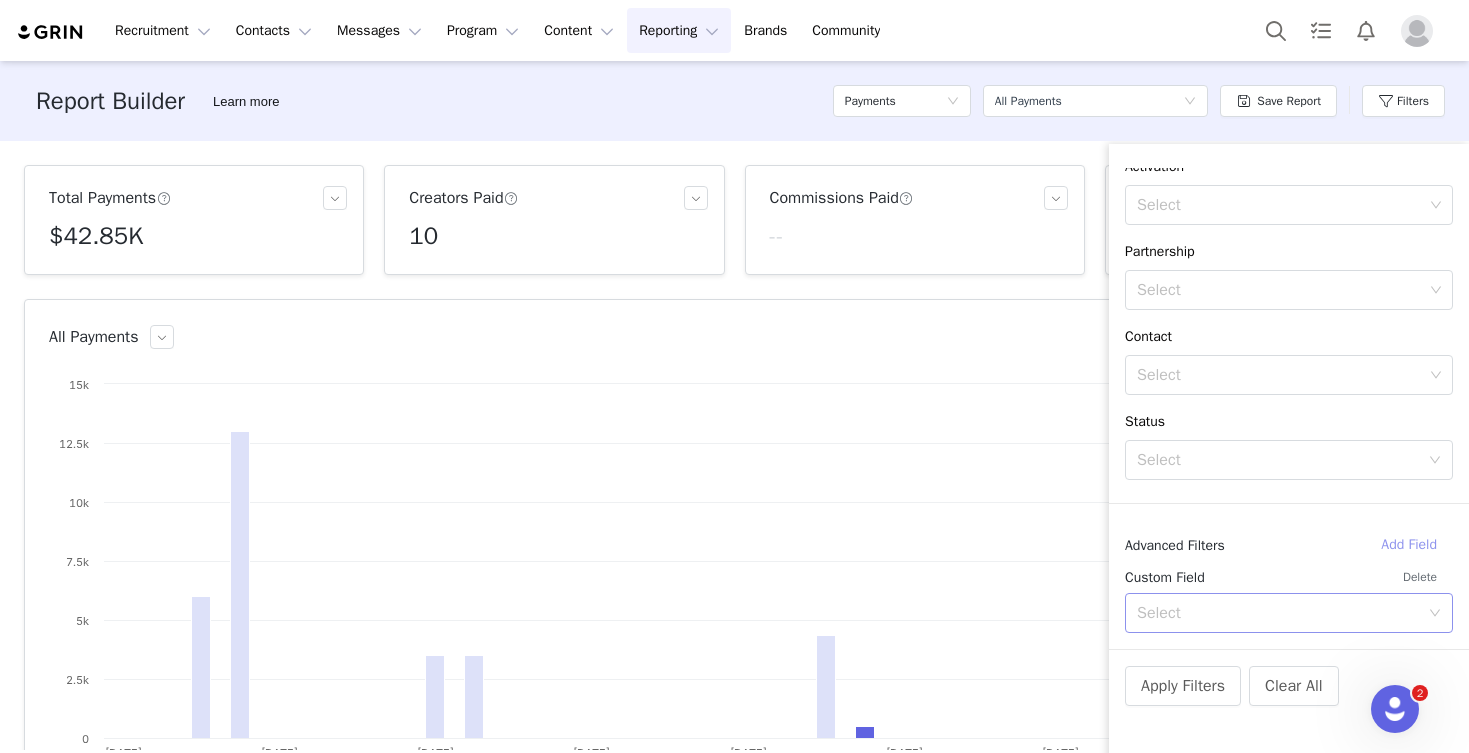 click on "Select" at bounding box center (1278, 613) 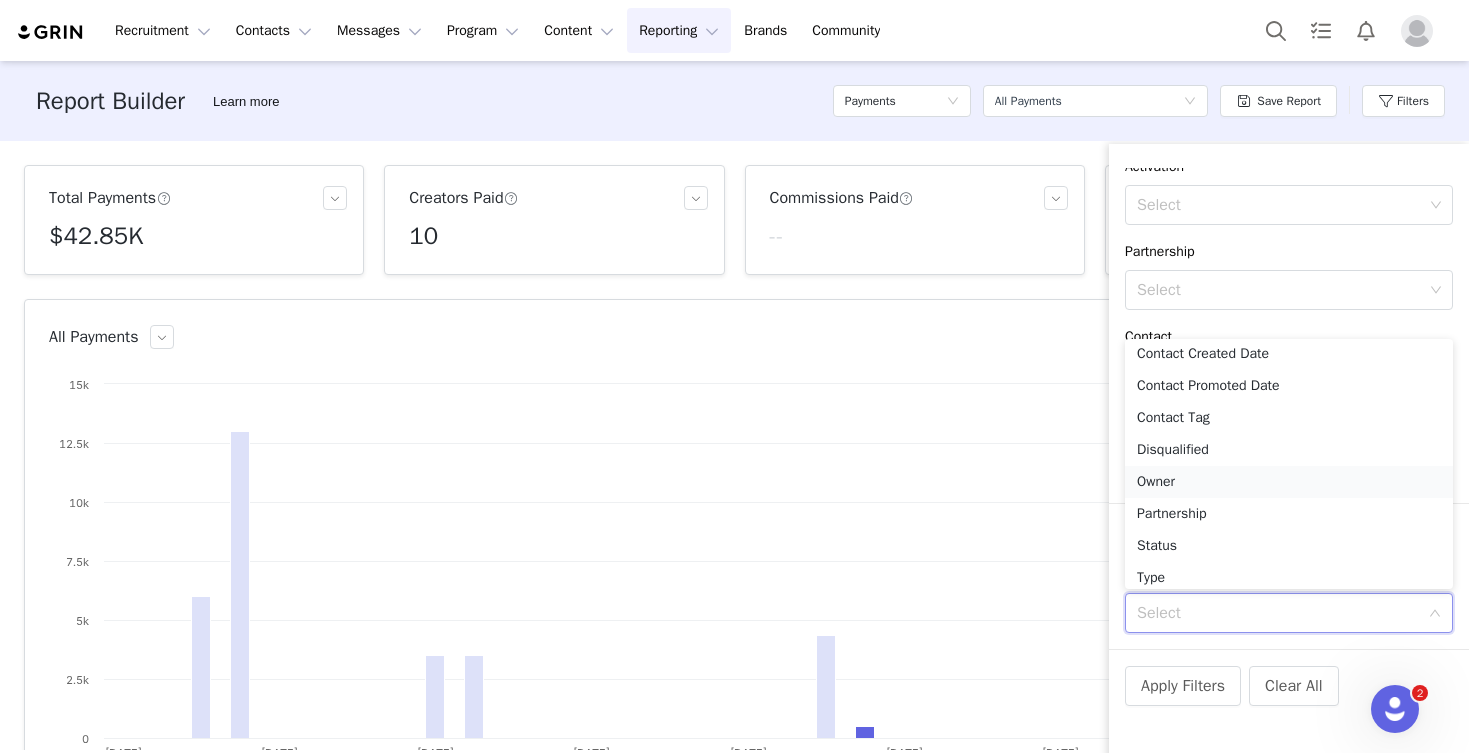 scroll, scrollTop: 78, scrollLeft: 0, axis: vertical 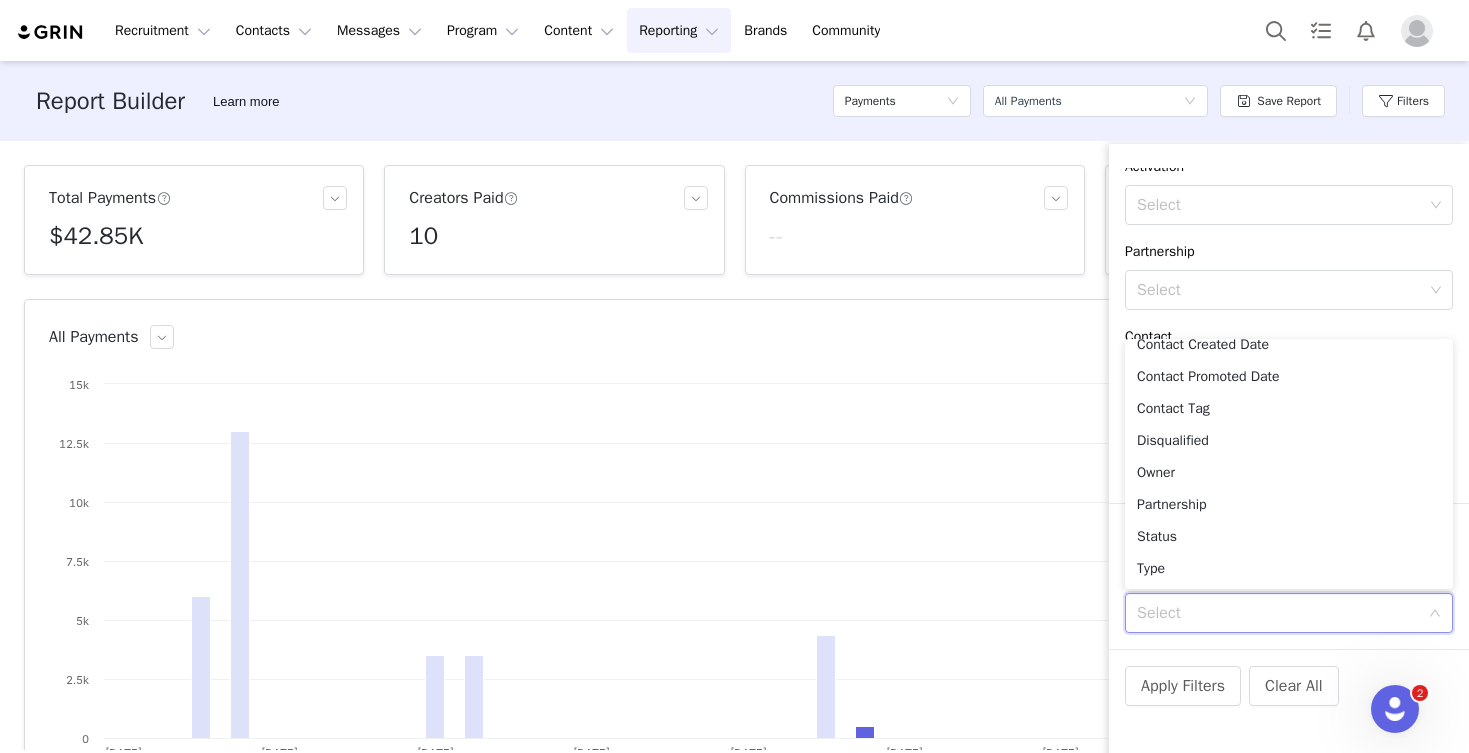 click on "All Payments     Created with Highcharts 9.3.3 Chart title For Conversions For Deliverables For Proposals Jun 1st Jun 5th Jun 9th Jun 13th Jun 17th Jun 21st Jun 25th Jun 29th 0 2.5k 5k 7.5k 10k 12.5k 15k" at bounding box center [734, 543] 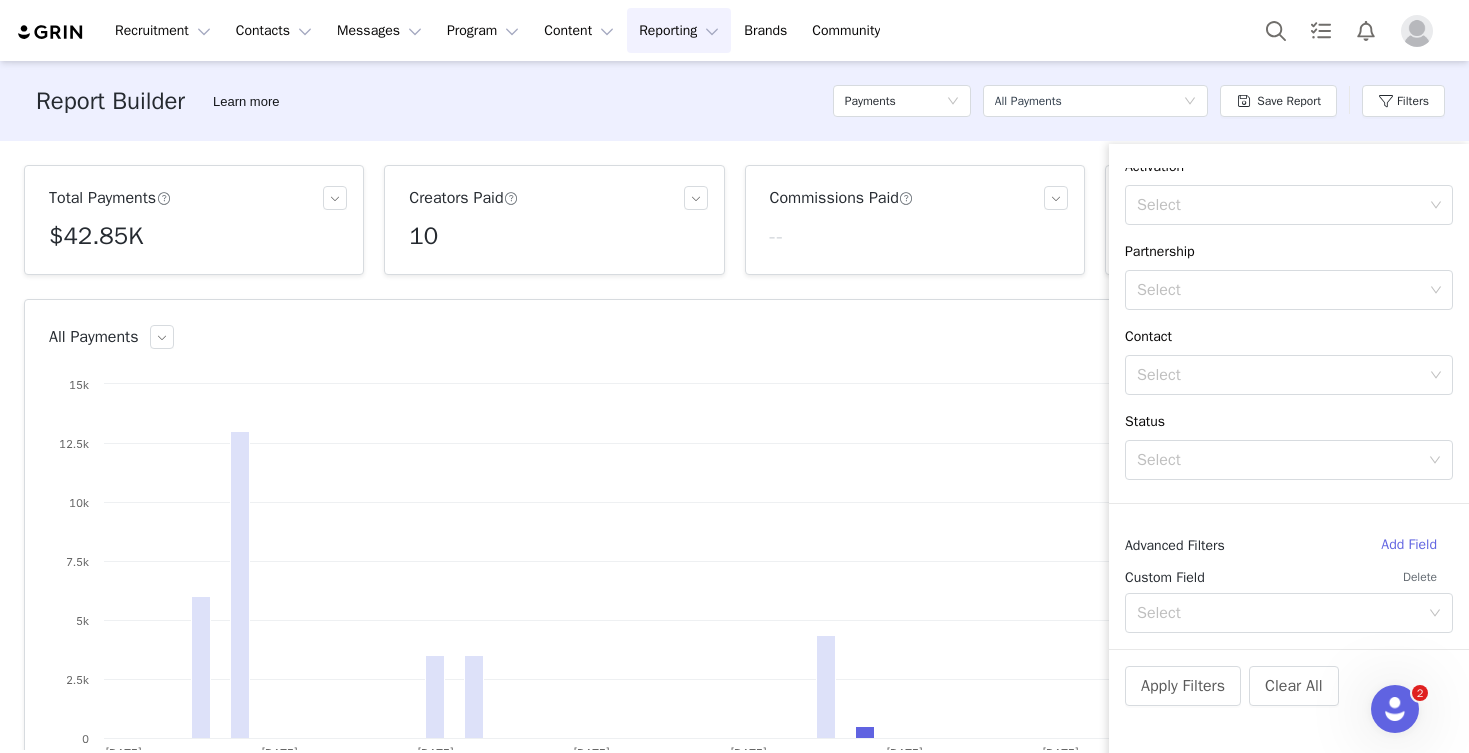 scroll, scrollTop: 4, scrollLeft: 0, axis: vertical 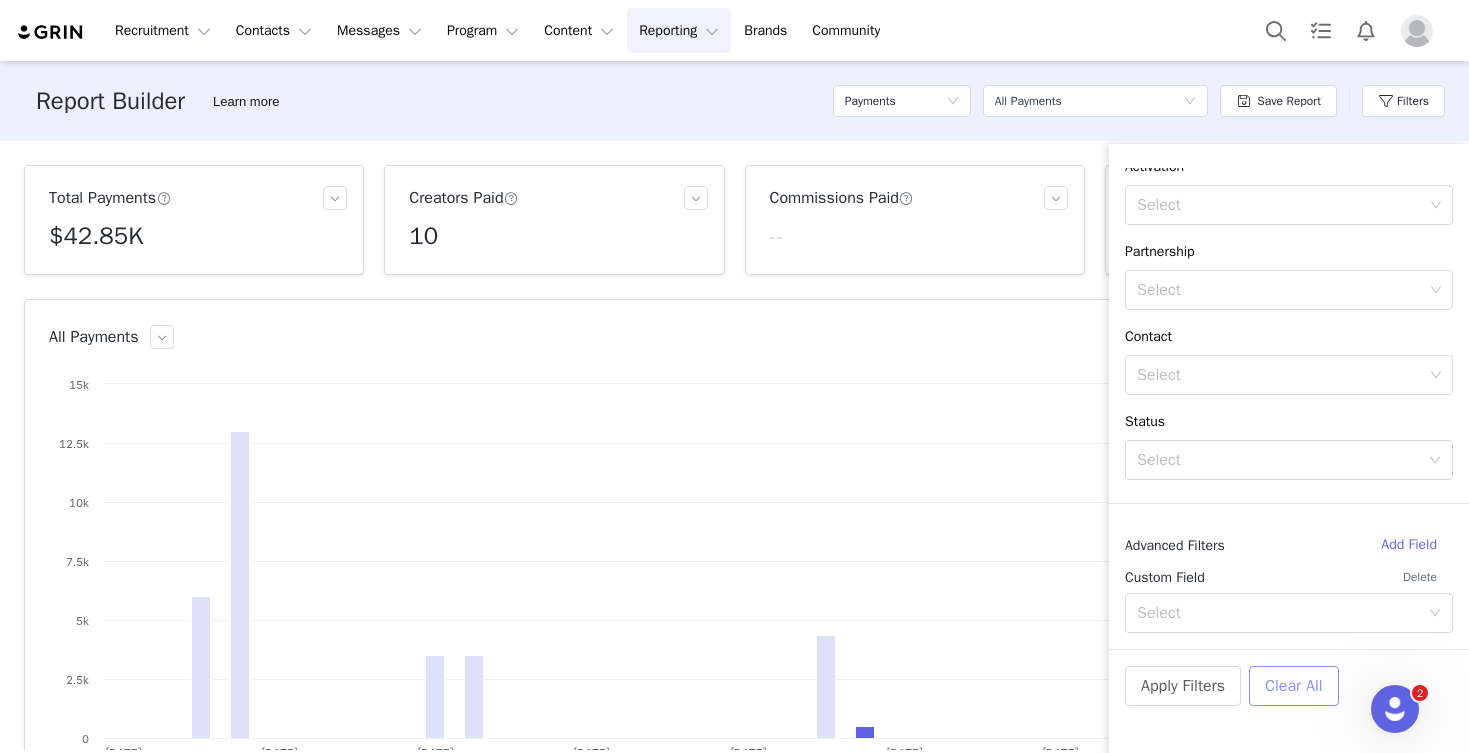 click on "Clear All" at bounding box center [1294, 686] 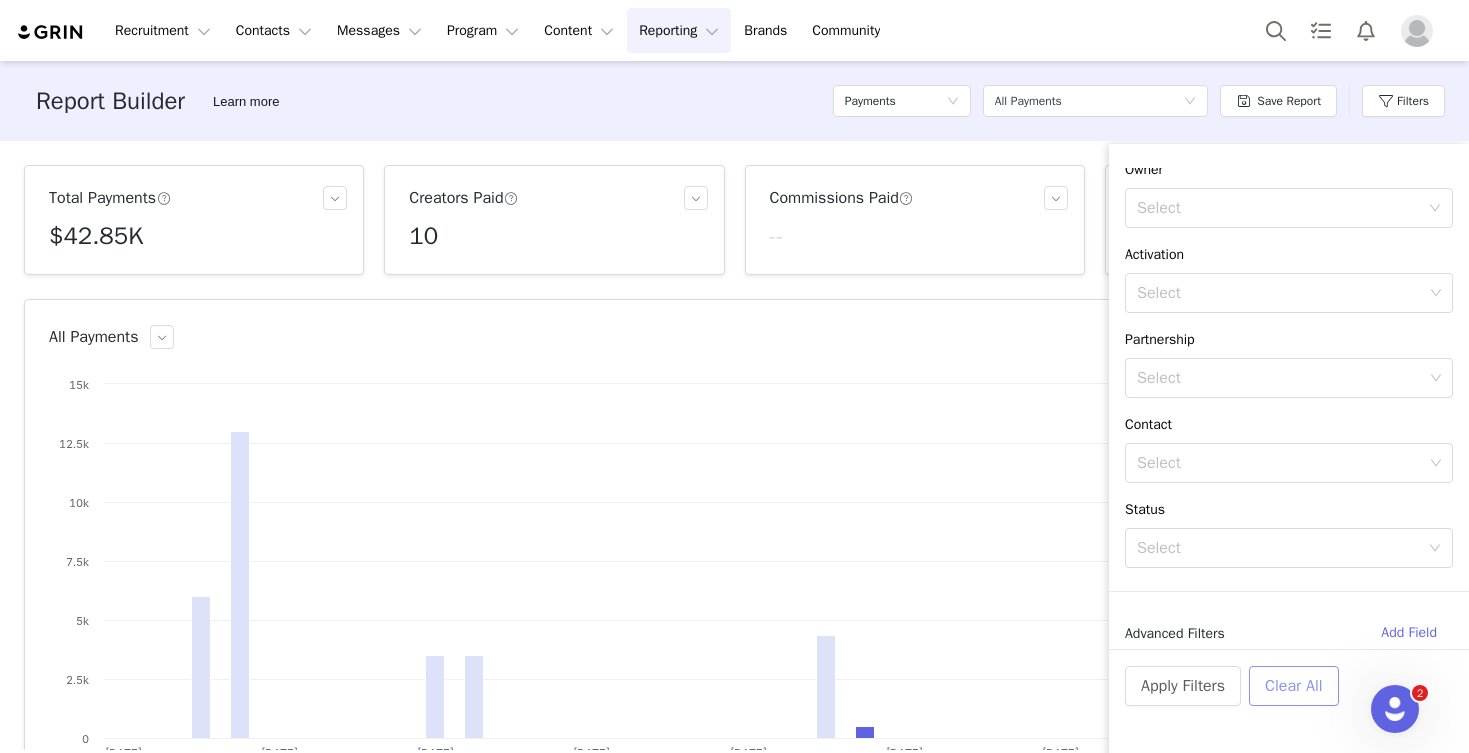 scroll, scrollTop: 197, scrollLeft: 0, axis: vertical 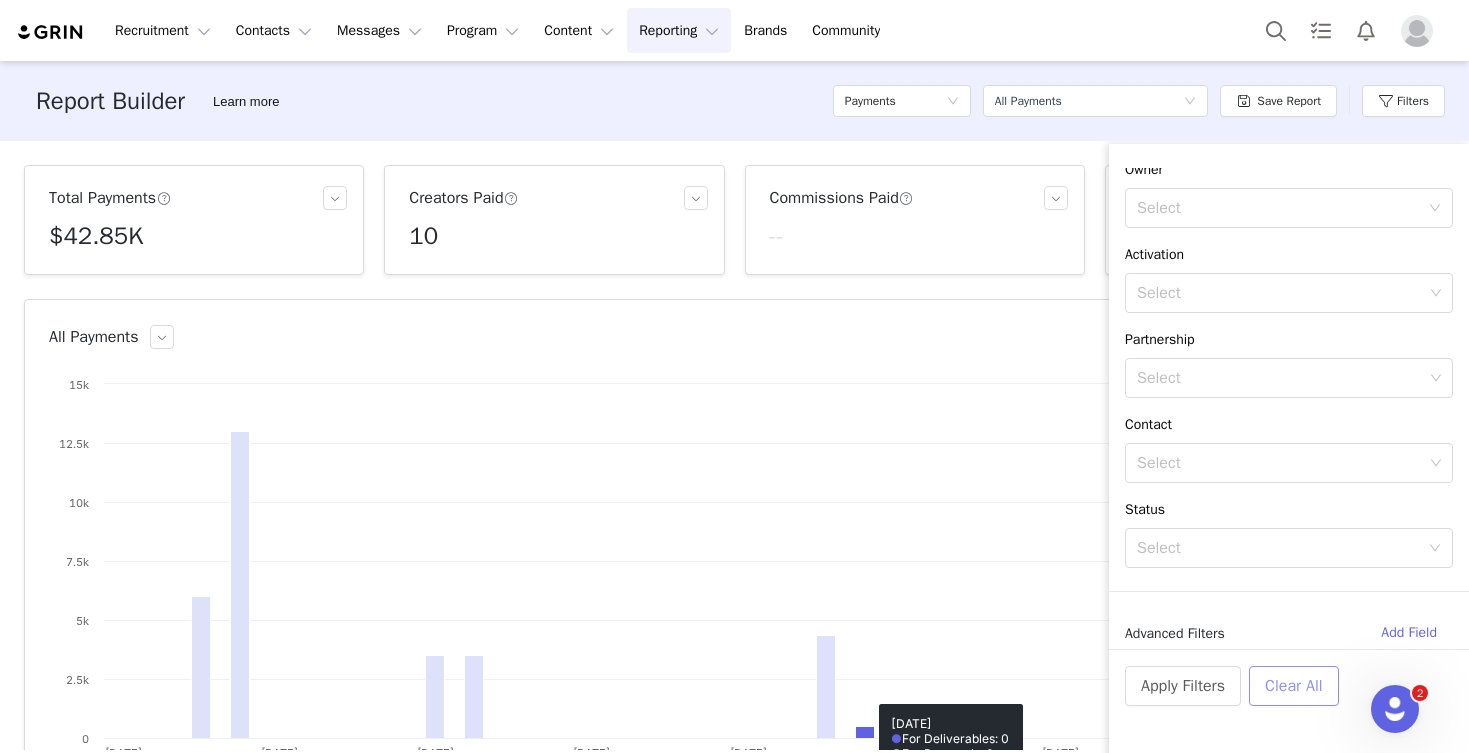 click 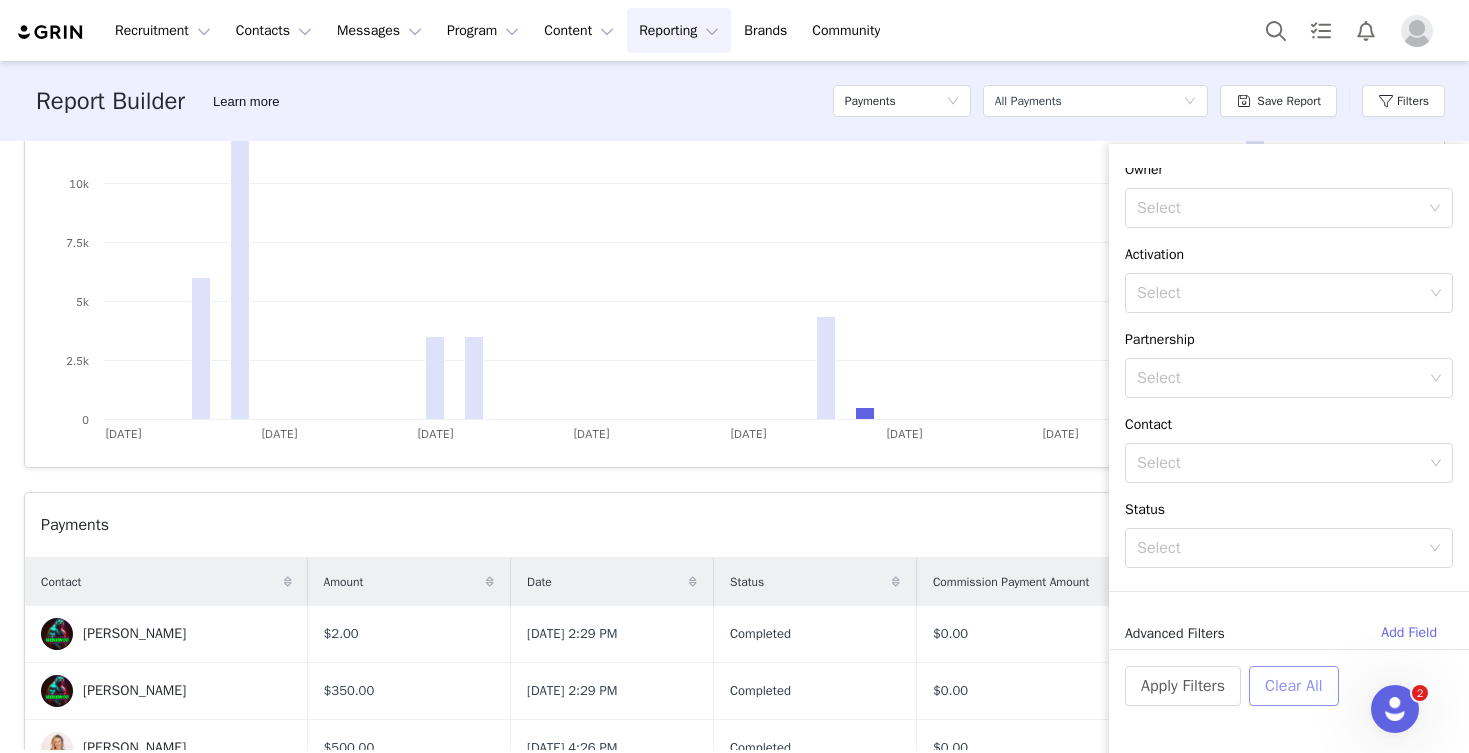 scroll, scrollTop: 662, scrollLeft: 0, axis: vertical 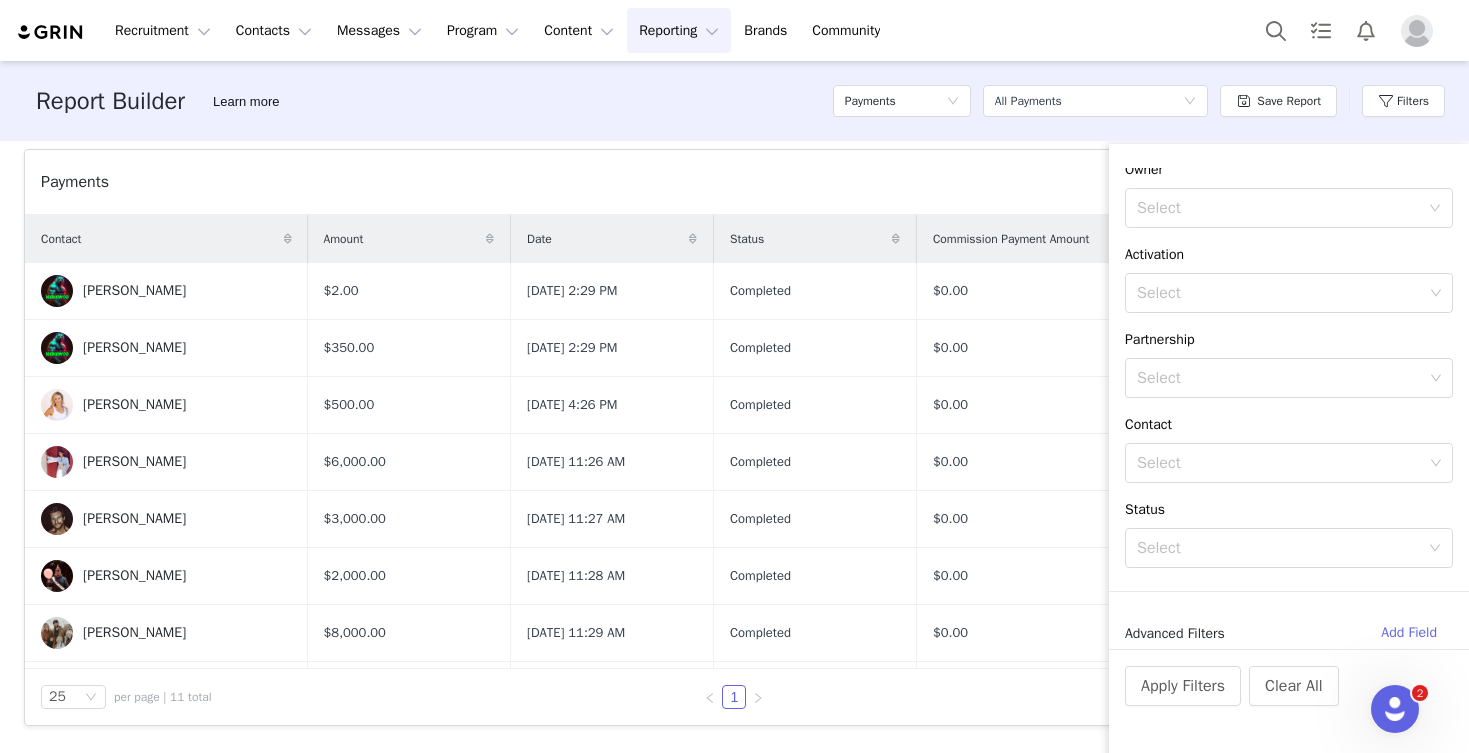 click on "Reporting Reporting" at bounding box center (679, 30) 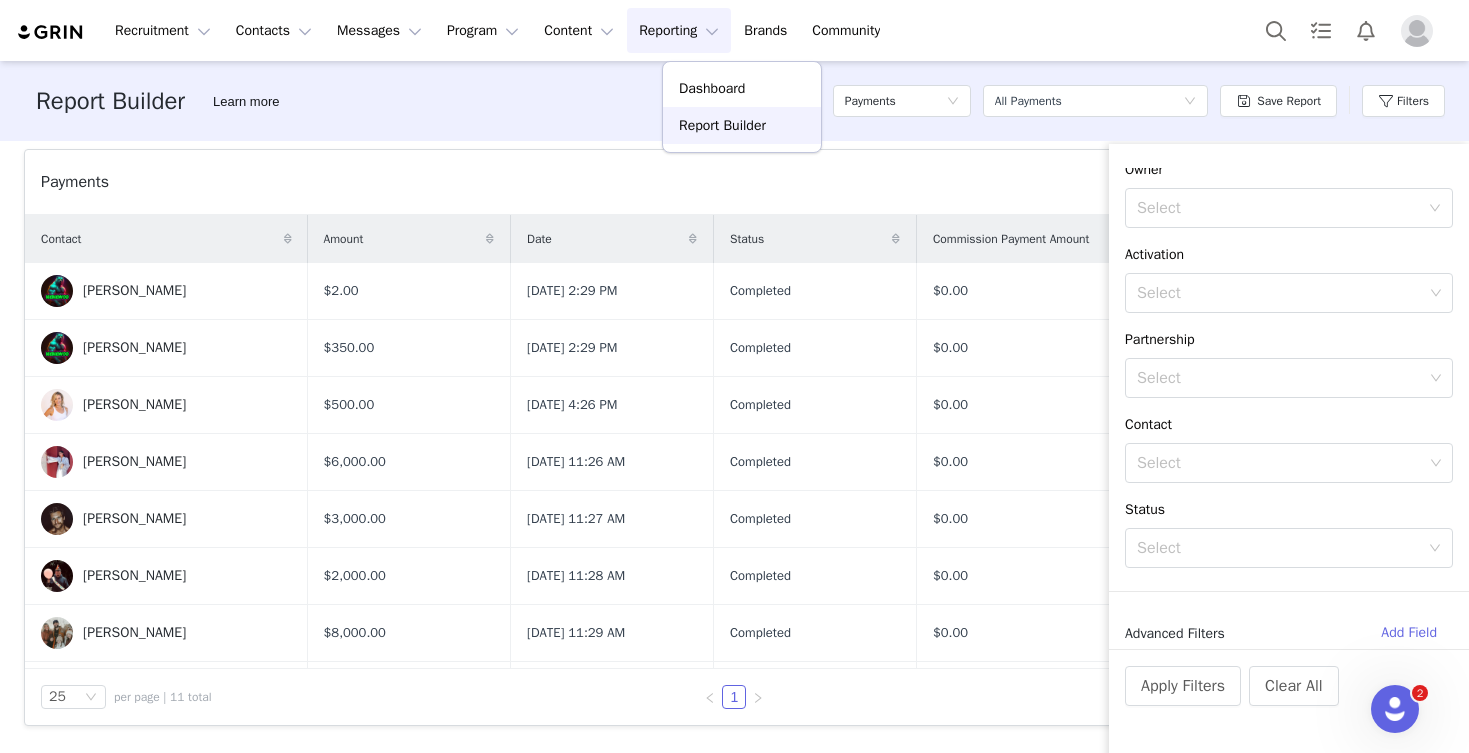 click on "Report Builder" at bounding box center [722, 125] 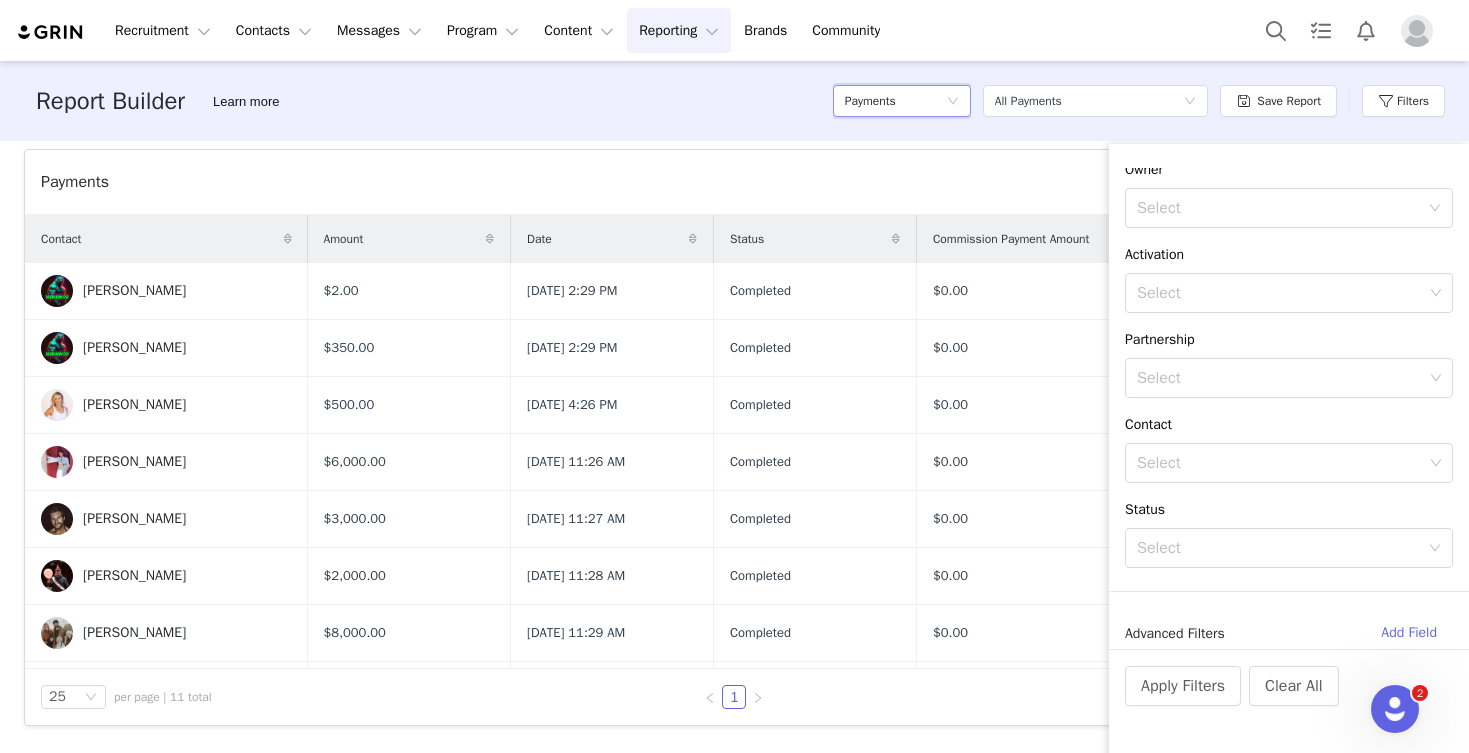 click on "Payments" at bounding box center (895, 101) 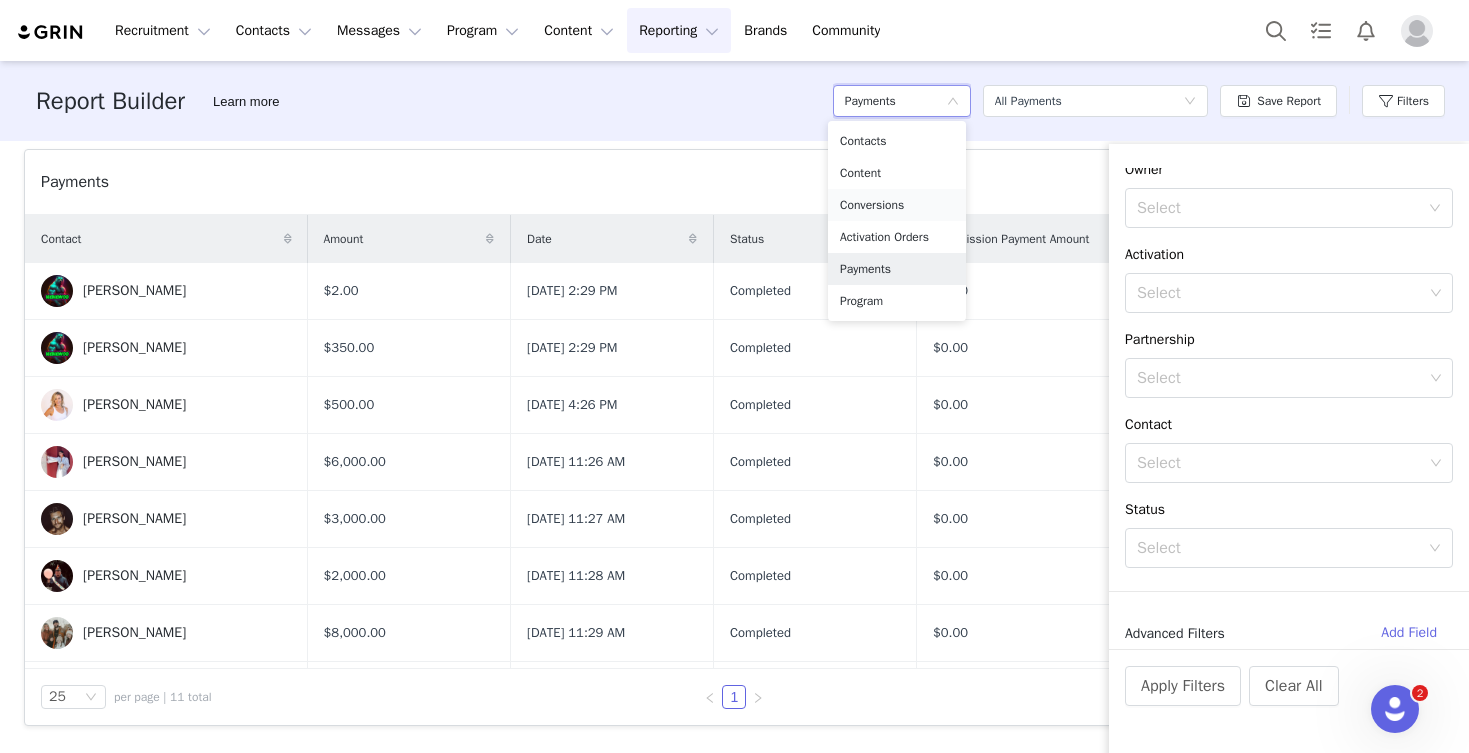 click on "Conversions" at bounding box center [897, 205] 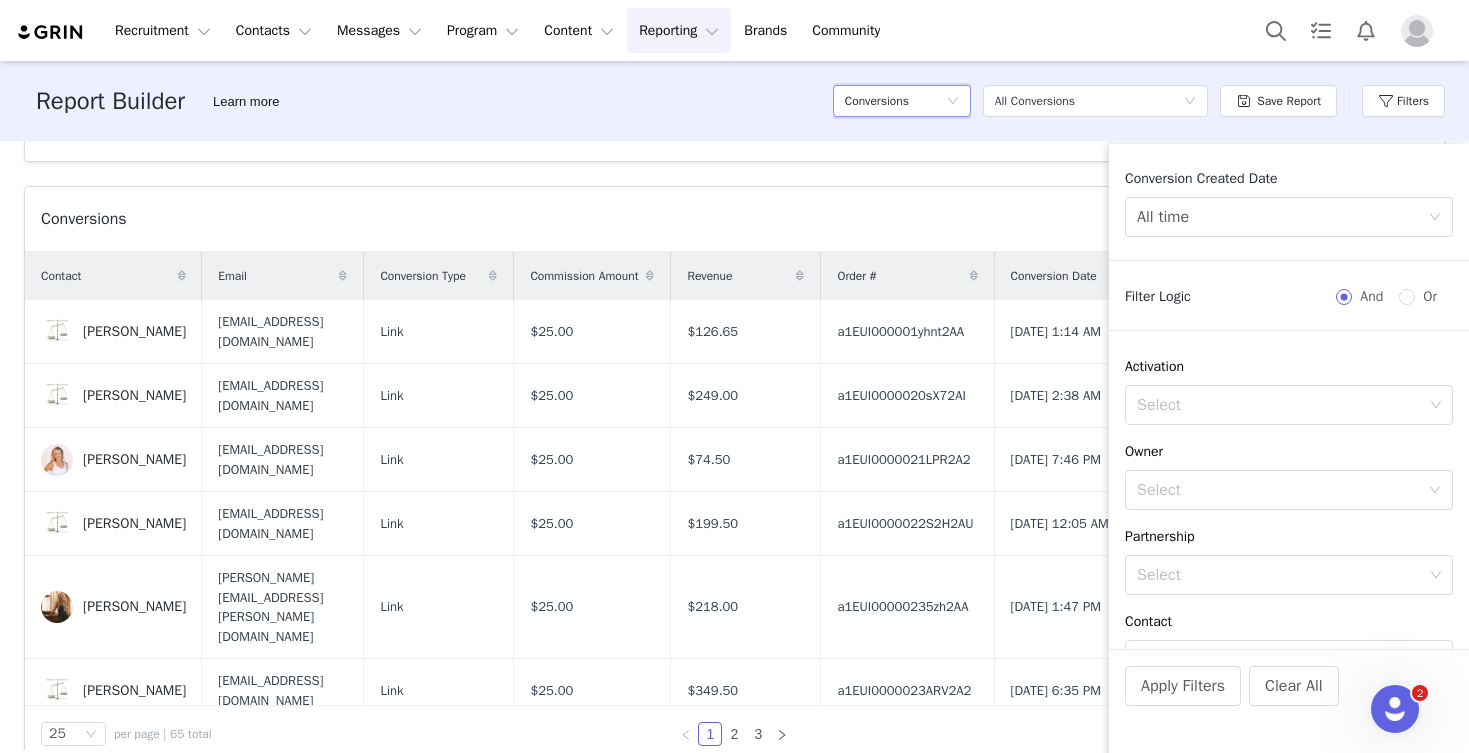 scroll, scrollTop: 662, scrollLeft: 0, axis: vertical 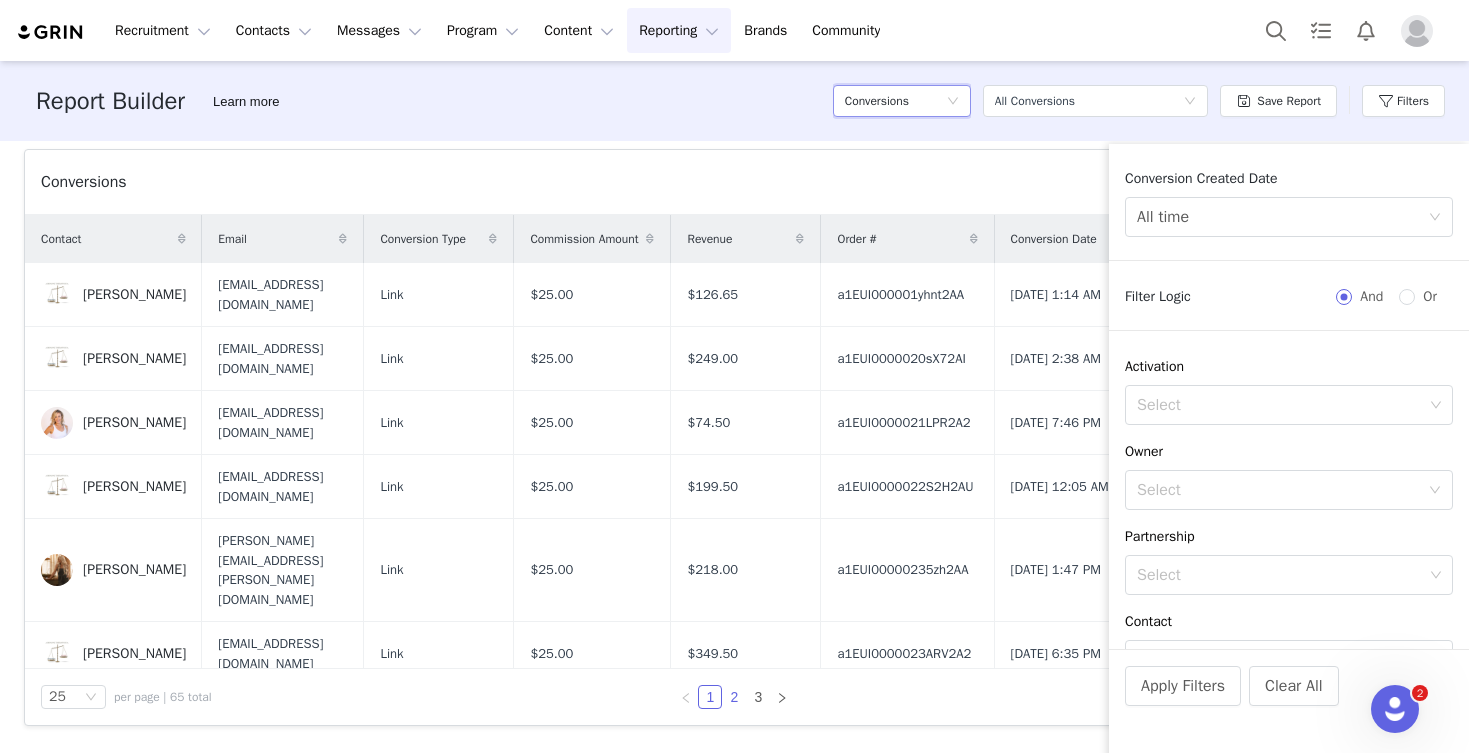 click on "2" at bounding box center [734, 697] 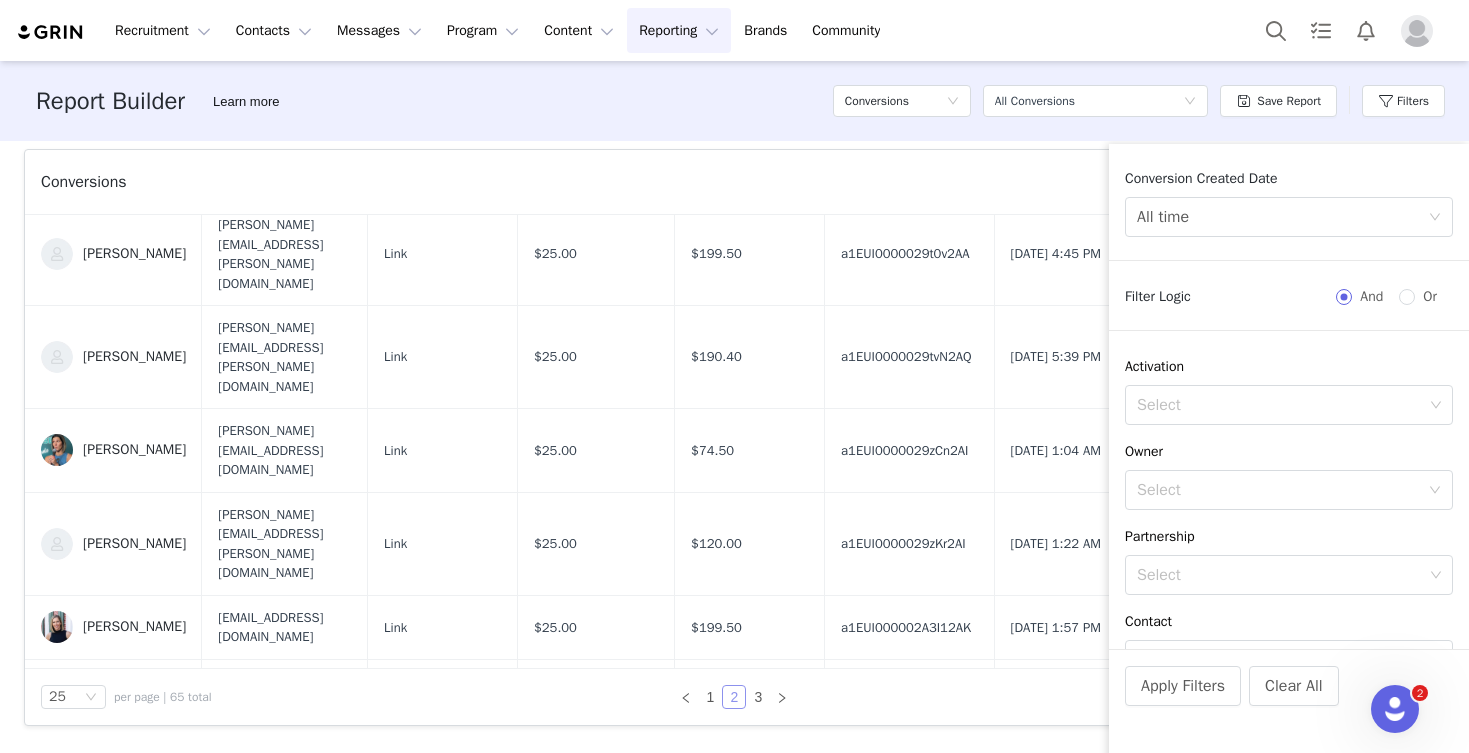 scroll, scrollTop: 1194, scrollLeft: 0, axis: vertical 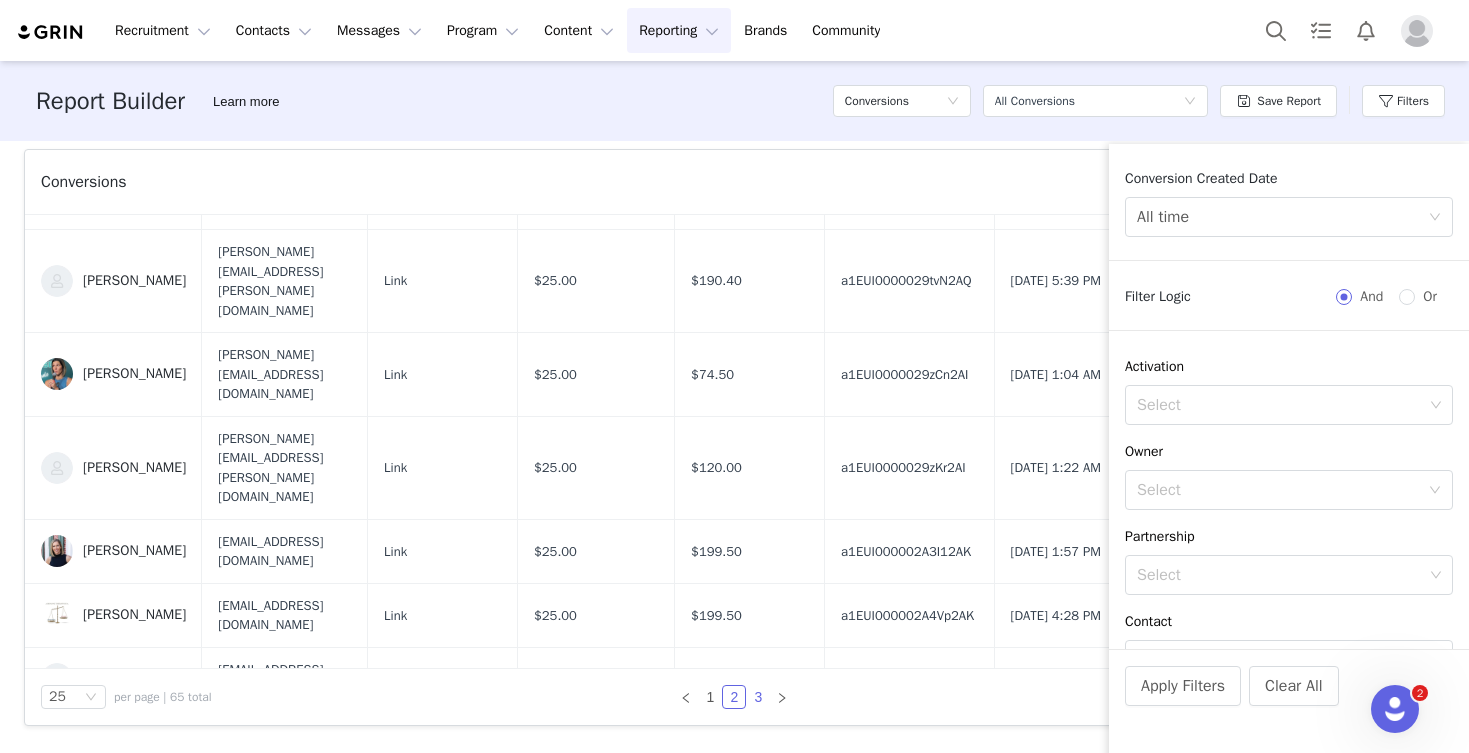 click on "3" at bounding box center [758, 697] 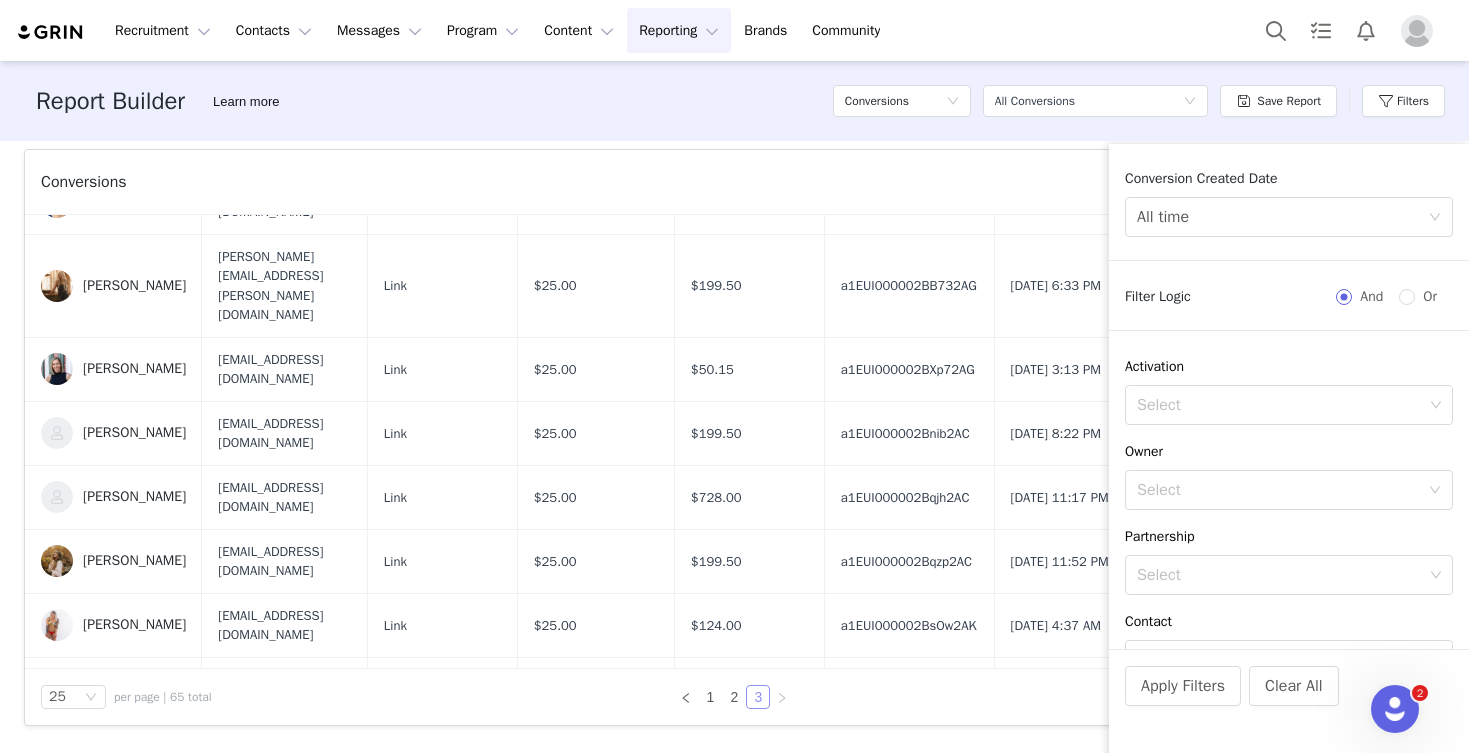 scroll, scrollTop: 554, scrollLeft: 0, axis: vertical 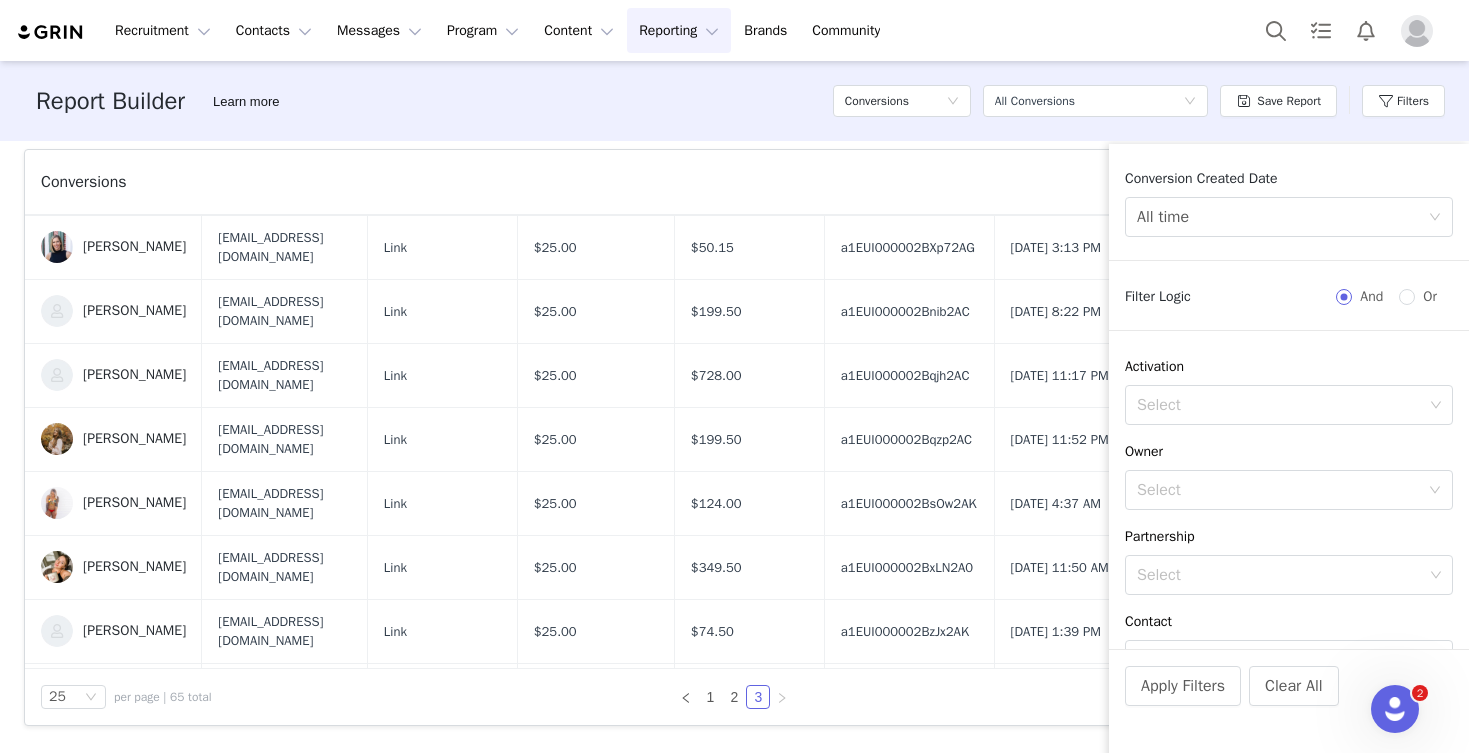 click on "Conversion Created Date" at bounding box center [1289, 178] 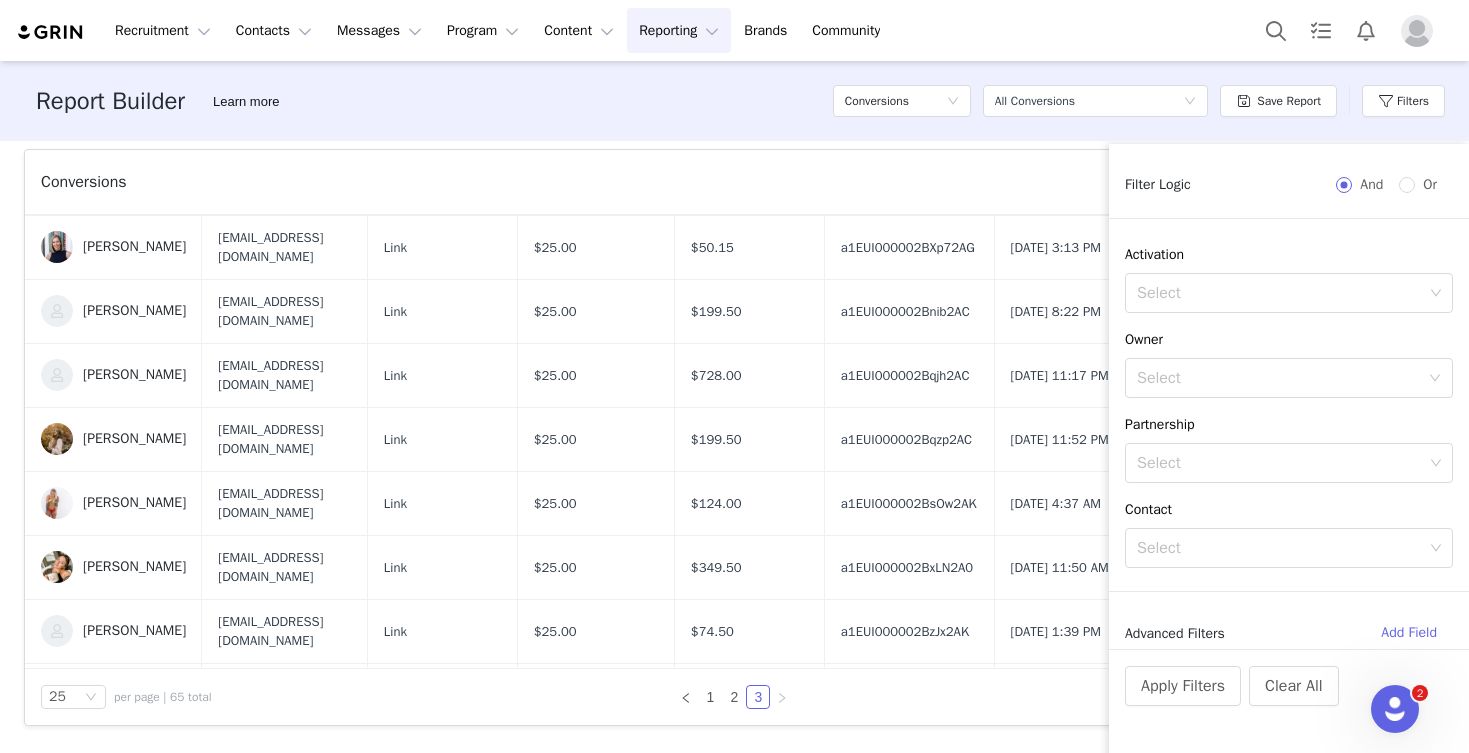 scroll, scrollTop: 0, scrollLeft: 0, axis: both 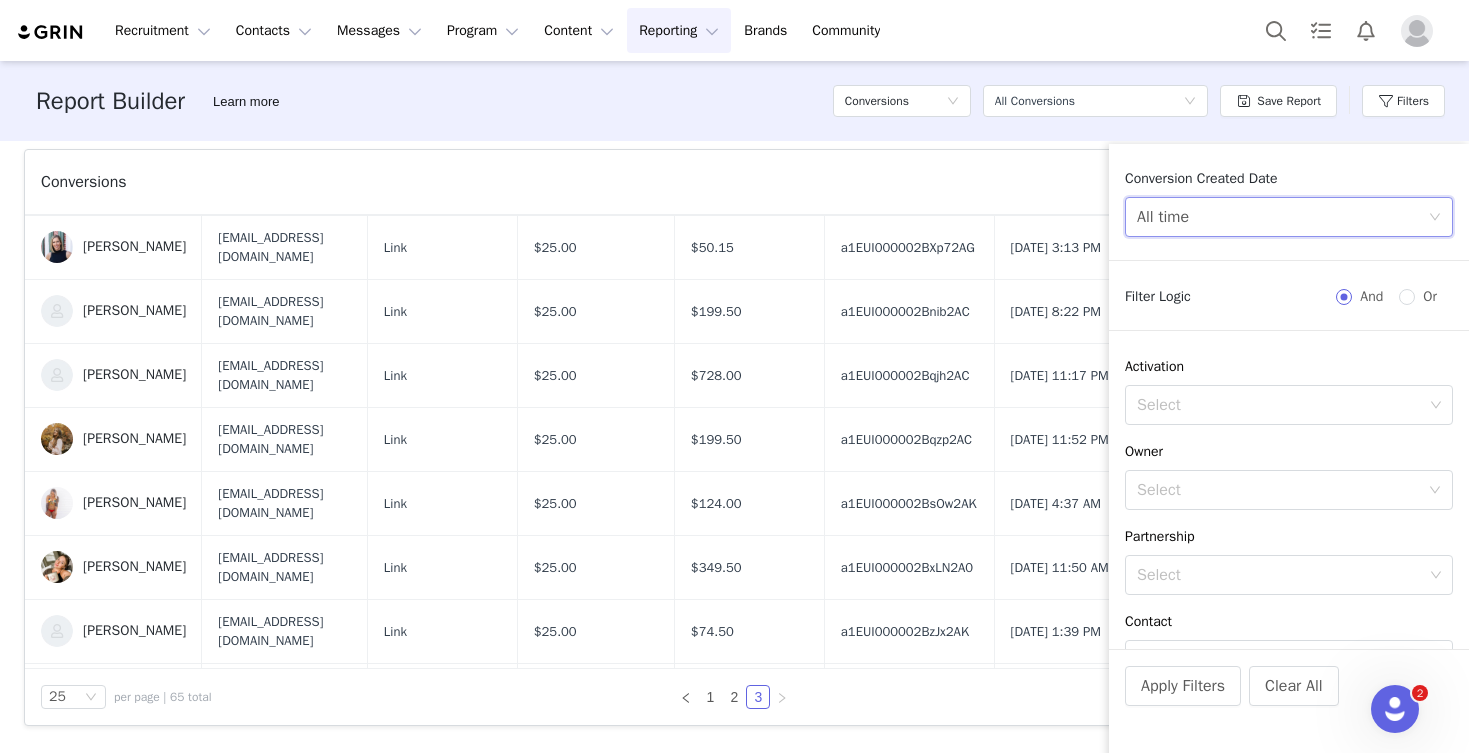 click on "All time" at bounding box center [1282, 217] 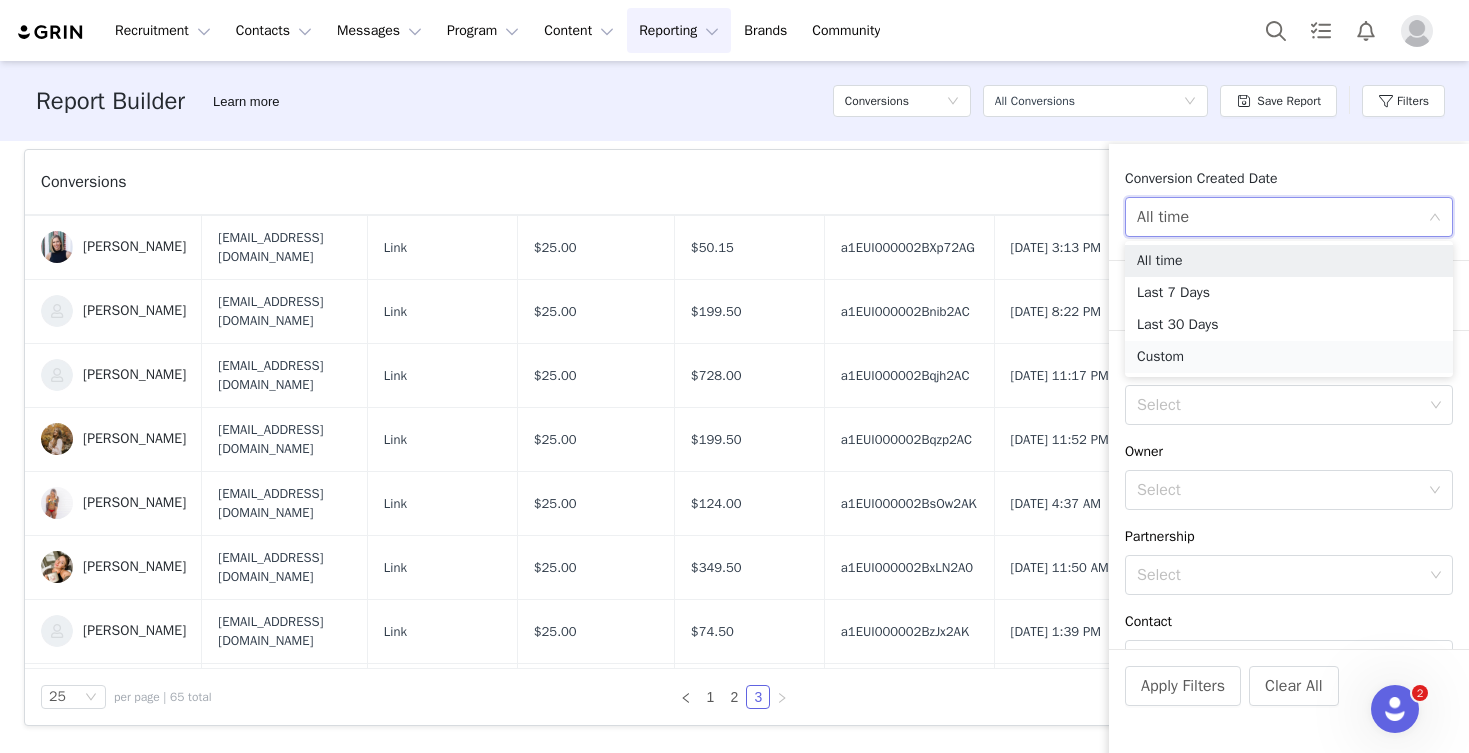 click on "Custom" at bounding box center [1289, 357] 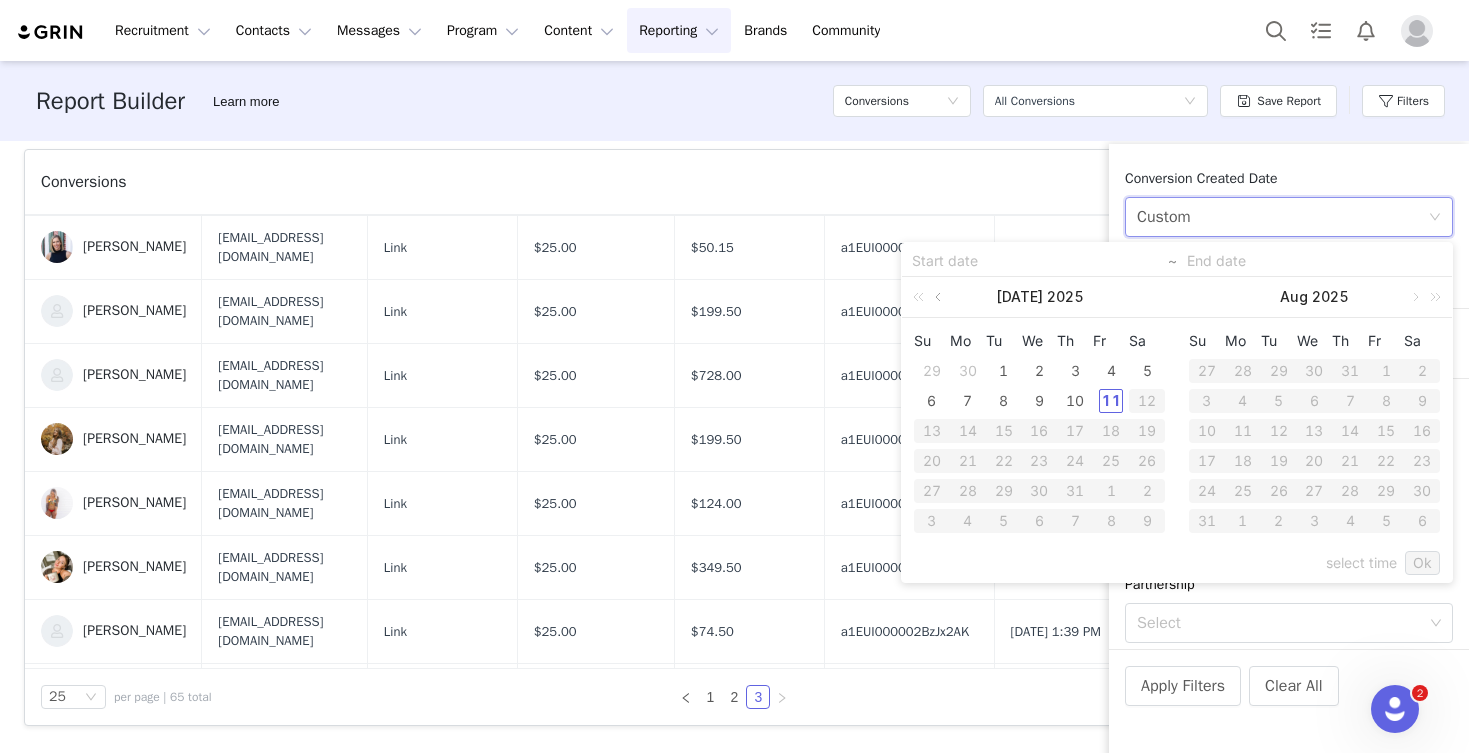 click at bounding box center (940, 297) 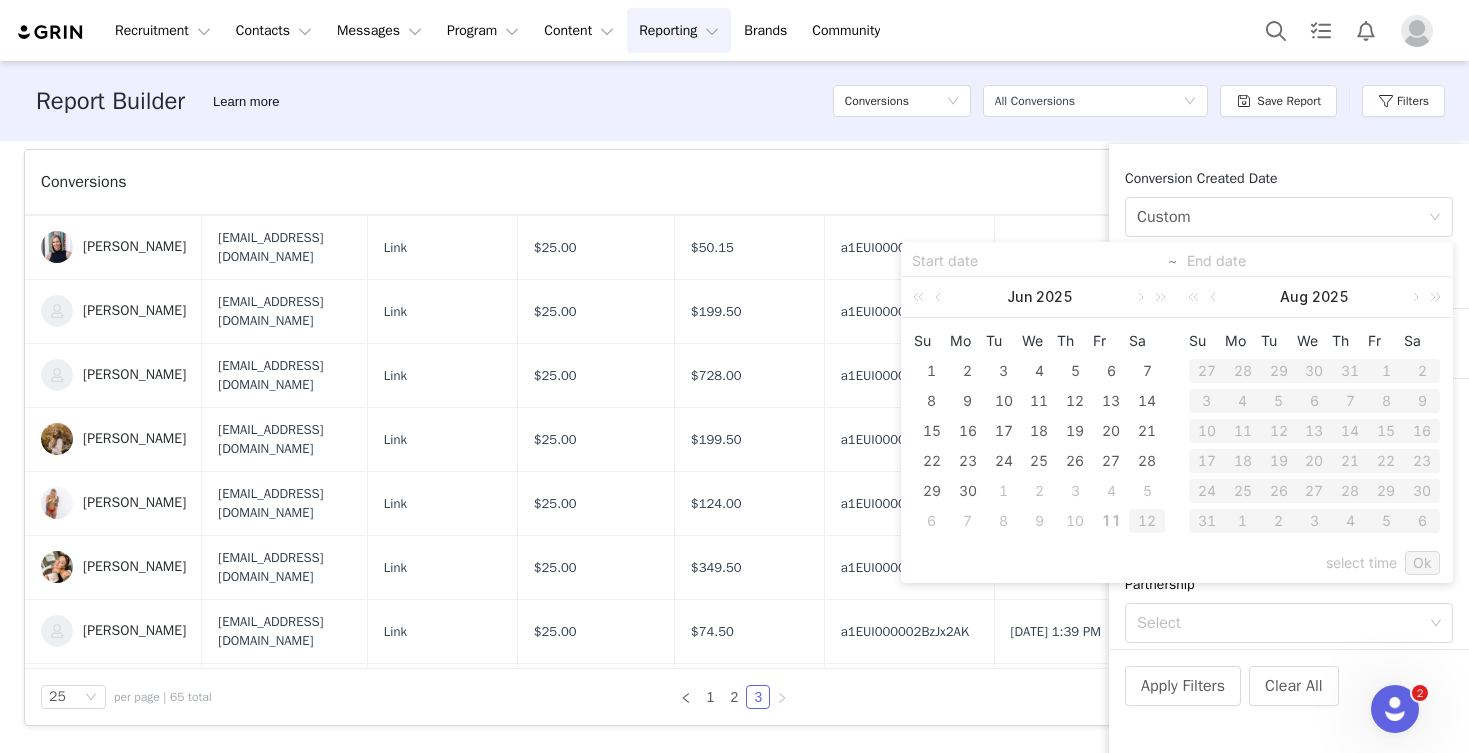 click on "1" at bounding box center [932, 371] 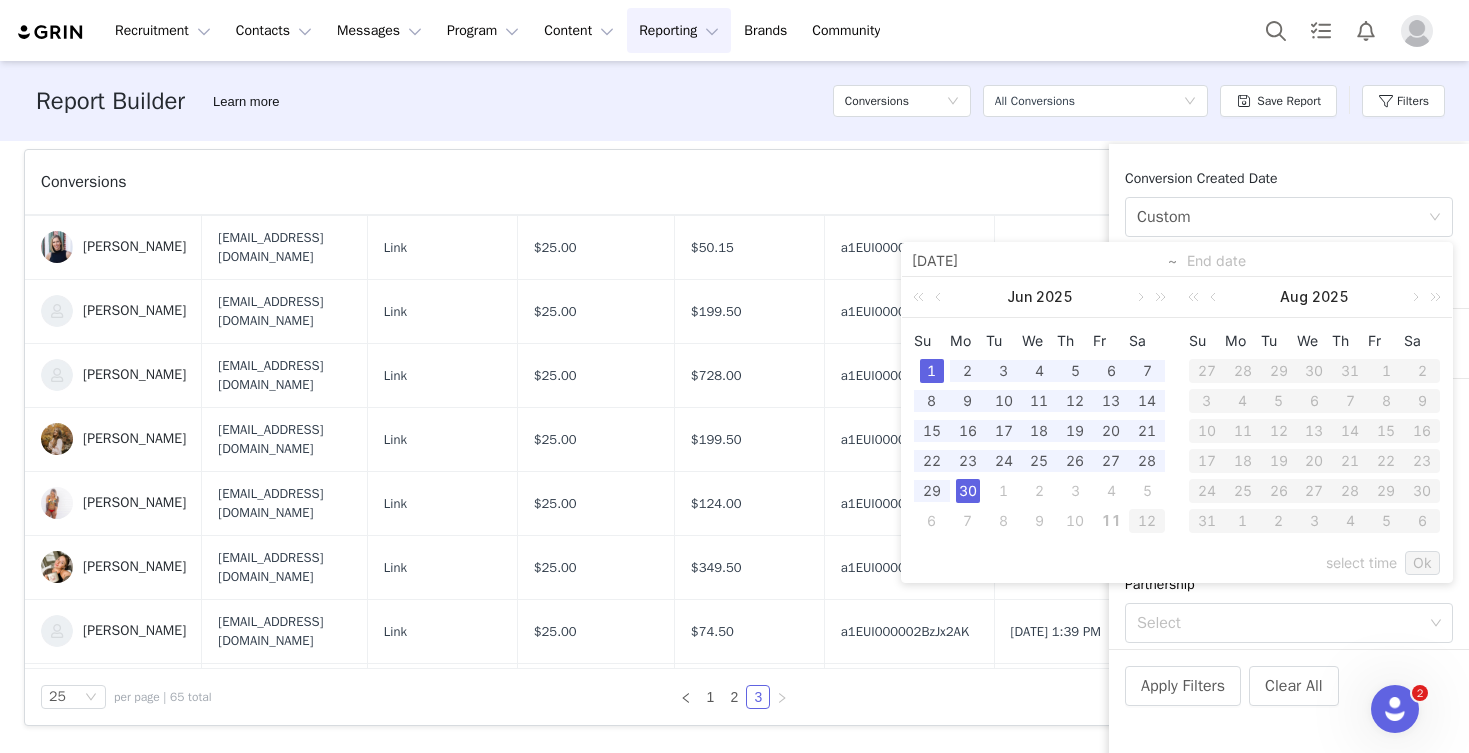 click on "30" at bounding box center (968, 491) 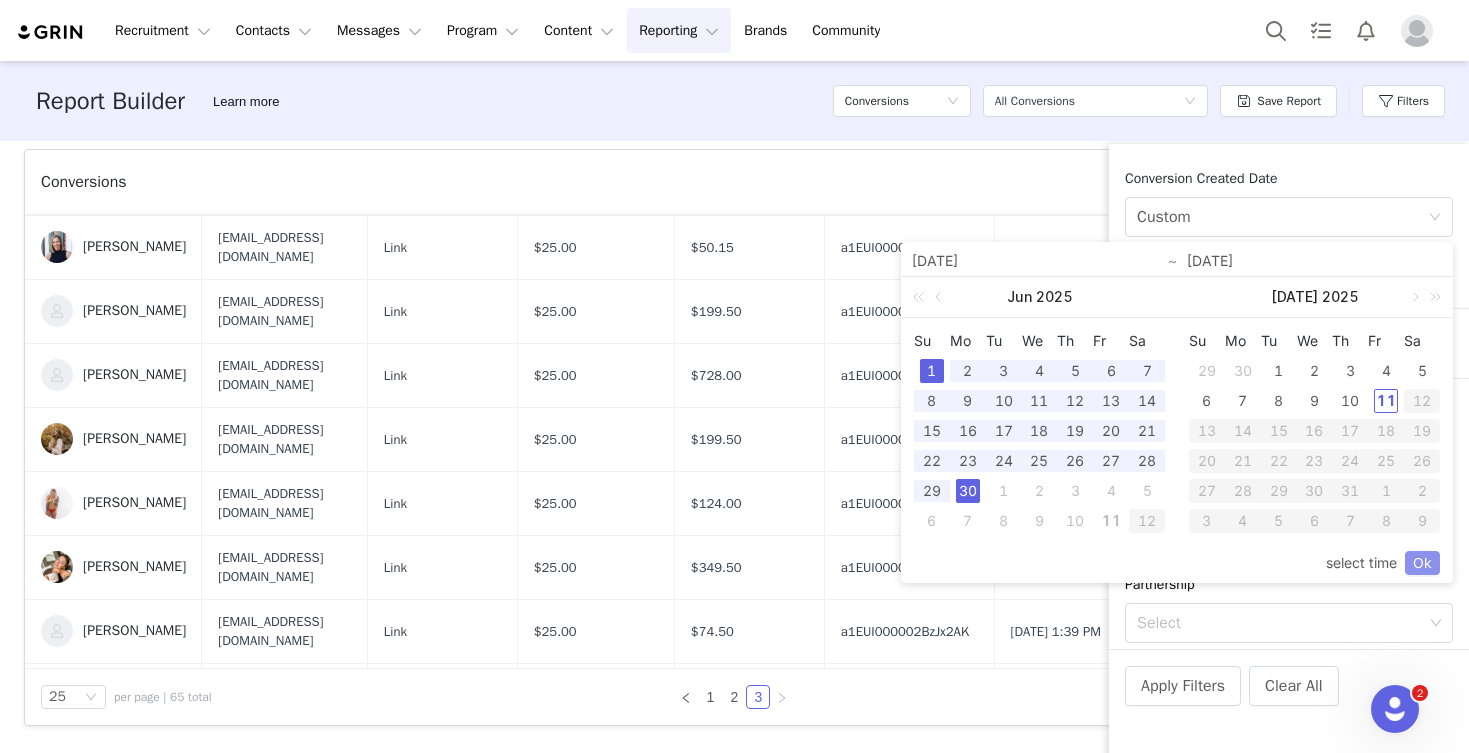 click on "Ok" at bounding box center [1422, 563] 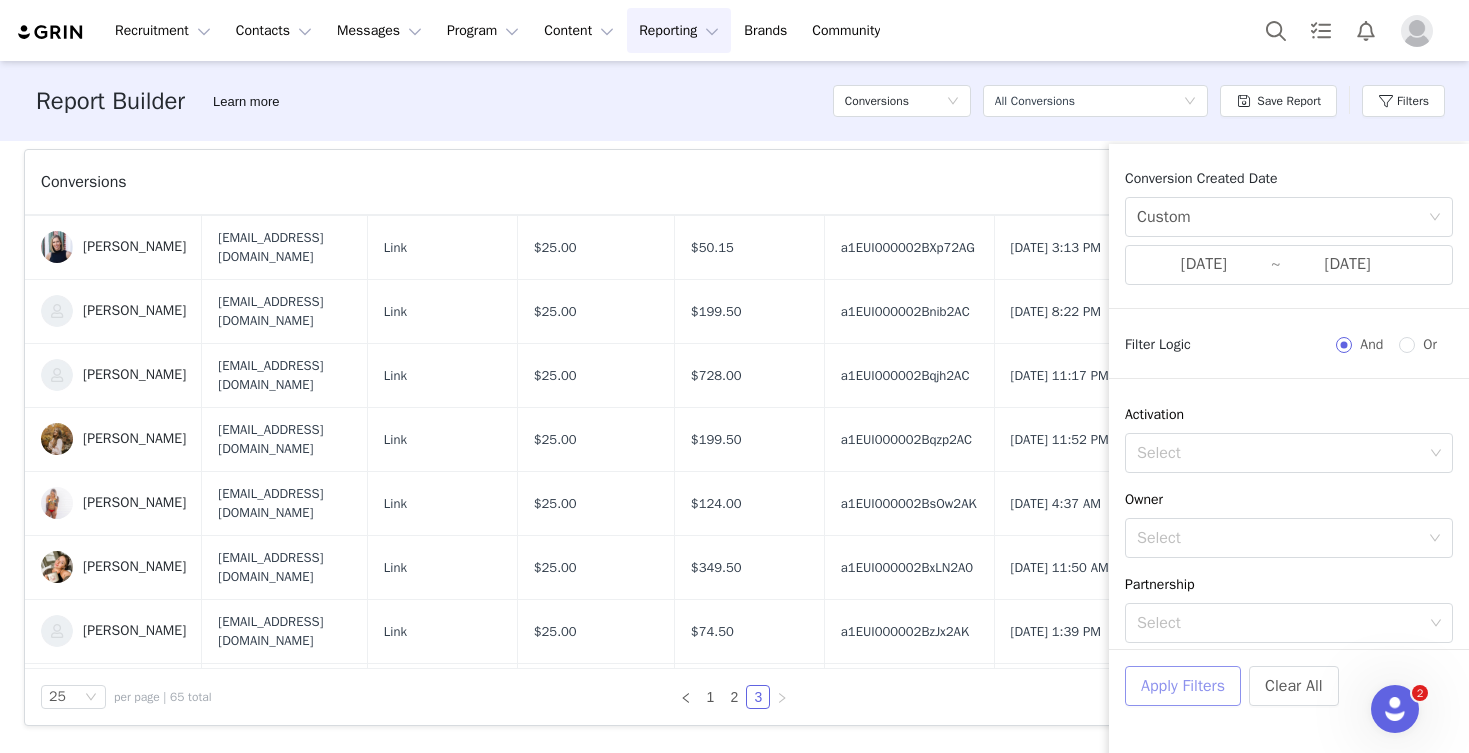 click on "Apply Filters" at bounding box center [1183, 686] 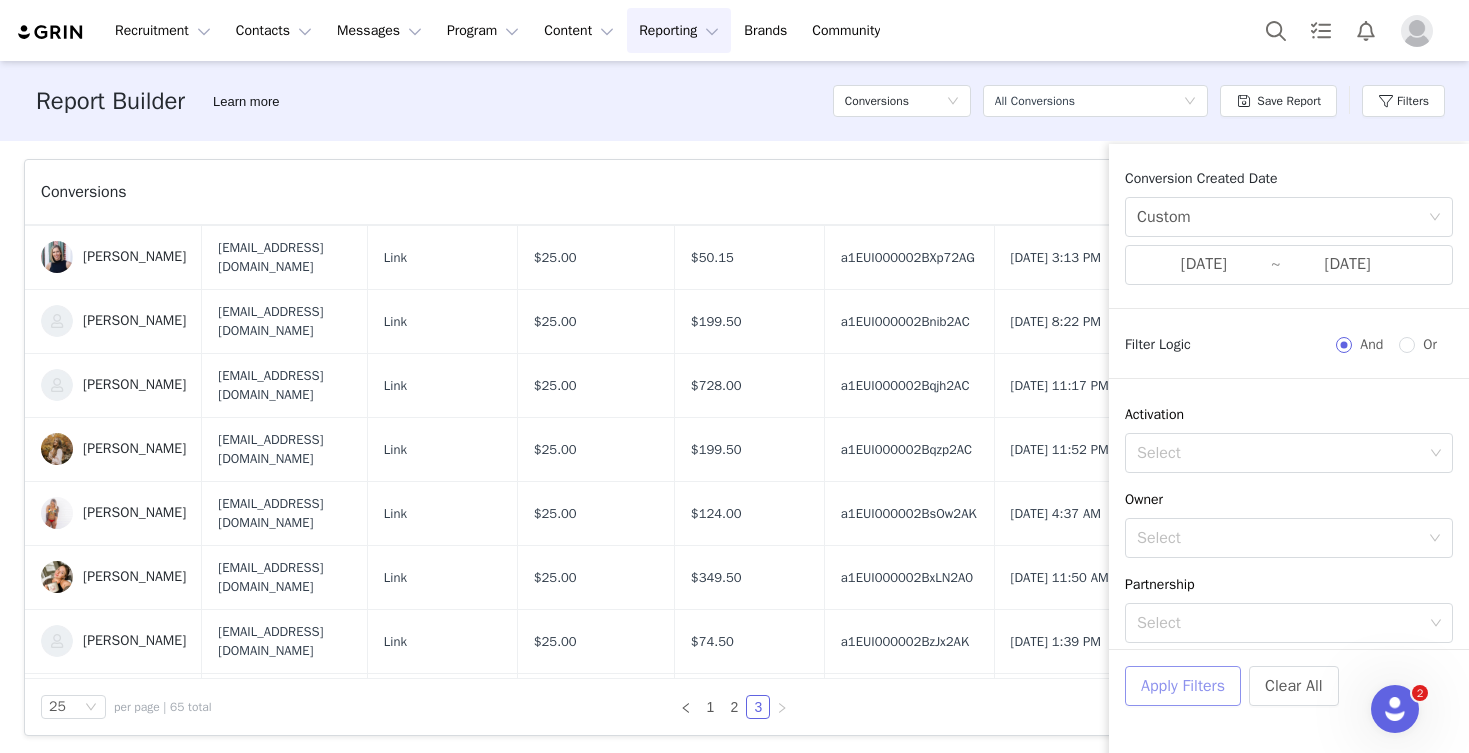 scroll, scrollTop: 0, scrollLeft: 0, axis: both 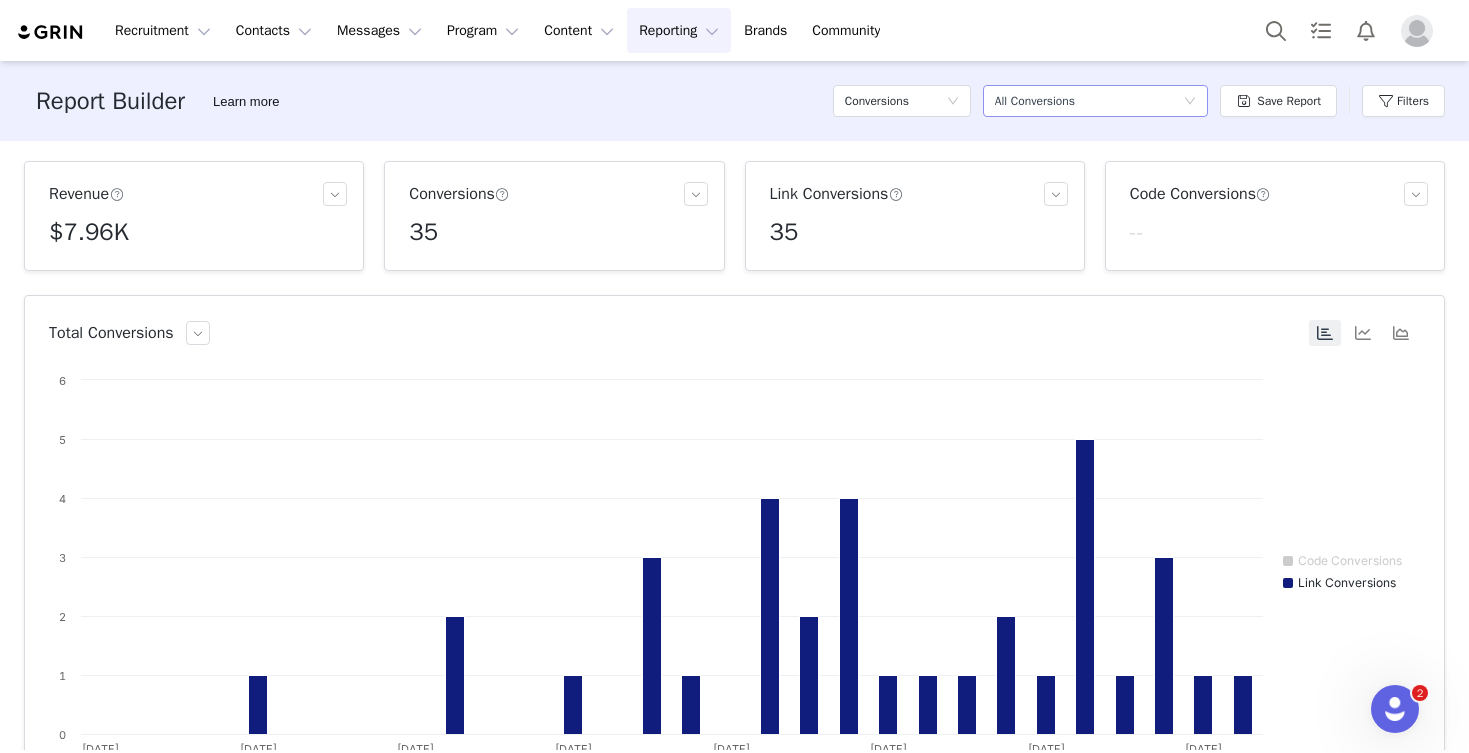 click on "All Conversions" at bounding box center (1035, 101) 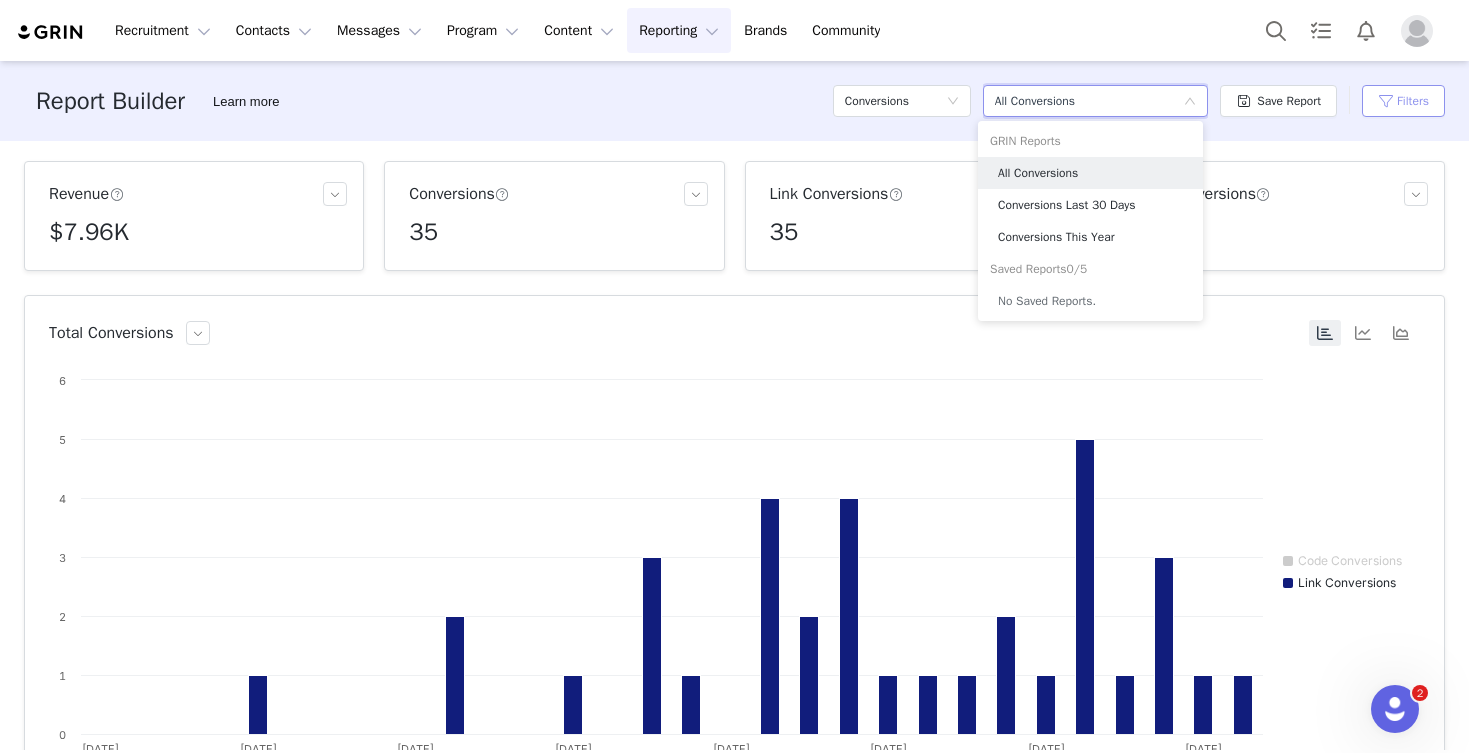 click on "Filters" at bounding box center [1403, 101] 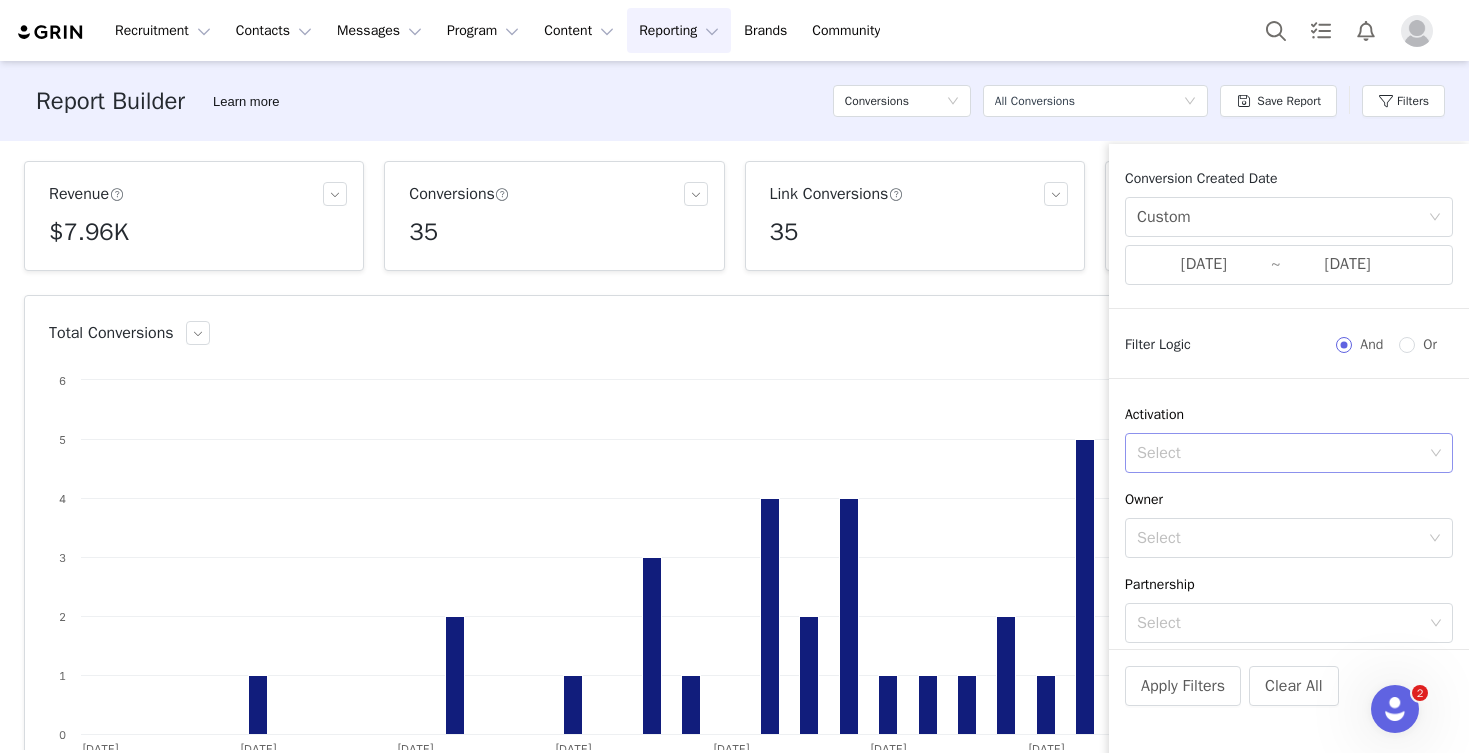 scroll, scrollTop: 160, scrollLeft: 0, axis: vertical 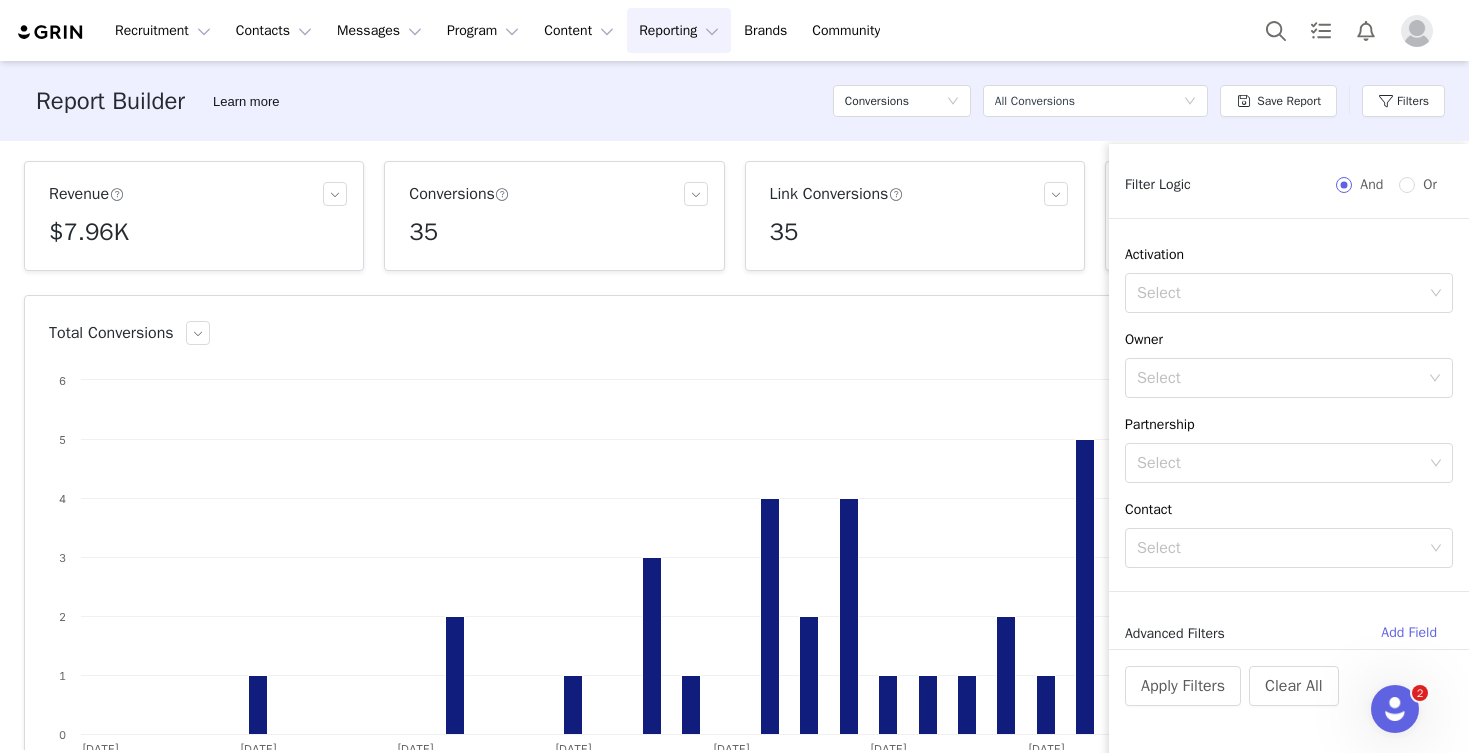 click on "Revenue        $7.96K  Conversions        35  Link Conversions        35  Code Conversions        -- Total Conversions     Created with Highcharts 9.3.3 Chart title Code Conversions Link Conversions Jun 1st Jun 5th Jun 9th Jun 13th Jun 17th Jun 21st Jun 25th Jun 29th 0 1 2 3 4 5 6 Jun 20th ​ ●   Link Conversions: 4 ​  Conversions      Export     Columns  Contact   Email   Conversion Type   Commission Amount   Revenue   Order #   Conversion Date   Voided   Paid   Sorry, we couldn't find any results that match your search criteria. Adjust your filters and try again.   25   per page | 35 total  1 2 Conversion Created Date Custom 06/01/2025  ~  06/30/2025 Filter Logic     And Or  Activation  Select    Owner  Select  Partnership  Select    Contact  Select   Advanced Filters     Add Field Apply Filters Clear All" at bounding box center [734, 445] 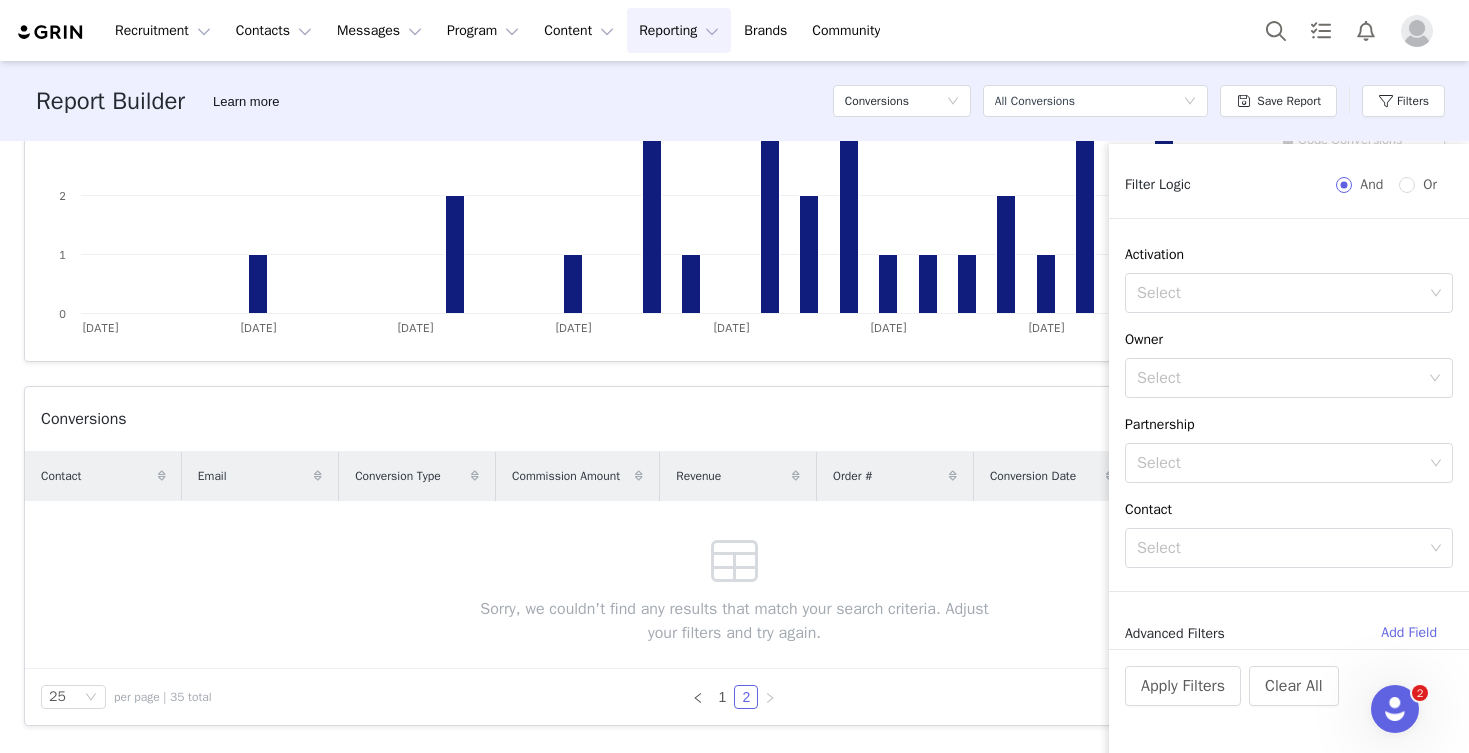 scroll, scrollTop: 0, scrollLeft: 0, axis: both 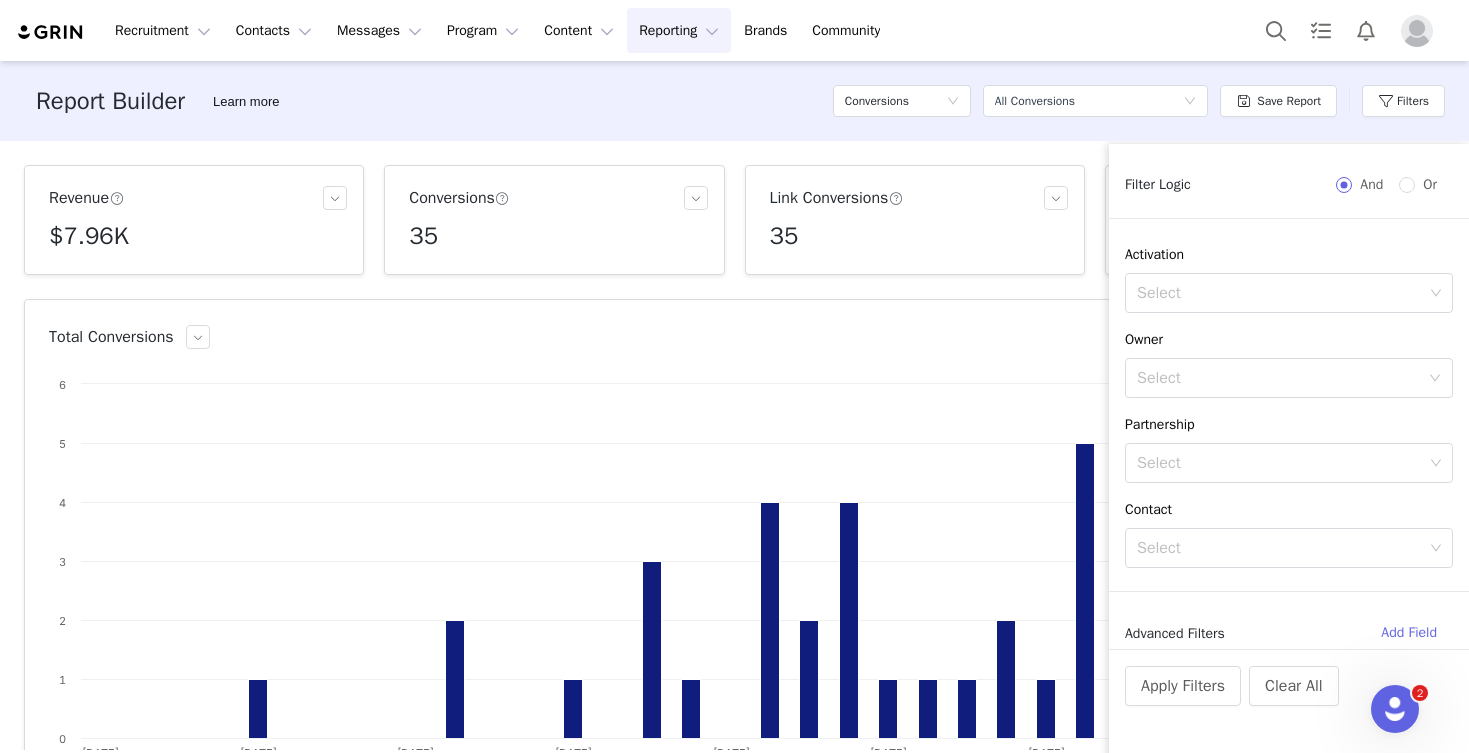 click on "Conversion Created Date Custom 06/01/2025  ~  06/30/2025 Filter Logic     And Or  Activation  Select    Owner  Select  Partnership  Select    Contact  Select   Advanced Filters     Add Field Apply Filters Clear All" at bounding box center [1289, 460] 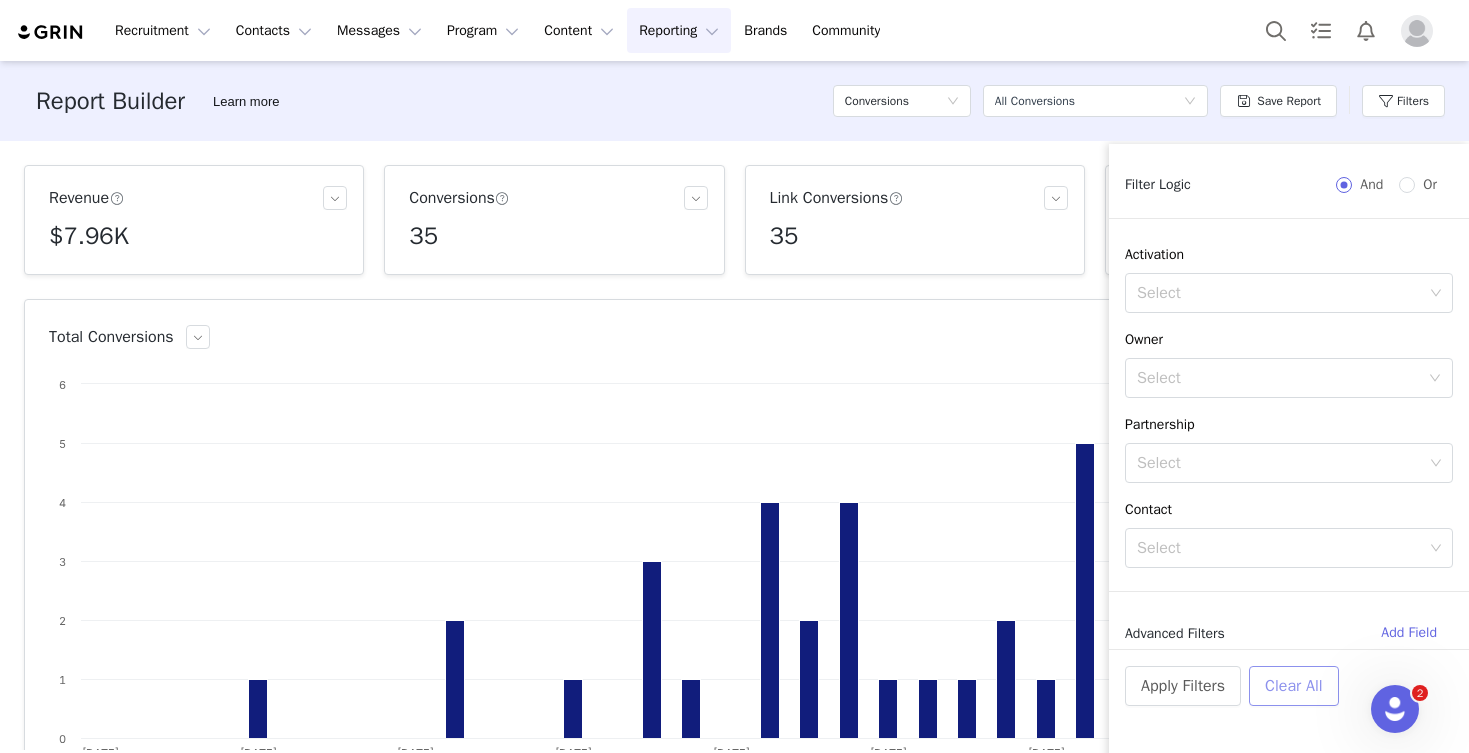 click on "Clear All" at bounding box center (1294, 686) 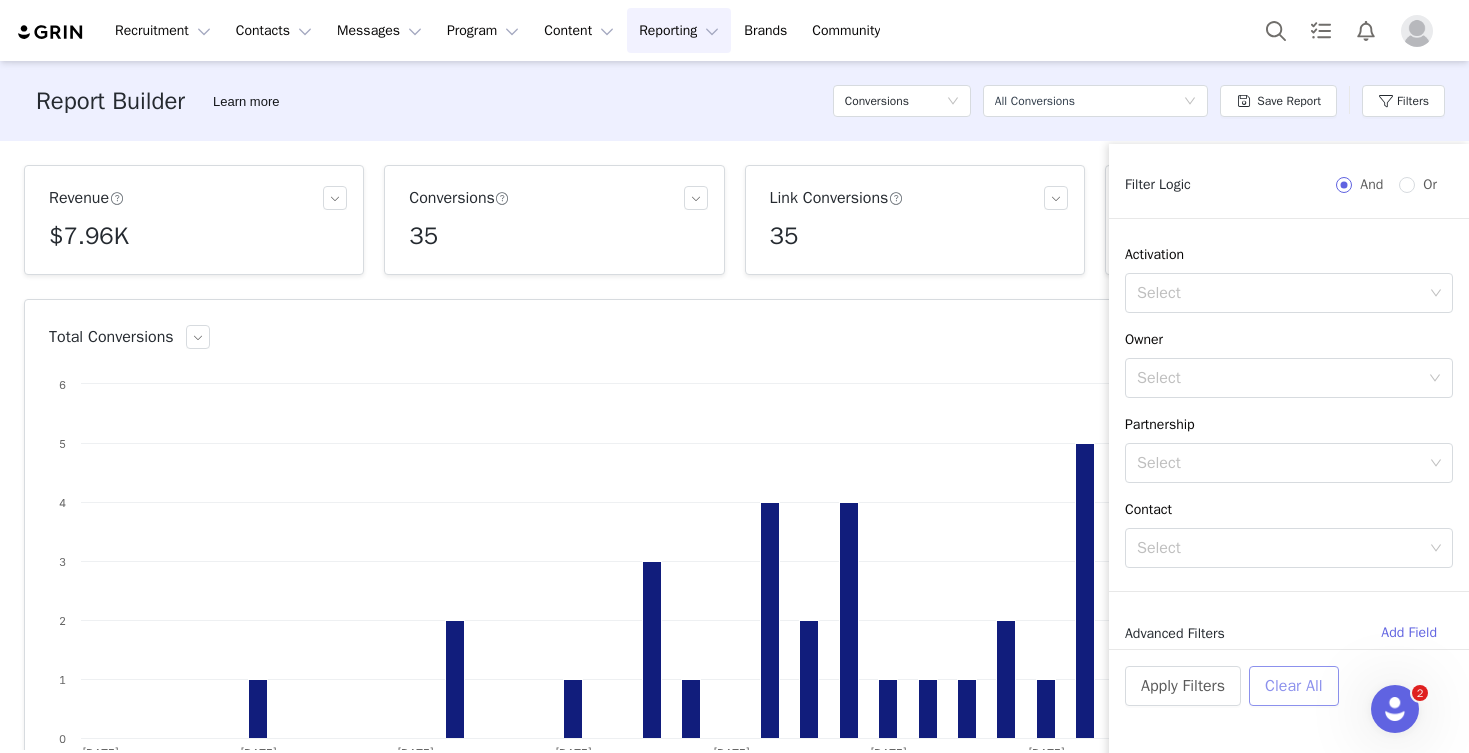 scroll, scrollTop: 112, scrollLeft: 0, axis: vertical 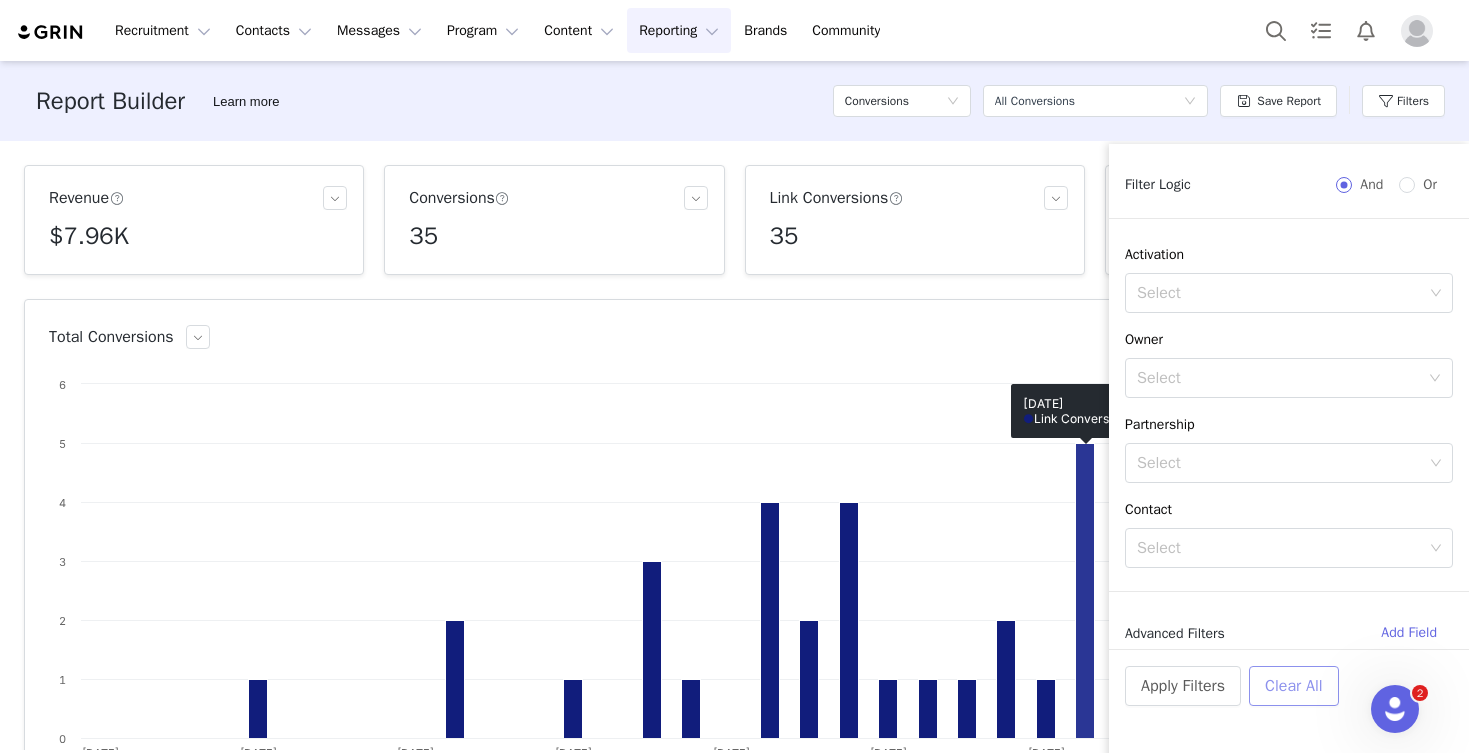 click 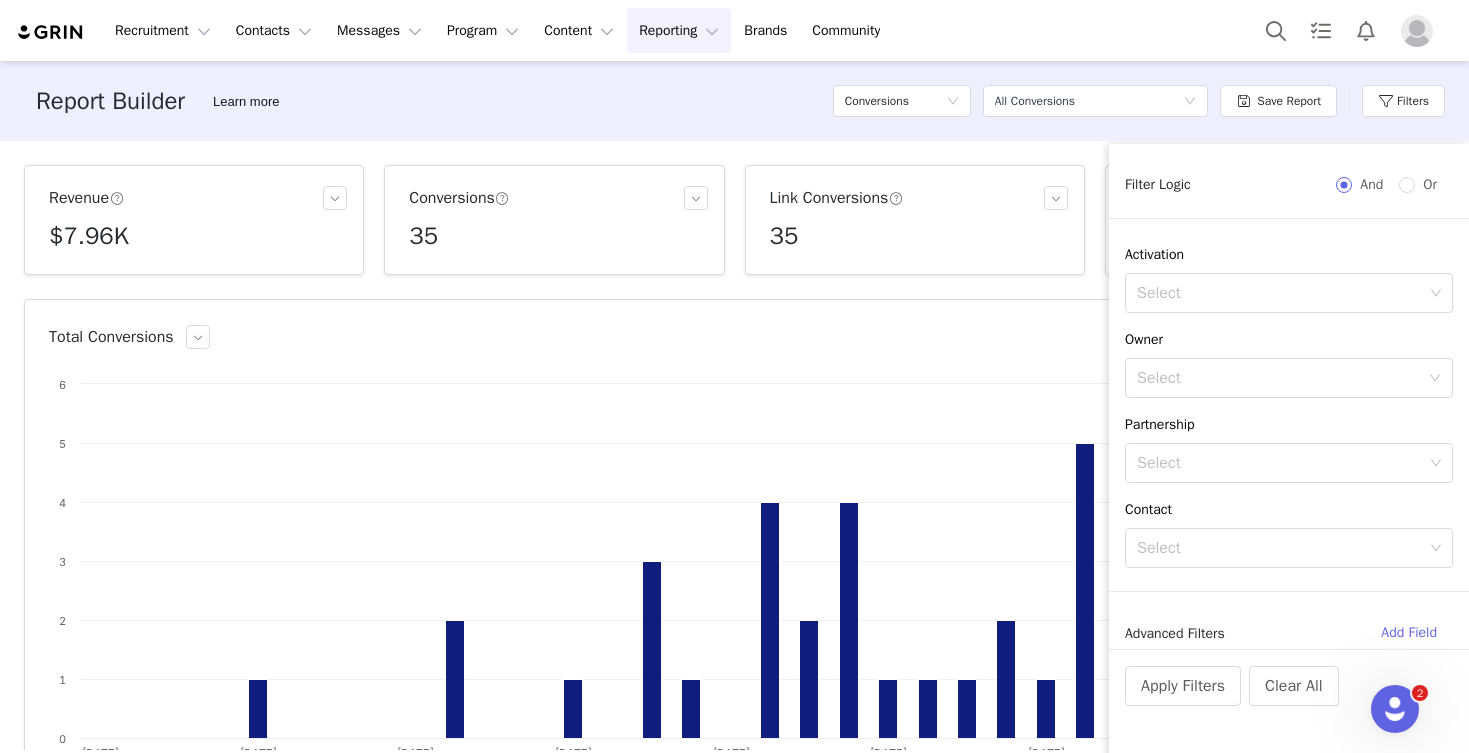 click on "Conversion Created Date All time Filter Logic     And Or  Activation  Select    Owner  Select  Partnership  Select    Contact  Select   Advanced Filters     Add Field Apply Filters Clear All" at bounding box center [1289, 460] 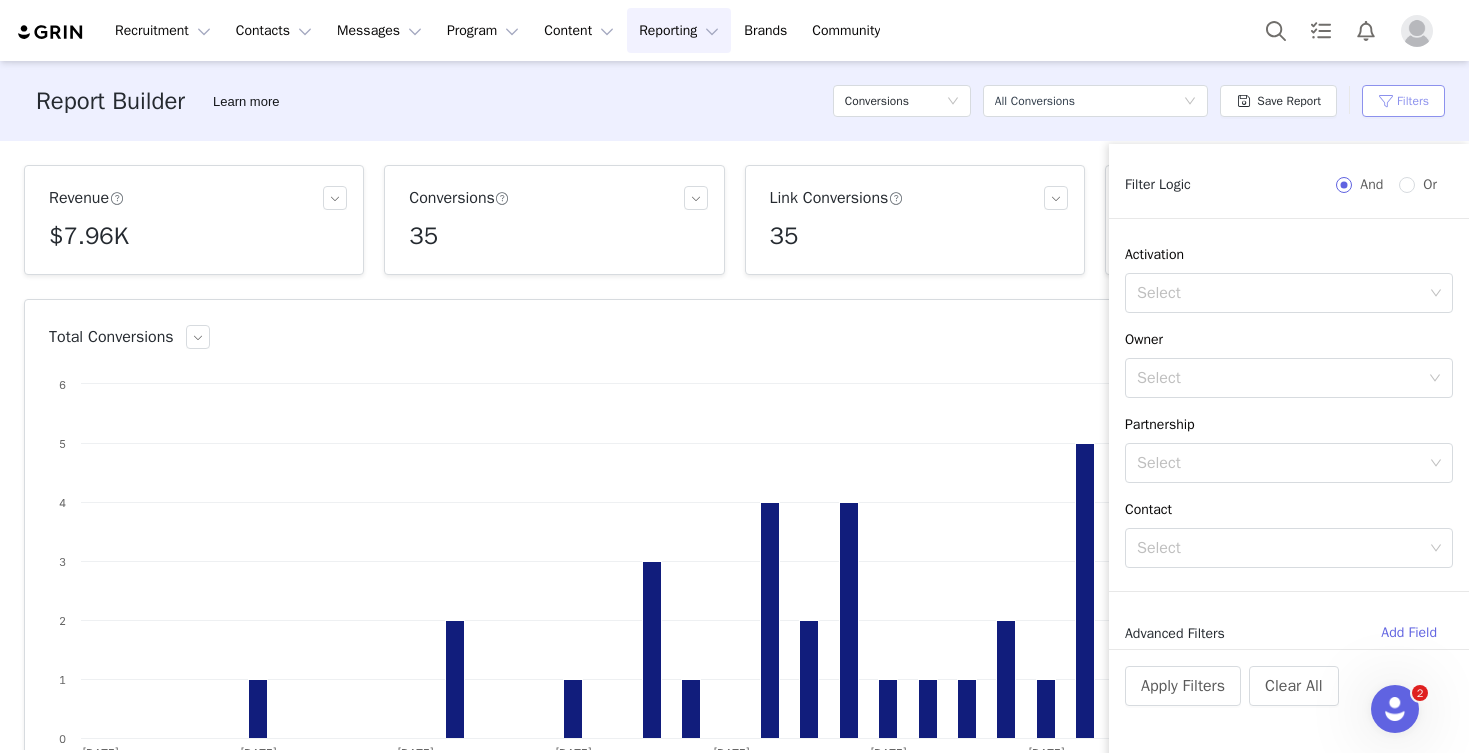 click on "Filters" at bounding box center [1403, 101] 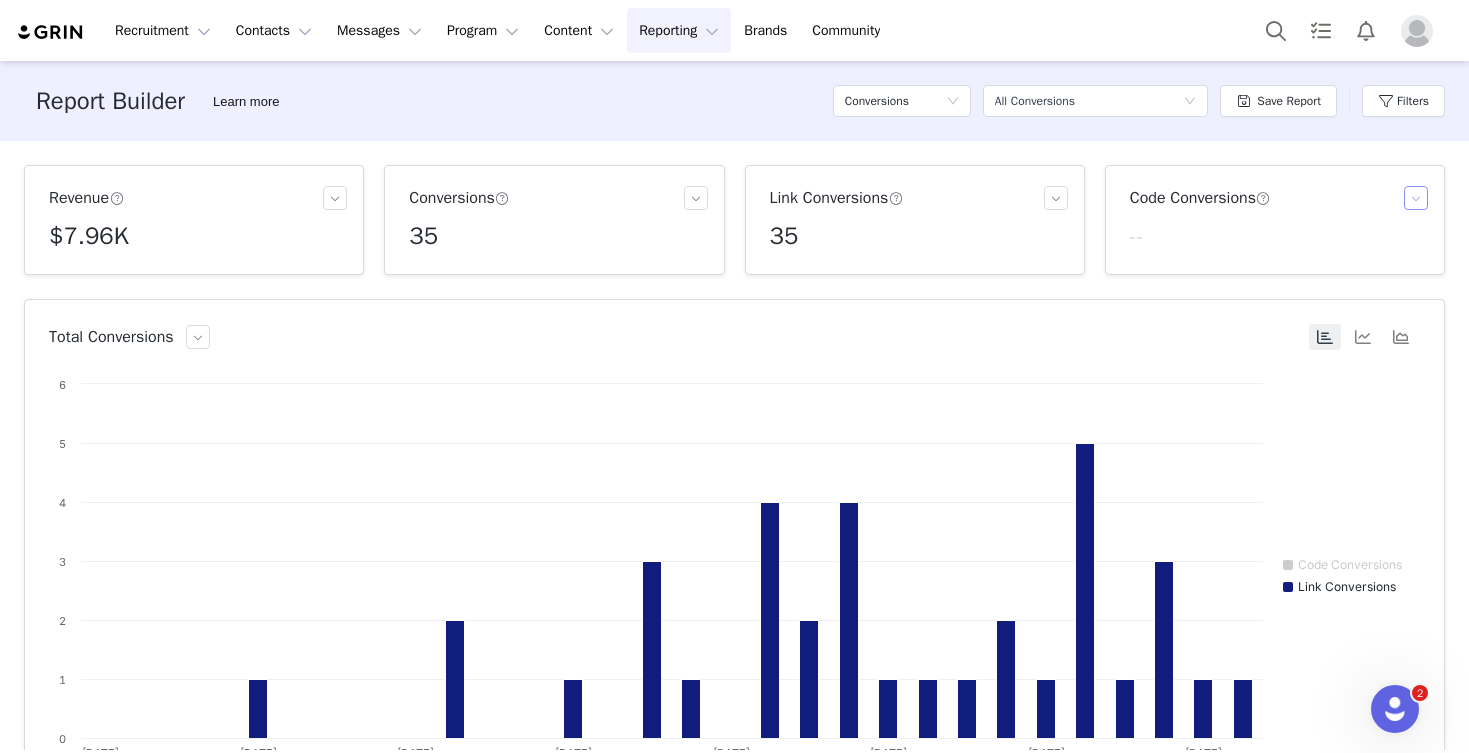 click at bounding box center (1416, 198) 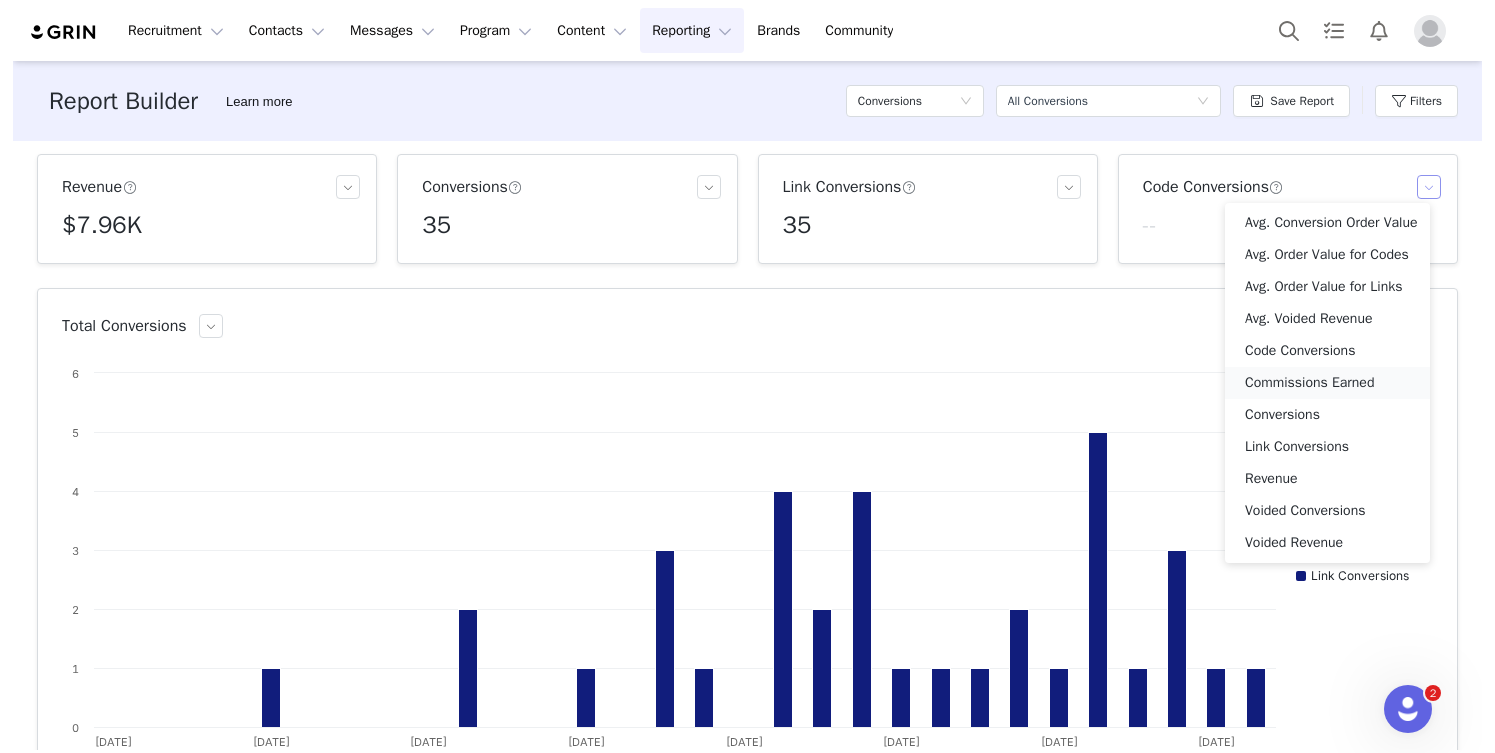 scroll, scrollTop: 0, scrollLeft: 0, axis: both 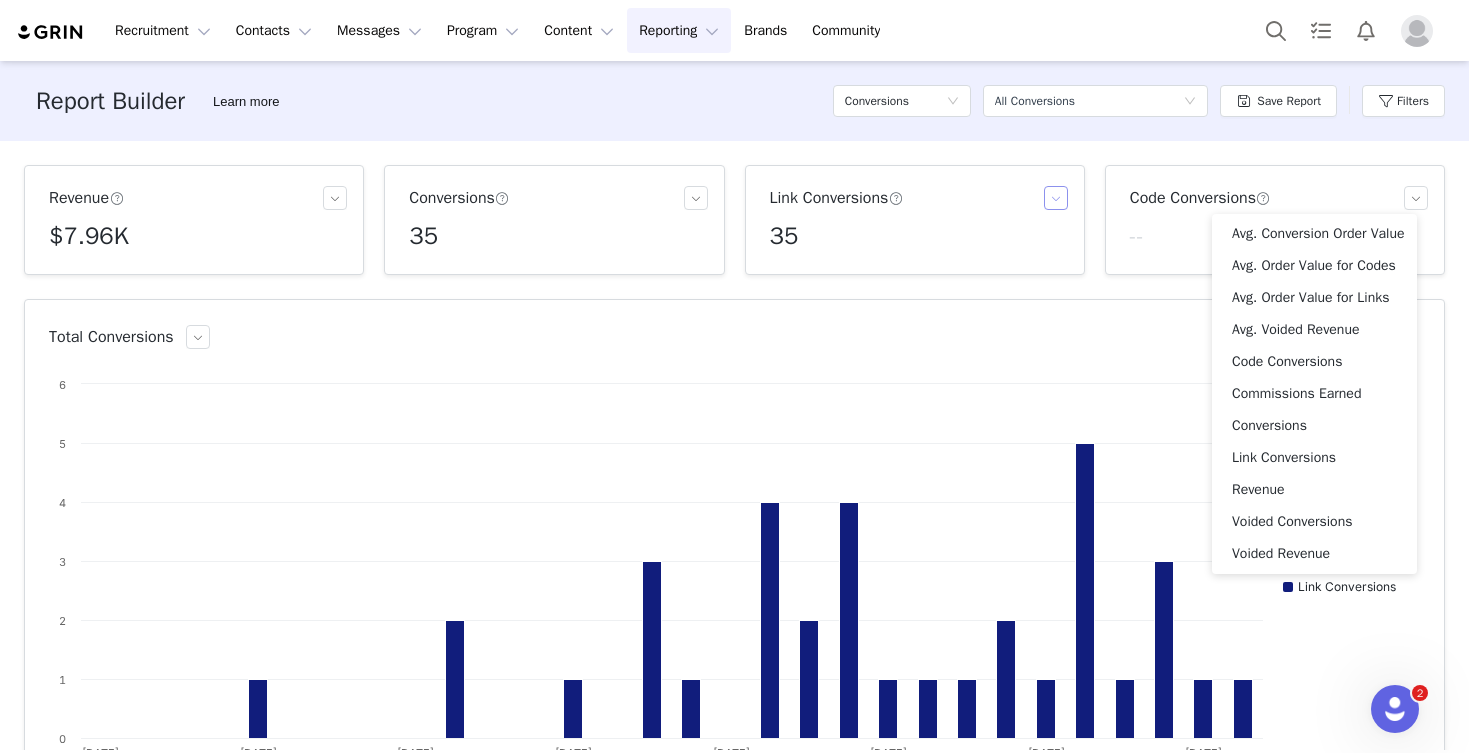 click at bounding box center [1056, 198] 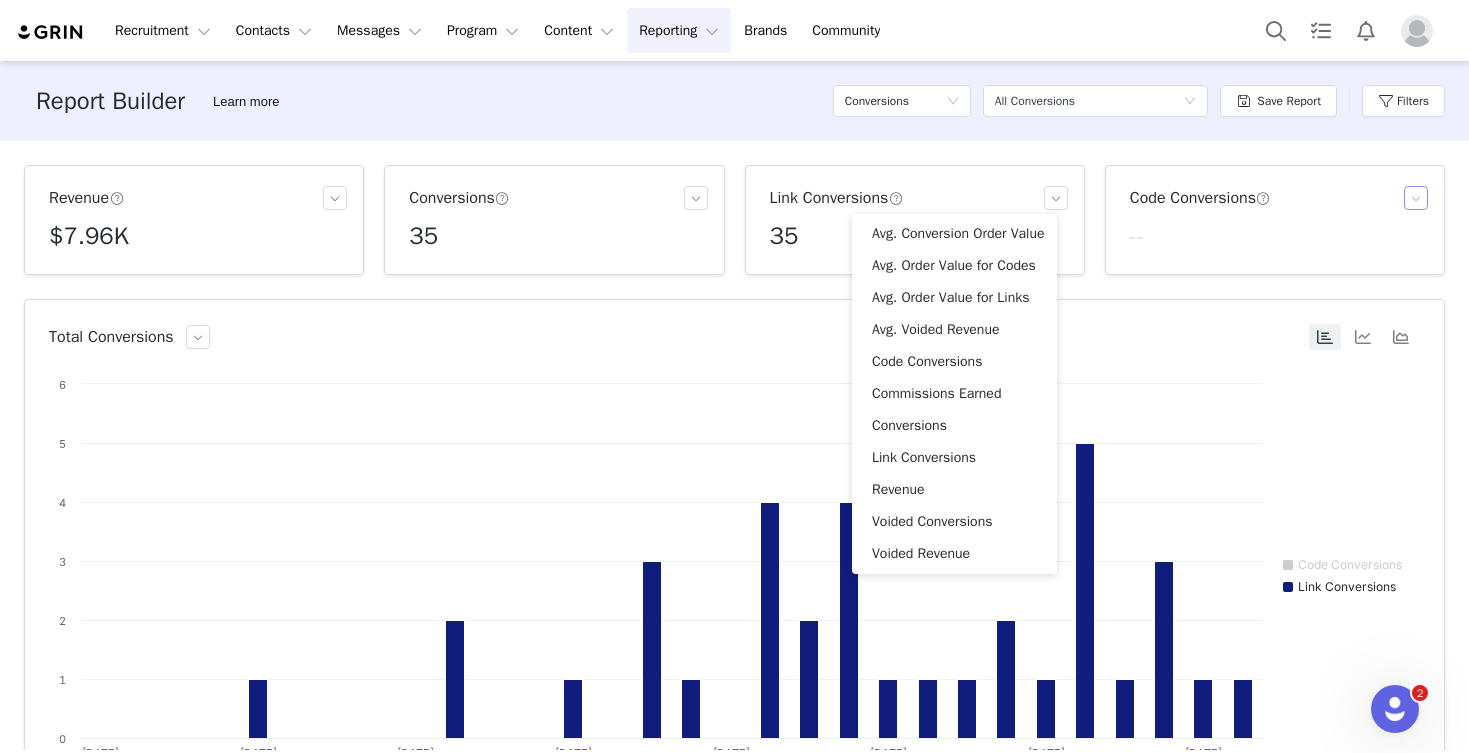 click at bounding box center [1416, 198] 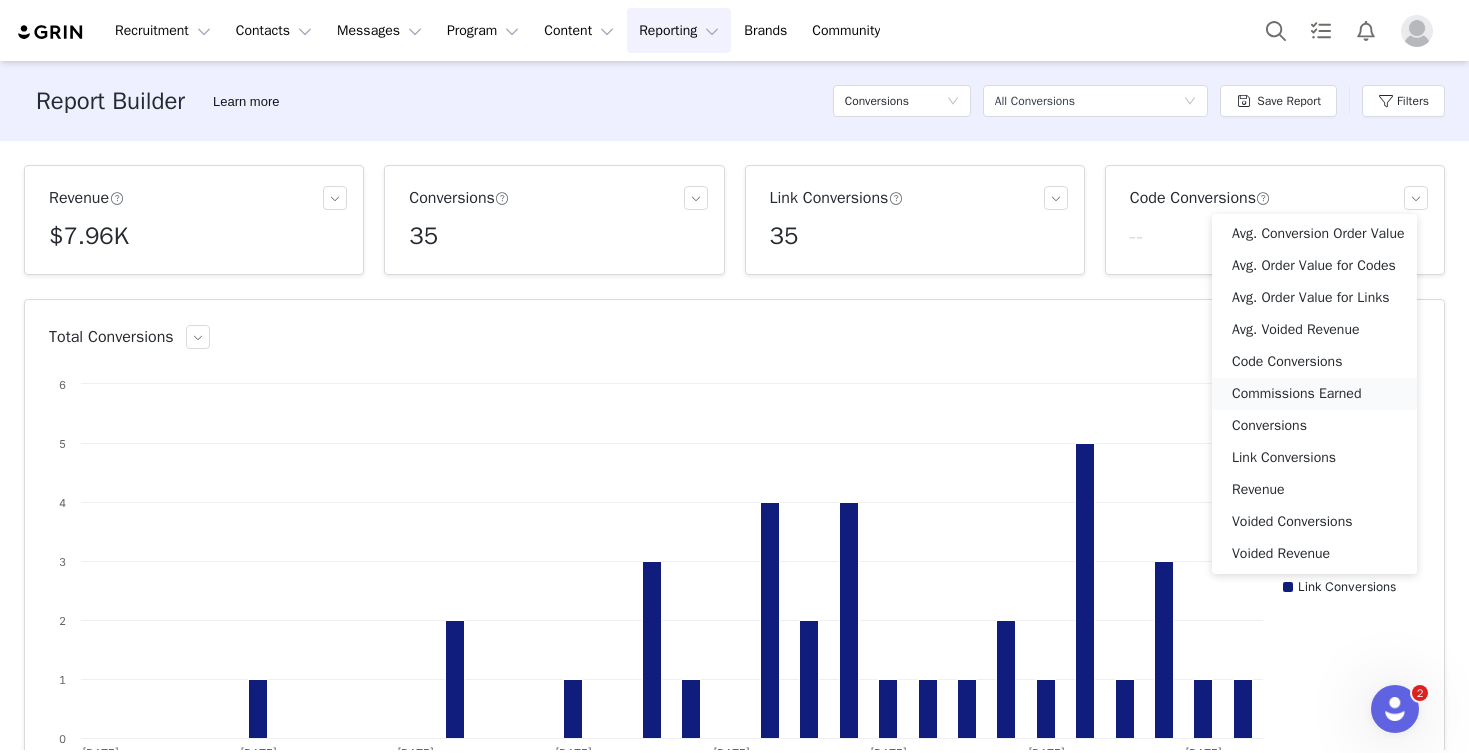 click on "Commissions Earned" at bounding box center (1314, 394) 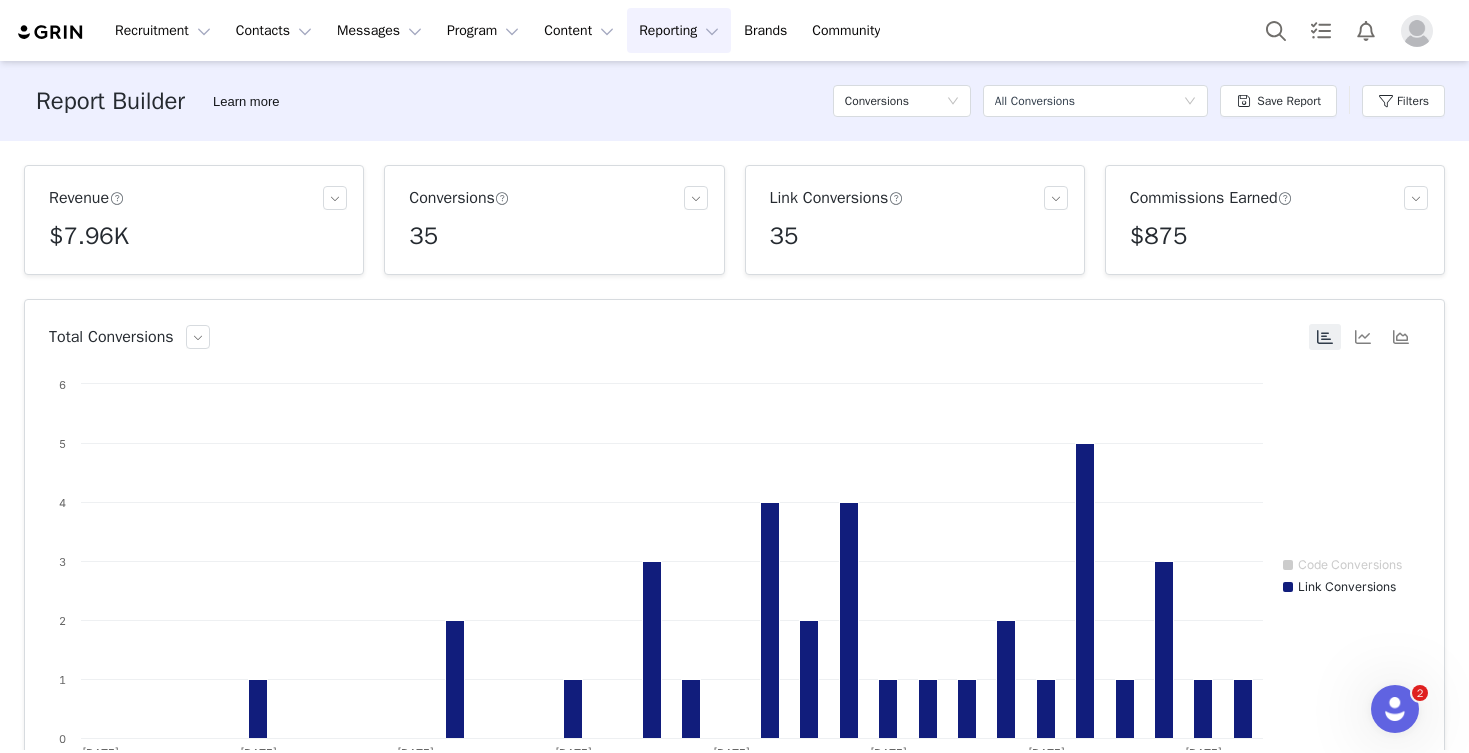 click on "$875" at bounding box center (1159, 236) 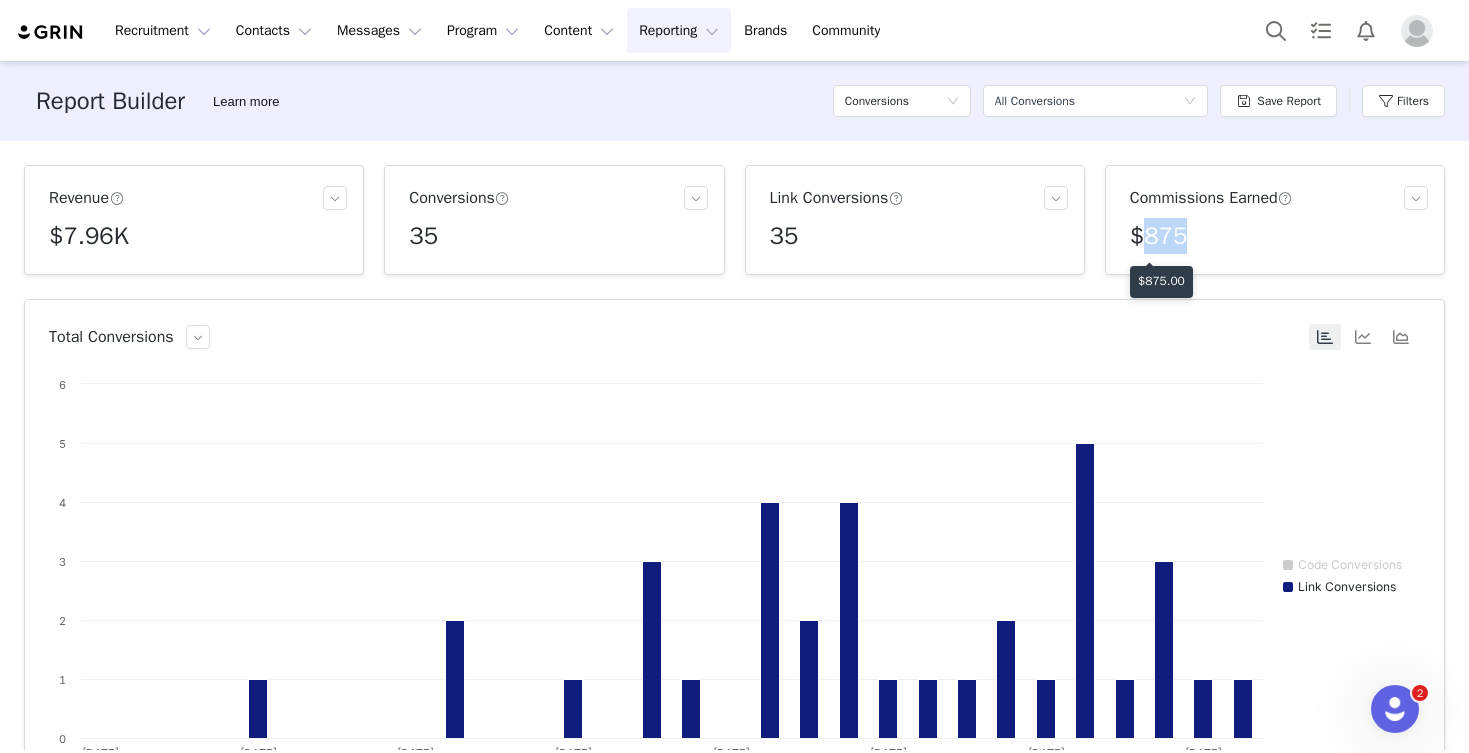 click on "$875" at bounding box center [1159, 236] 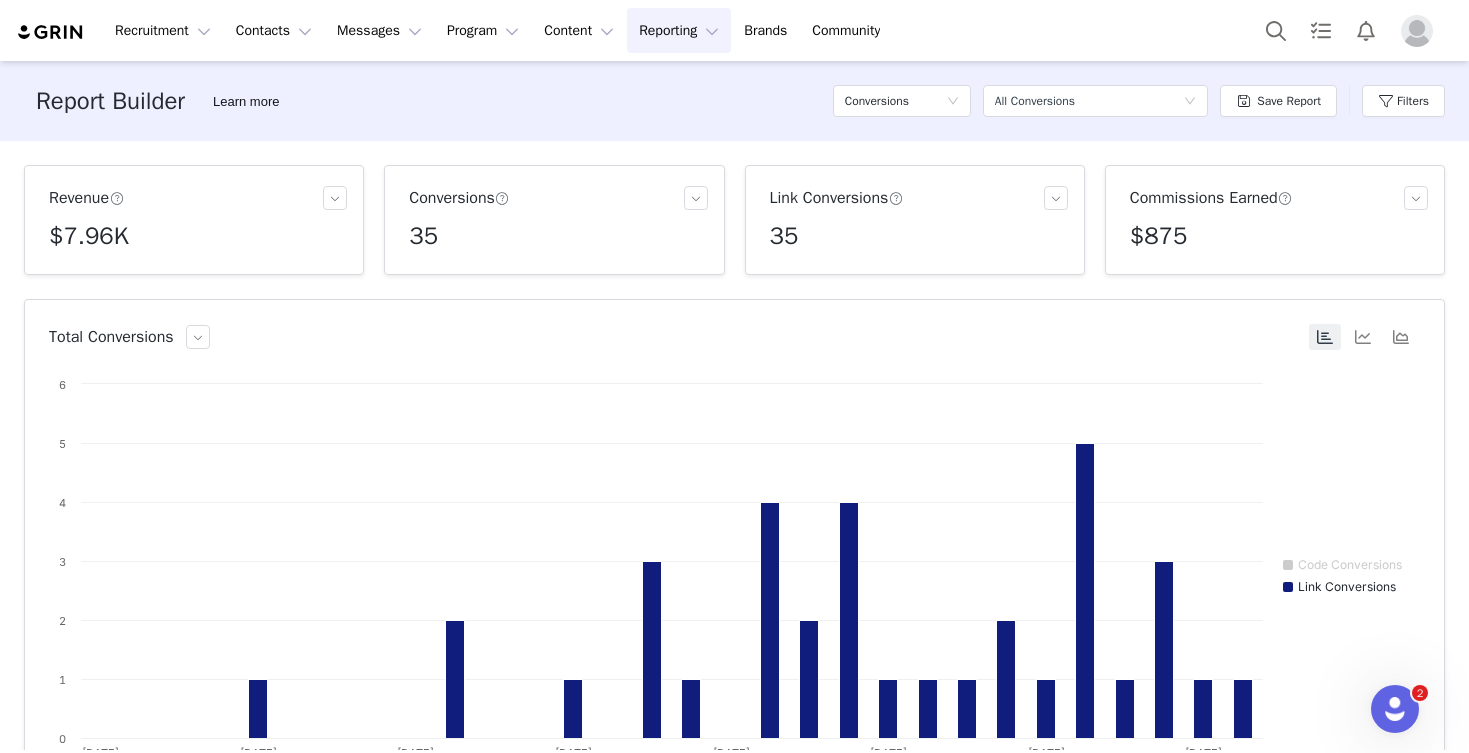click on "Revenue        $7.96K  Conversions        35  Link Conversions        35  Commissions Earned        $875 Total Conversions     Created with Highcharts 9.3.3 Chart title Code Conversions Link Conversions Jun 1st Jun 5th Jun 9th Jun 13th Jun 17th Jun 21st Jun 25th Jun 29th 0 1 2 3 4 5 6 Jun 27th ​ ●   Link Conversions: 1 ​  Conversions      Export     Columns  Contact   Email   Conversion Type   Commission Amount   Revenue   Order #   Conversion Date   Voided   Paid   Sorry, we couldn't find any results that match your search criteria. Adjust your filters and try again.   25   per page | 35 total  1 2 Conversion Created Date All time Filter Logic     And Or  Activation  Select    Owner  Select  Partnership  Select    Contact  Select   Advanced Filters     Add Field Apply Filters Clear All  Avg. Conversion Order Value   Avg. Order Value for Codes   Avg. Order Value for Links   Avg. Voided Revenue   Code Conversions   Commissions Earned   Conversions   Link Conversions   Revenue   Voided Conversions" at bounding box center [734, 445] 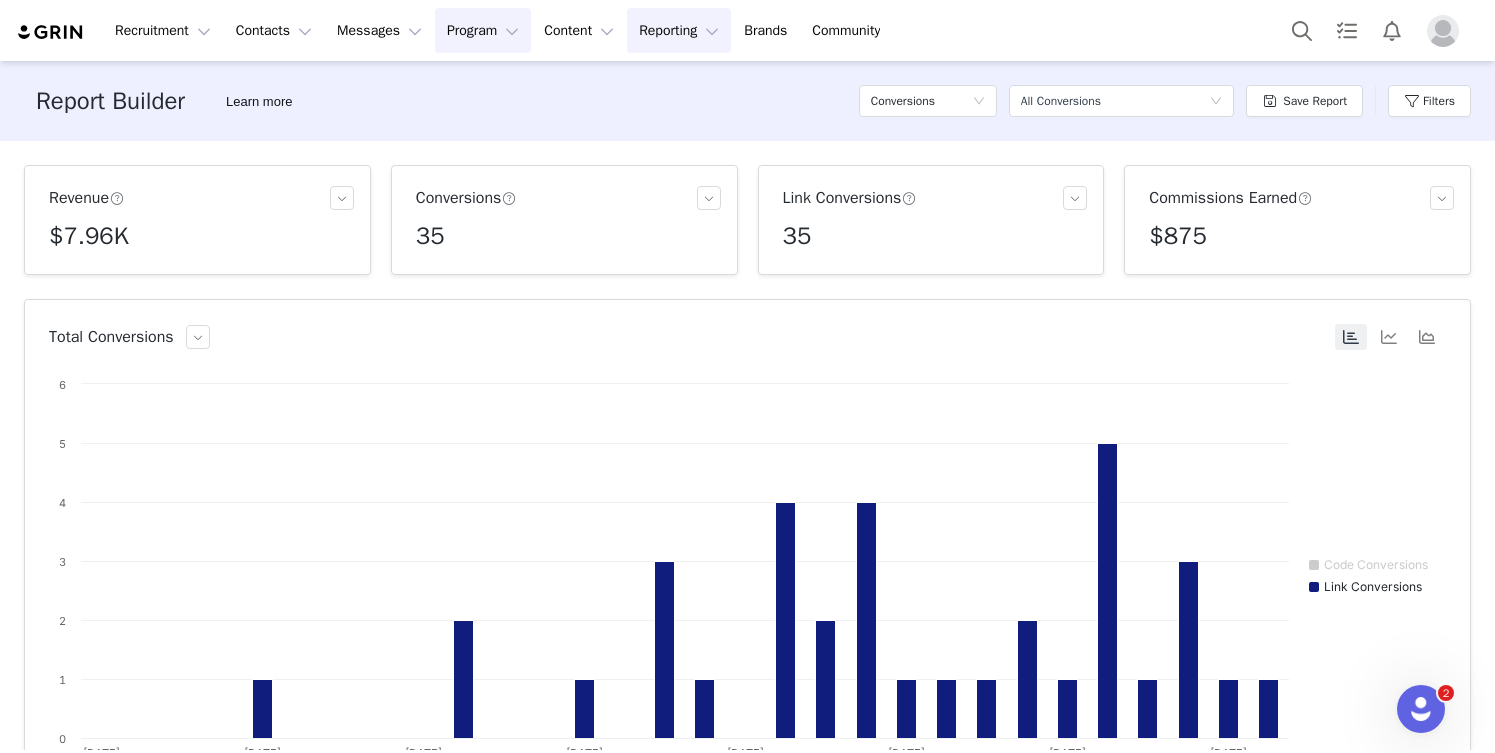click on "Program Program" at bounding box center (483, 30) 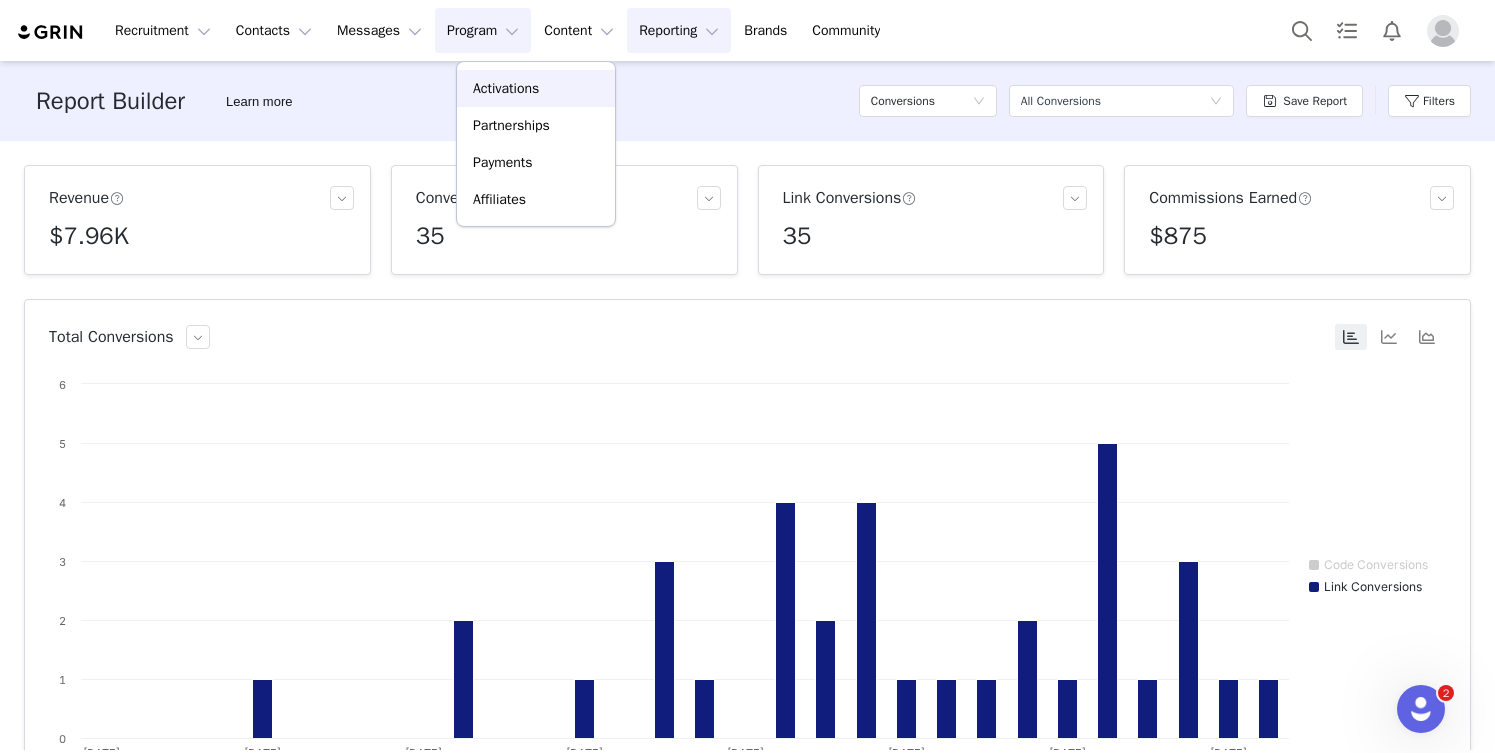 click on "Activations" at bounding box center [506, 88] 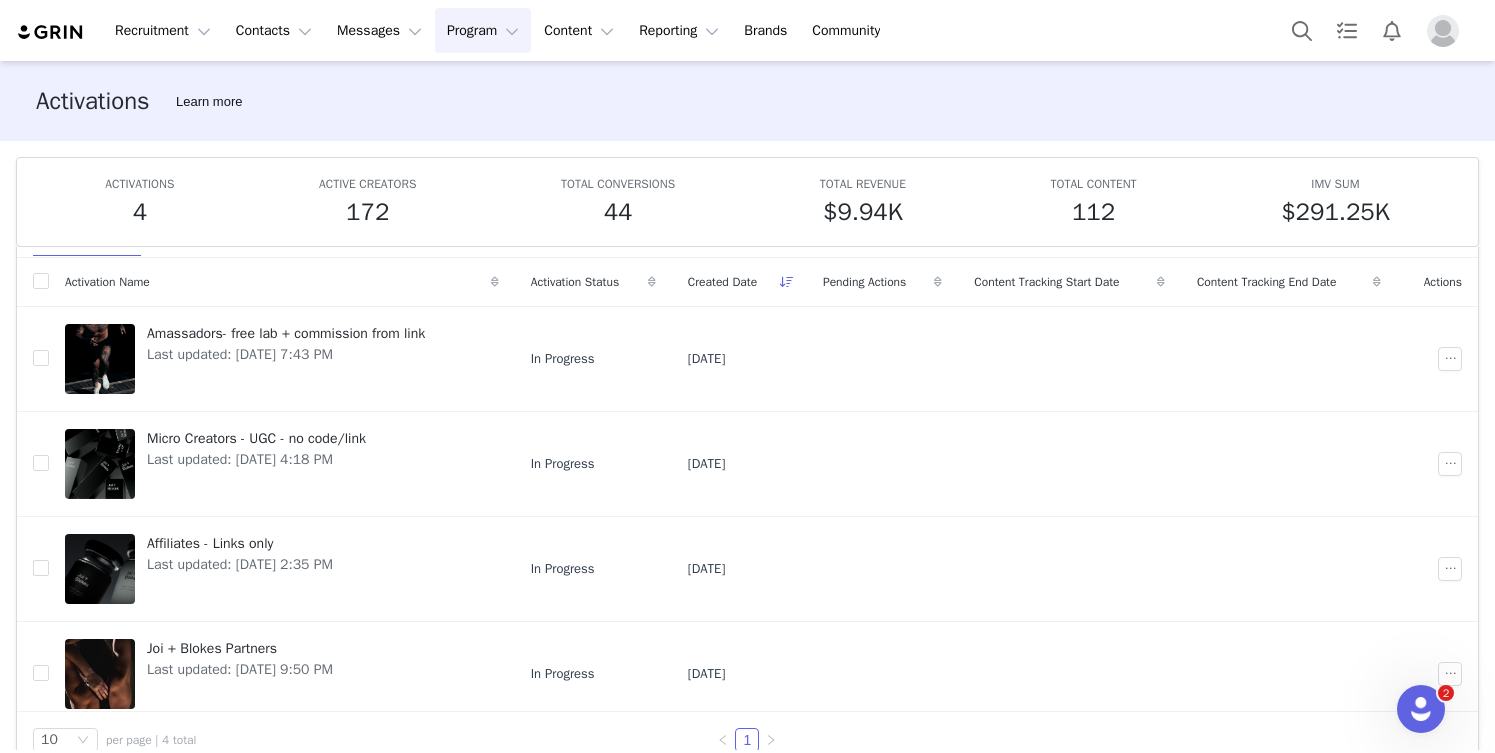 scroll, scrollTop: 72, scrollLeft: 0, axis: vertical 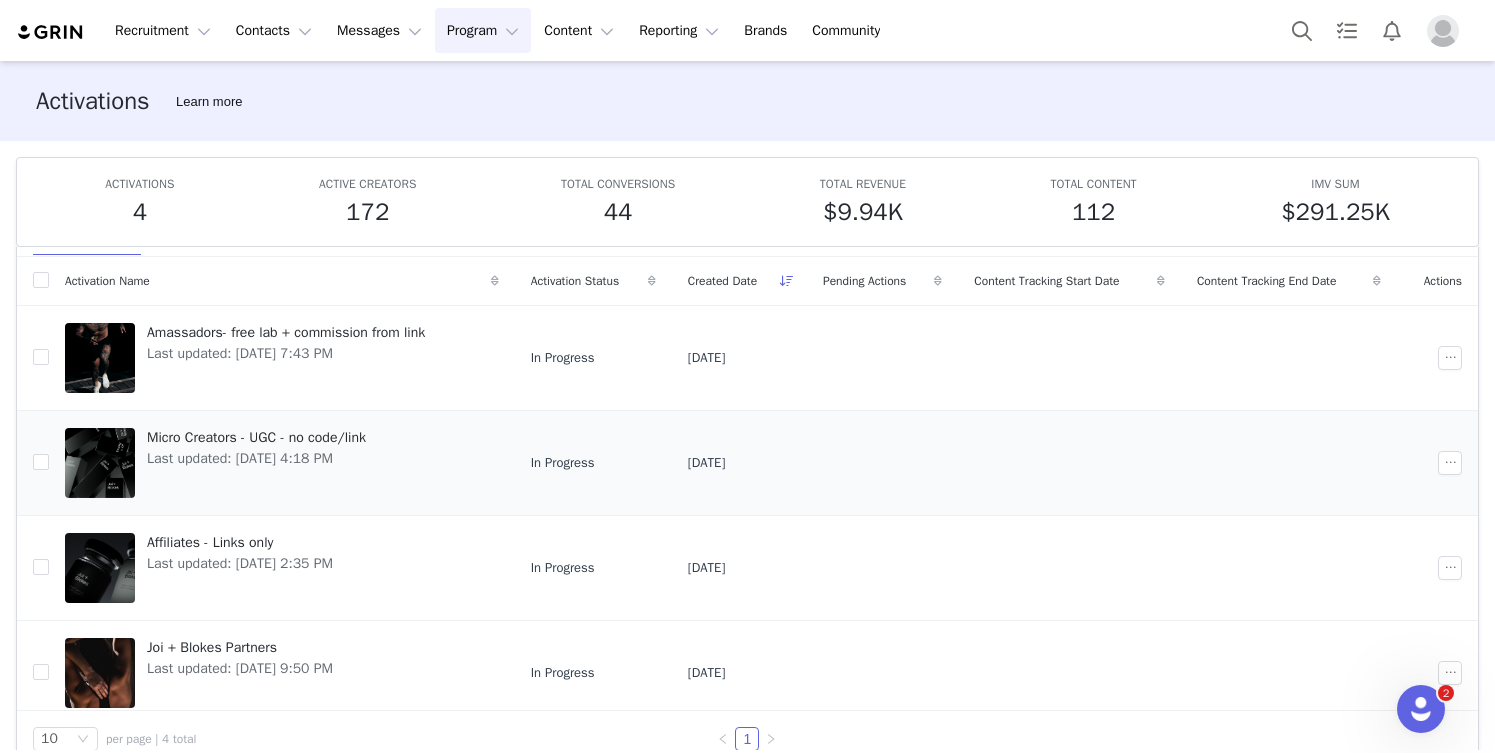 click on "Micro Creators - UGC - no code/link" at bounding box center [256, 437] 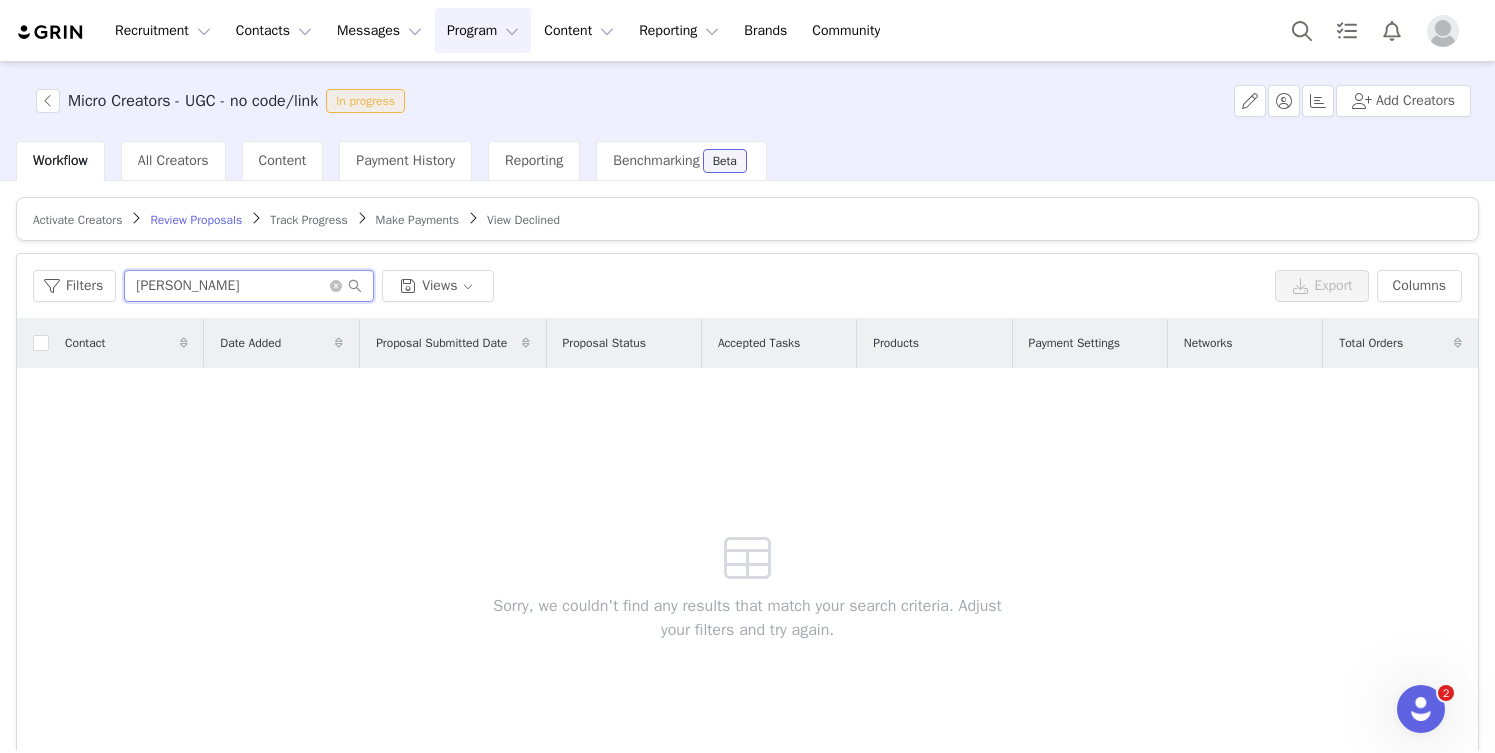 click on "Plasencia" at bounding box center (249, 286) 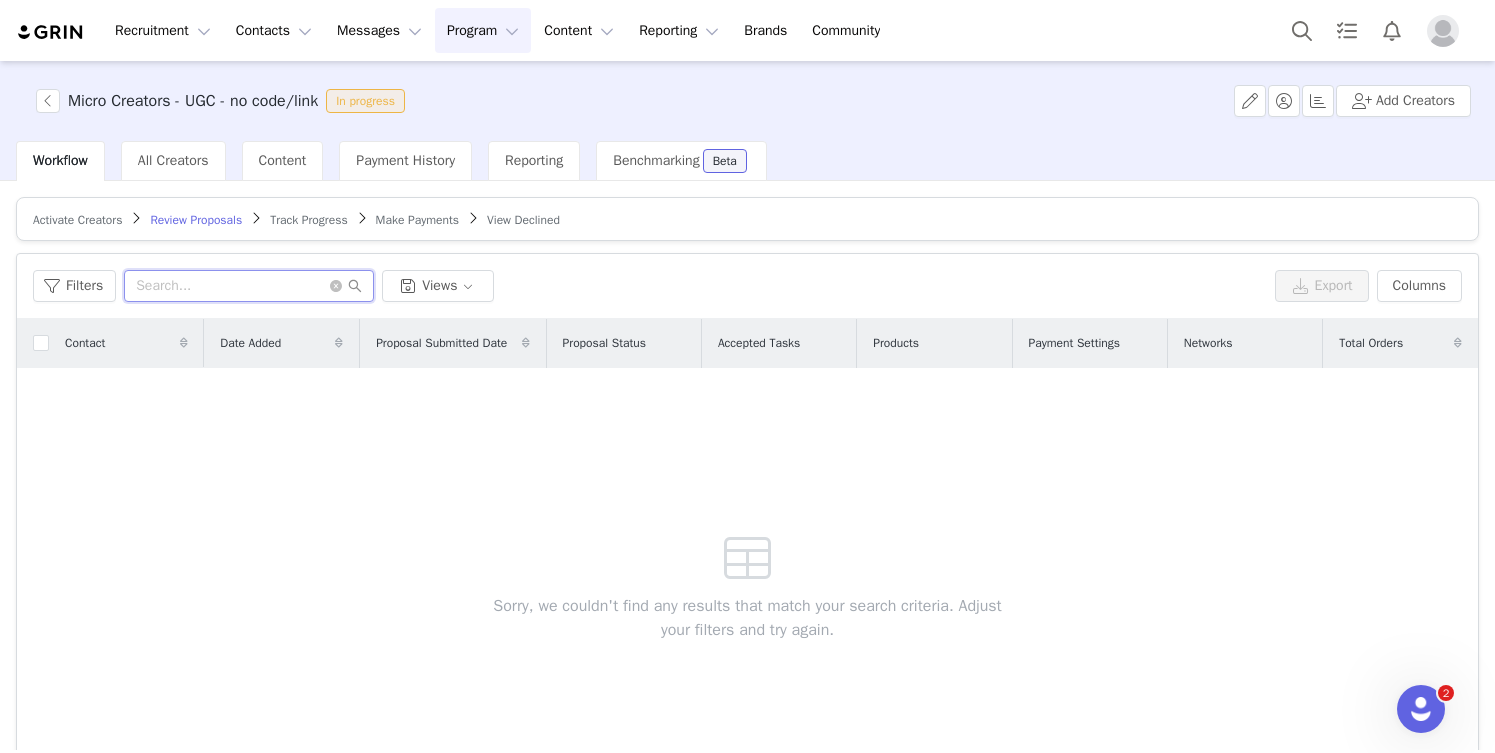 type on "e" 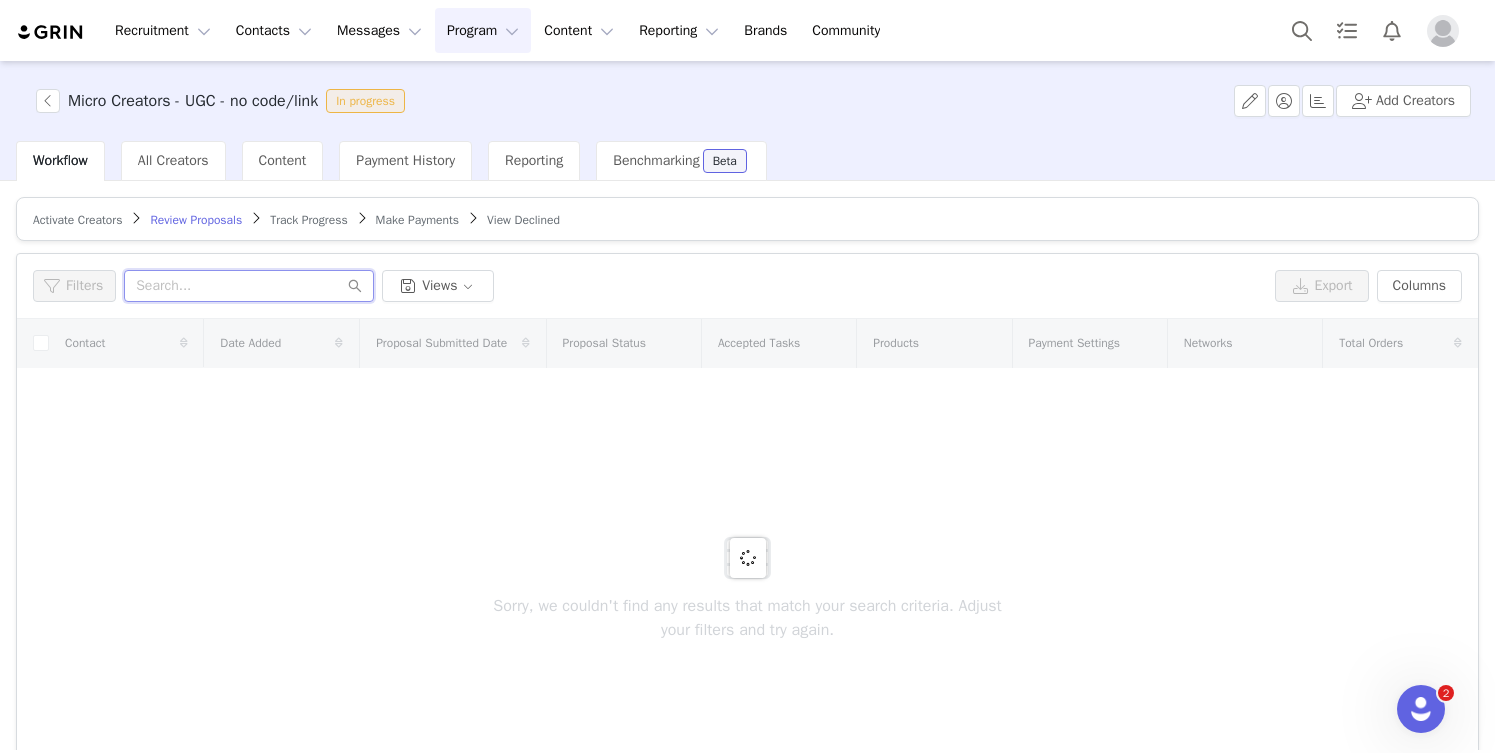 type on "c" 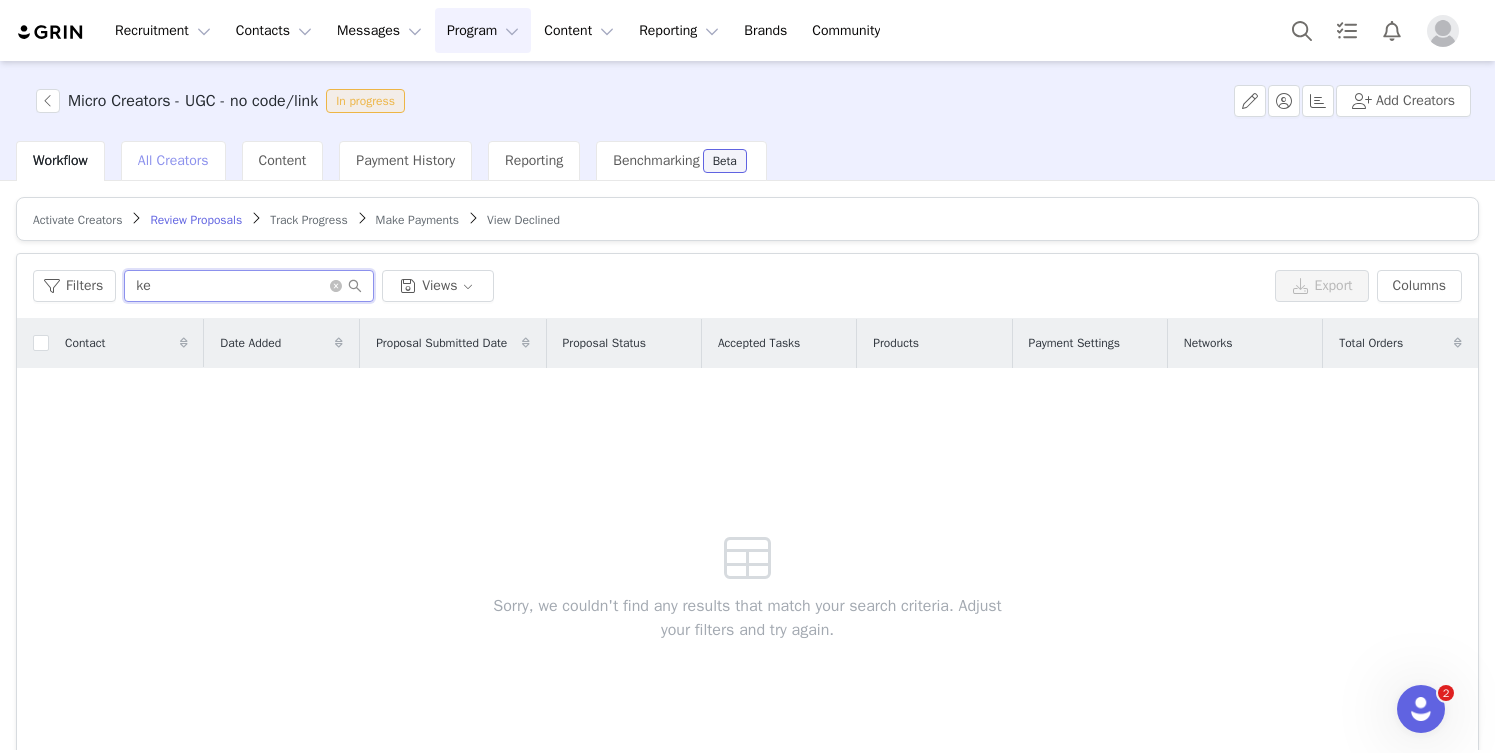 type on "ke" 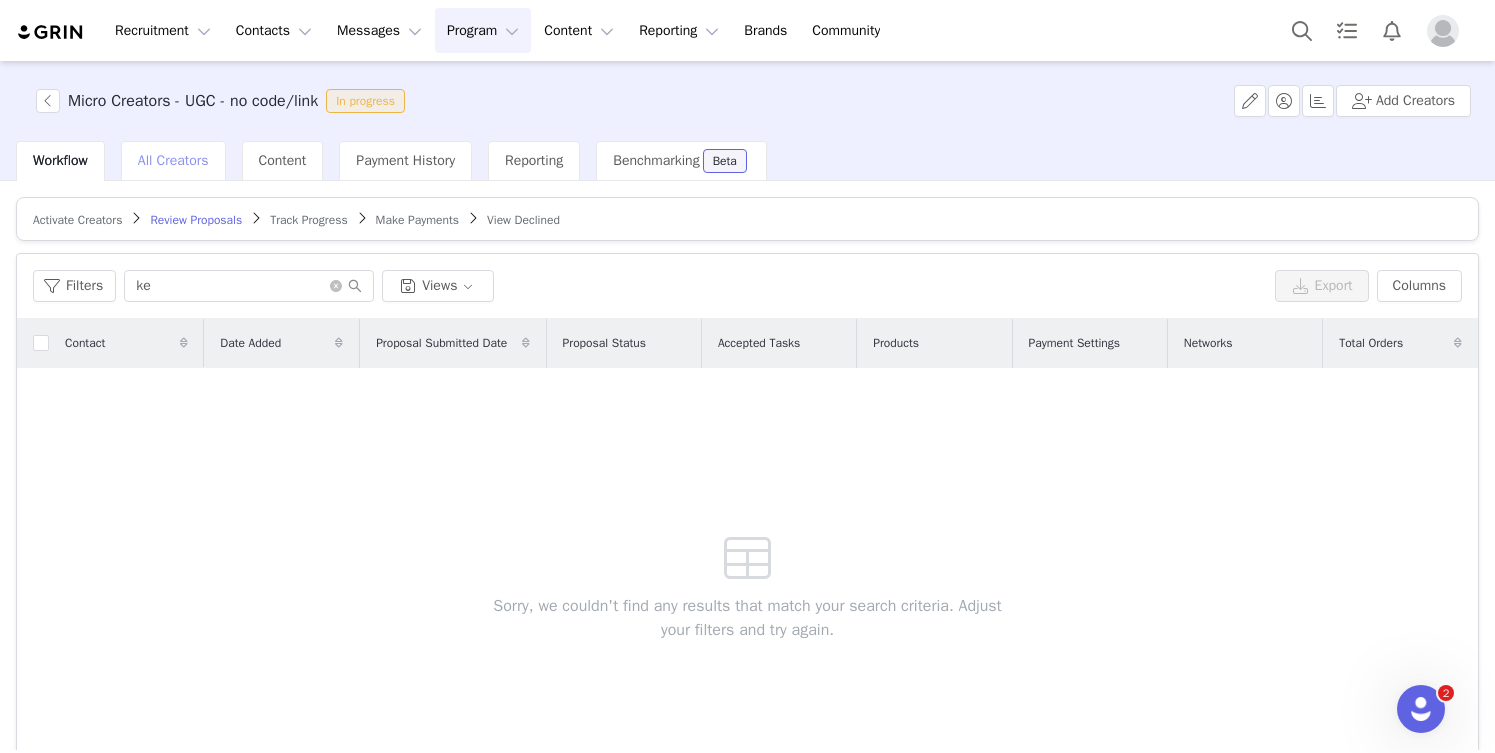 click on "All Creators" at bounding box center [173, 160] 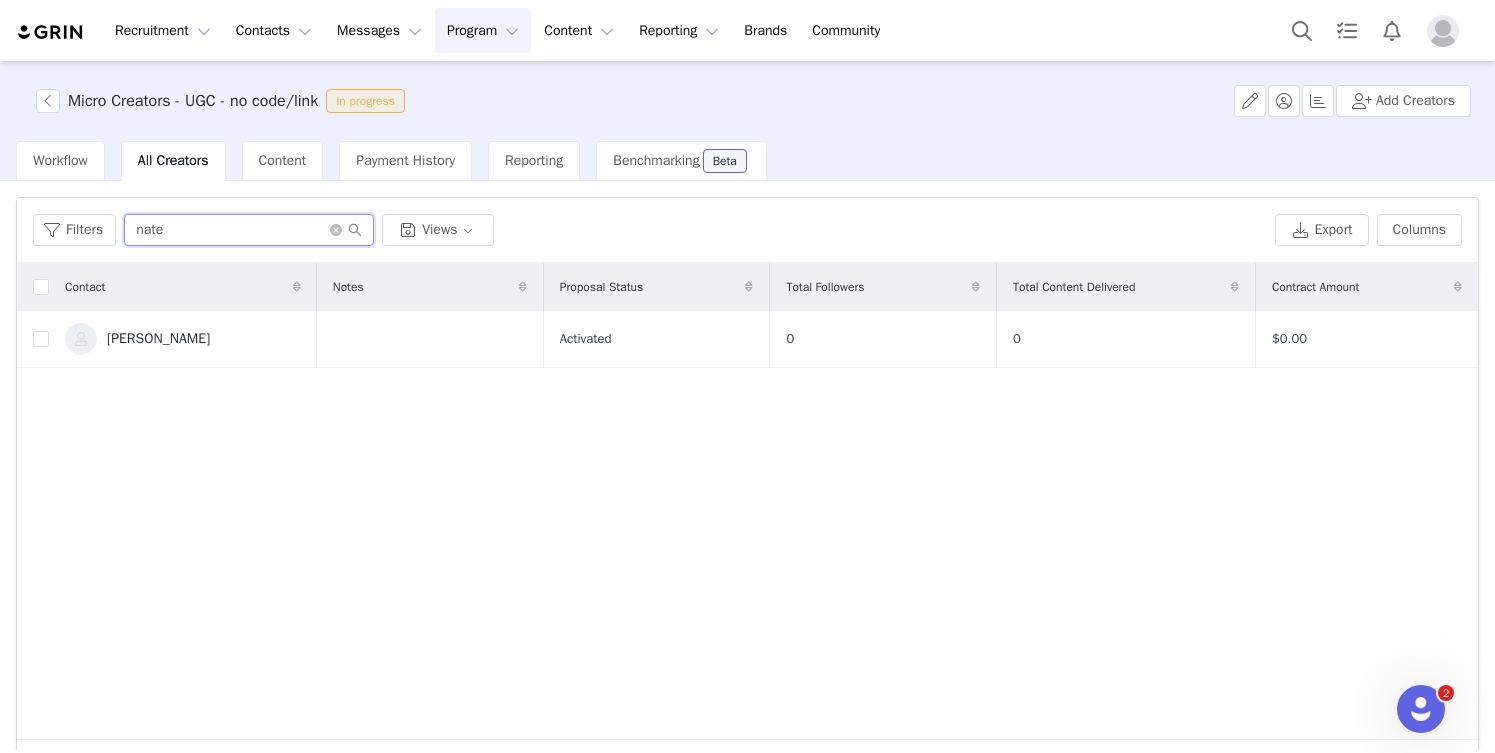click on "nate" at bounding box center (249, 230) 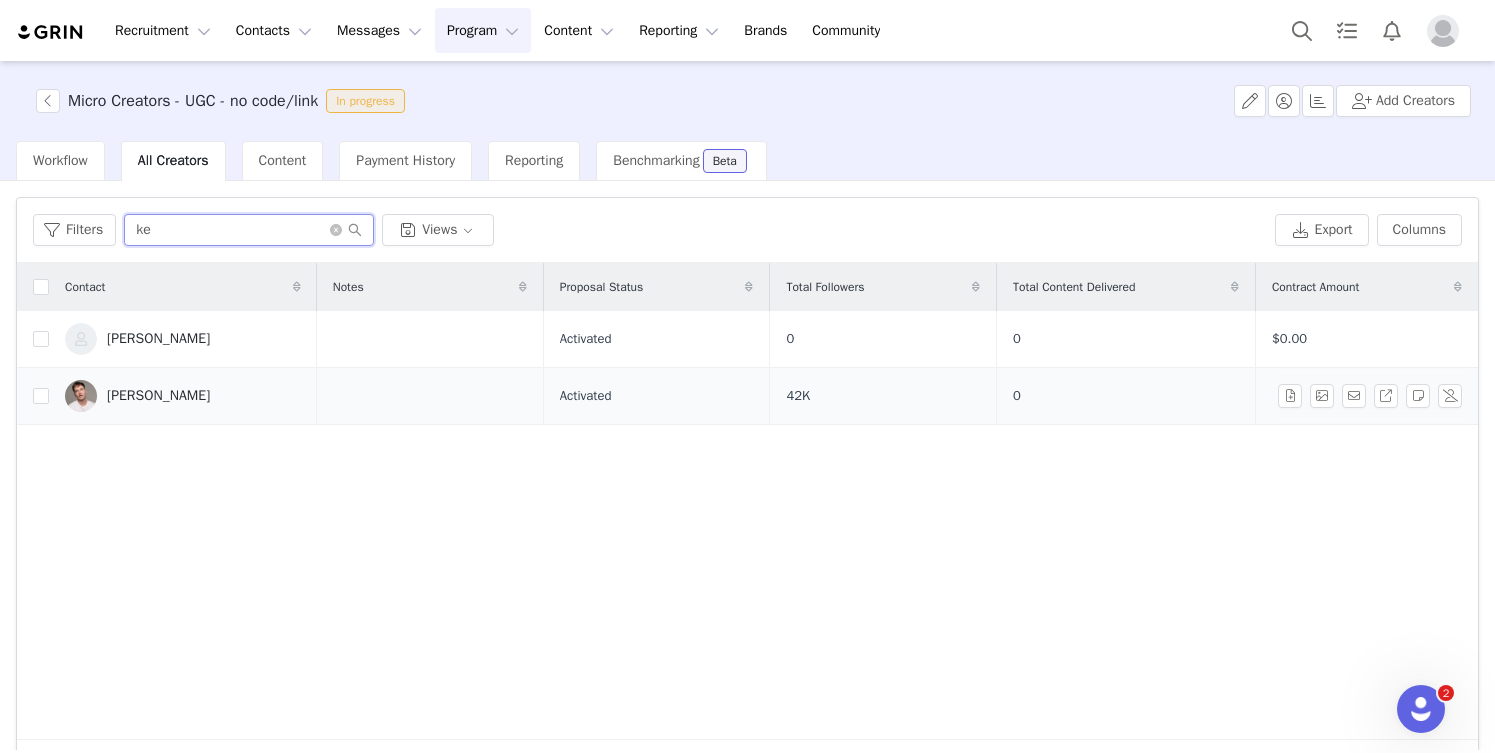 type on "ke" 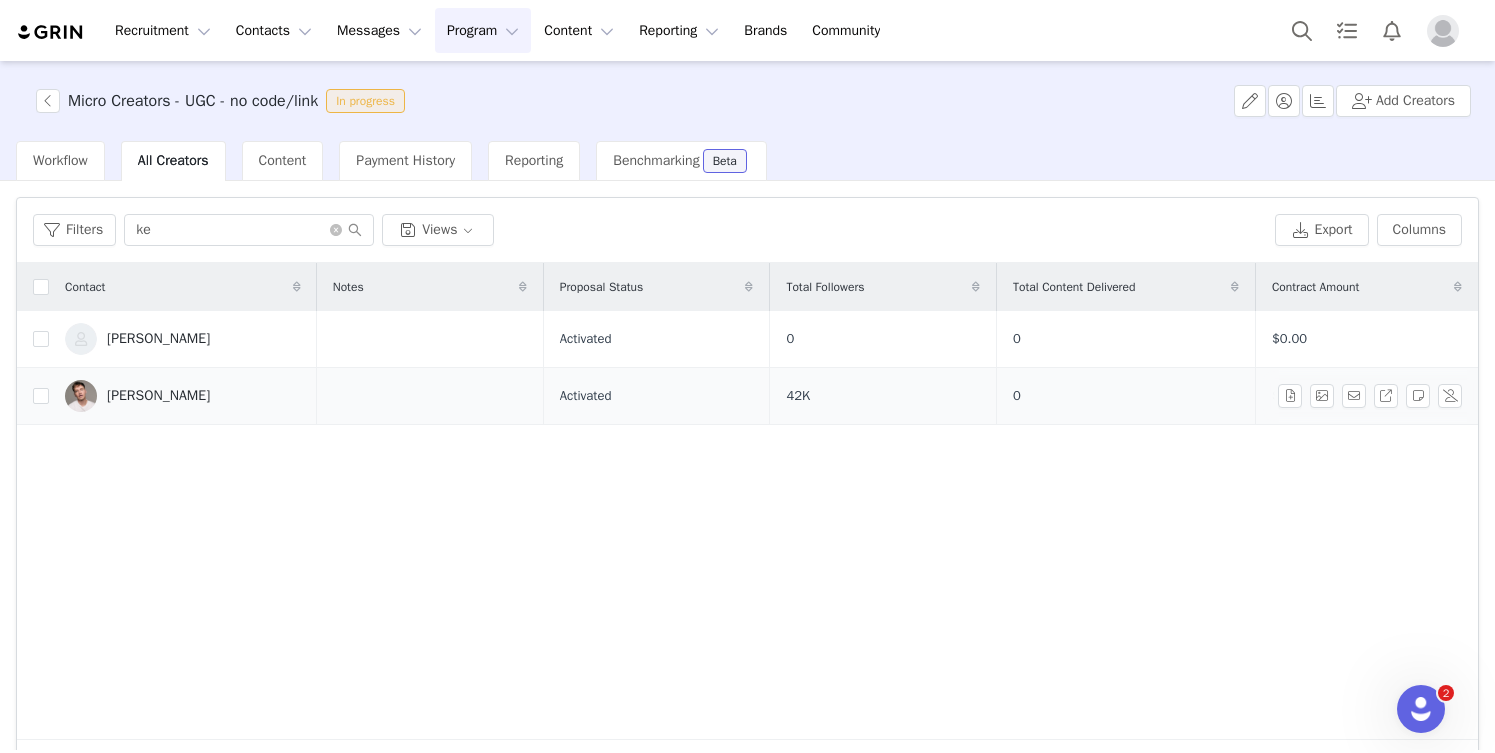 click on "Kelton Maloy" at bounding box center [183, 396] 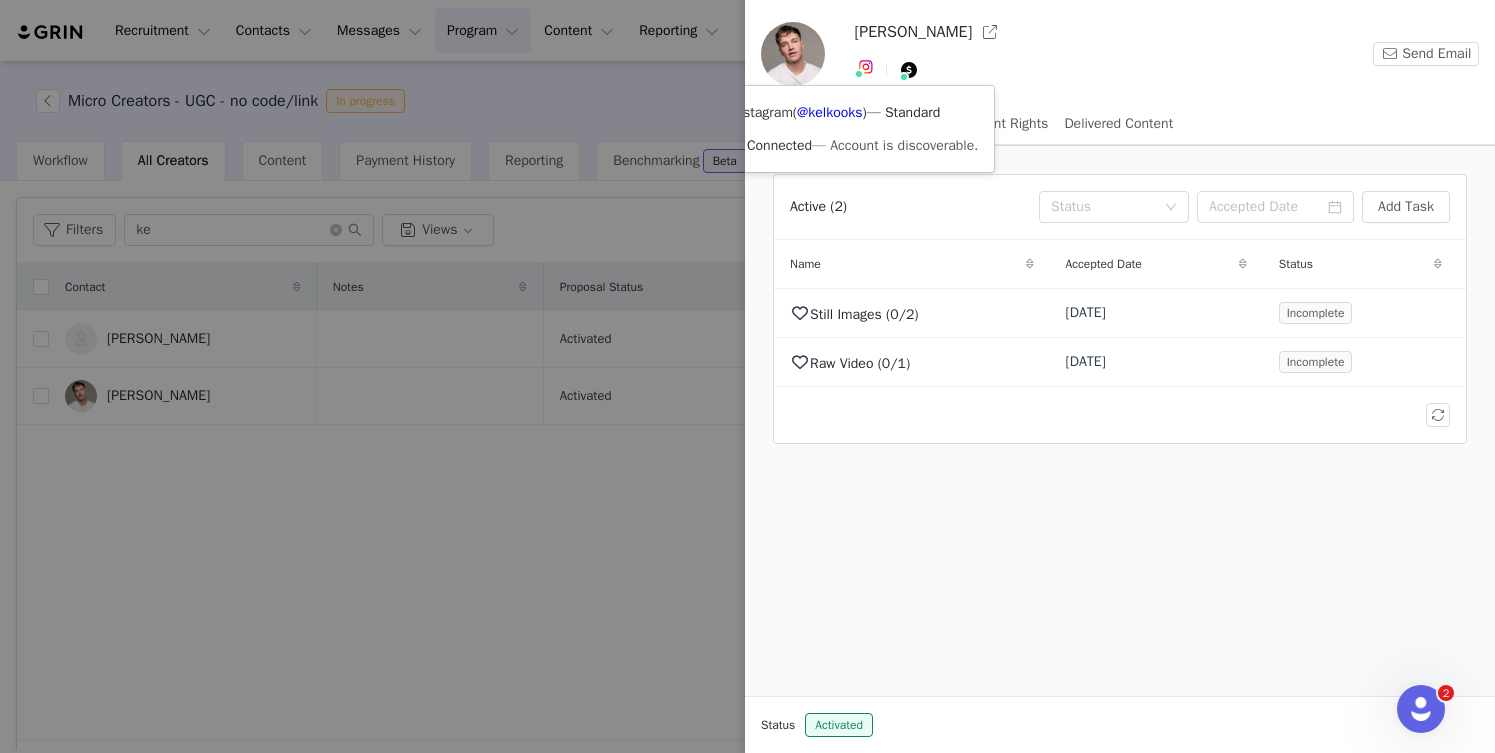 click at bounding box center (747, 376) 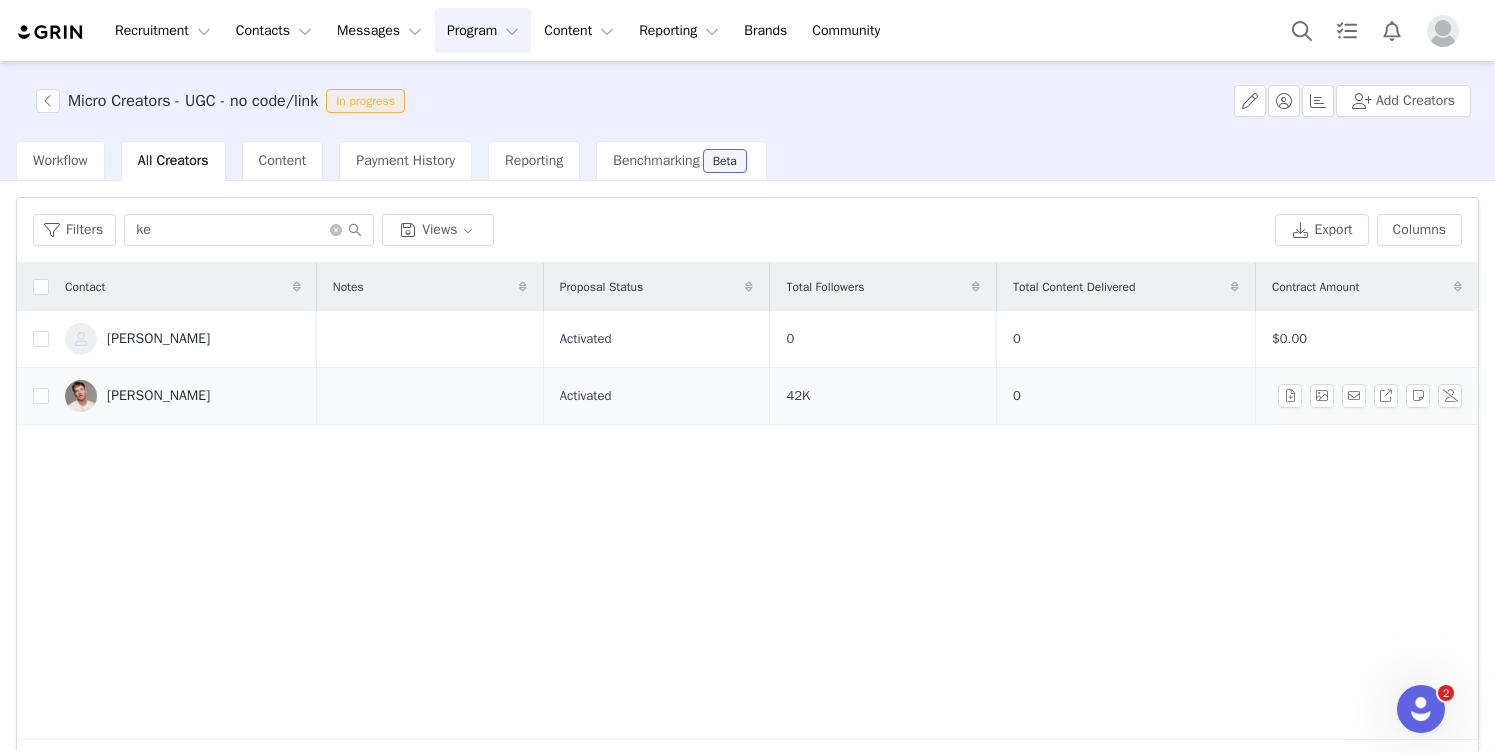 click on "Kelton Maloy" at bounding box center (158, 396) 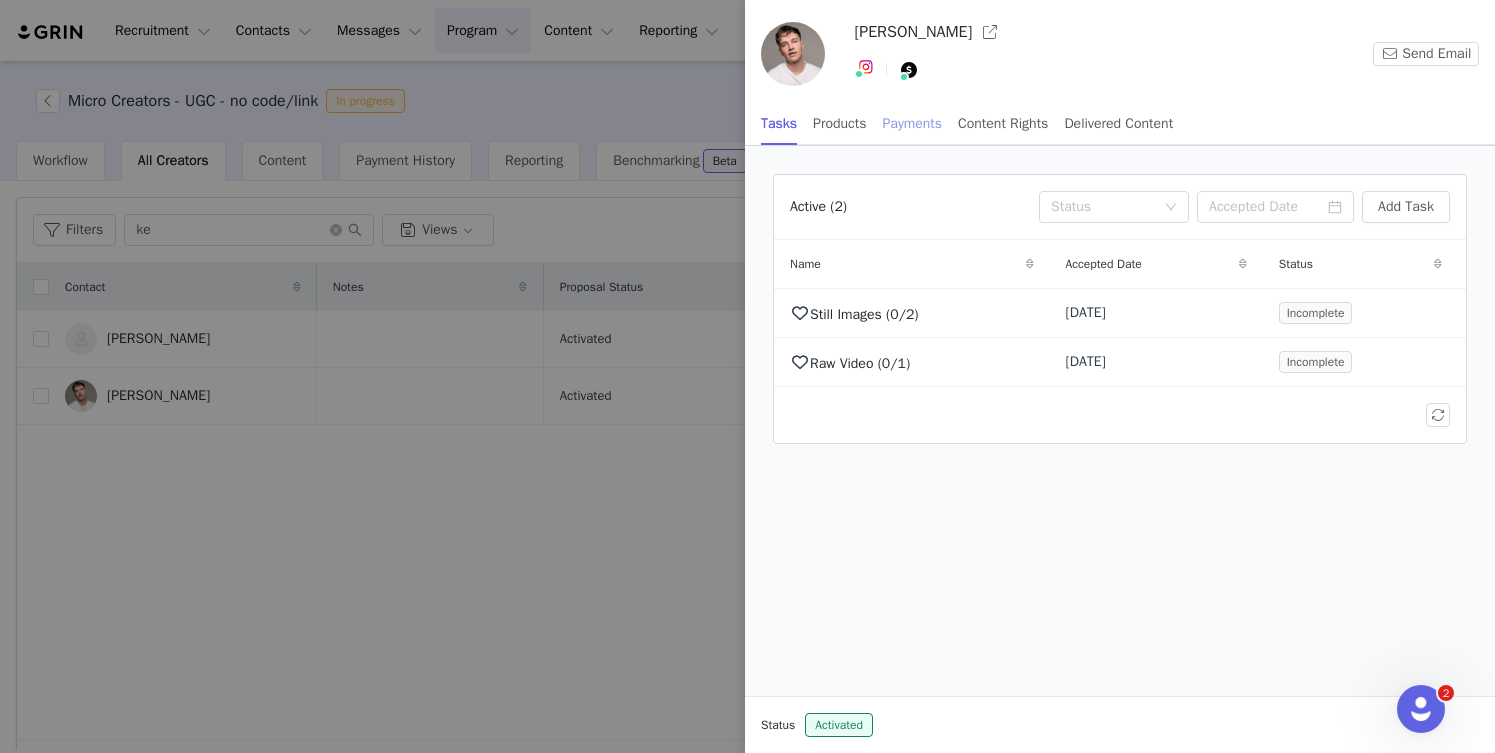 click on "Payments" at bounding box center [913, 123] 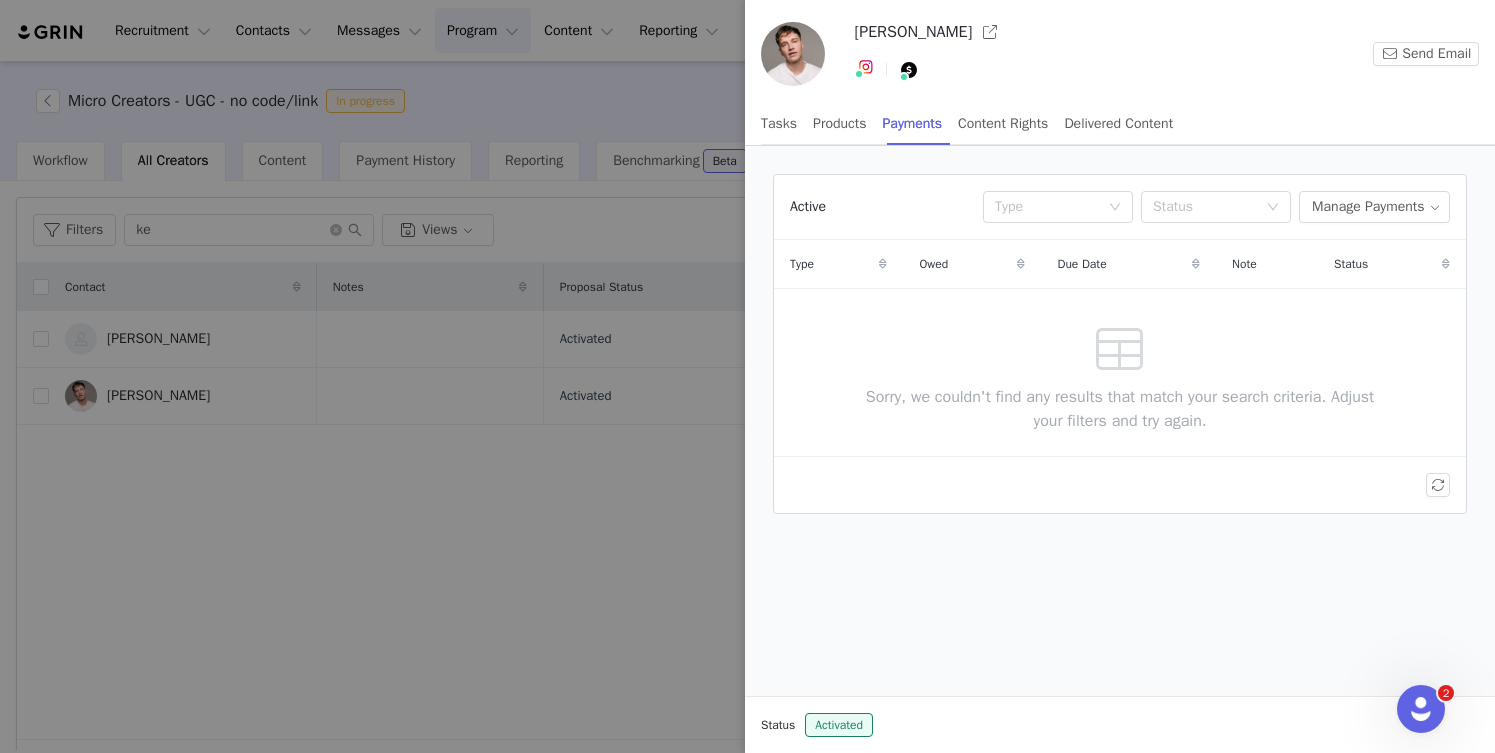 click on "Active      Type Status  Manage Payments" at bounding box center (1120, 207) 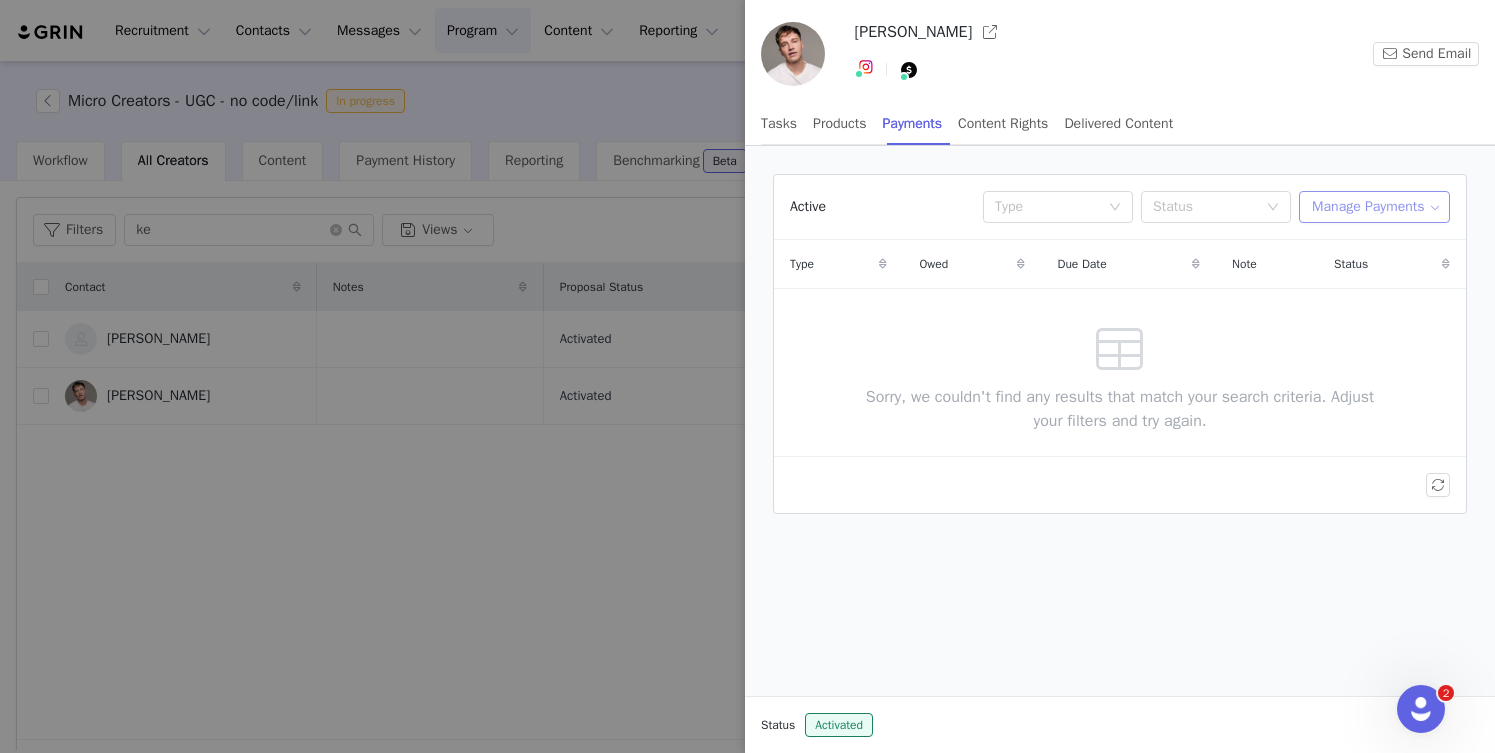click on "Manage Payments" at bounding box center (1374, 207) 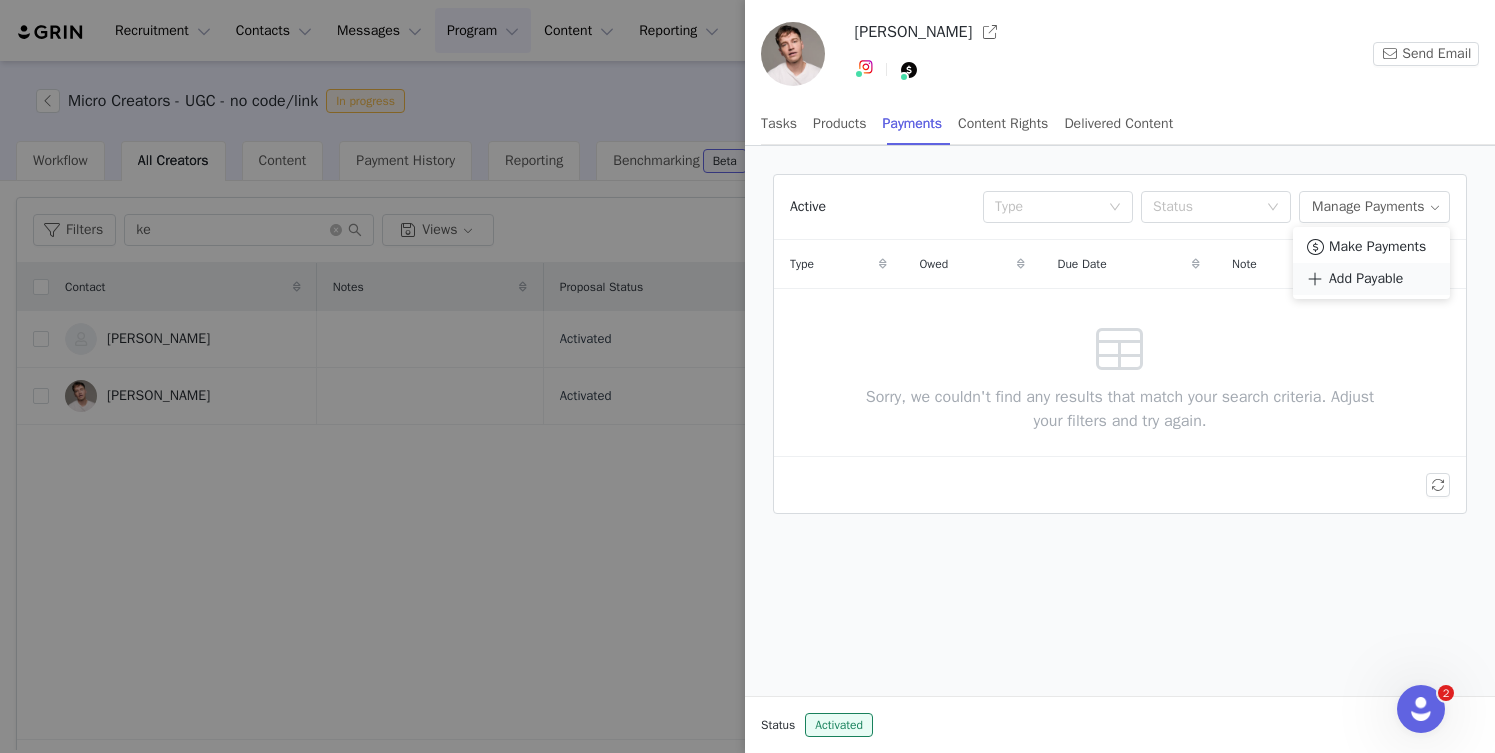 click on "Add Payable" at bounding box center [1366, 279] 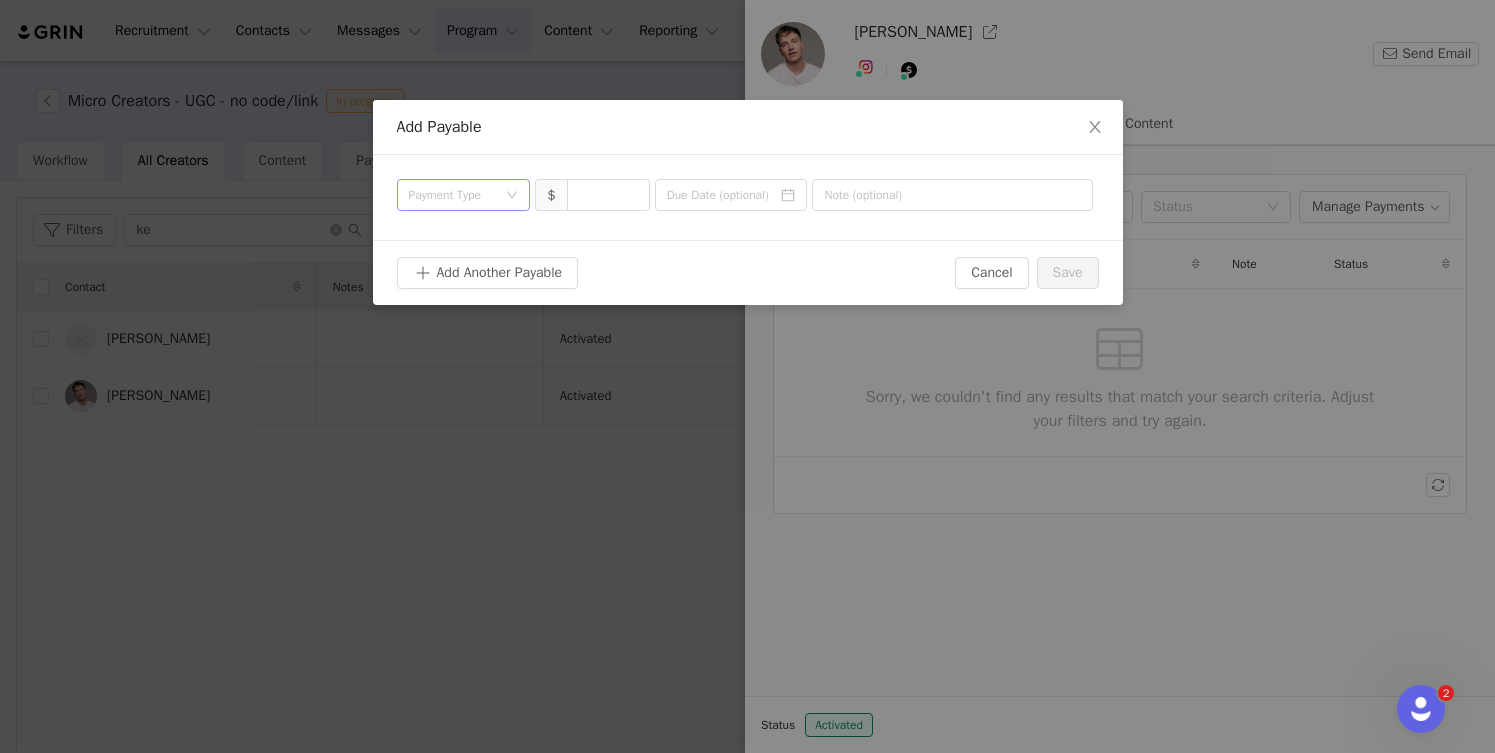 click on "Payment Type $" at bounding box center (748, 197) 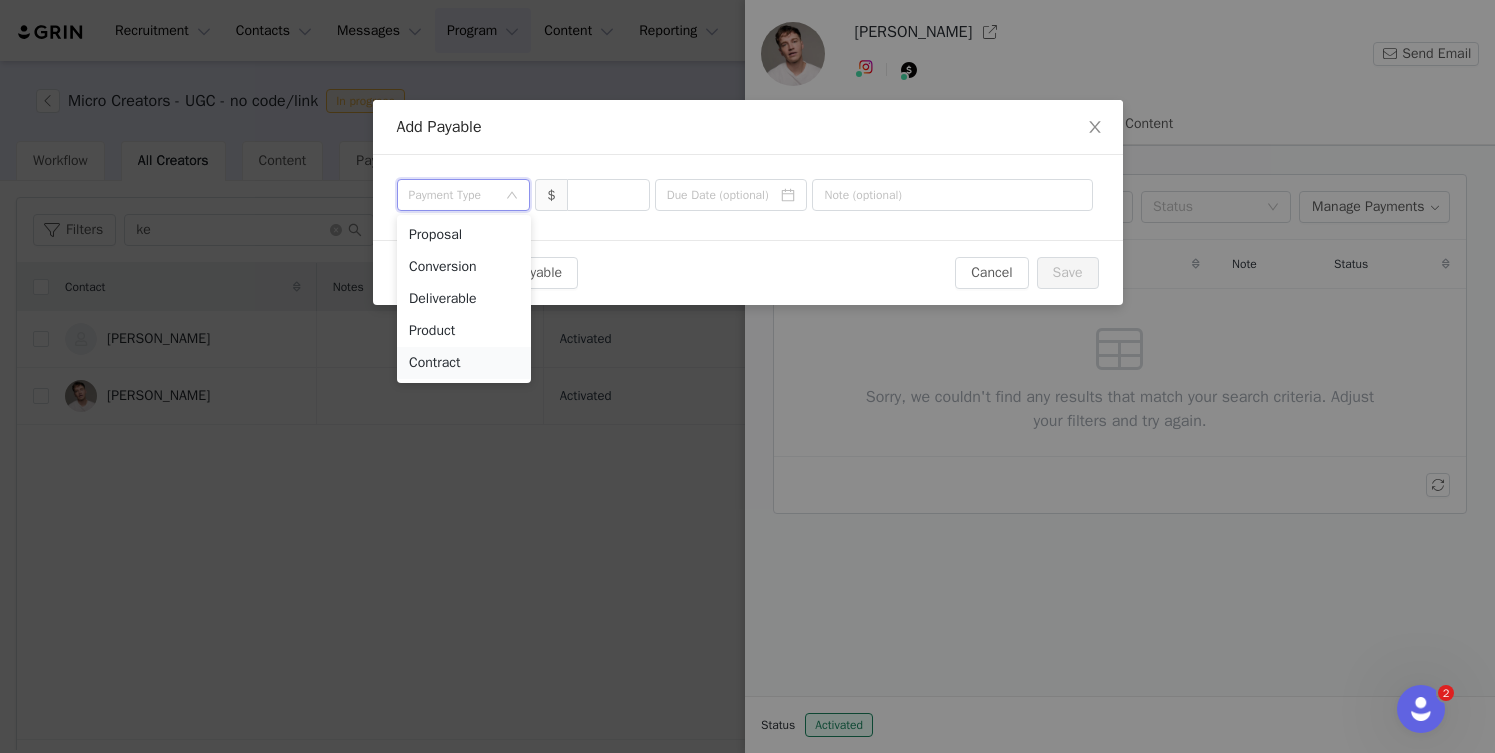 click on "Contract" at bounding box center [464, 363] 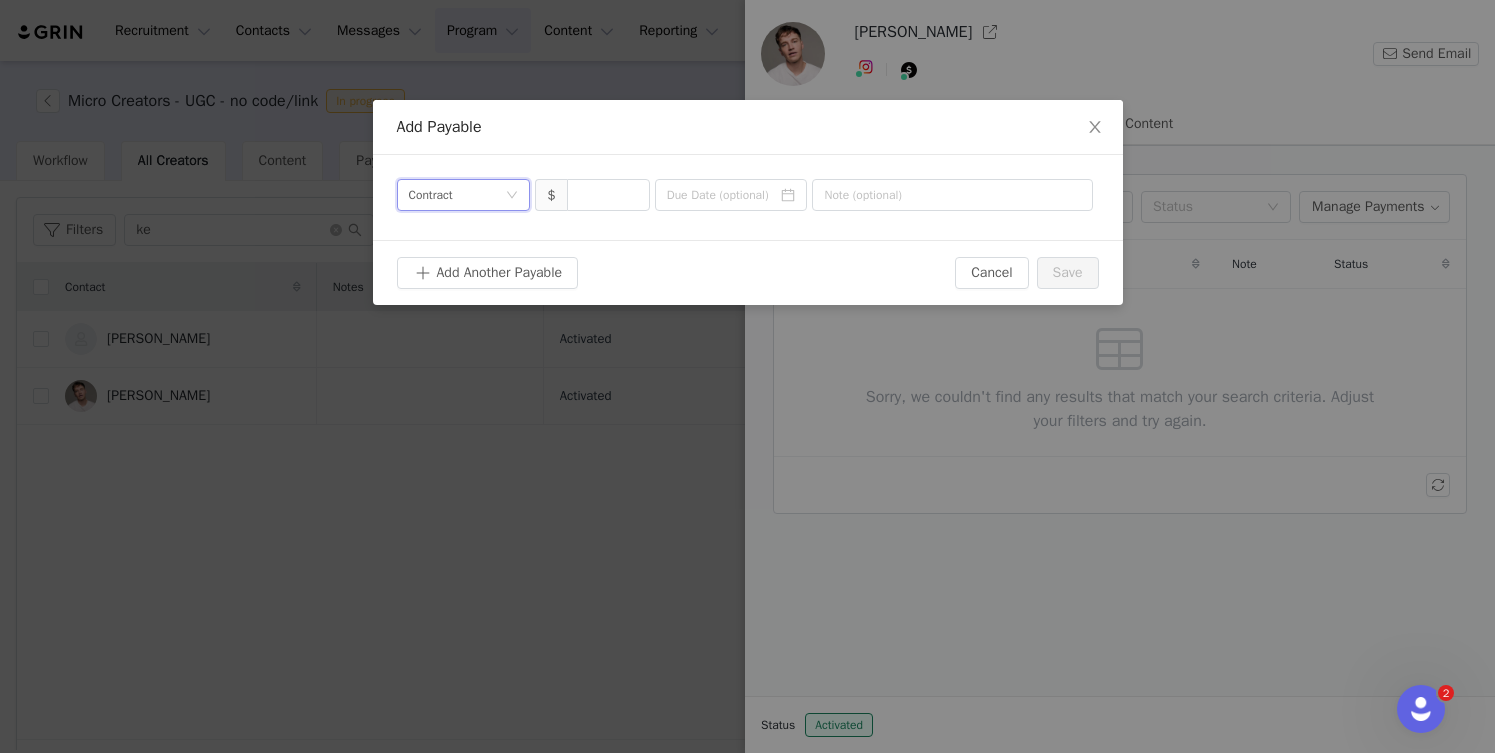 click on "Payment Type  Contract  $" at bounding box center (748, 197) 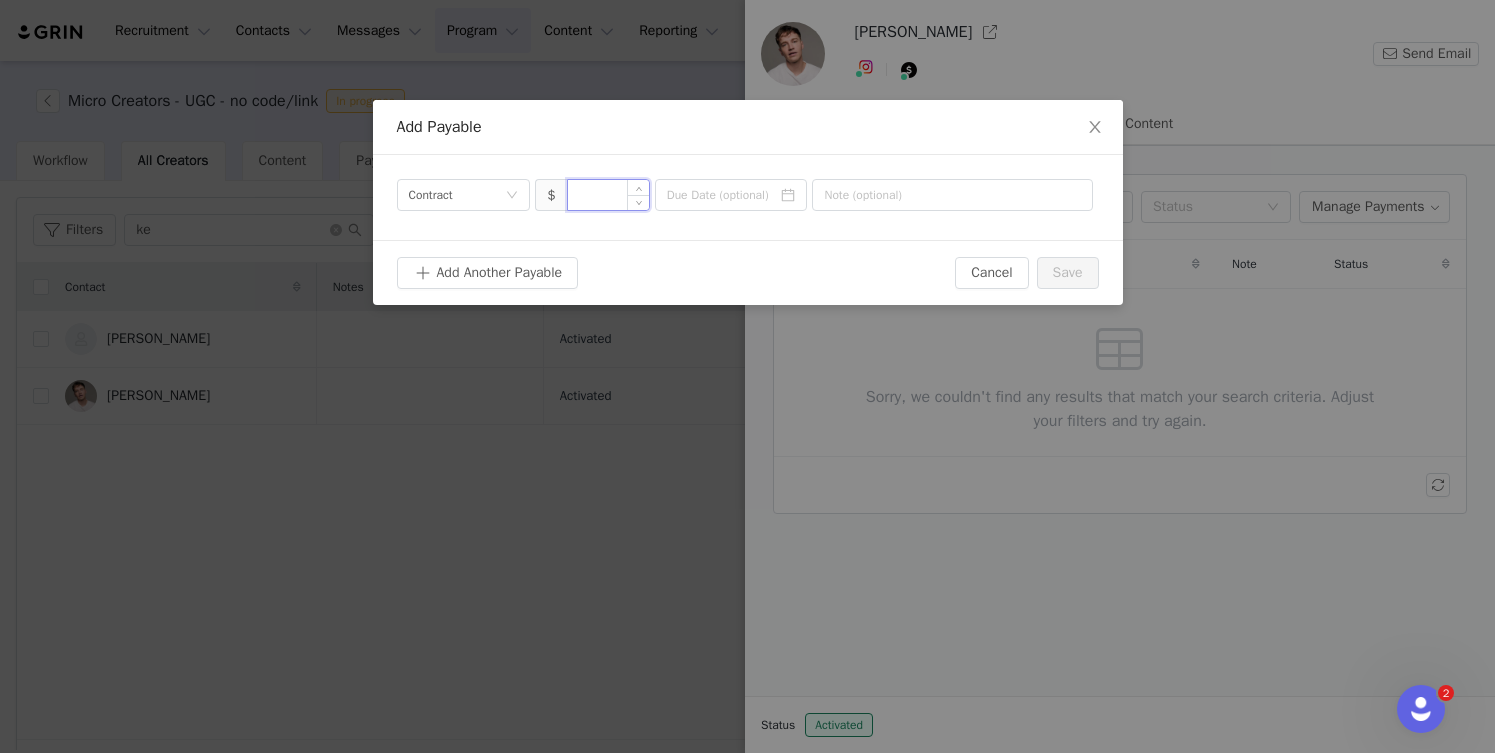 click at bounding box center (608, 195) 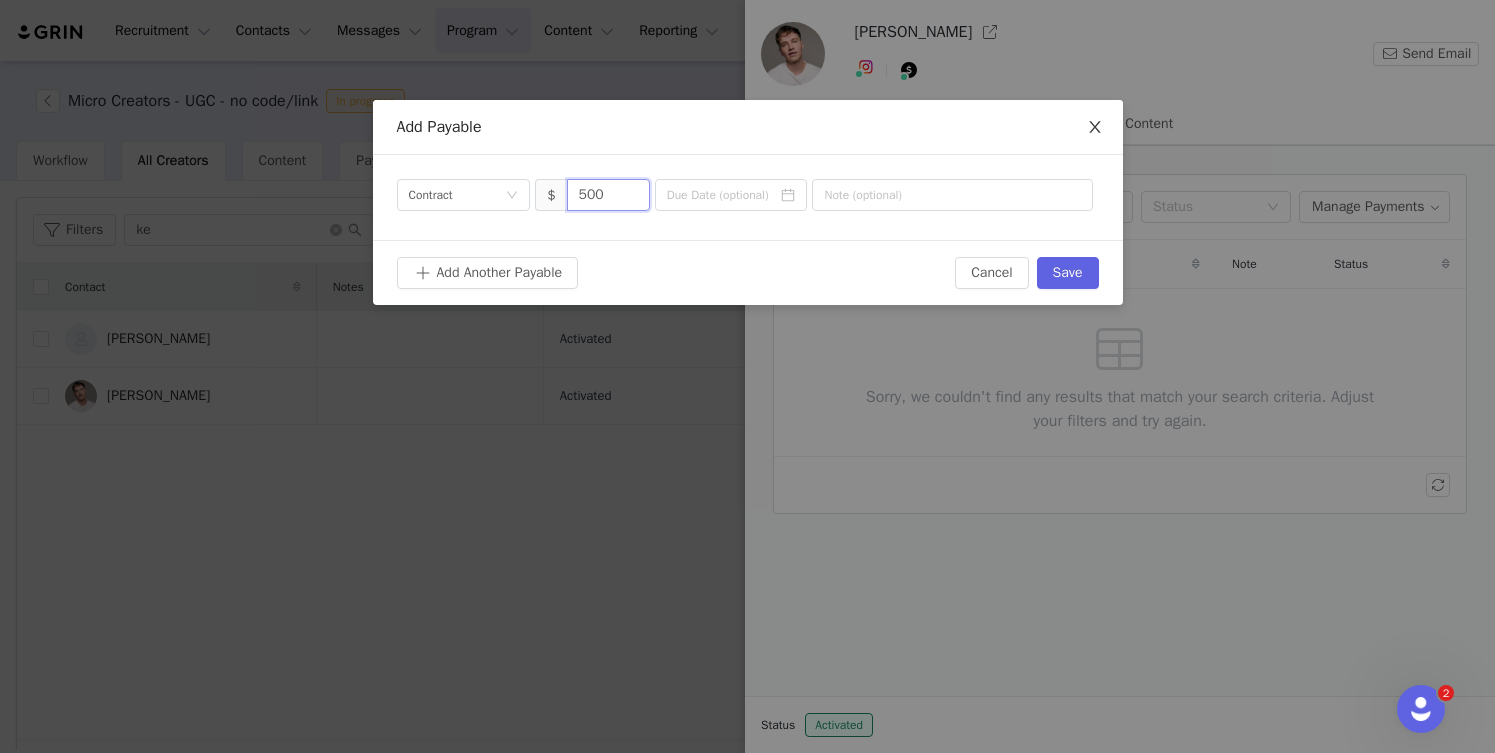 type on "500" 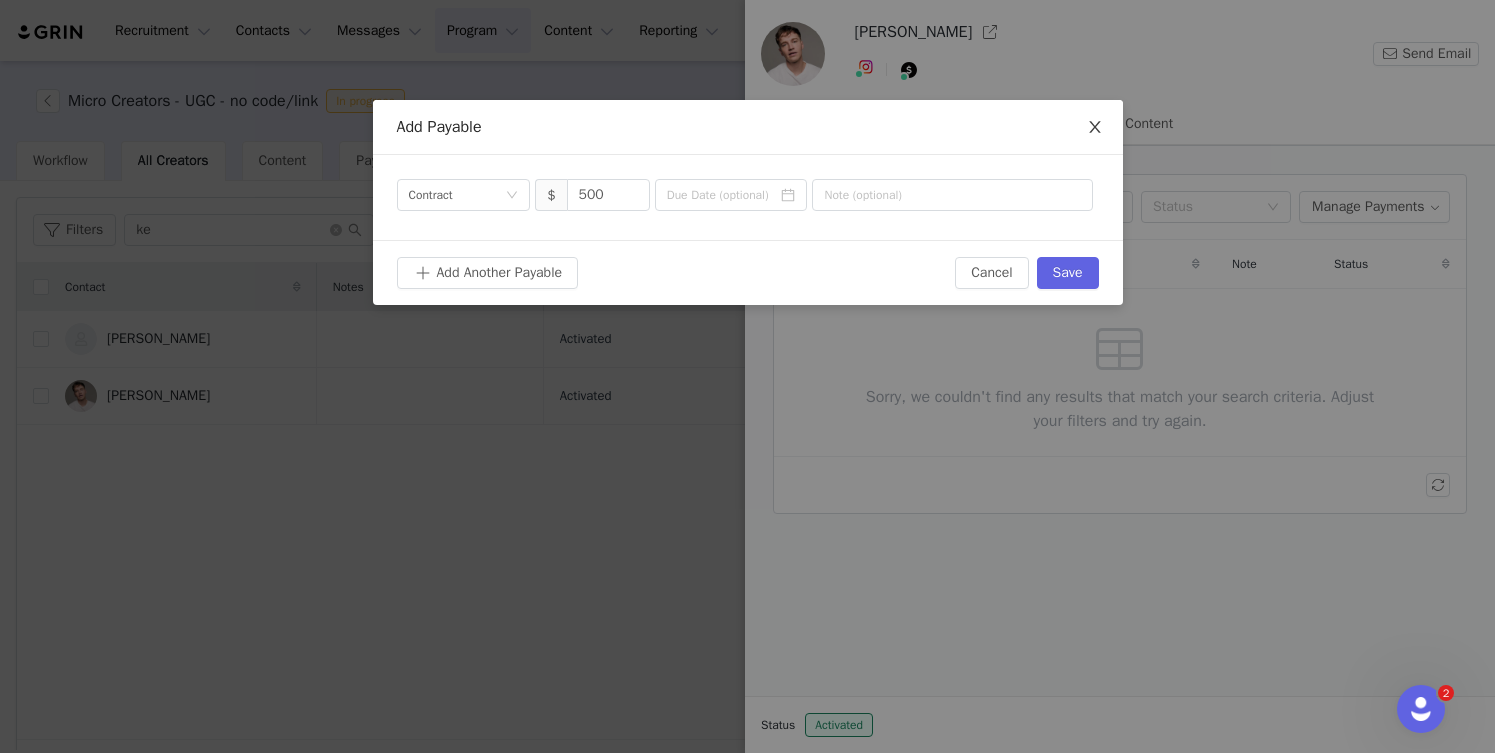 click 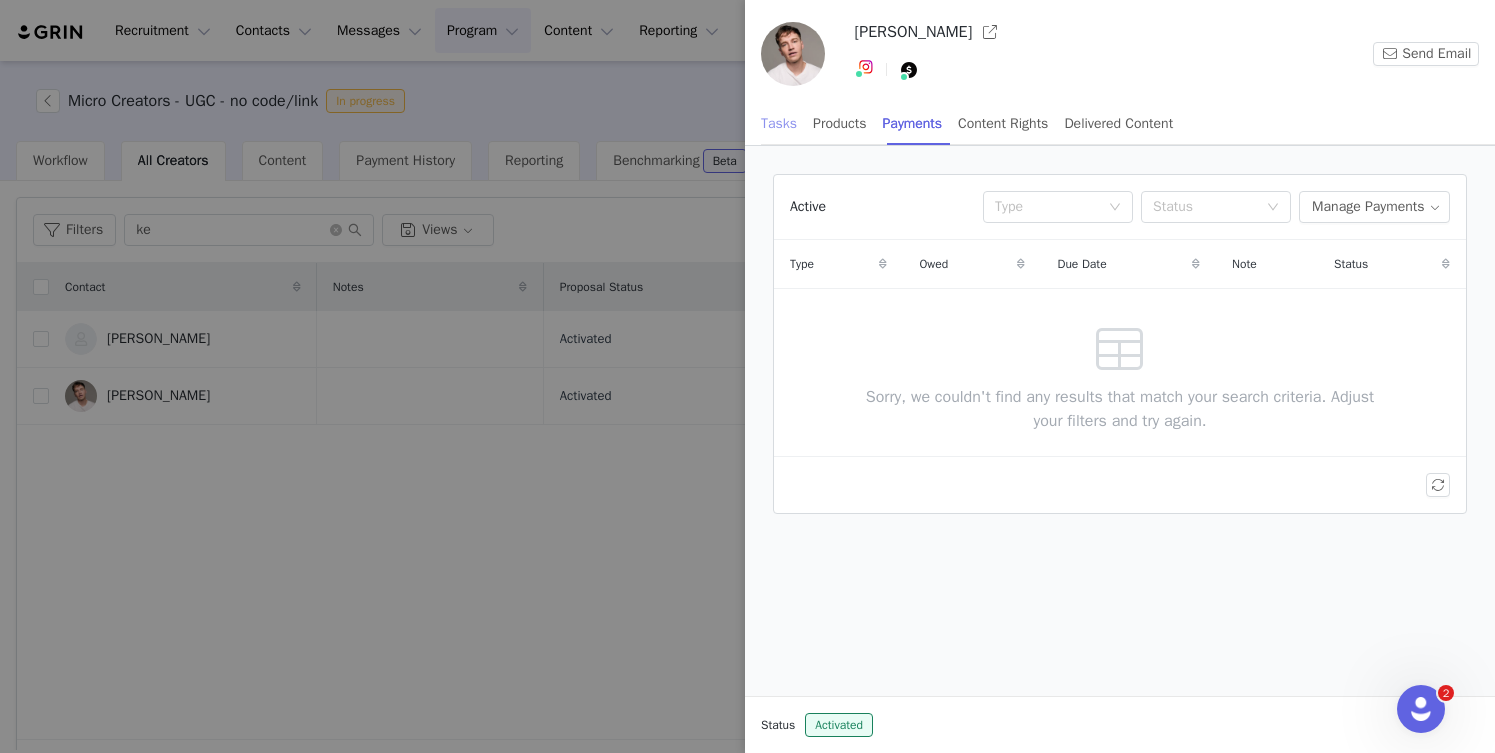 click on "Tasks" at bounding box center (779, 123) 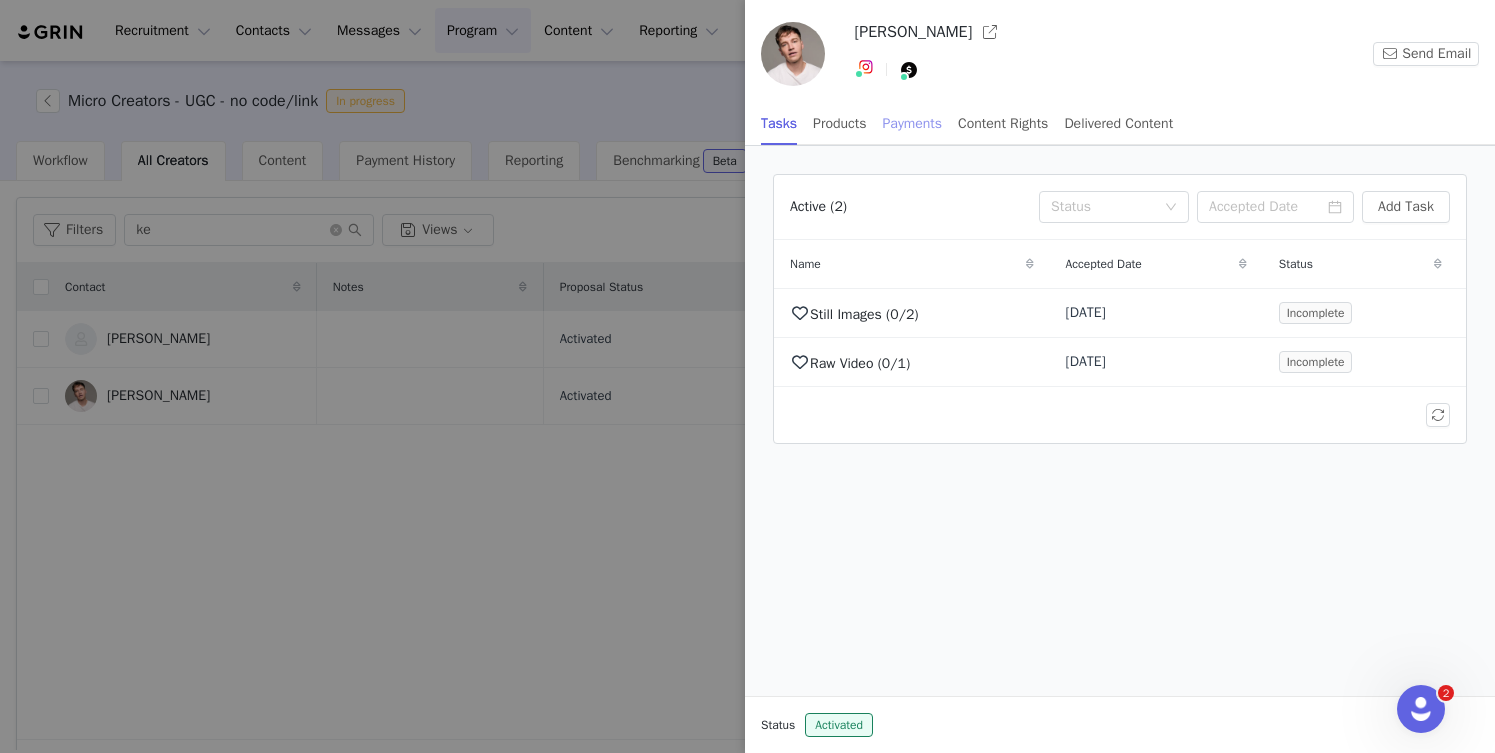 click on "Payments" at bounding box center [913, 123] 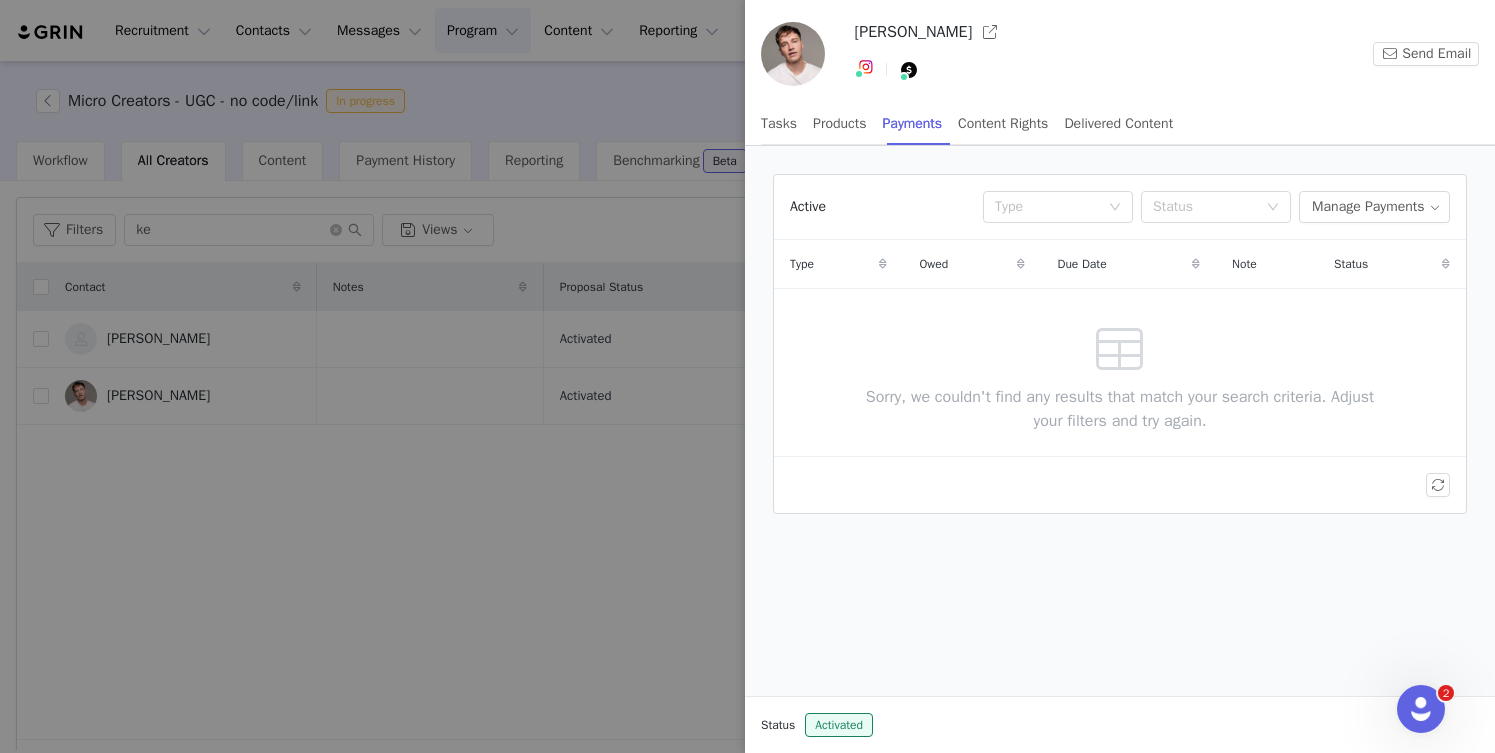 click at bounding box center (747, 376) 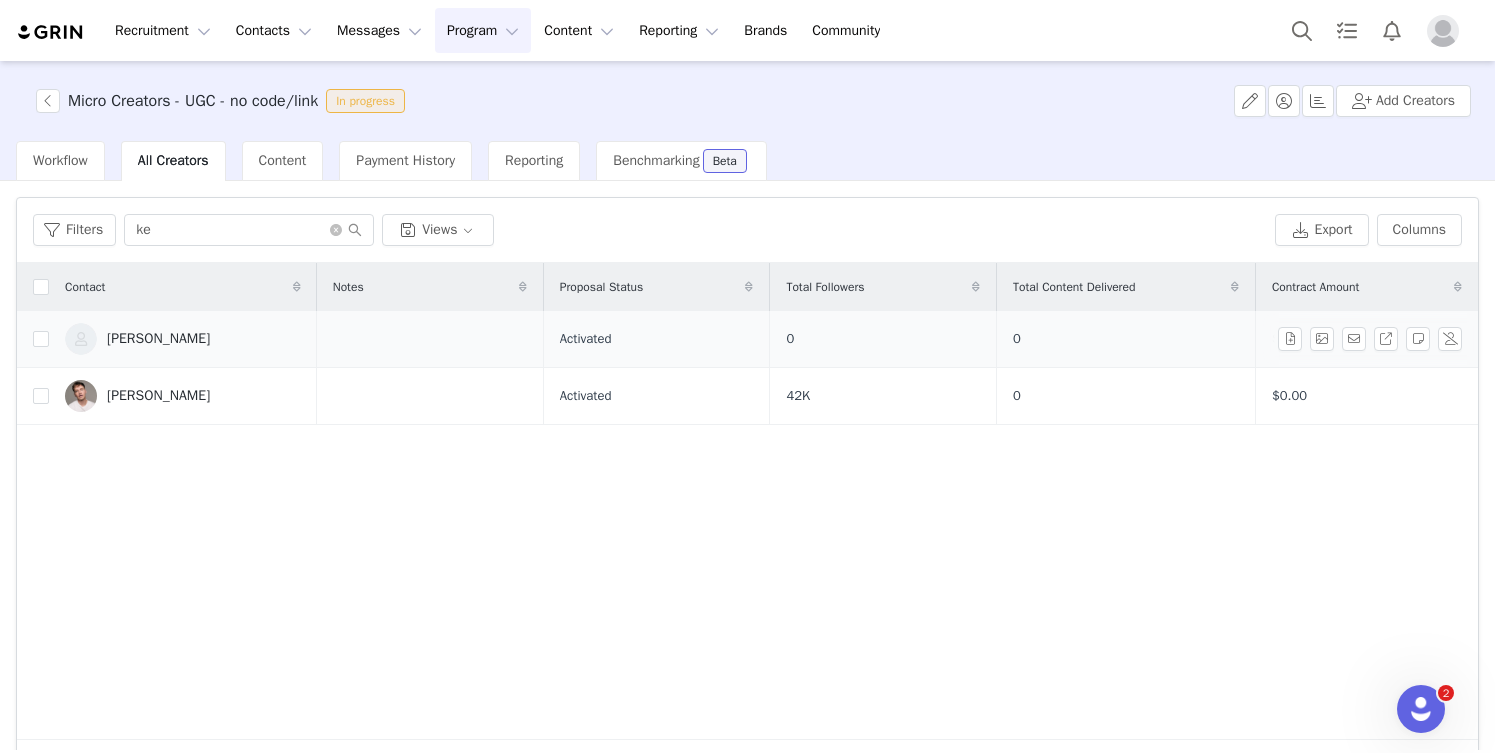 click on "Nate" at bounding box center (158, 339) 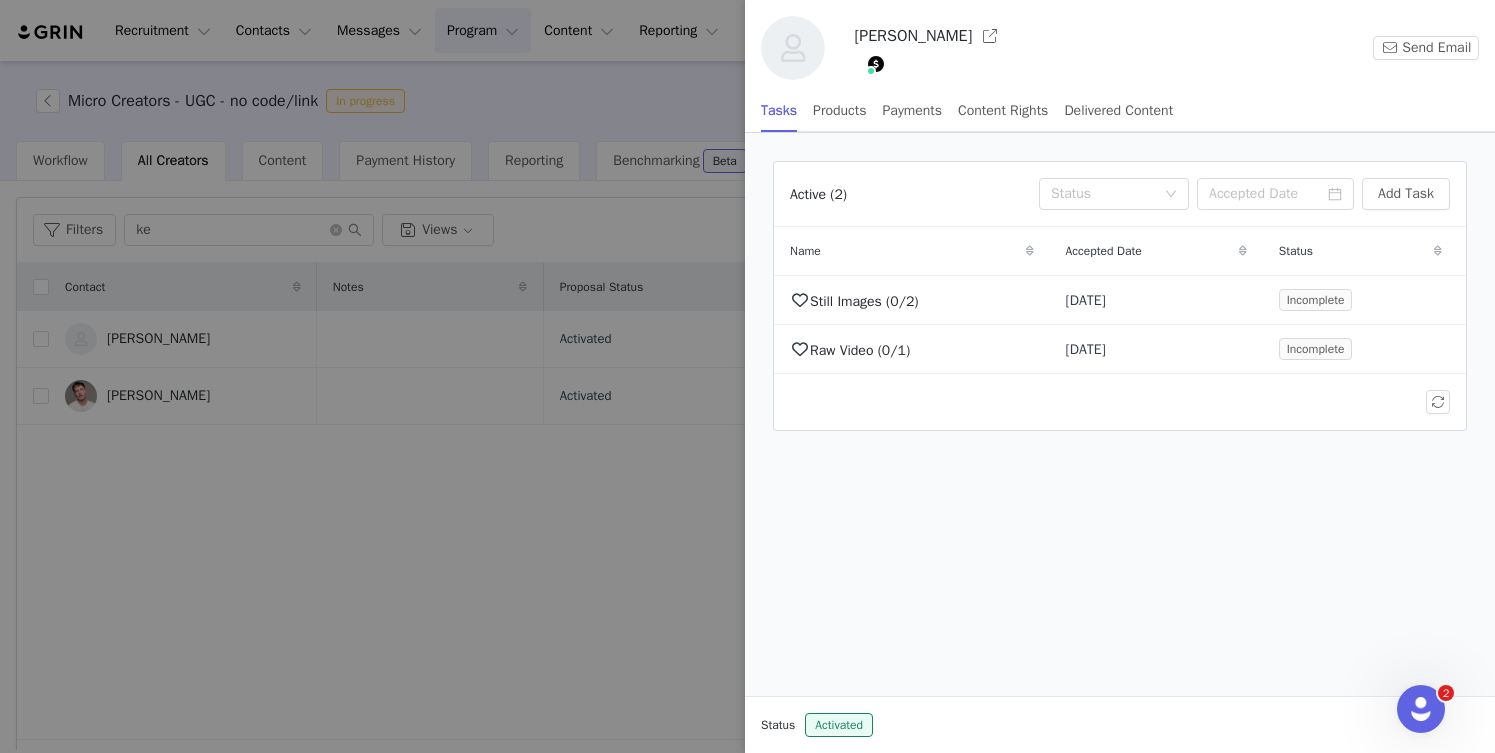 click at bounding box center [747, 376] 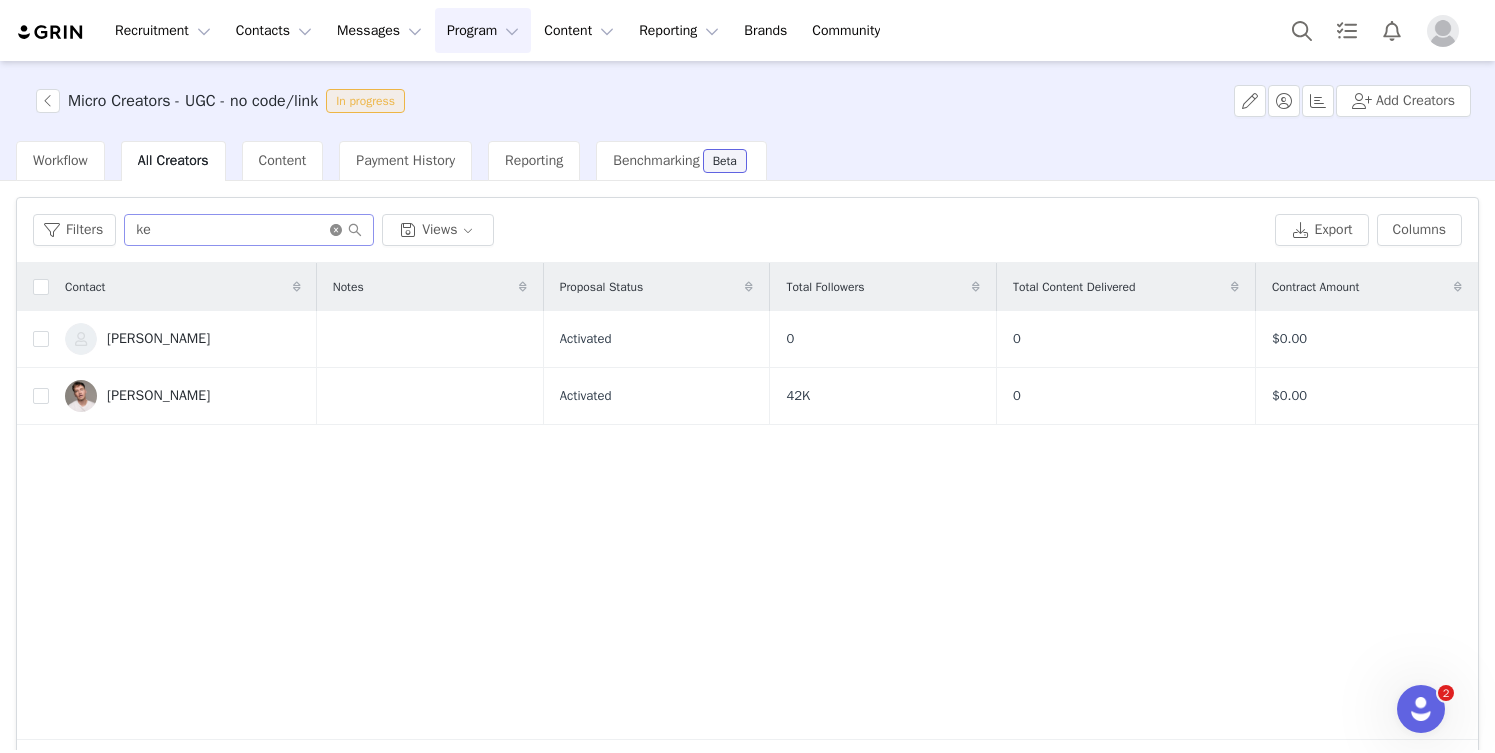 click 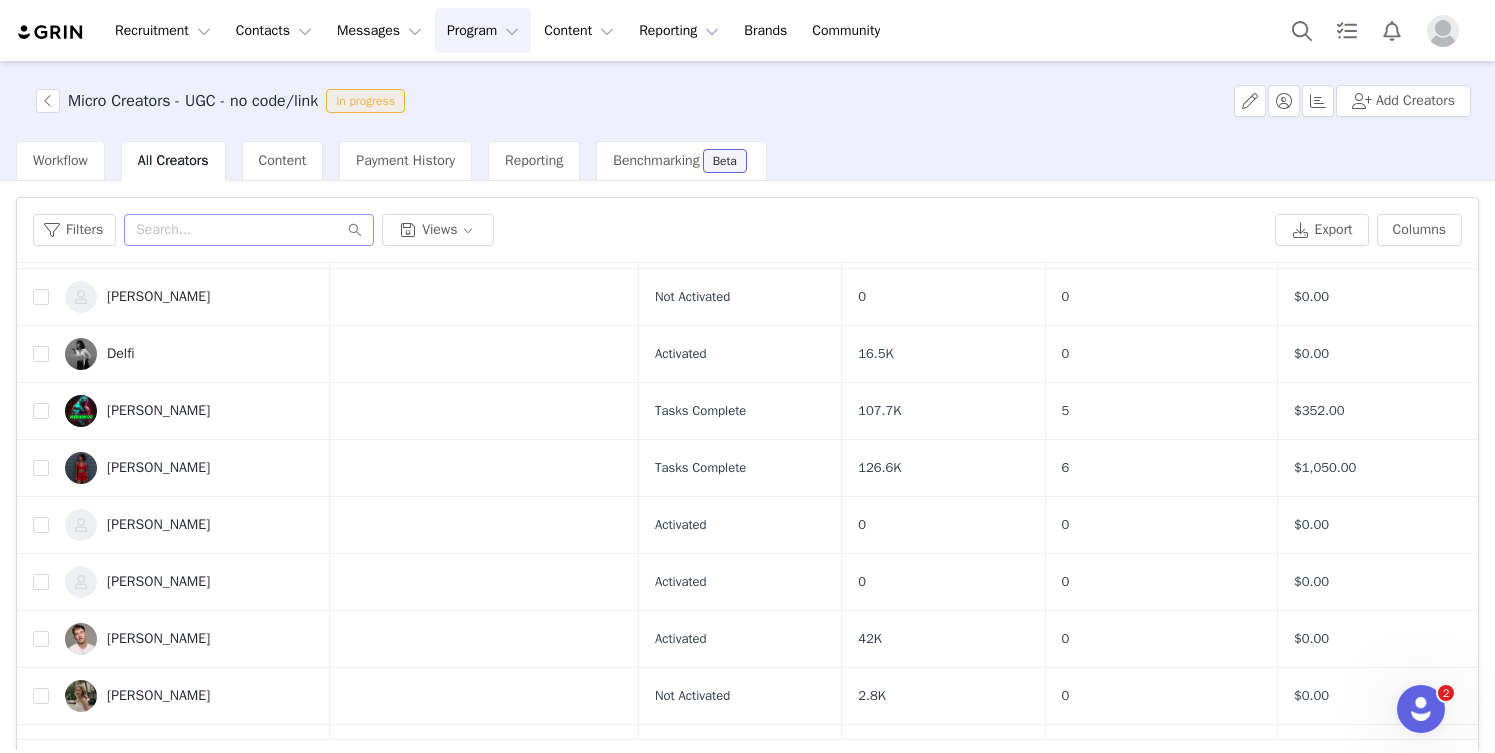 scroll, scrollTop: 1003, scrollLeft: 0, axis: vertical 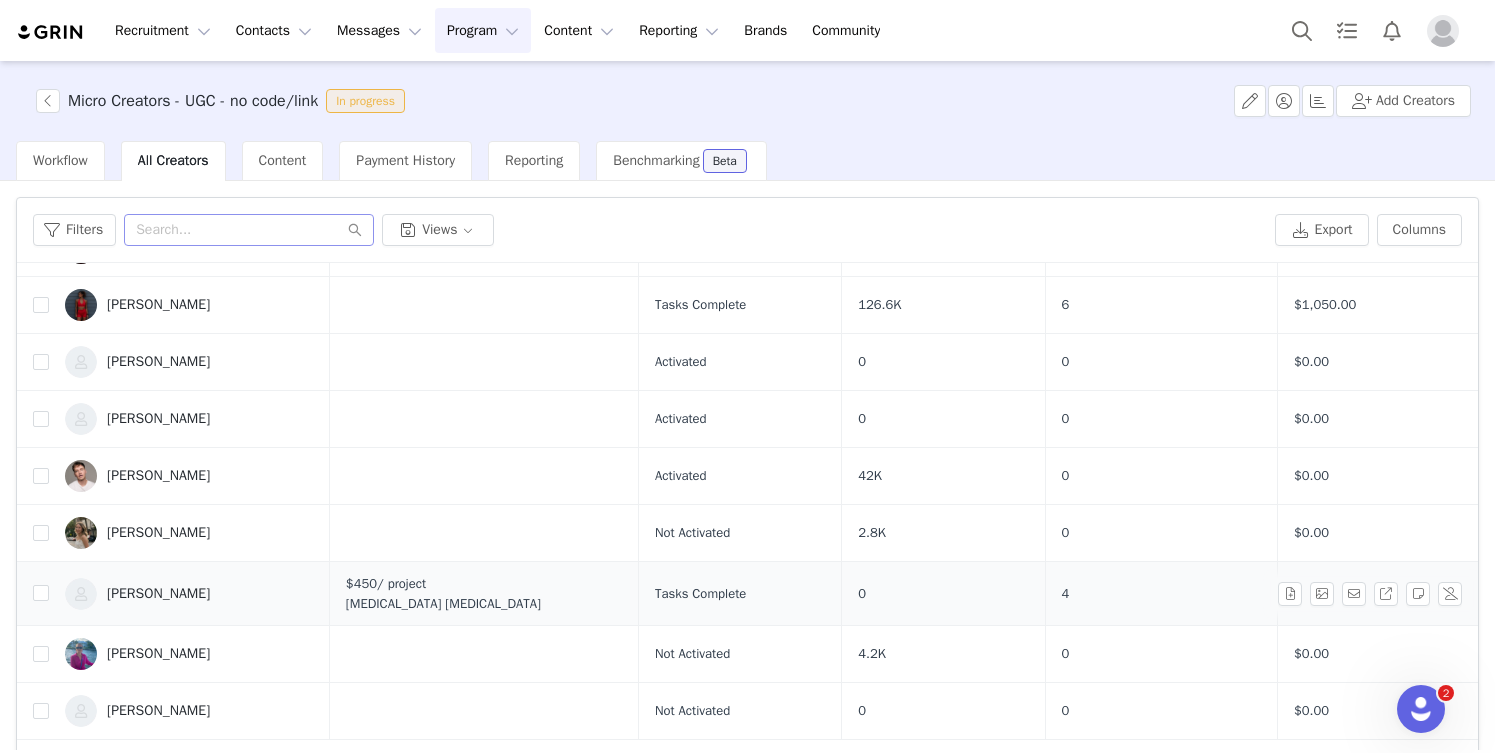 click on "[PERSON_NAME]" at bounding box center (158, 594) 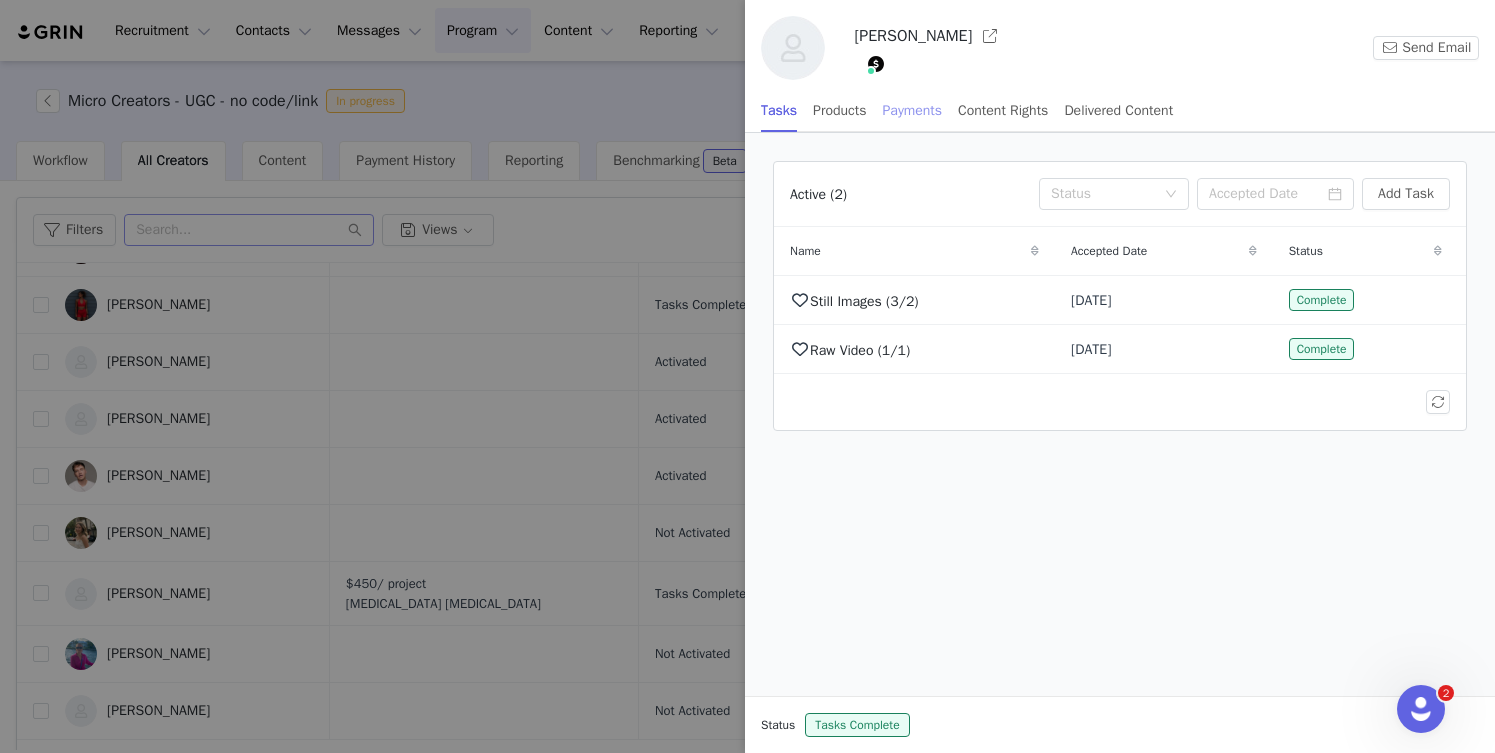 click on "Payments" at bounding box center [913, 110] 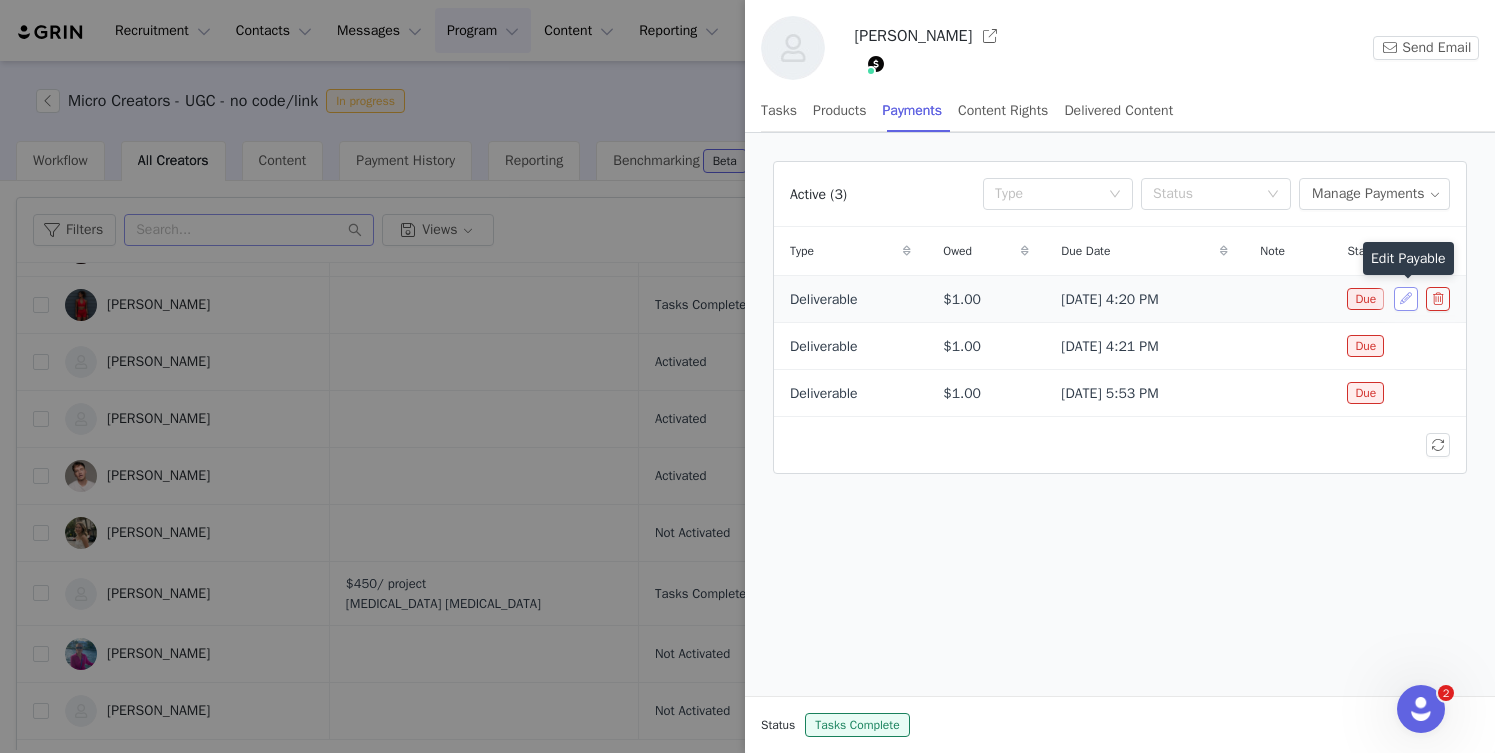click at bounding box center (1406, 299) 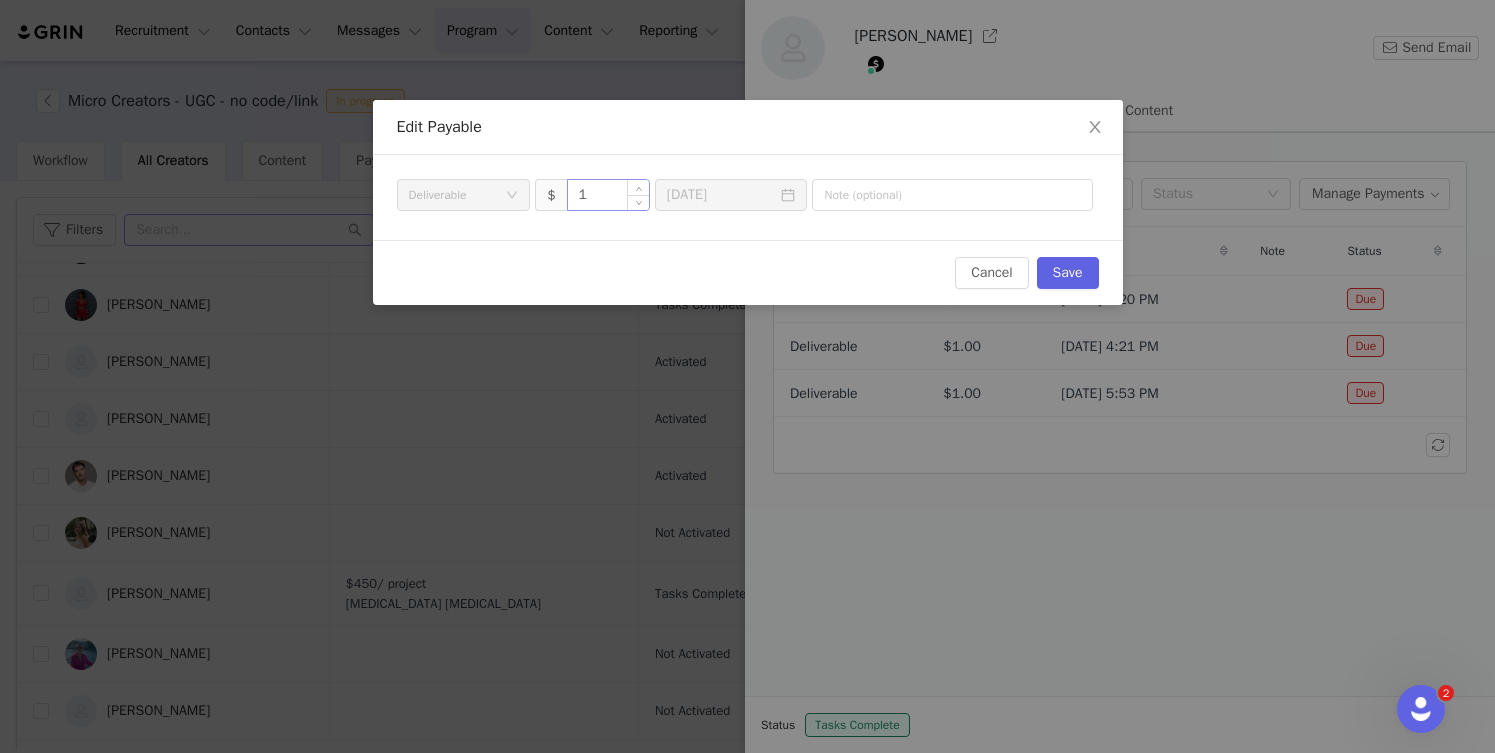 click on "1" at bounding box center (608, 195) 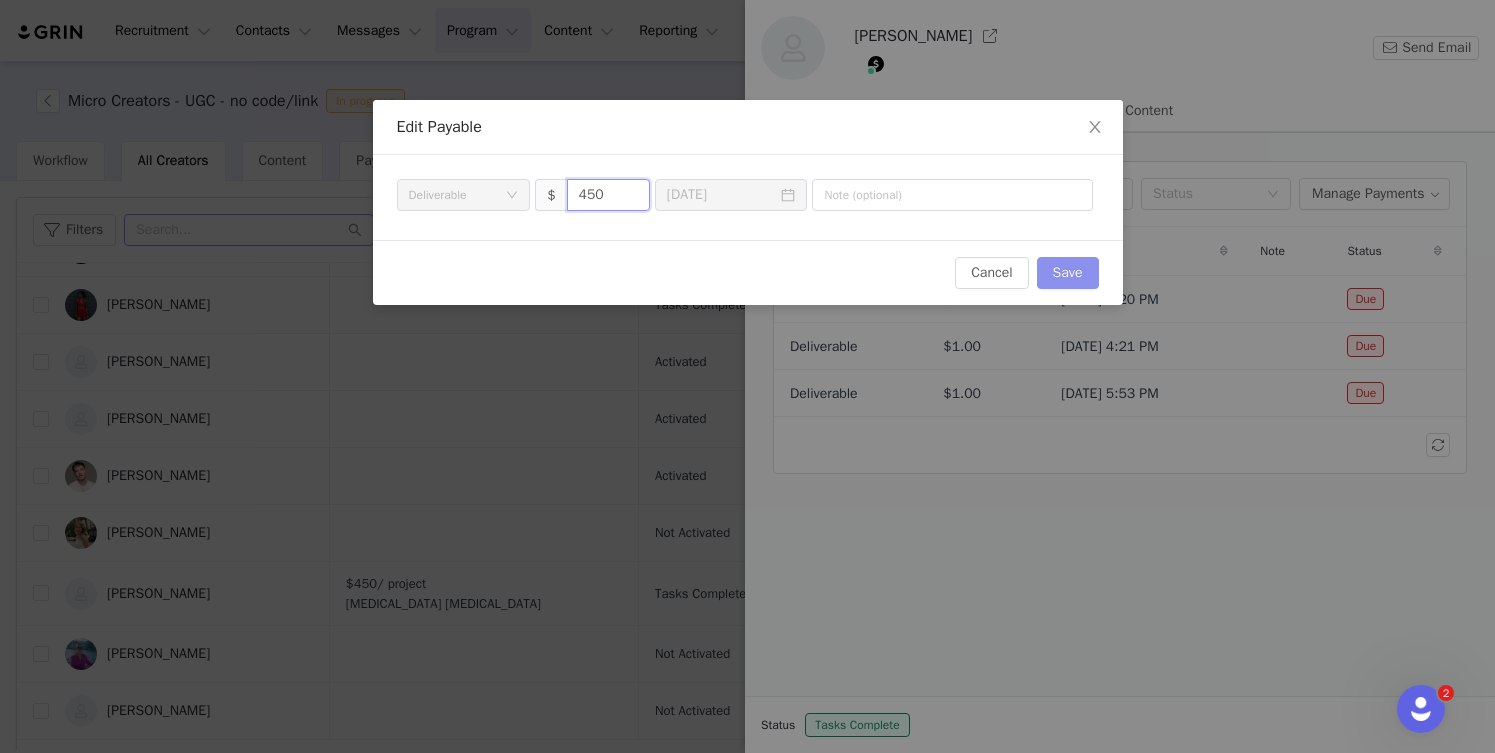 type on "450" 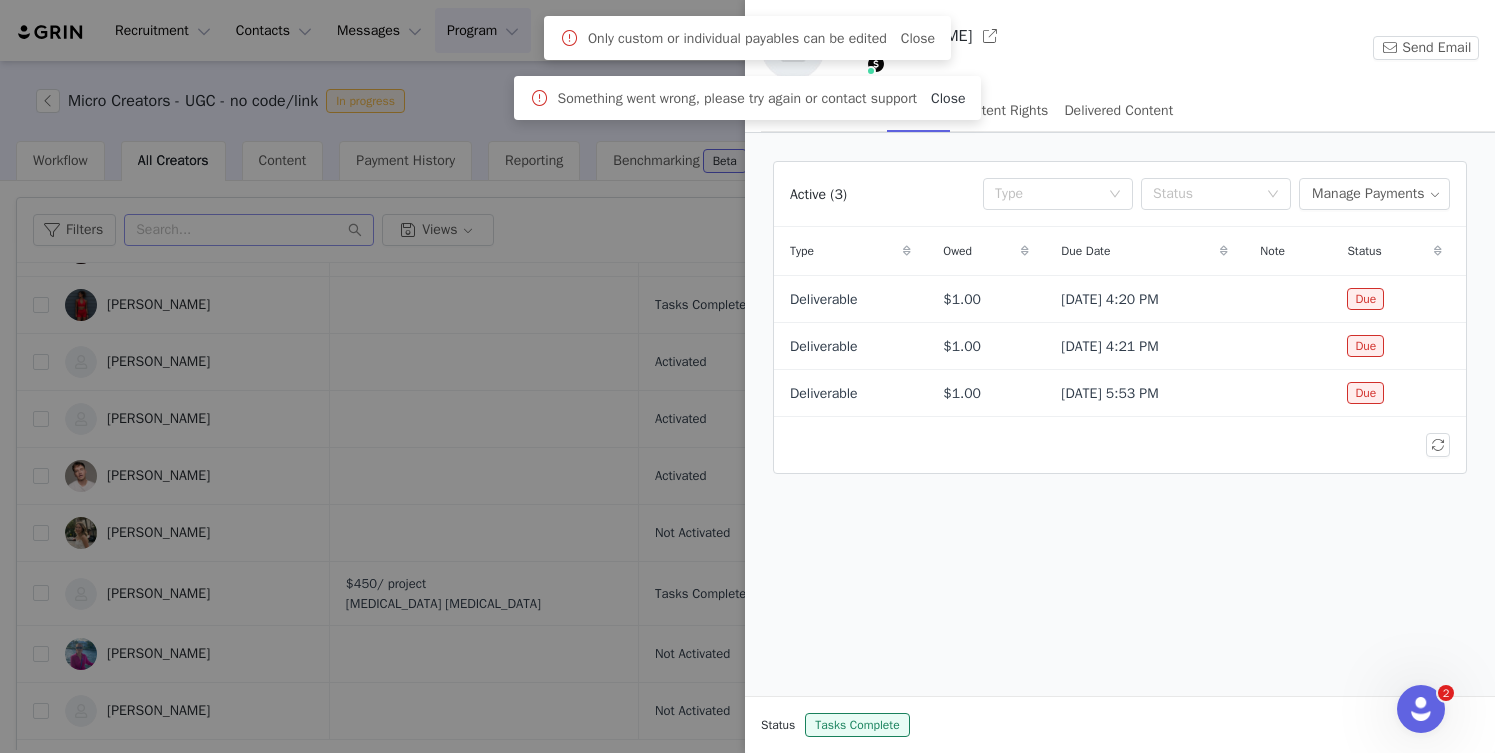 click on "Close" at bounding box center (948, 98) 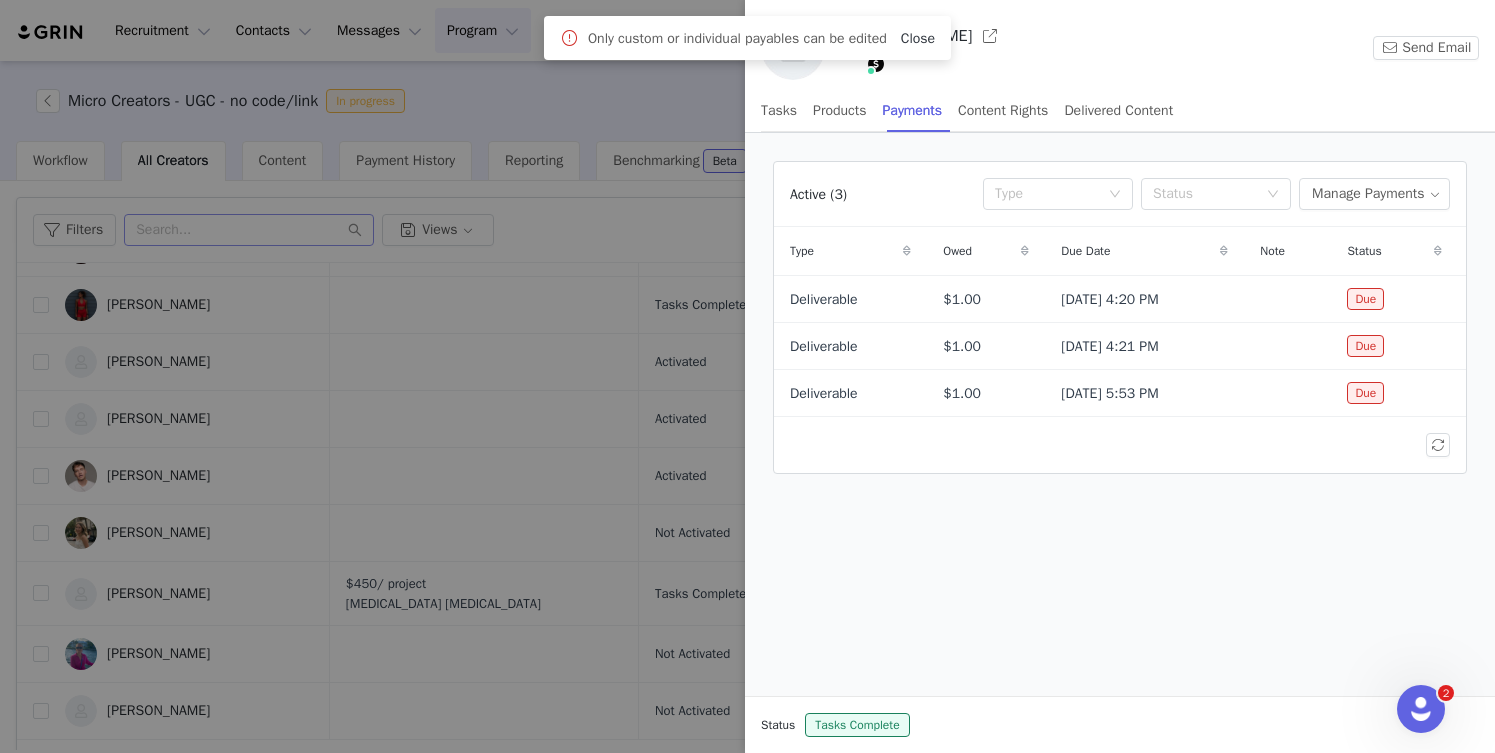 click on "Close" at bounding box center (918, 38) 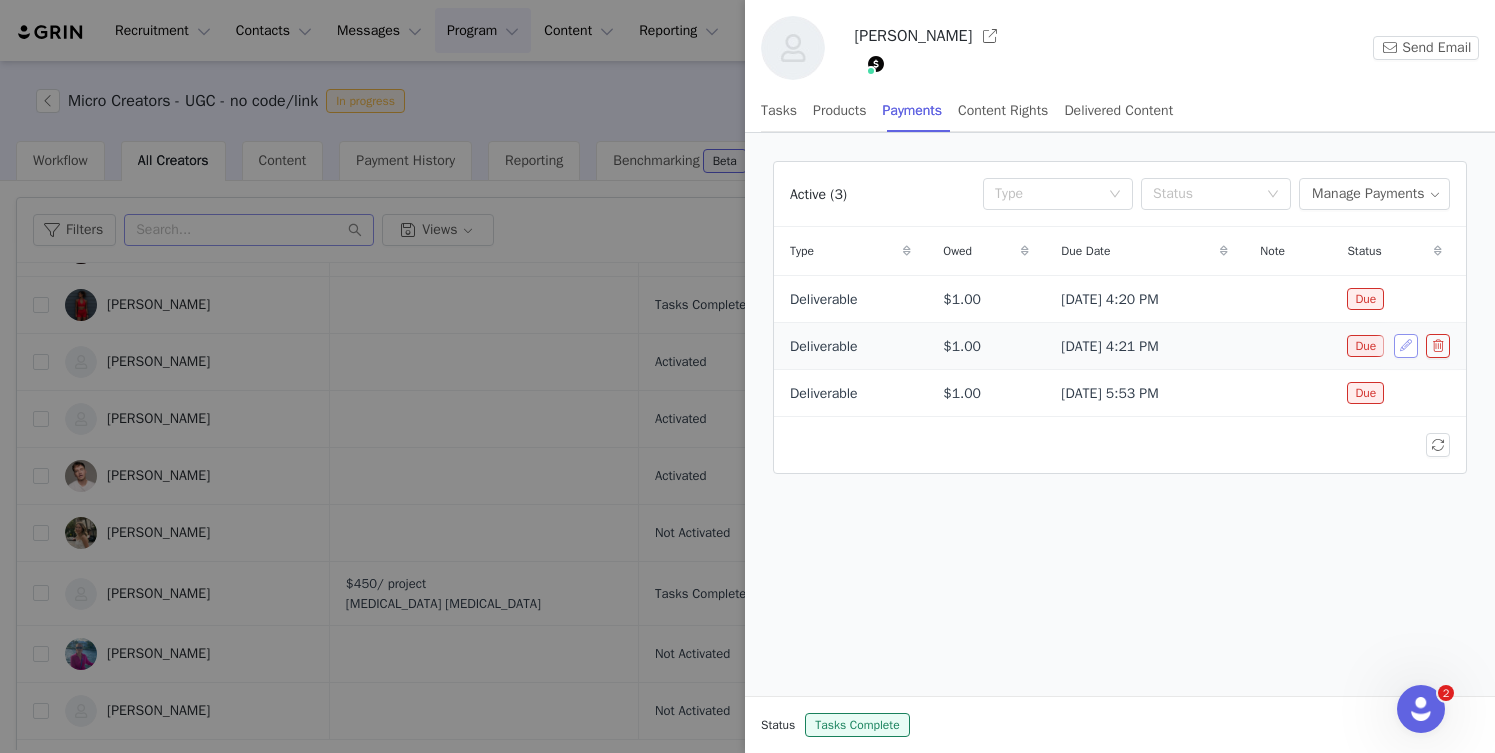 click at bounding box center [1406, 346] 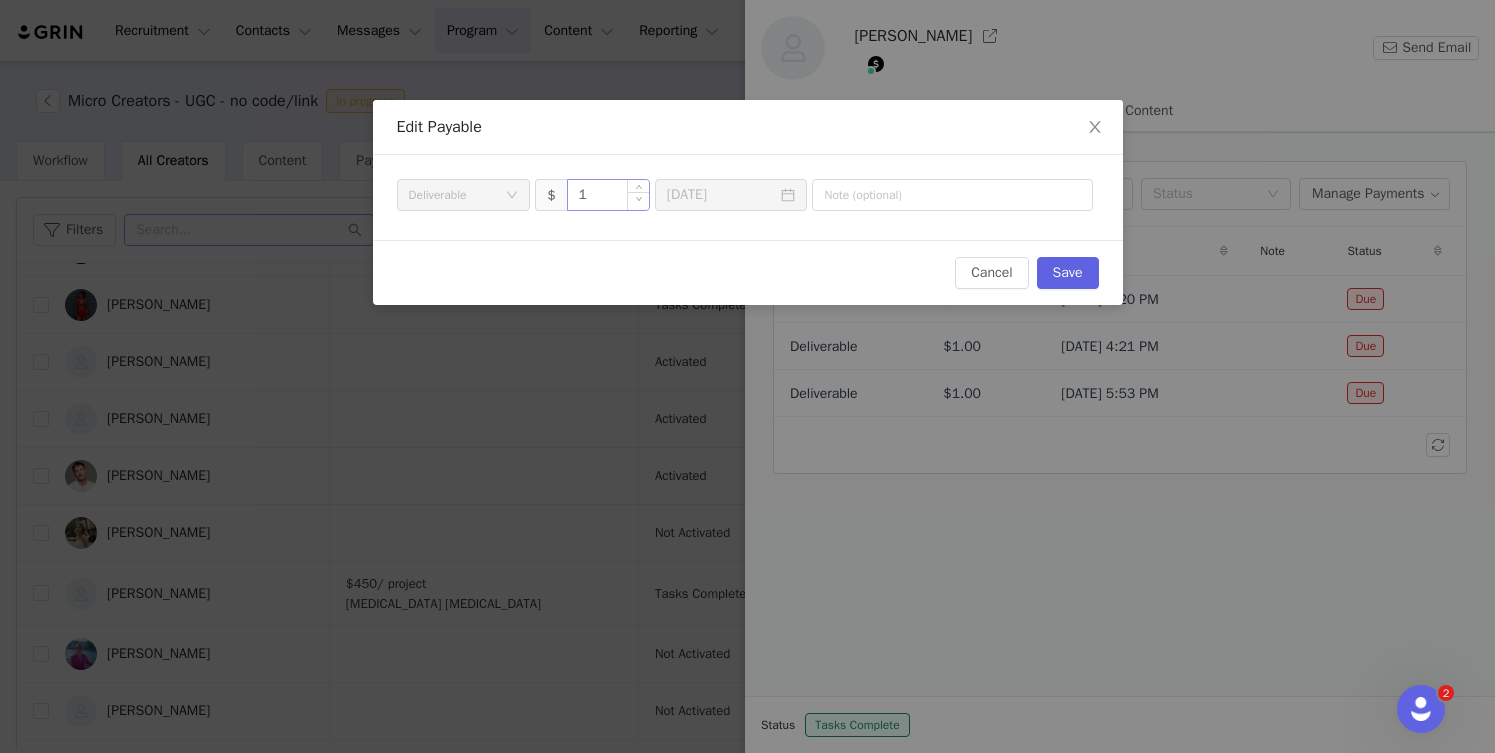 click at bounding box center (638, 195) 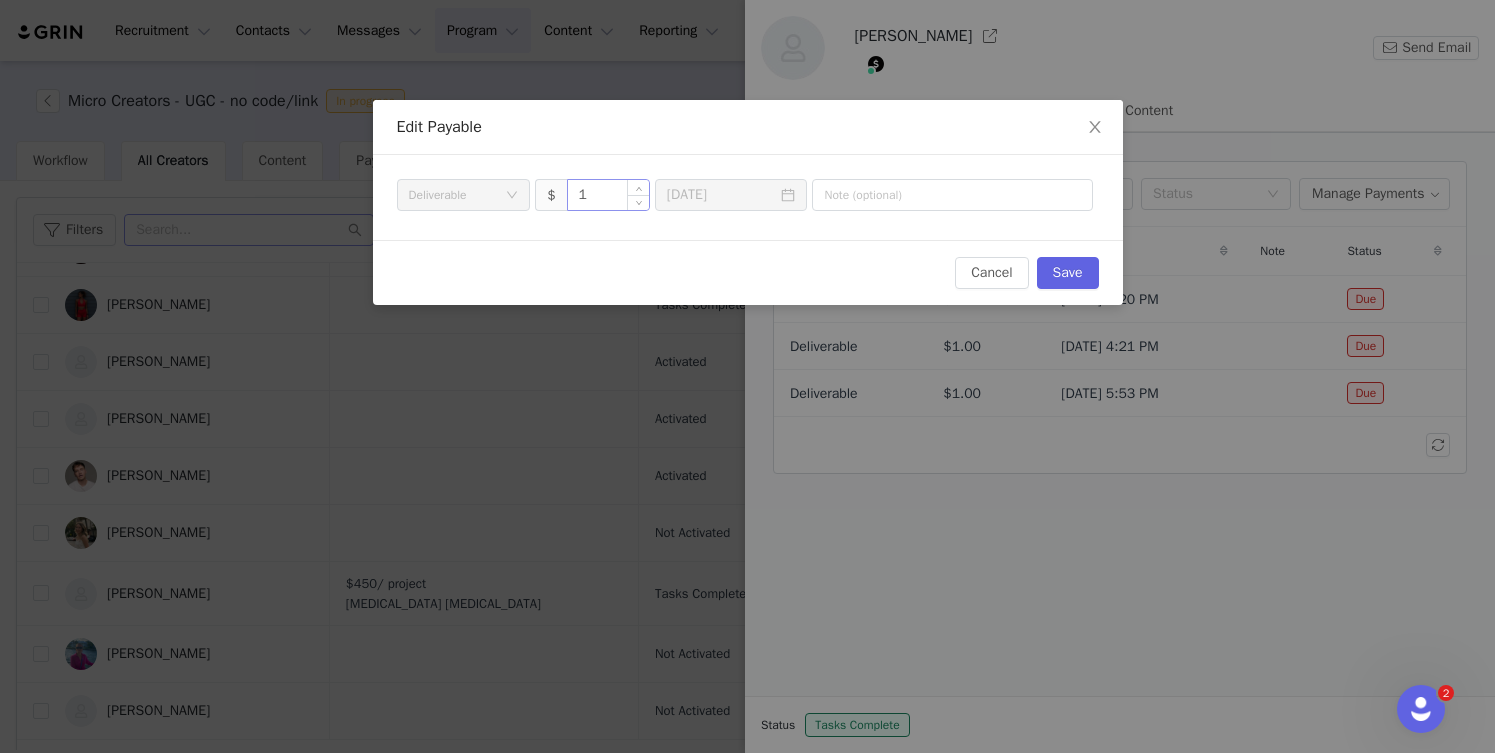 click on "1" at bounding box center (608, 195) 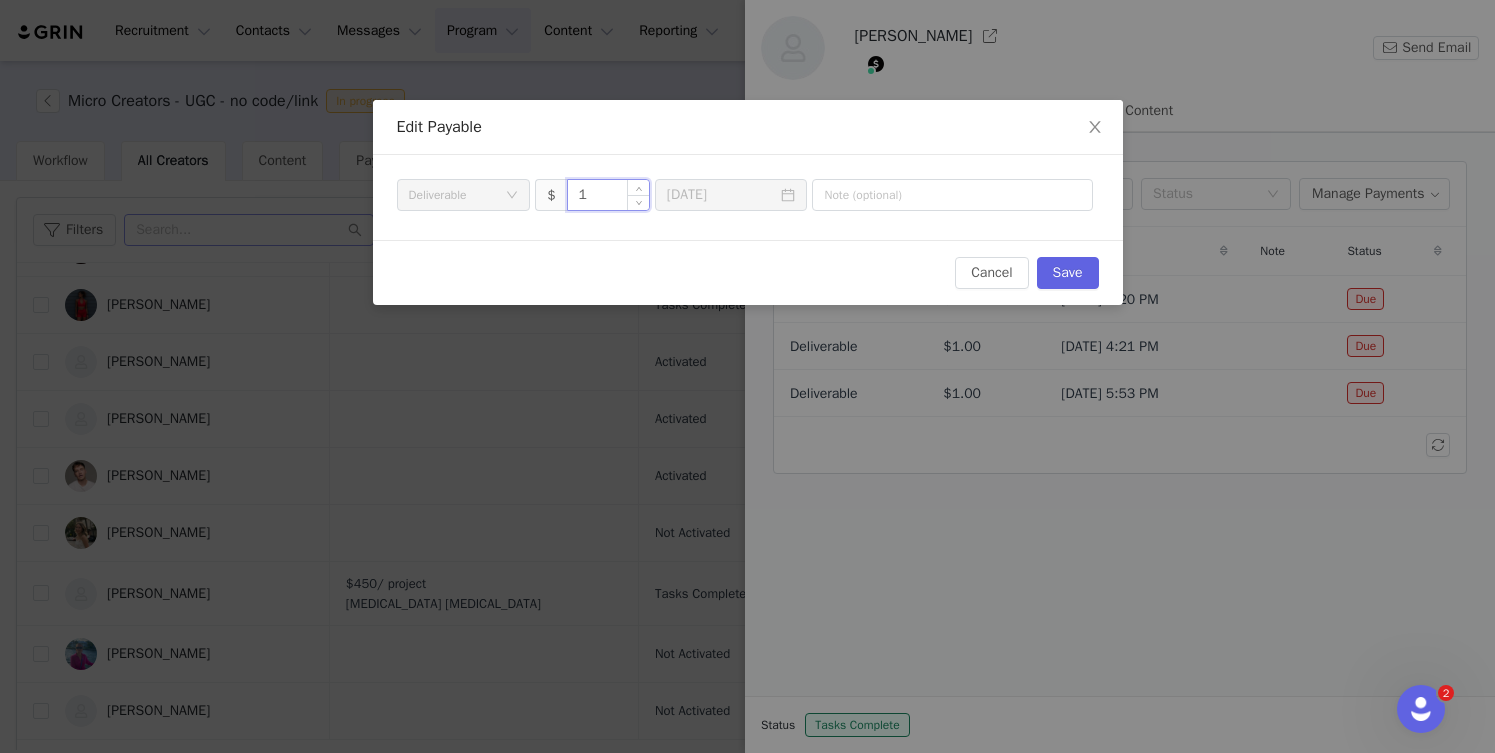 click on "1" at bounding box center (608, 195) 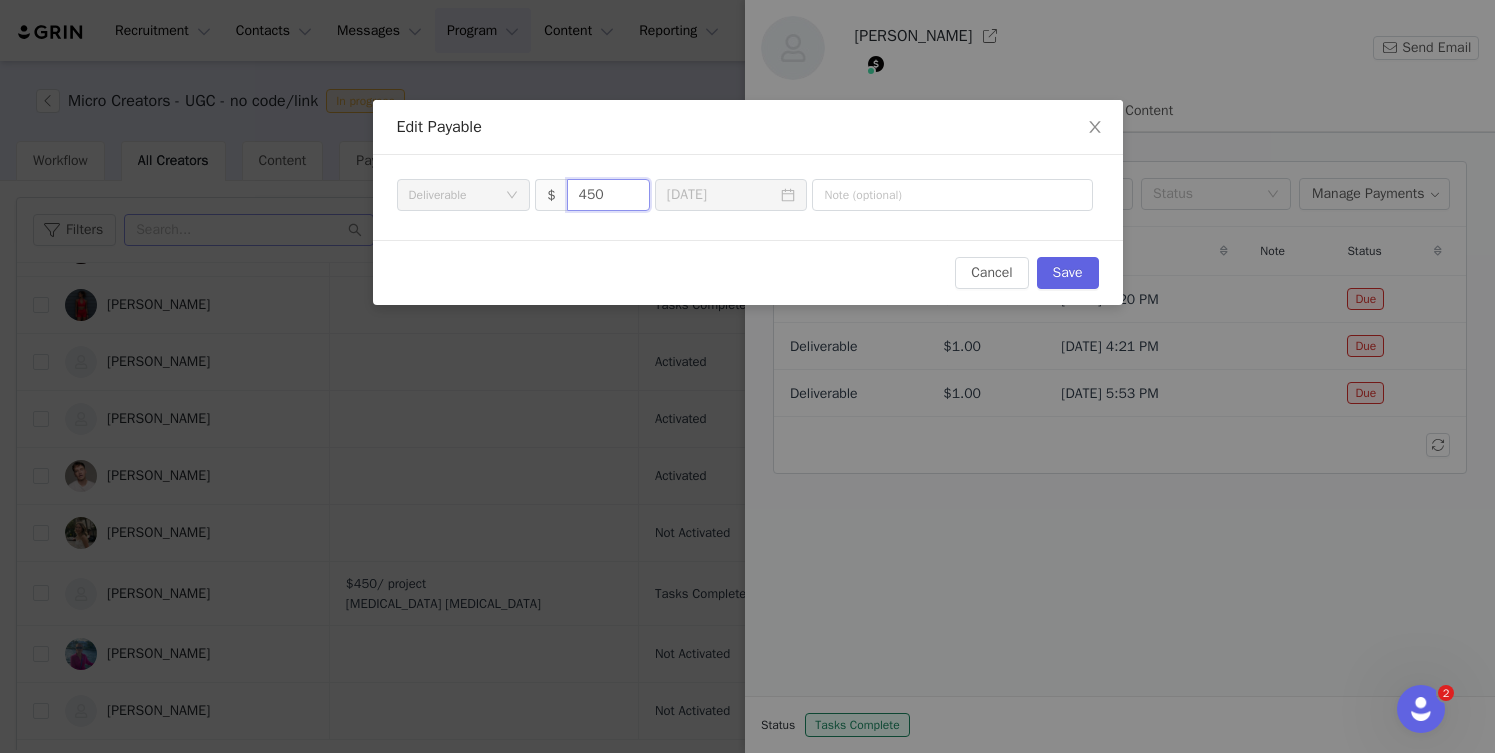 type on "450" 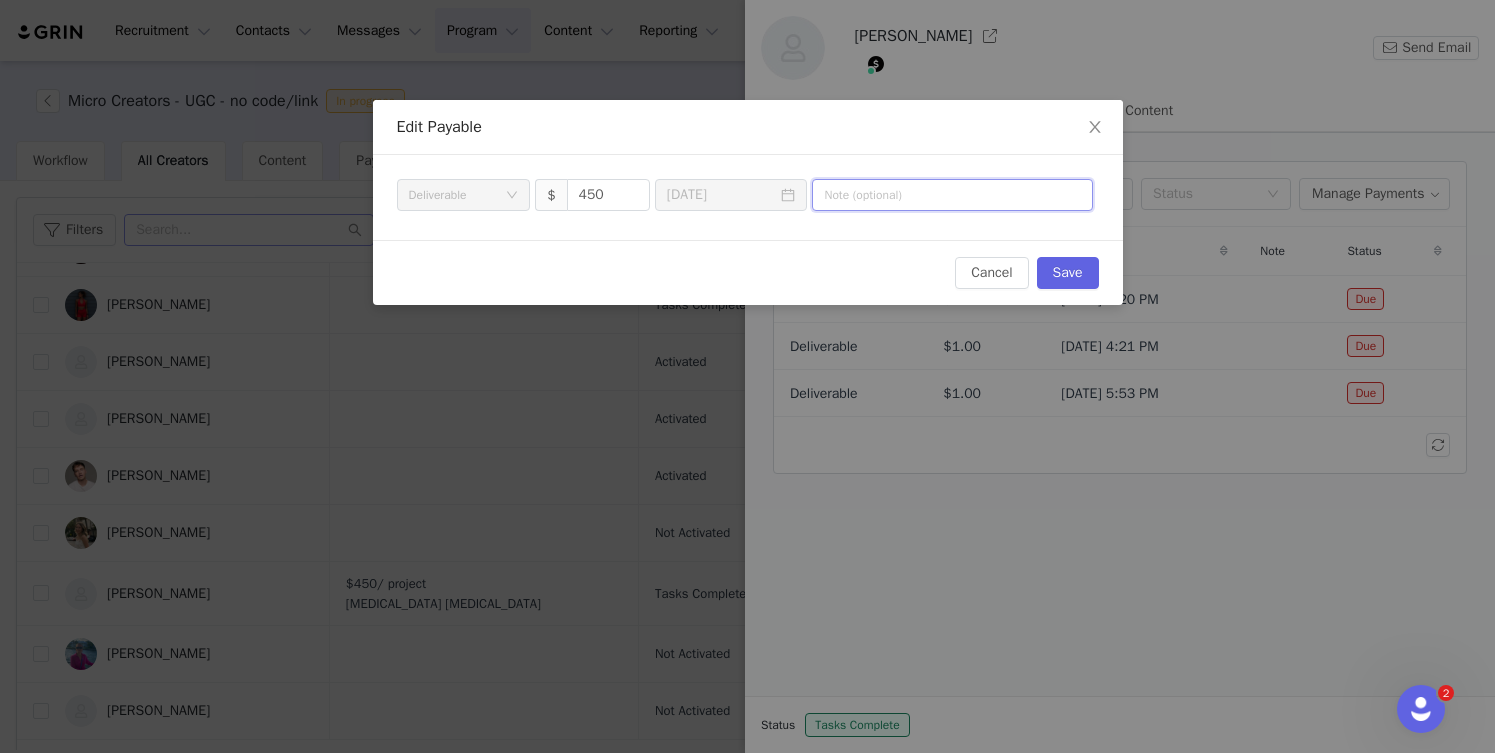 click at bounding box center [952, 195] 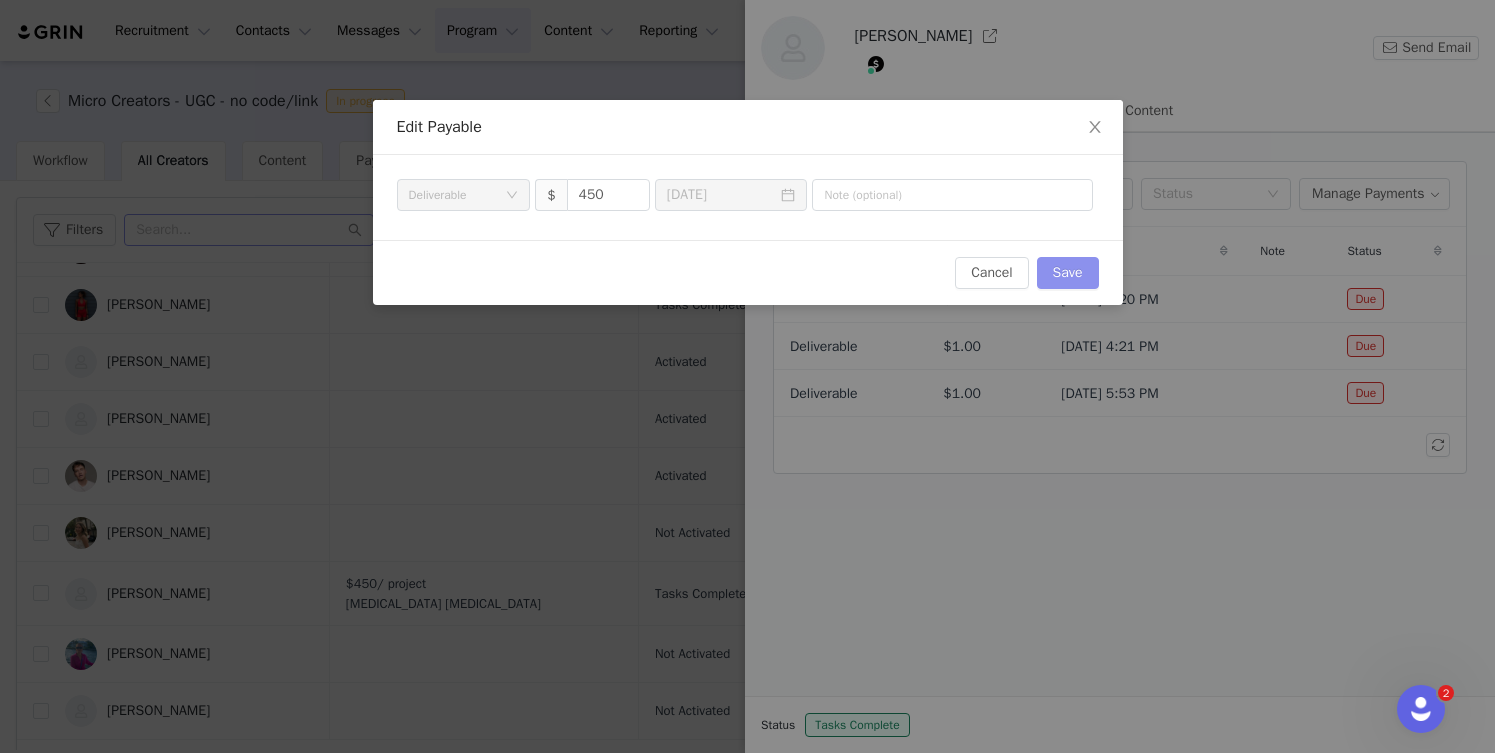 click on "Save" at bounding box center (1068, 273) 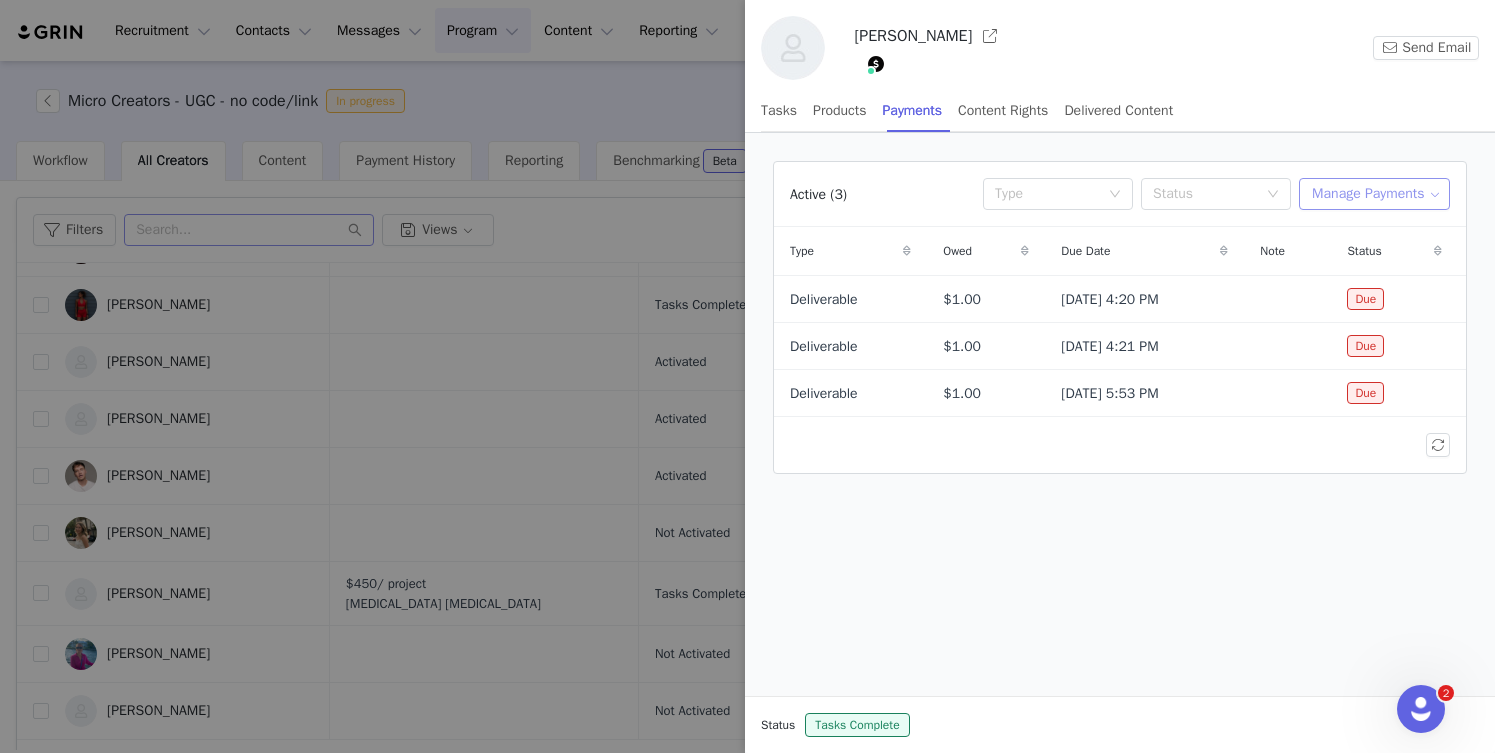 click on "Manage Payments" at bounding box center [1374, 194] 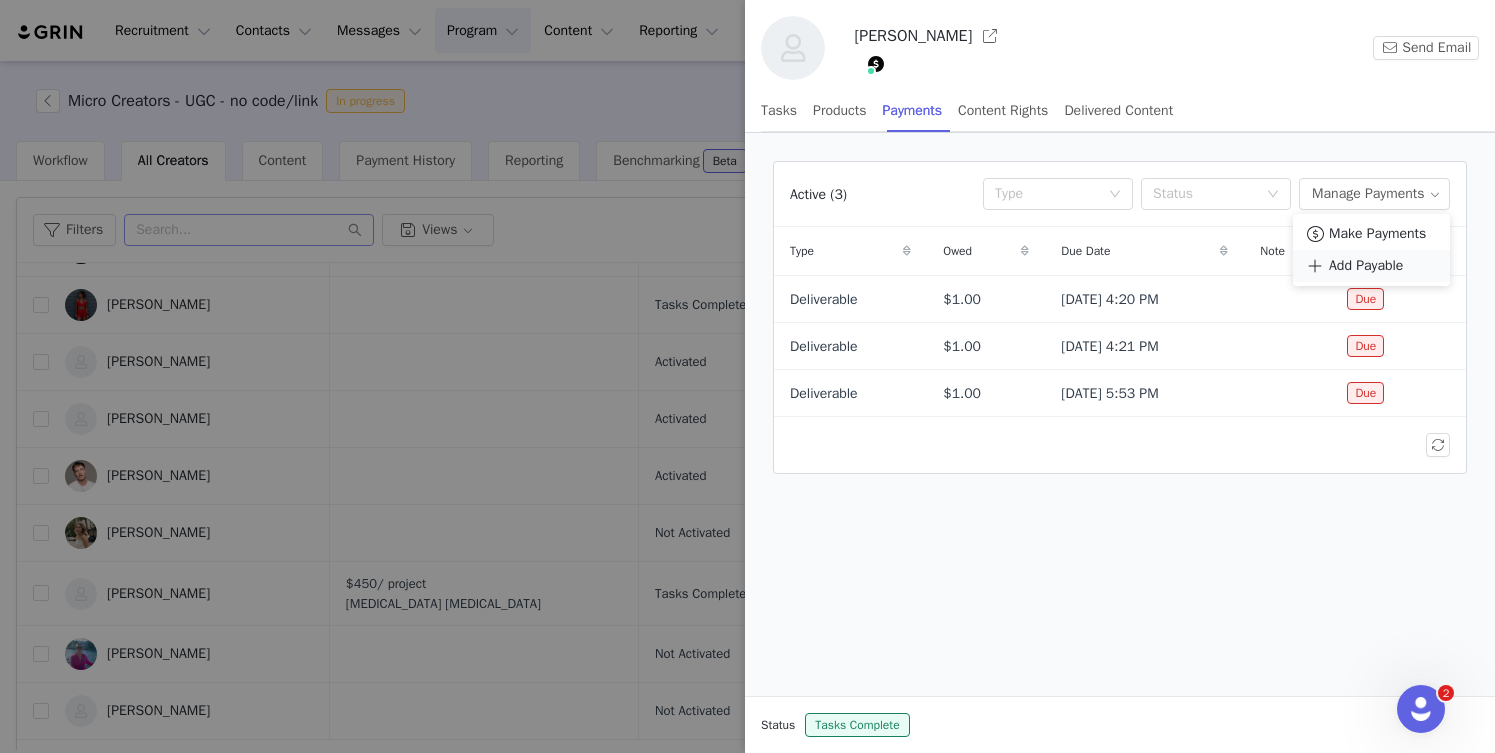 click on "Add Payable" at bounding box center (1366, 266) 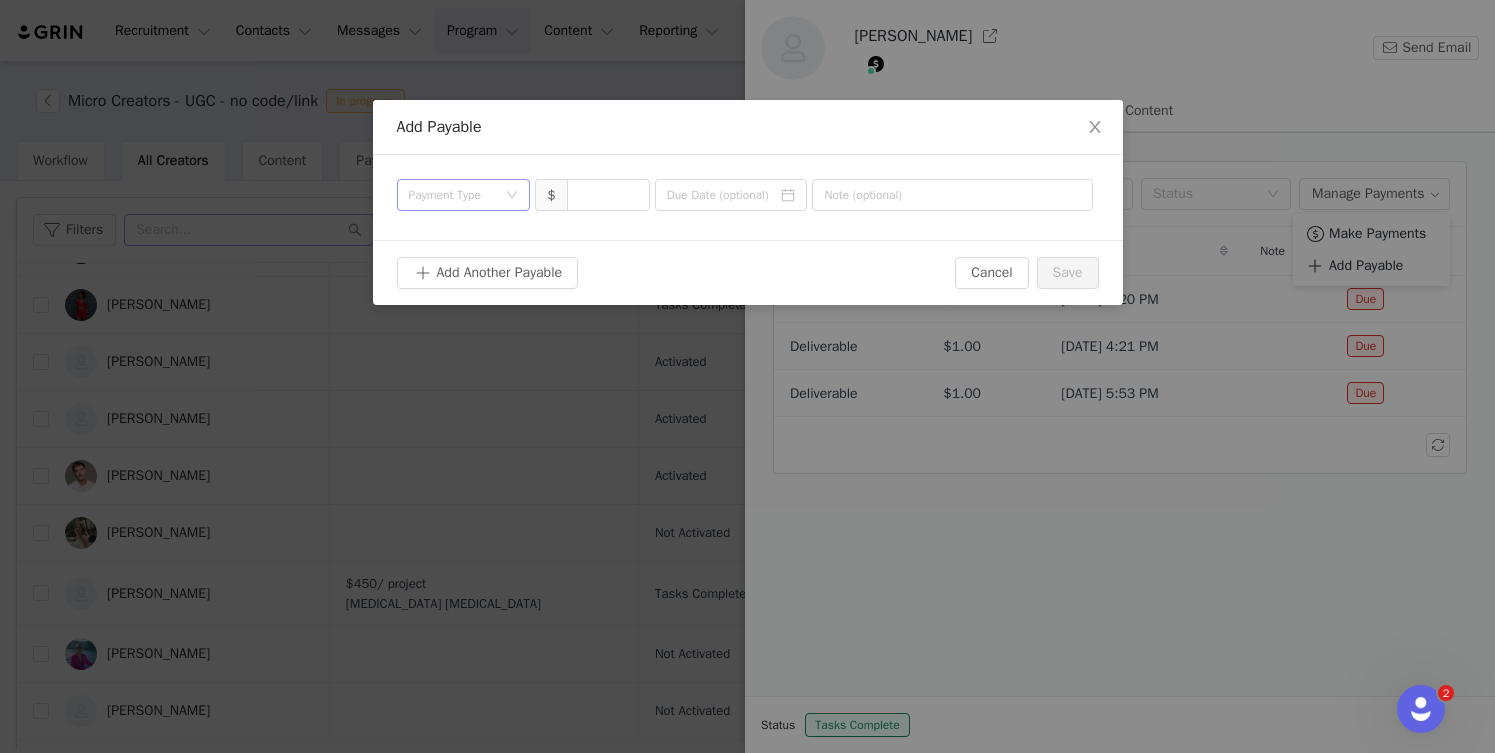 click on "Payment Type" at bounding box center [453, 195] 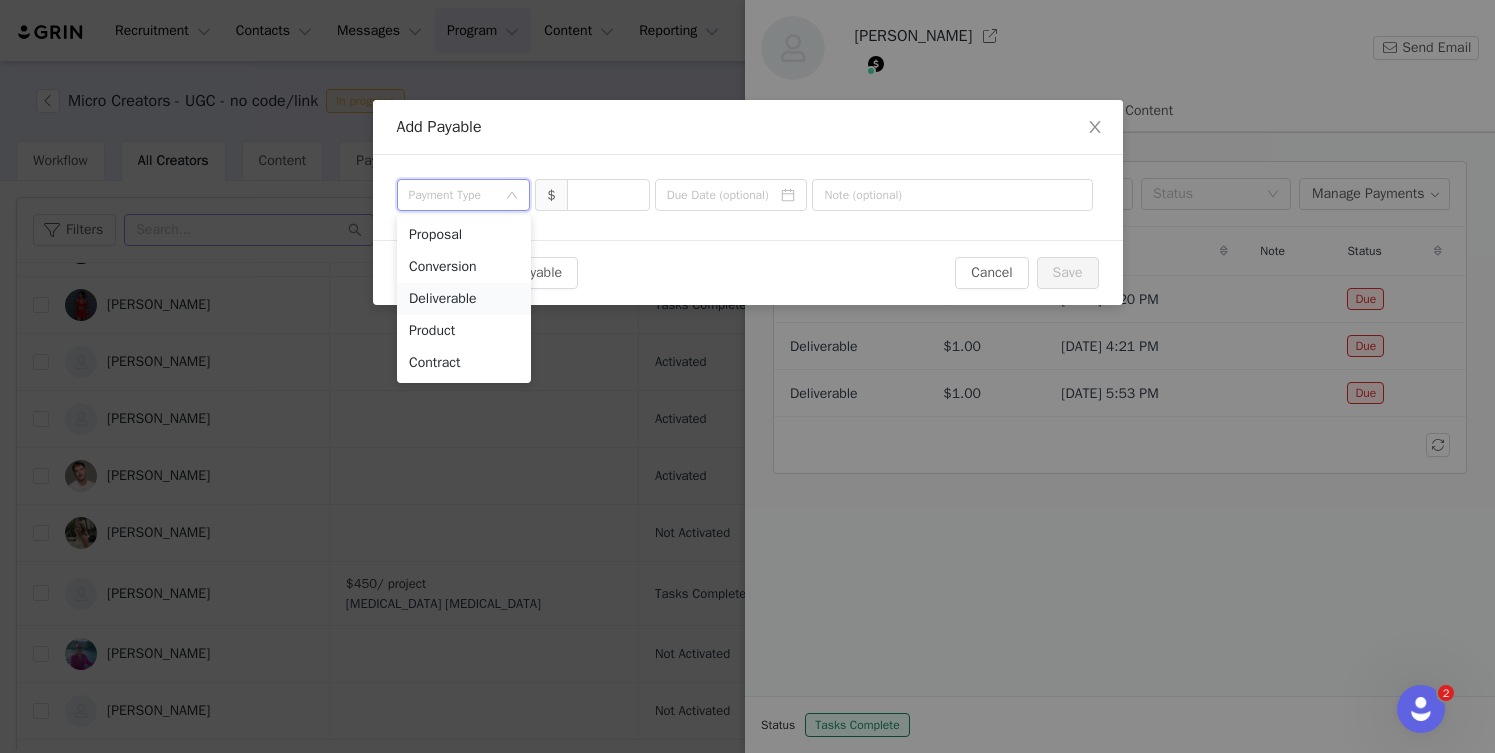 click on "Deliverable" at bounding box center [464, 299] 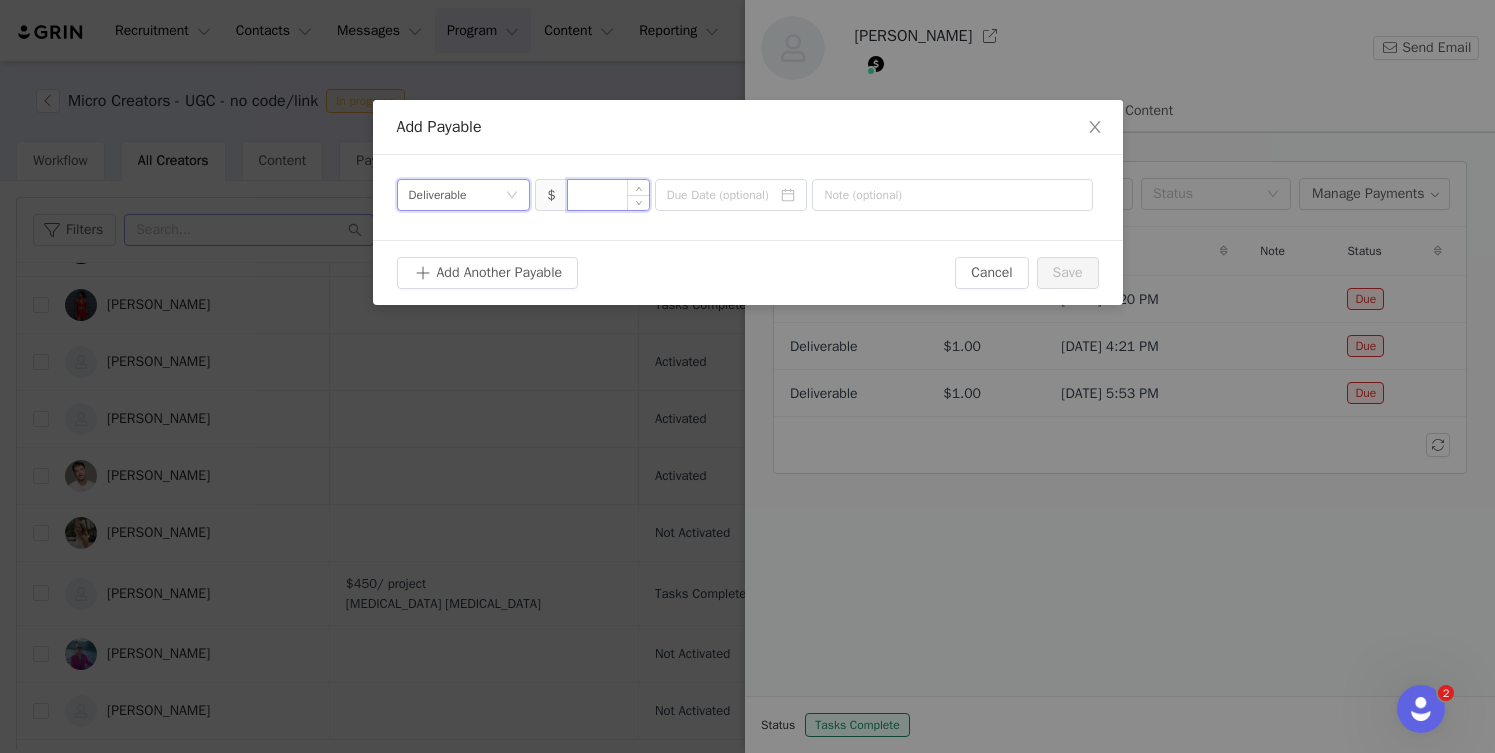 click at bounding box center [608, 195] 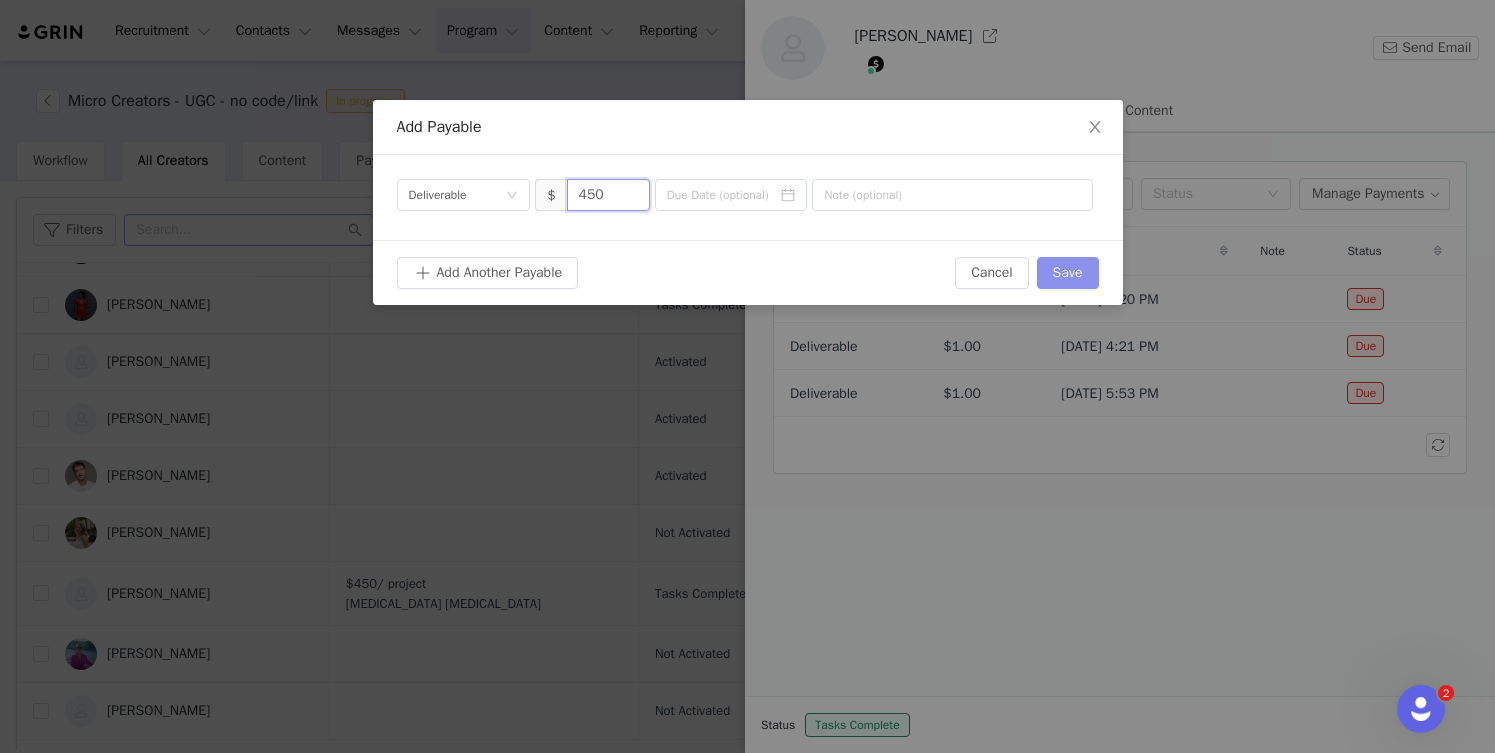 type on "450" 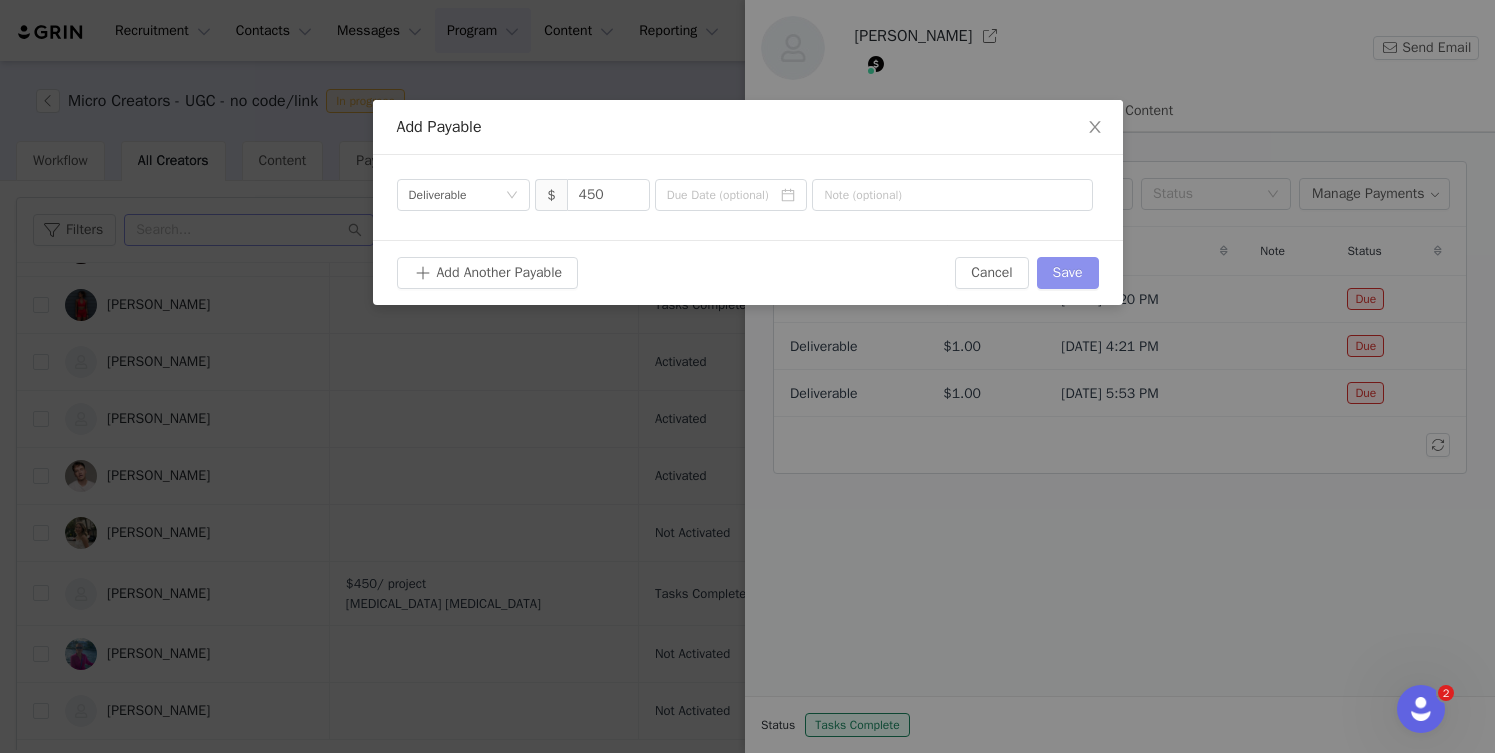 click on "Save" at bounding box center (1068, 273) 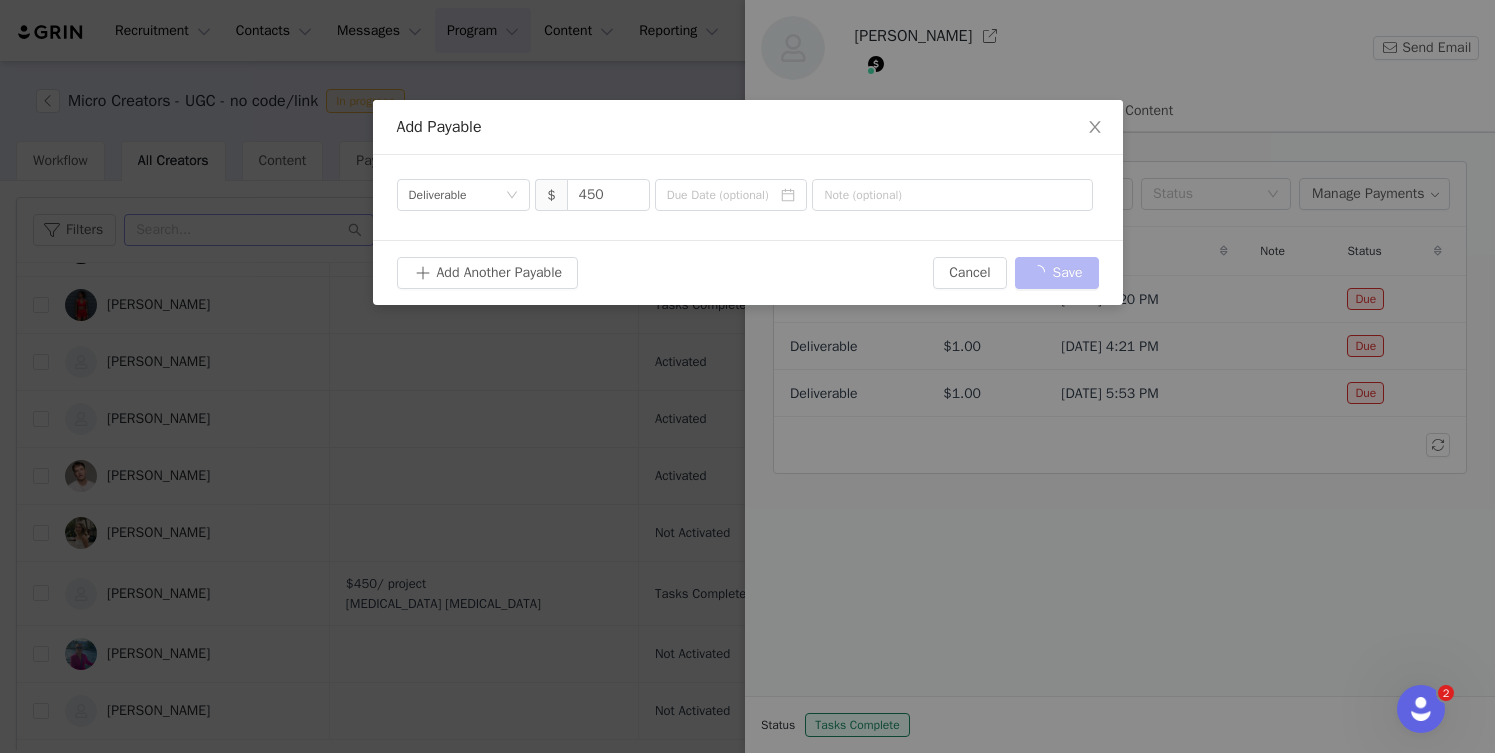 type 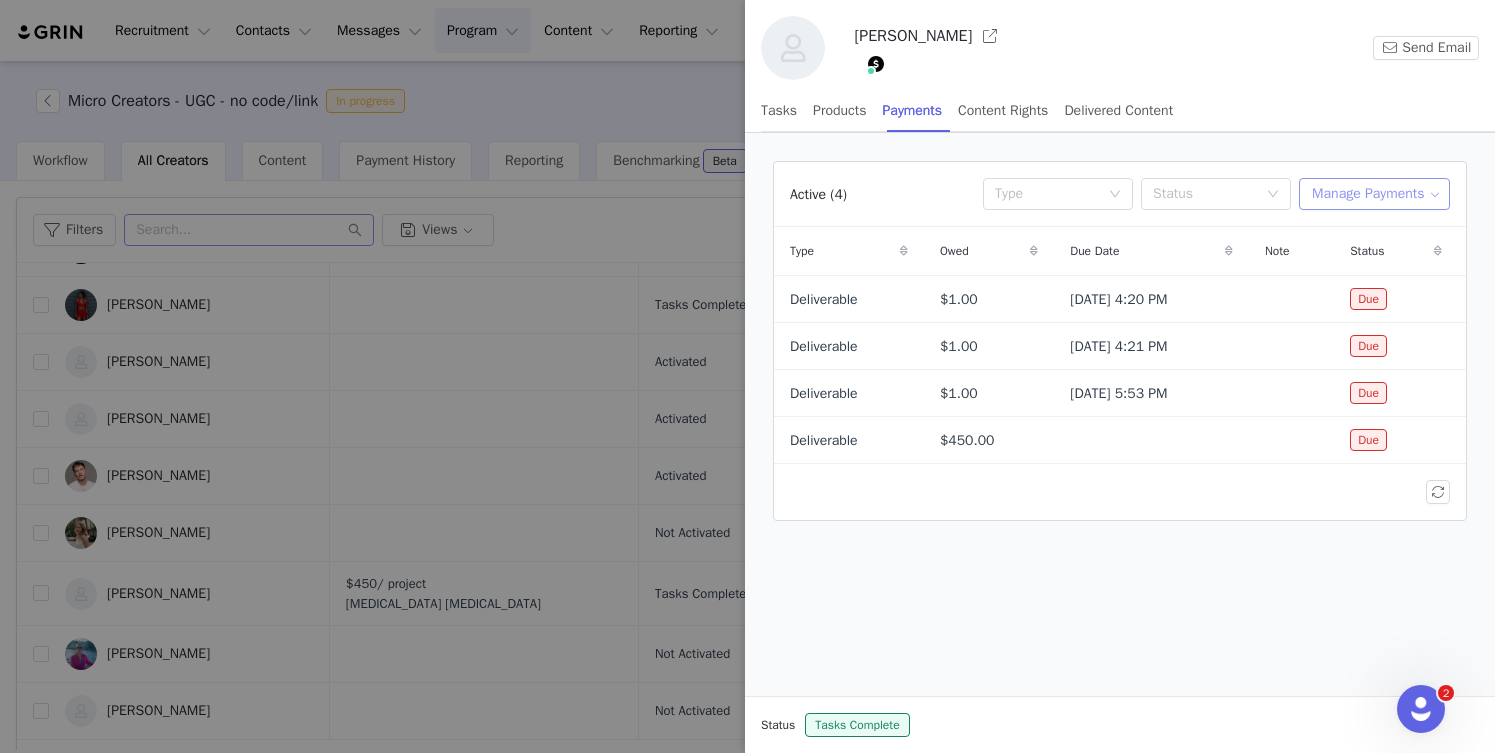 click on "Manage Payments" at bounding box center (1374, 194) 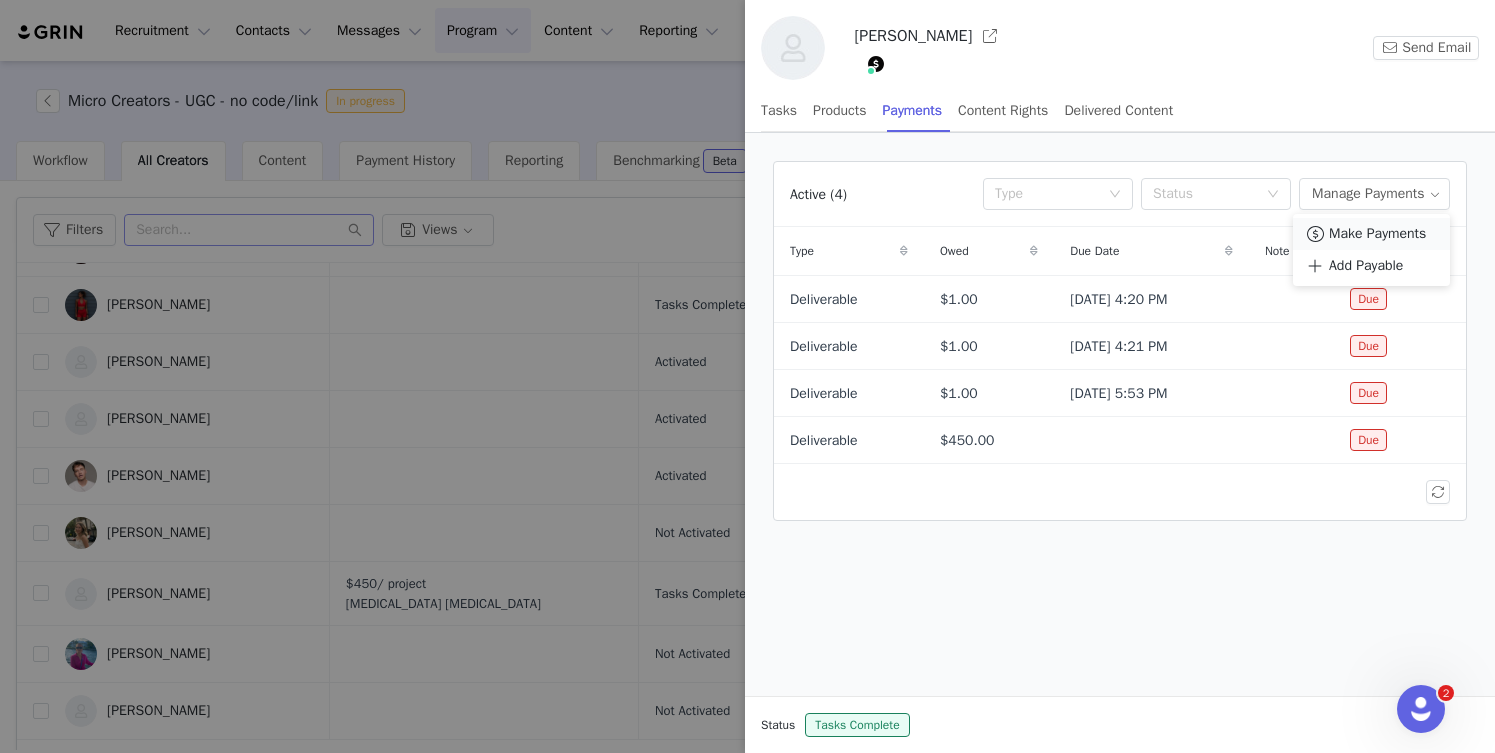 click on "Make Payments" at bounding box center (1377, 234) 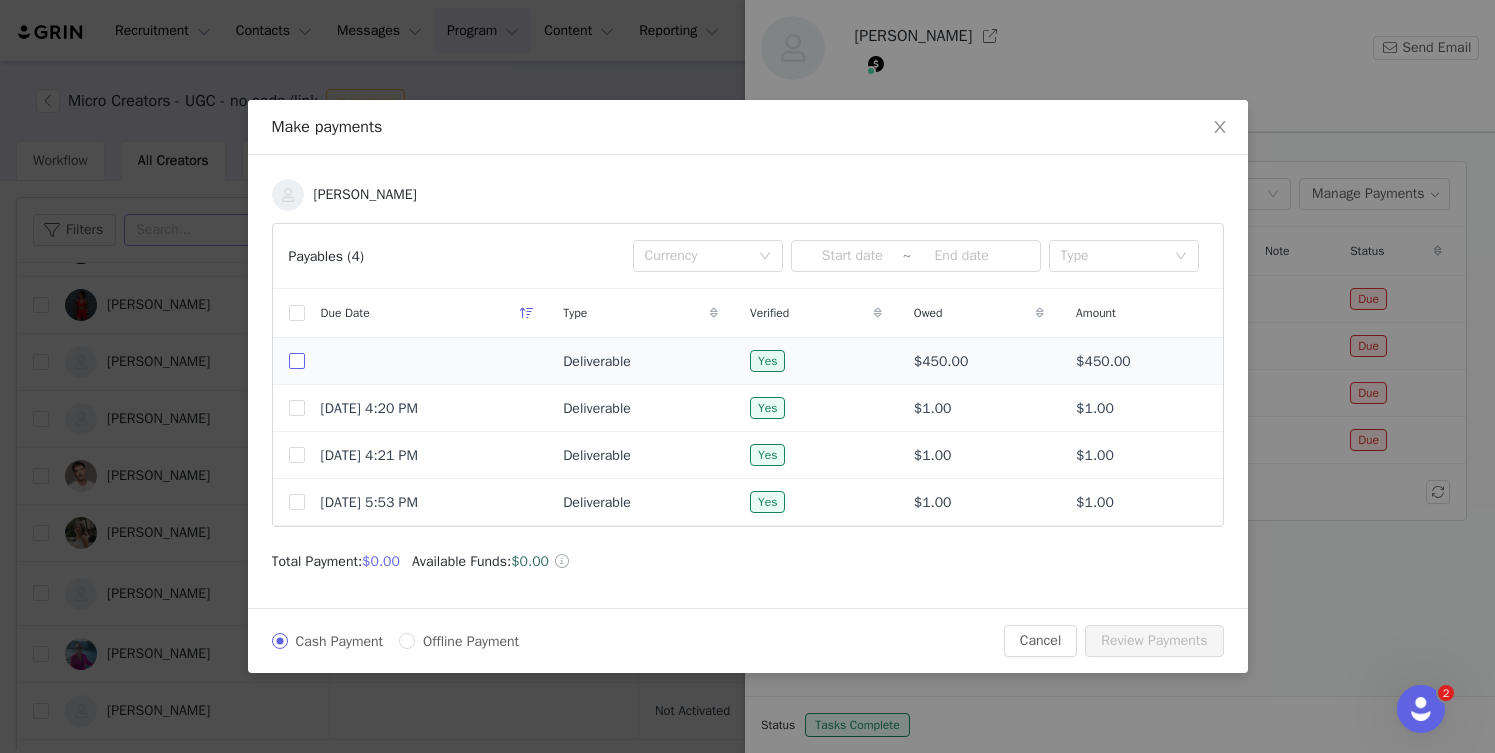 click at bounding box center (297, 361) 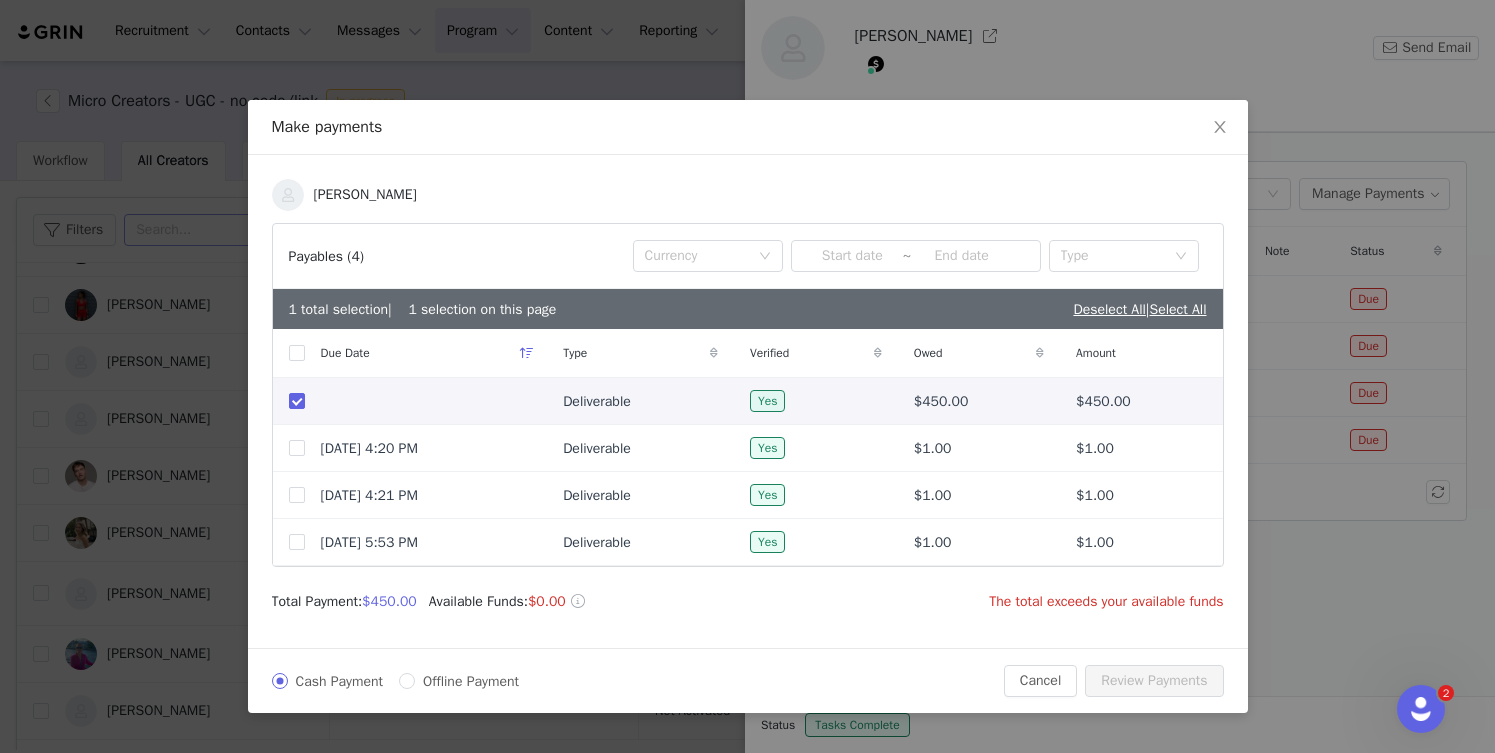 click on "Offline Payment" at bounding box center (471, 681) 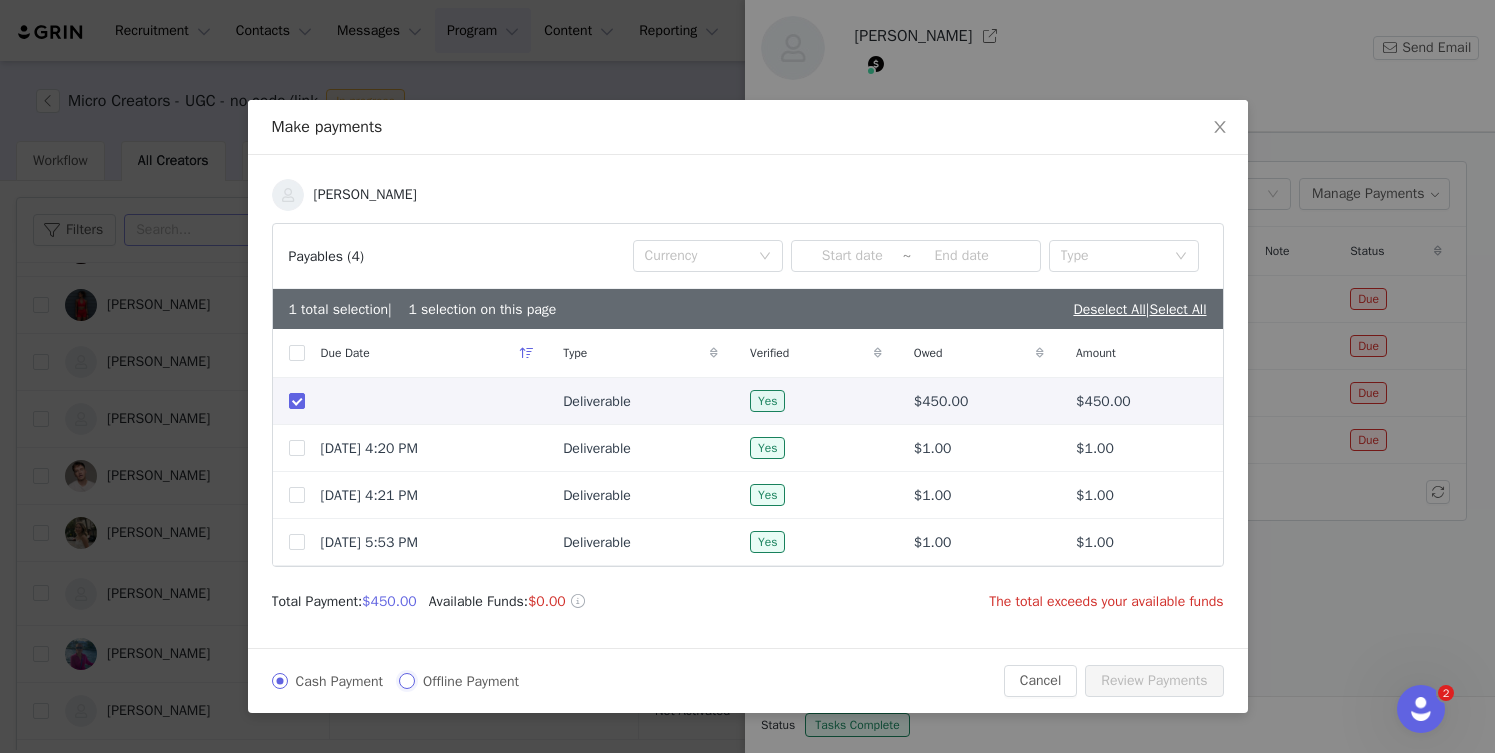 click on "Offline Payment" at bounding box center (407, 681) 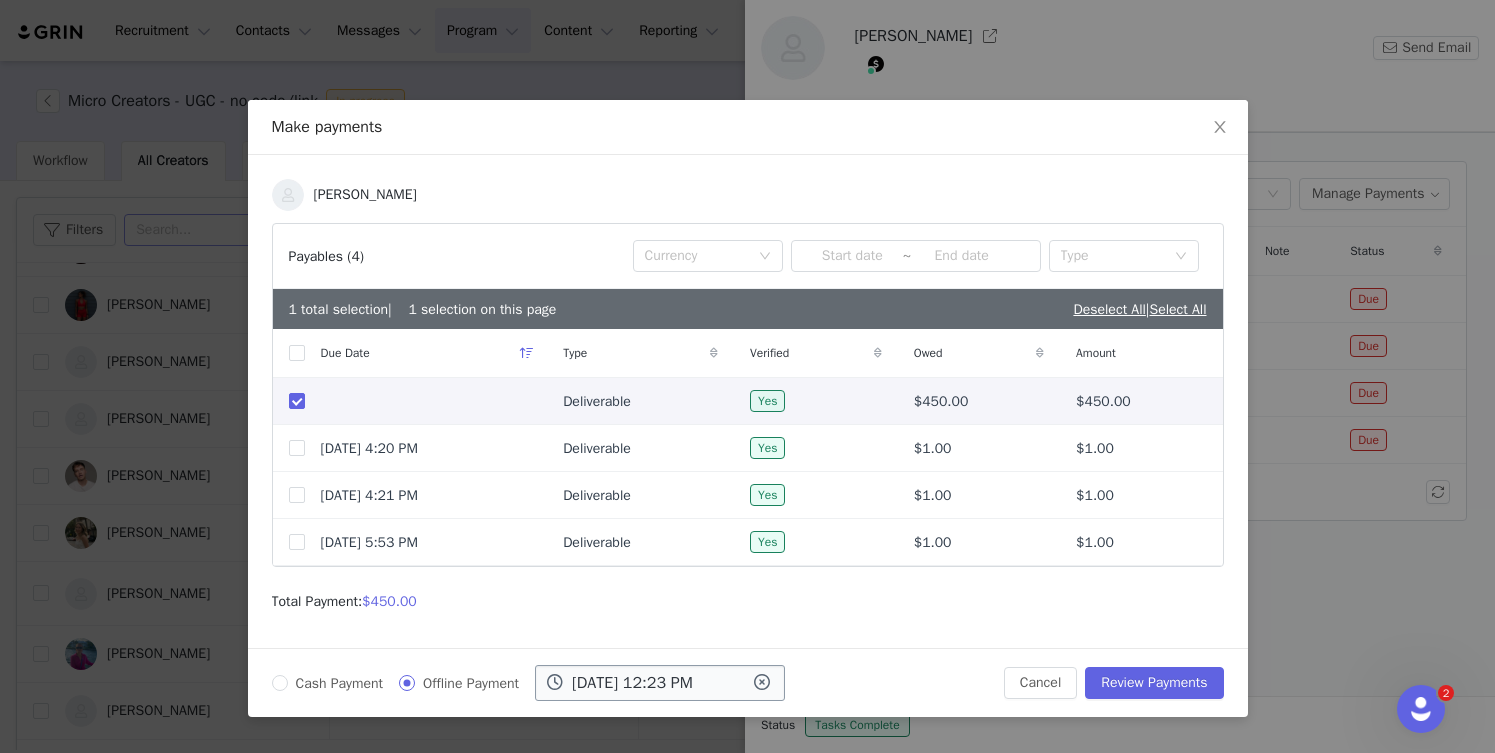 click on "Jul 11 2025 12:23 PM" at bounding box center [660, 683] 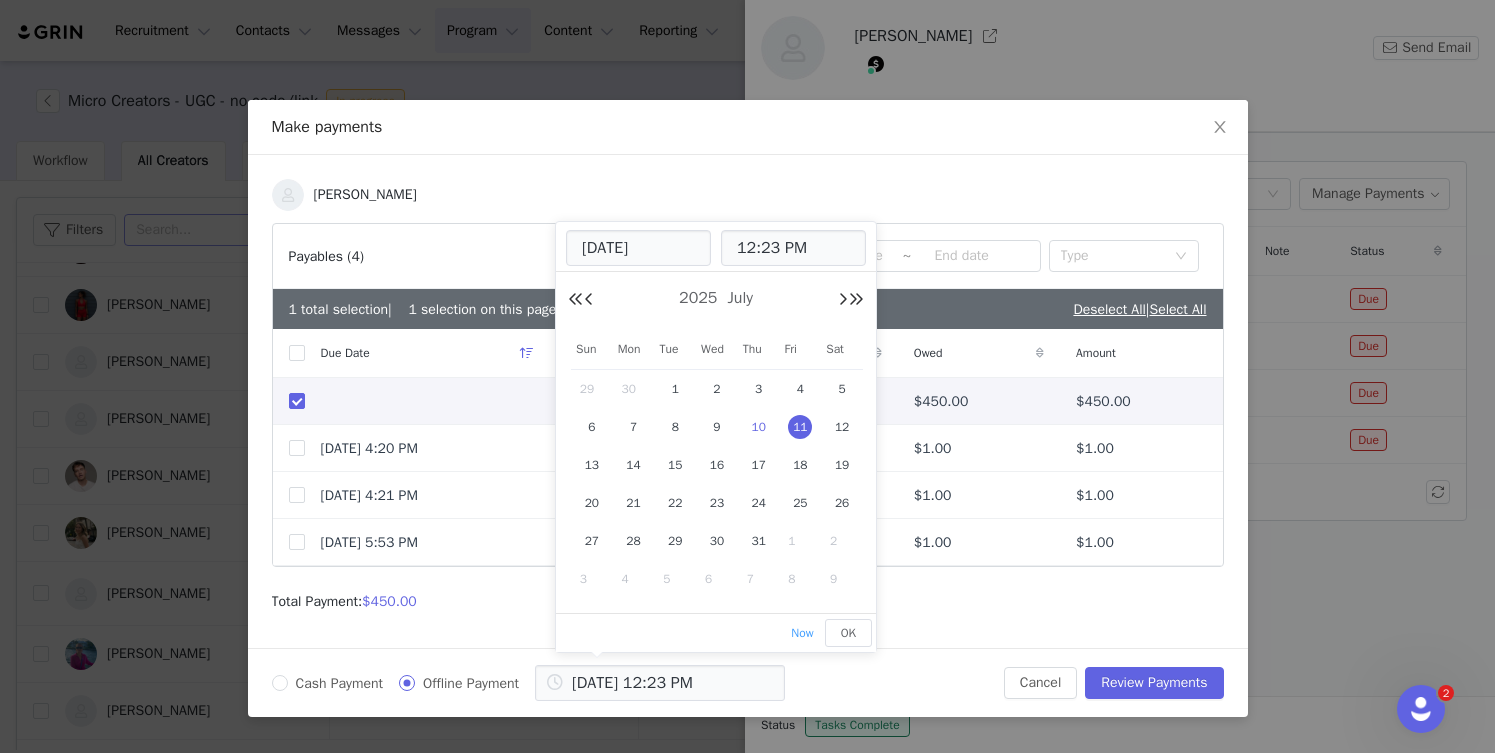 click on "10" at bounding box center (759, 427) 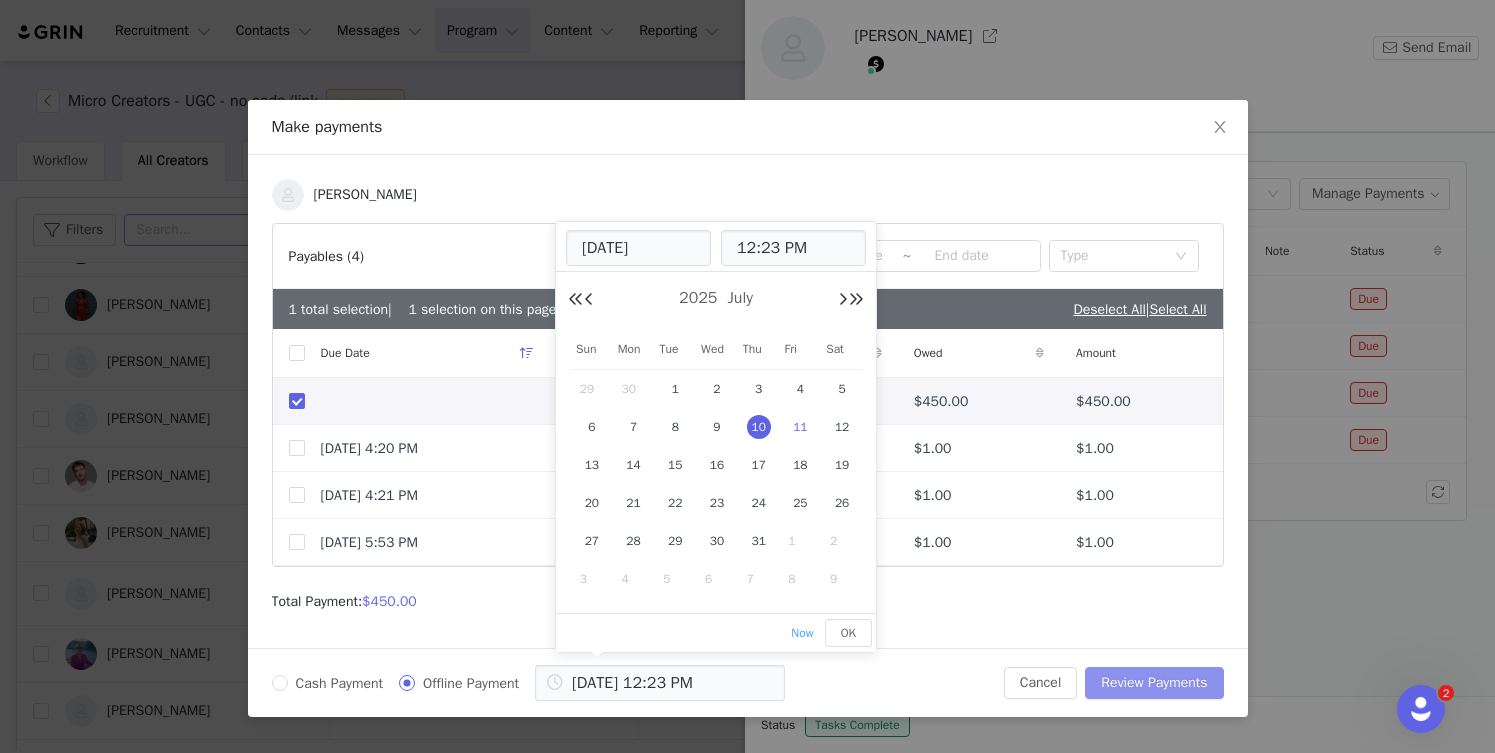 click on "Review Payments" at bounding box center [1154, 683] 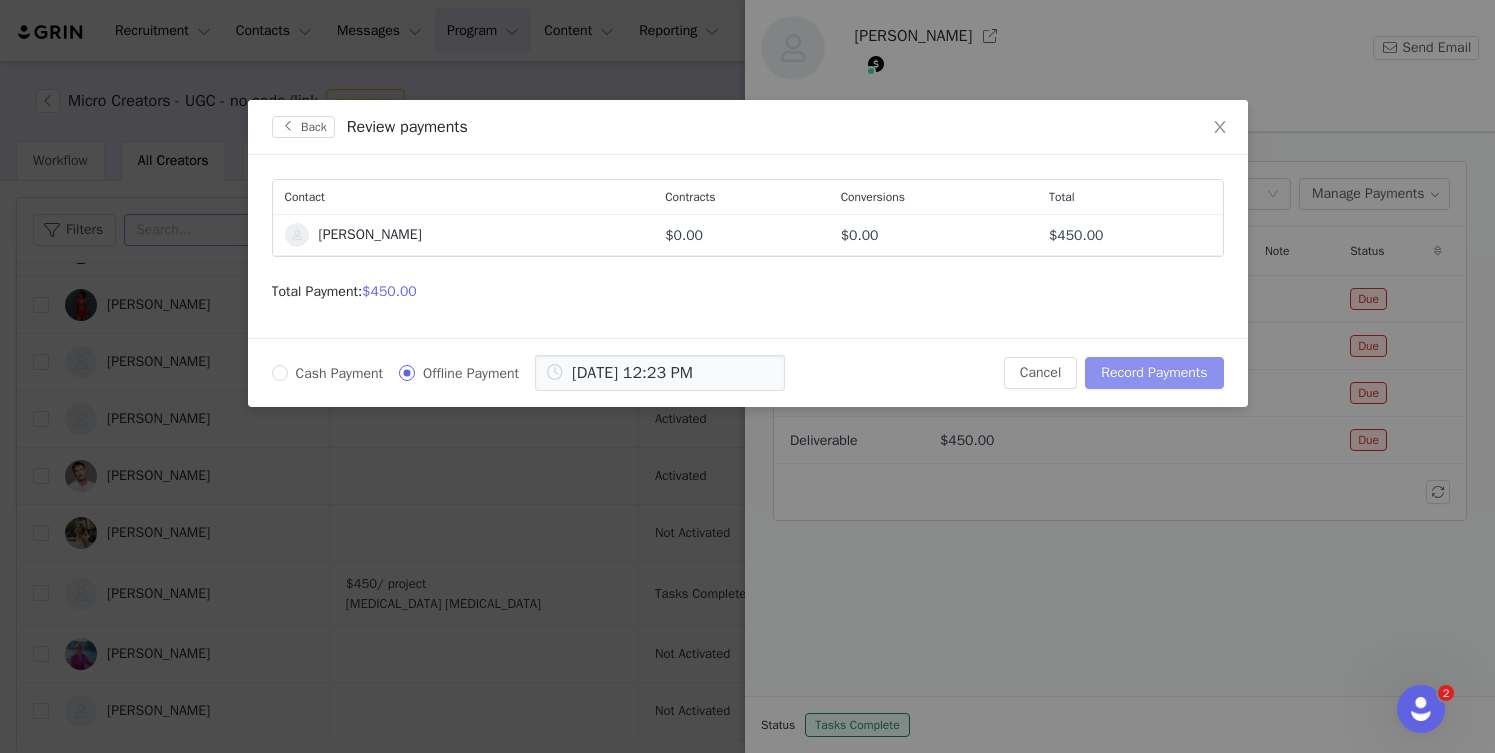 click on "Record Payments" at bounding box center [1154, 373] 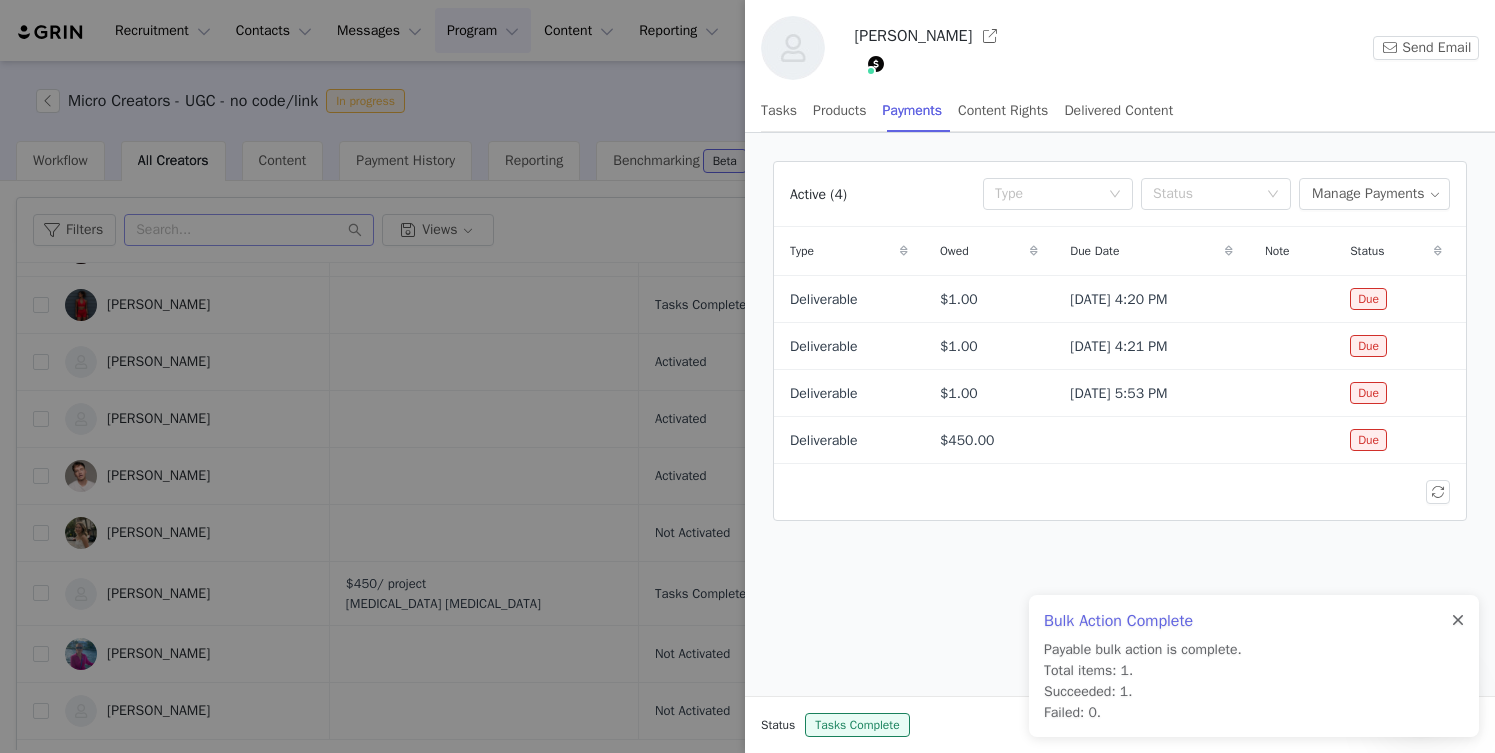 click at bounding box center (1458, 621) 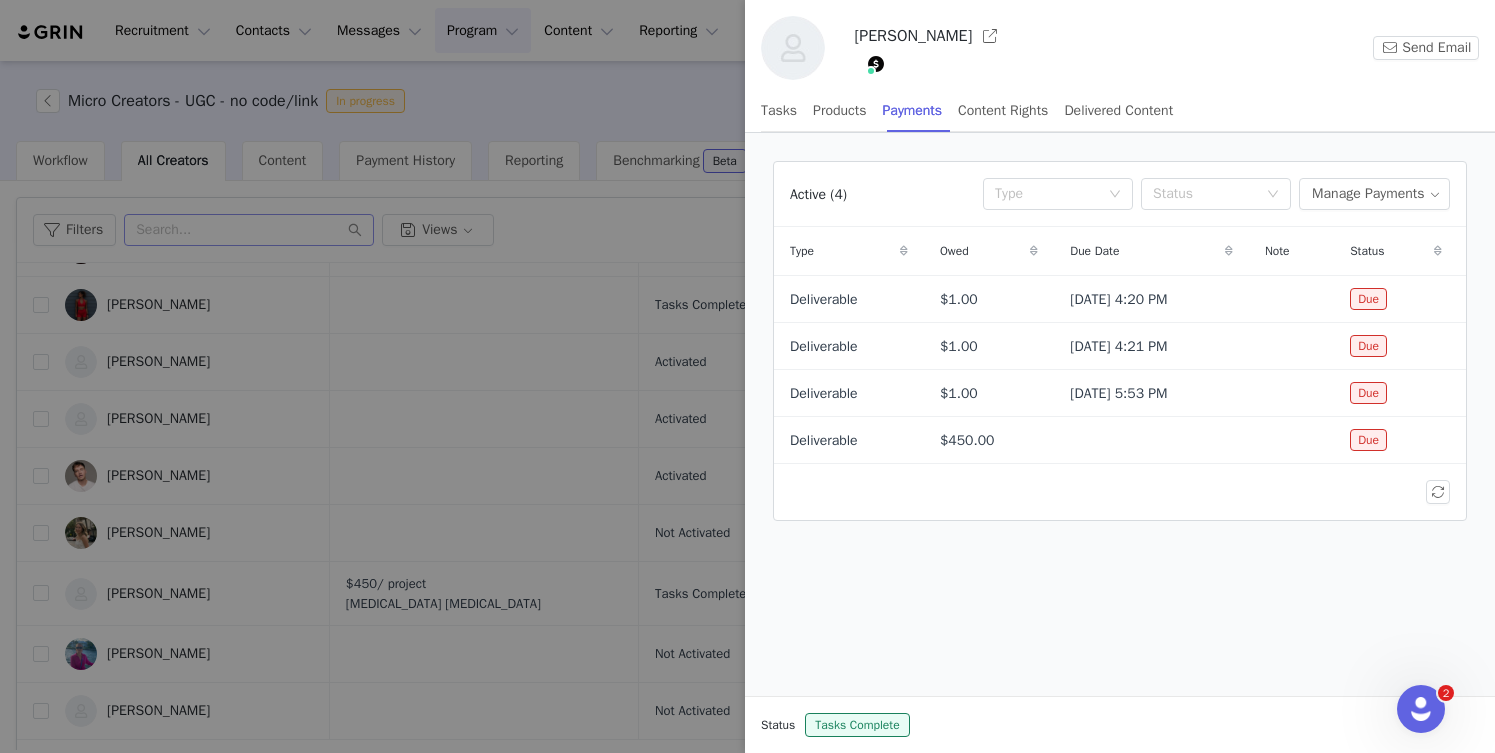 click at bounding box center (1120, 545) 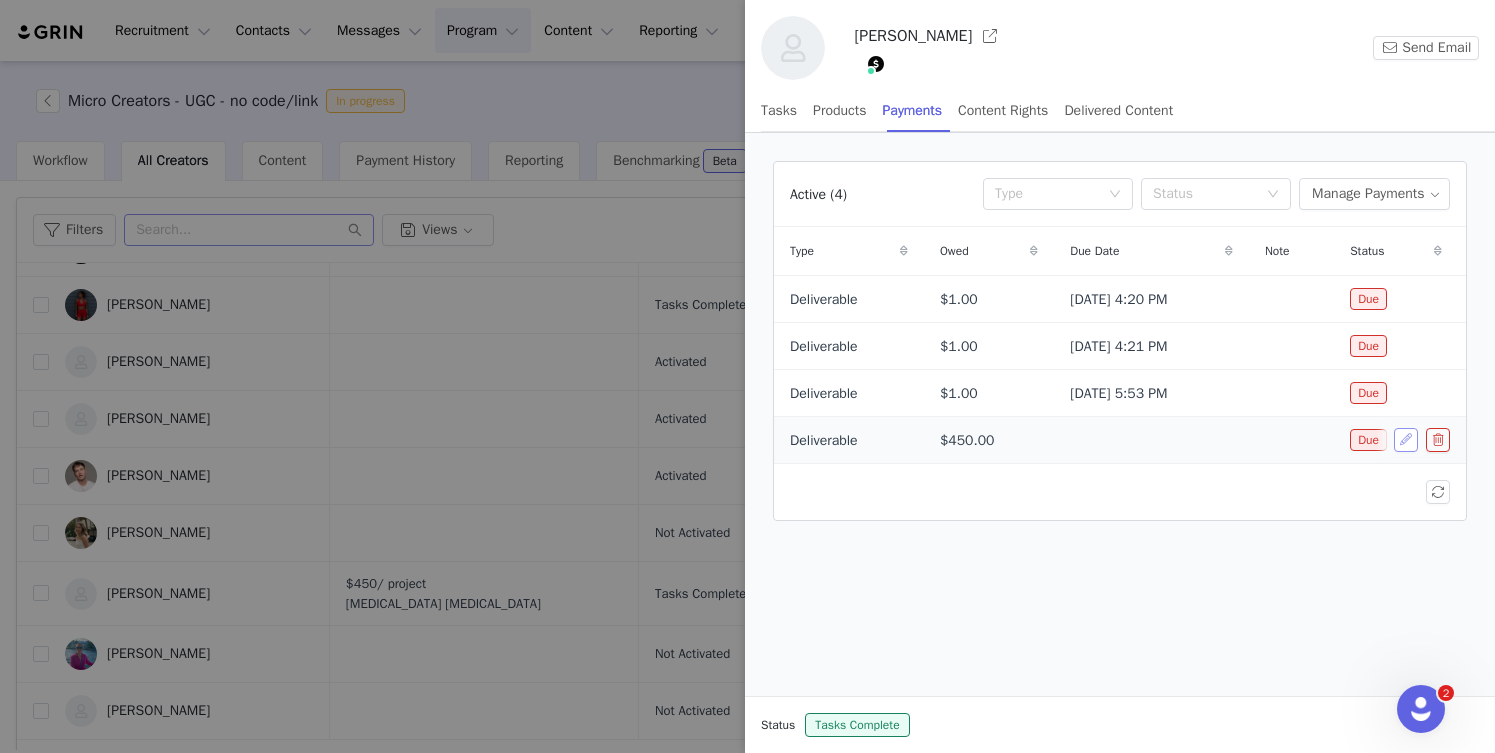 click at bounding box center (1406, 440) 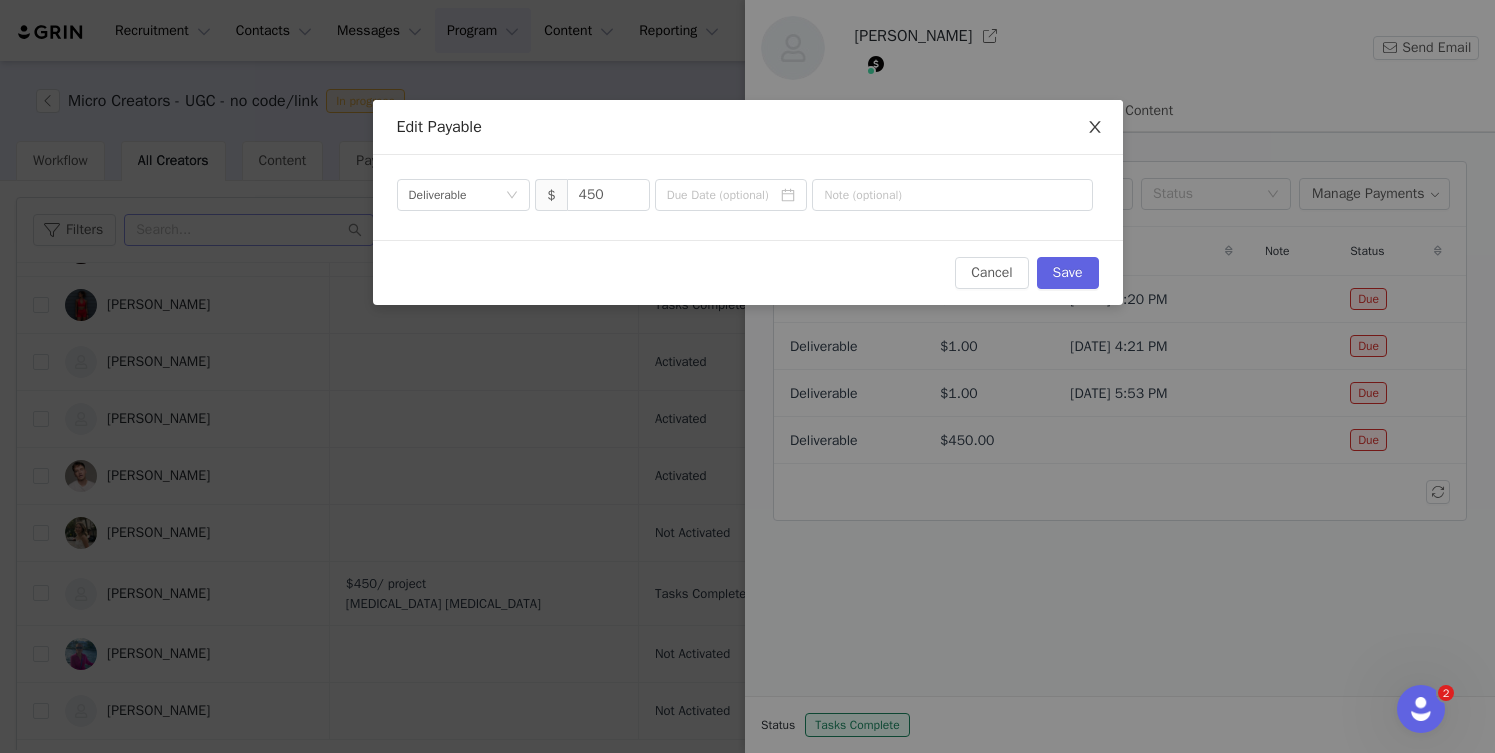 click 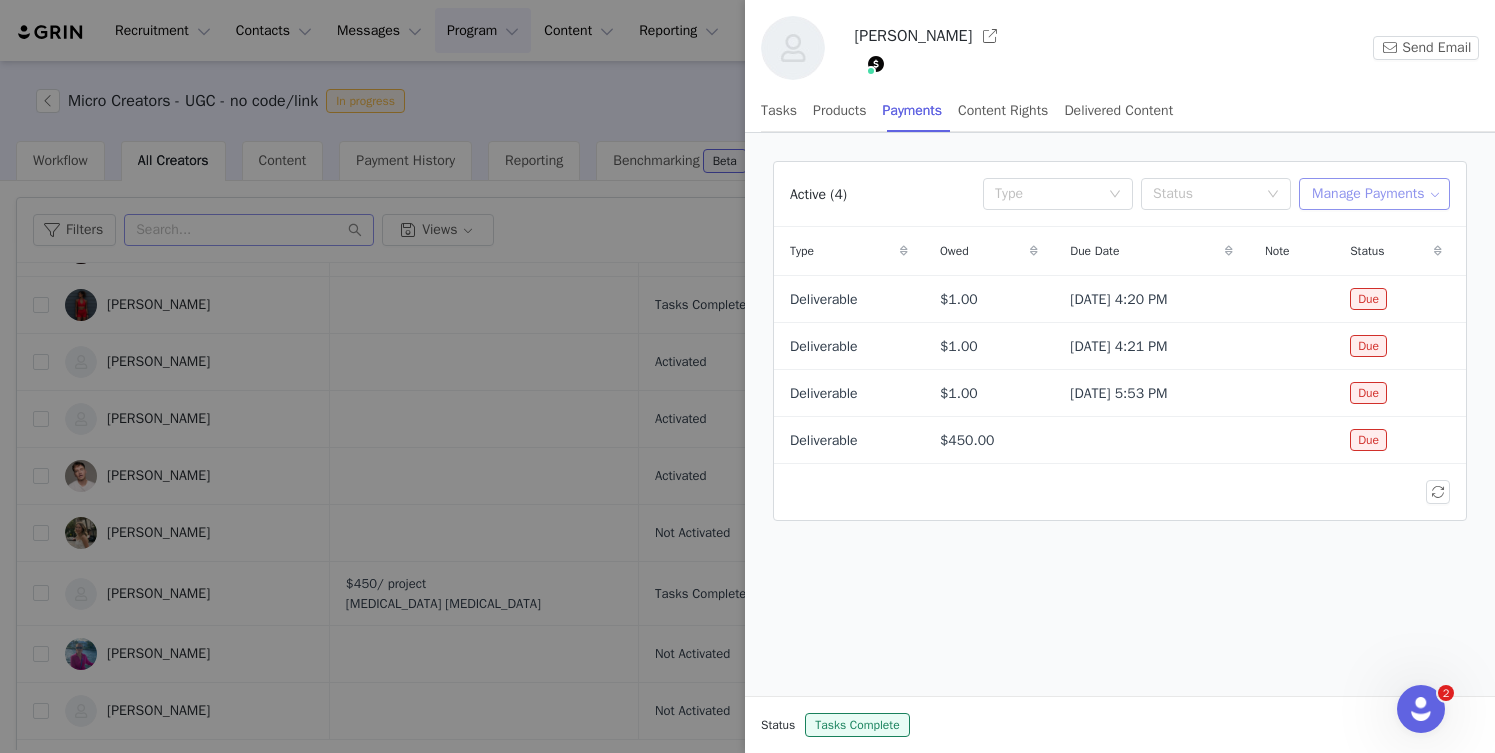 click on "Manage Payments" at bounding box center [1374, 194] 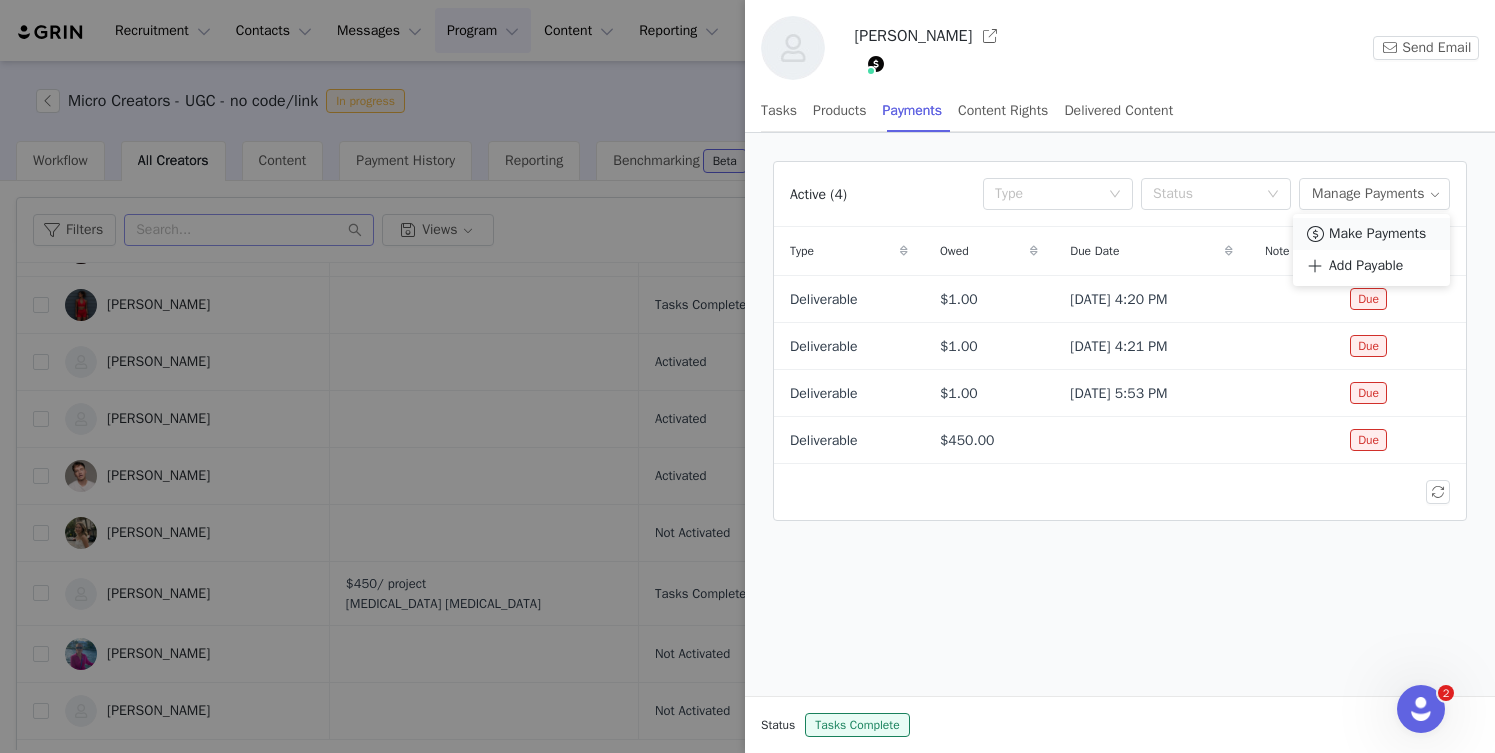 click on "Make Payments" at bounding box center (1377, 234) 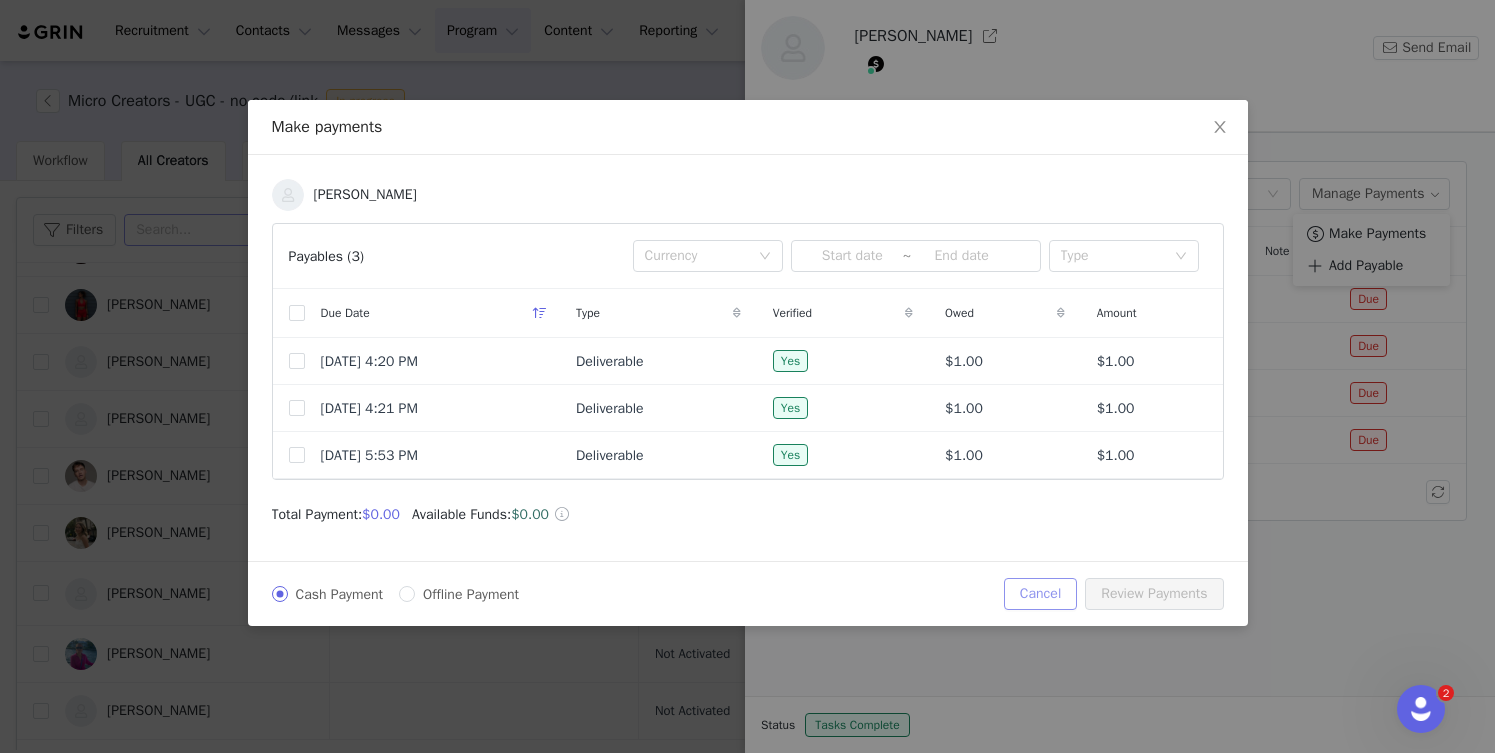 click on "Cancel" at bounding box center (1040, 594) 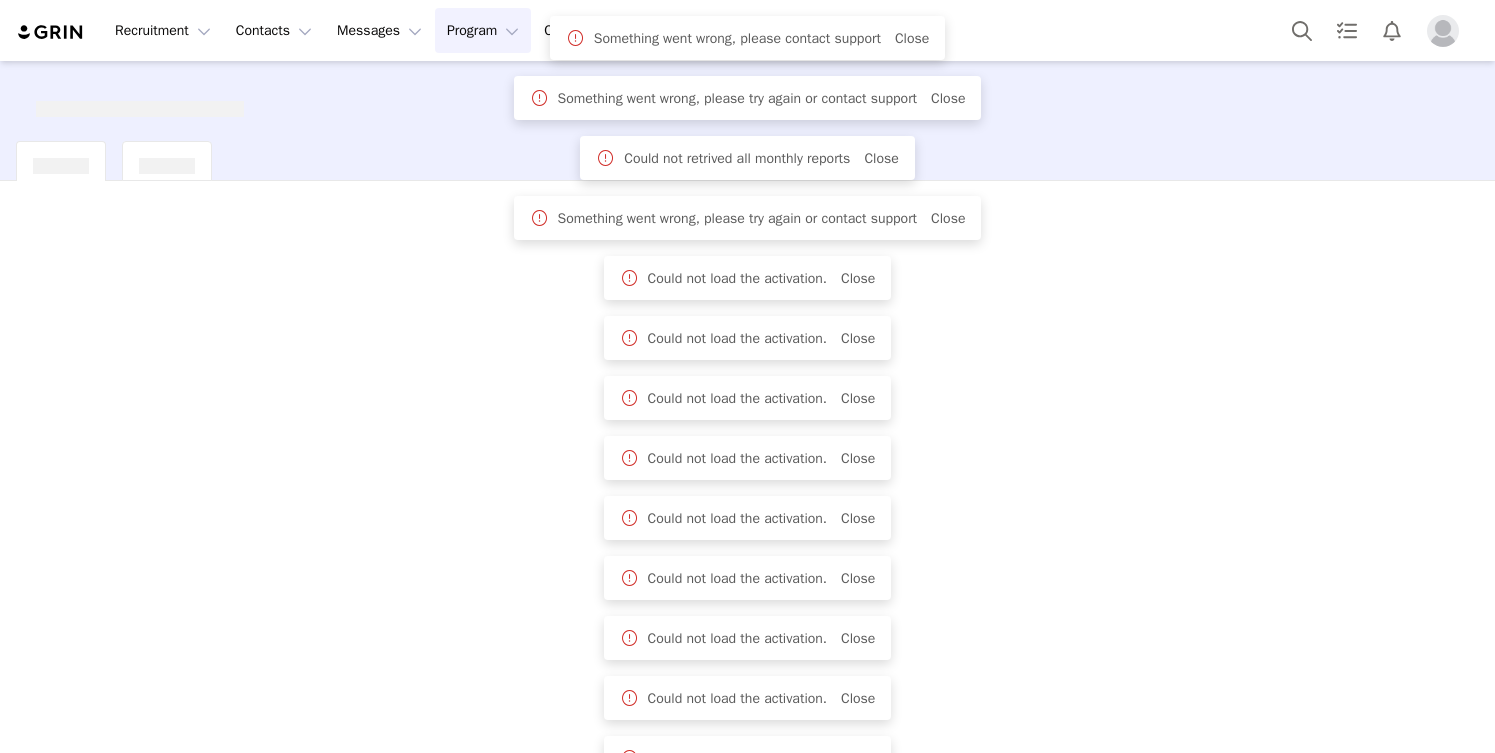 scroll, scrollTop: 0, scrollLeft: 0, axis: both 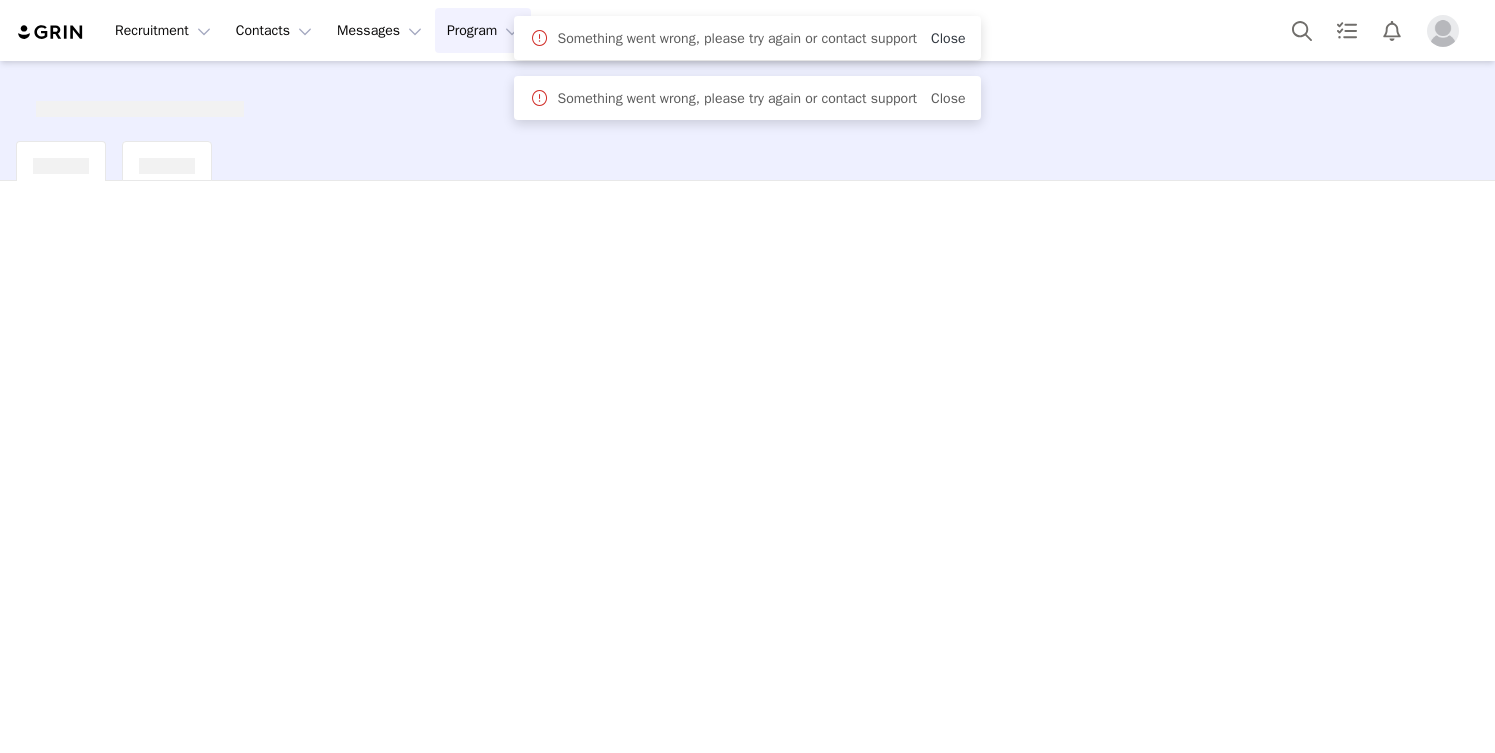 click on "Close" at bounding box center [948, 38] 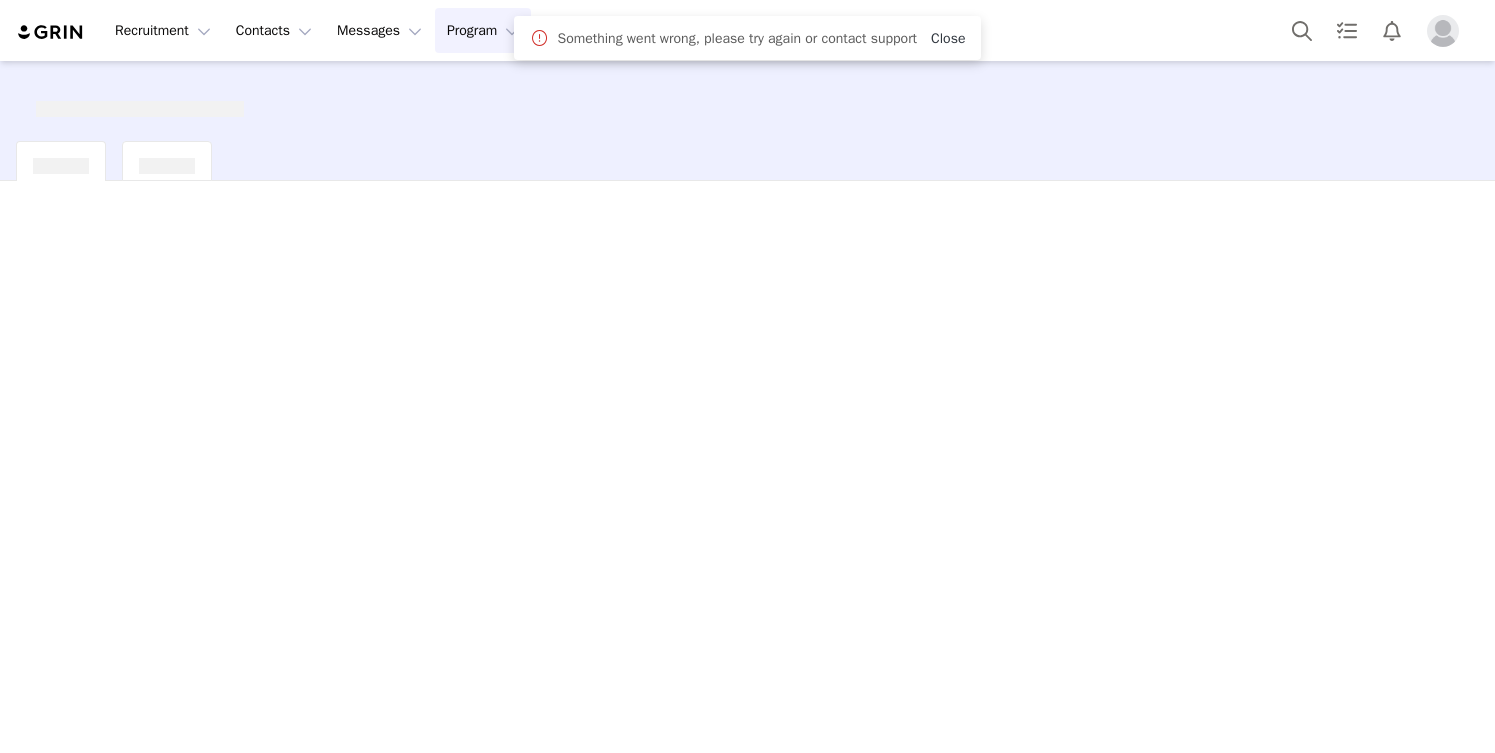 click on "Close" at bounding box center [948, 38] 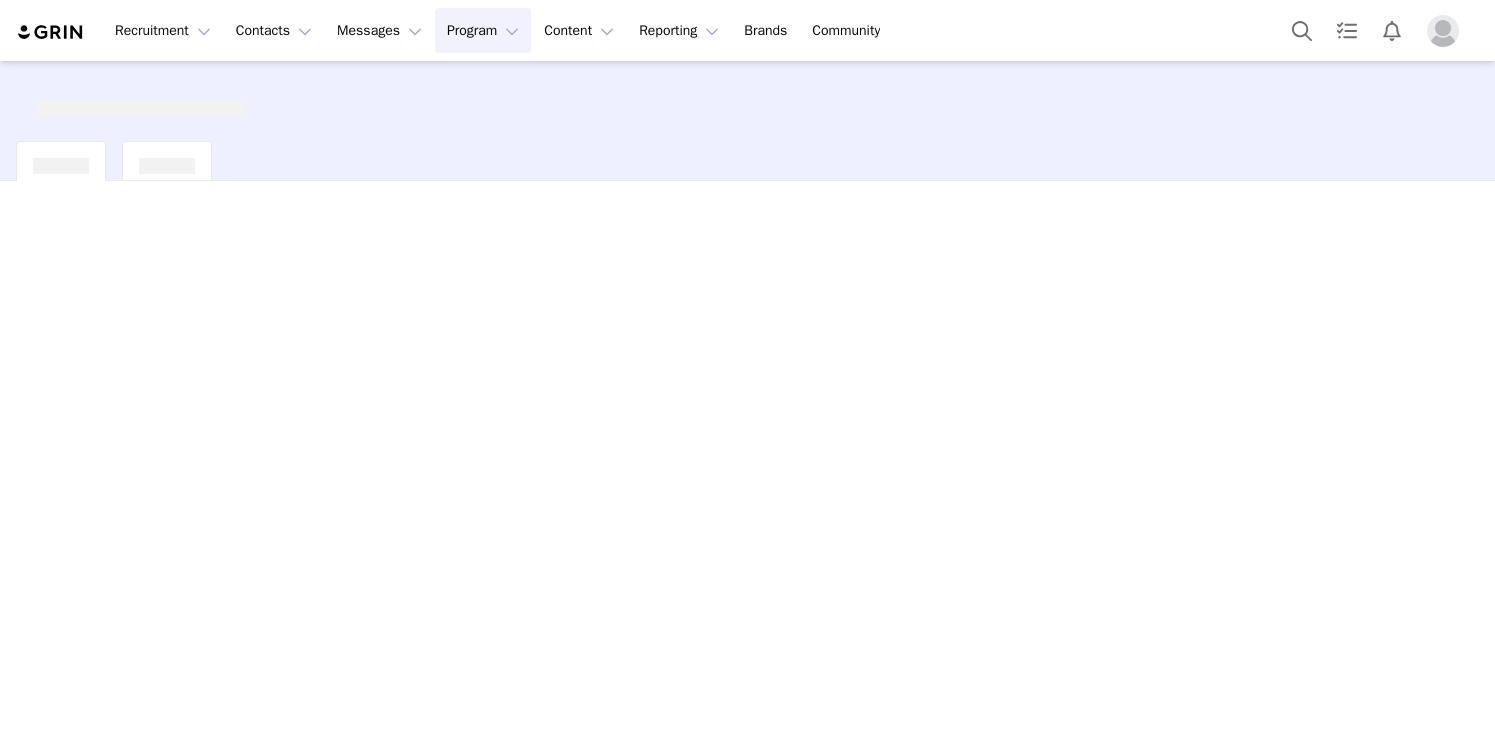 click at bounding box center (747, 101) 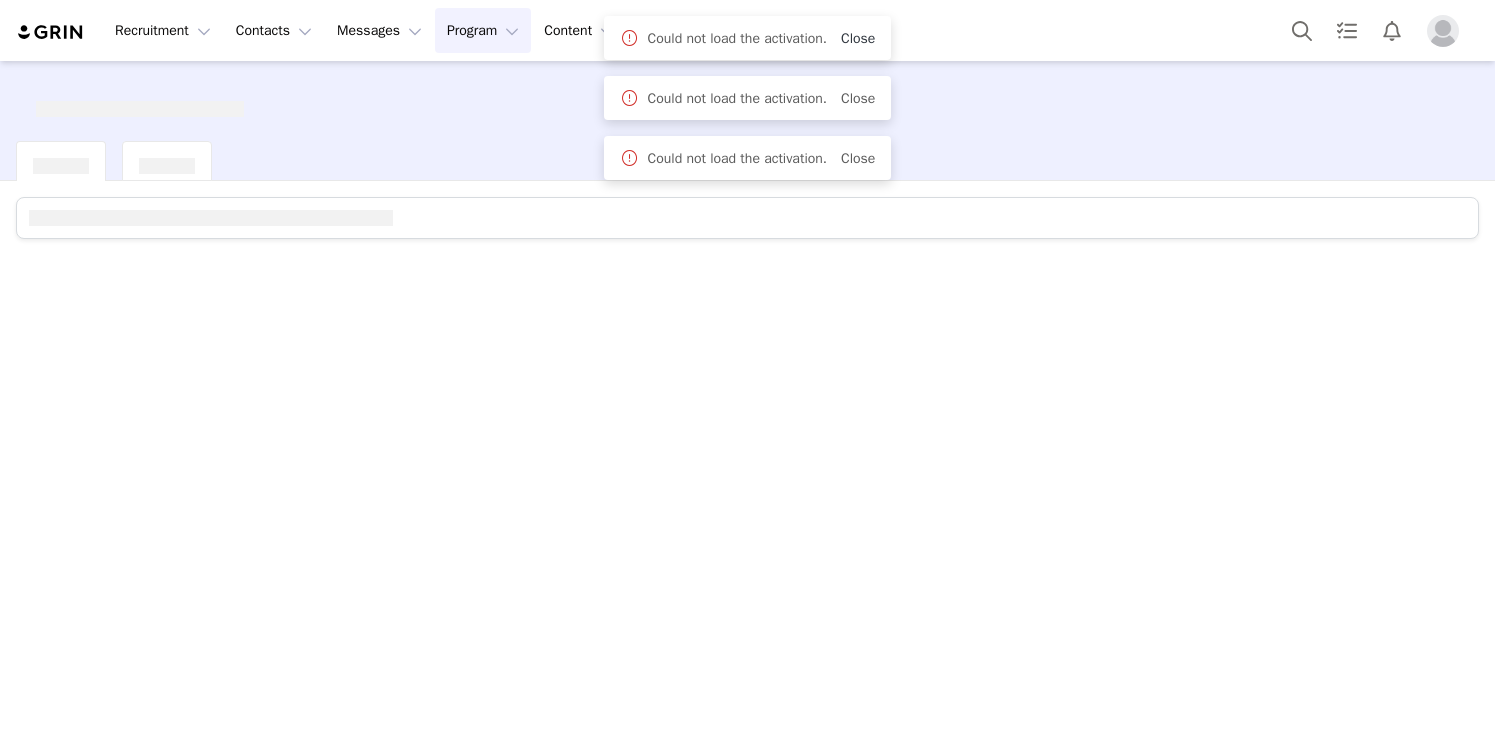 click on "Close" at bounding box center (858, 38) 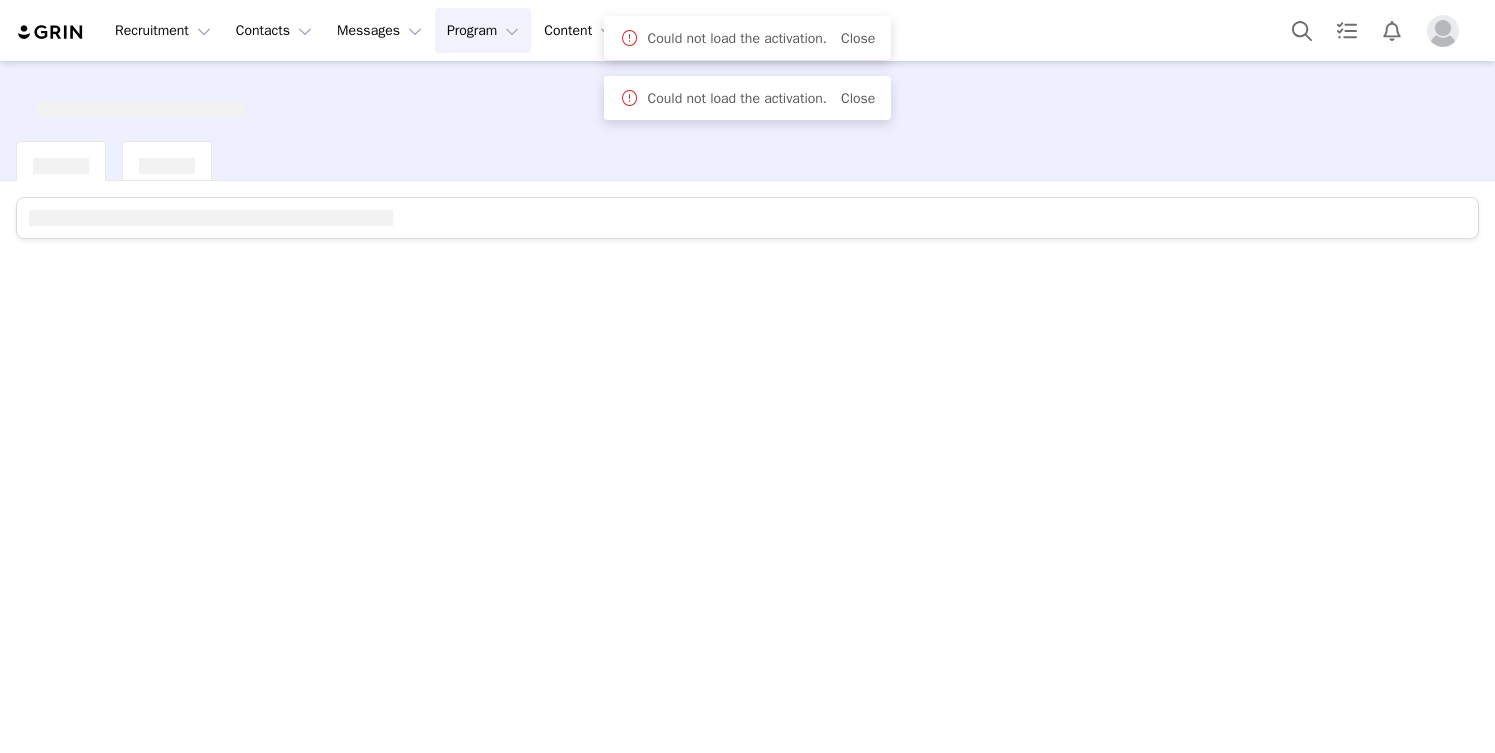 click on "Close" at bounding box center (858, 38) 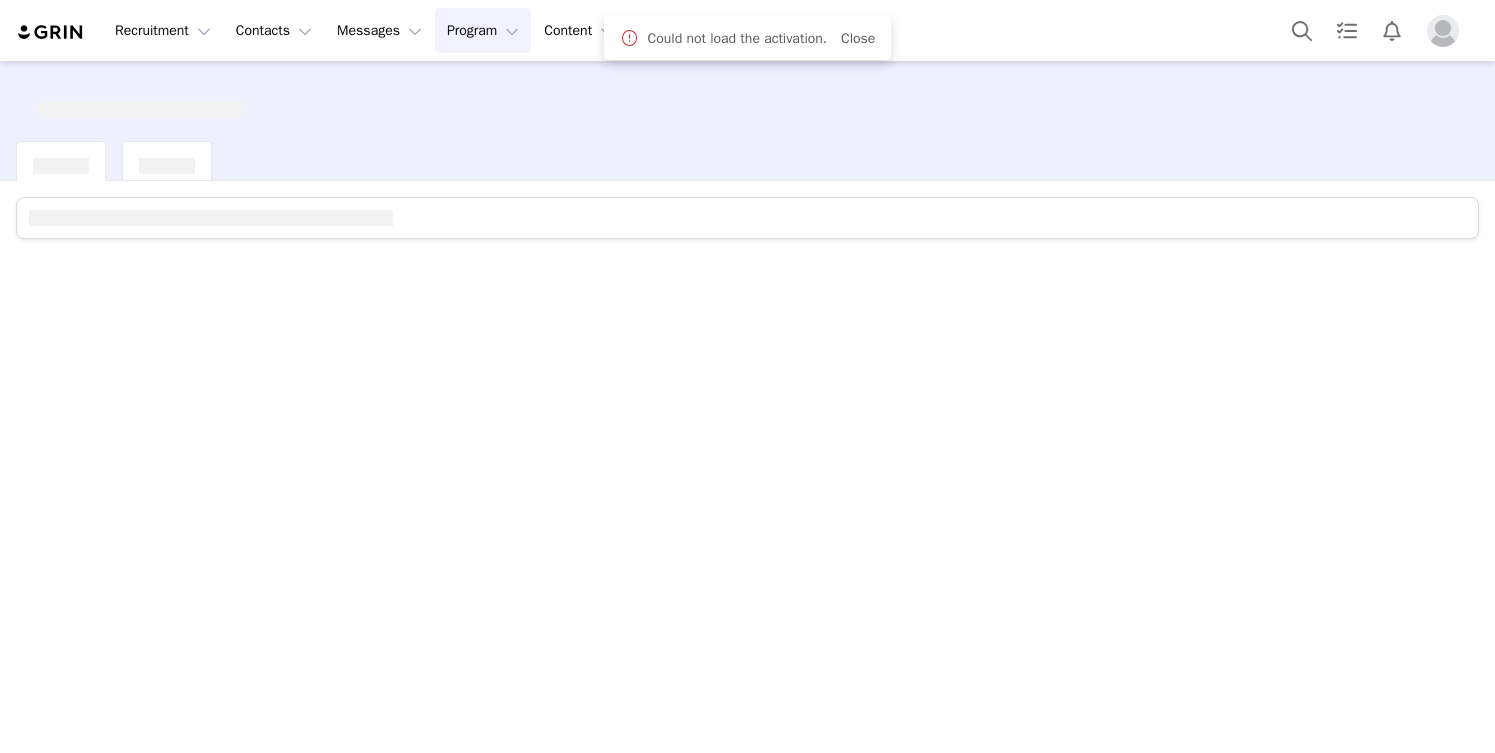 click on "Close" at bounding box center (858, 38) 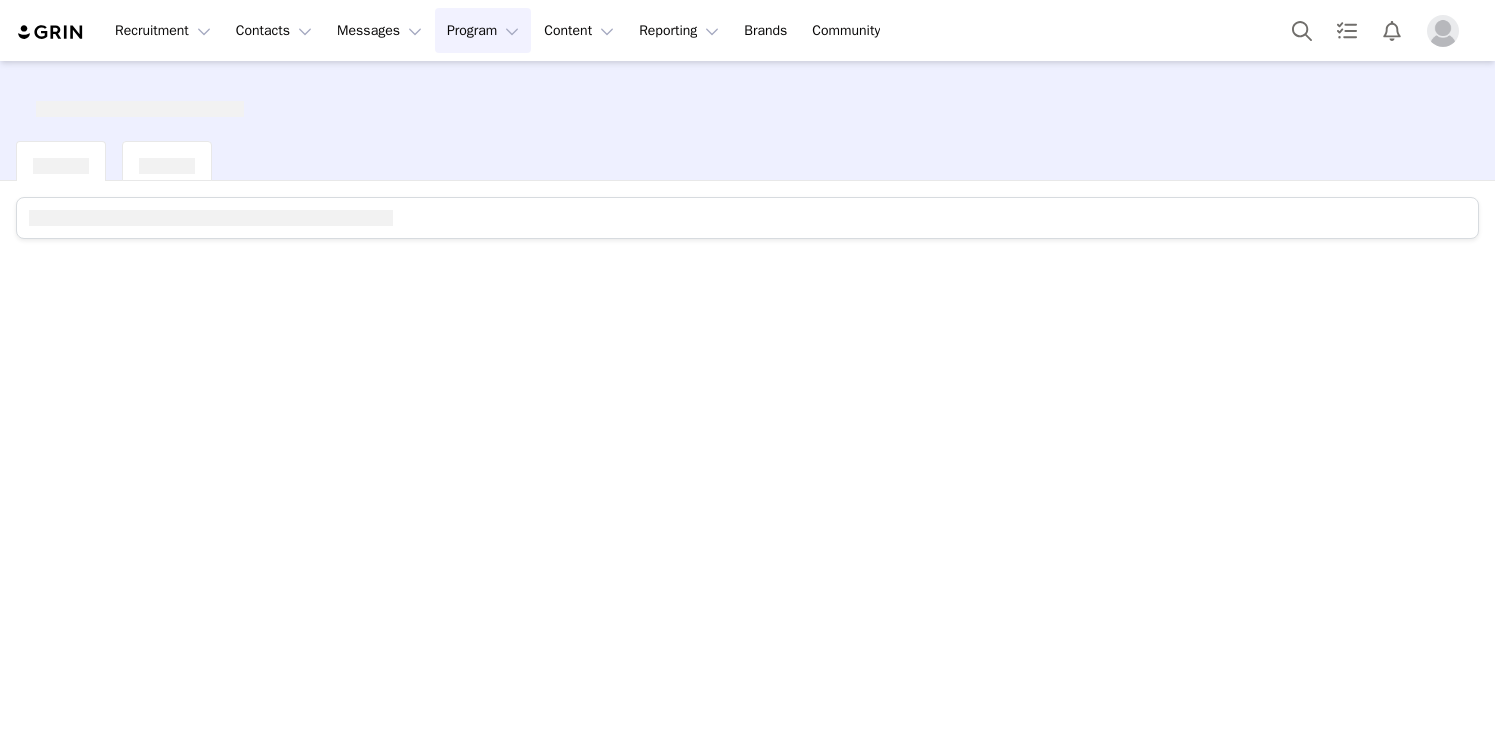 click on "Program Program" at bounding box center (483, 30) 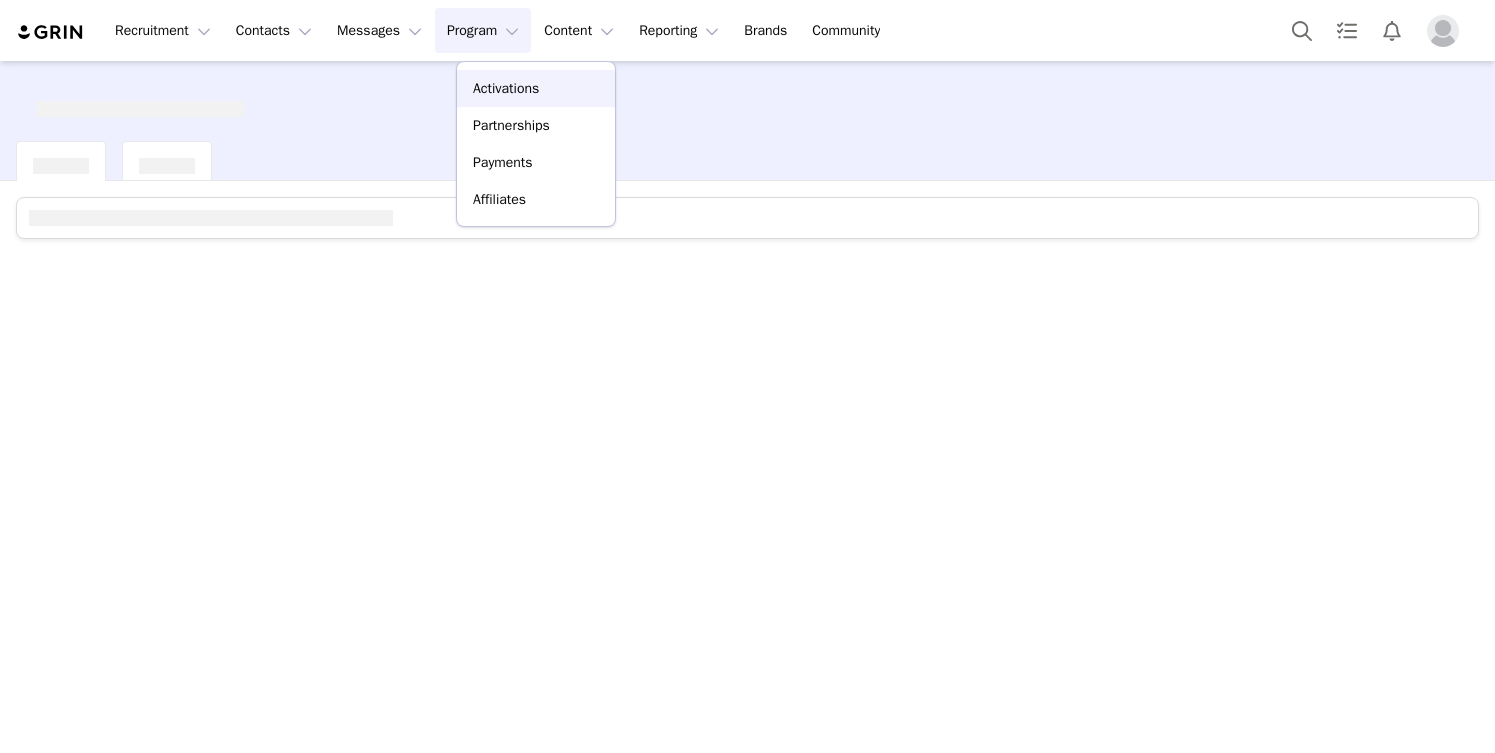 click on "Activations" at bounding box center [506, 88] 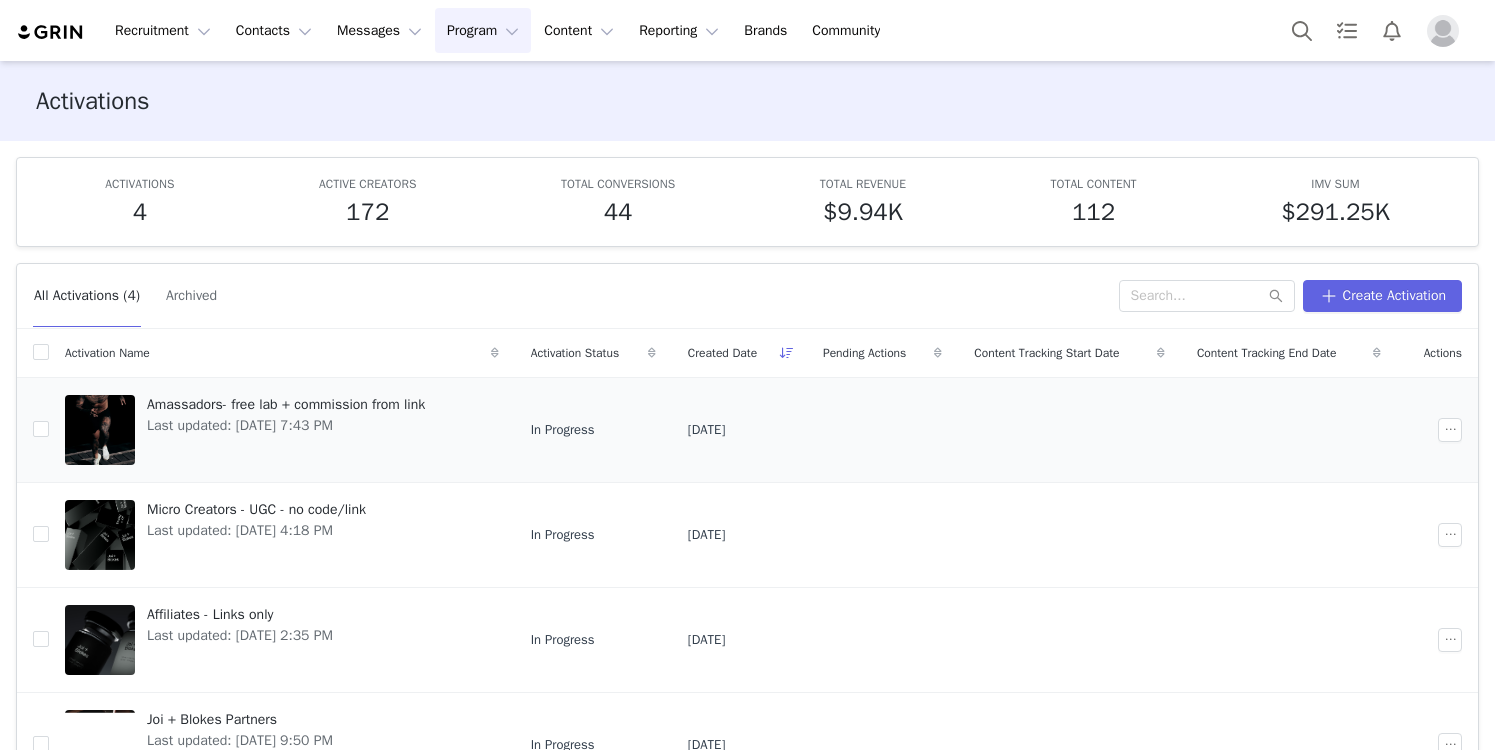 scroll, scrollTop: 15, scrollLeft: 0, axis: vertical 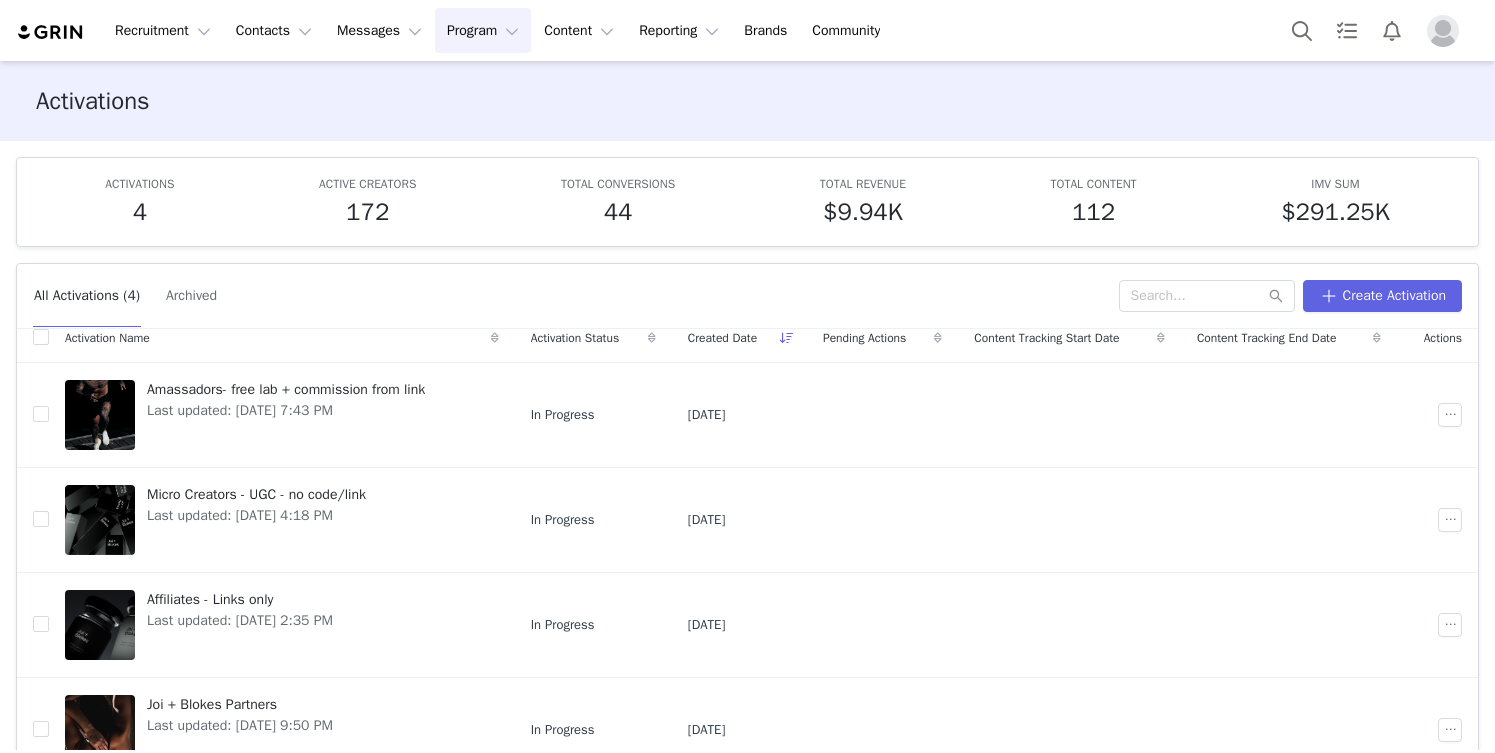 click on "Program Program" at bounding box center [483, 30] 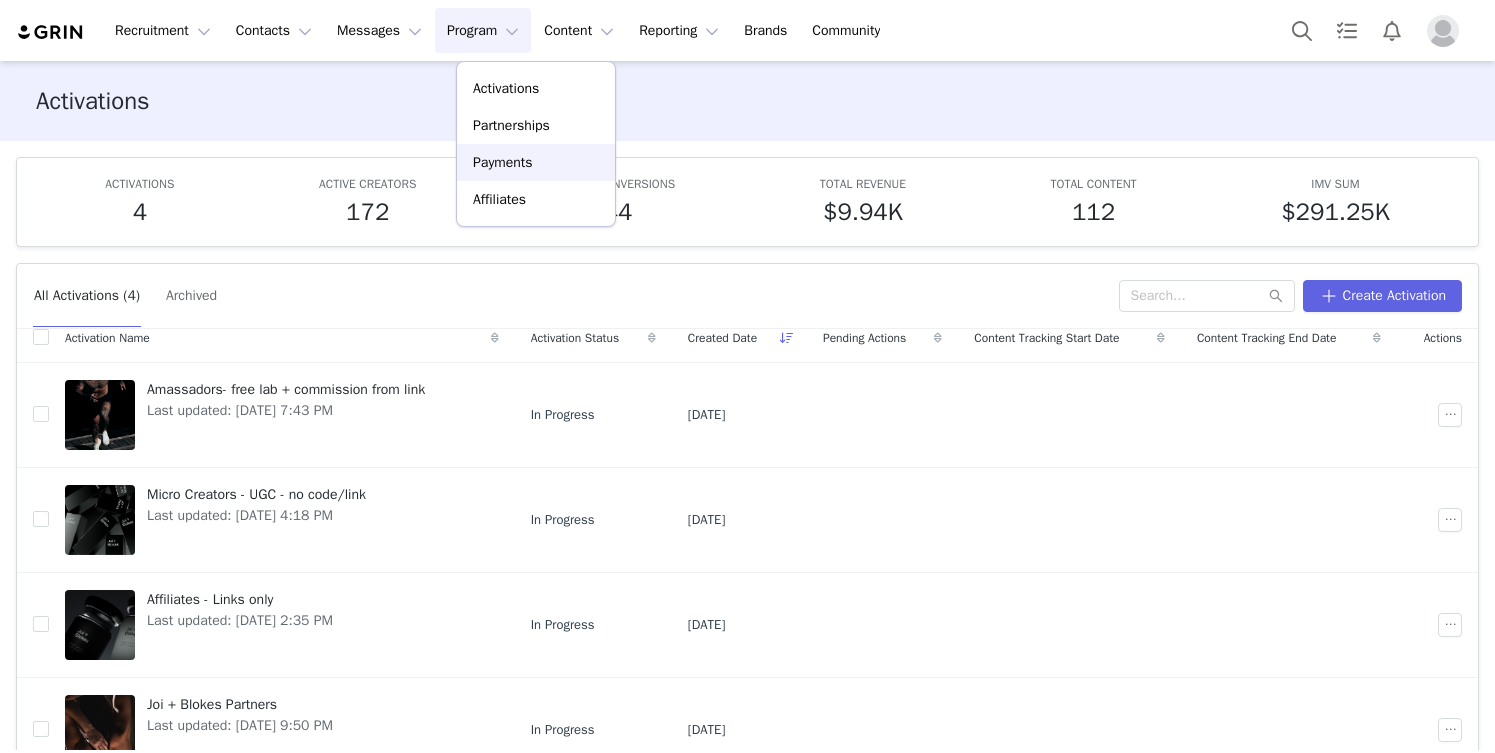 click on "Payments" at bounding box center (503, 162) 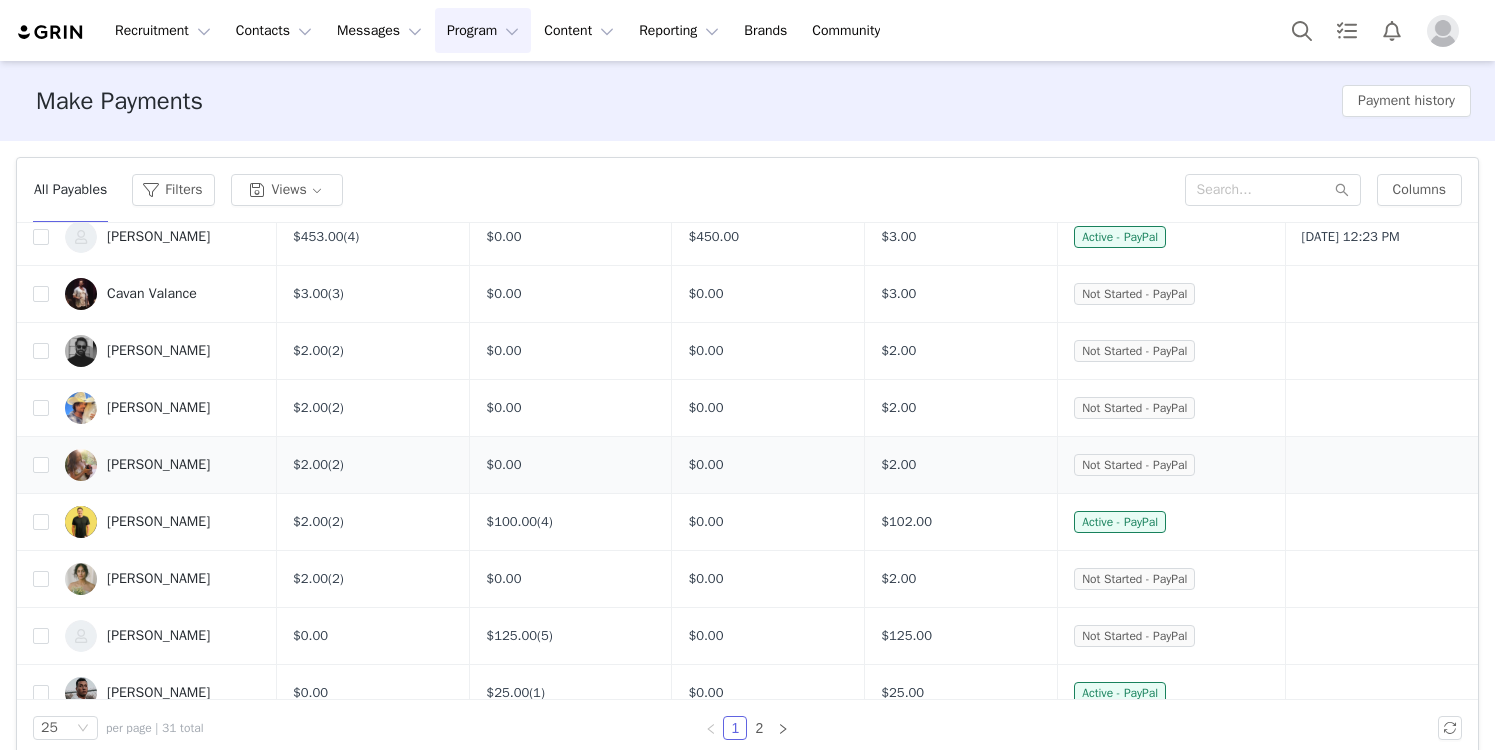 scroll, scrollTop: 994, scrollLeft: 0, axis: vertical 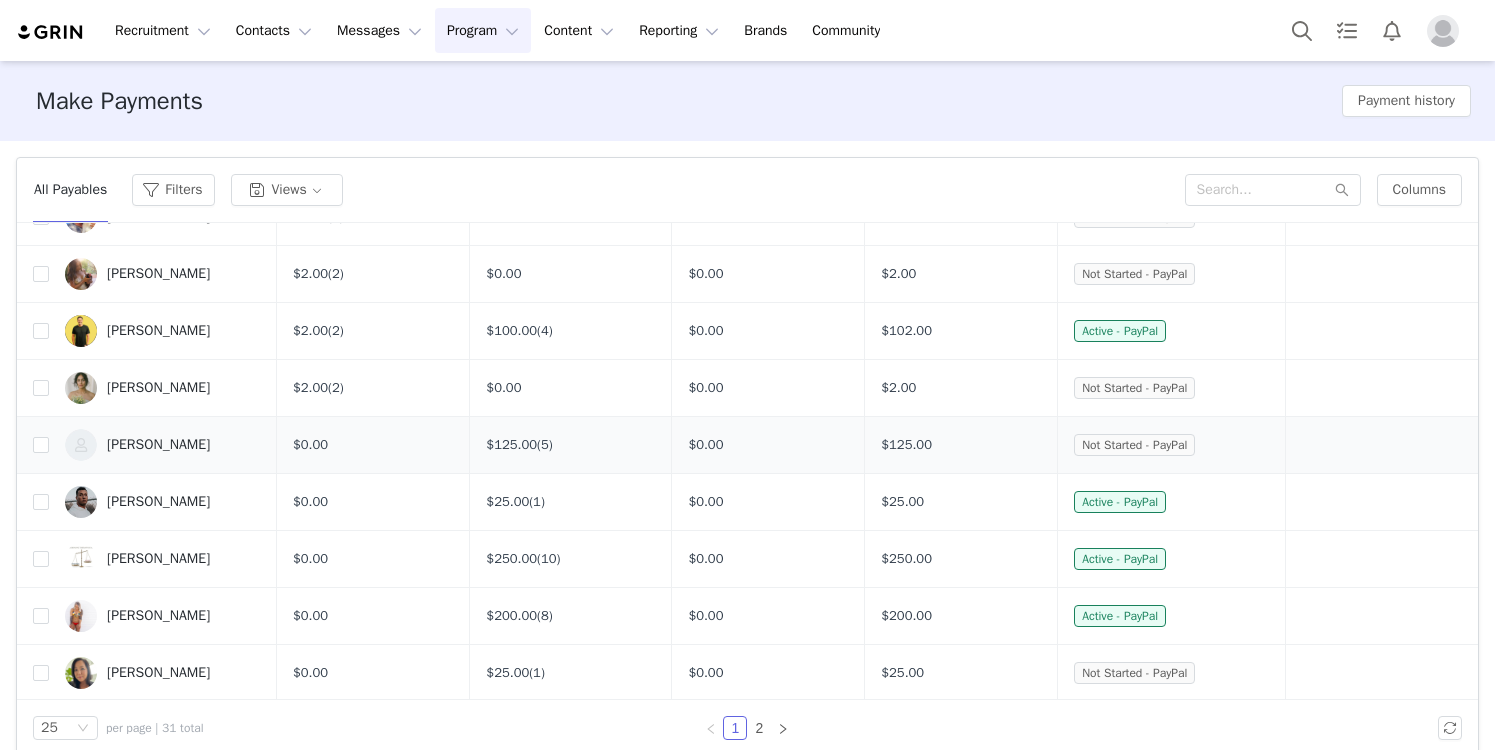 click on "[PERSON_NAME]" at bounding box center [163, 445] 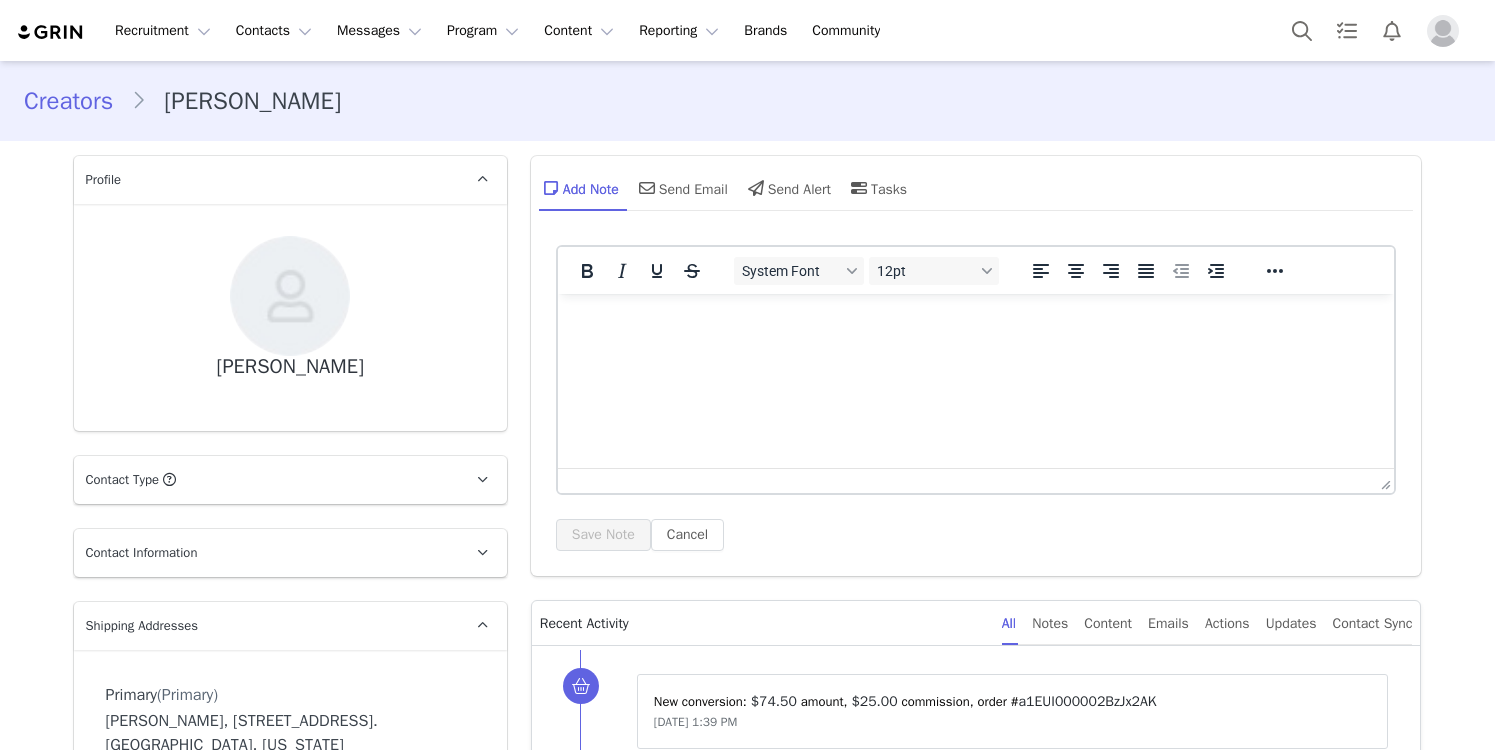 scroll, scrollTop: 0, scrollLeft: 0, axis: both 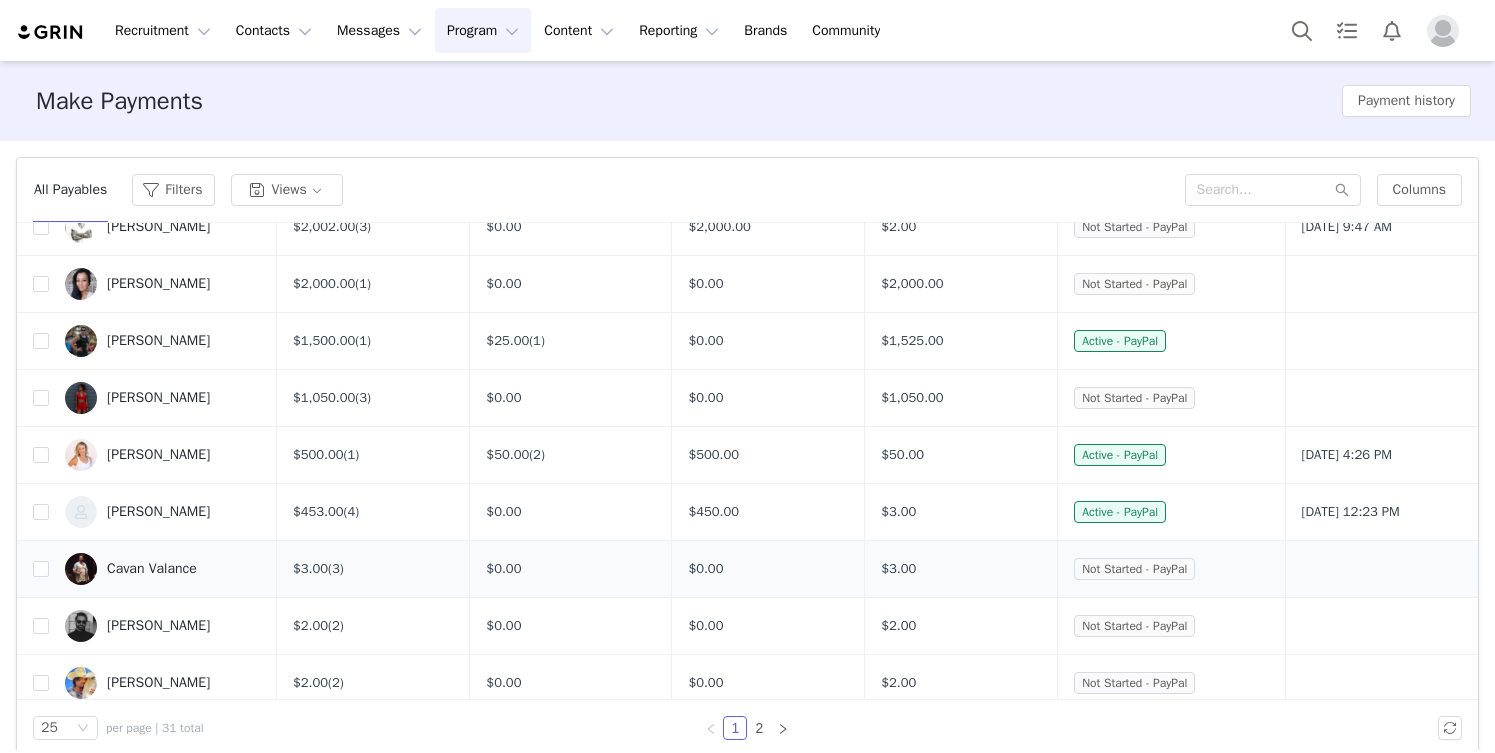 click on "Cavan Valance" at bounding box center (163, 569) 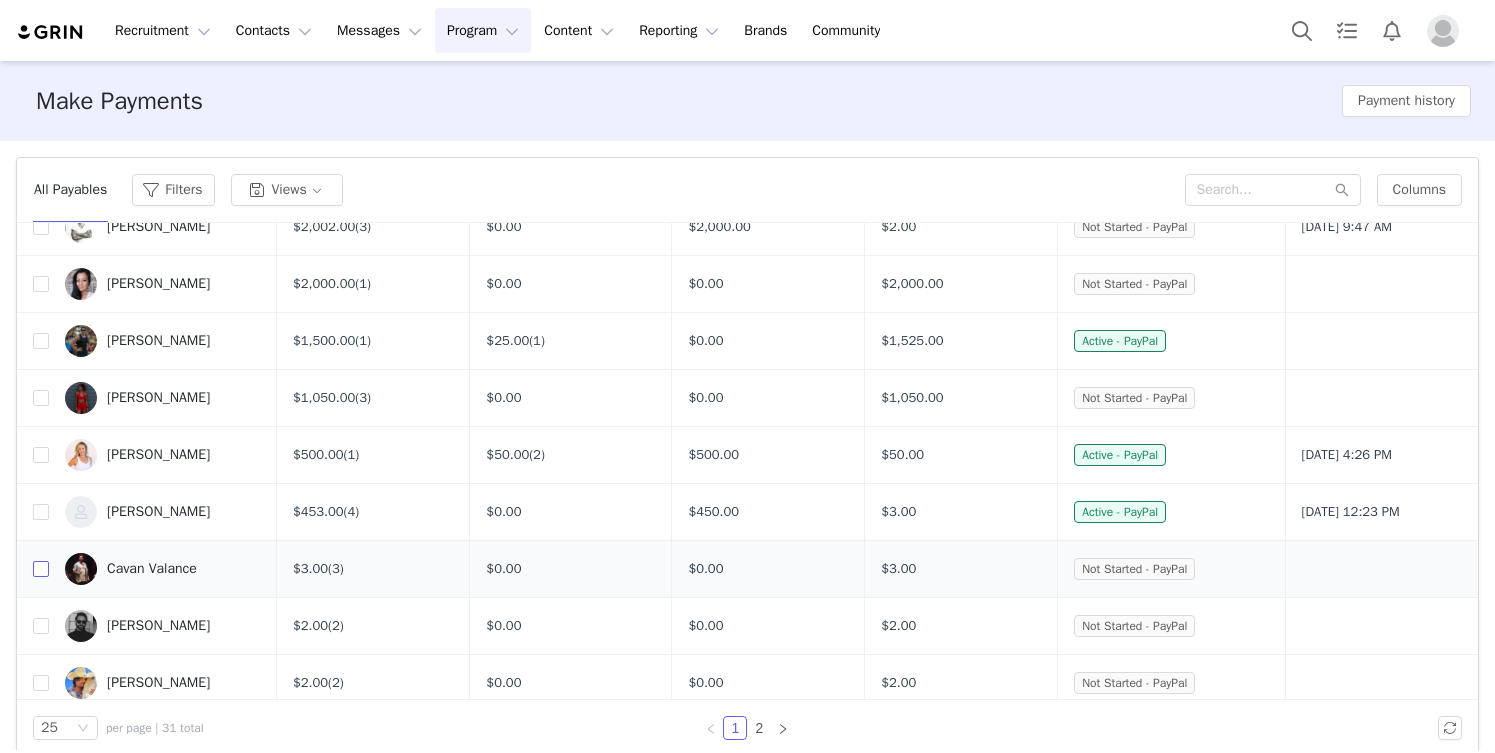 click at bounding box center (41, 569) 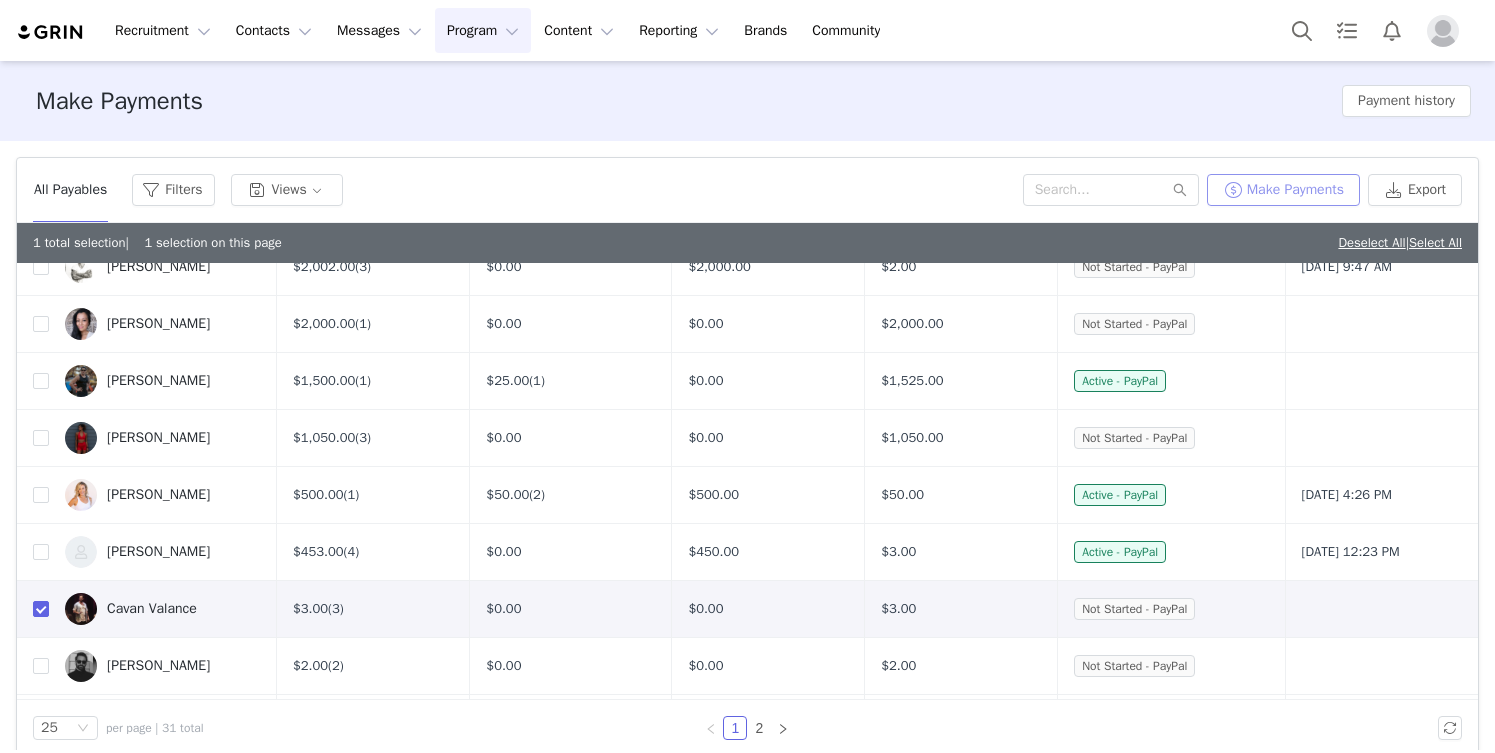 click on "Make Payments" at bounding box center [1283, 190] 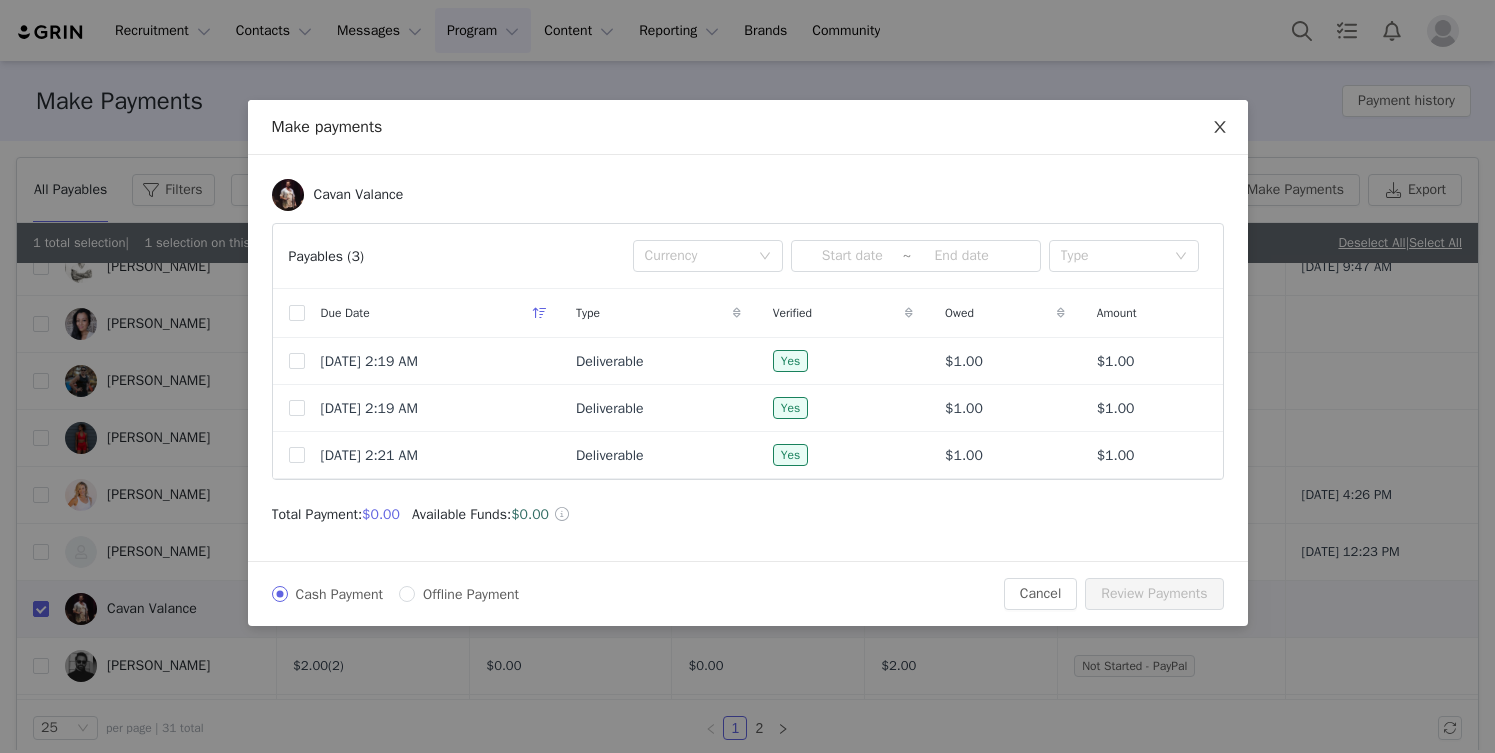 click 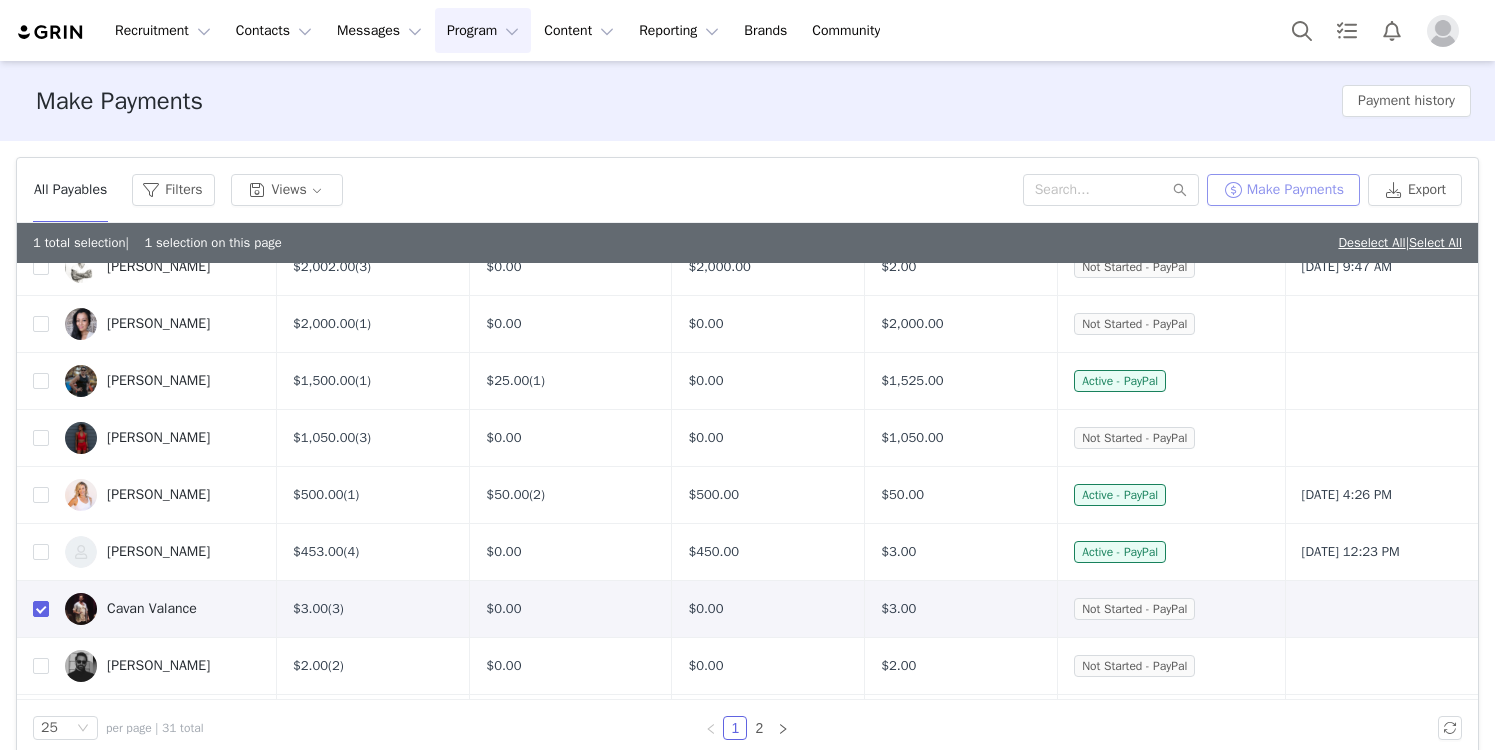 type 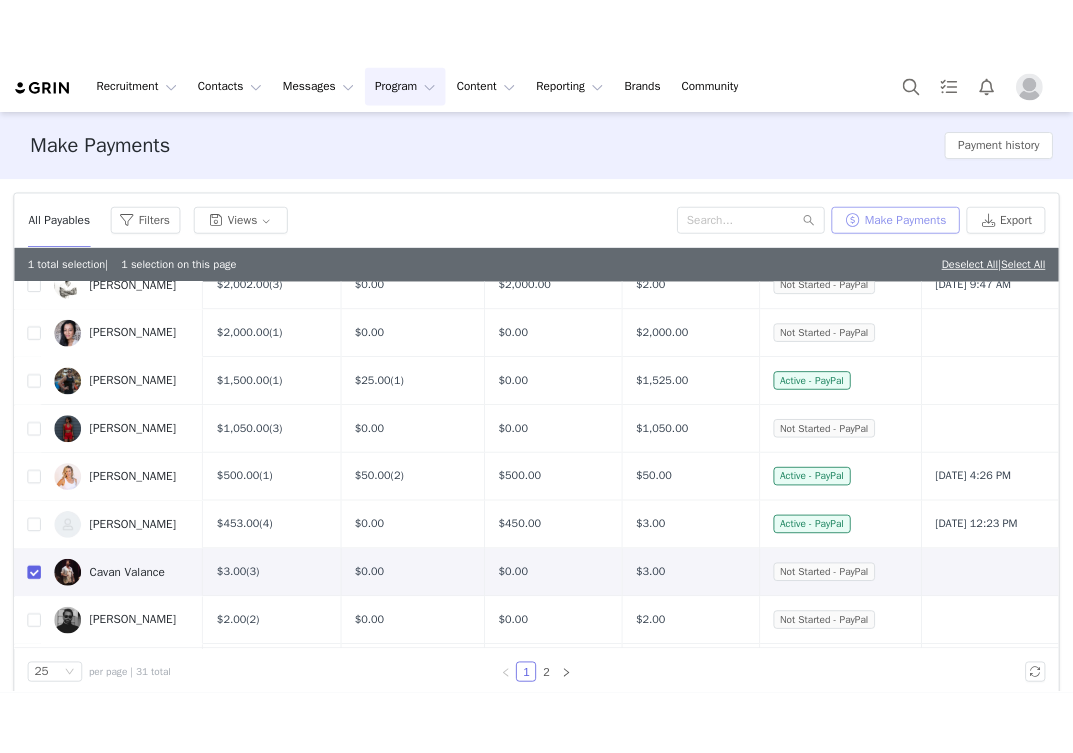 scroll, scrollTop: 535, scrollLeft: 0, axis: vertical 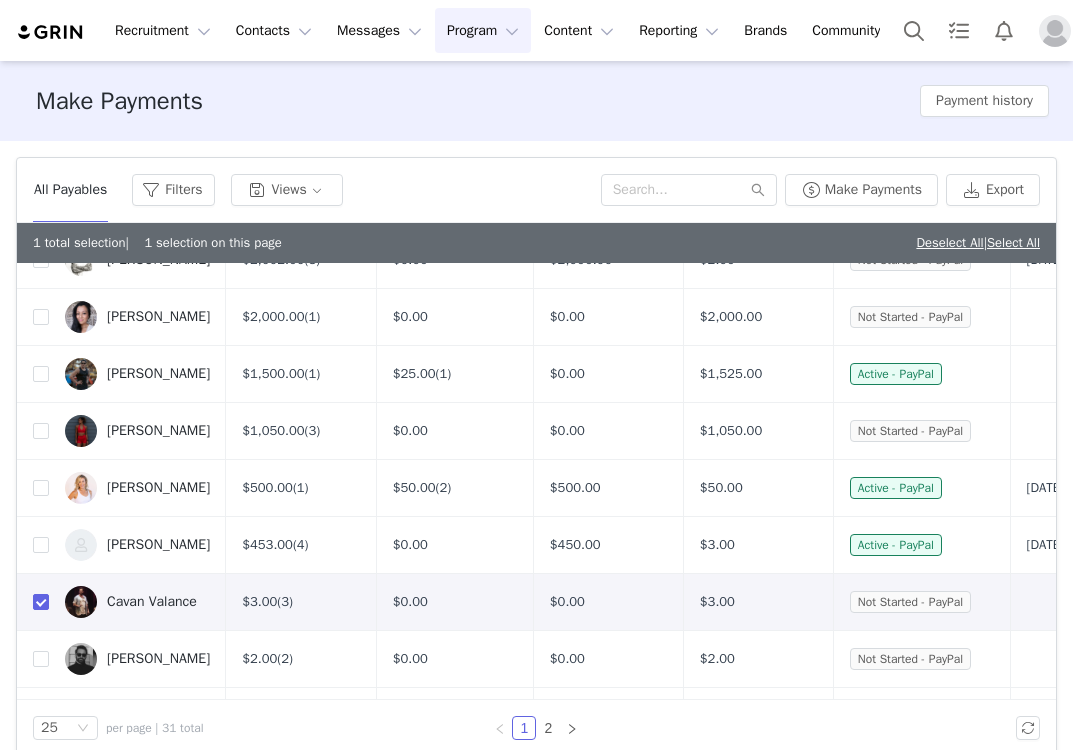 click on "Filters   Filter Logic  And Or  Activated Date   ~   Content Date   ~   Last Payment Date   Contract Payment Date   ~   Conversion Date   ~   Activation  Select    Partnership  Select    Campaign  Select    Brand  Select    Owner  Select  Contact Tag  Select    Relationship Stage  Select  Archived  Select  Balance Owed  $    Payable Currency  Select  Type  Select  Advanced Filters   + Add Field  Apply Filters Clear All All Payables Filters Views     Make Payments Export     1 total selection     |    1 selection on this page  Deselect All     |     Select All  Contact   Contract Amount   Commission Amount   Paid Amount   Balance Owed   Payment Account Status   Last Payment Date   [PERSON_NAME]   $15,000.00   (1)   $325.00   (13)   $15,000.00  $325.00  Not Started - PayPal  [DATE] 9:22 AM  [PERSON_NAME]   $8,001.00   (2)   $0.00   $0.00  $8,001.00  Not Started - PayPal   [PERSON_NAME]   $7,000.00   (2)   $100.00   (4)   $7,000.00  $100.00  Active - PayPal  [DATE] 9:22 AM  (4)  1" at bounding box center [536, 457] 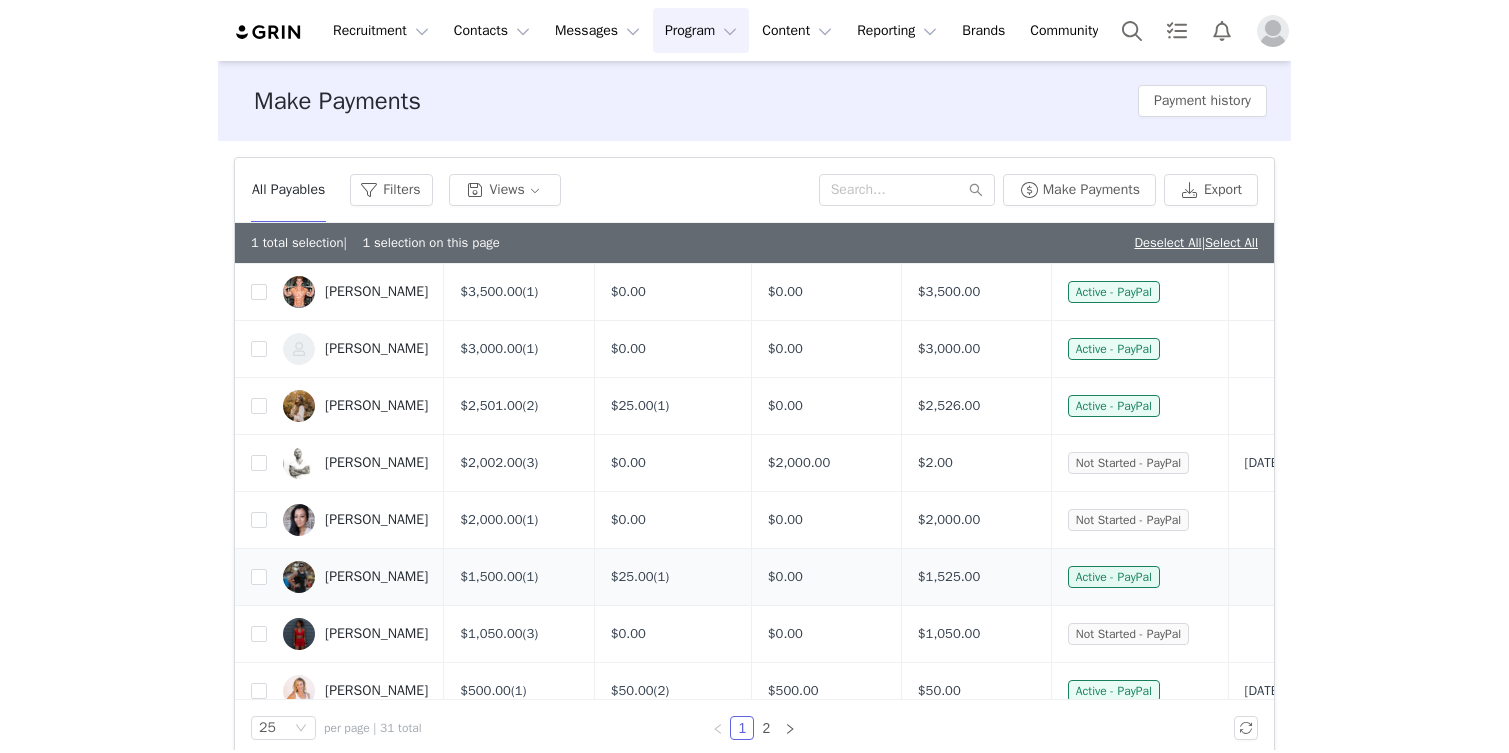 scroll, scrollTop: 0, scrollLeft: 0, axis: both 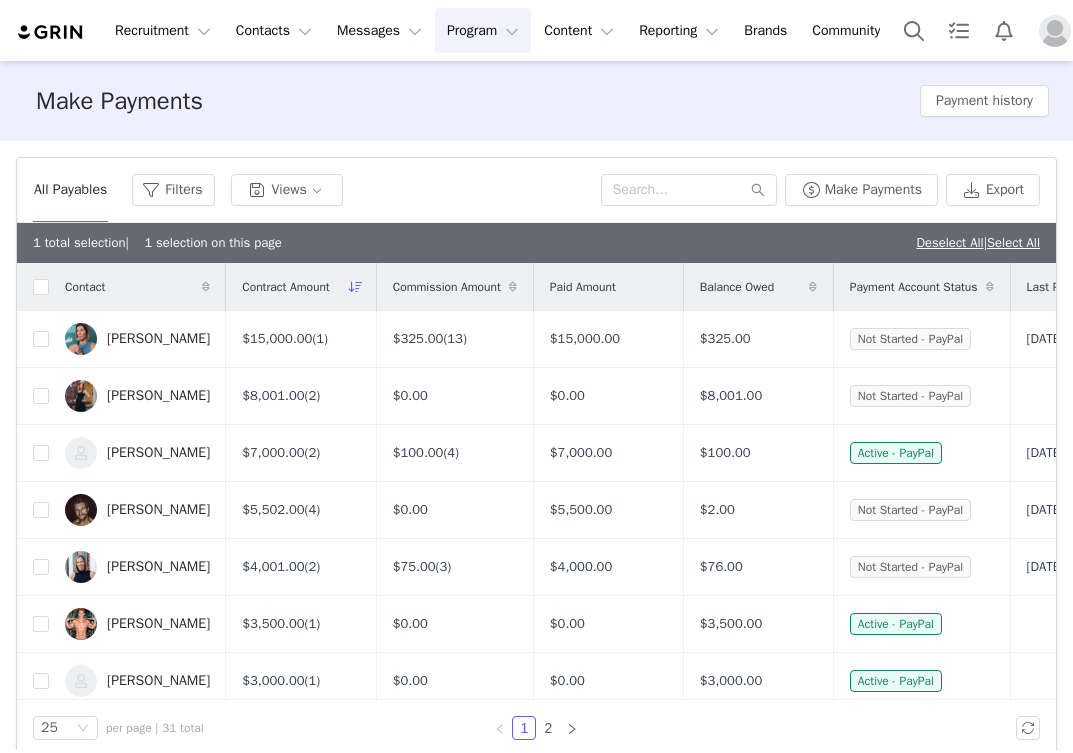 click on "Make Payments     Payment history" at bounding box center (536, 101) 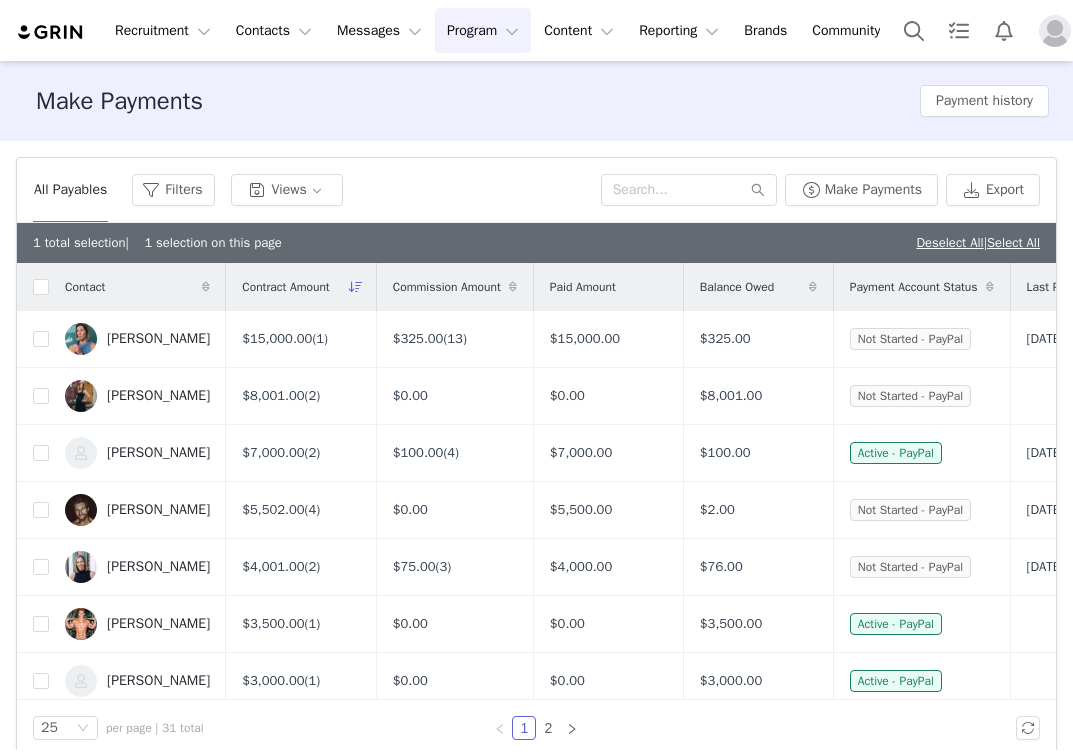 click on "Make Payments     Payment history" at bounding box center (536, 101) 